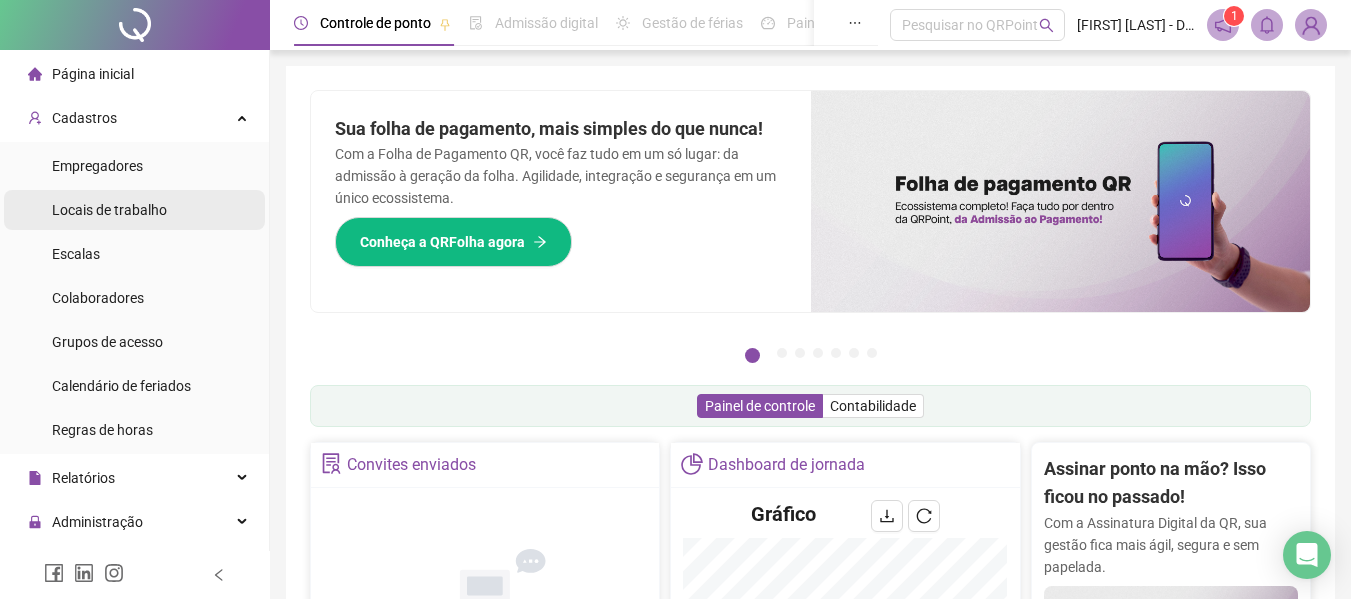 scroll, scrollTop: 0, scrollLeft: 0, axis: both 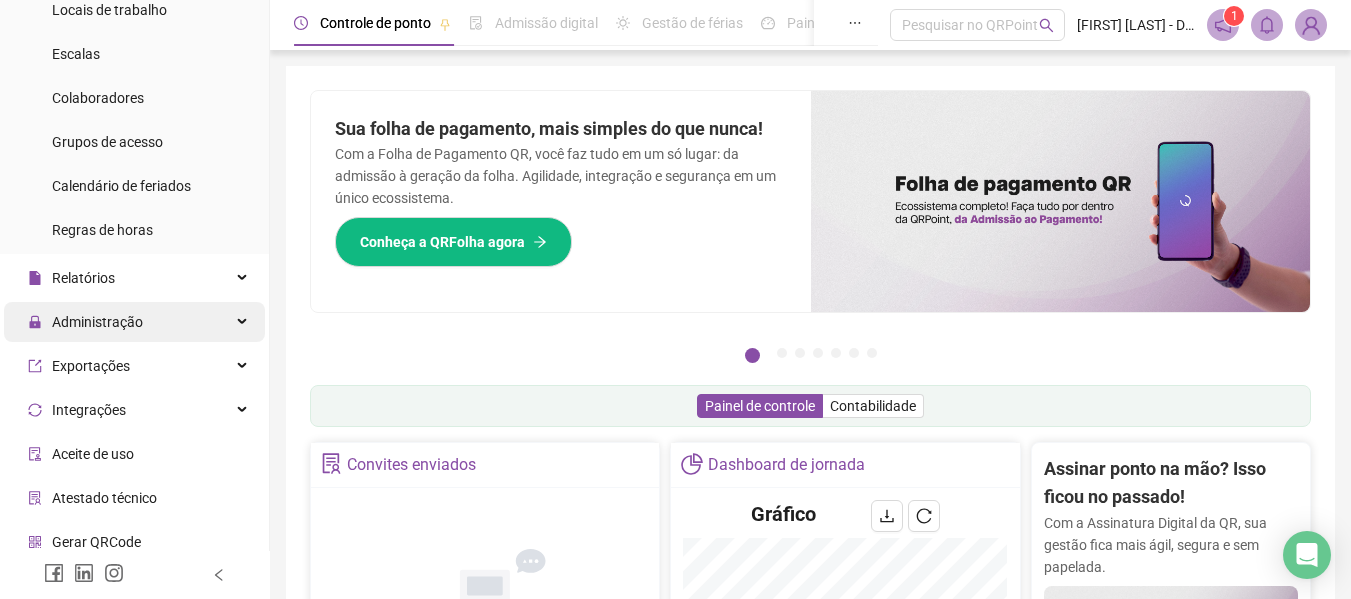 click on "Administração" at bounding box center (134, 322) 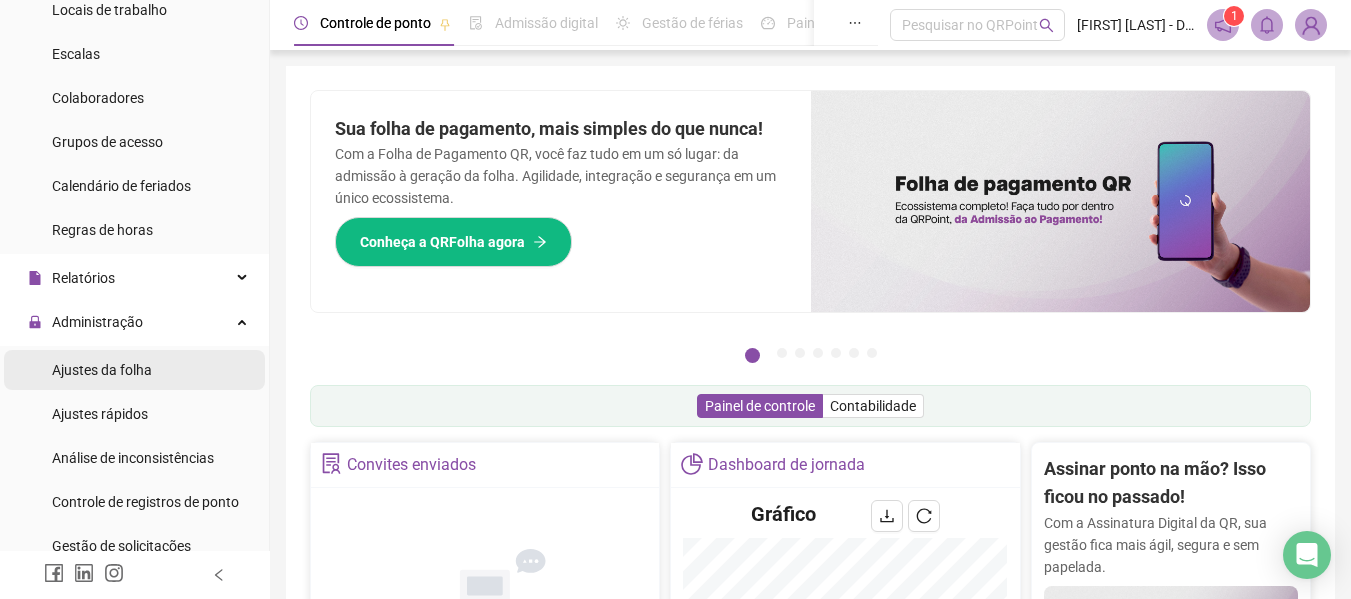 click on "Ajustes da folha" at bounding box center (134, 370) 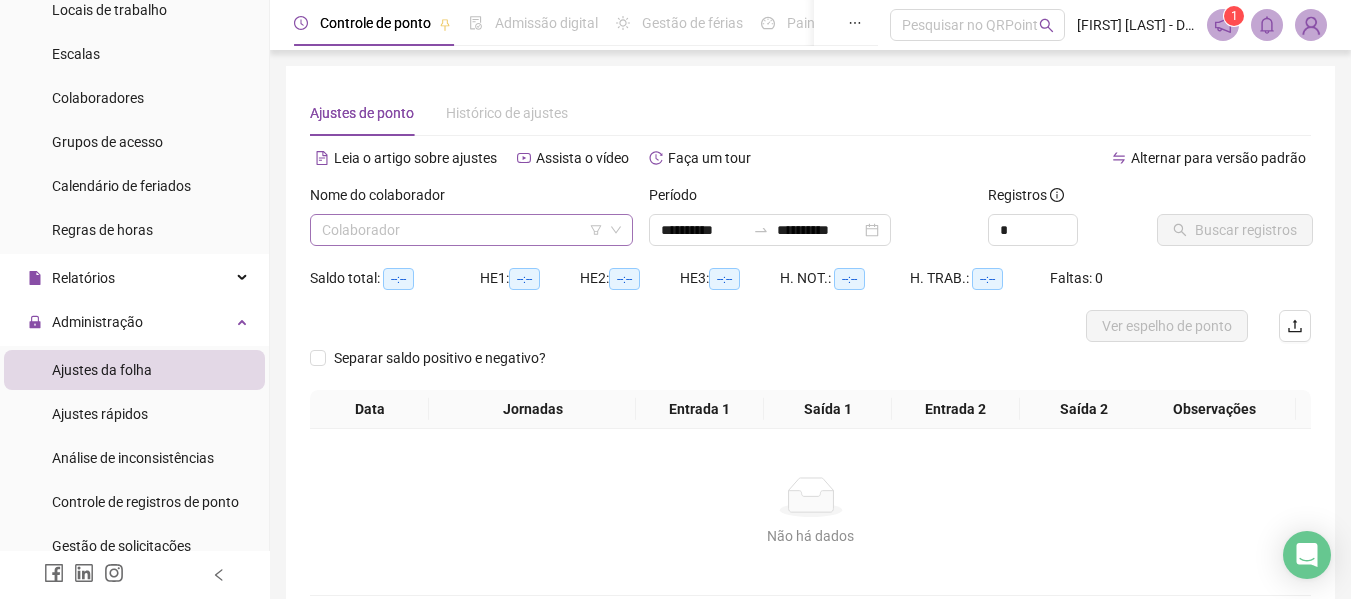 click at bounding box center [462, 230] 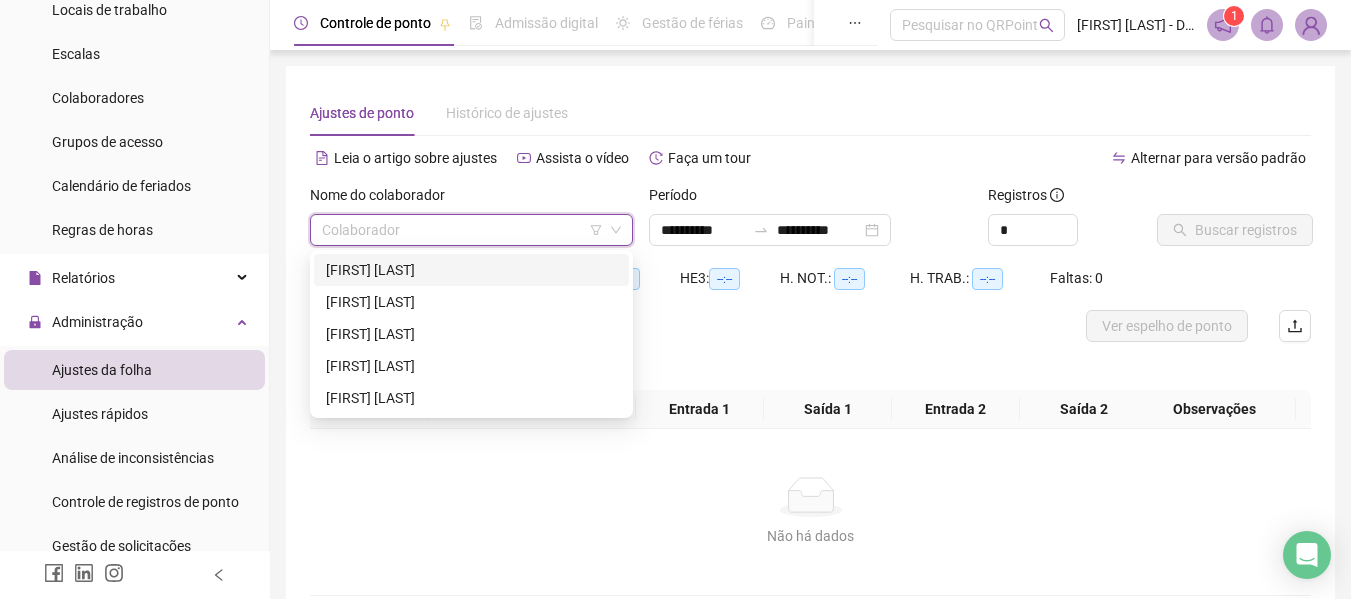 click on "[FIRST] [LAST]" at bounding box center [471, 270] 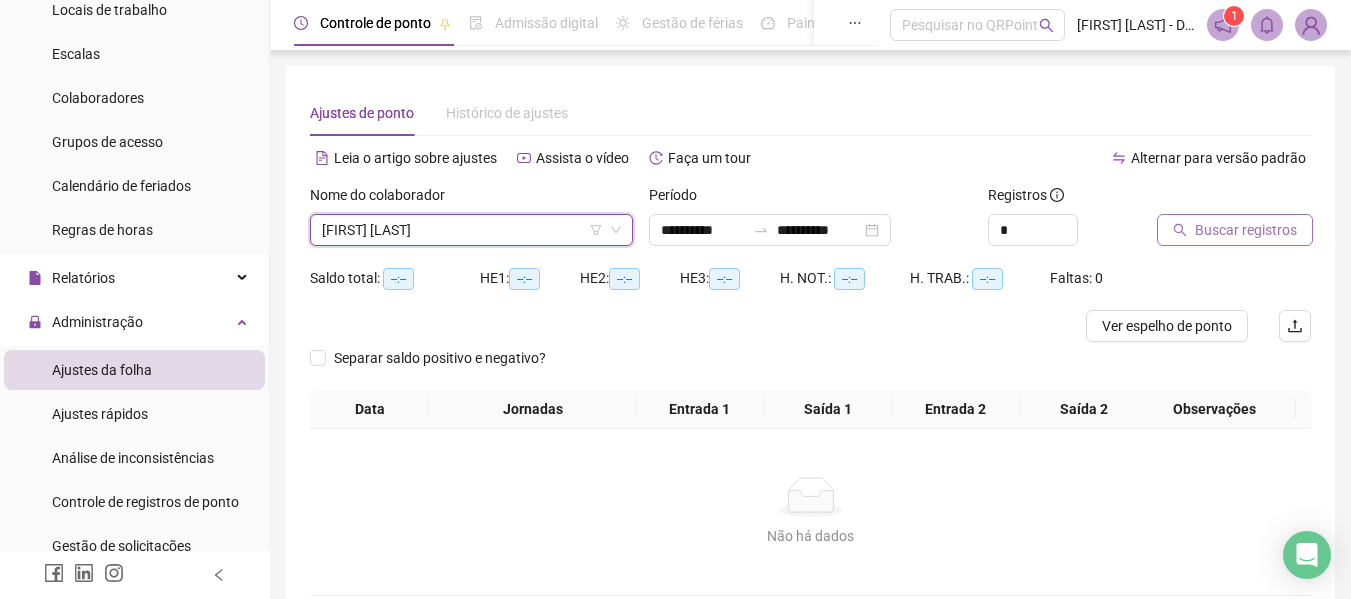 click 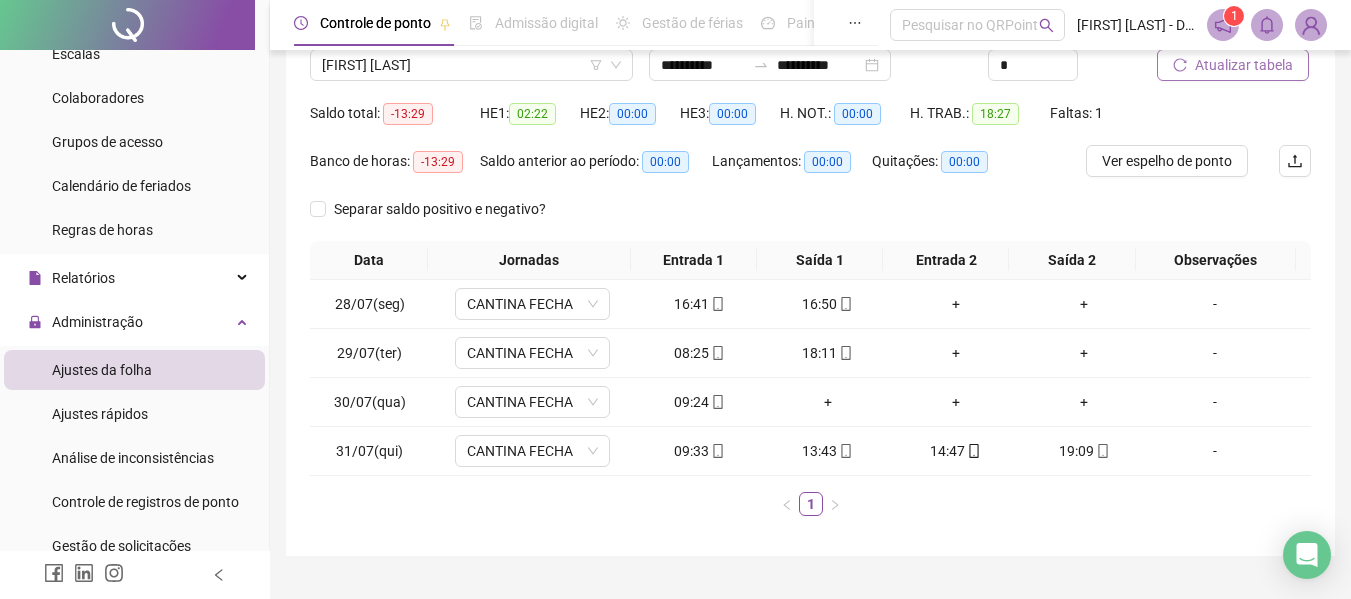 scroll, scrollTop: 200, scrollLeft: 0, axis: vertical 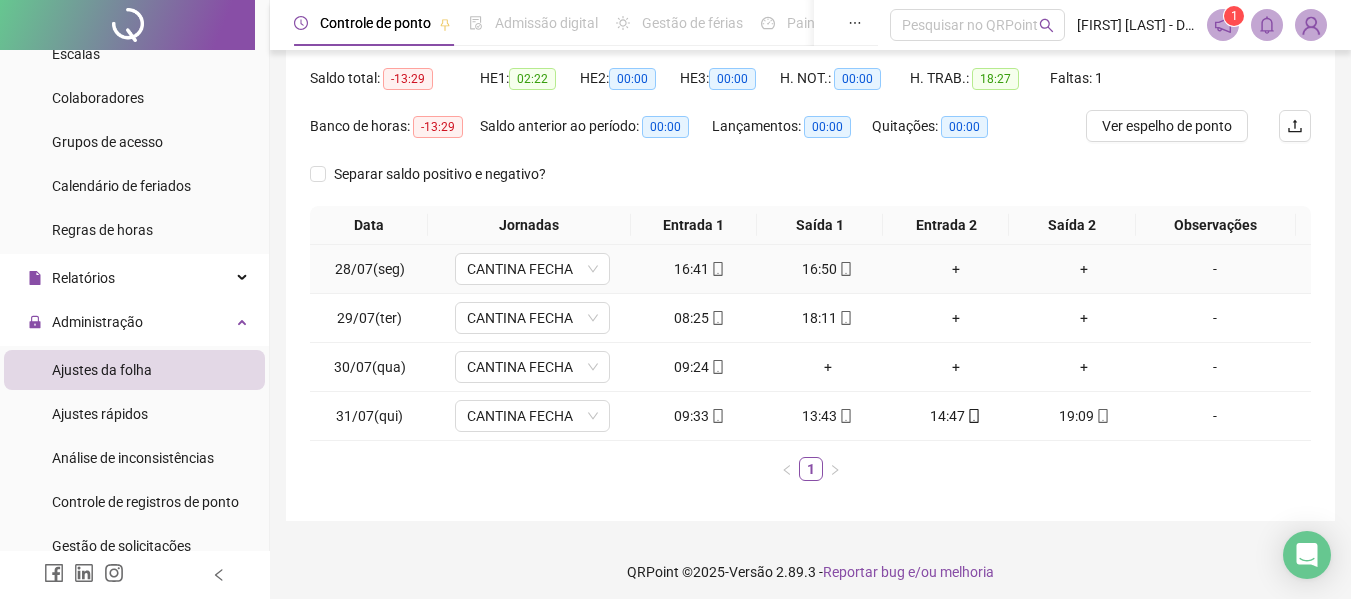 click on "+" at bounding box center (956, 269) 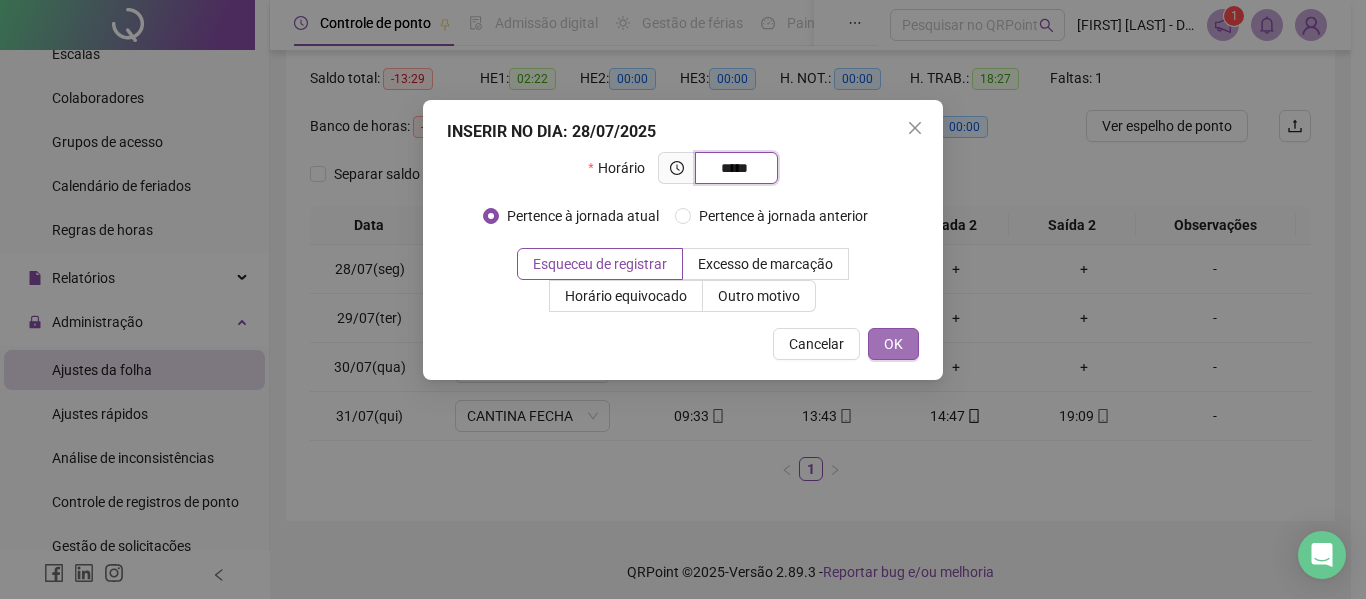type on "*****" 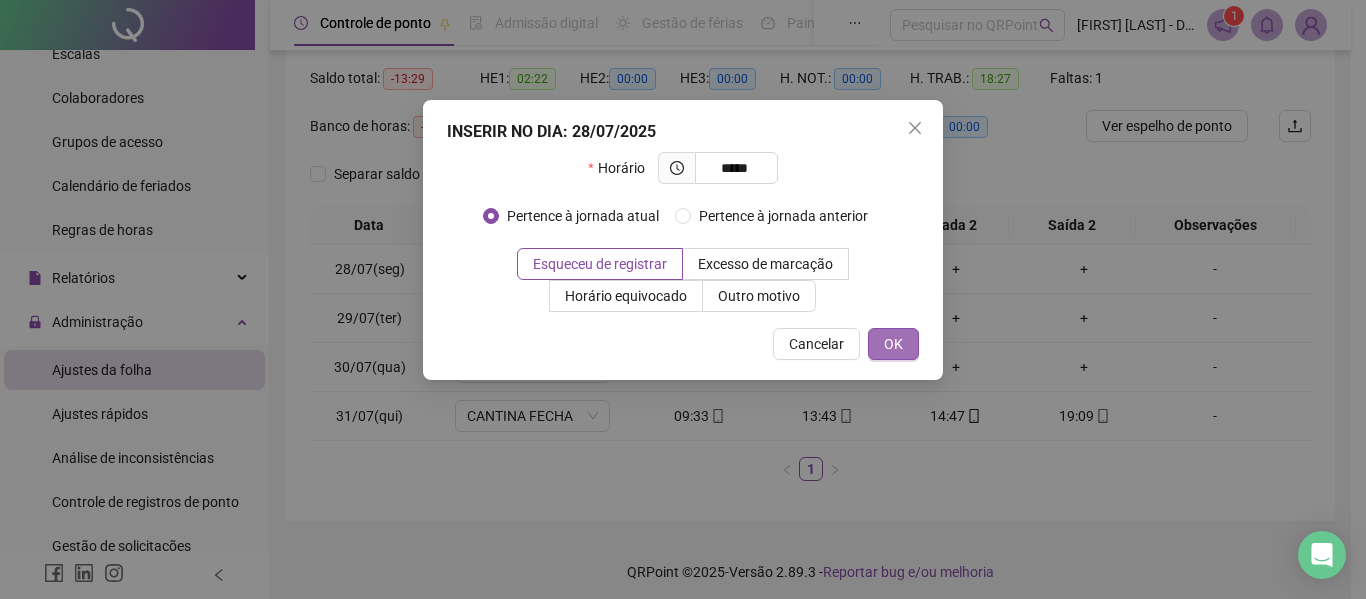 click on "OK" at bounding box center (893, 344) 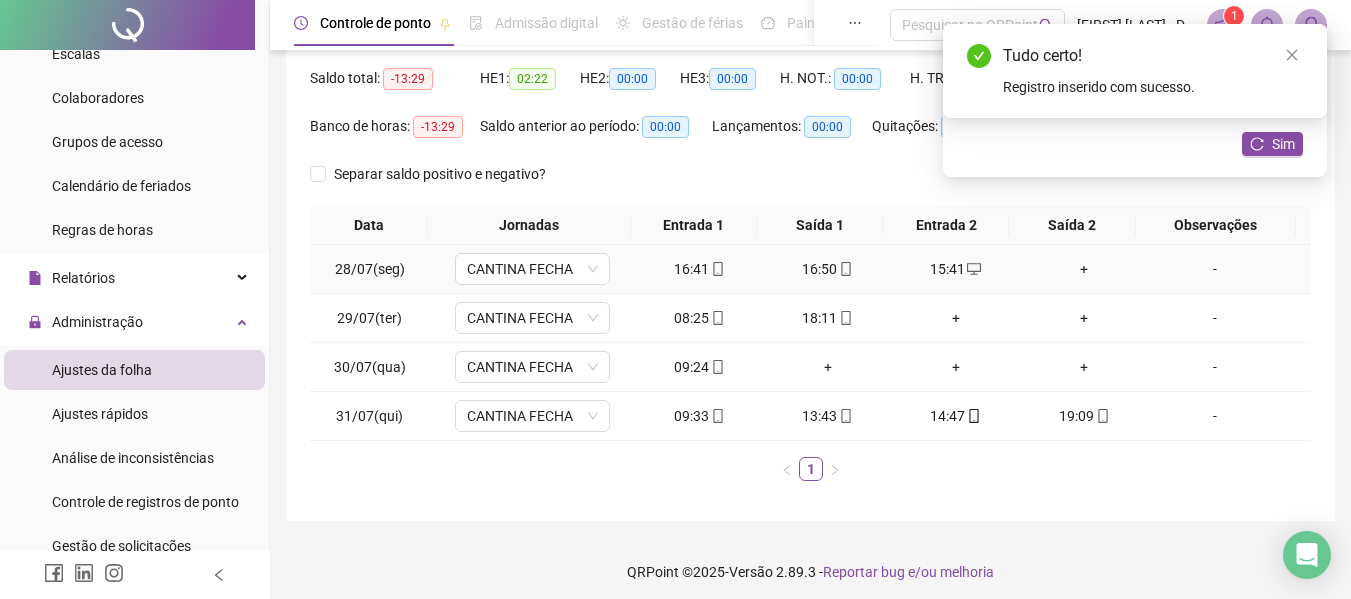 click on "+" at bounding box center [1084, 269] 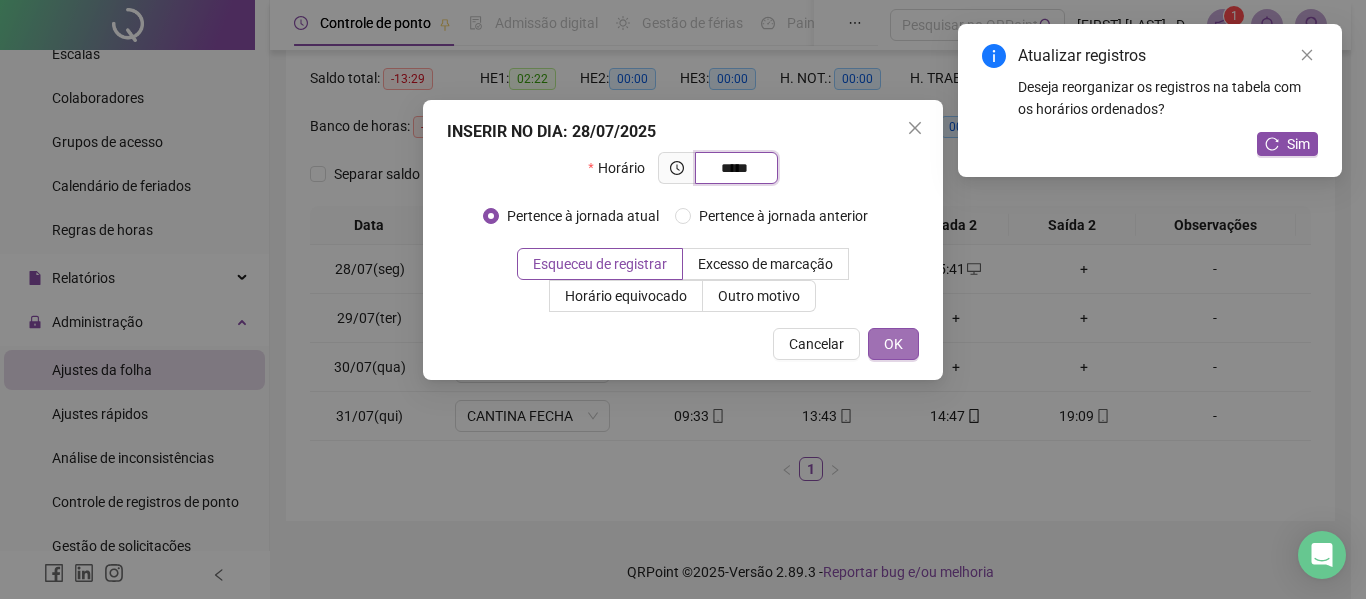 type on "*****" 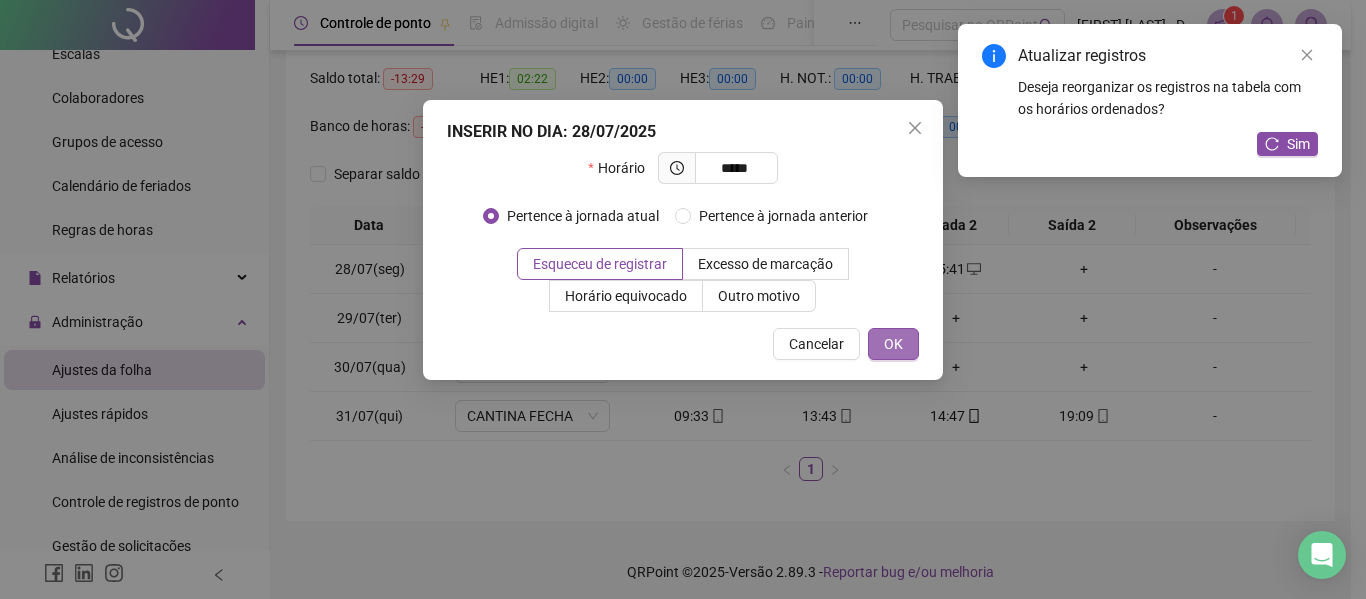 click on "OK" at bounding box center [893, 344] 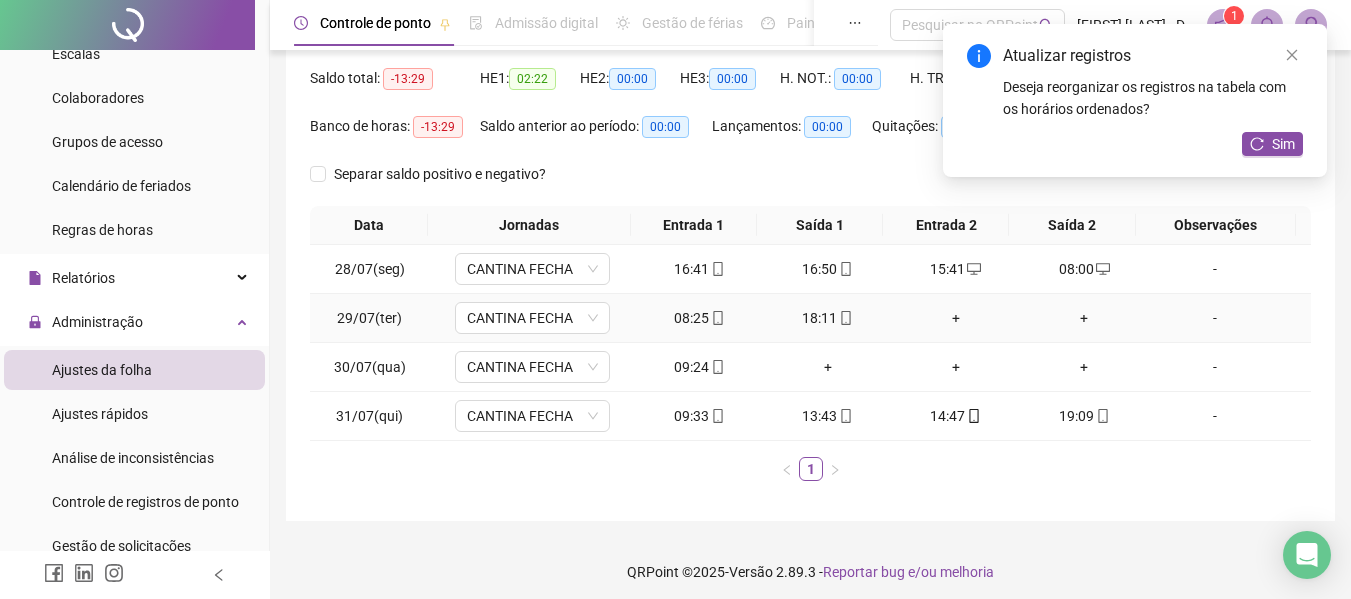 click on "+" at bounding box center (956, 318) 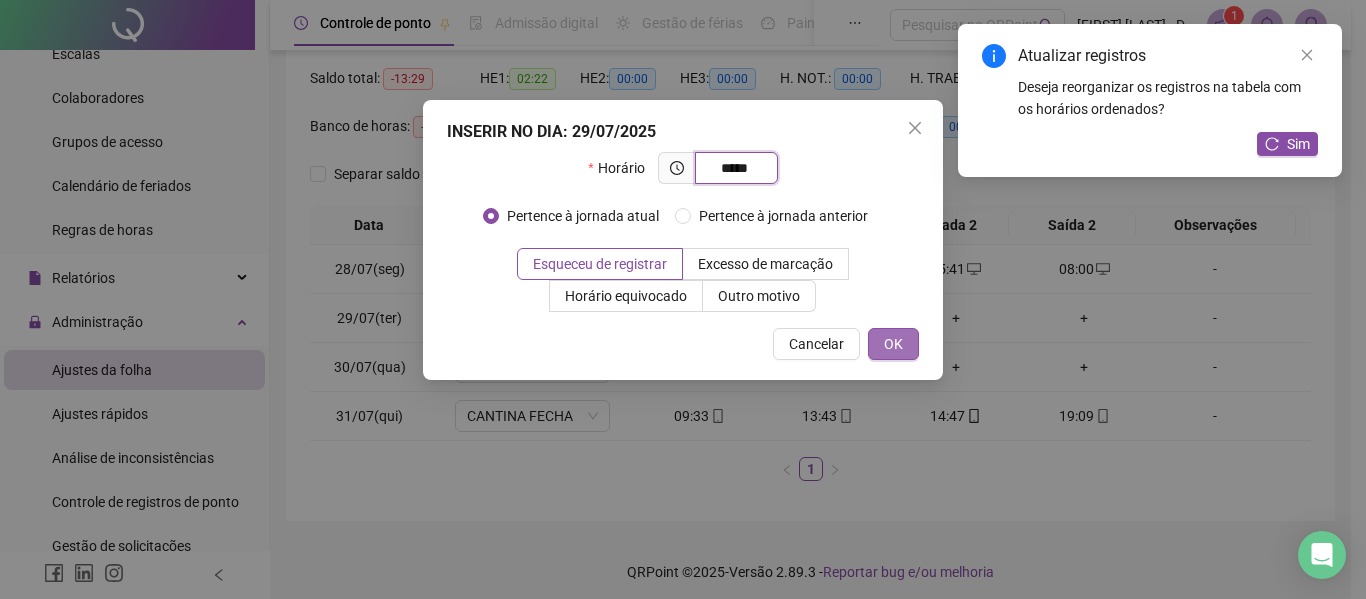 type on "*****" 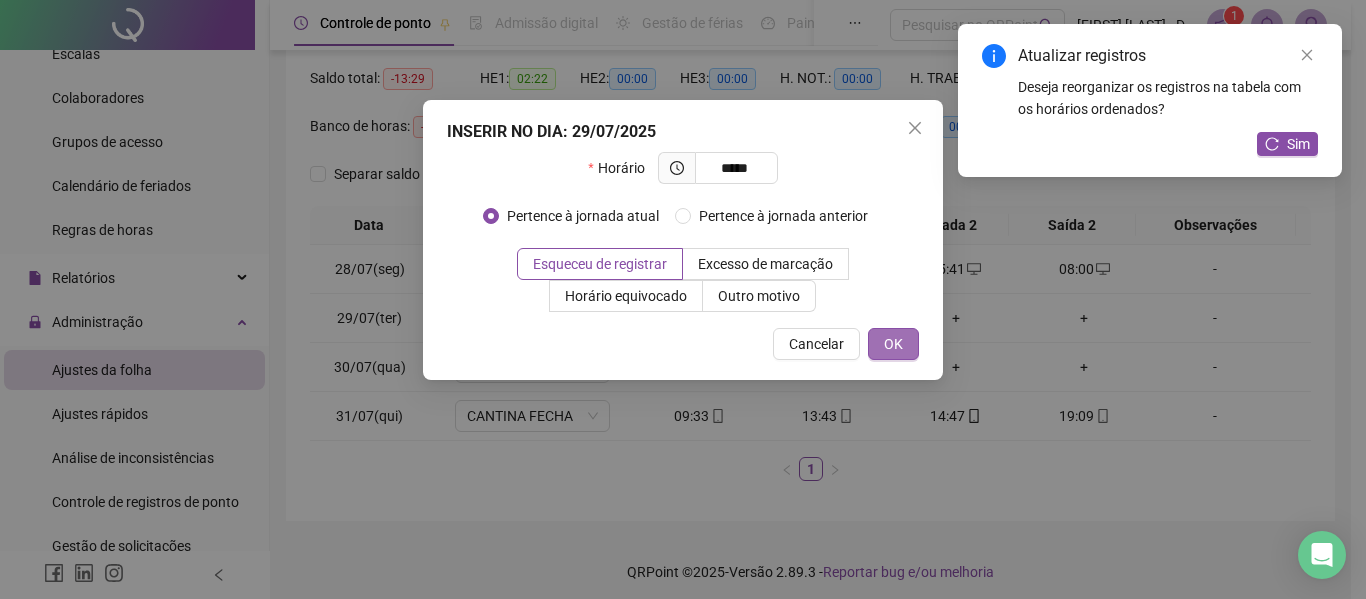 click on "OK" at bounding box center [893, 344] 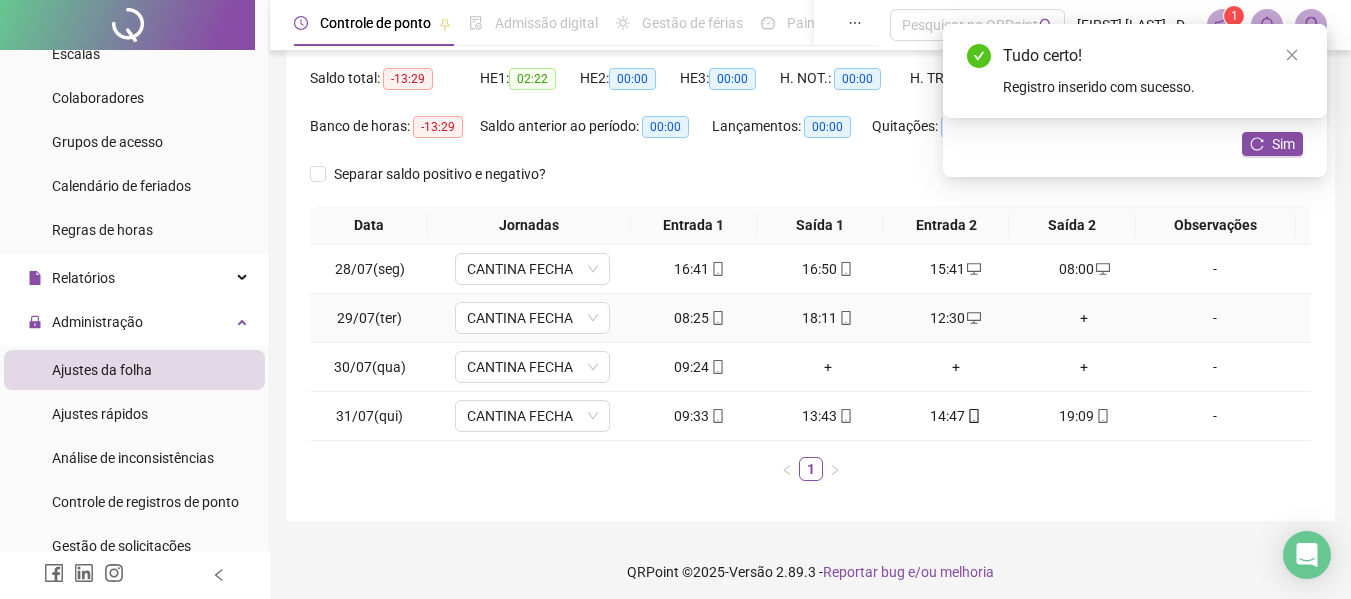 click on "+" at bounding box center (1084, 318) 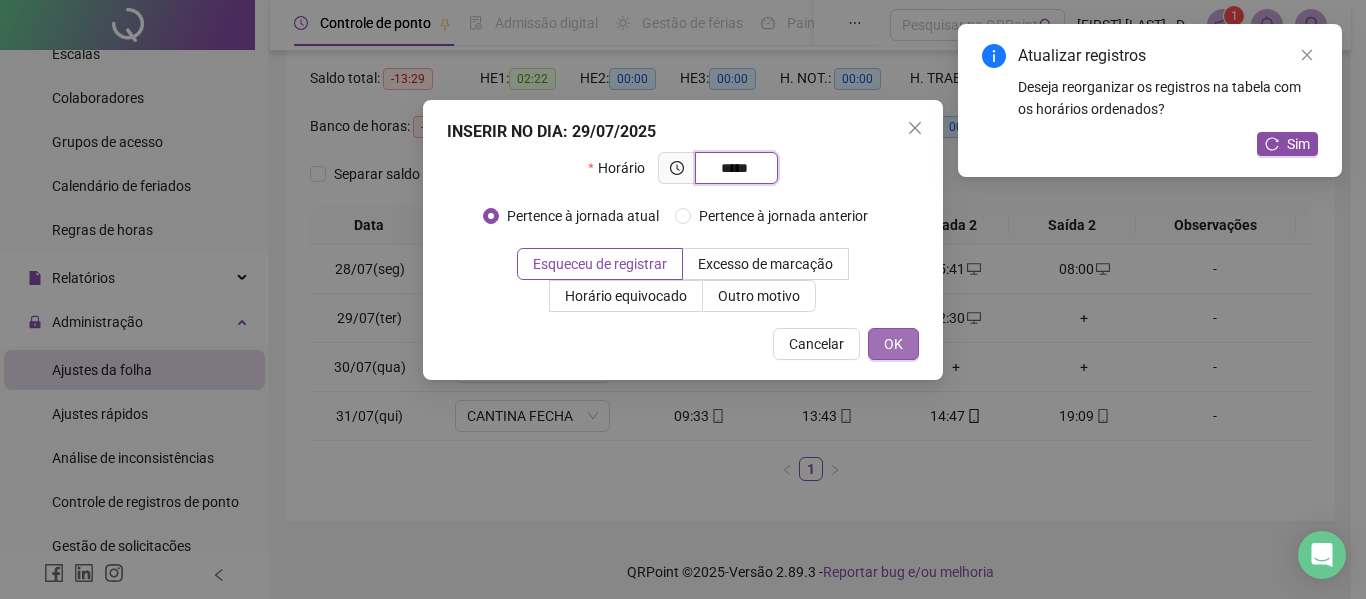 type on "*****" 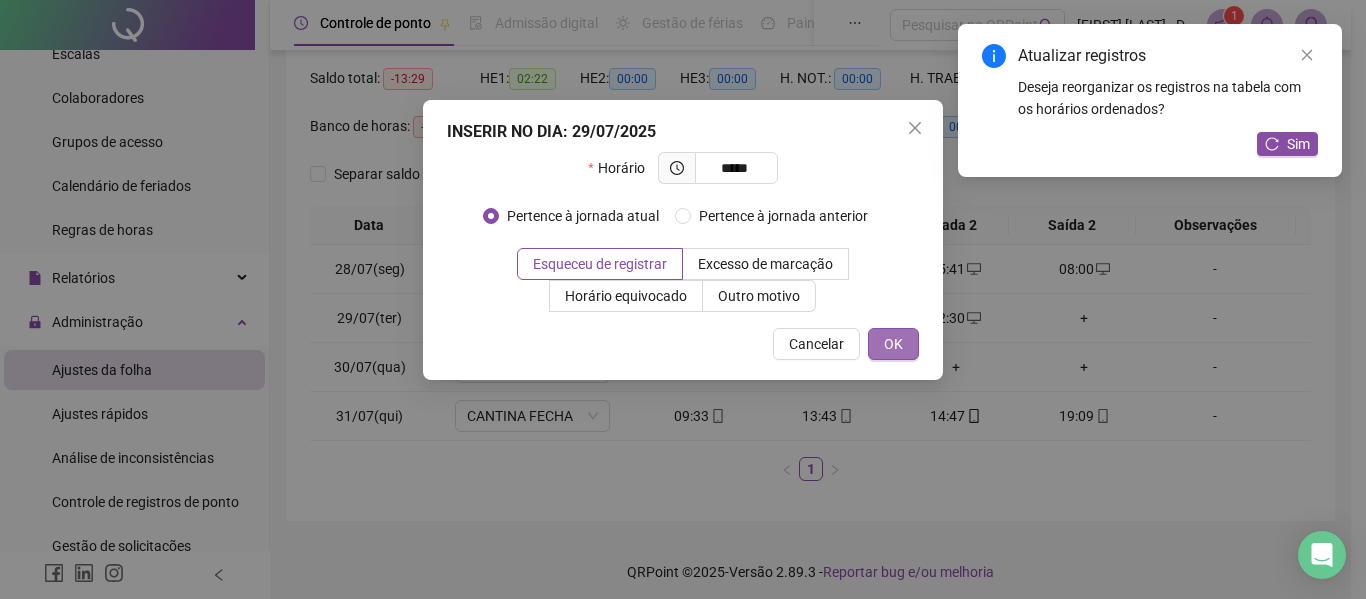click on "OK" at bounding box center (893, 344) 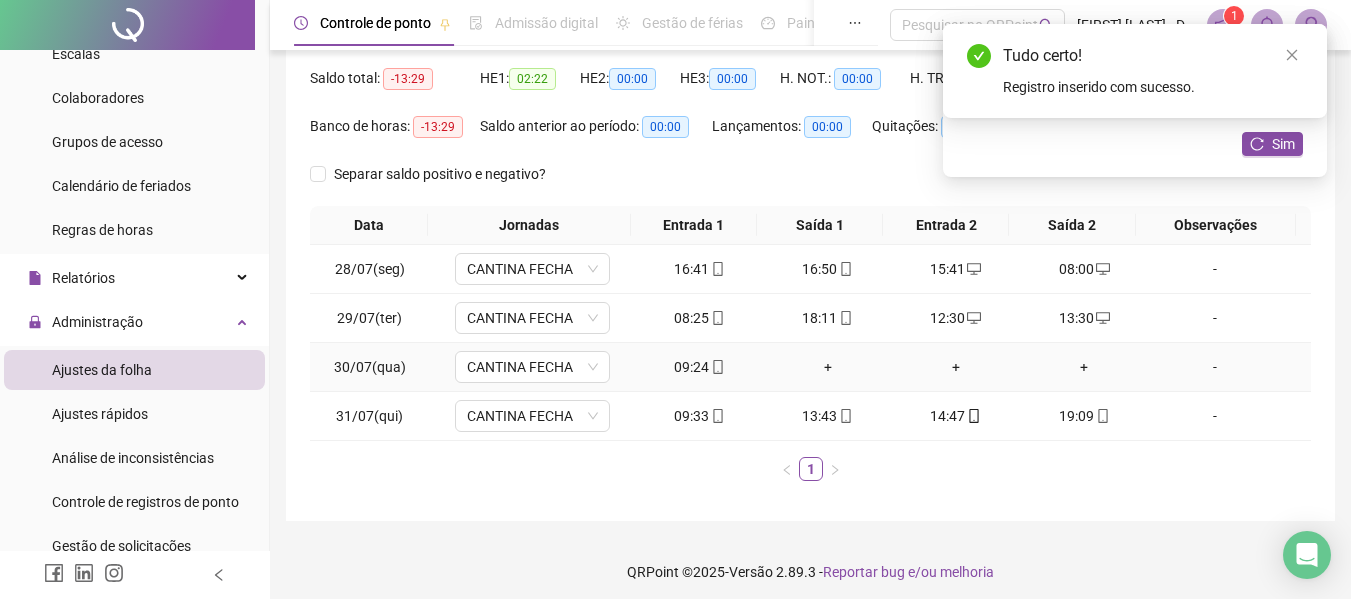 click on "+" at bounding box center [828, 367] 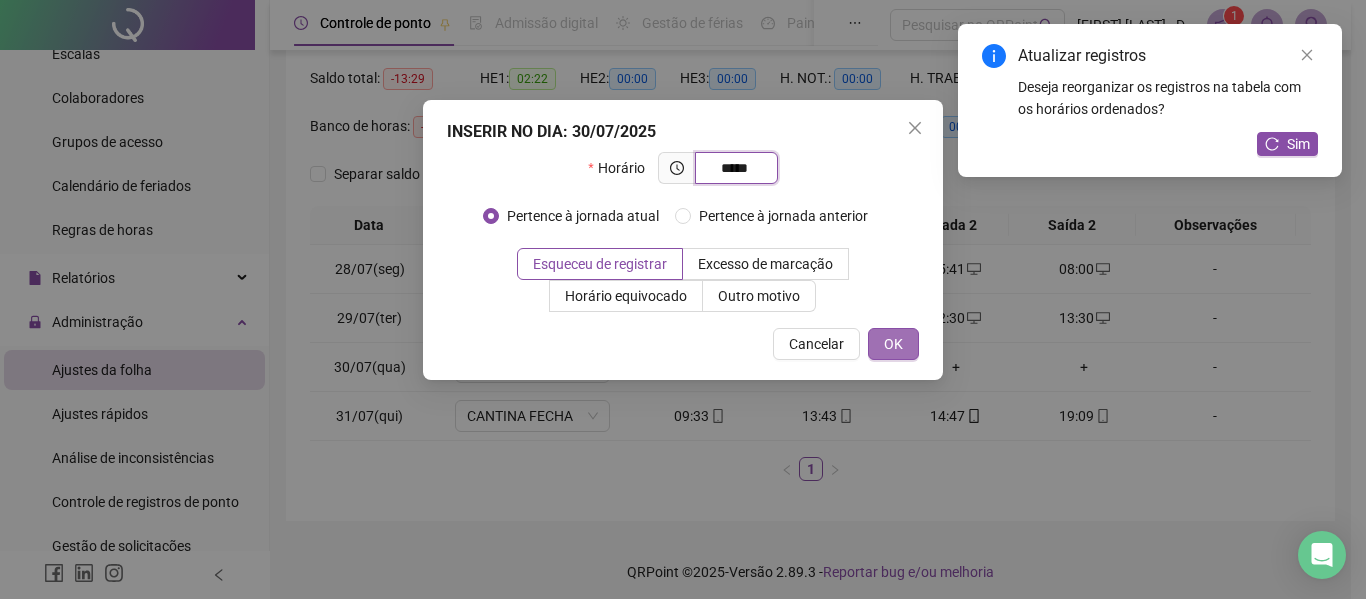 type on "*****" 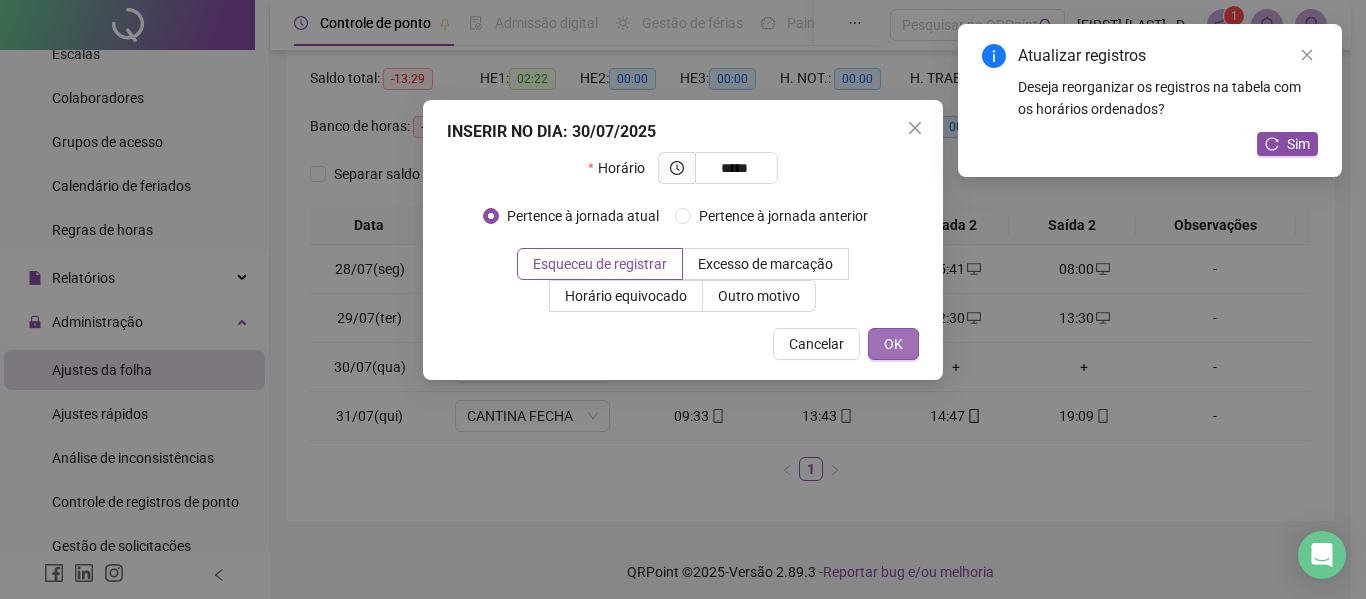 click on "OK" at bounding box center [893, 344] 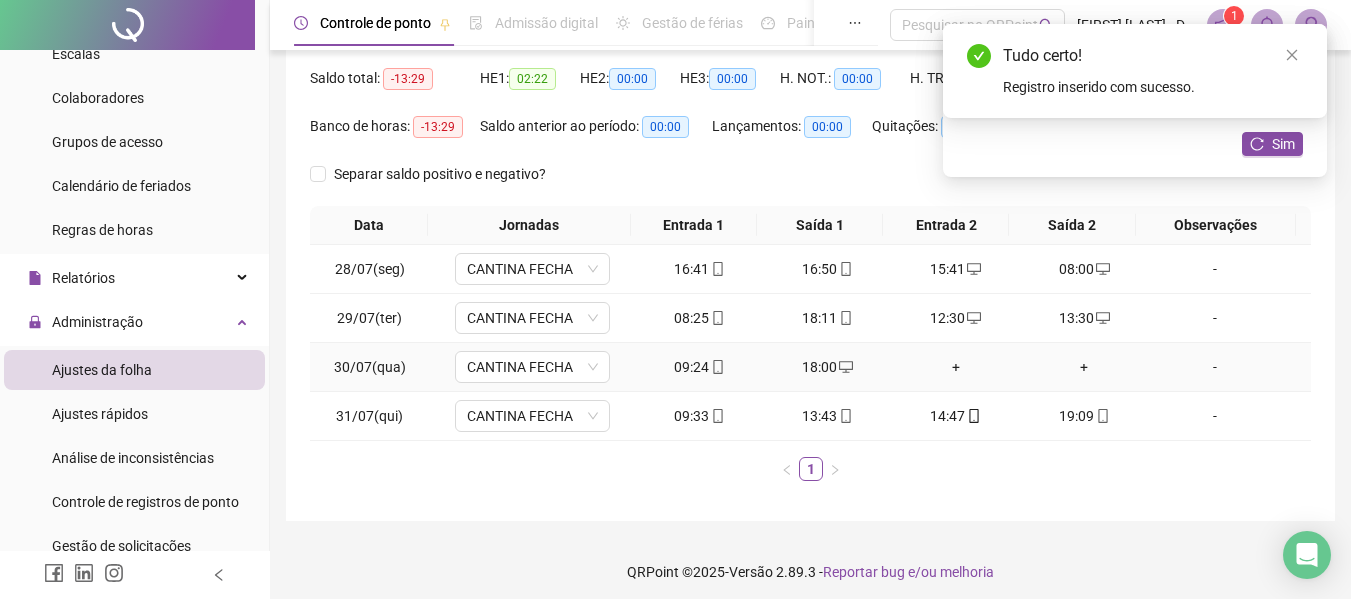 click on "+" at bounding box center (956, 367) 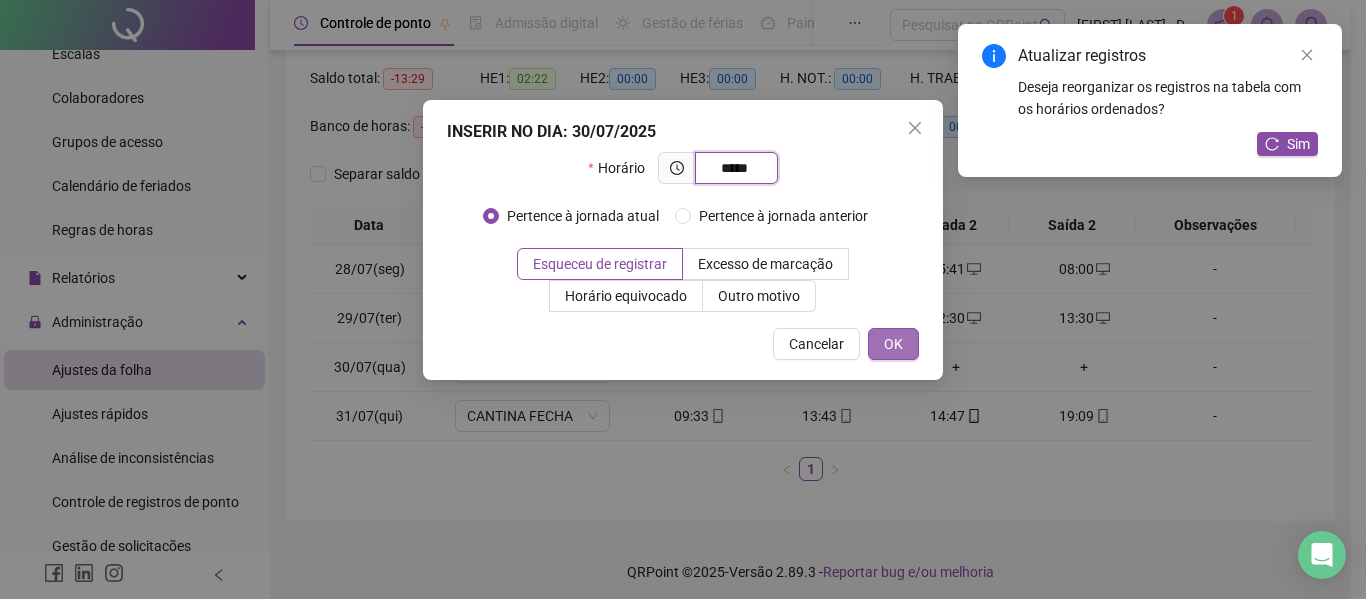 type on "*****" 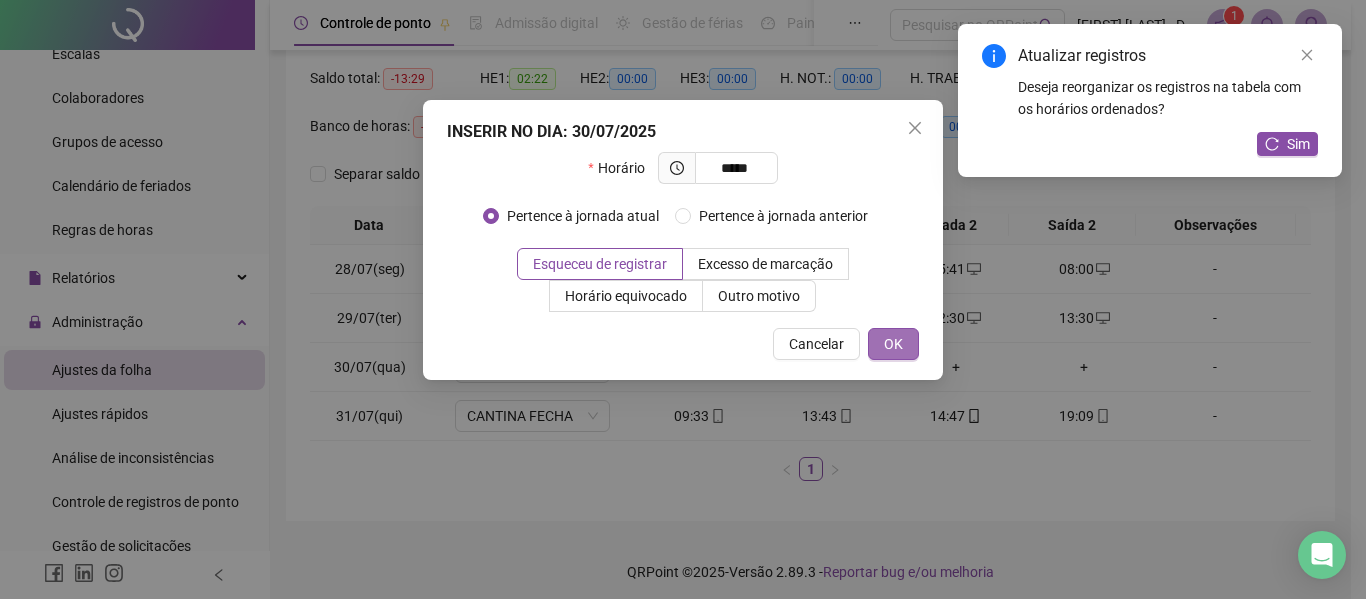 click on "OK" at bounding box center (893, 344) 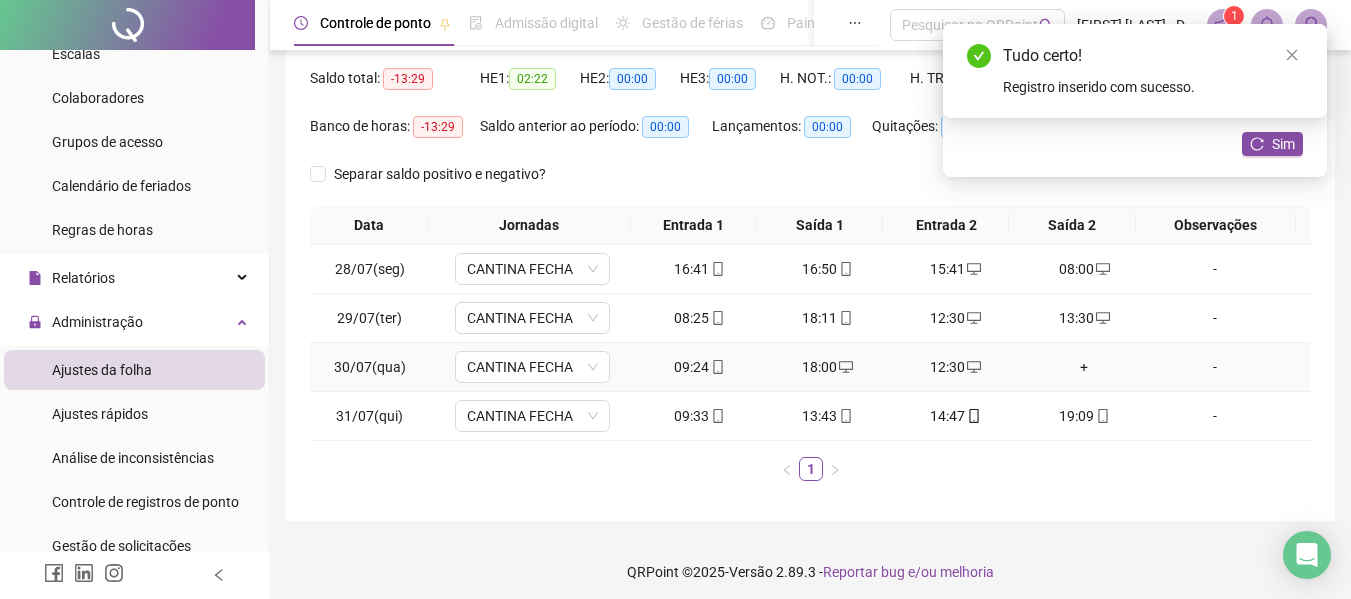 click on "+" at bounding box center (1084, 367) 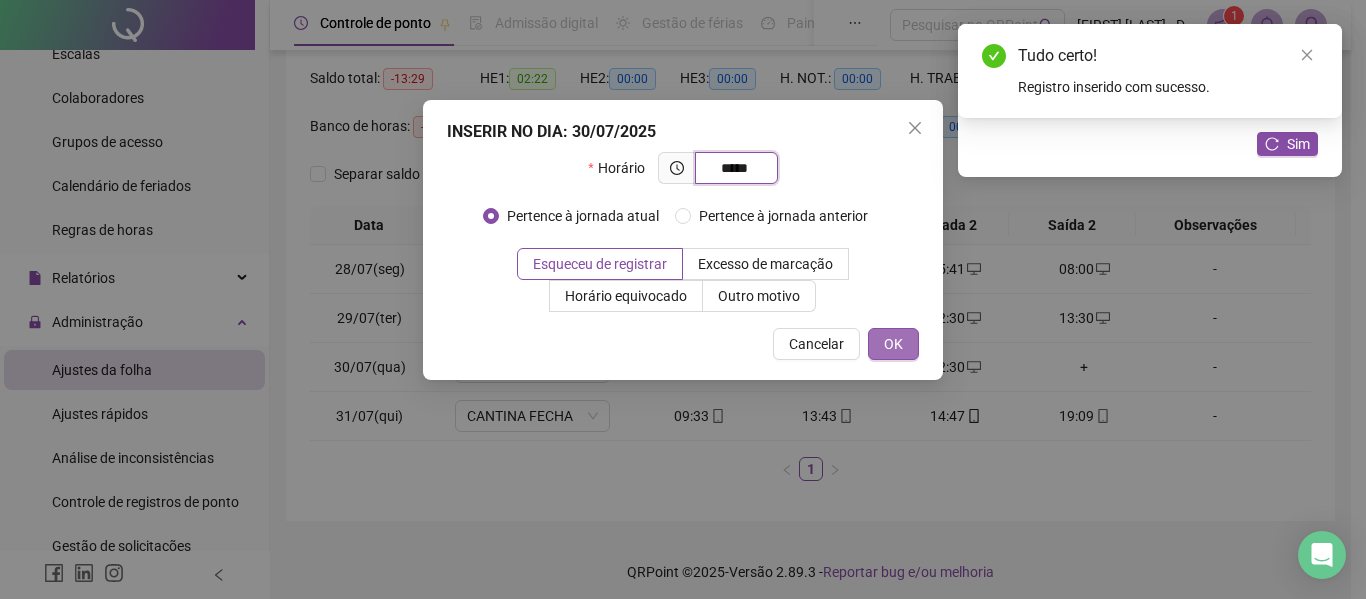 type on "*****" 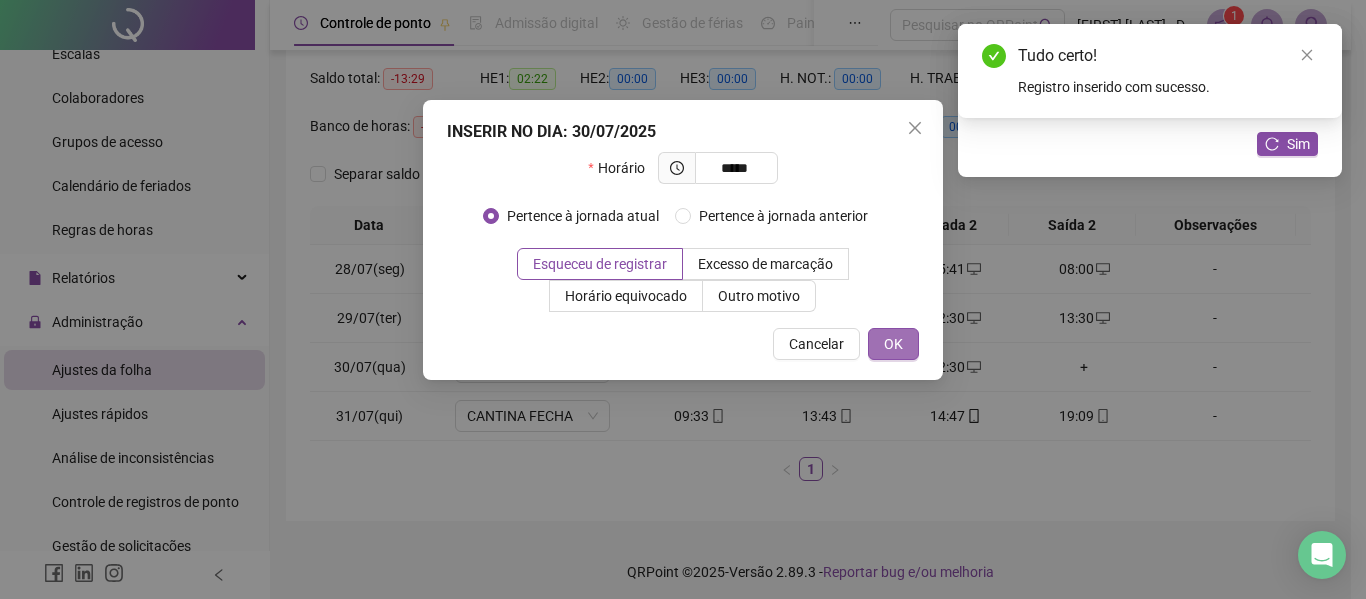 click on "OK" at bounding box center (893, 344) 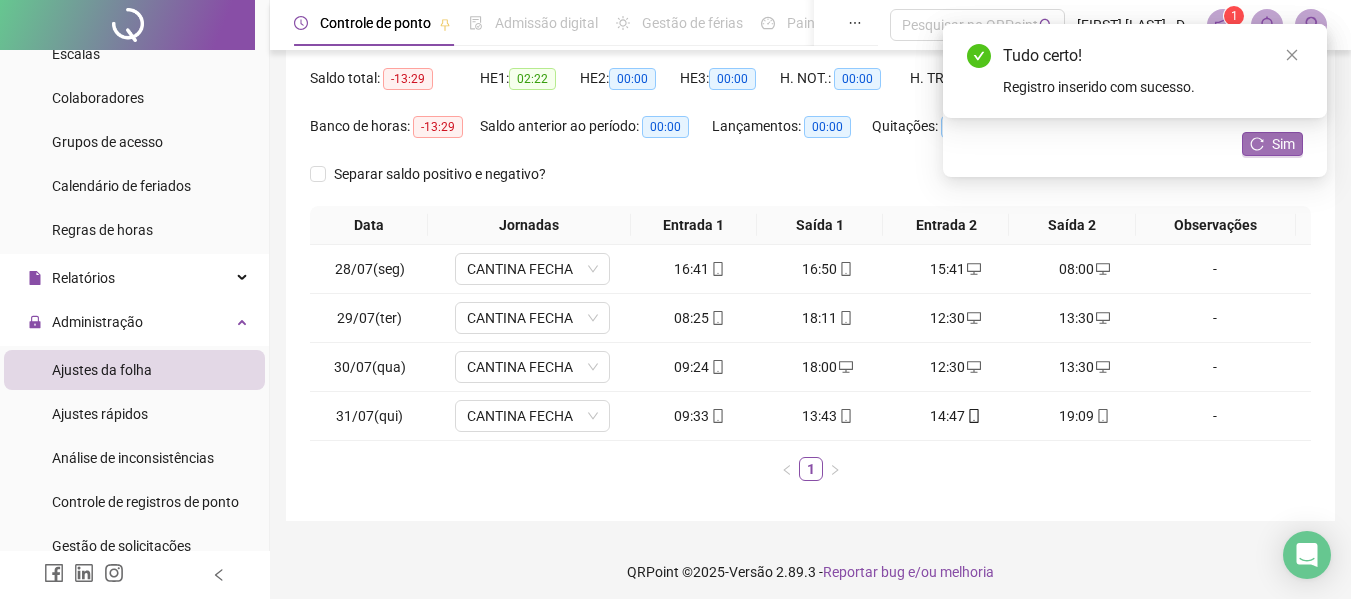 click on "Sim" at bounding box center (1283, 144) 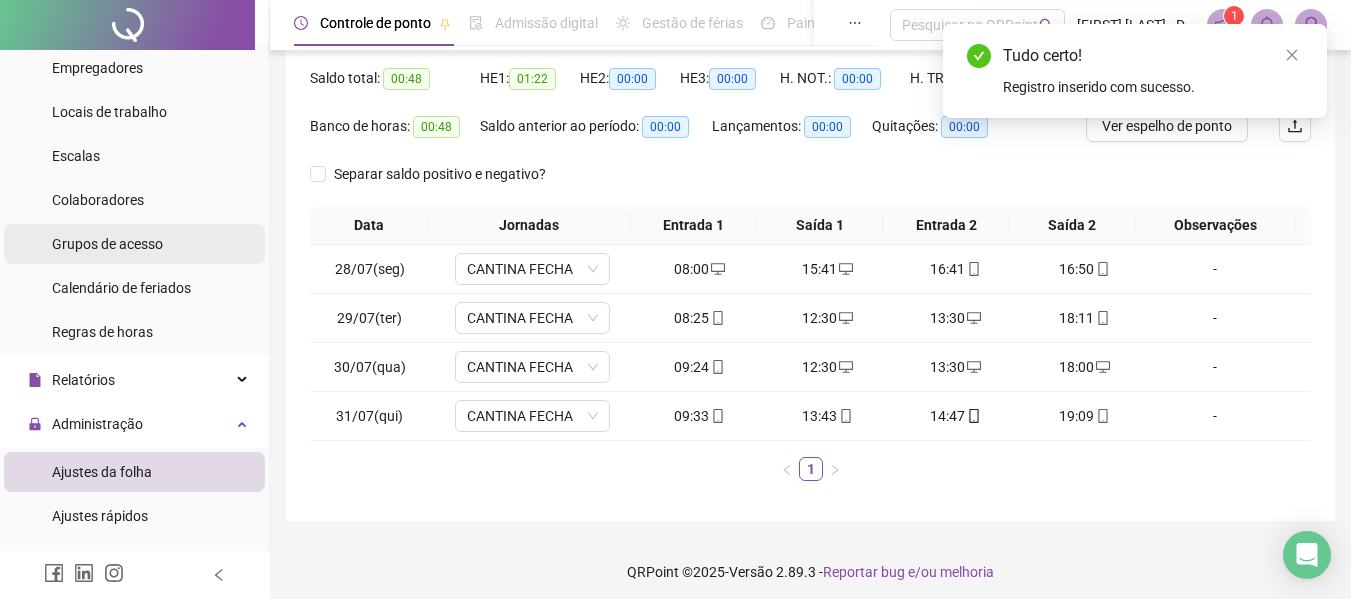 scroll, scrollTop: 0, scrollLeft: 0, axis: both 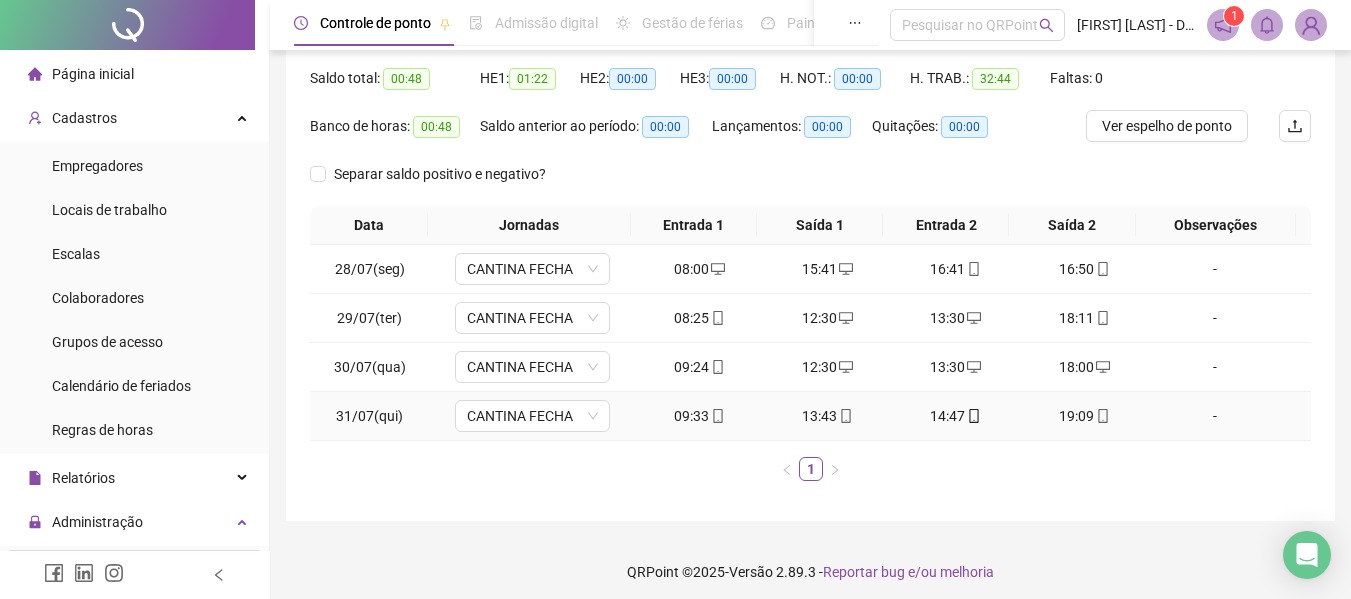 click 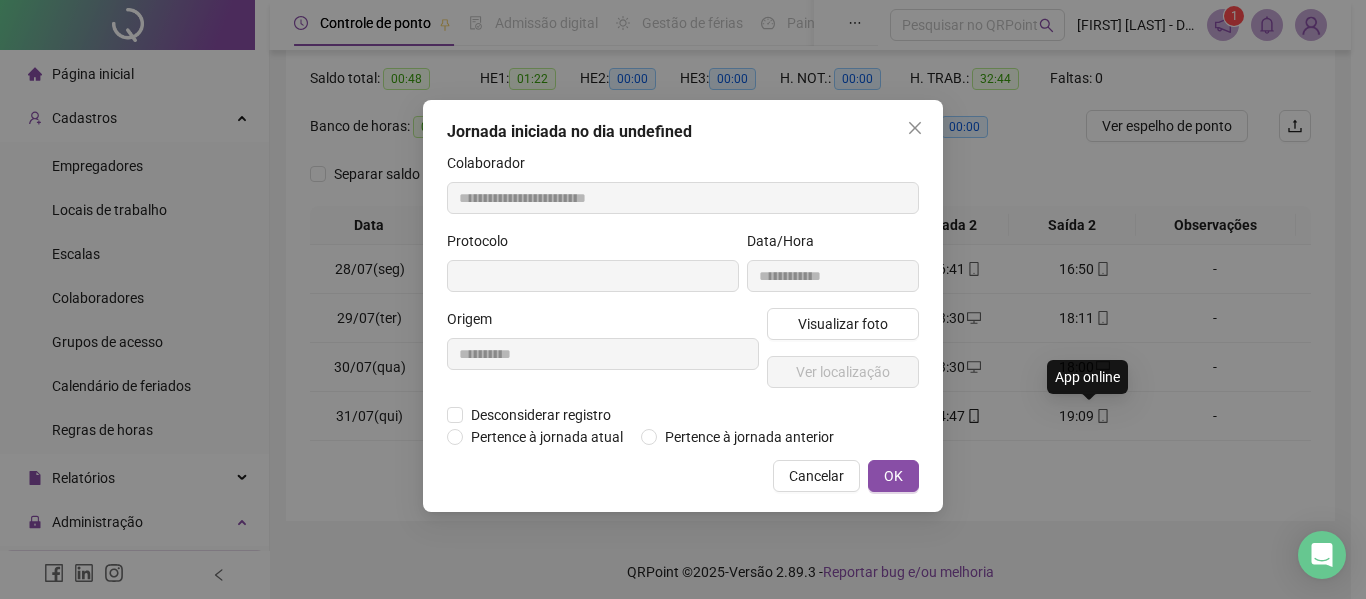 type on "**********" 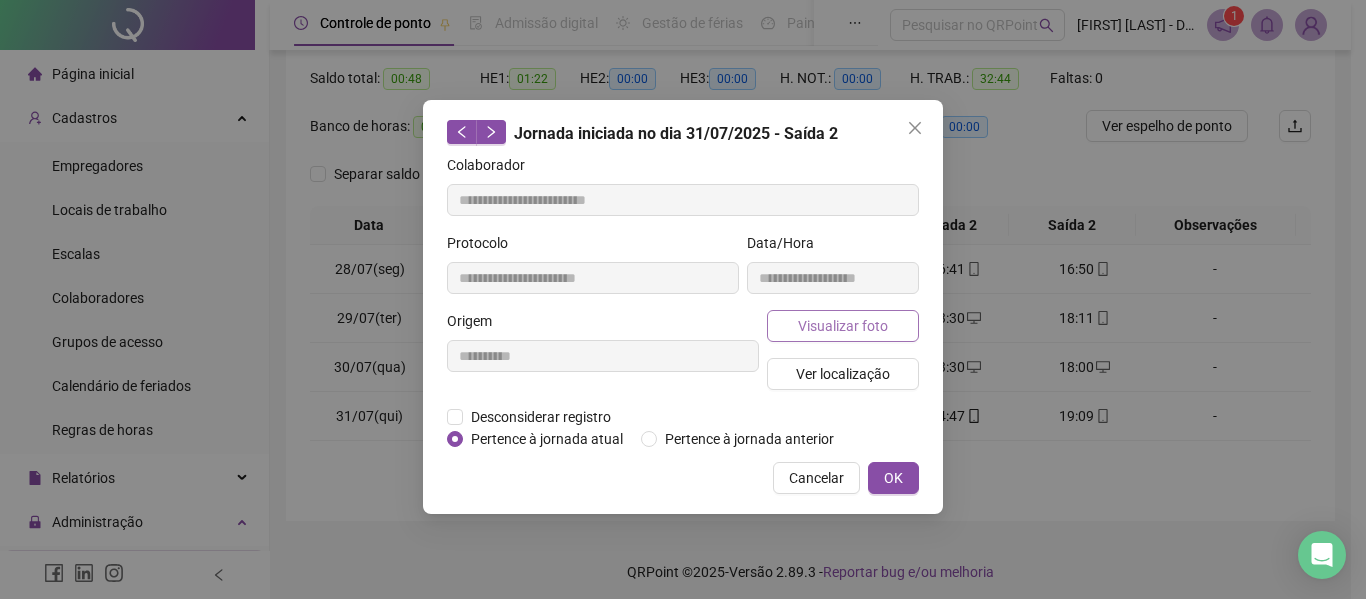 click on "Visualizar foto" at bounding box center (843, 326) 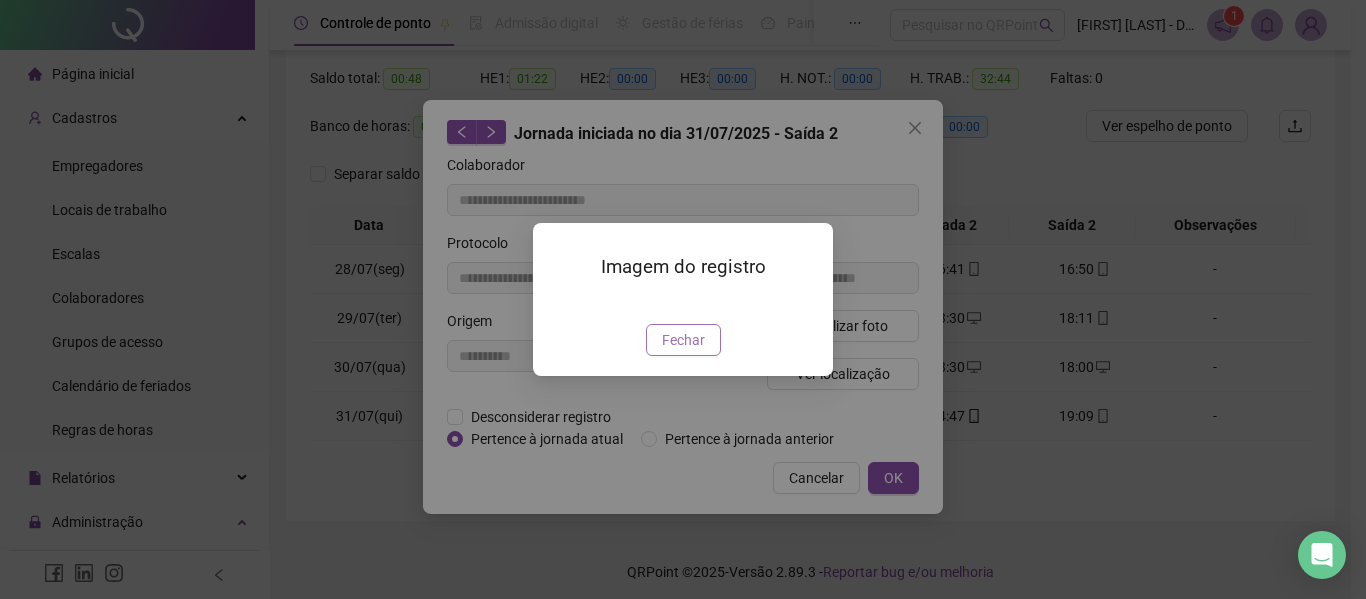 click on "Fechar" at bounding box center (683, 340) 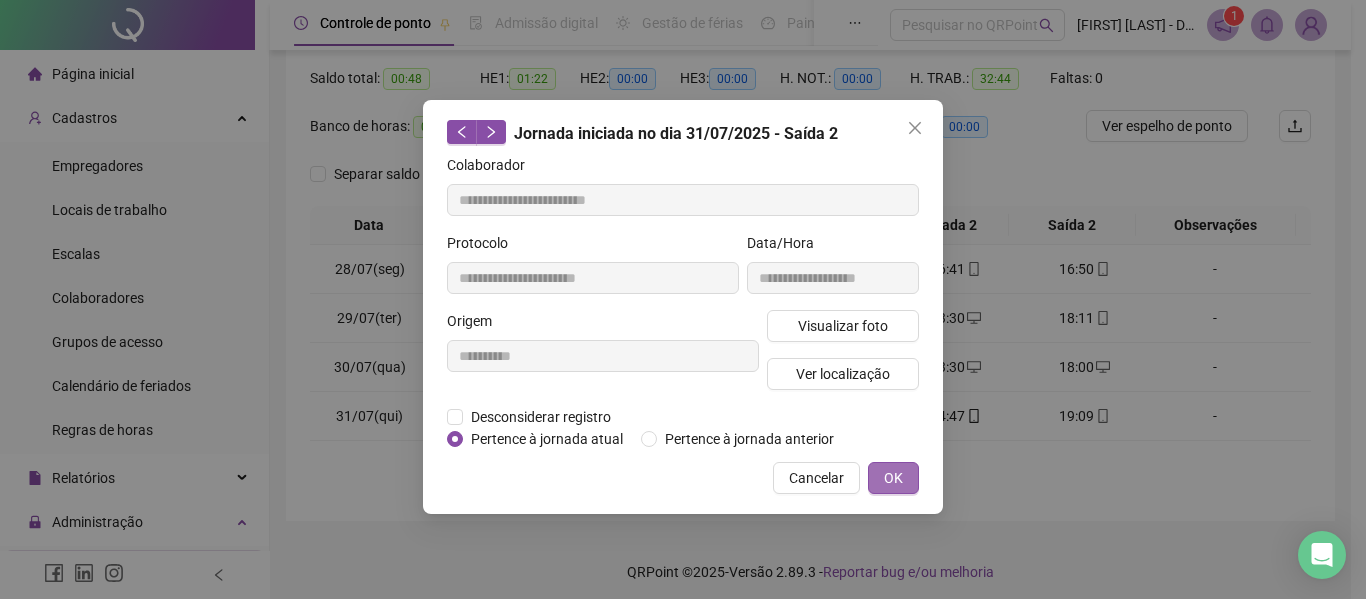 click on "OK" at bounding box center [893, 478] 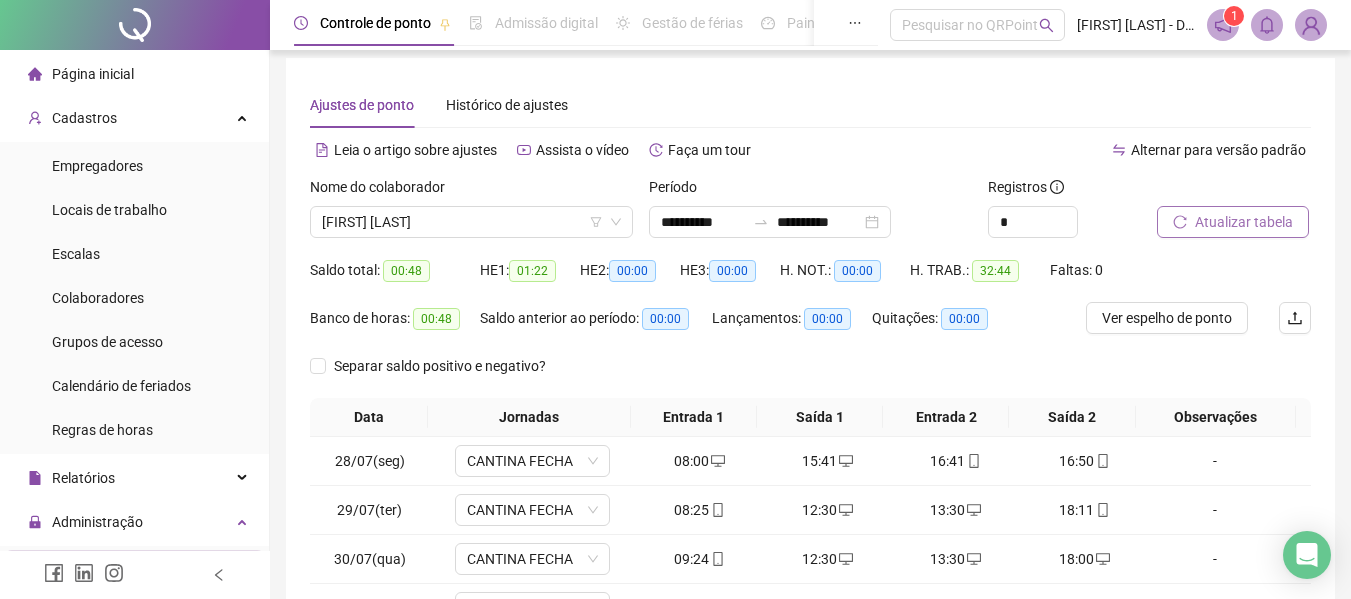 scroll, scrollTop: 0, scrollLeft: 0, axis: both 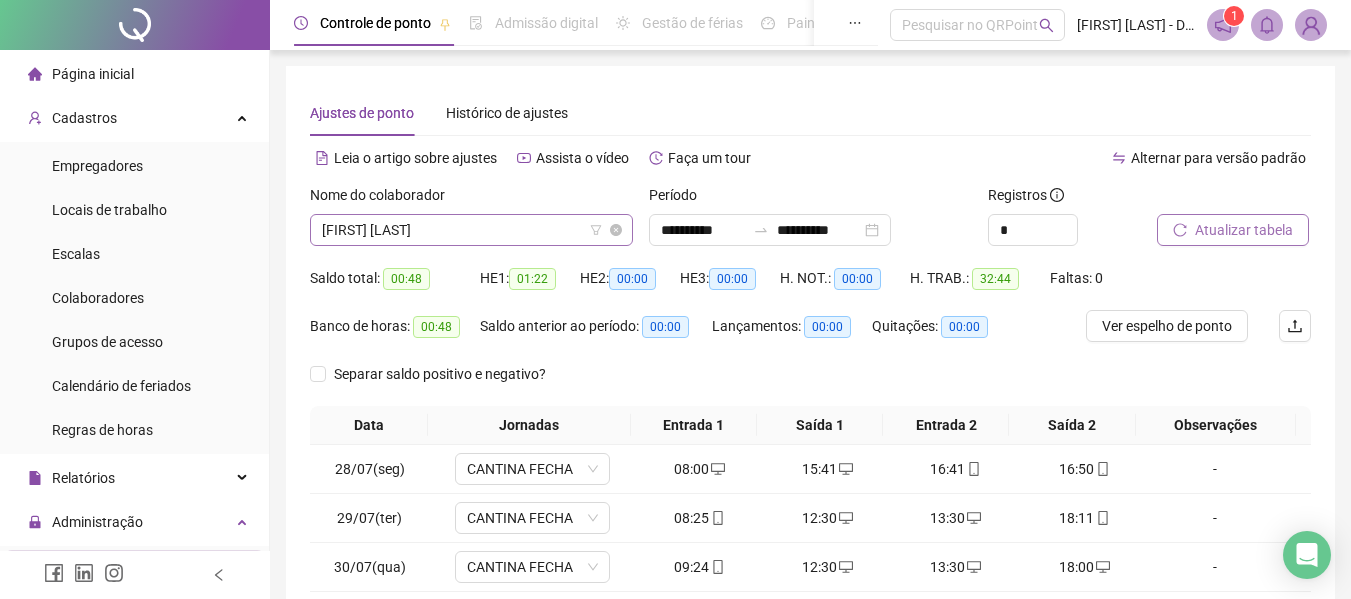 click on "[FIRST] [LAST]" at bounding box center [471, 230] 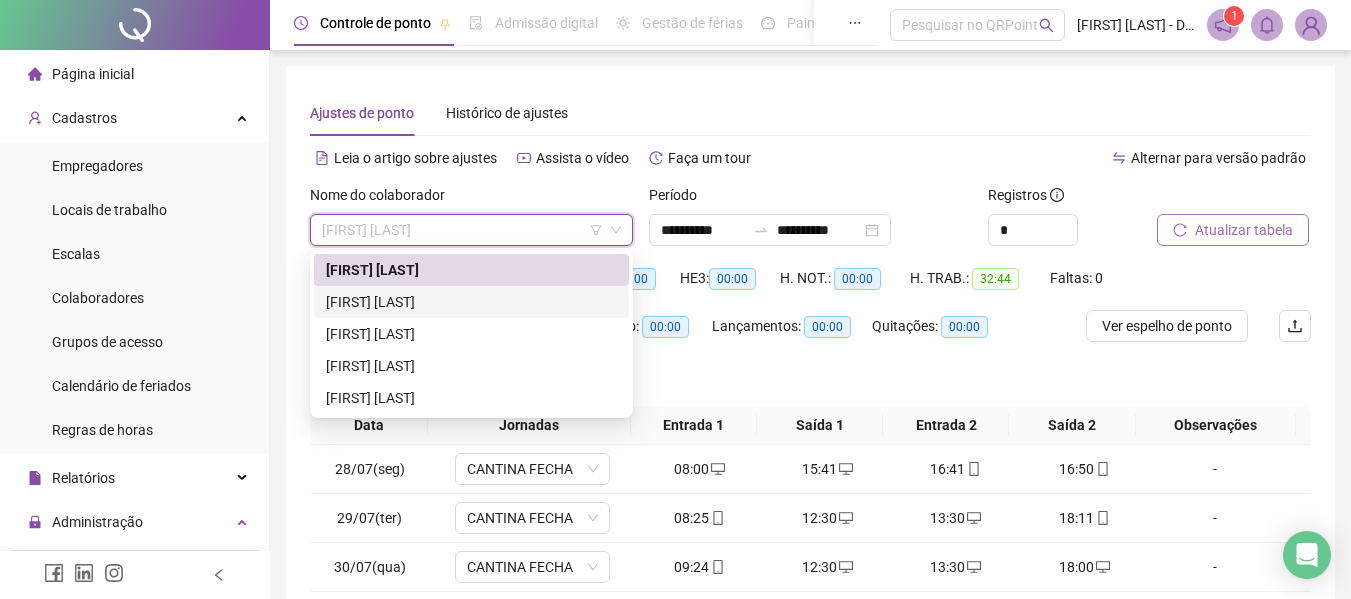 click on "[FIRST] [LAST]" at bounding box center [471, 302] 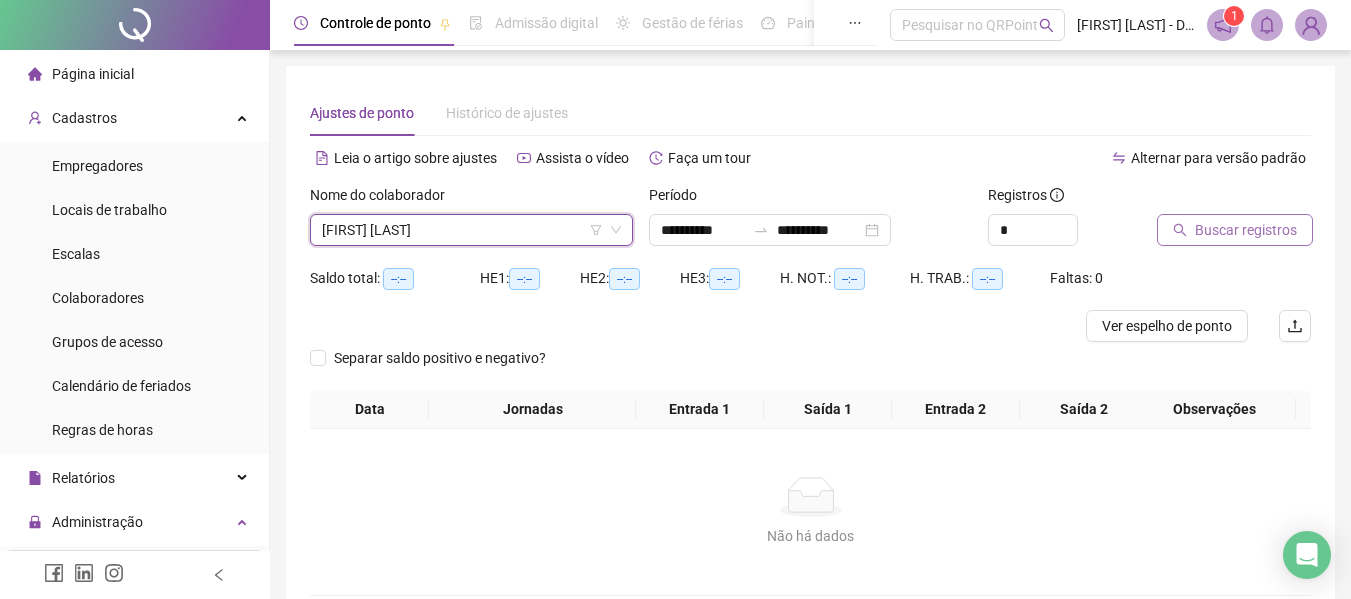 click on "Buscar registros" at bounding box center (1246, 230) 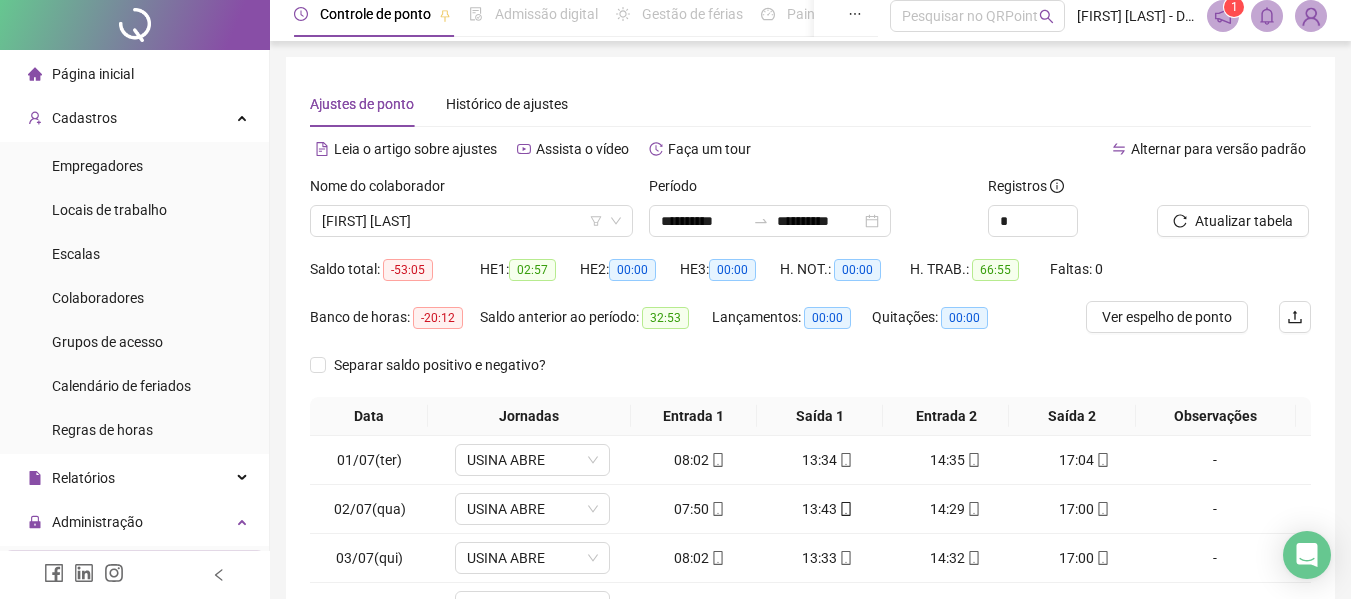 scroll, scrollTop: 0, scrollLeft: 0, axis: both 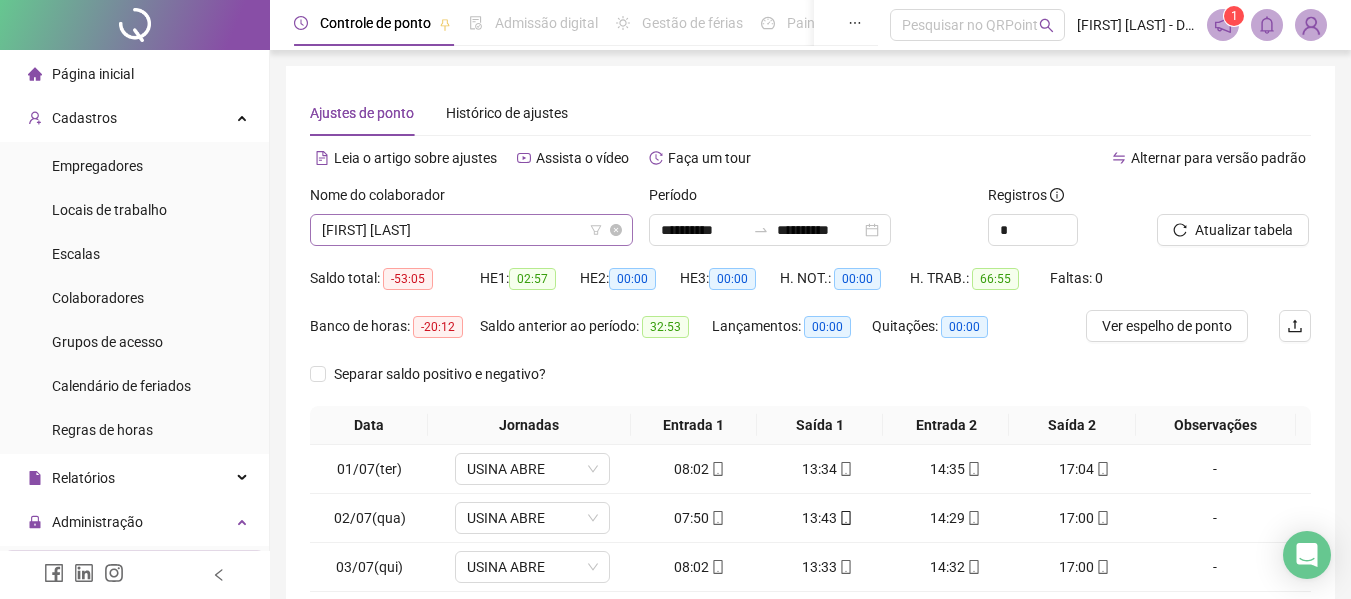 click 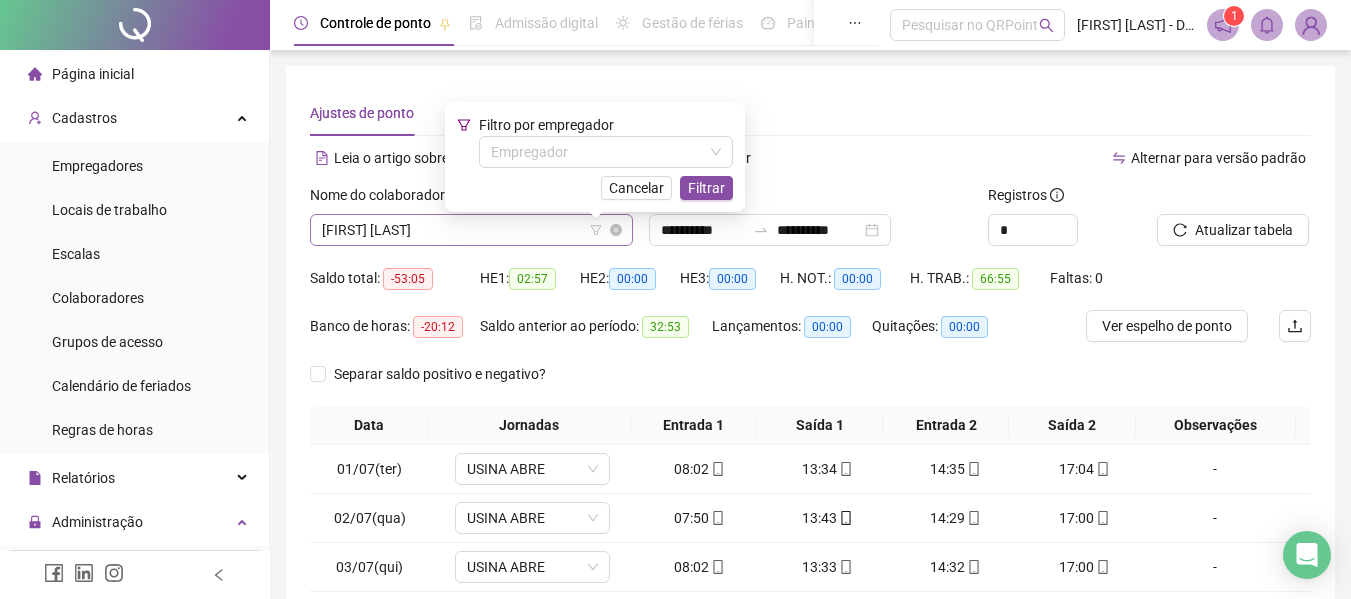 click on "[FIRST] [LAST]" at bounding box center [471, 230] 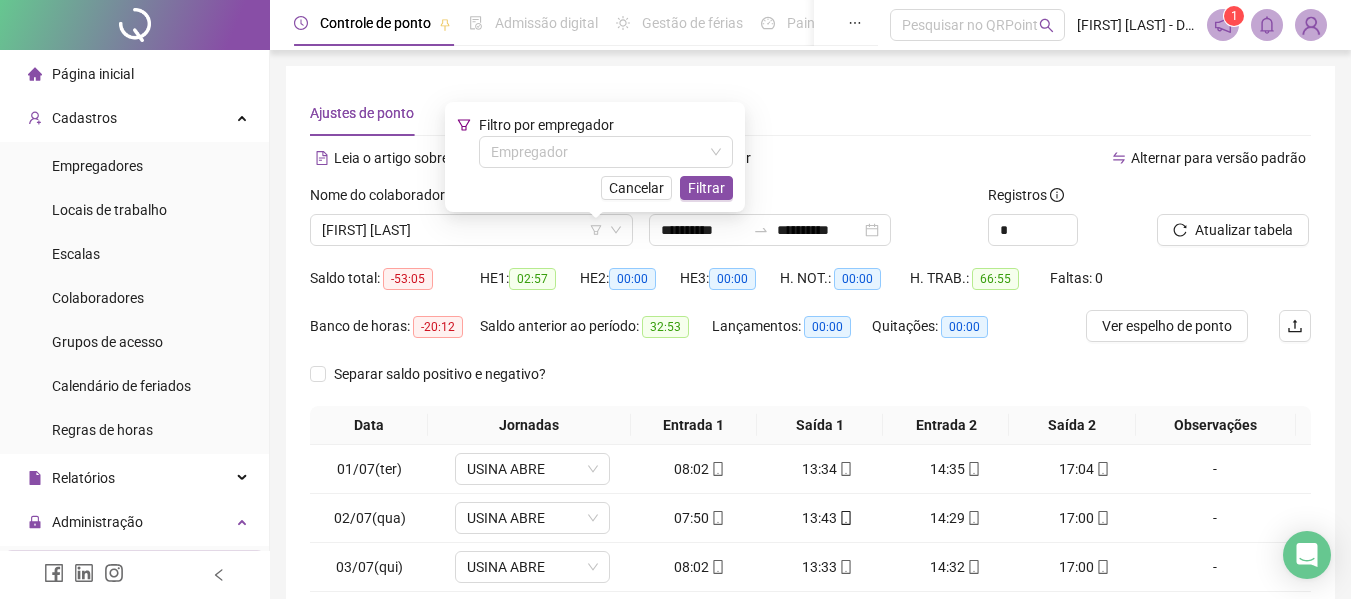 click on "Separar saldo positivo e negativo?" at bounding box center [810, 382] 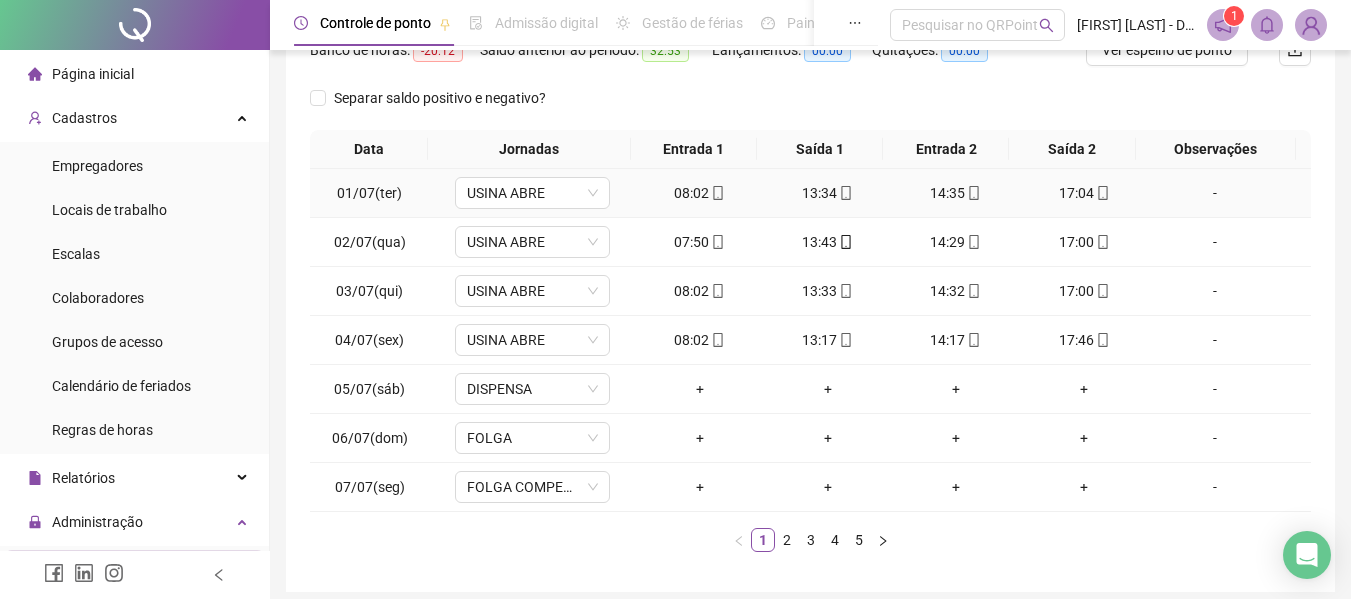 scroll, scrollTop: 355, scrollLeft: 0, axis: vertical 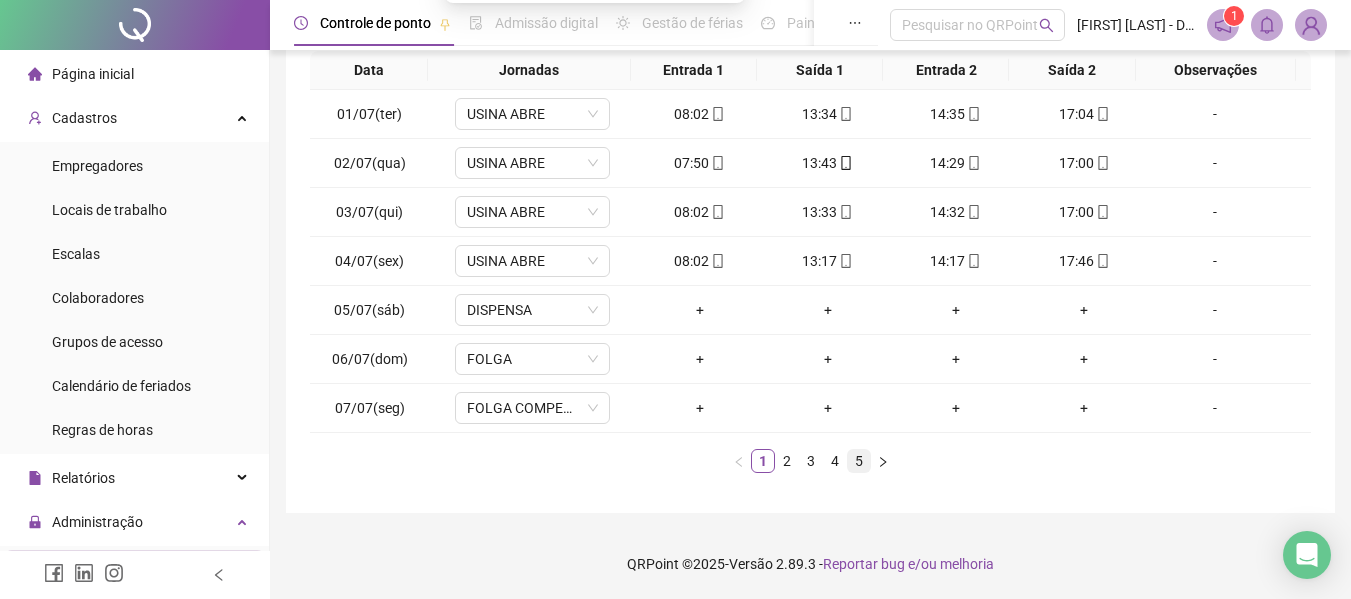 click on "5" at bounding box center (859, 461) 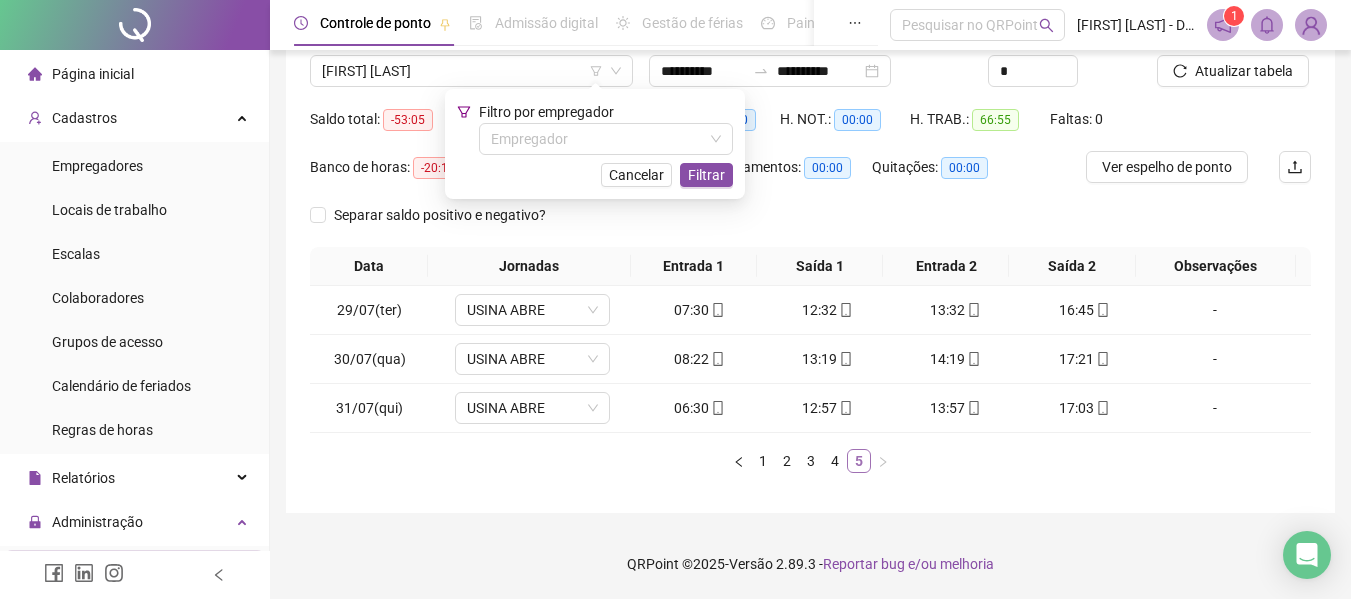 scroll, scrollTop: 159, scrollLeft: 0, axis: vertical 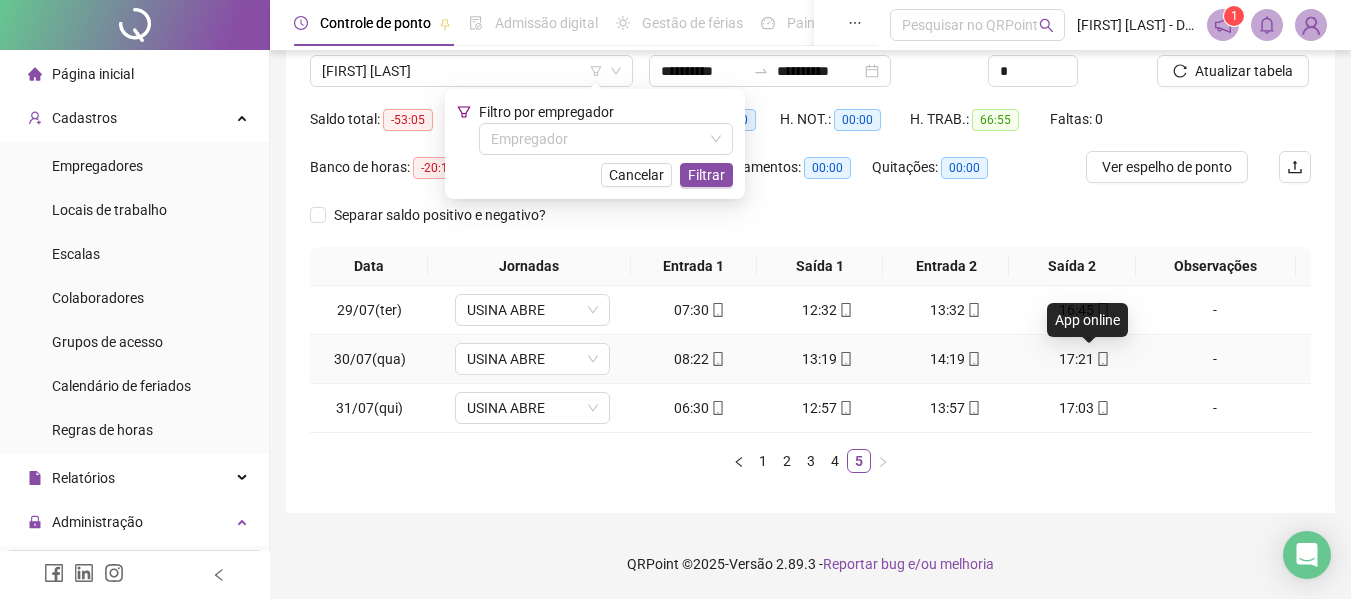 click 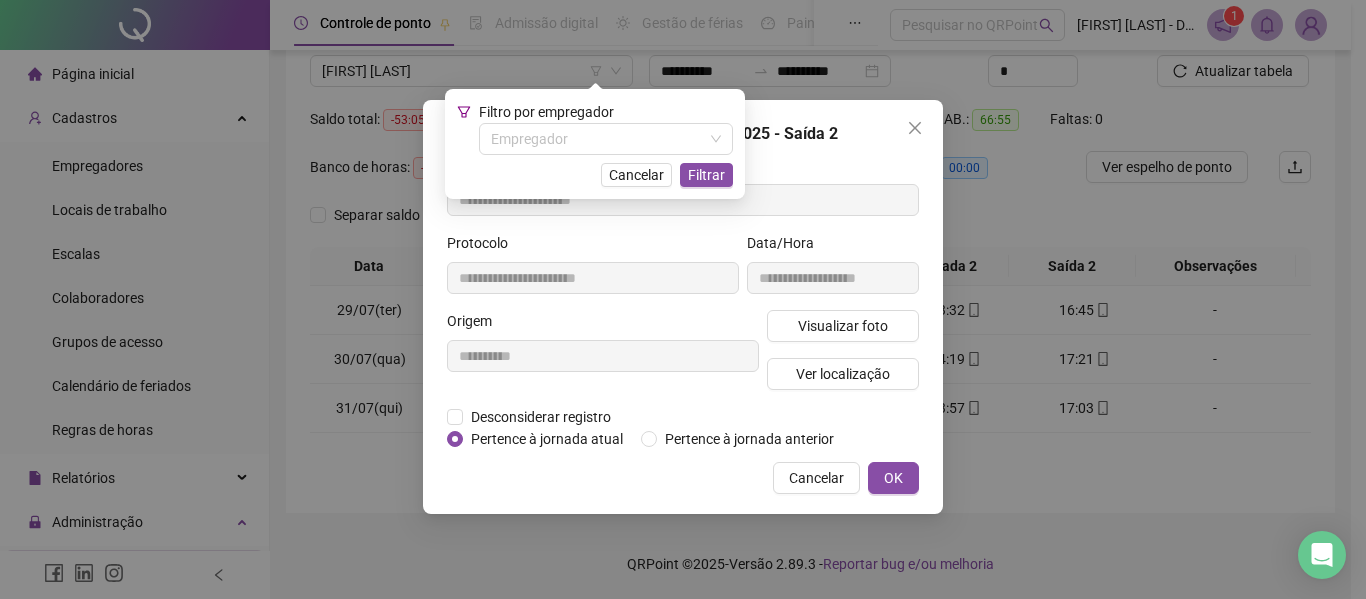 type on "**********" 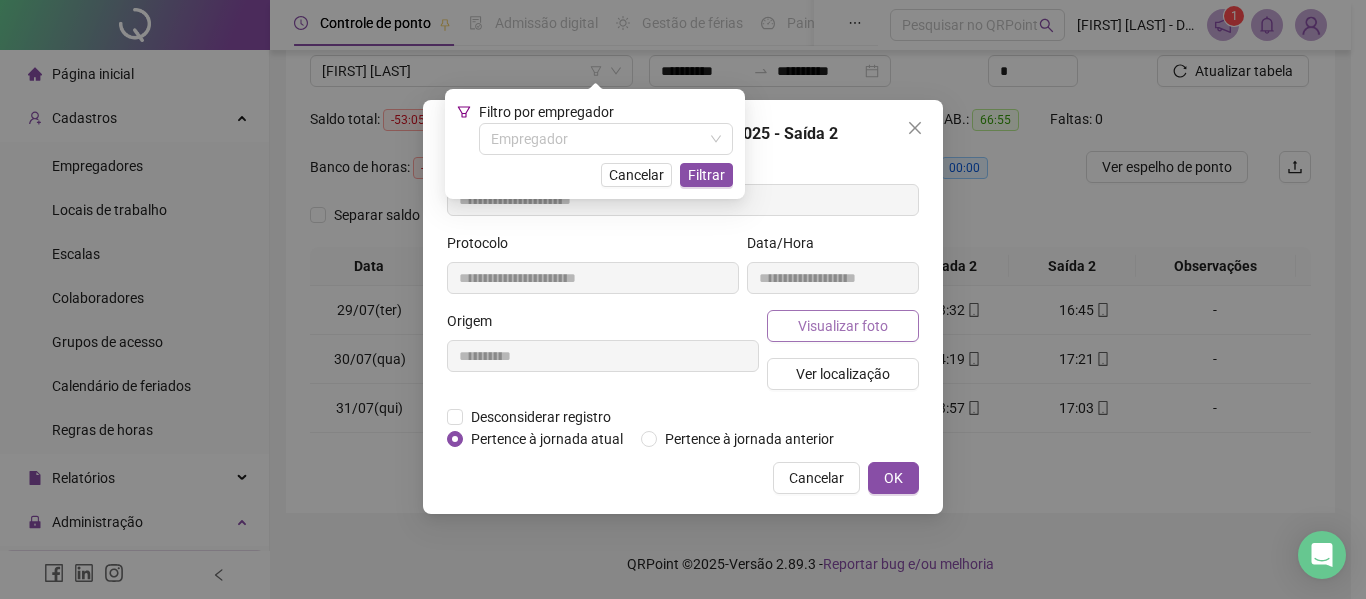 click on "Visualizar foto" at bounding box center (843, 326) 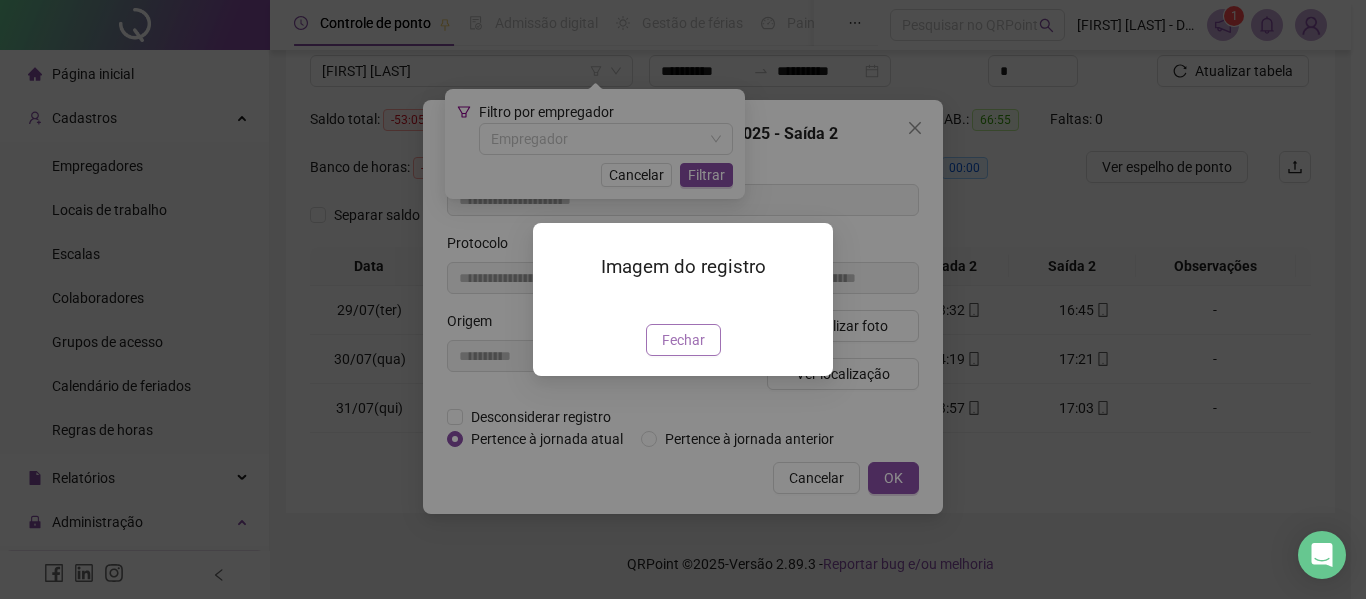 click on "Fechar" at bounding box center (683, 340) 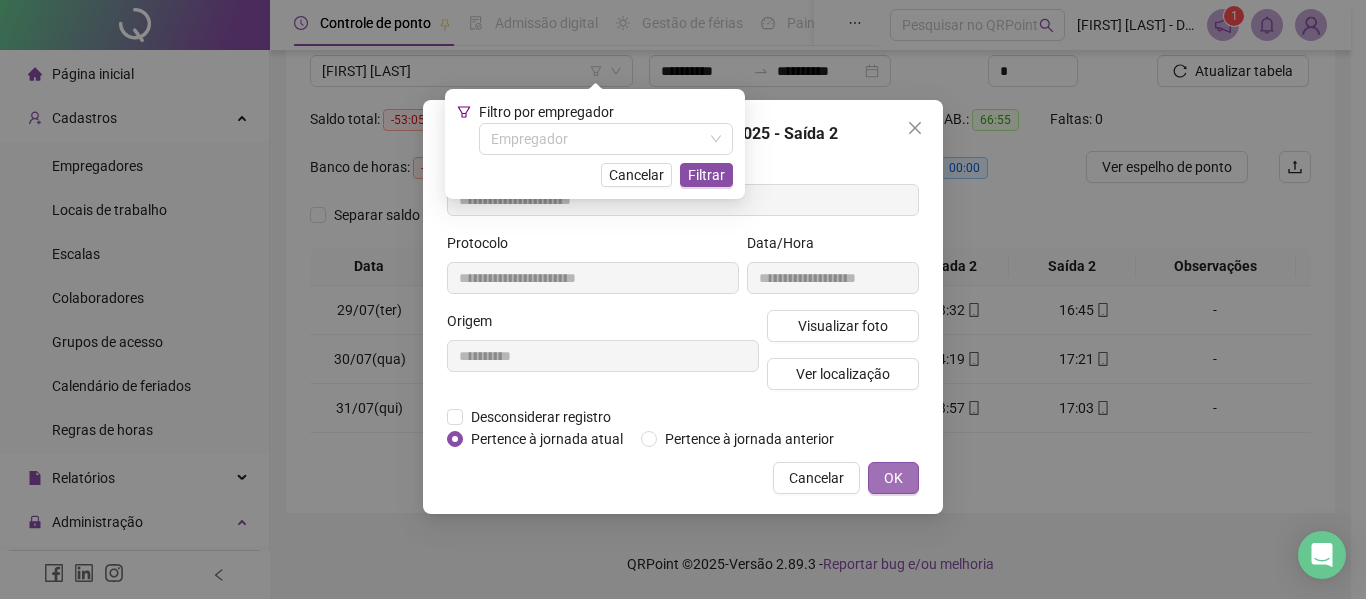 click on "OK" at bounding box center [893, 478] 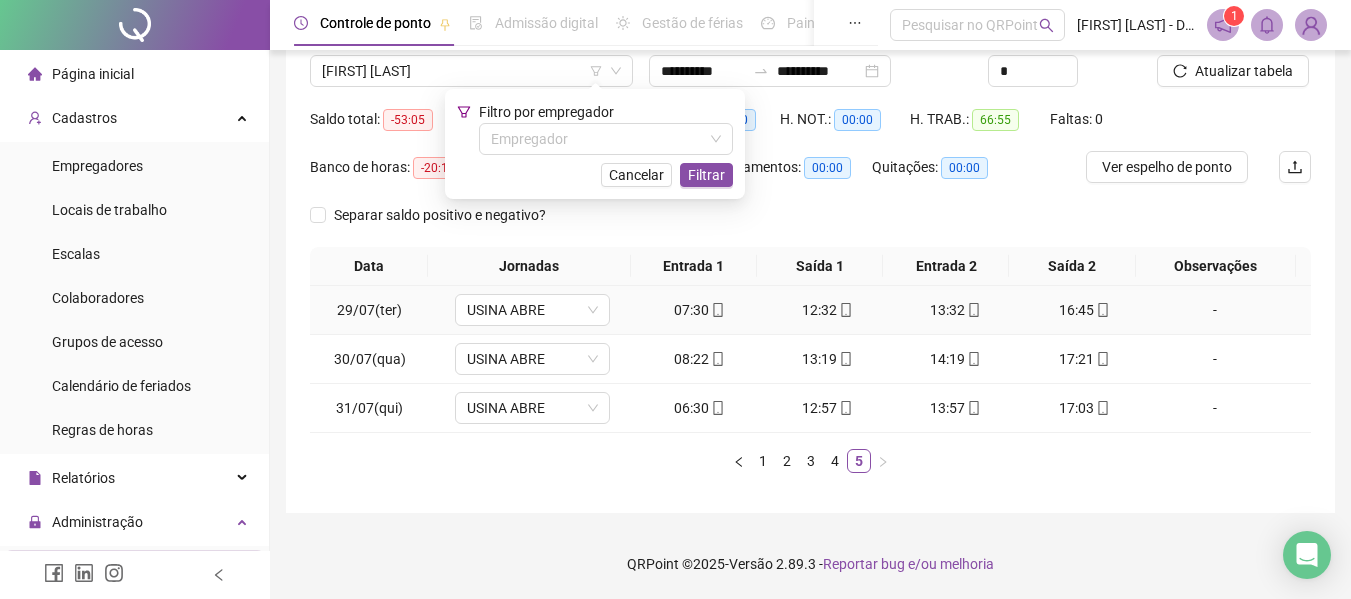 click 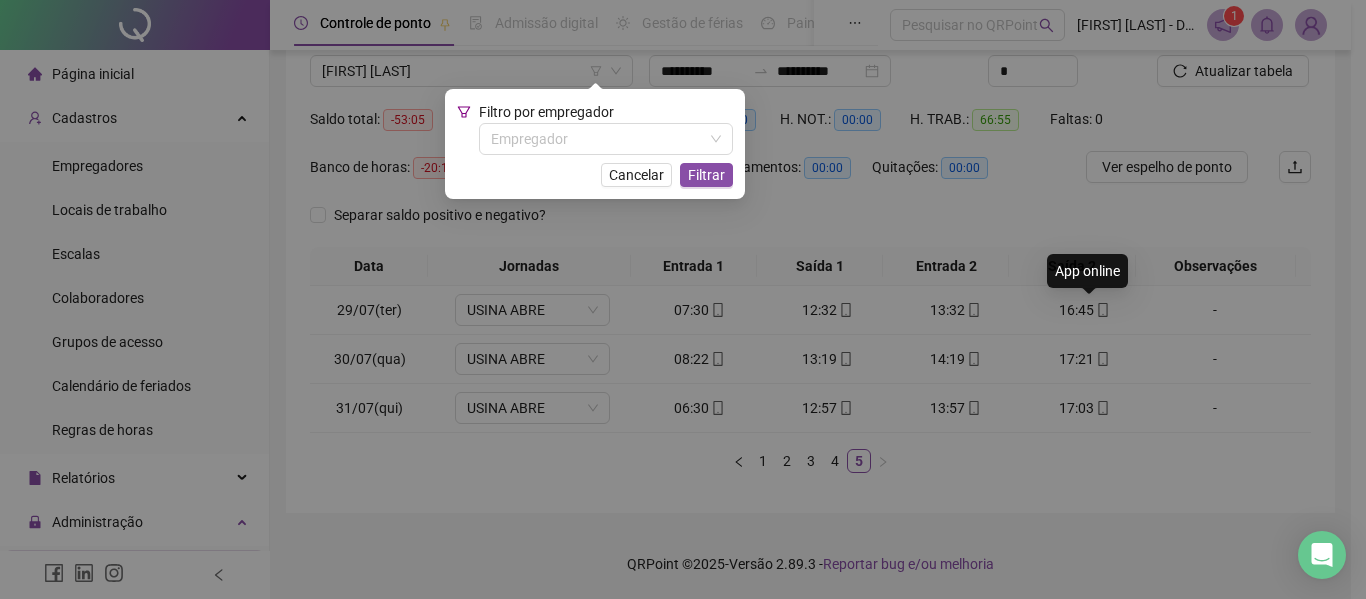 type on "**********" 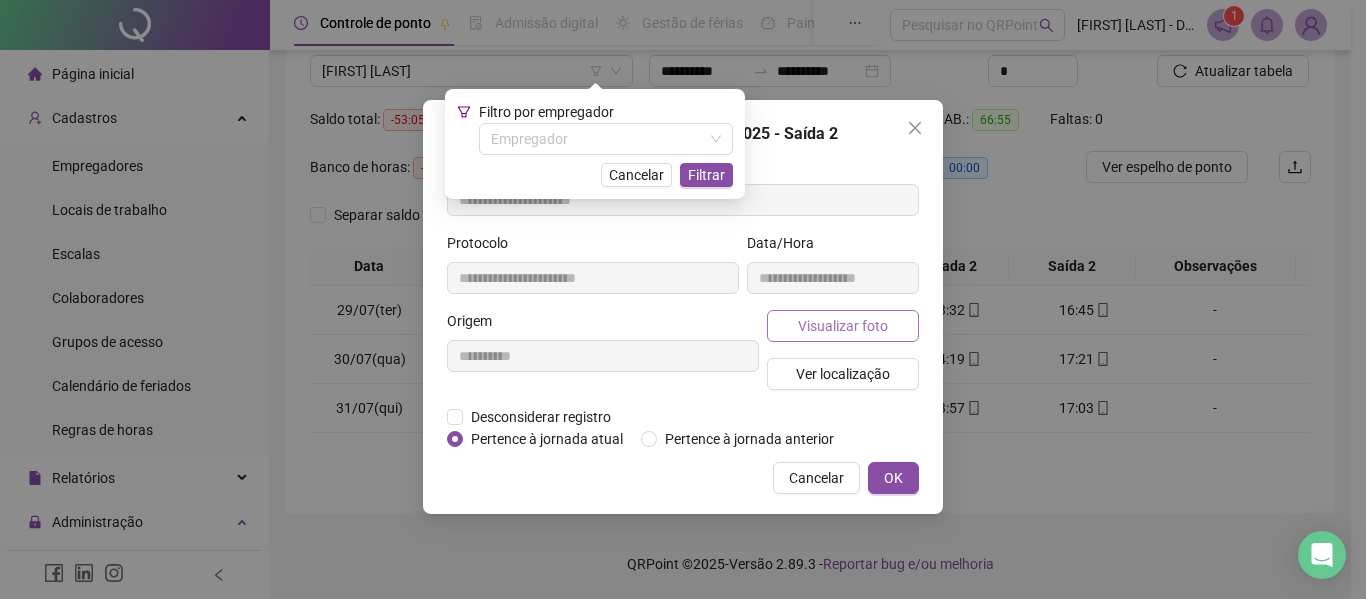 click on "Visualizar foto" at bounding box center [843, 326] 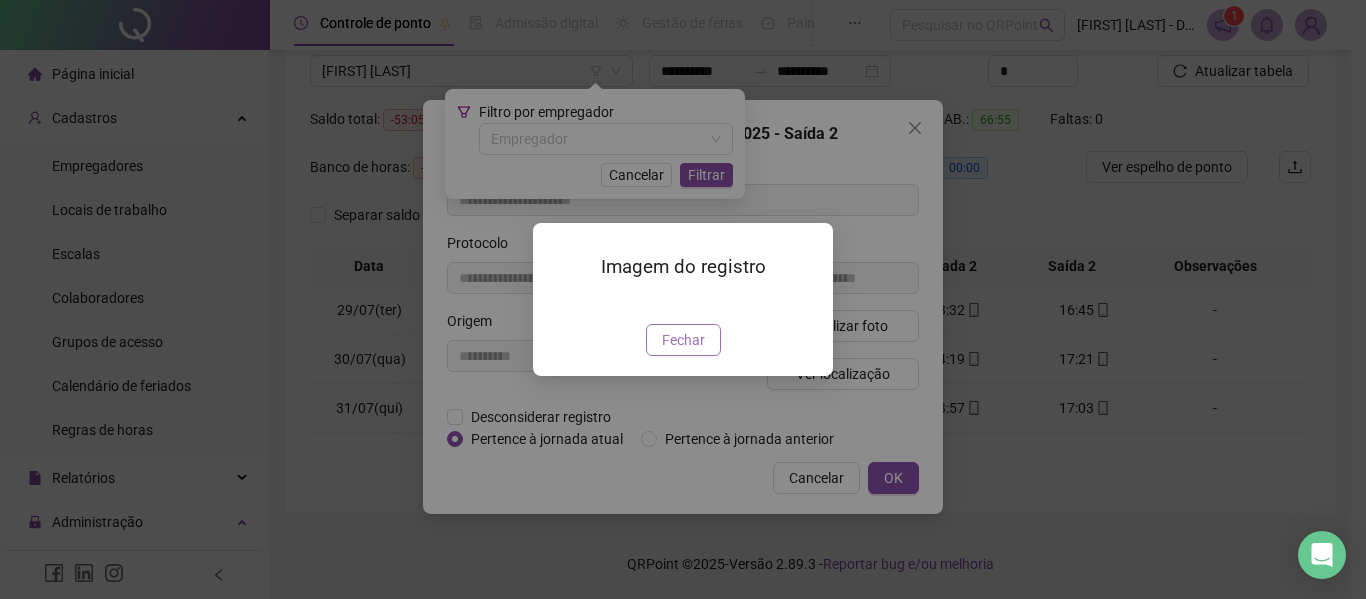 click on "Fechar" at bounding box center [683, 340] 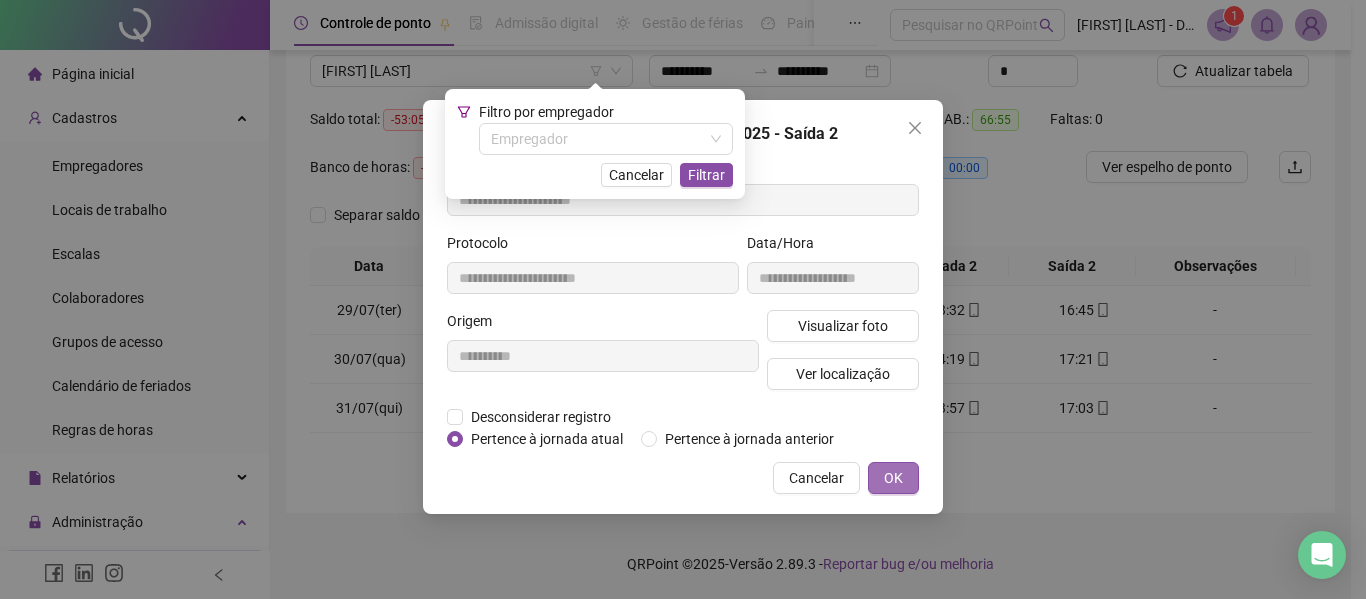 click on "OK" at bounding box center [893, 478] 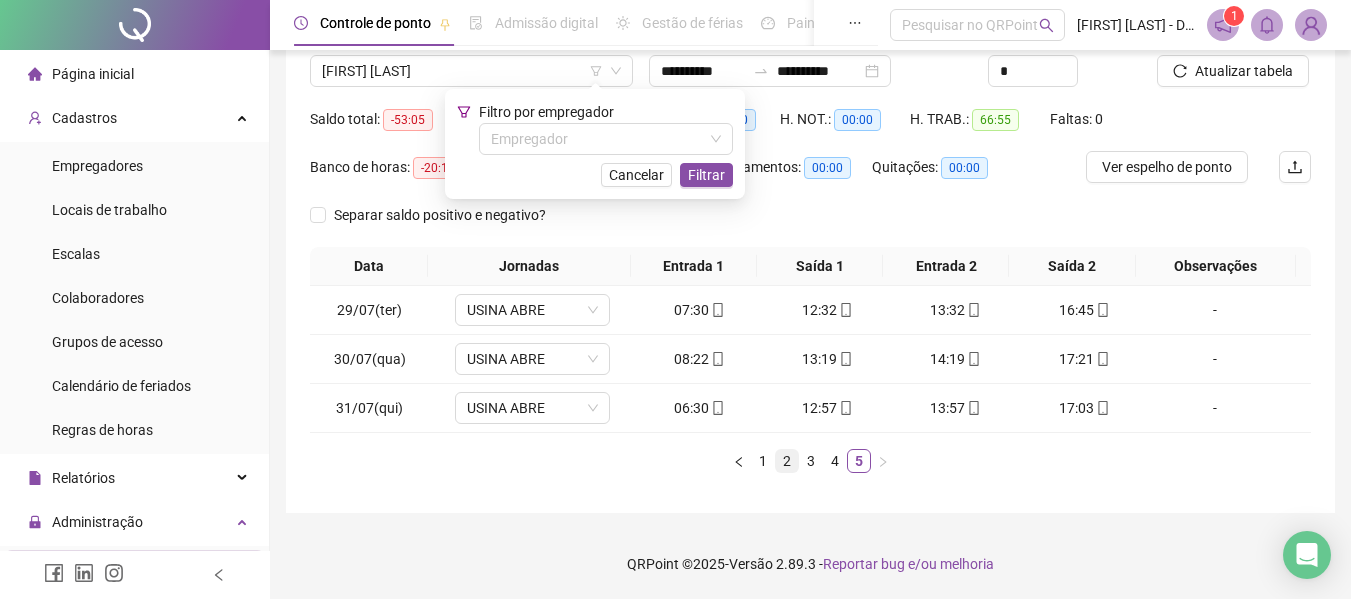 click on "2" at bounding box center [787, 461] 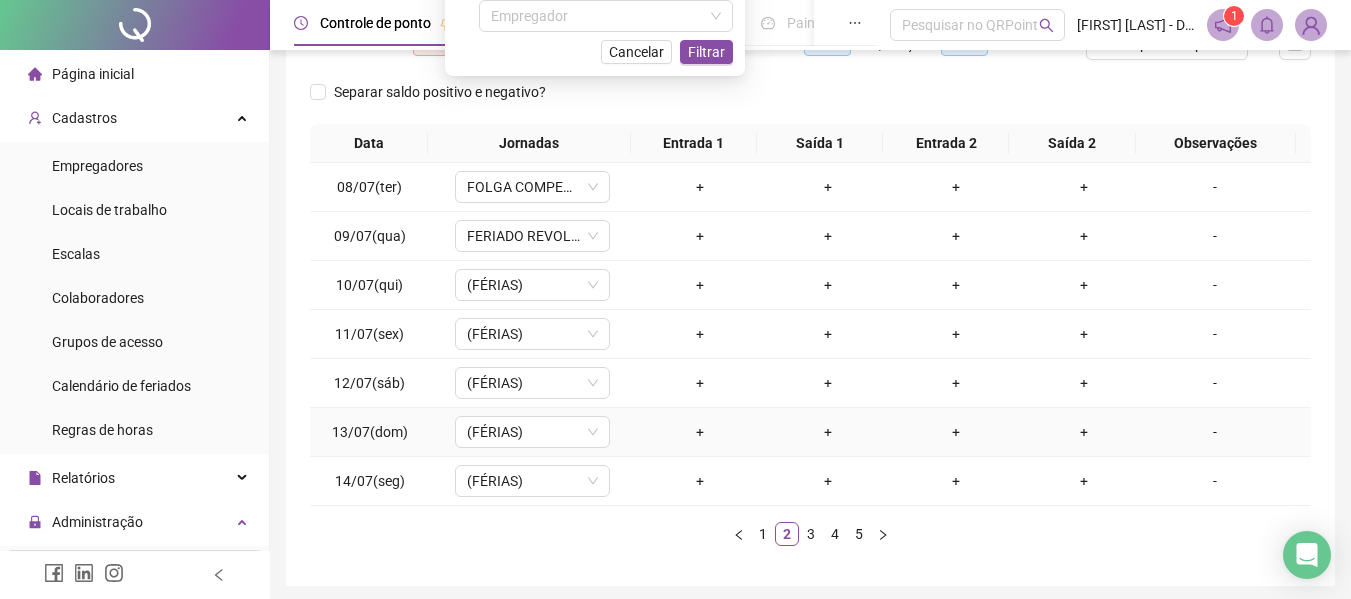 scroll, scrollTop: 355, scrollLeft: 0, axis: vertical 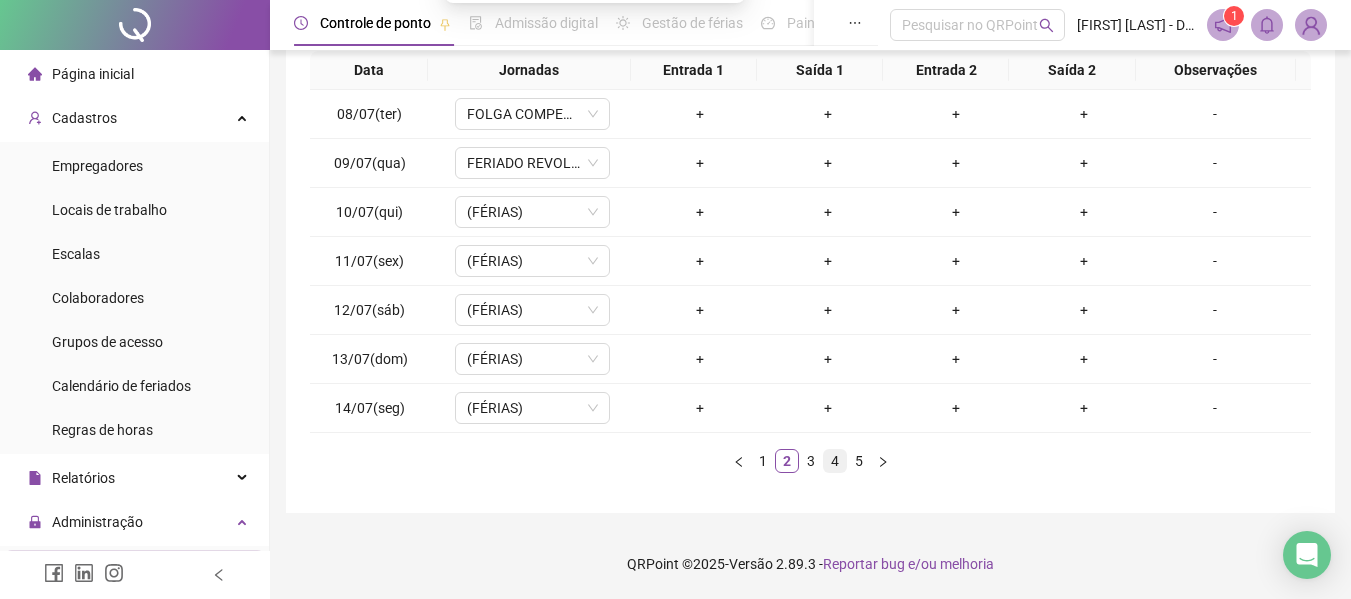 click on "4" at bounding box center [835, 461] 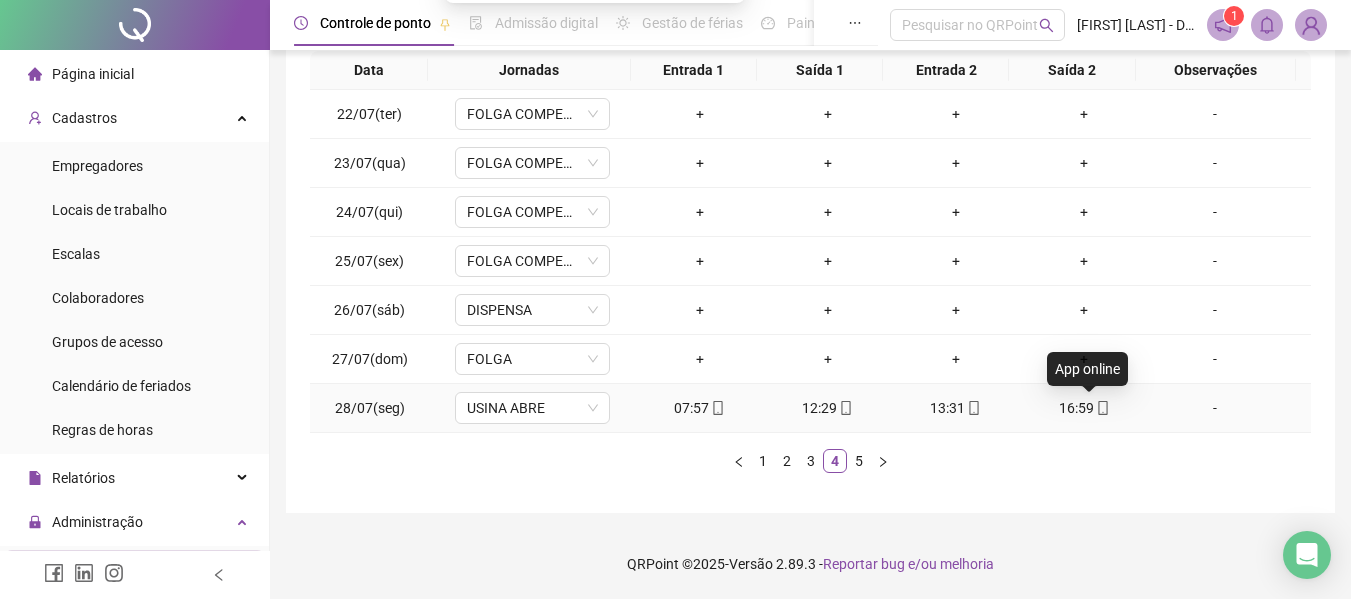 click 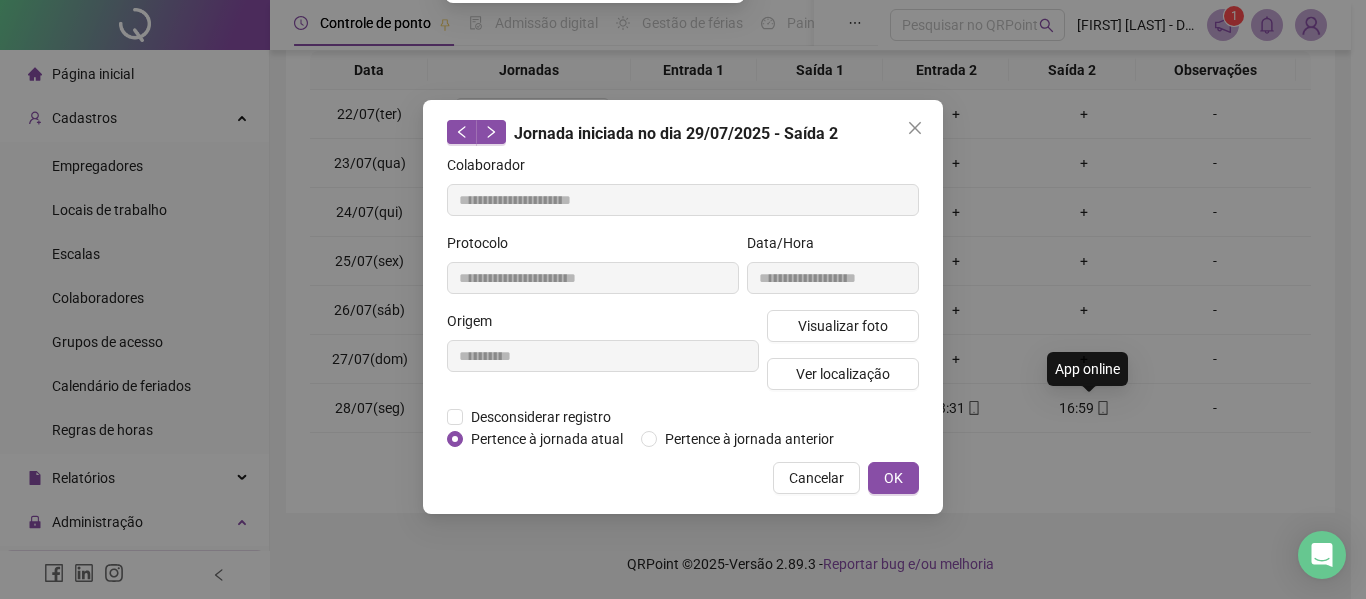 type on "**********" 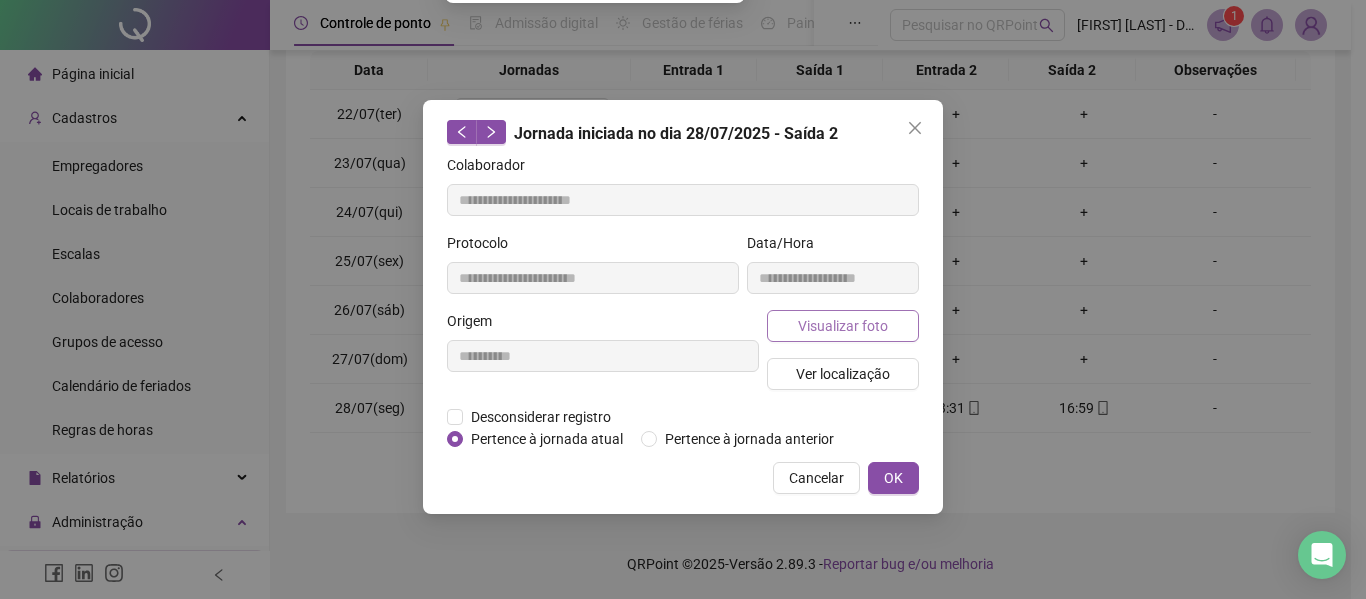 click on "Visualizar foto" at bounding box center (843, 326) 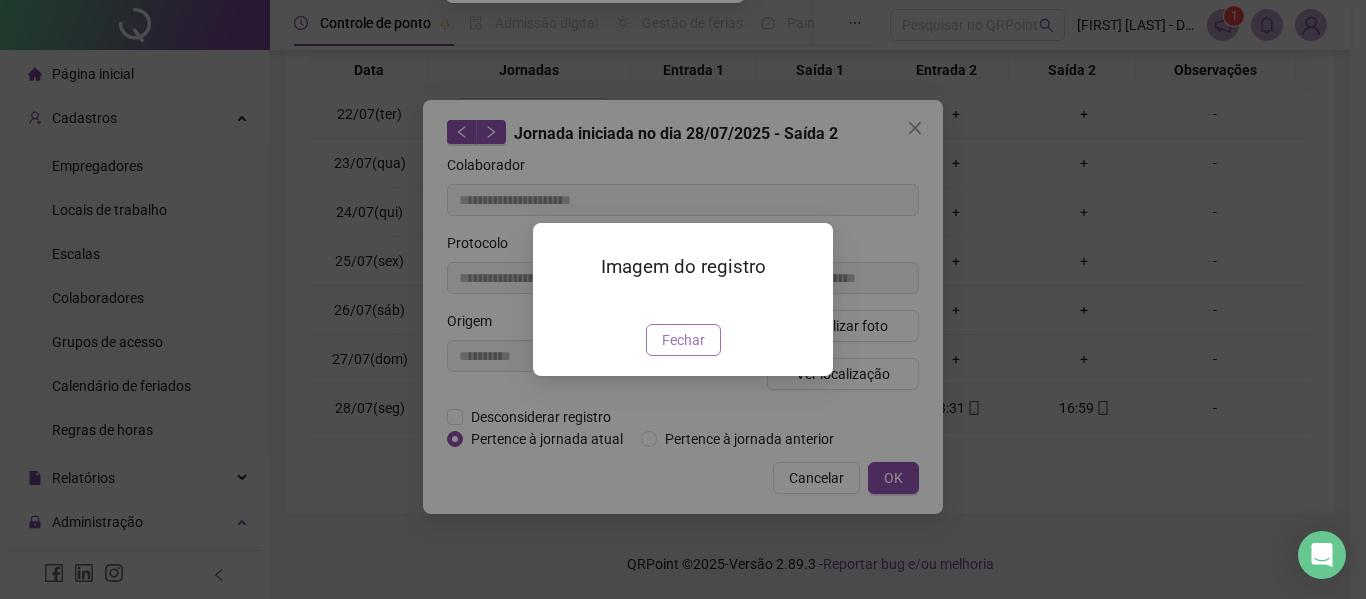 click on "Fechar" at bounding box center [683, 340] 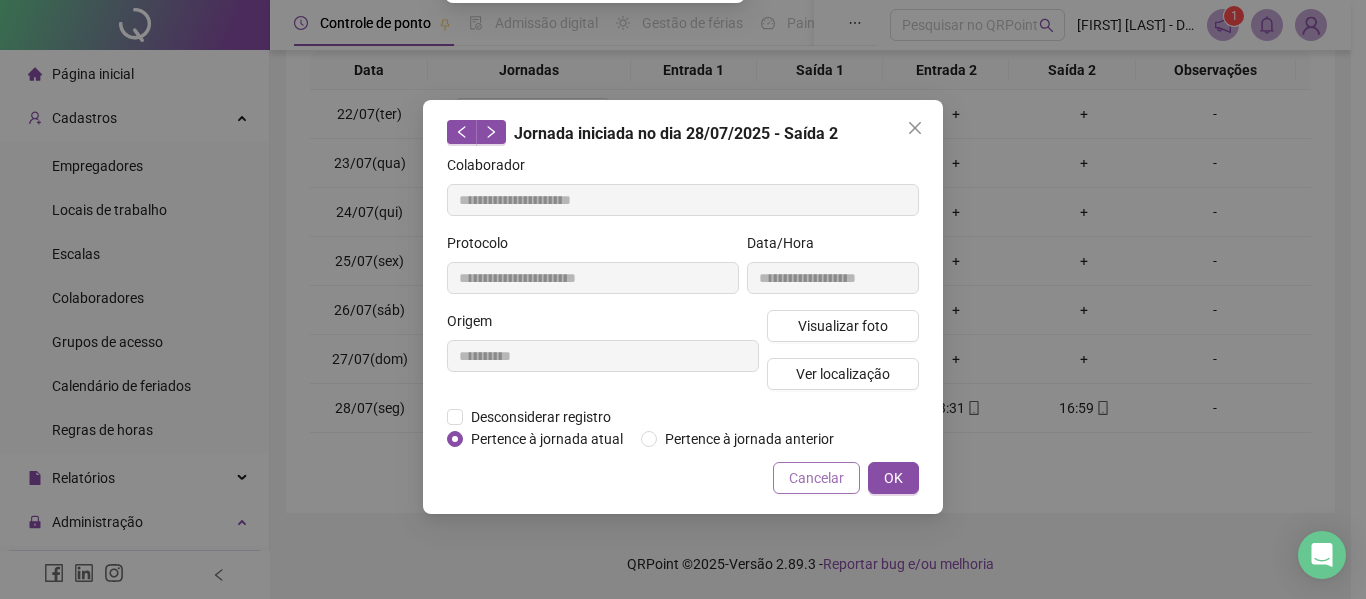 click on "Cancelar" at bounding box center (816, 478) 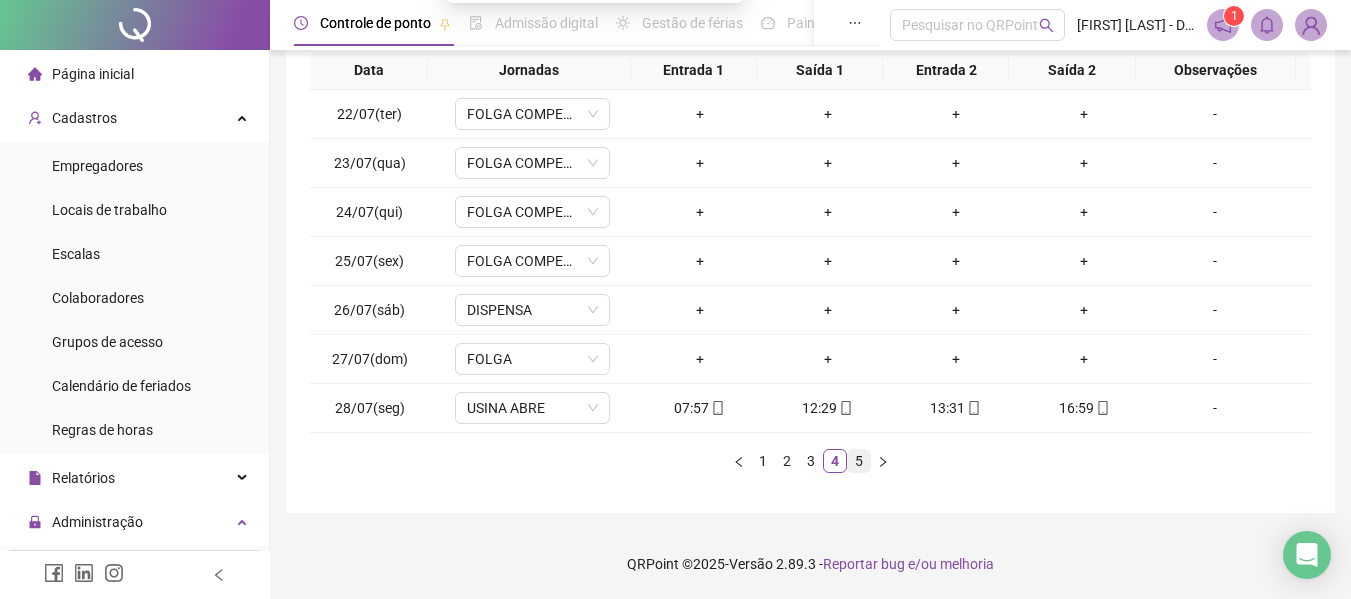 click on "5" at bounding box center [859, 461] 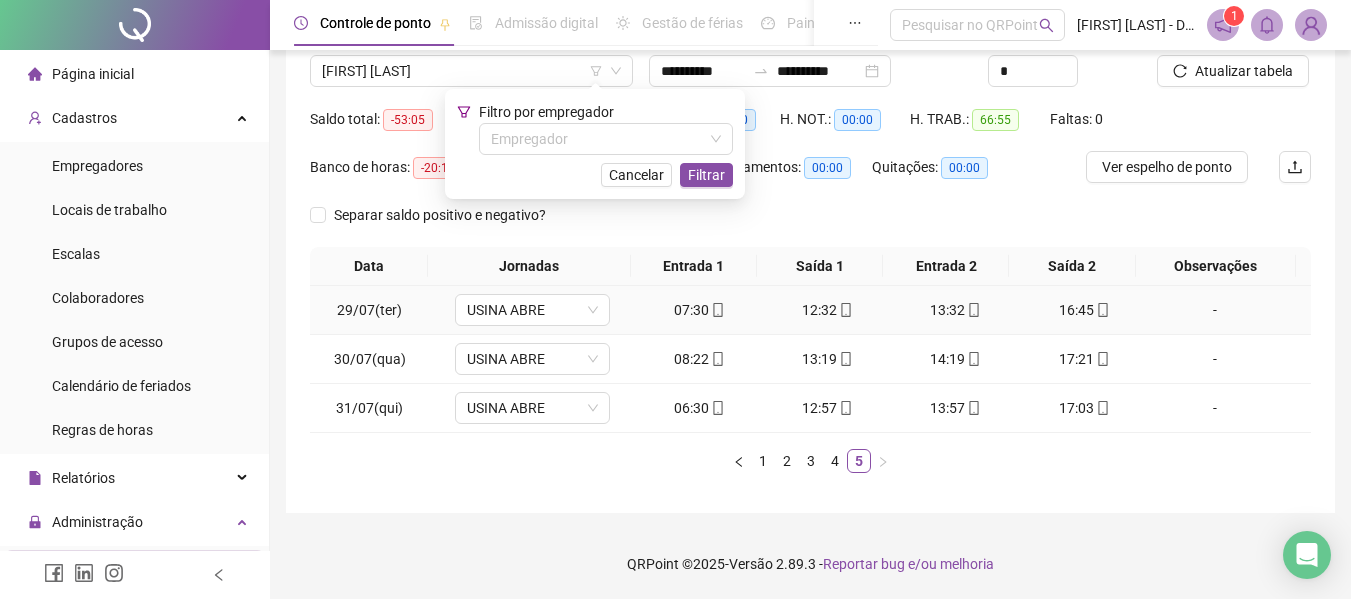 click 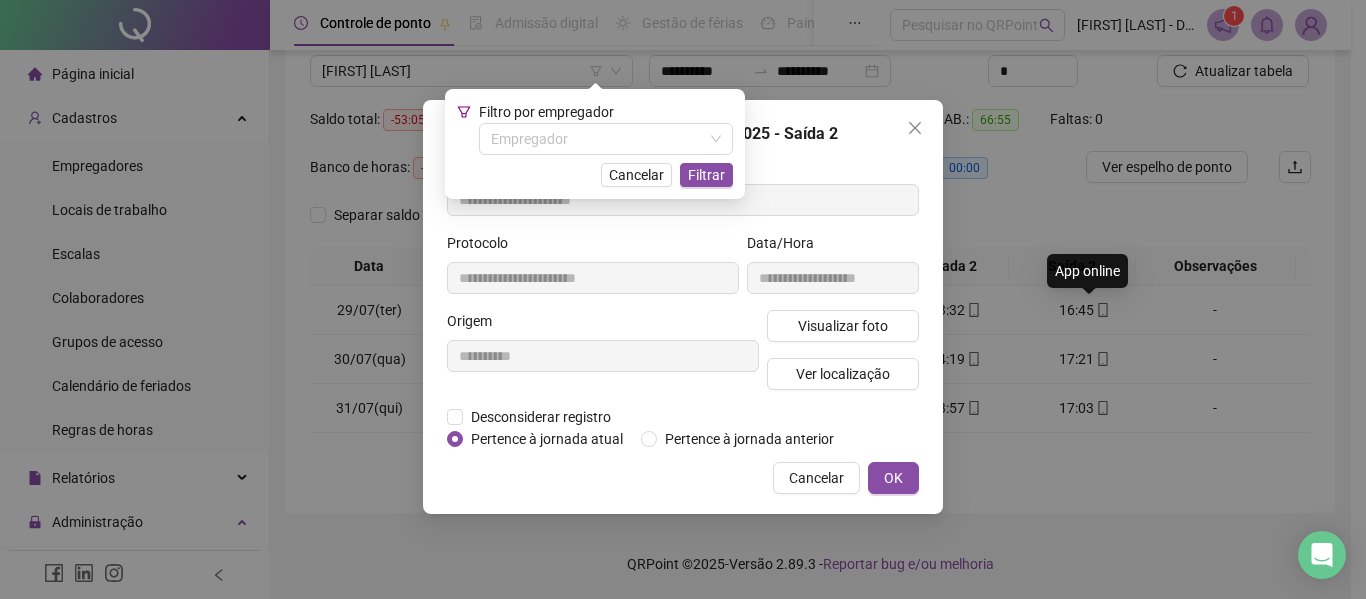 type on "**********" 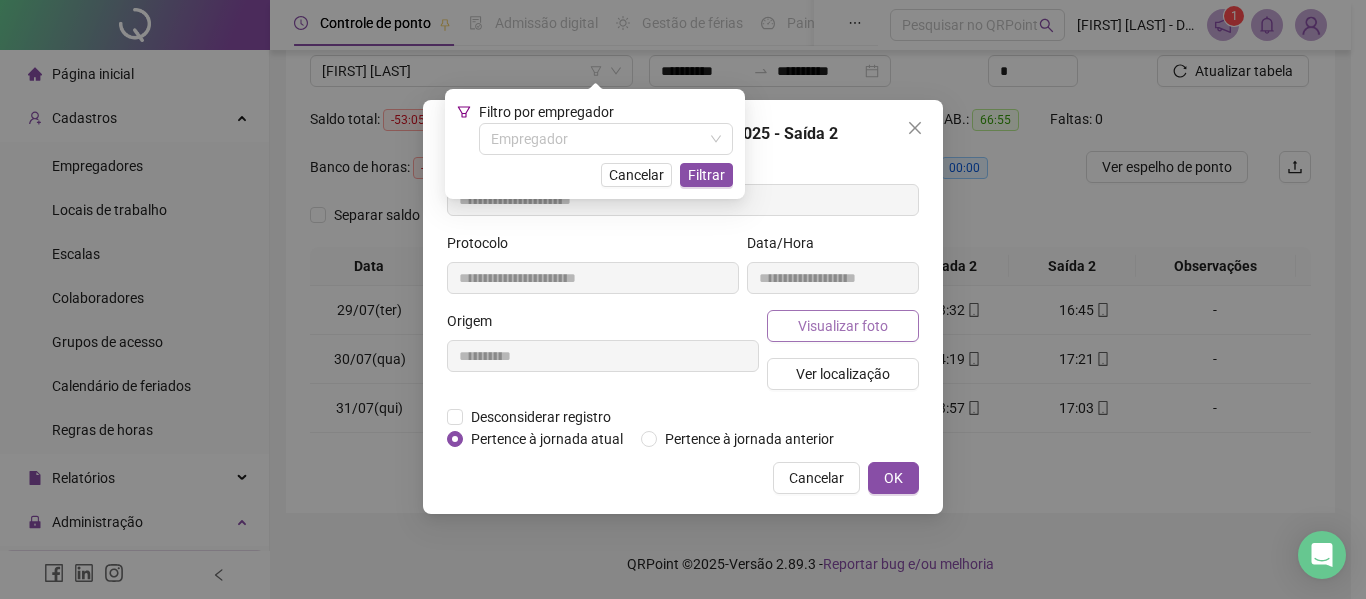 click on "Visualizar foto" at bounding box center (843, 326) 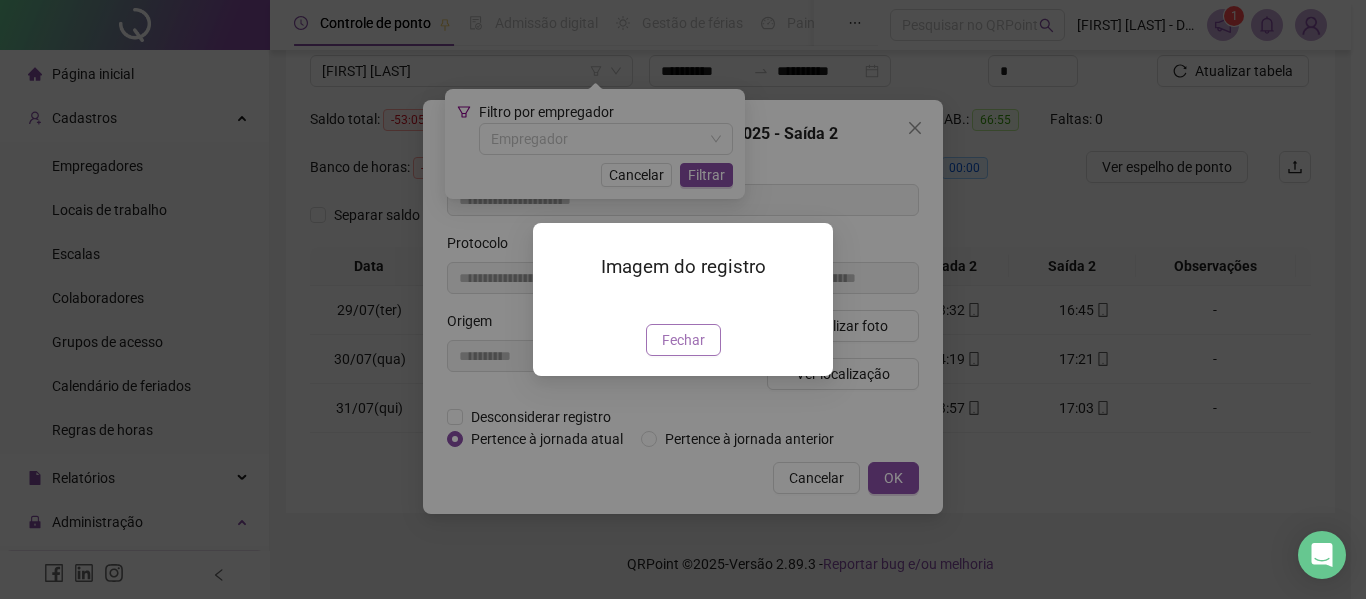 click on "Fechar" at bounding box center (683, 340) 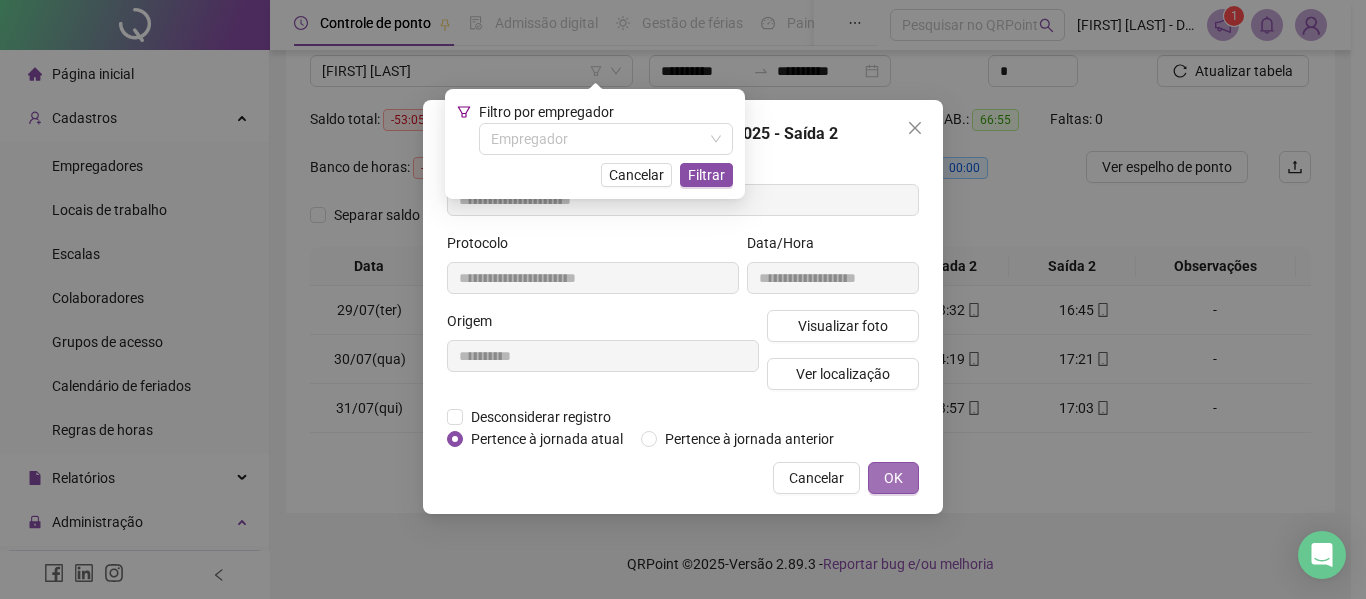 click on "OK" at bounding box center (893, 478) 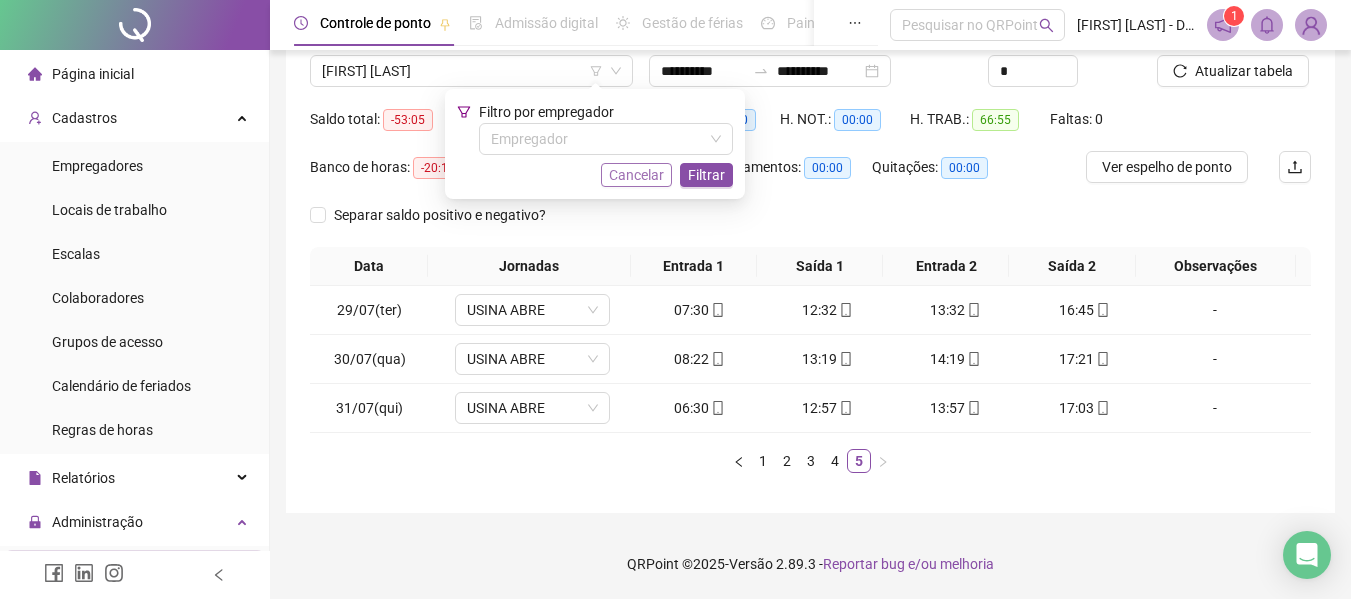 click on "Cancelar" at bounding box center (636, 175) 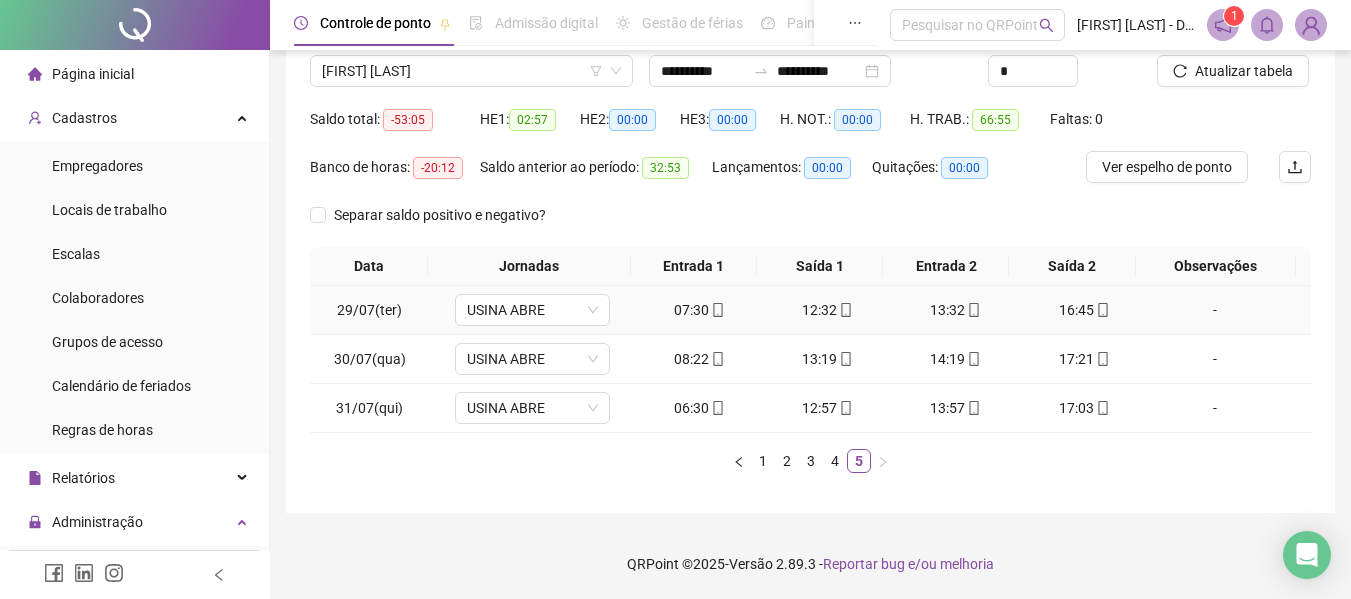 click 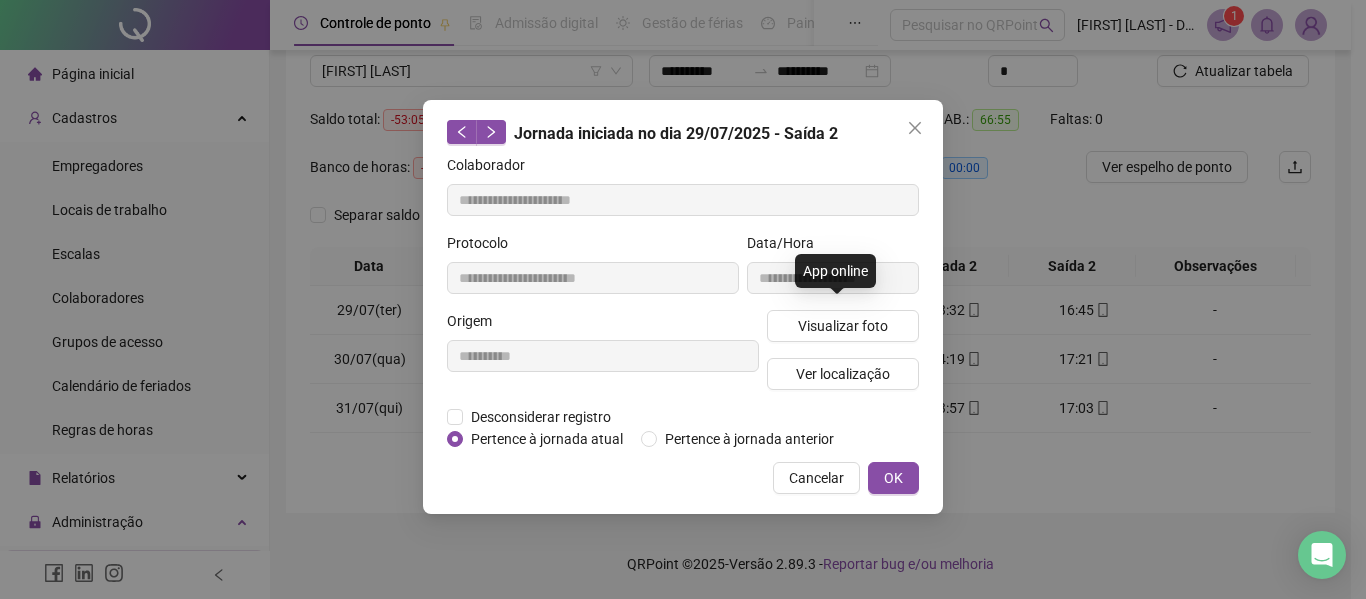 type on "**********" 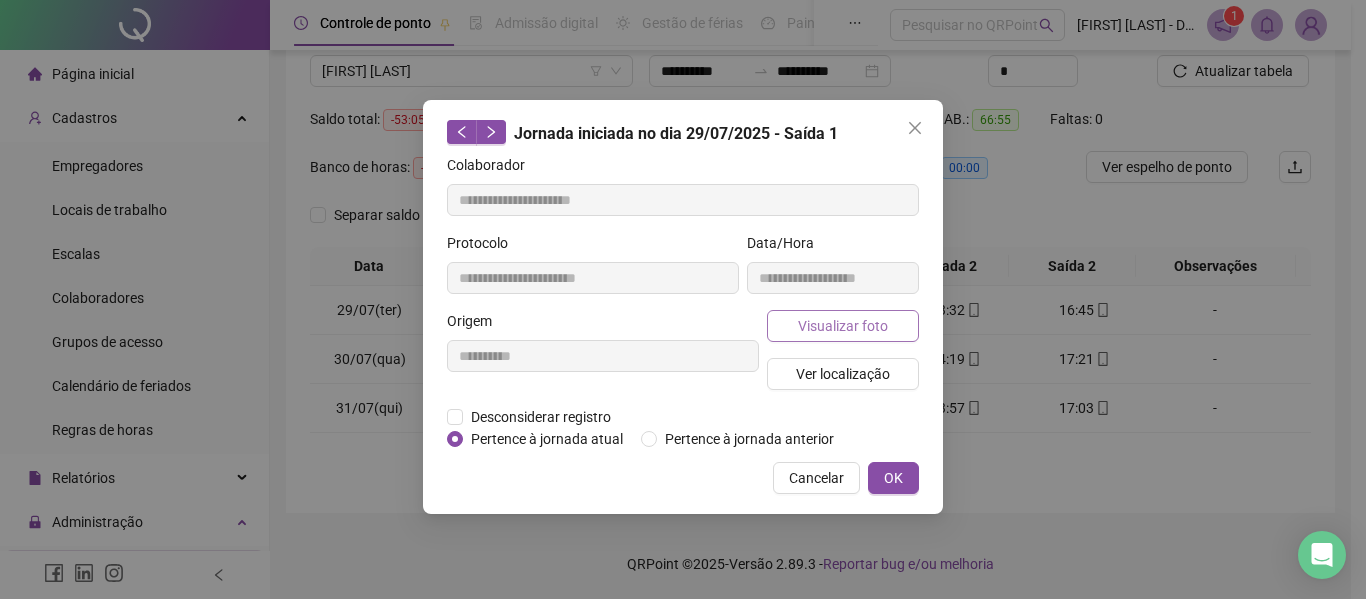click on "Visualizar foto" at bounding box center (843, 326) 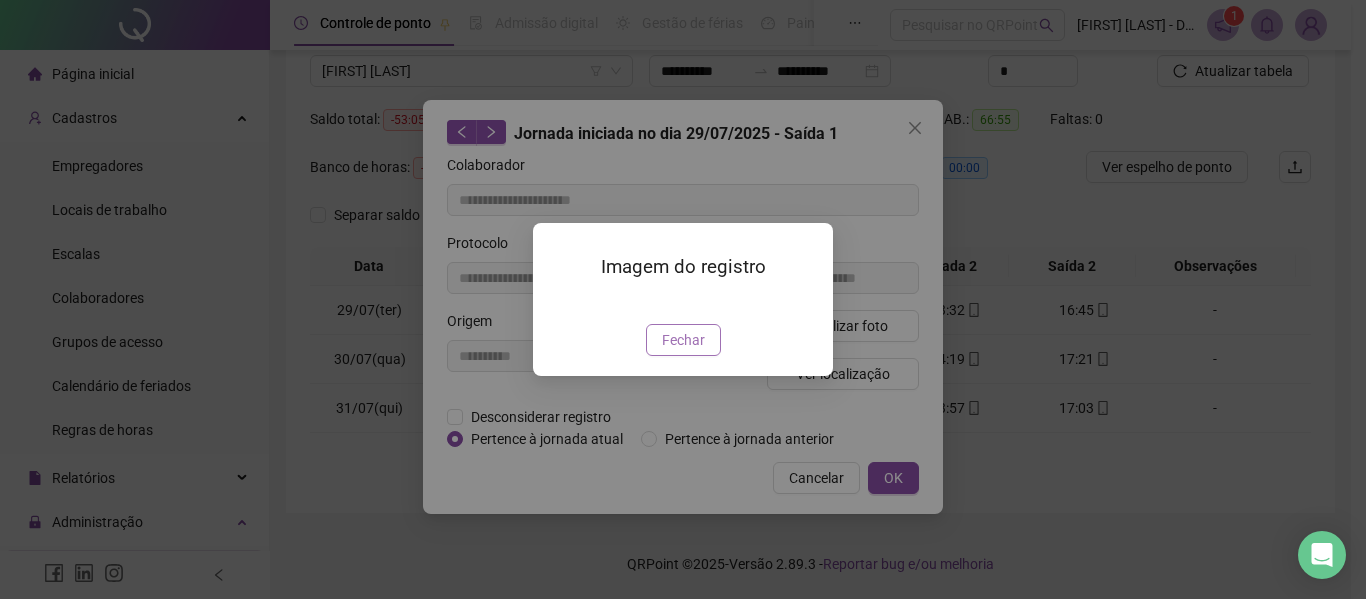 click on "Fechar" at bounding box center [683, 340] 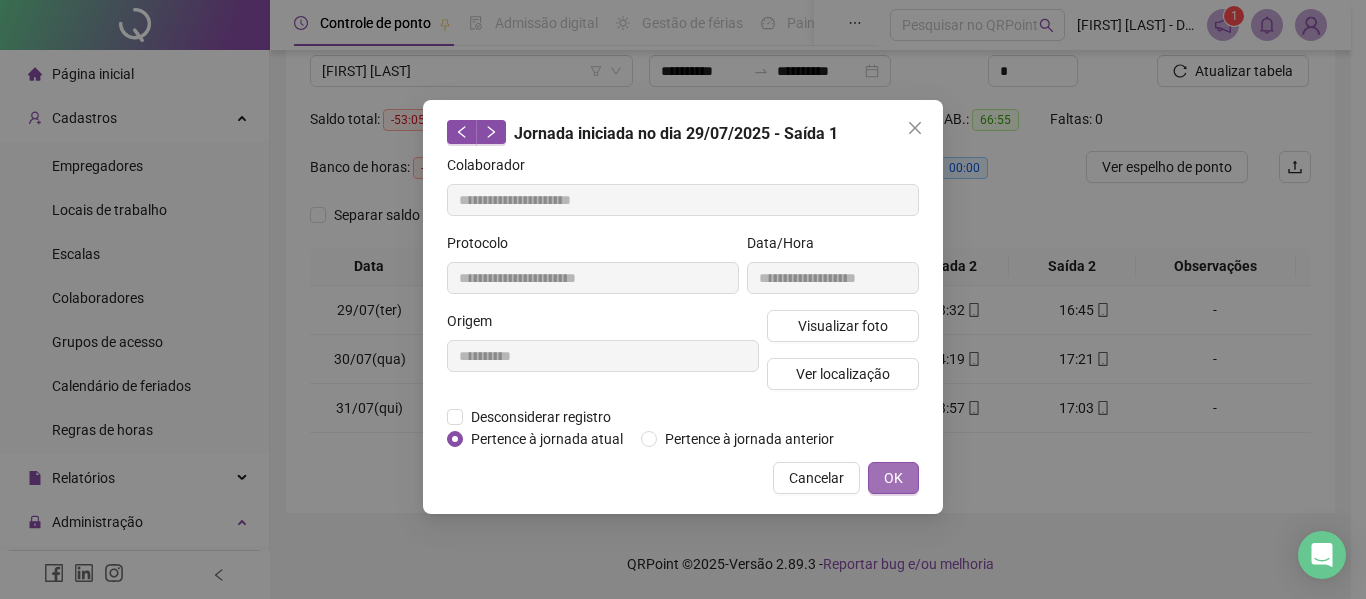 click on "OK" at bounding box center [893, 478] 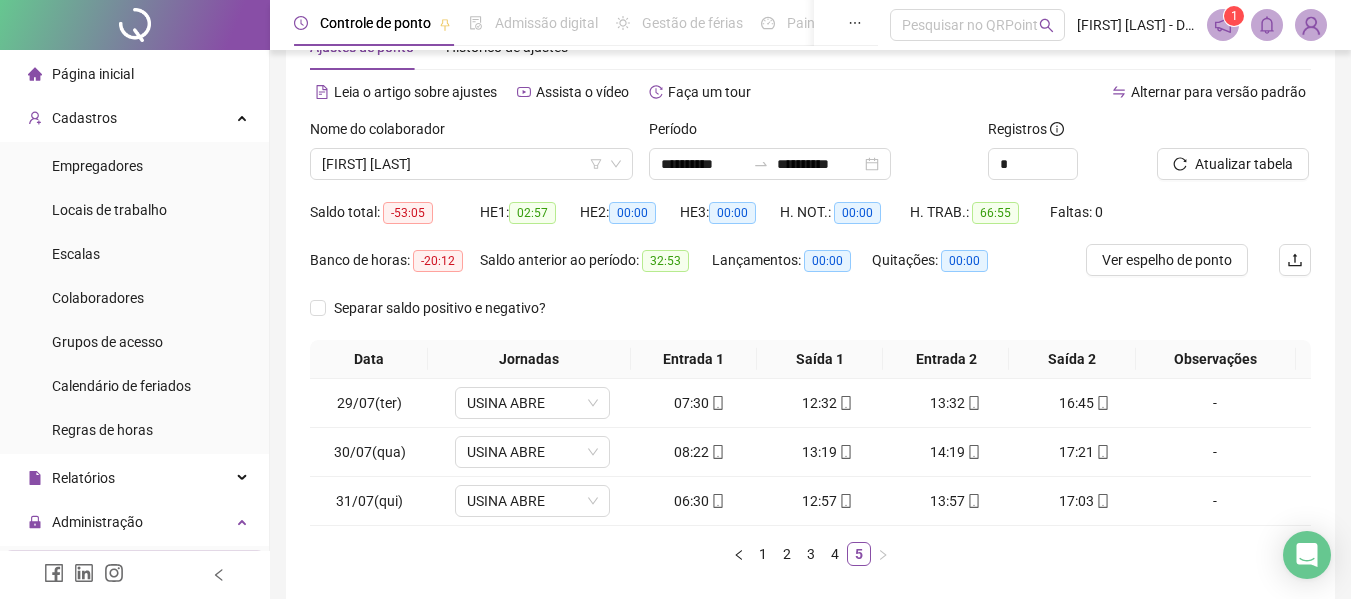 scroll, scrollTop: 159, scrollLeft: 0, axis: vertical 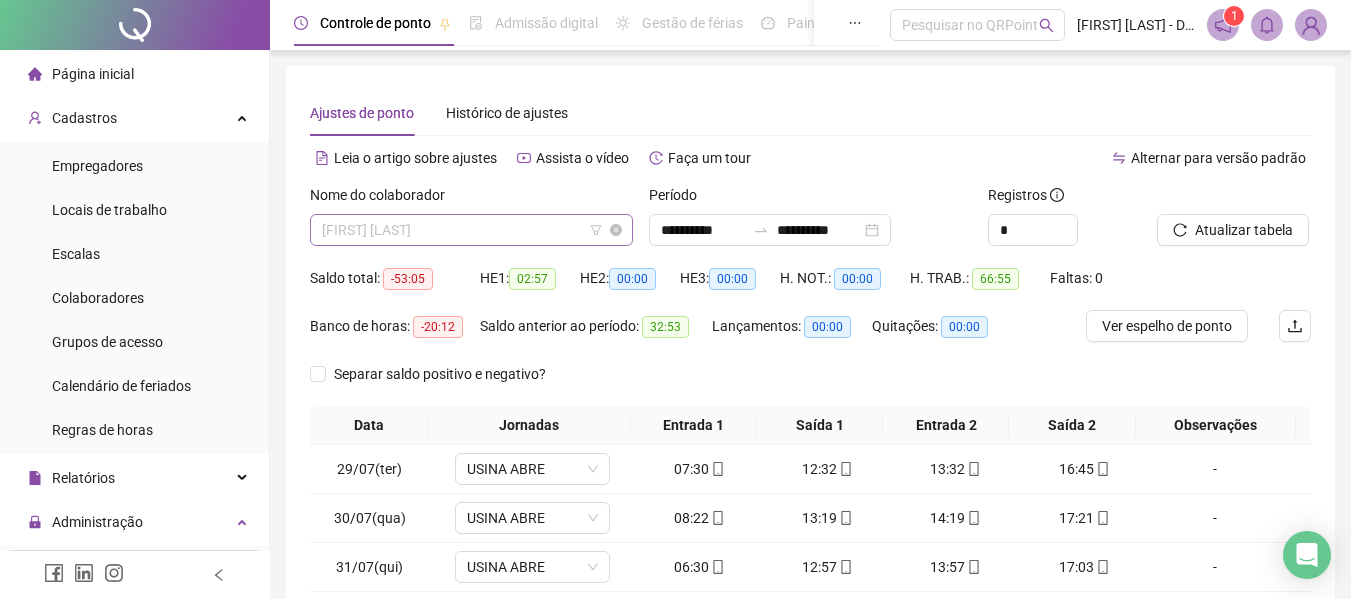 click on "[FIRST] [LAST]" at bounding box center [471, 230] 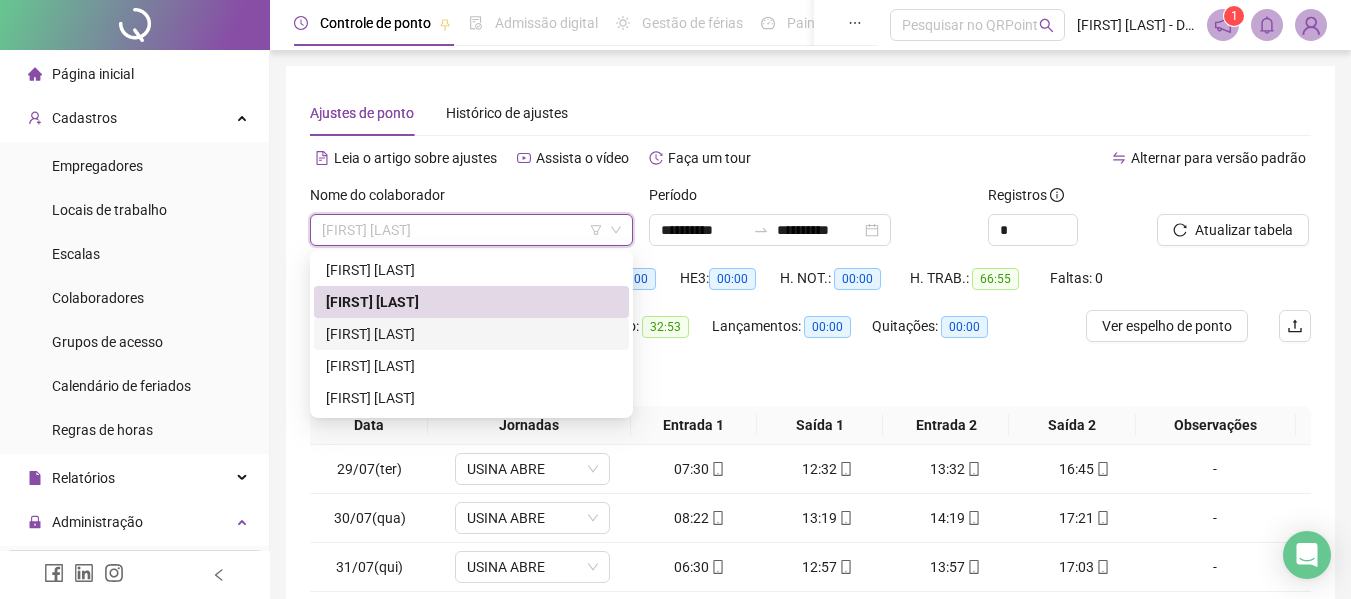 click on "[FIRST] [LAST]" at bounding box center [471, 334] 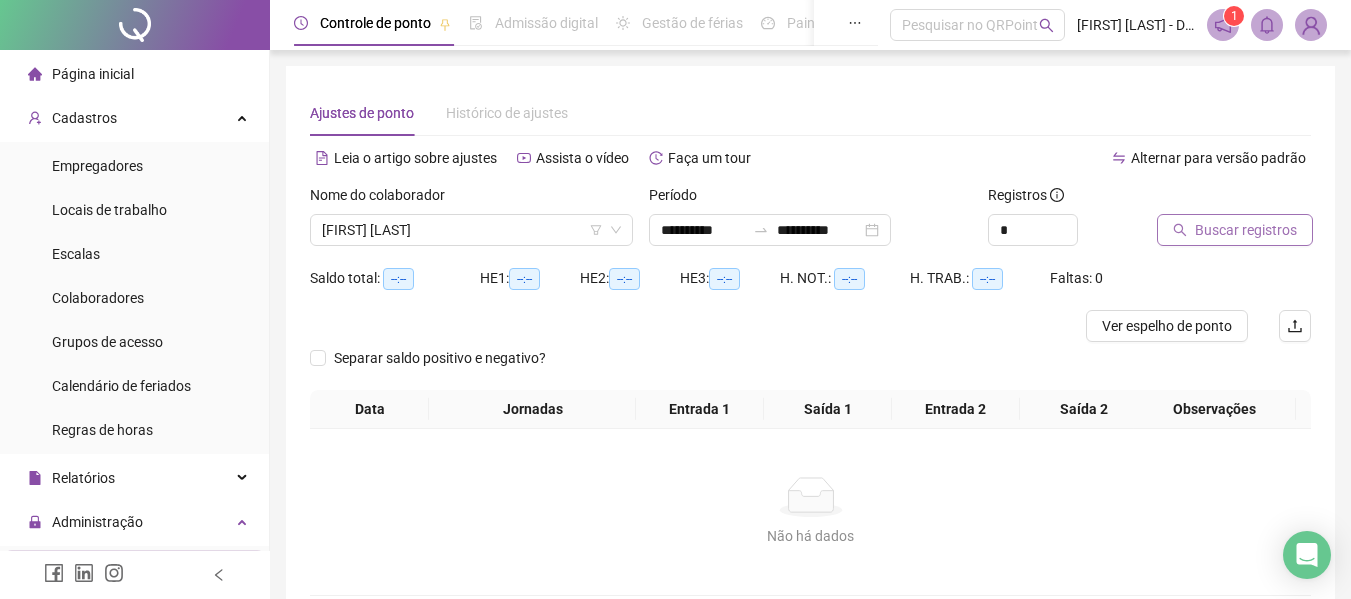 click on "Buscar registros" at bounding box center (1246, 230) 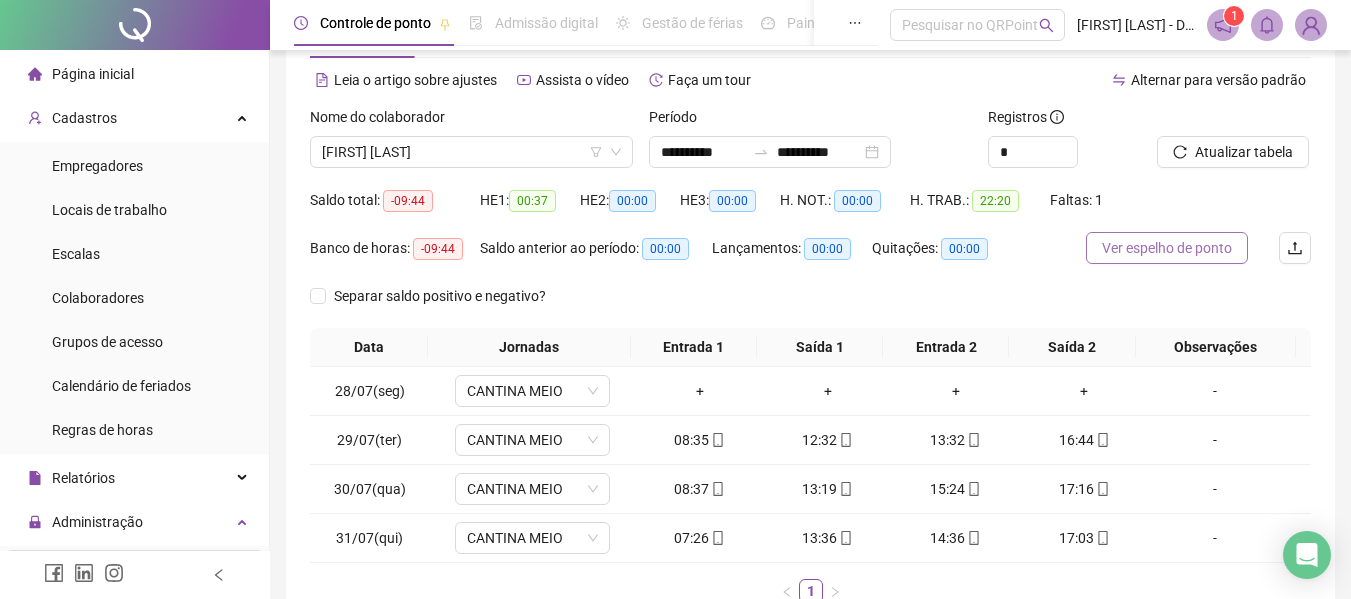 scroll, scrollTop: 208, scrollLeft: 0, axis: vertical 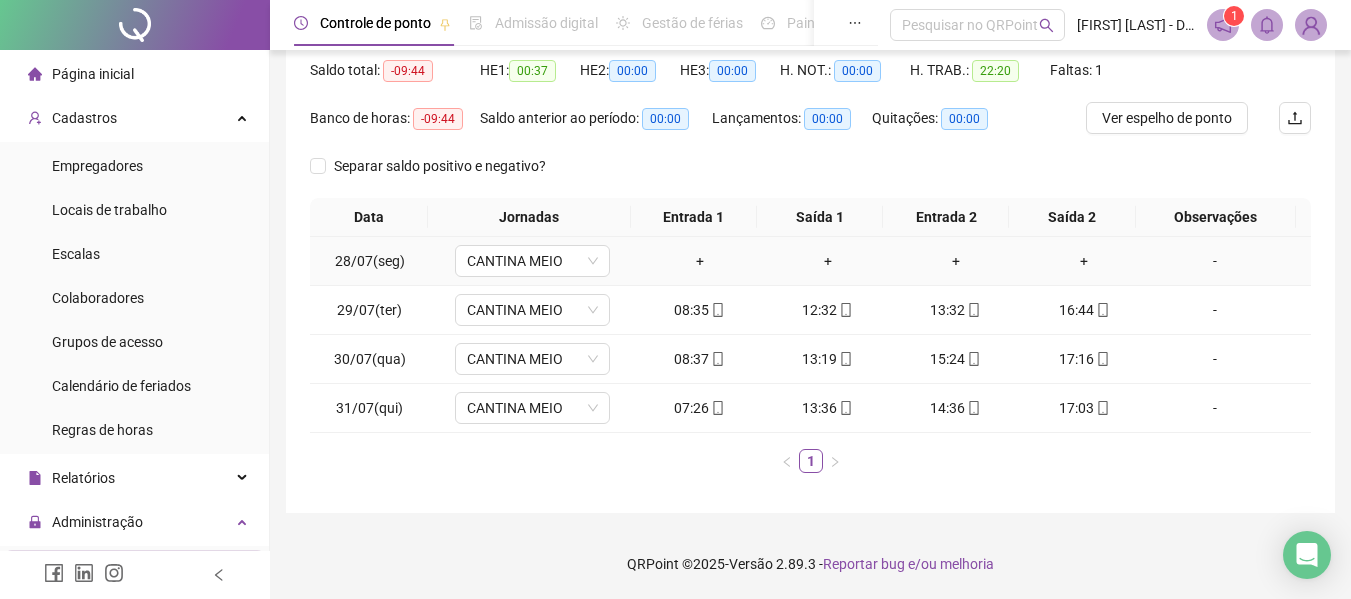 click on "+" at bounding box center [700, 261] 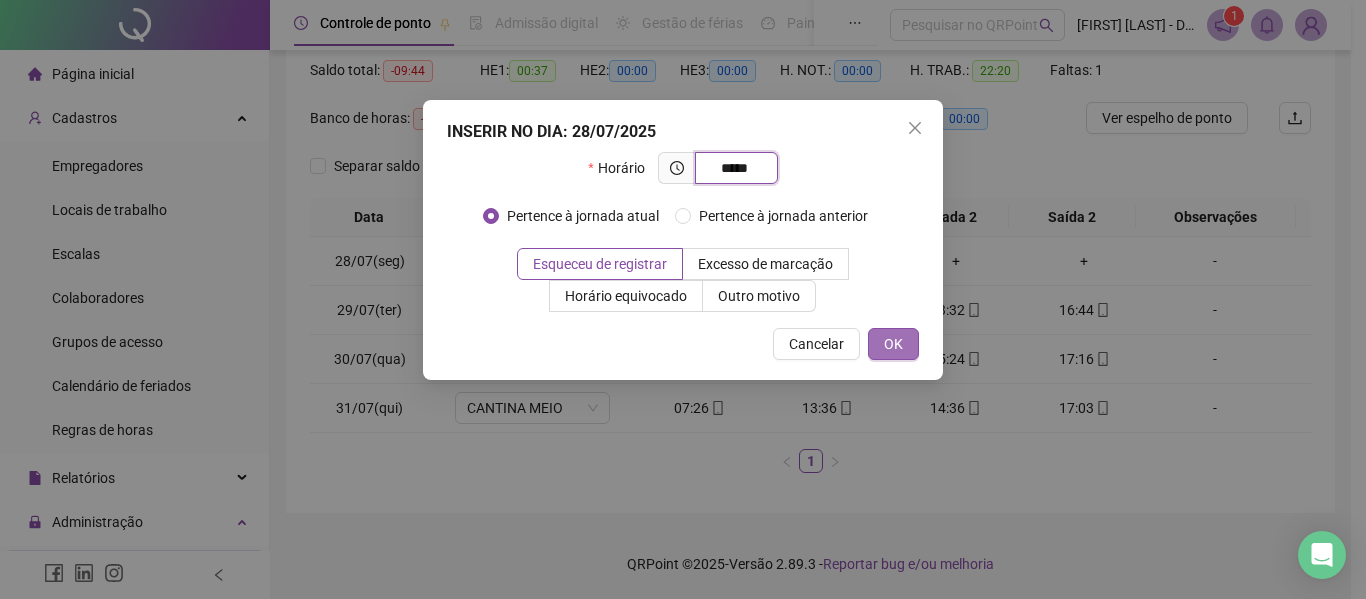 type on "*****" 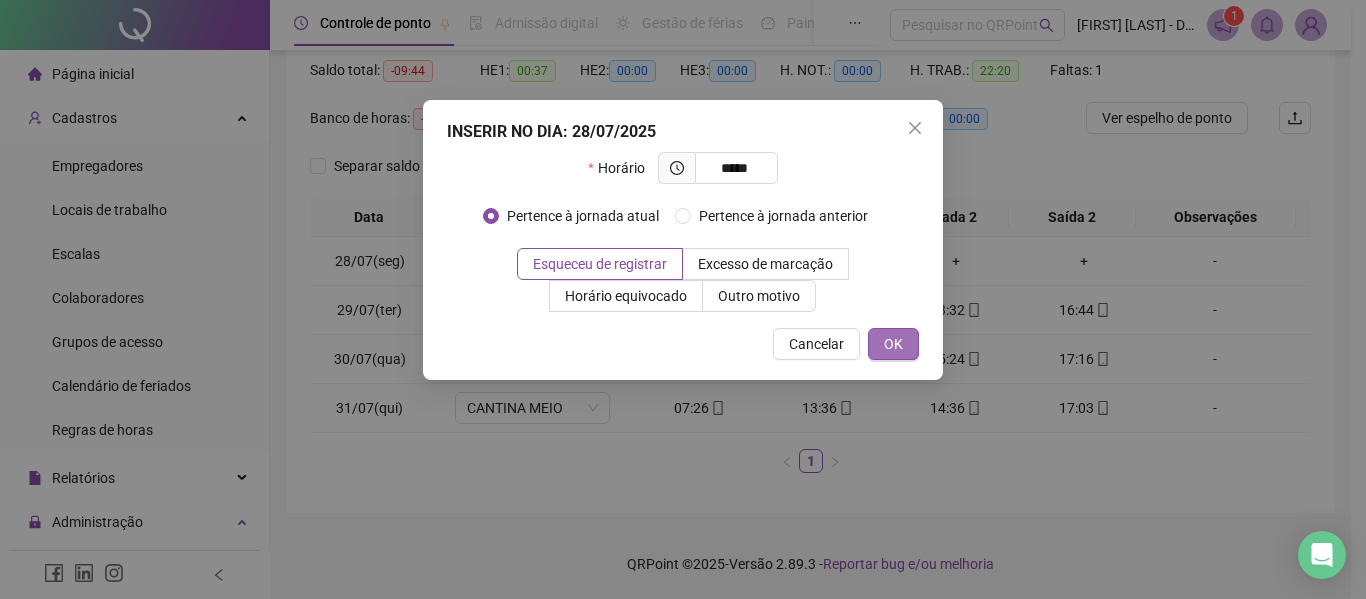 click on "OK" at bounding box center [893, 344] 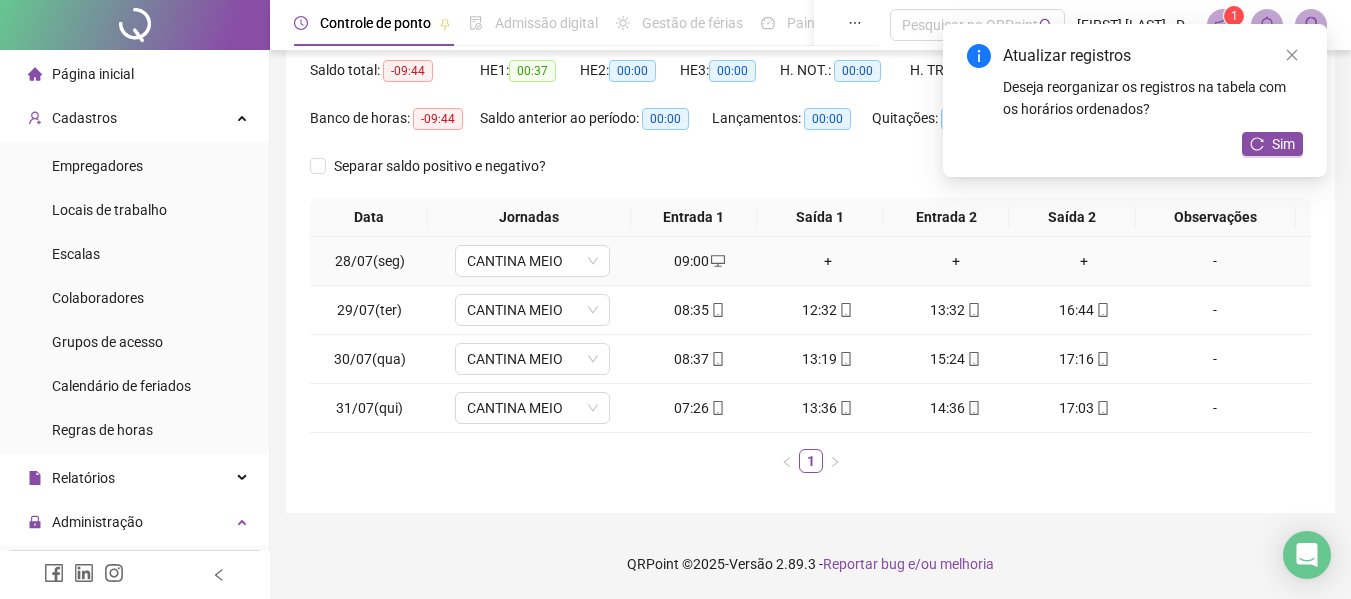click on "+" at bounding box center [828, 261] 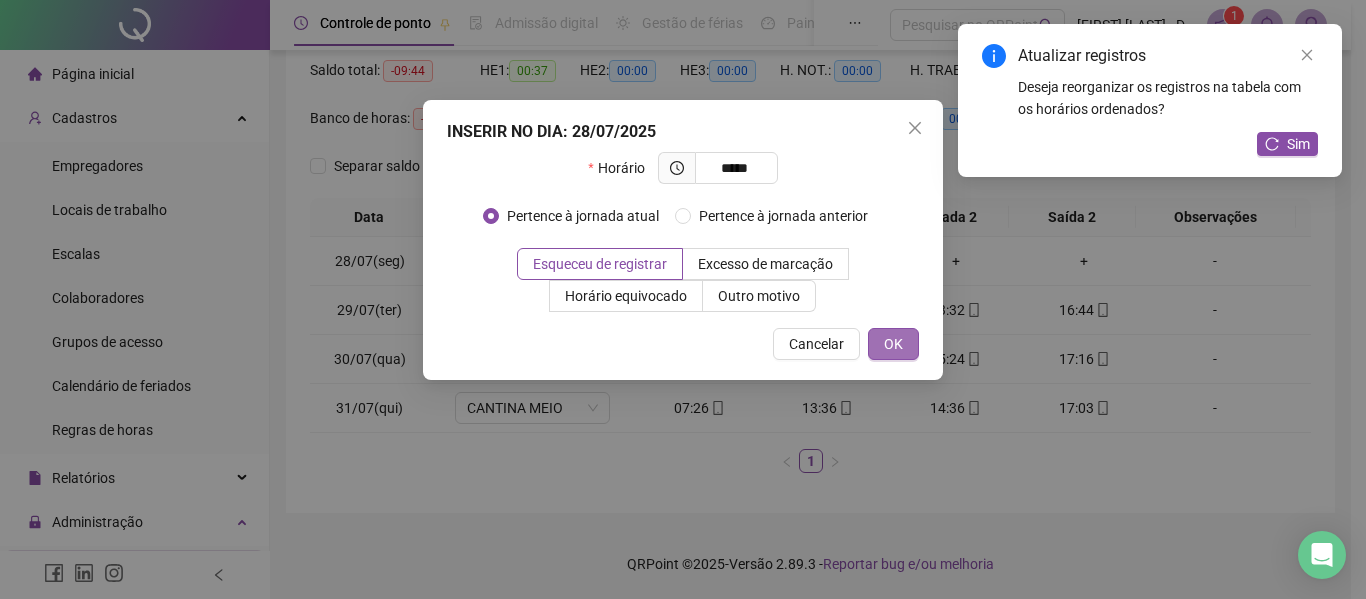 type on "*****" 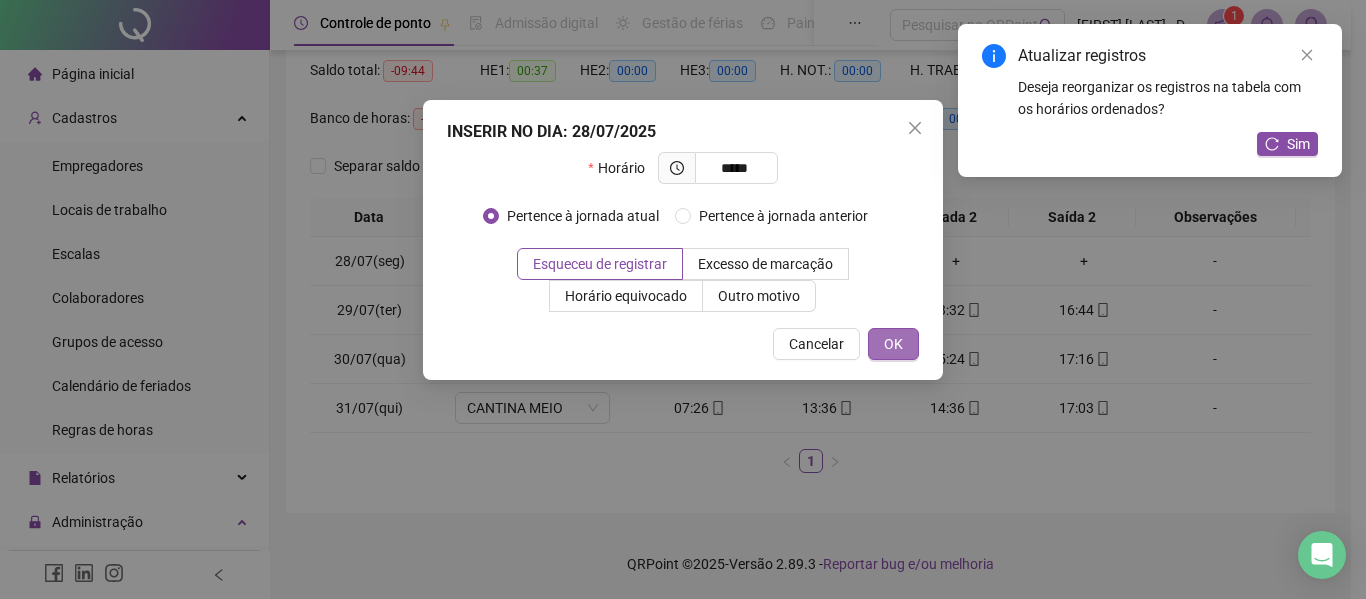 click on "OK" at bounding box center [893, 344] 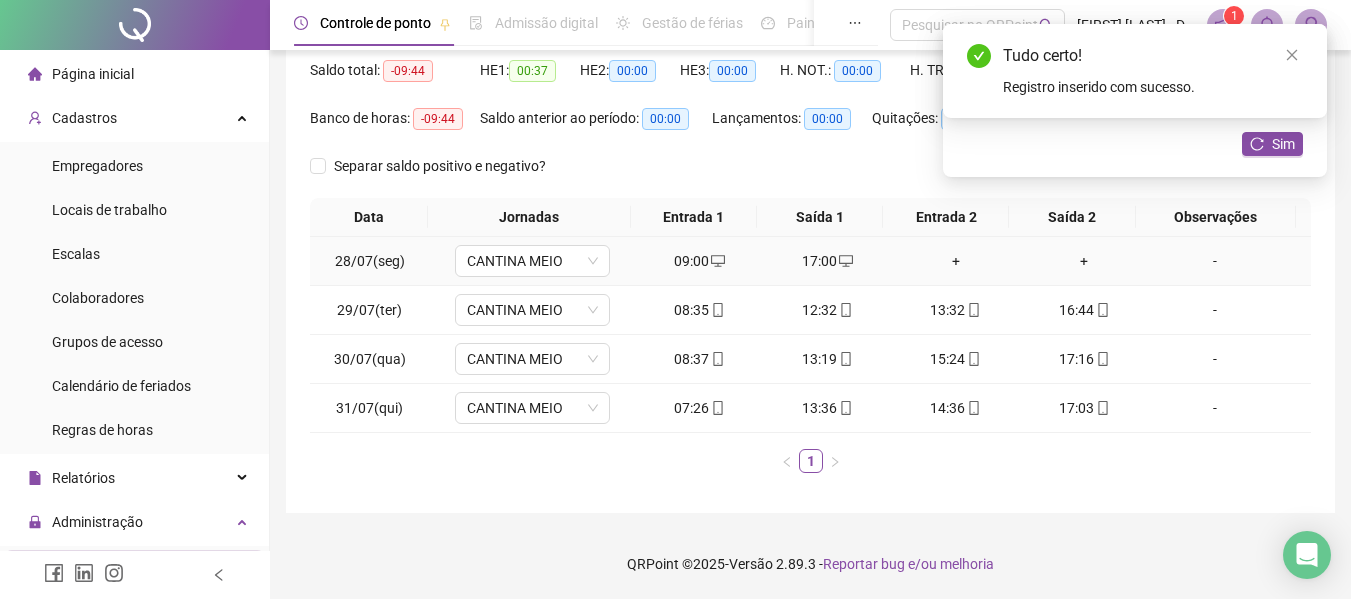 click on "+" at bounding box center (956, 261) 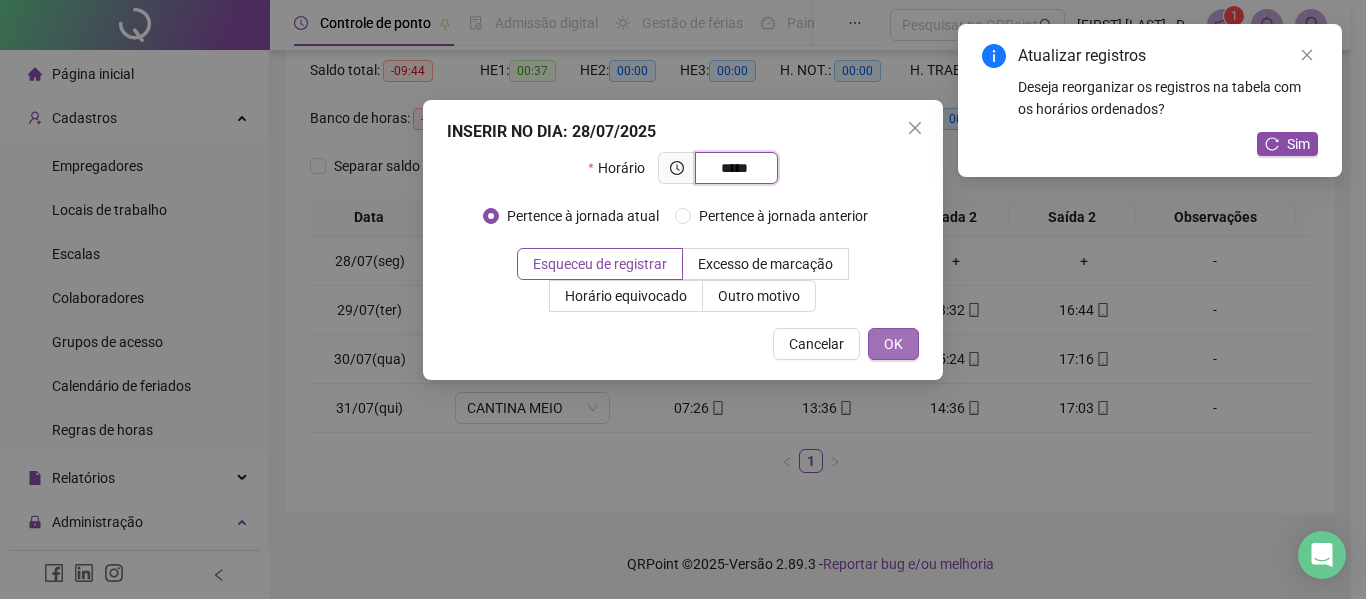 type on "*****" 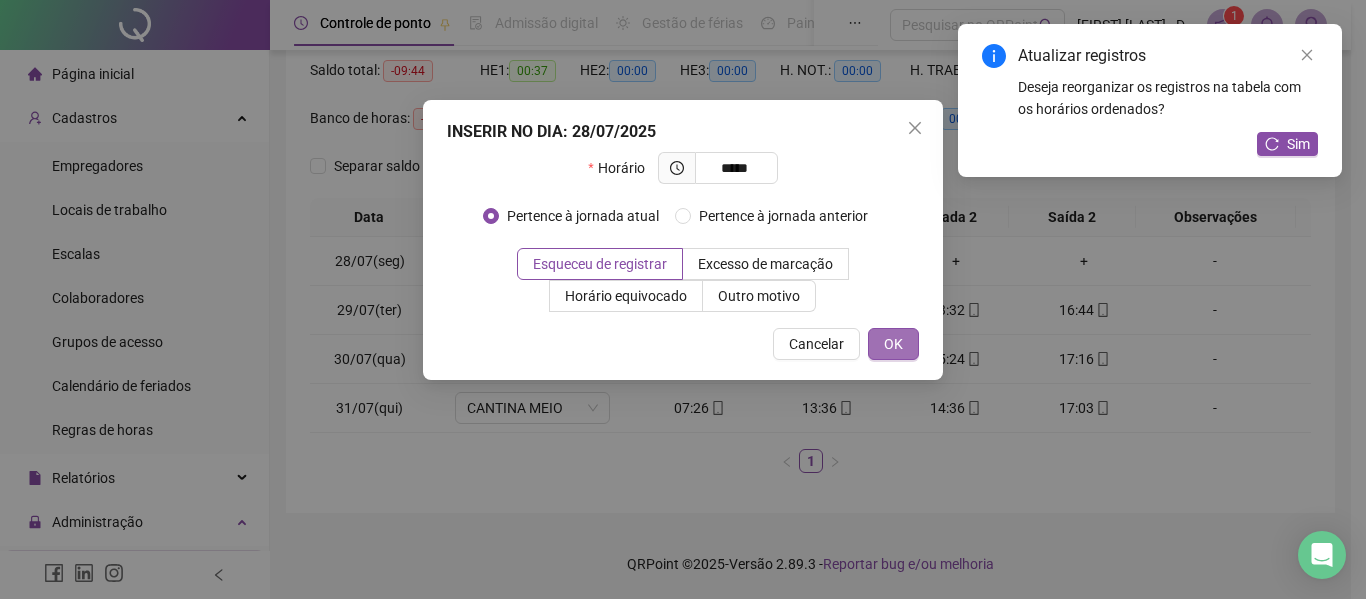 click on "OK" at bounding box center (893, 344) 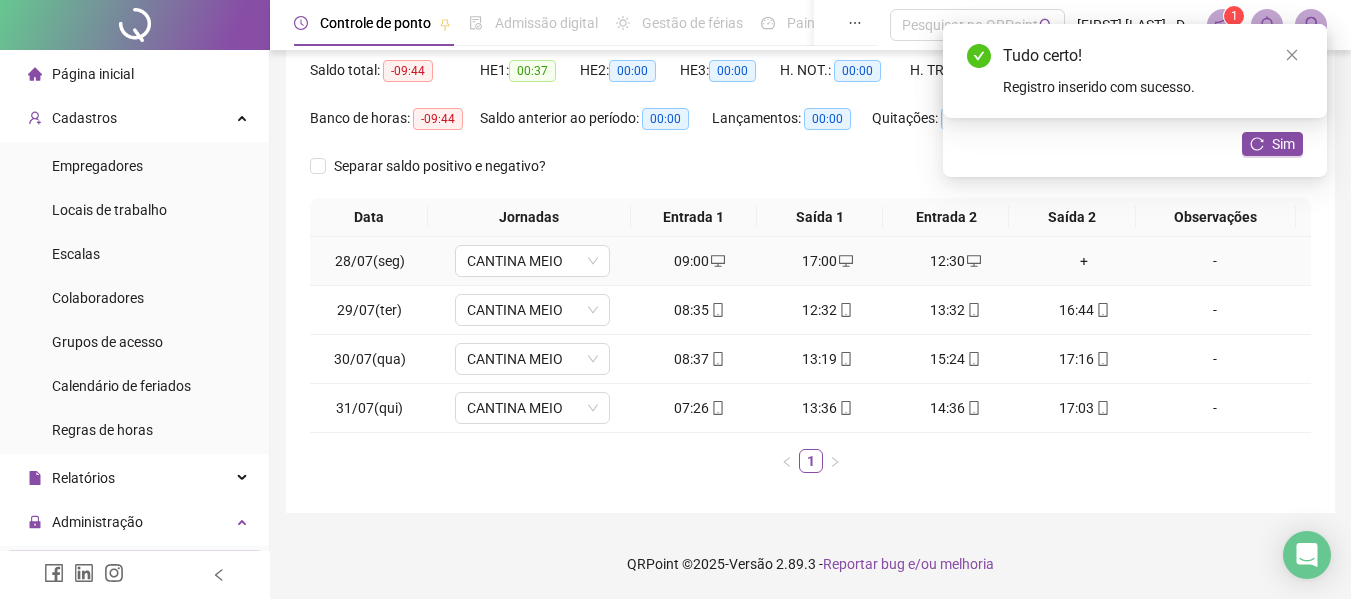 click on "+" at bounding box center [1084, 261] 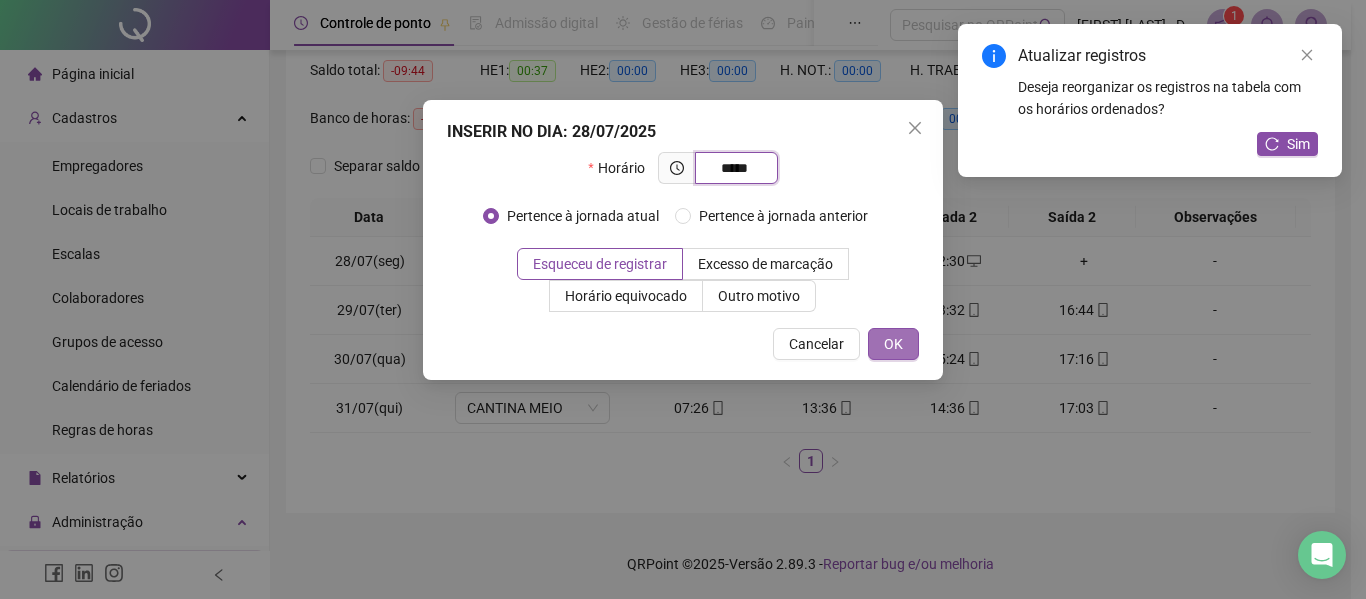 type on "*****" 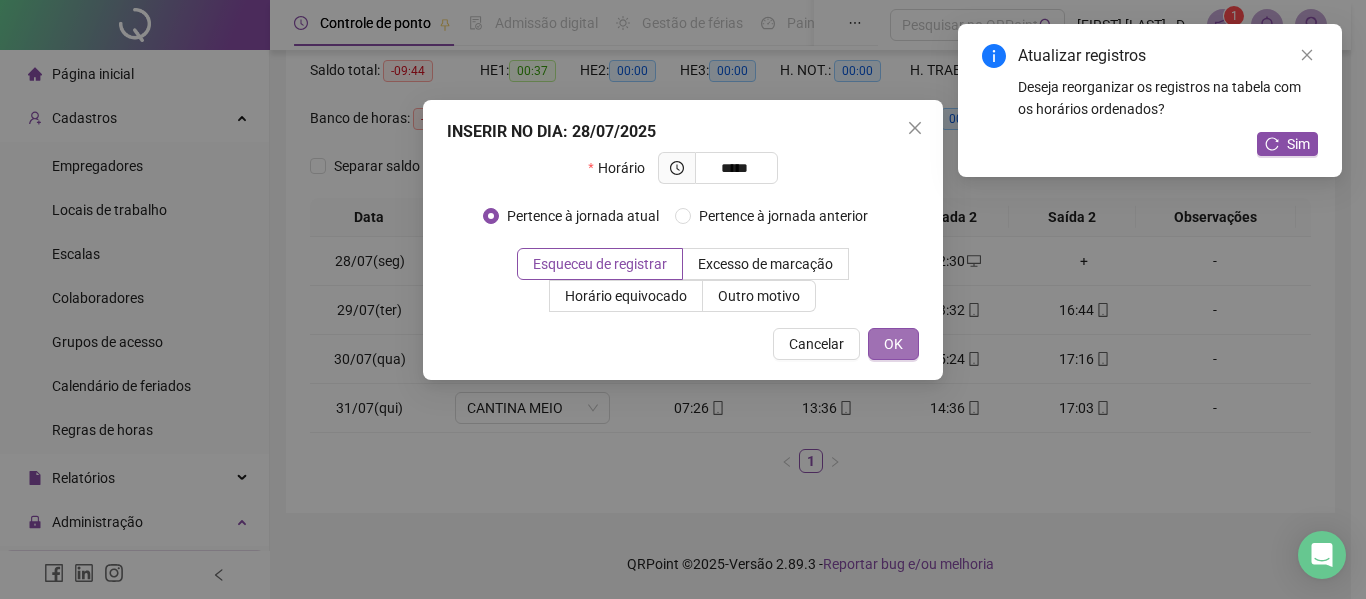 click on "OK" at bounding box center [893, 344] 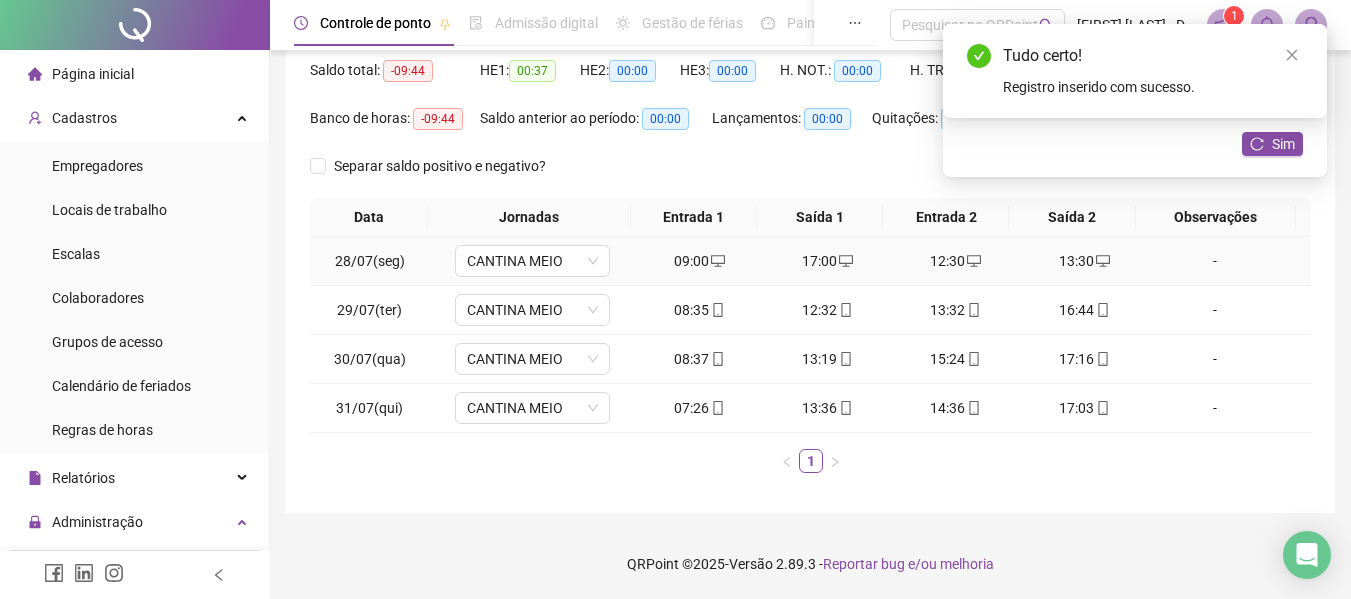 click on "09:00" at bounding box center (700, 261) 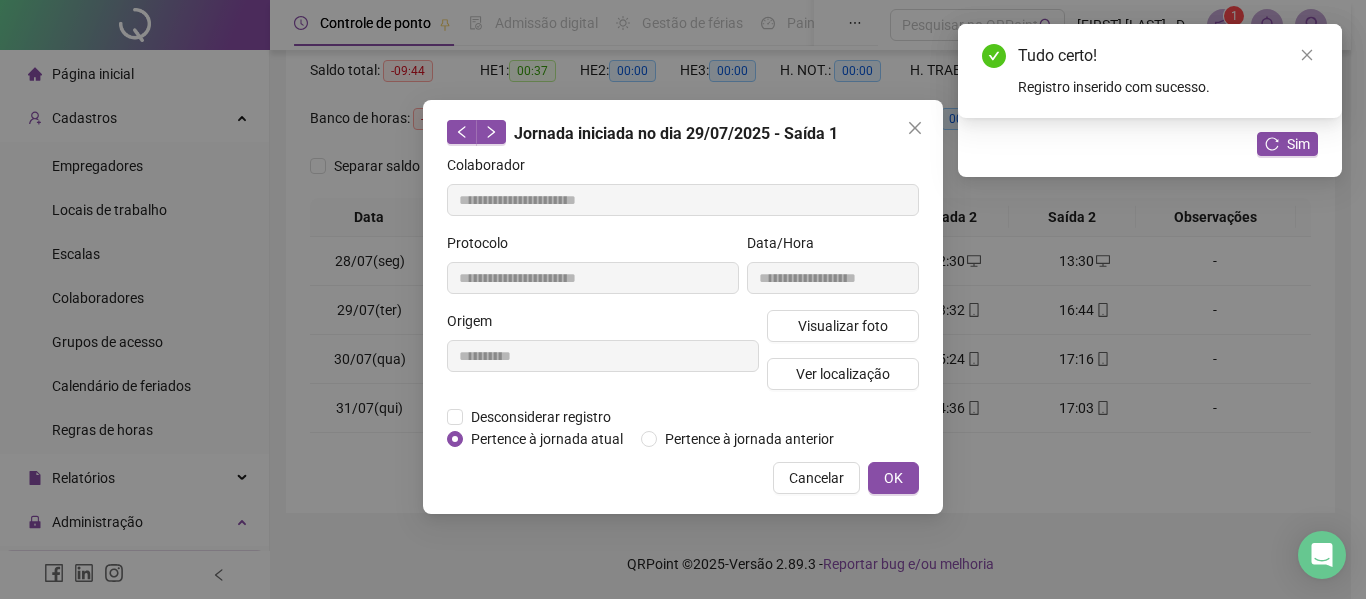 type on "**********" 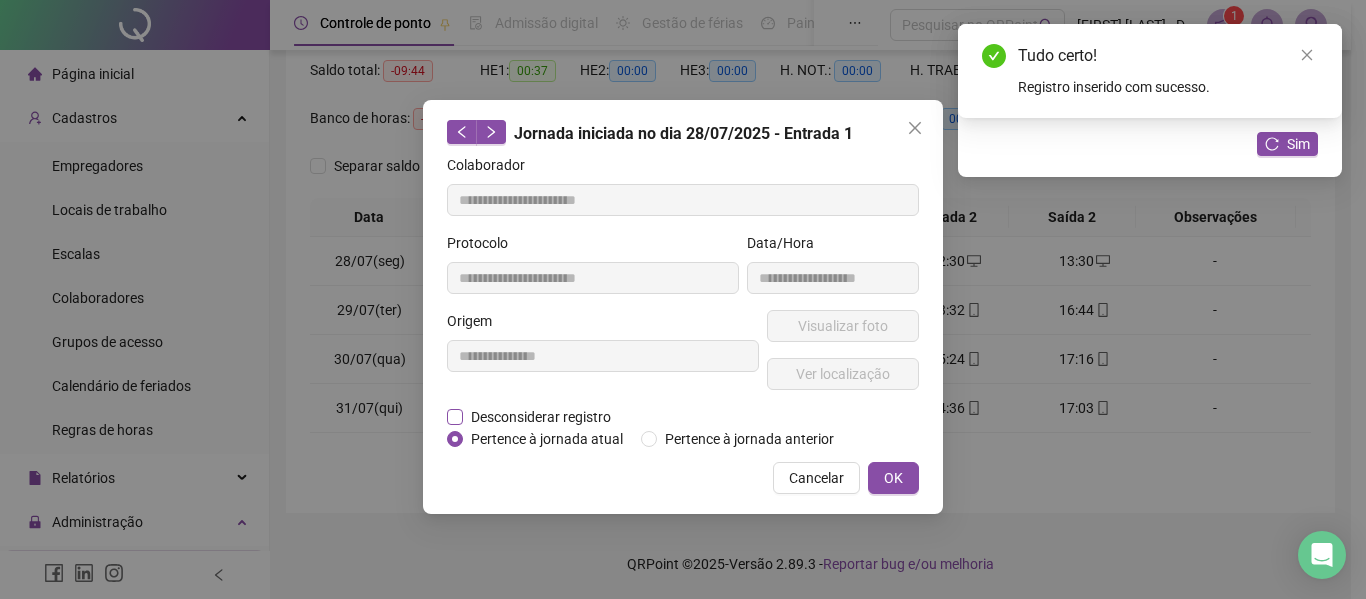 click on "Desconsiderar registro" at bounding box center (541, 417) 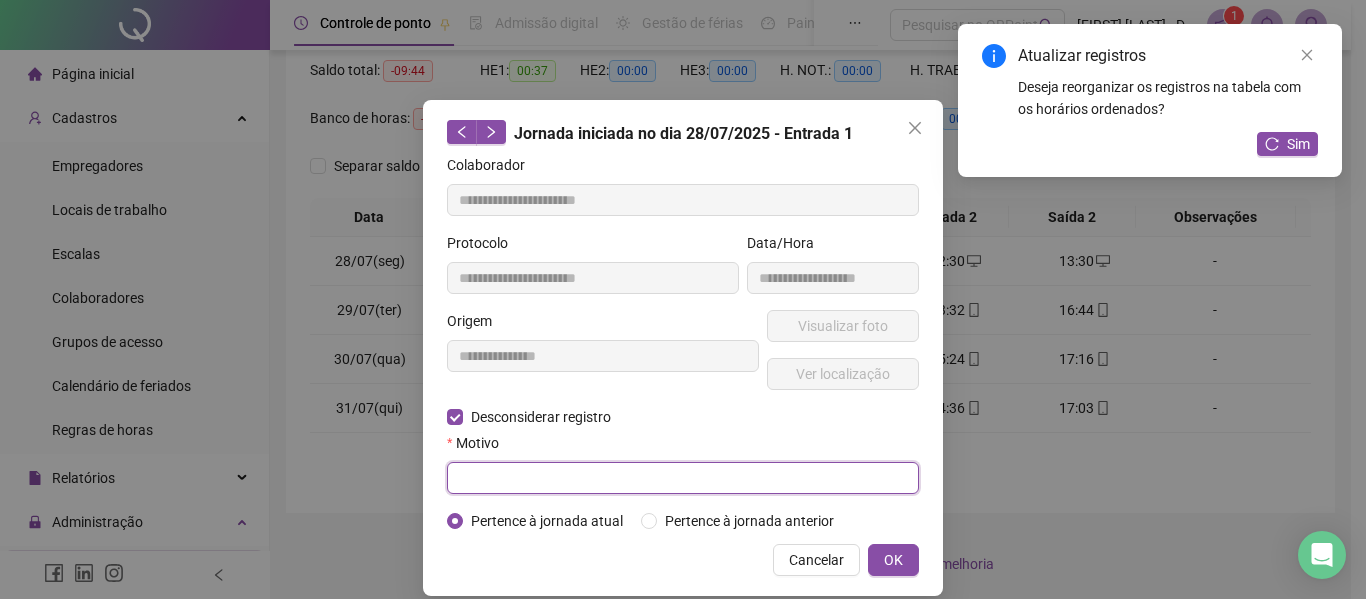 click at bounding box center [683, 478] 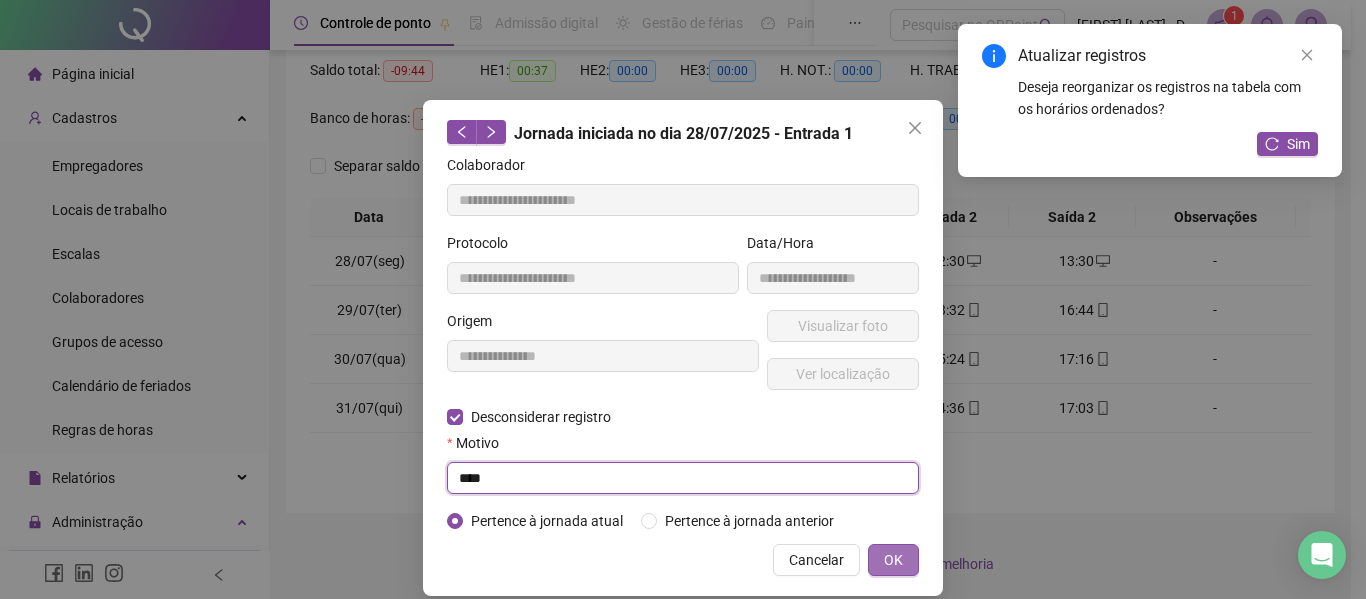 type on "****" 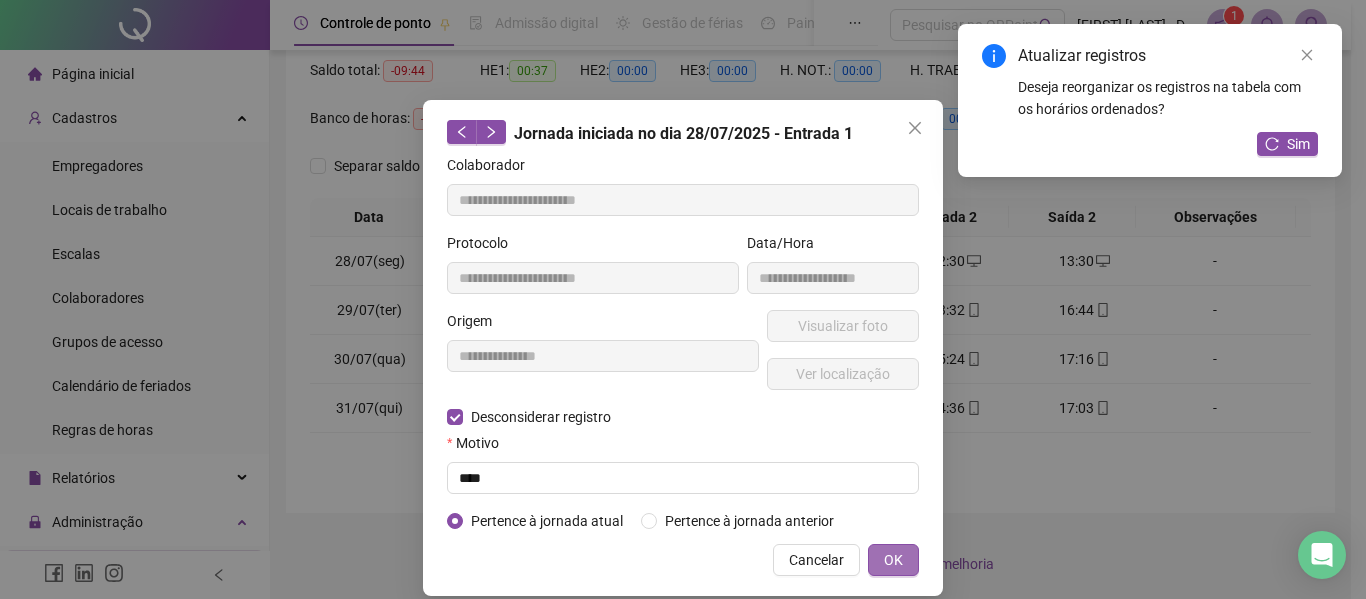 click on "OK" at bounding box center (893, 560) 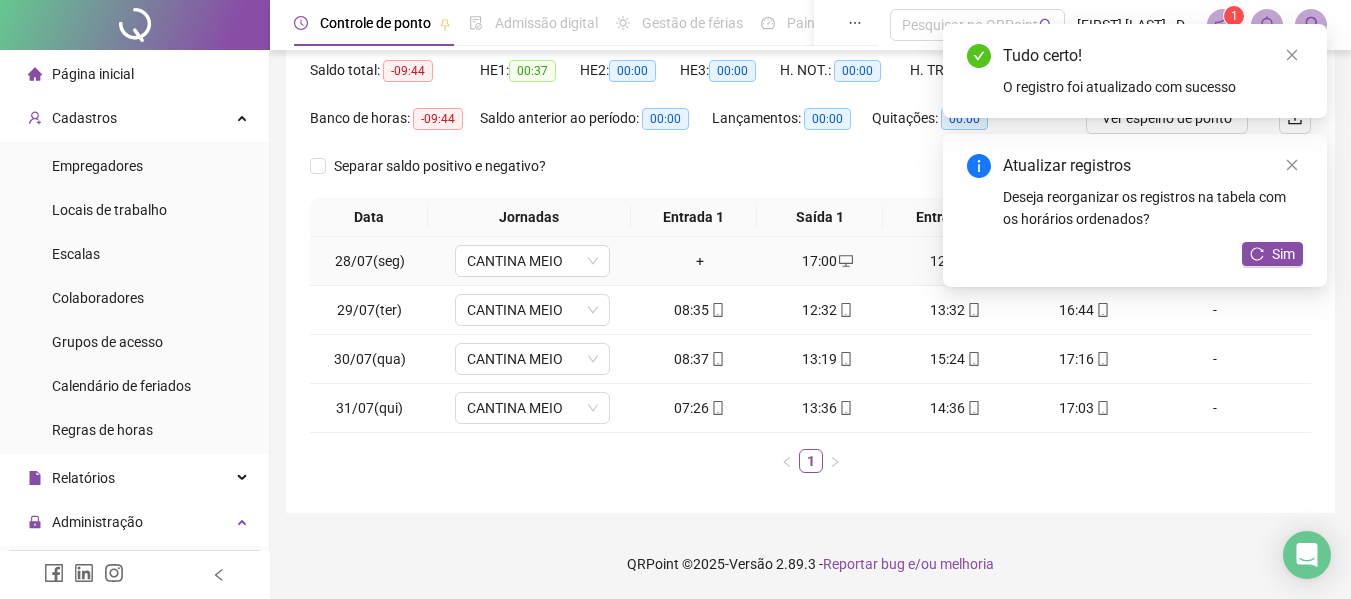 click on "+" at bounding box center [700, 261] 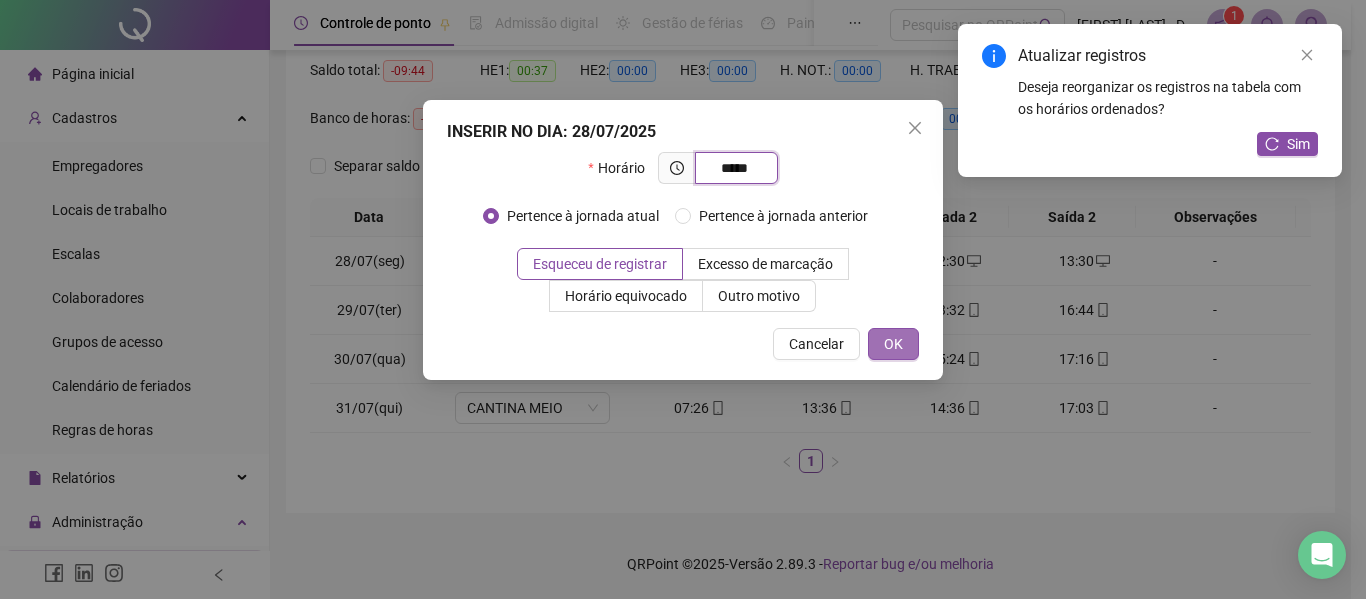type on "*****" 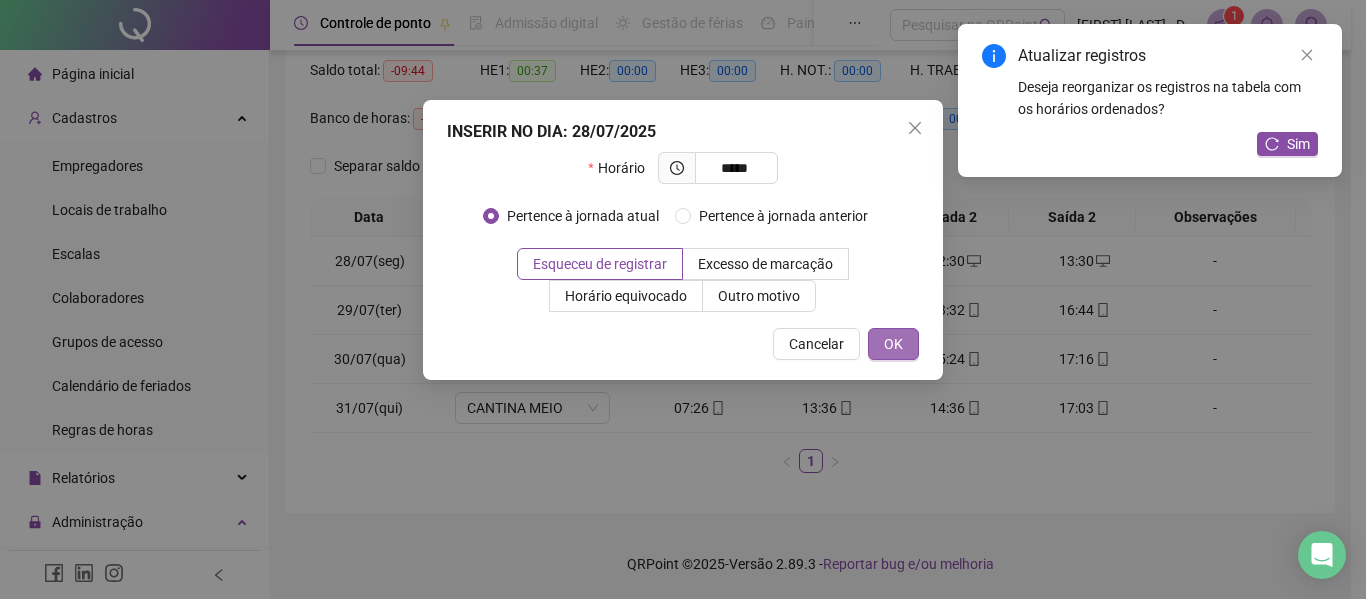 click on "OK" at bounding box center (893, 344) 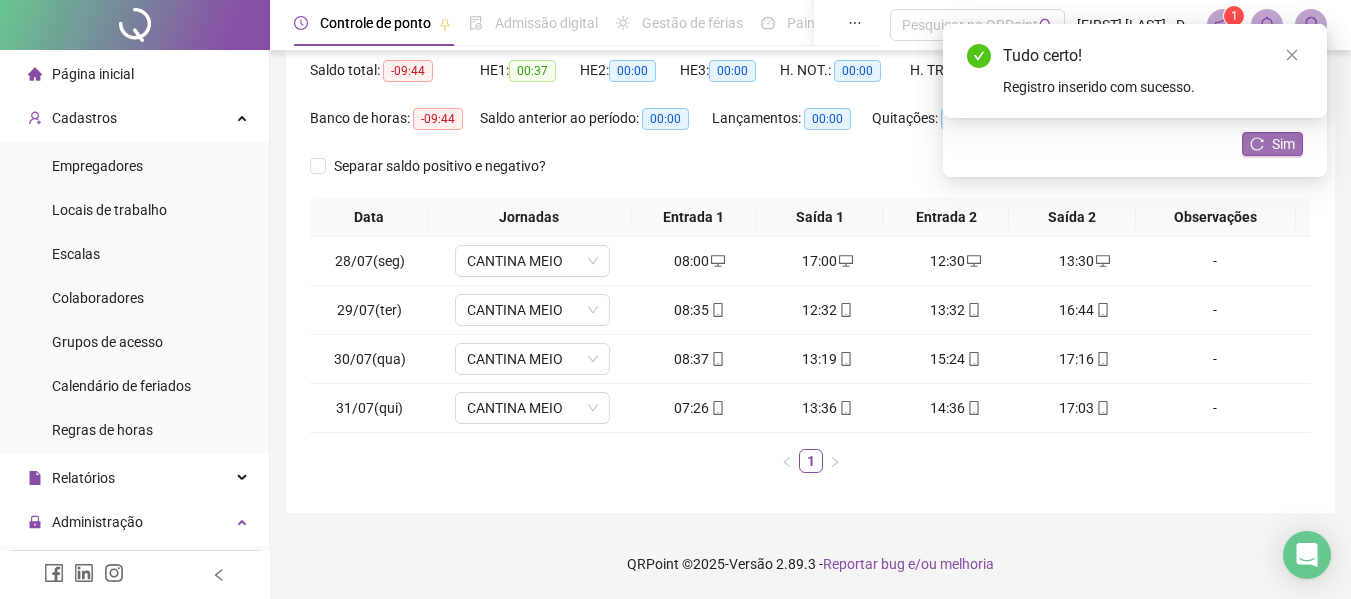 click on "Sim" at bounding box center [1283, 144] 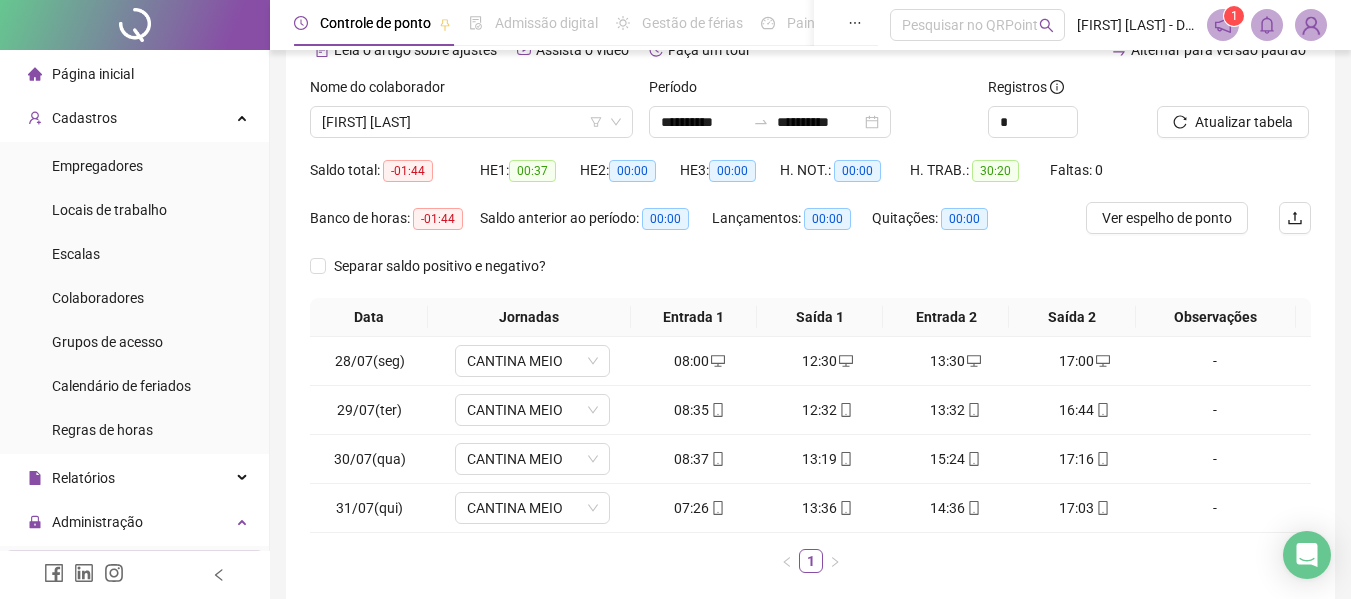 scroll, scrollTop: 208, scrollLeft: 0, axis: vertical 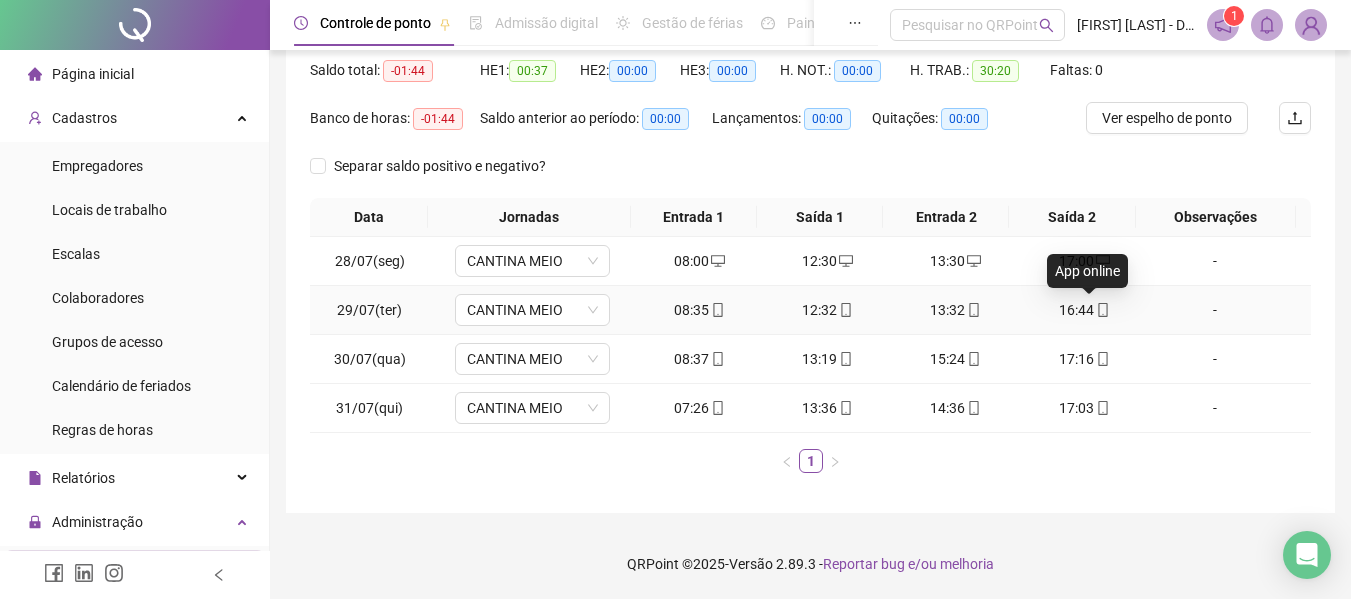 click 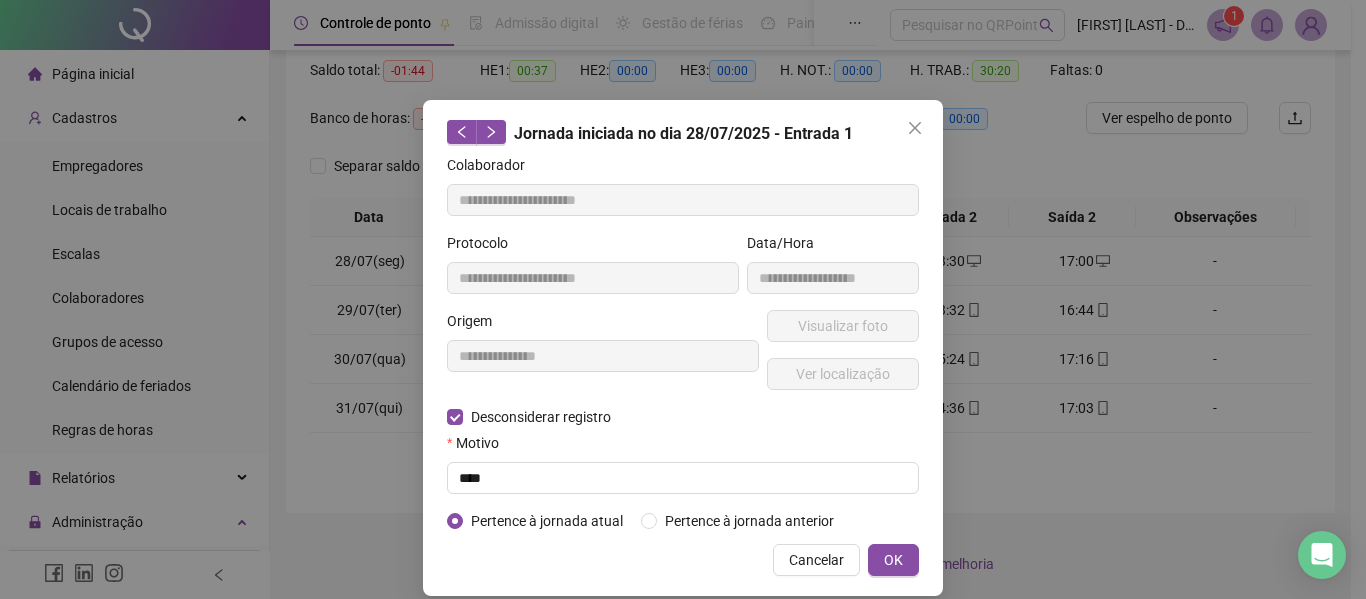 type on "**********" 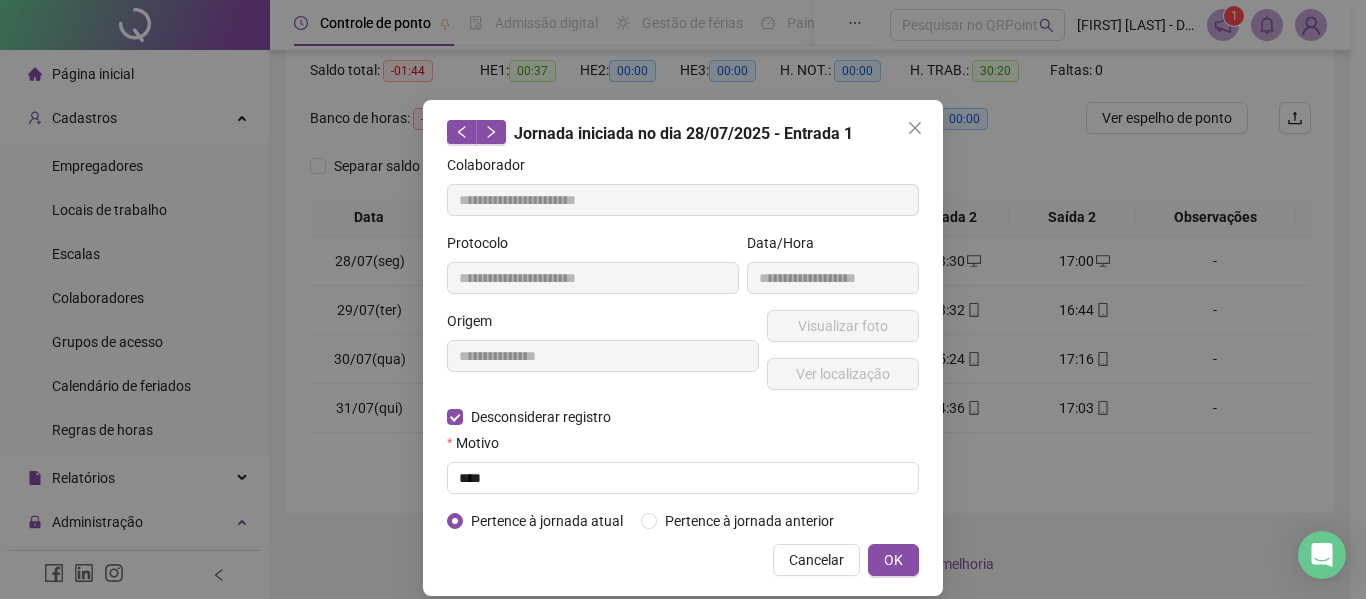 type on "**********" 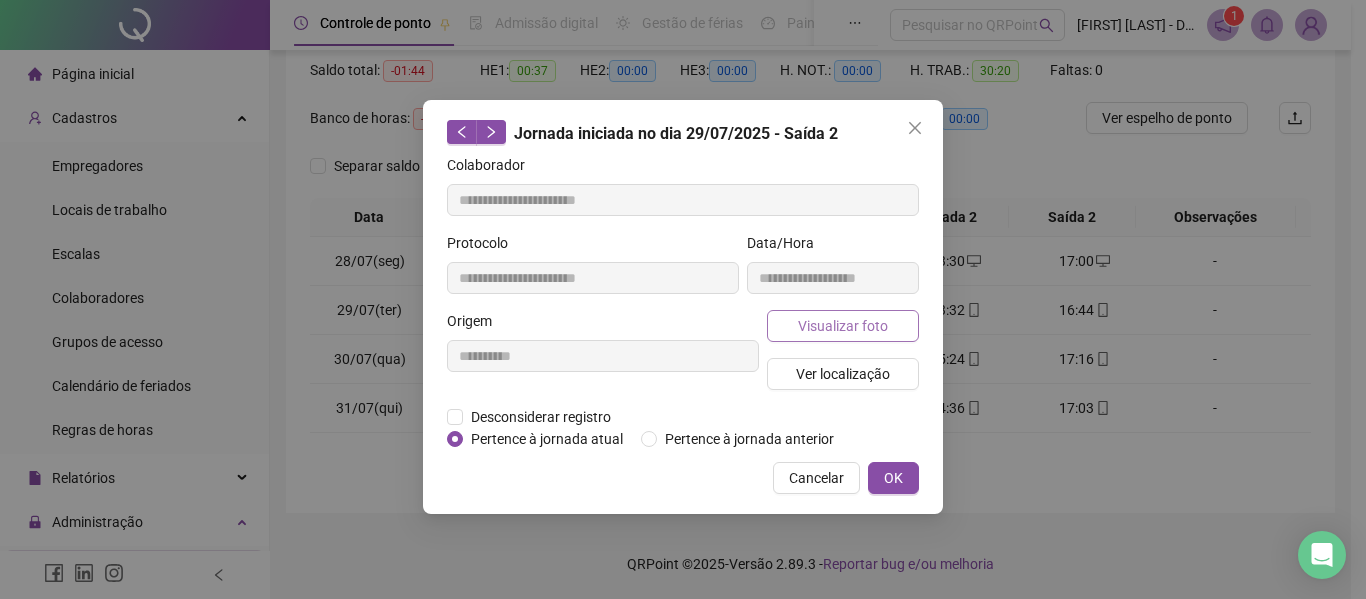 click on "Visualizar foto" at bounding box center (843, 326) 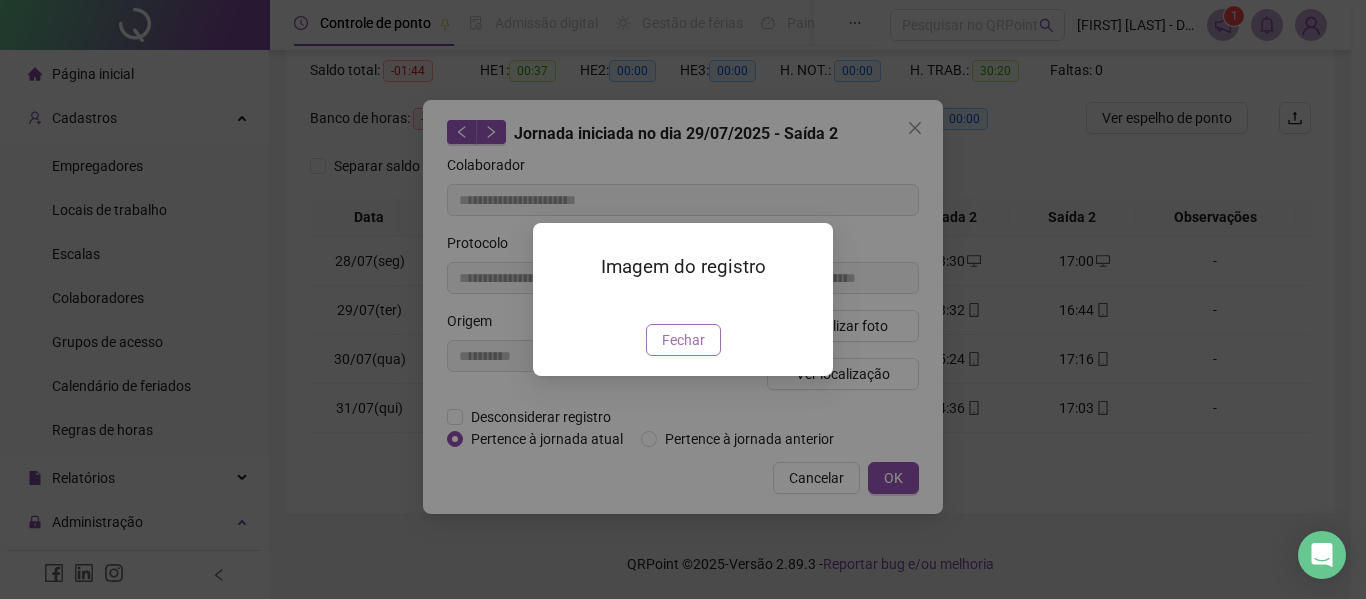 click on "Fechar" at bounding box center [683, 340] 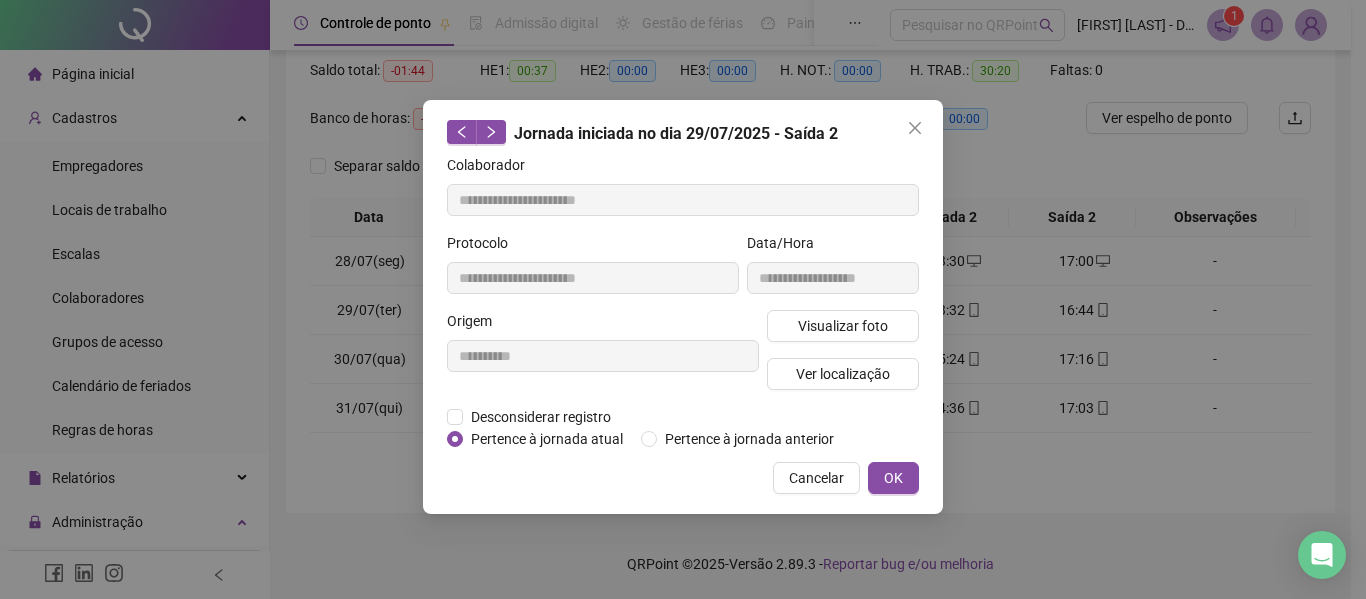 click on "**********" at bounding box center [683, 299] 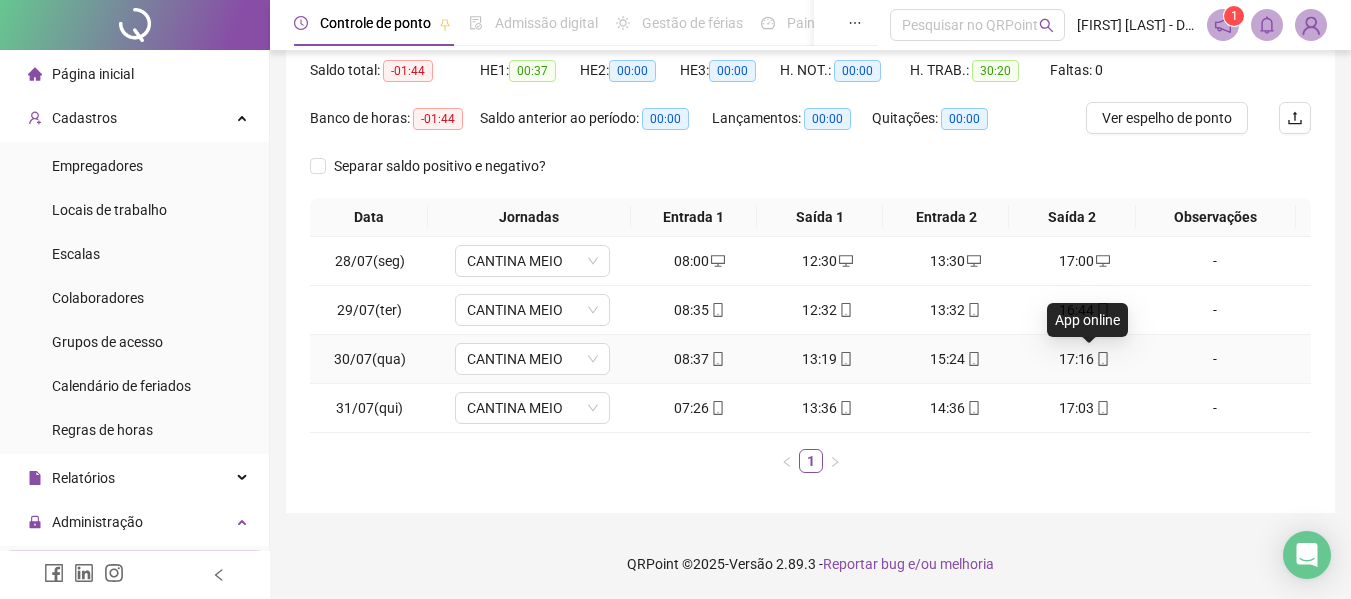 click 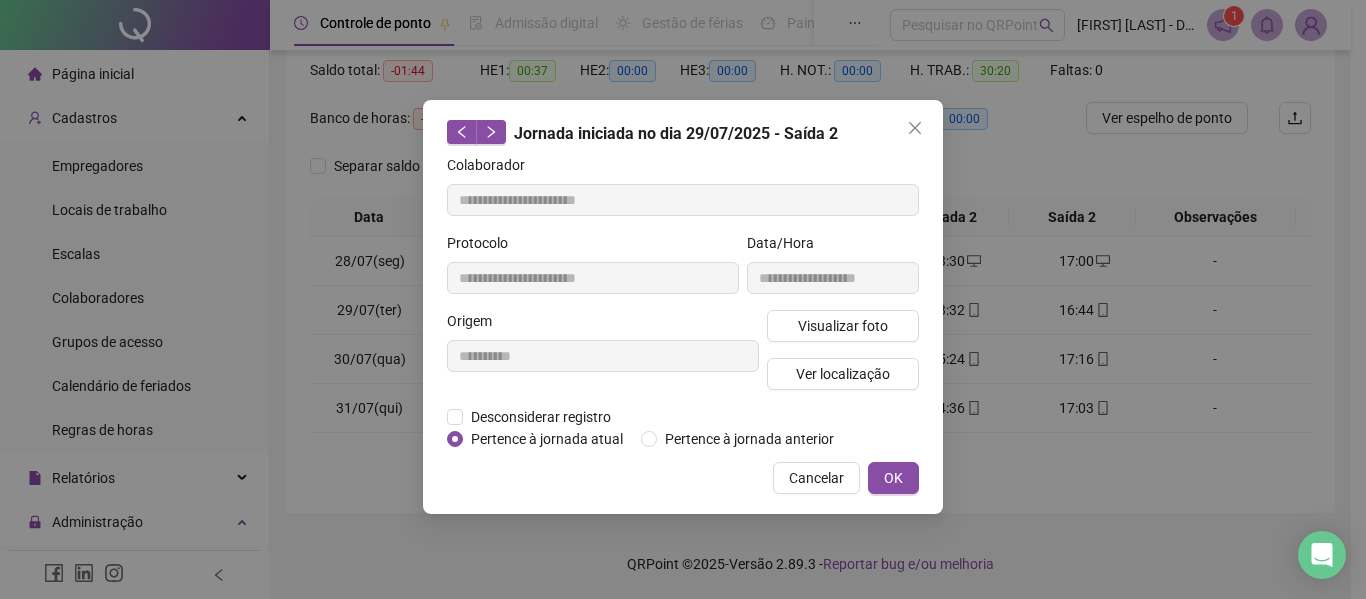 type on "**********" 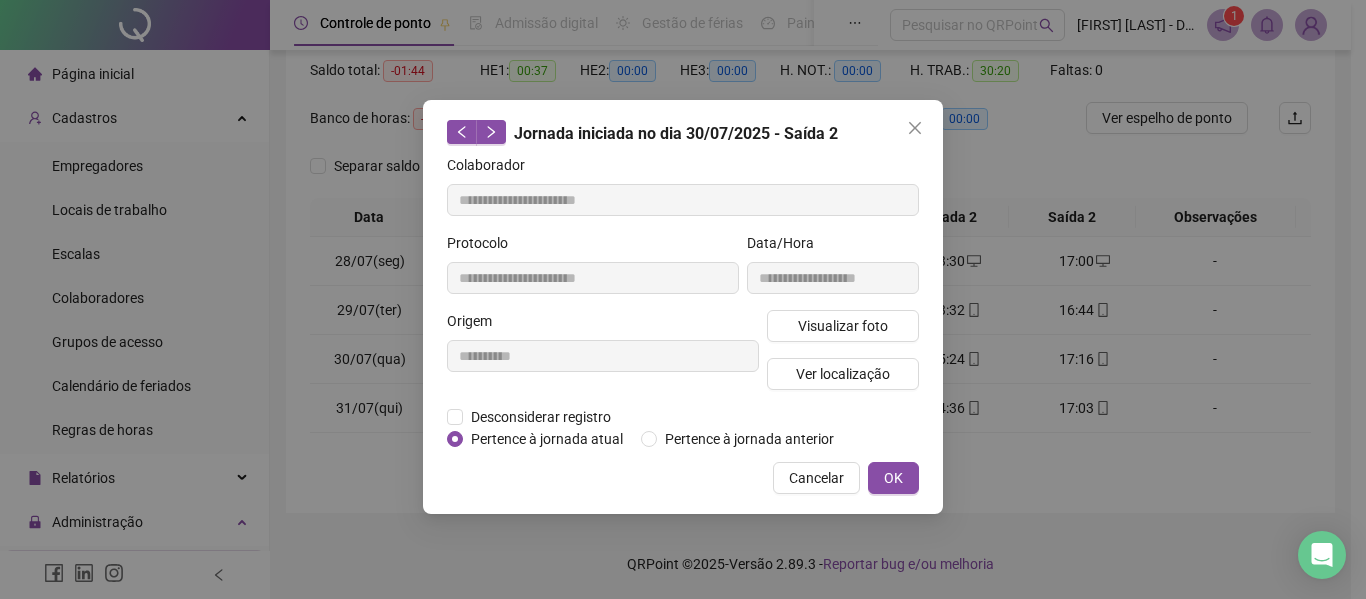 click on "**********" at bounding box center (833, 271) 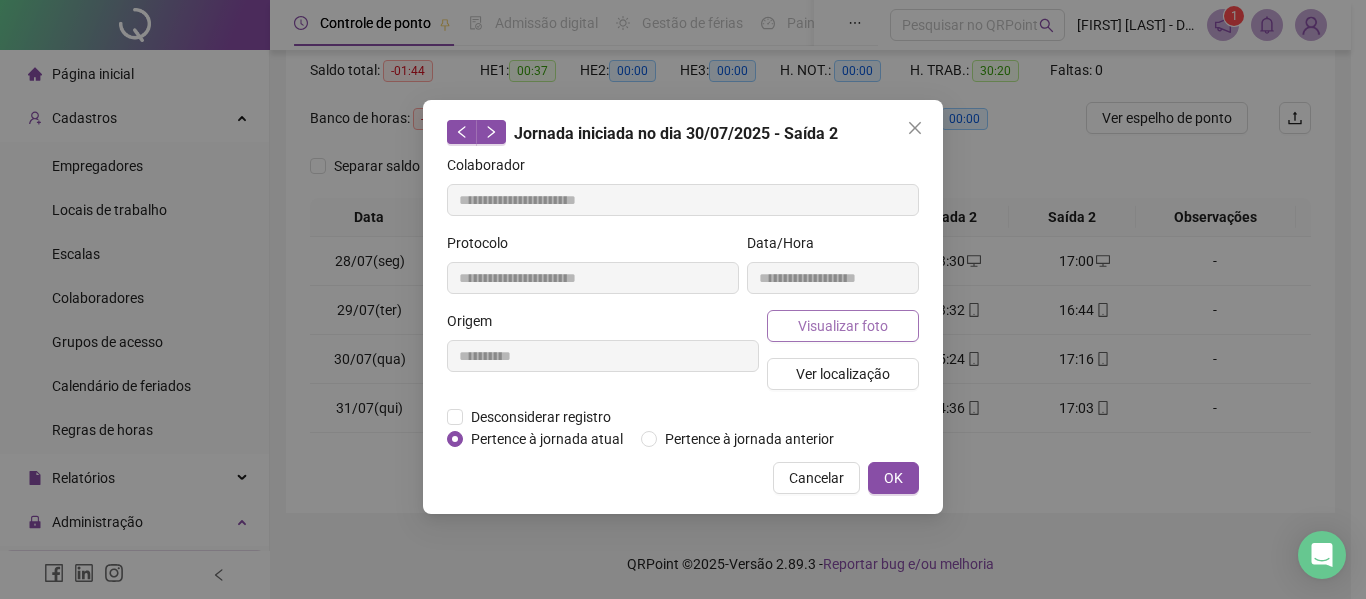 click on "Visualizar foto" at bounding box center (843, 326) 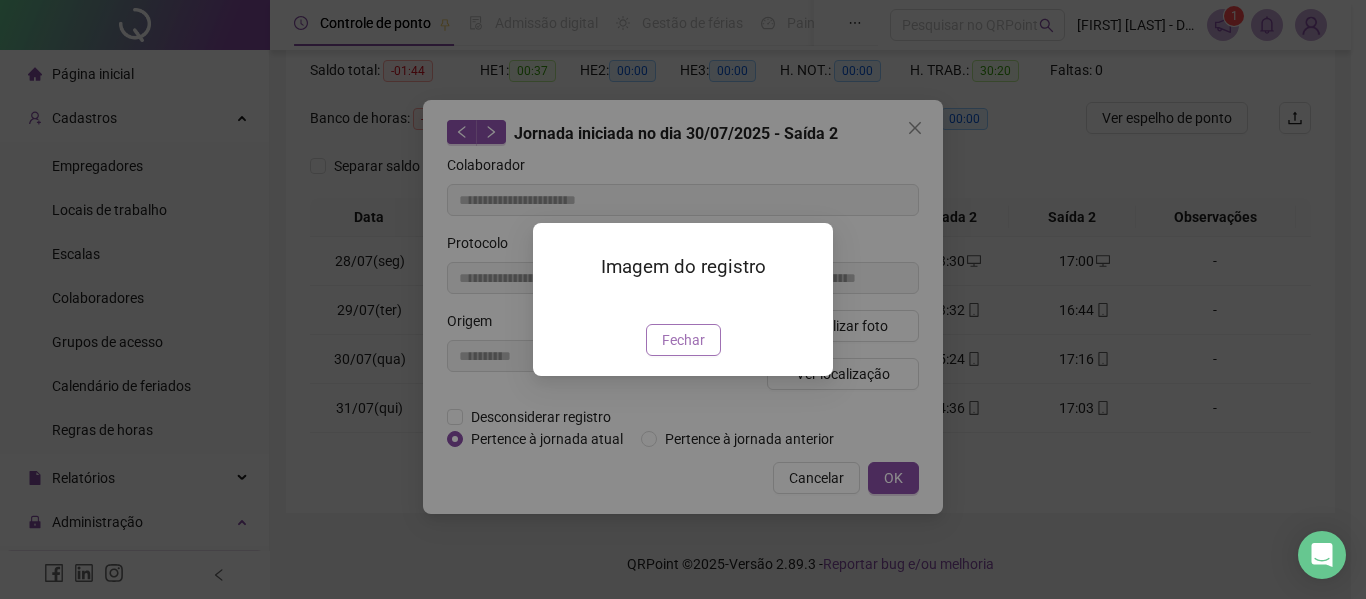 click on "Fechar" at bounding box center (683, 340) 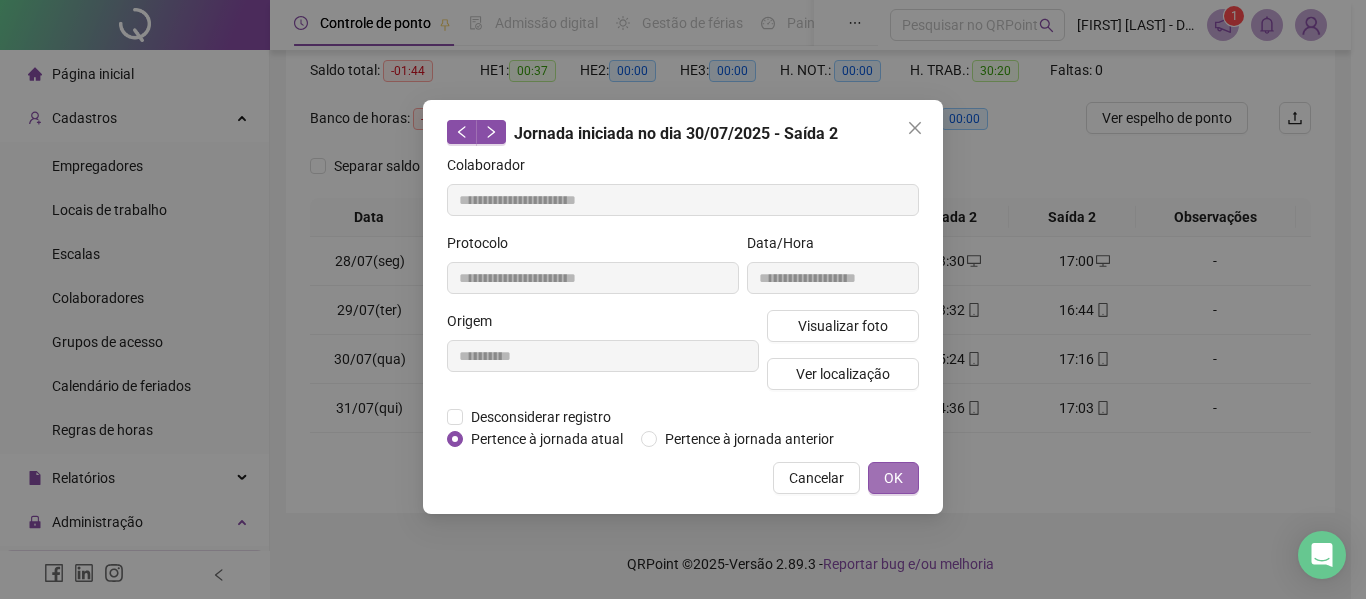 click on "OK" at bounding box center (893, 478) 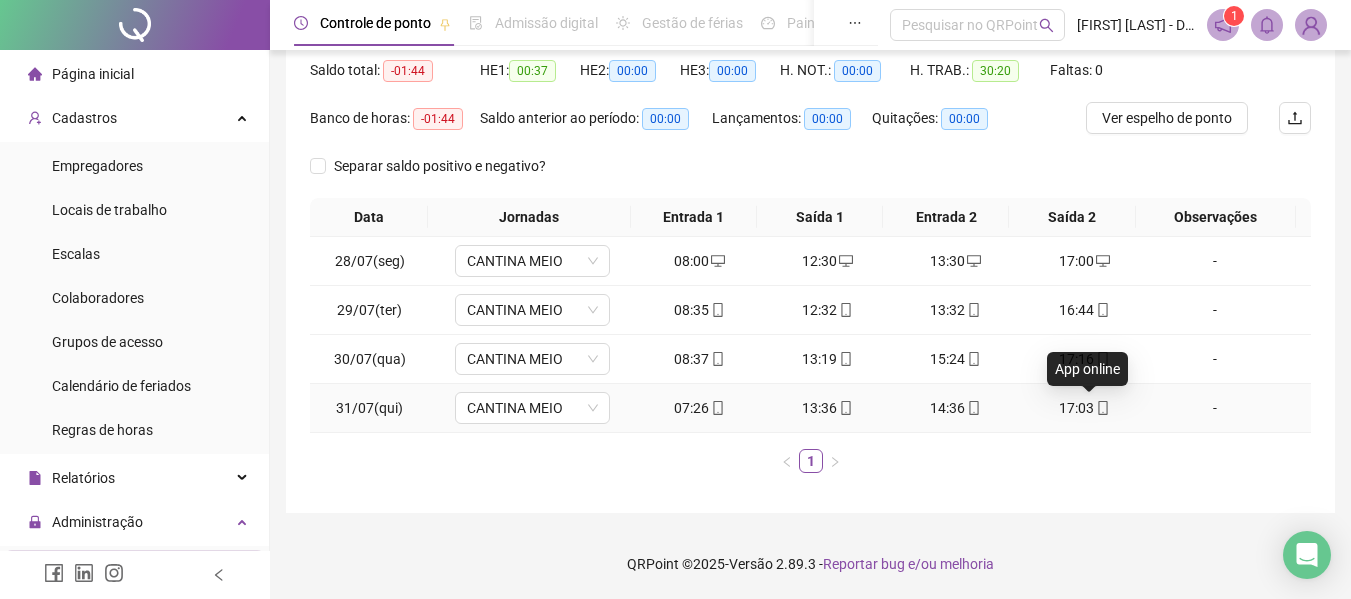 click 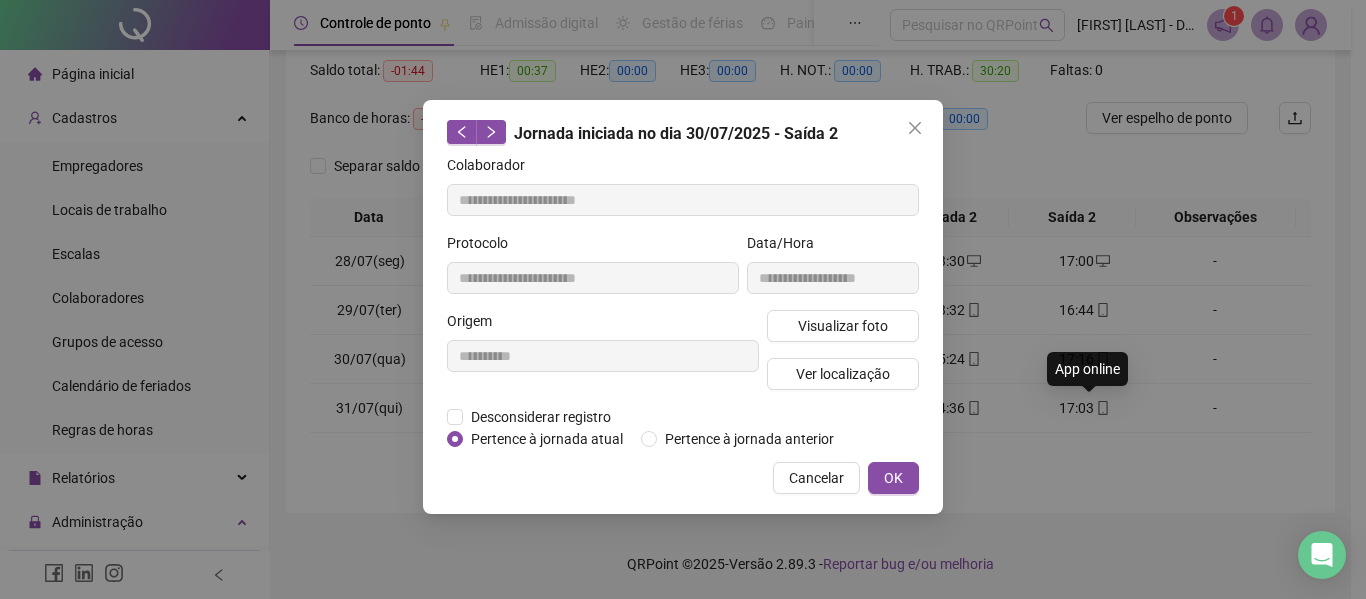 type on "**********" 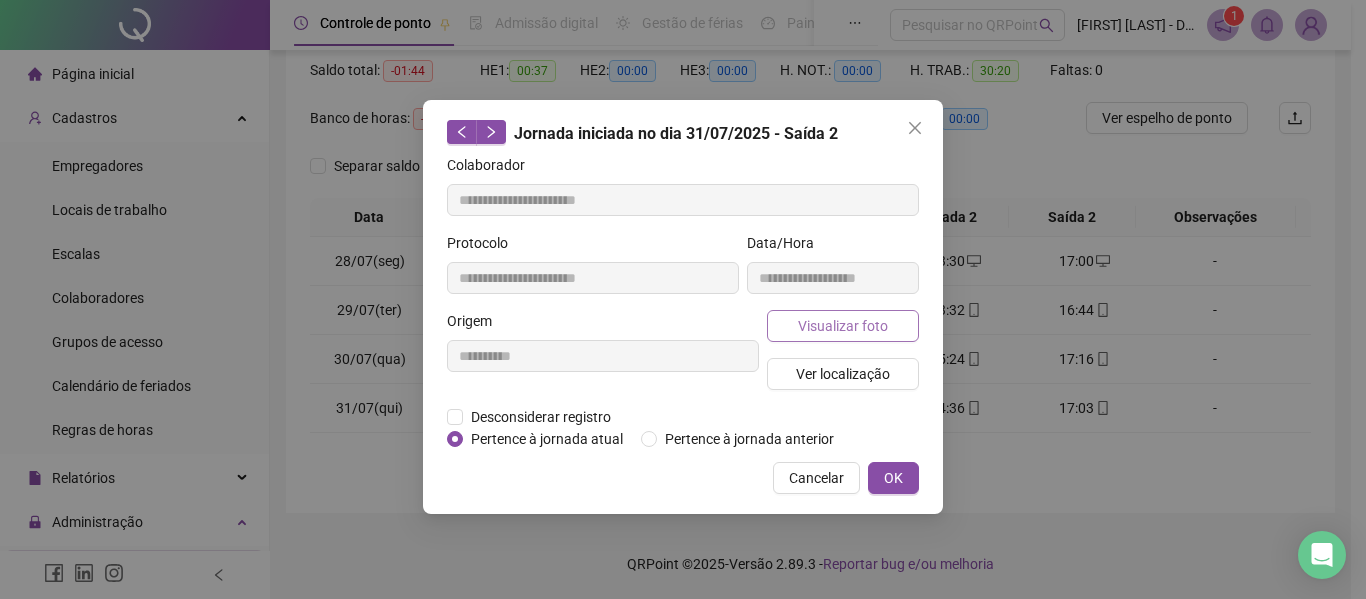 click on "Visualizar foto" at bounding box center [843, 326] 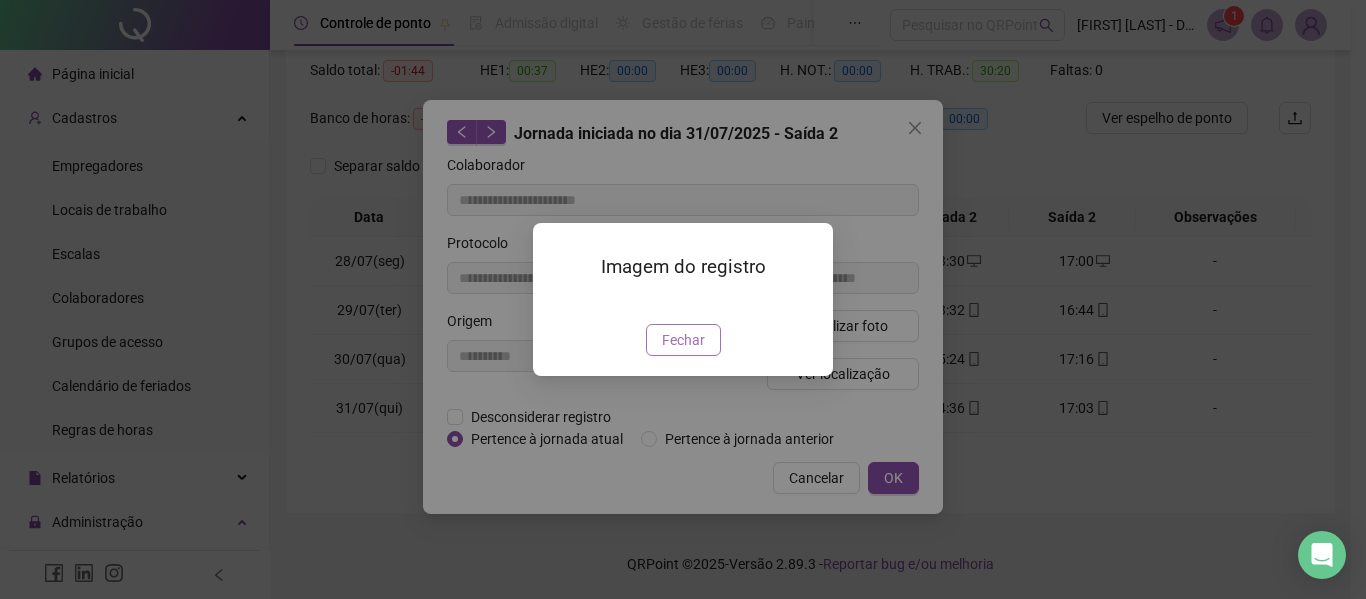 click on "Fechar" at bounding box center [683, 340] 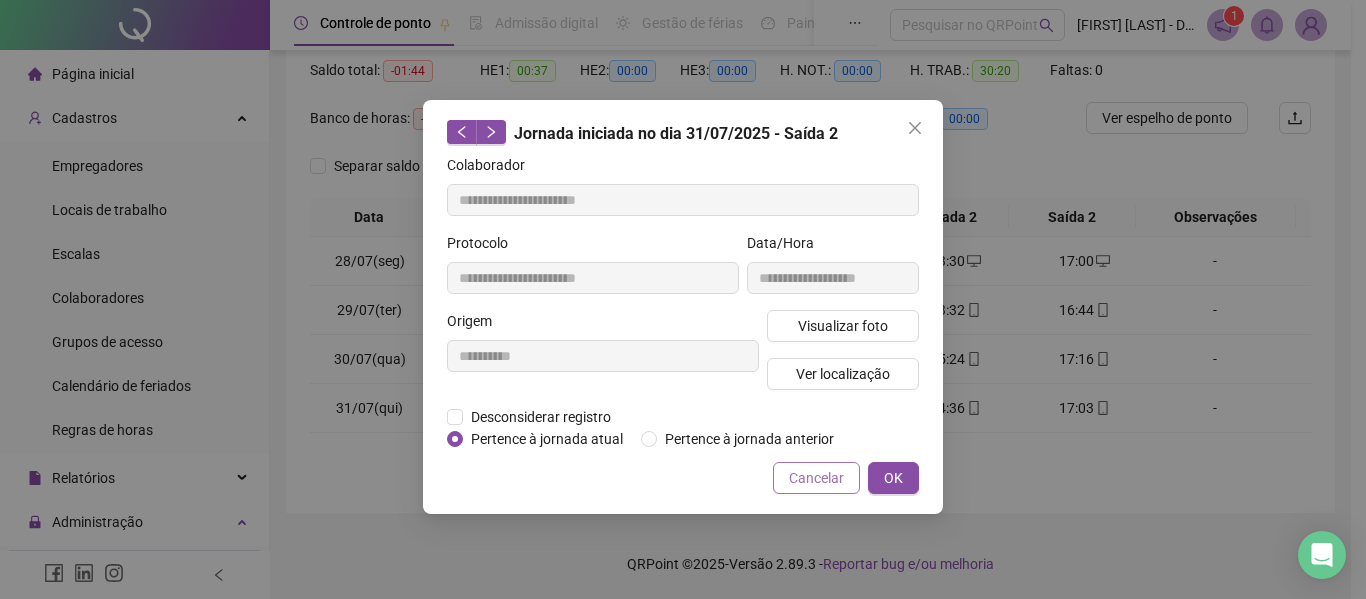 click on "Cancelar" at bounding box center (816, 478) 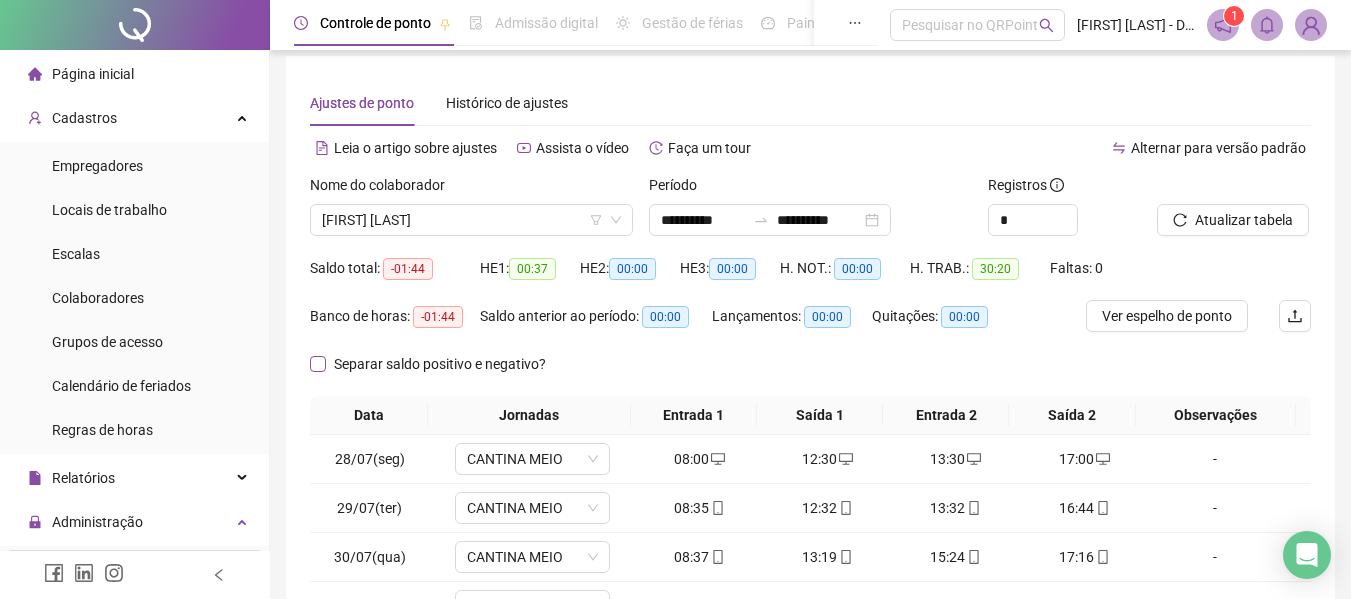 scroll, scrollTop: 0, scrollLeft: 0, axis: both 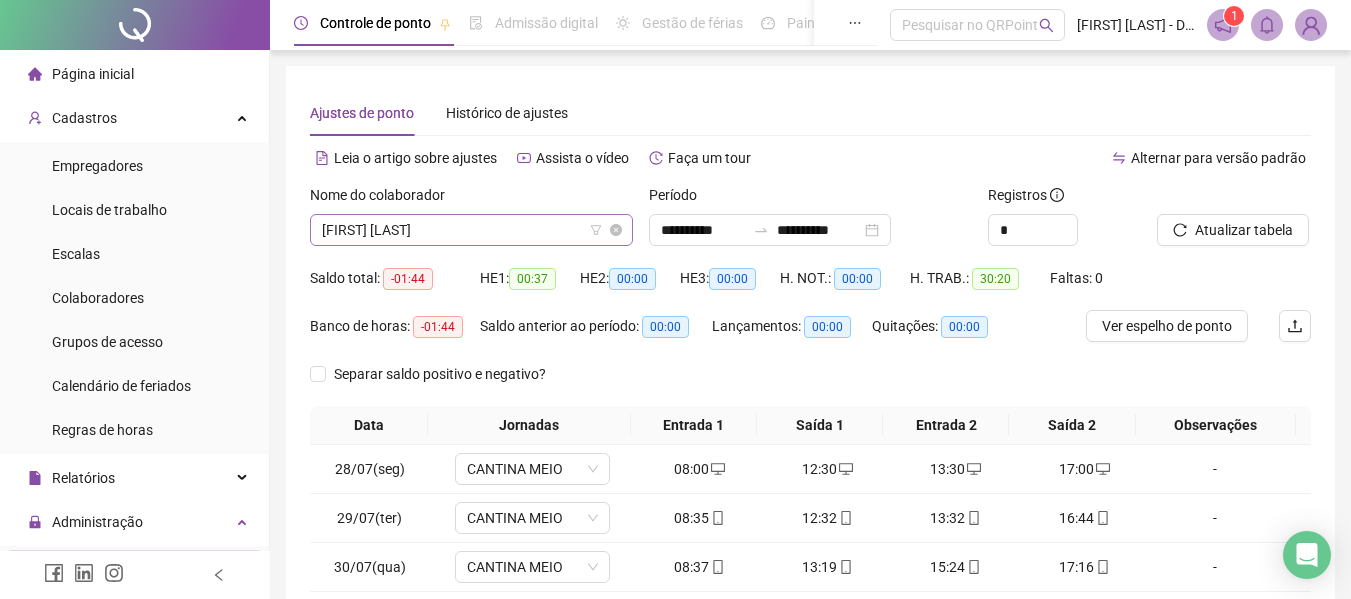 click on "[FIRST] [LAST]" at bounding box center [471, 230] 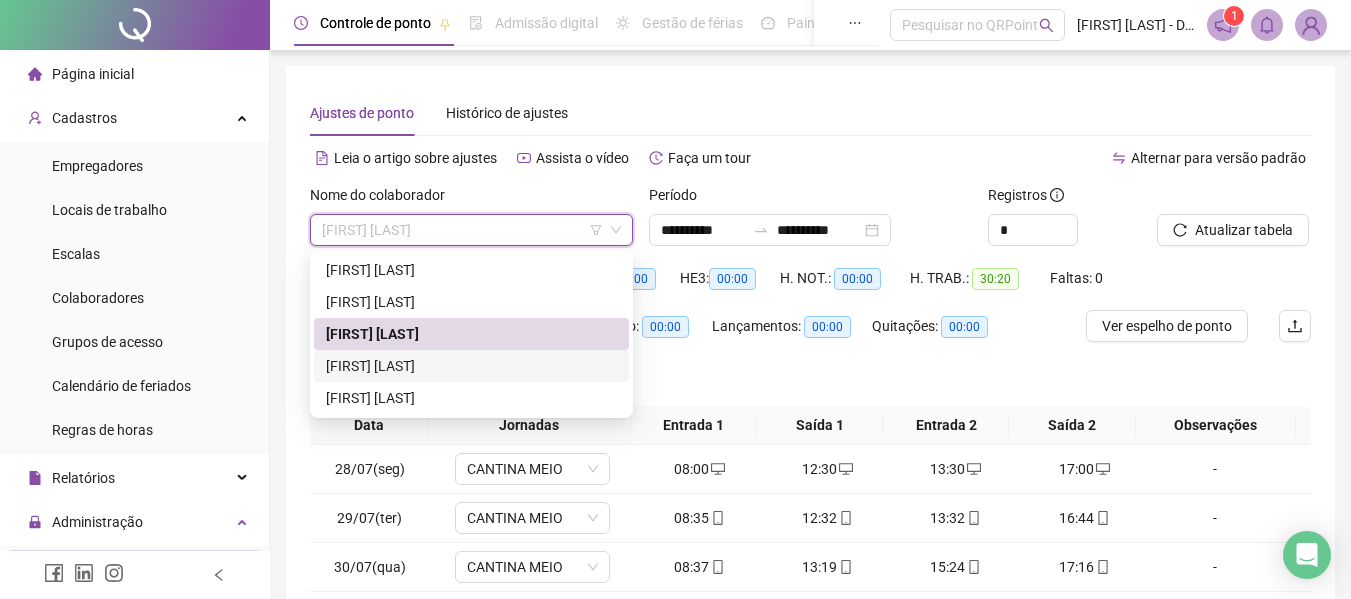click on "[FIRST] [LAST]" at bounding box center (471, 366) 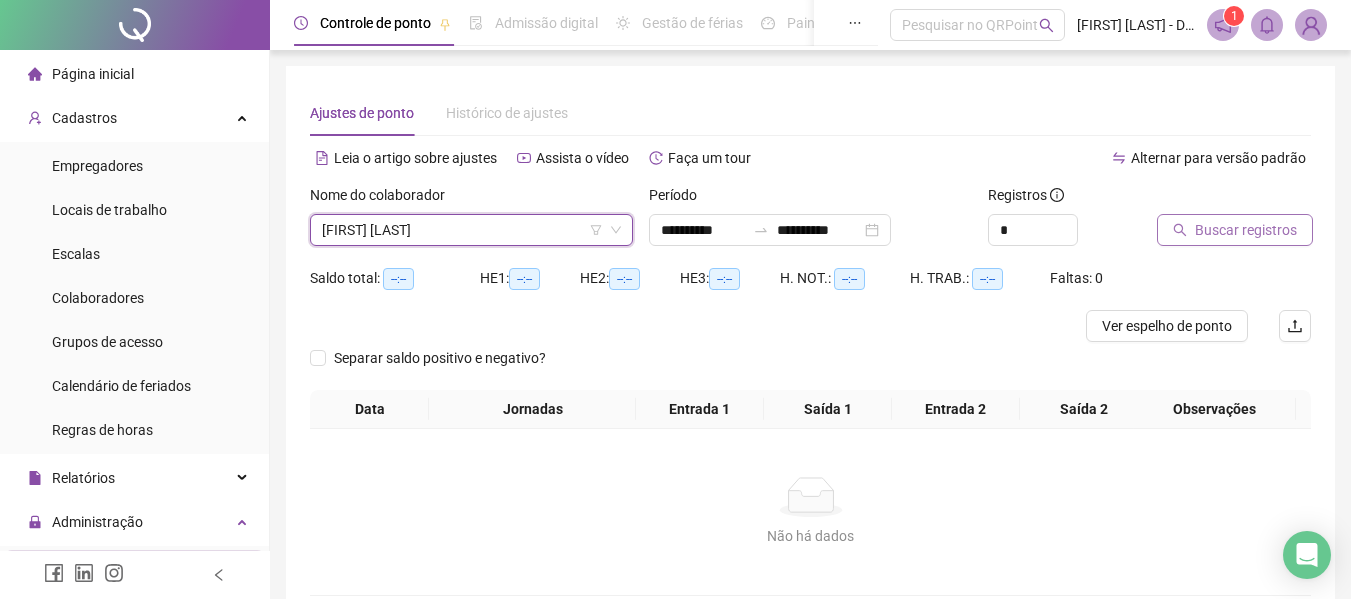 click on "Buscar registros" at bounding box center [1246, 230] 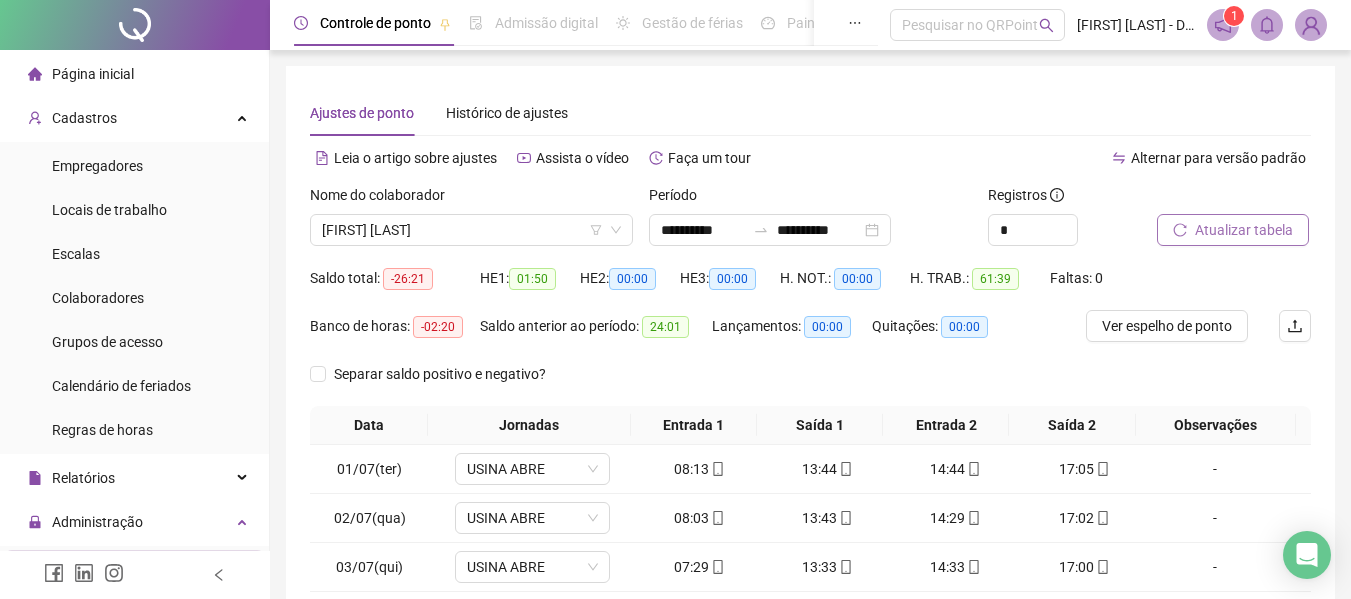 scroll, scrollTop: 200, scrollLeft: 0, axis: vertical 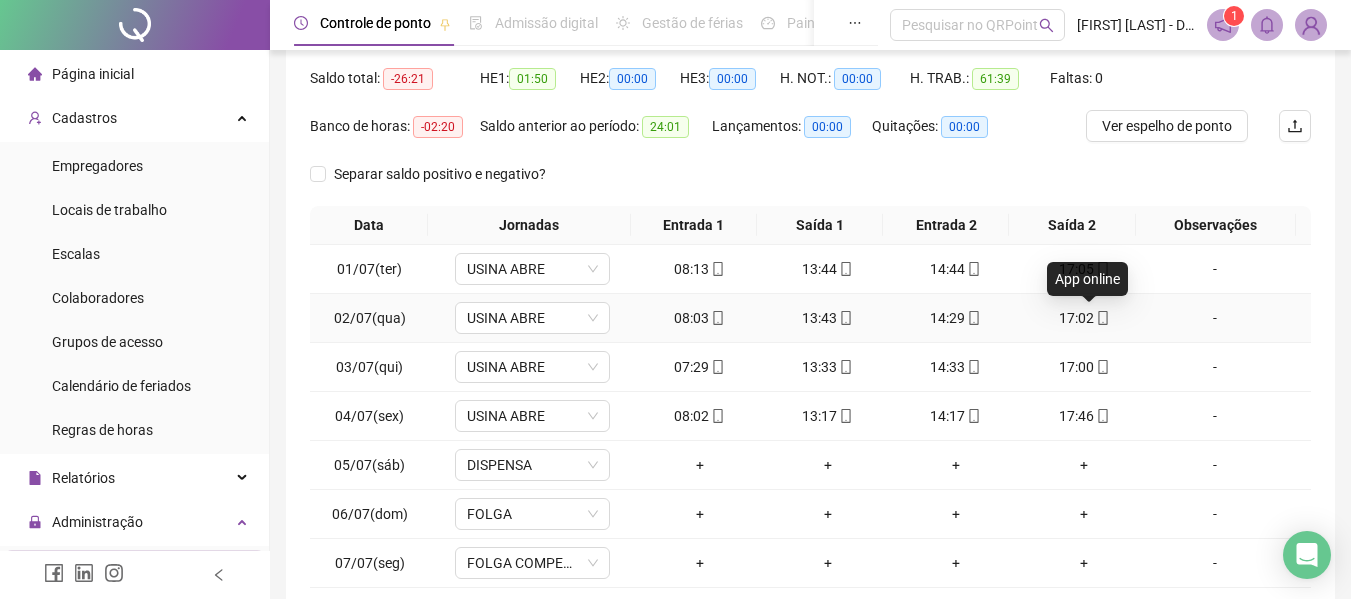 click 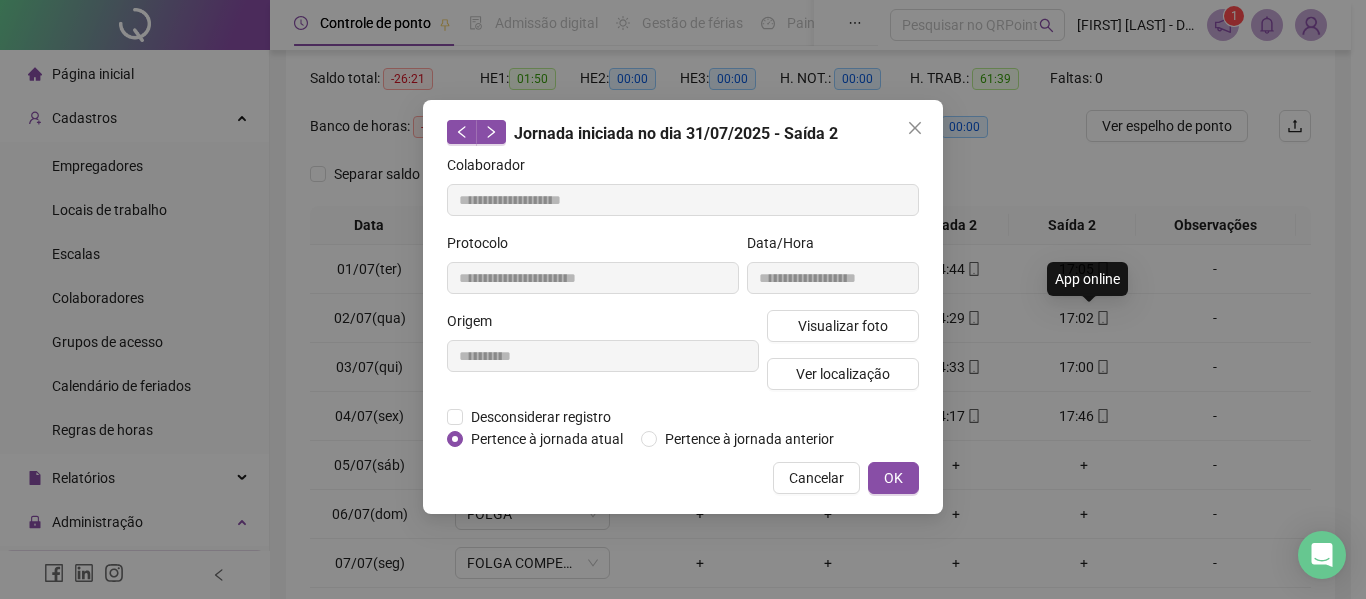 type on "**********" 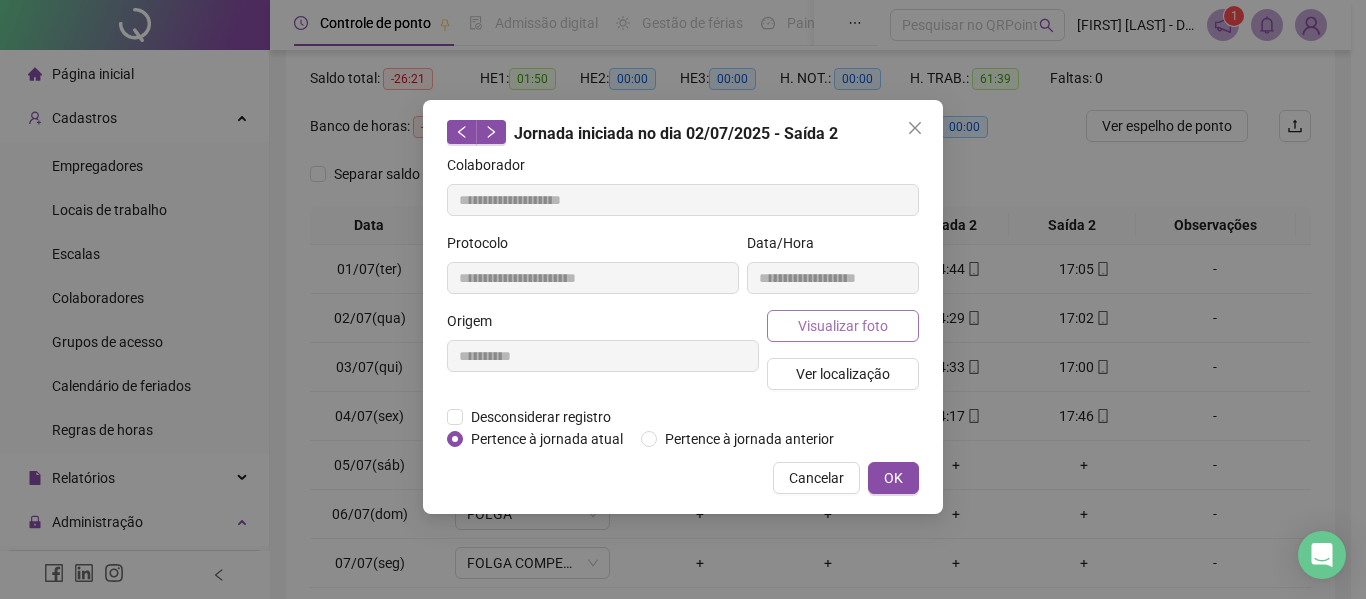 click on "Visualizar foto" at bounding box center [843, 326] 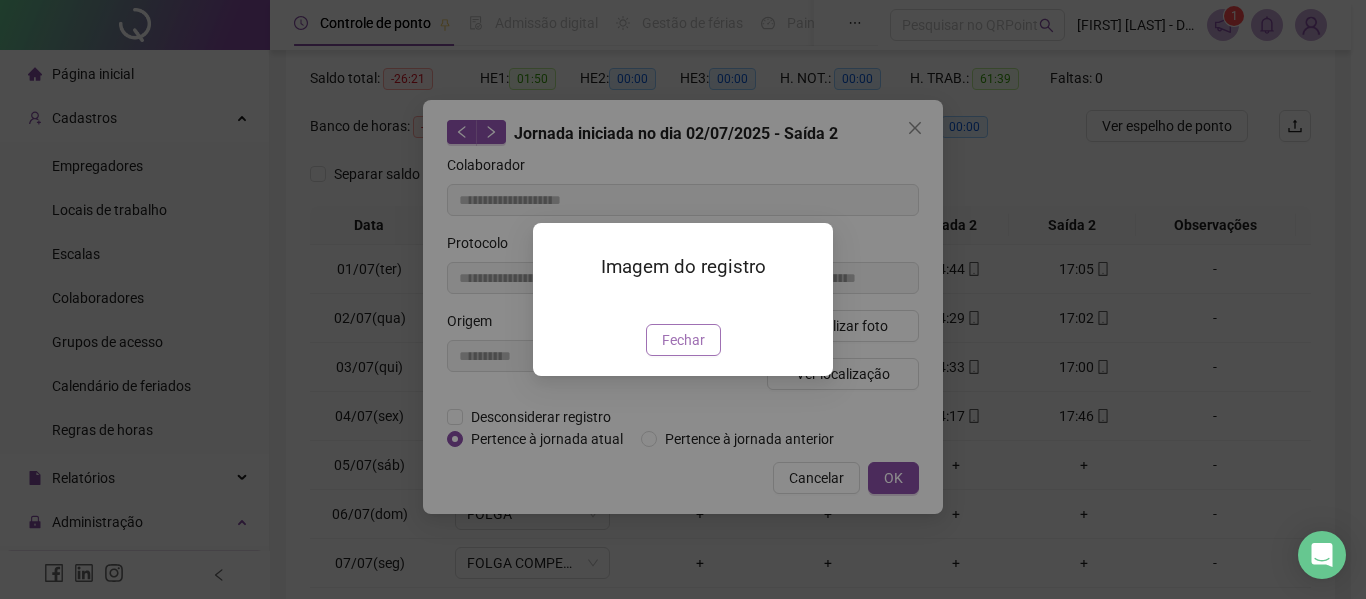 click on "Fechar" at bounding box center (683, 340) 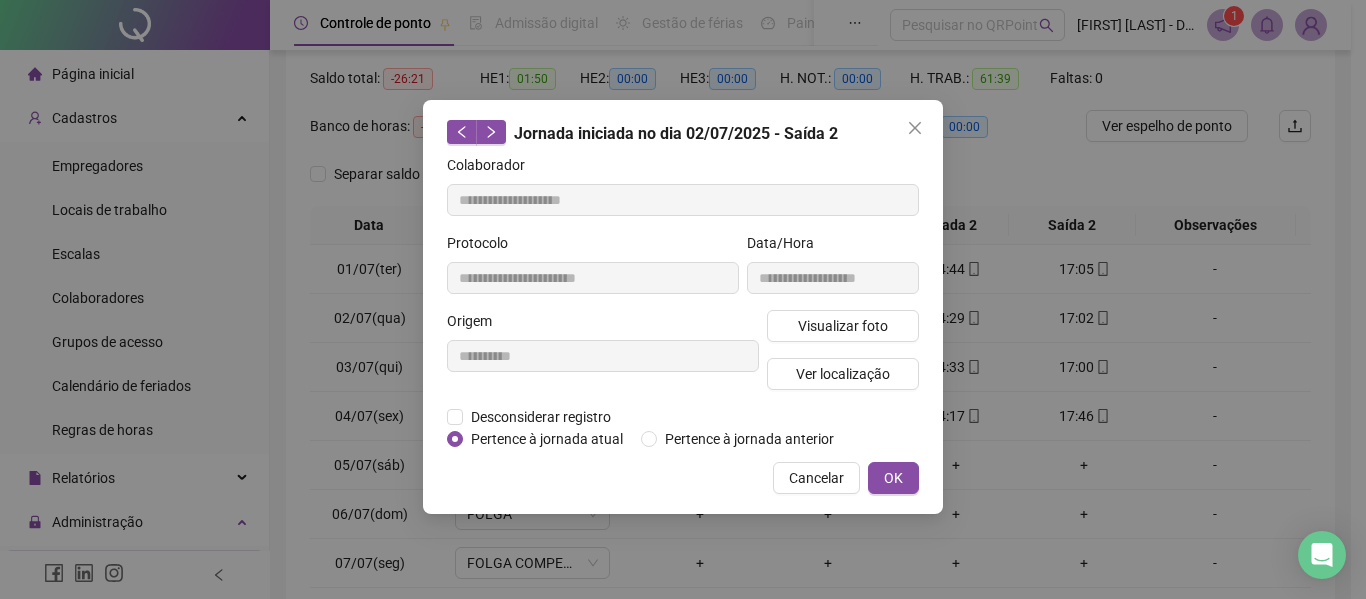 click on "**********" at bounding box center (683, 299) 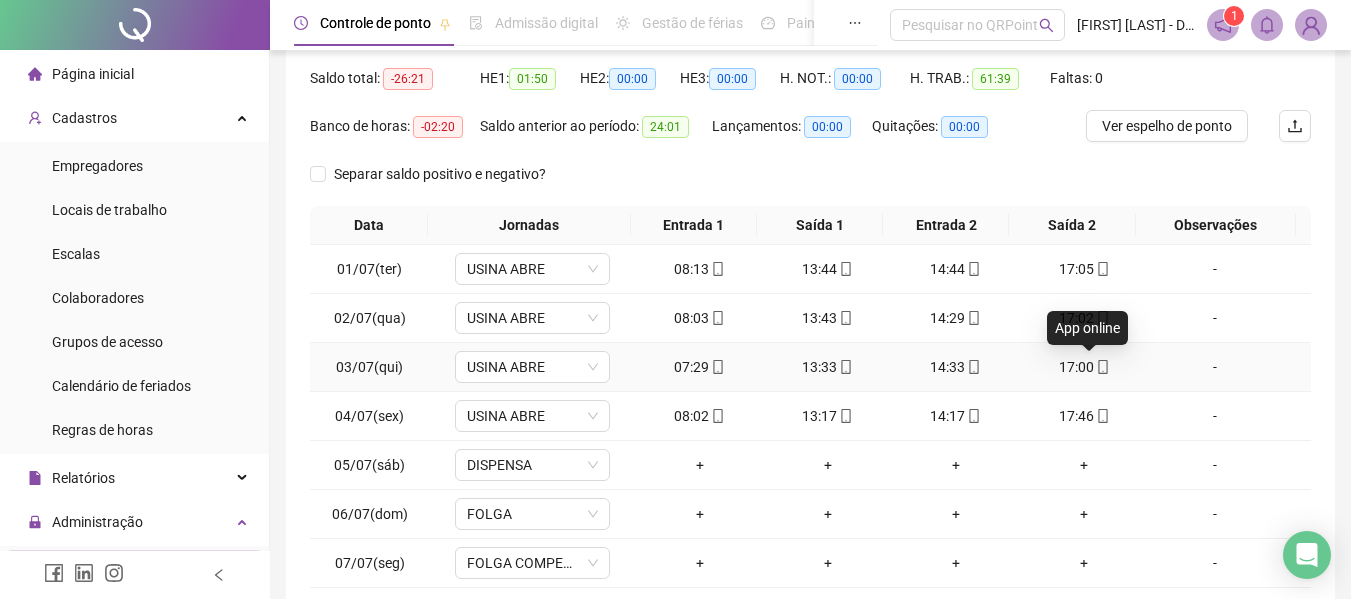 click 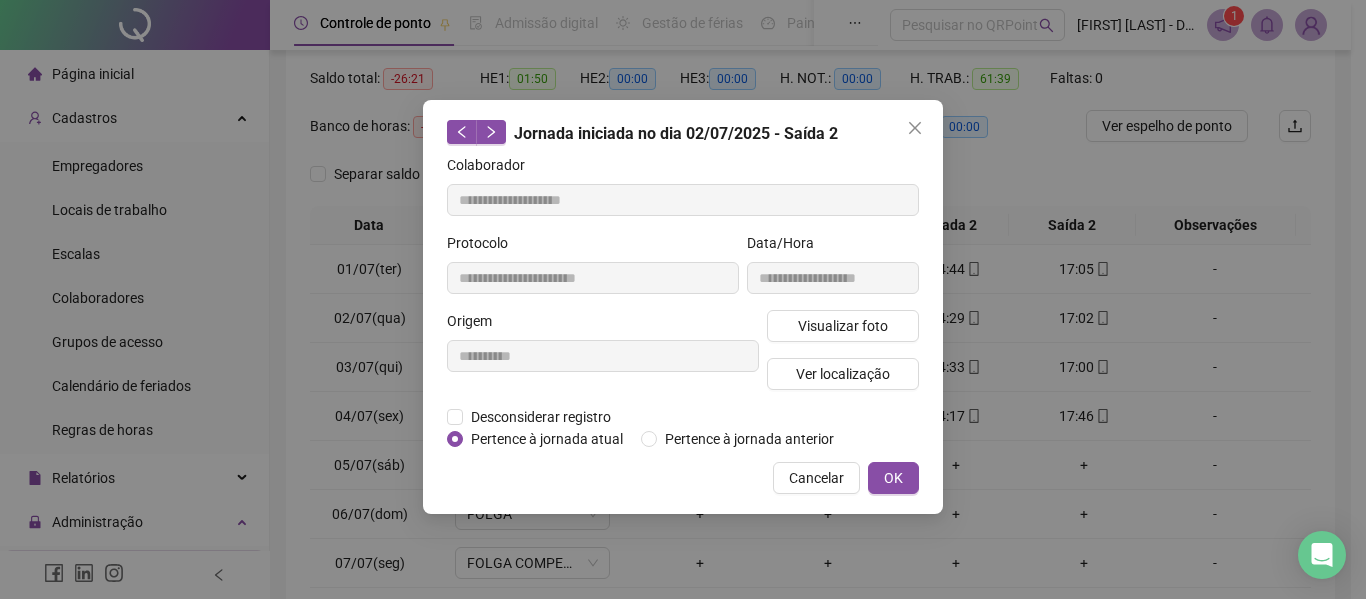 type on "**********" 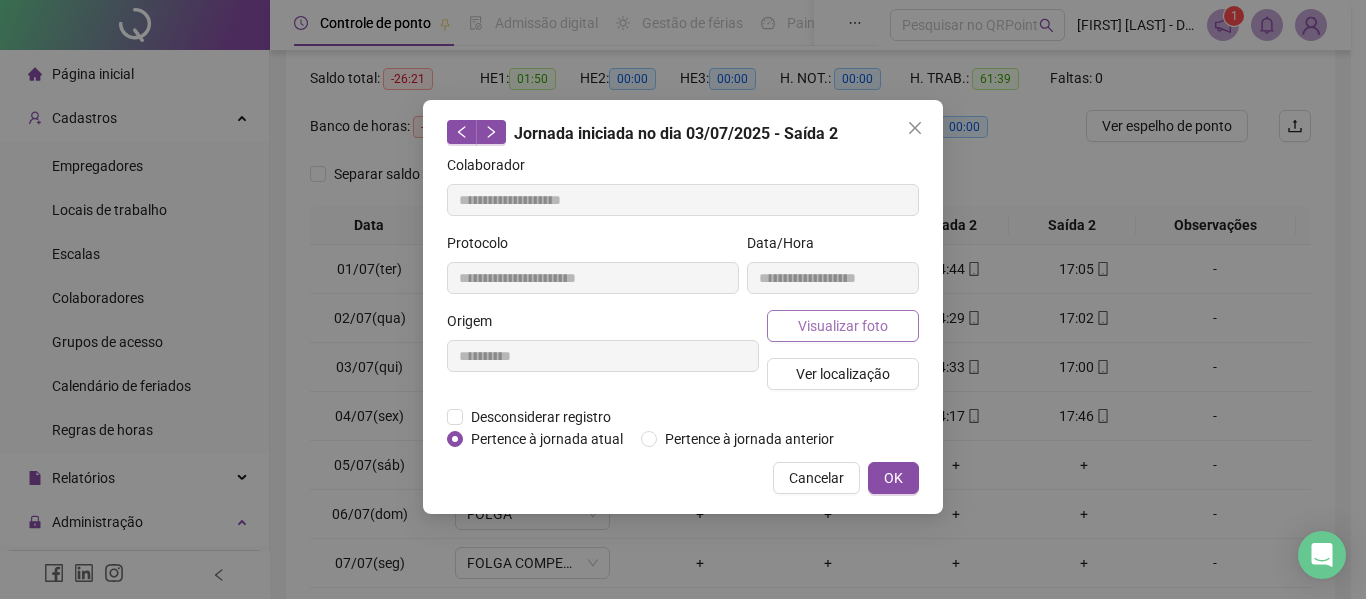 click on "Visualizar foto" at bounding box center [843, 326] 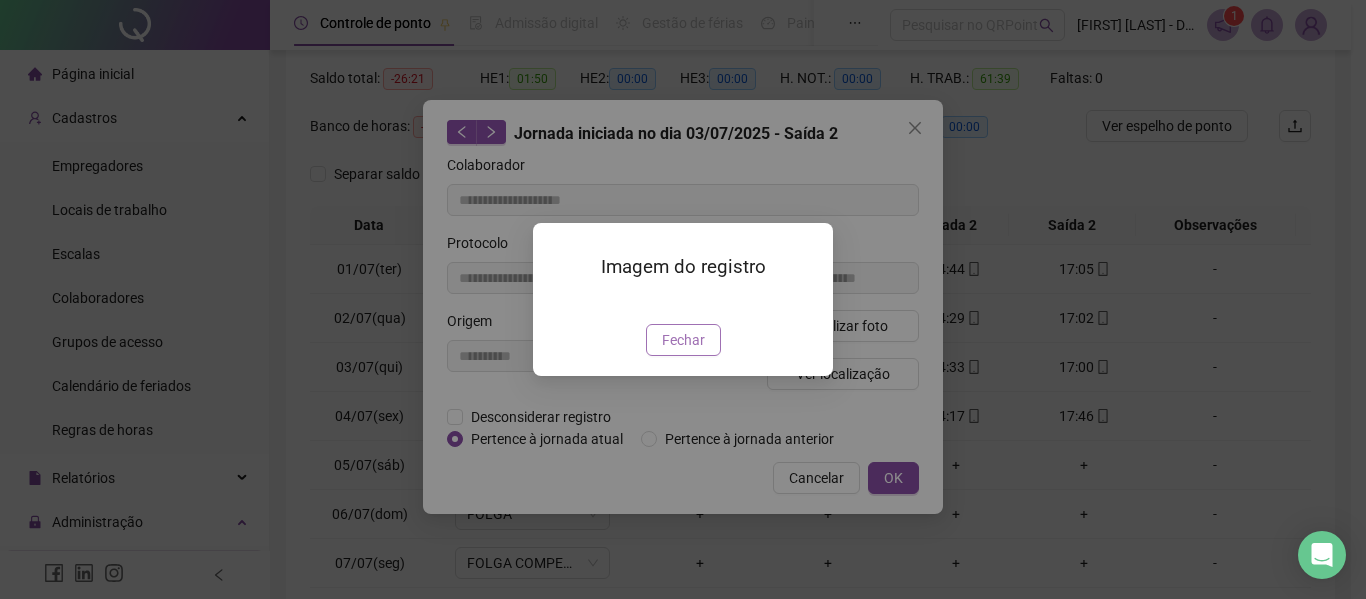 click on "Fechar" at bounding box center [683, 340] 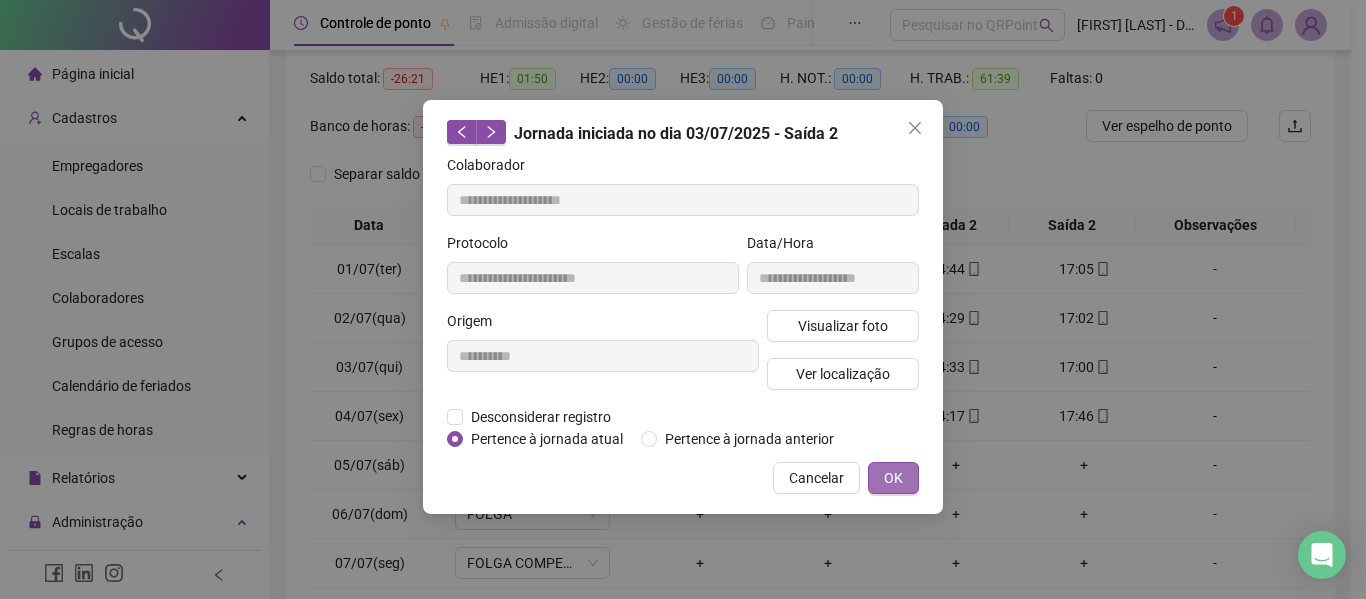 click on "OK" at bounding box center (893, 478) 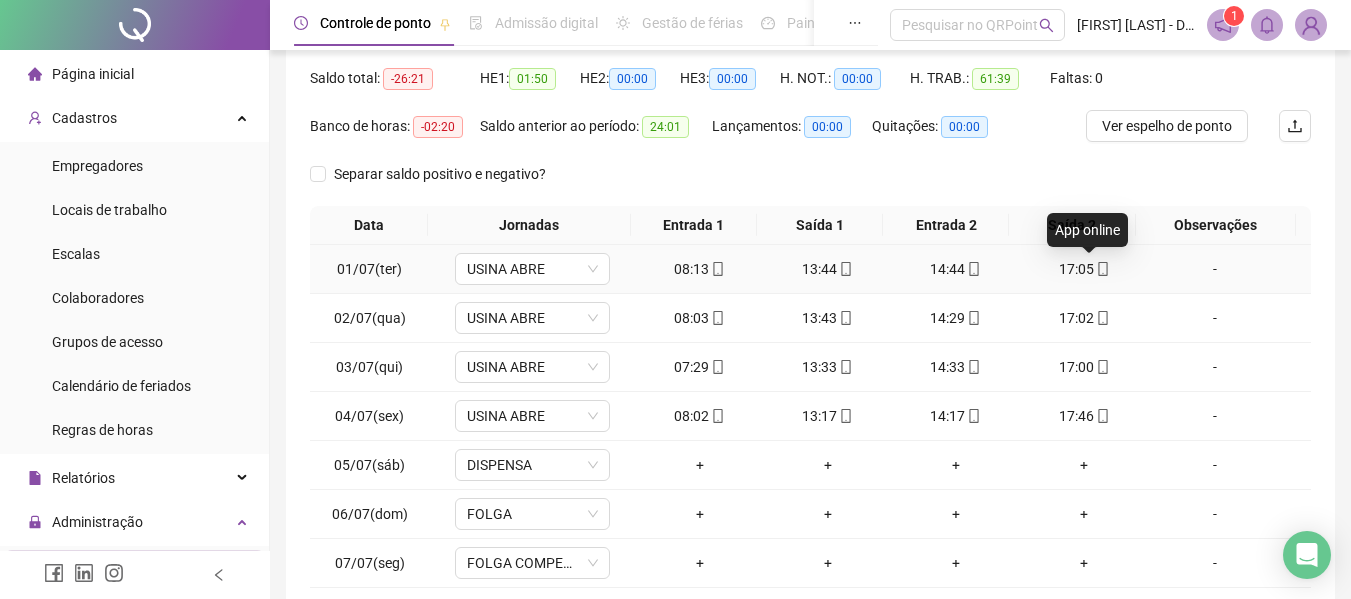 click 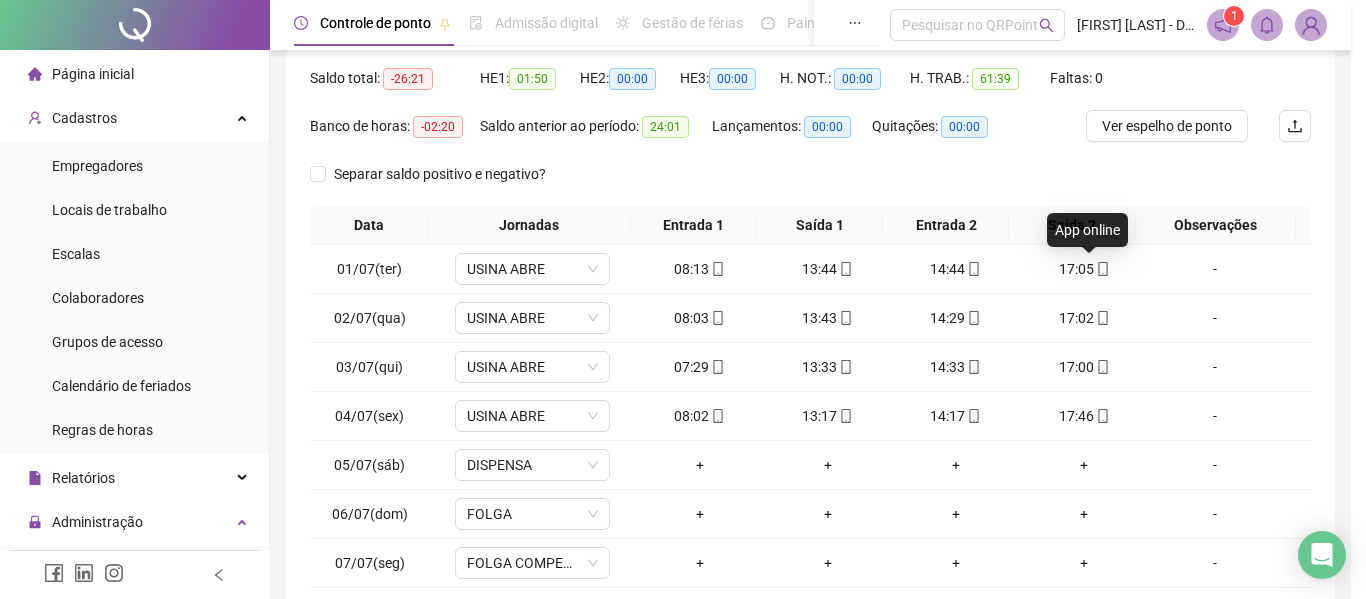 type on "**********" 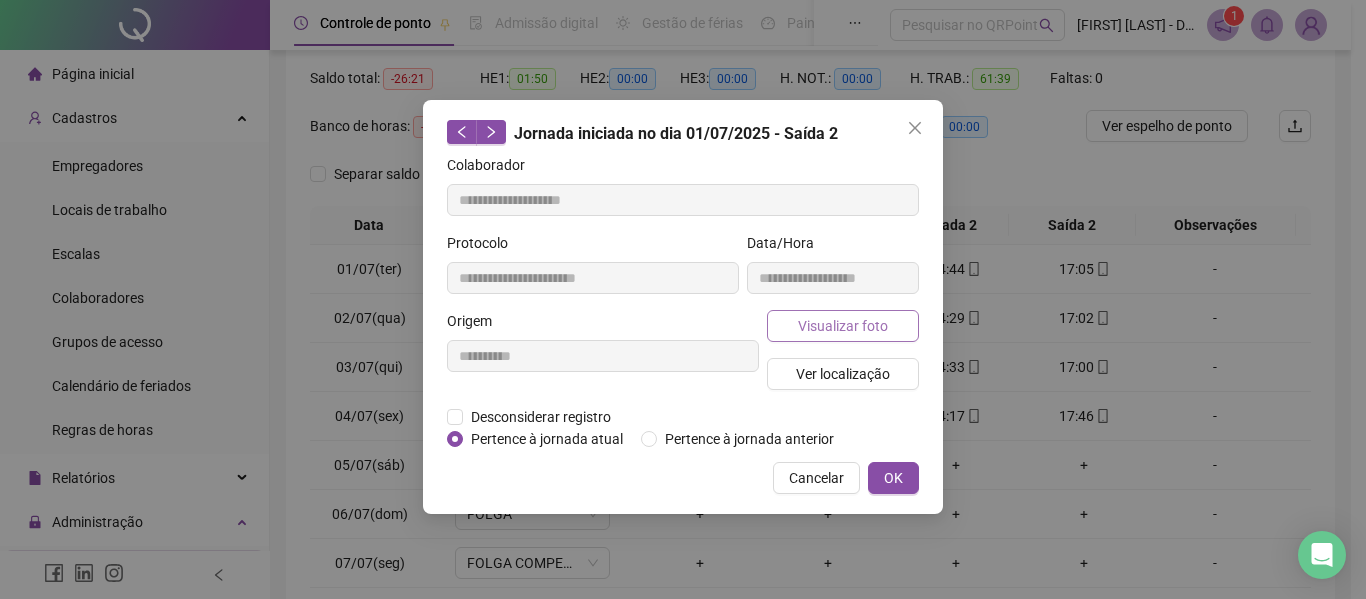 click on "Visualizar foto" at bounding box center [843, 326] 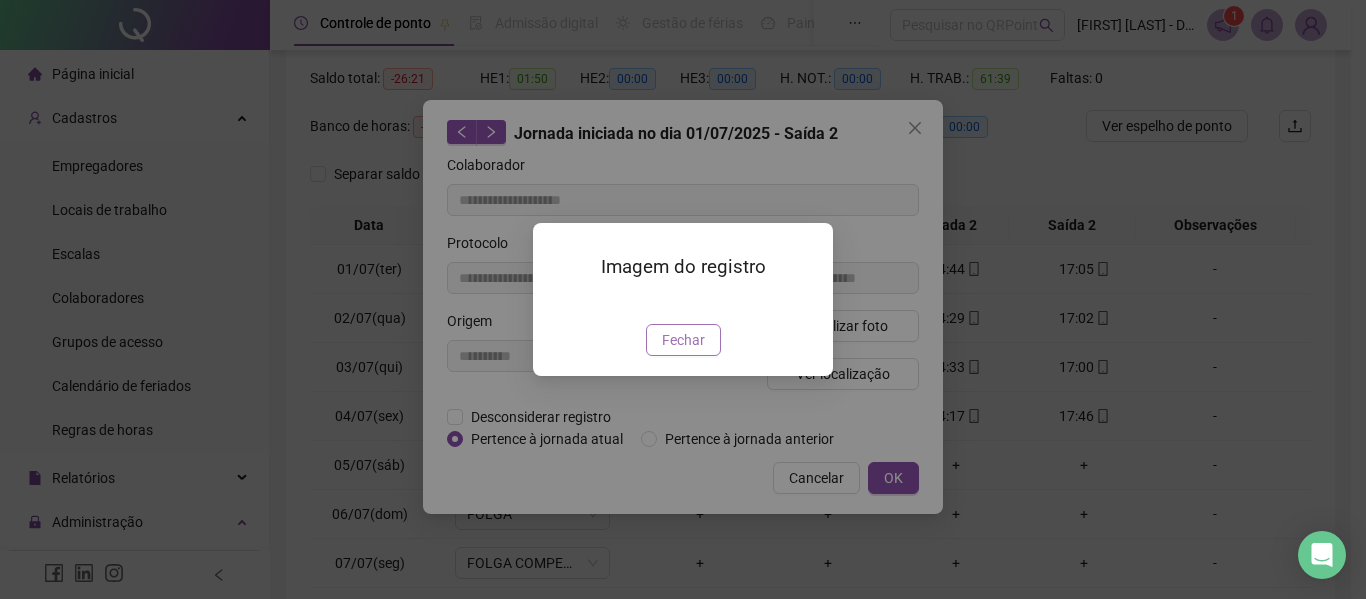 click on "Fechar" at bounding box center [683, 340] 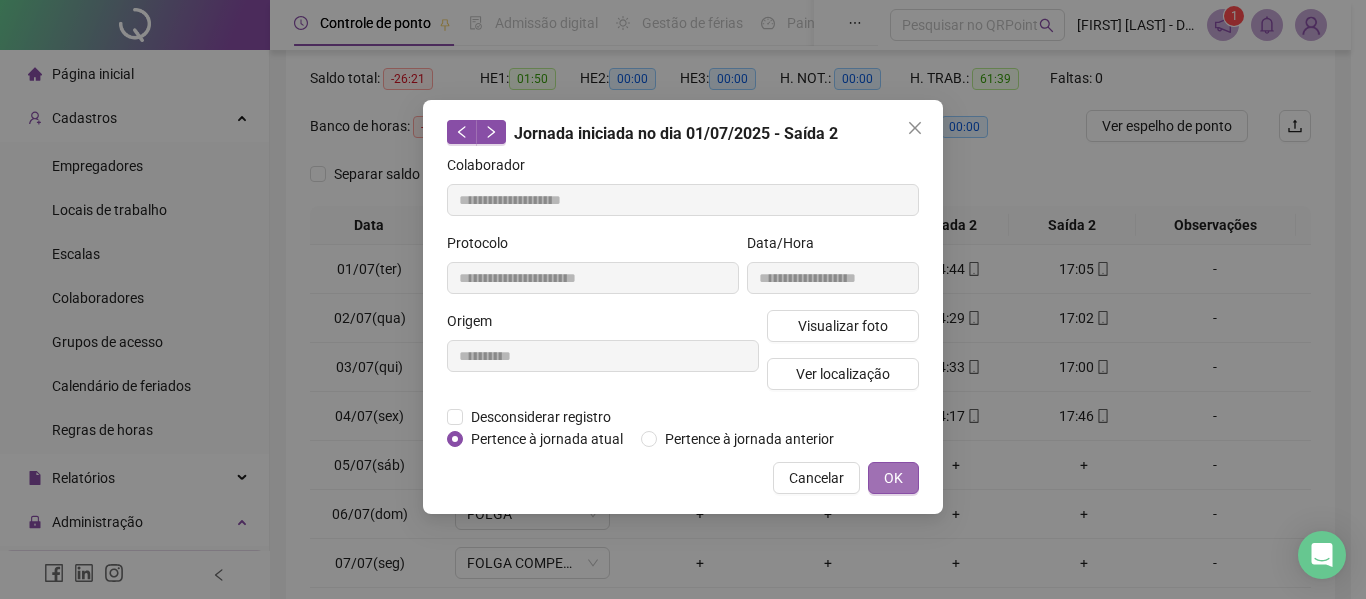 click on "OK" at bounding box center [893, 478] 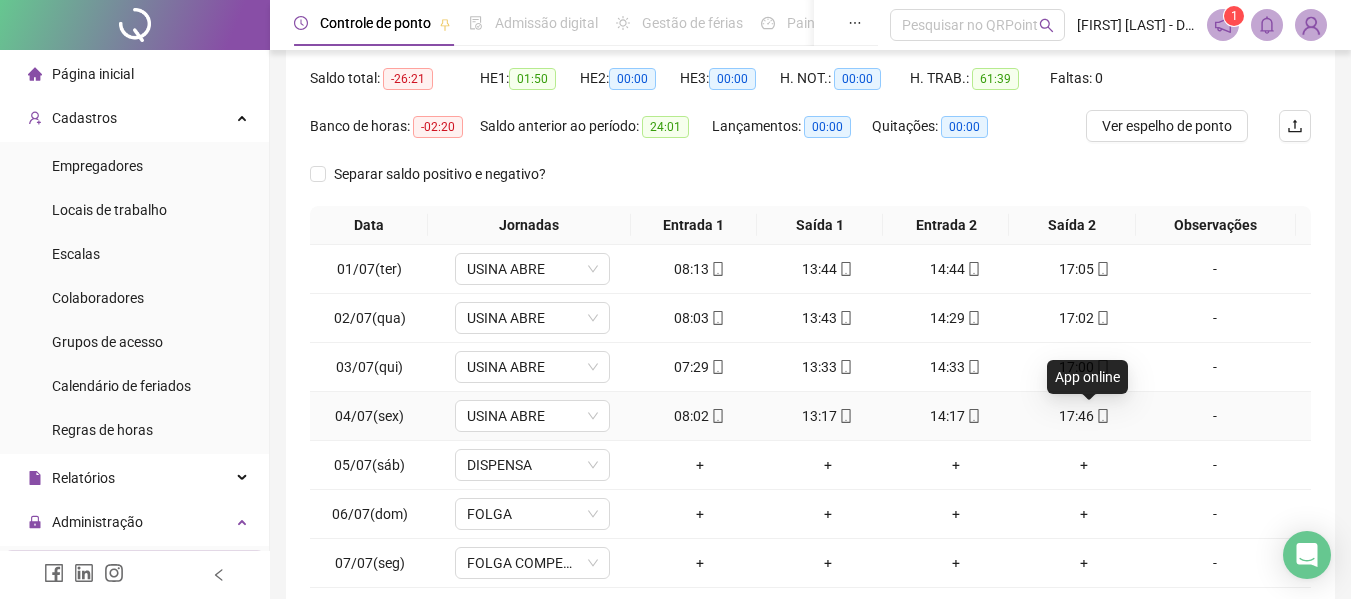 click 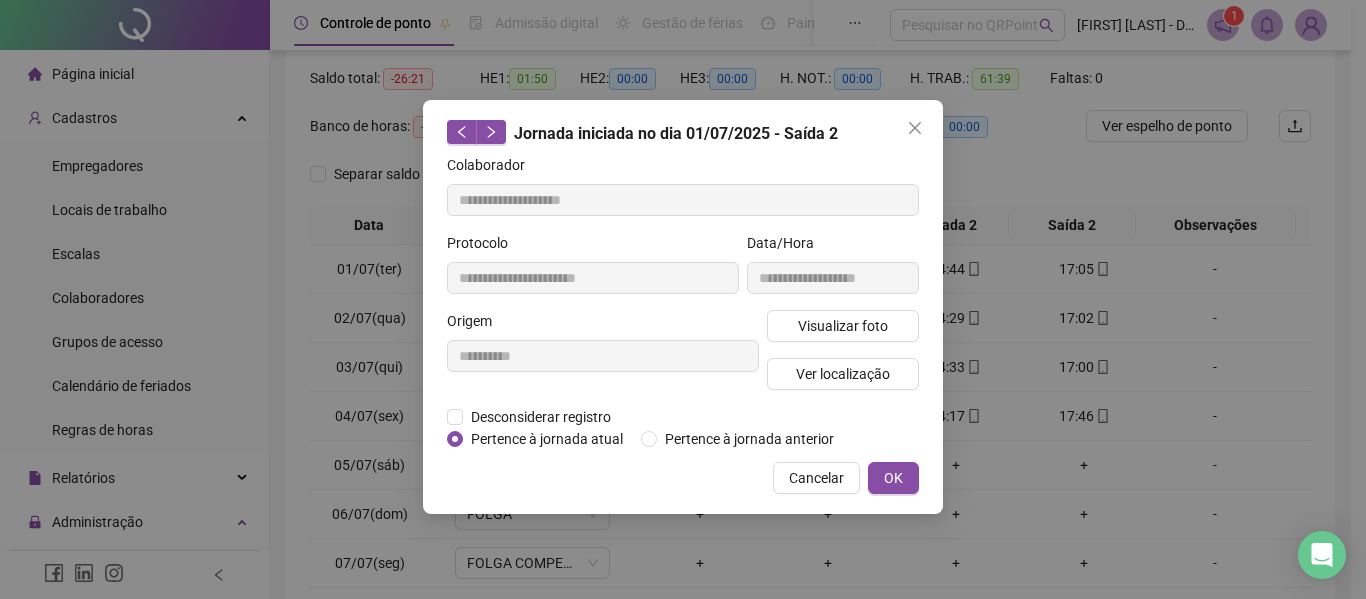 type on "**********" 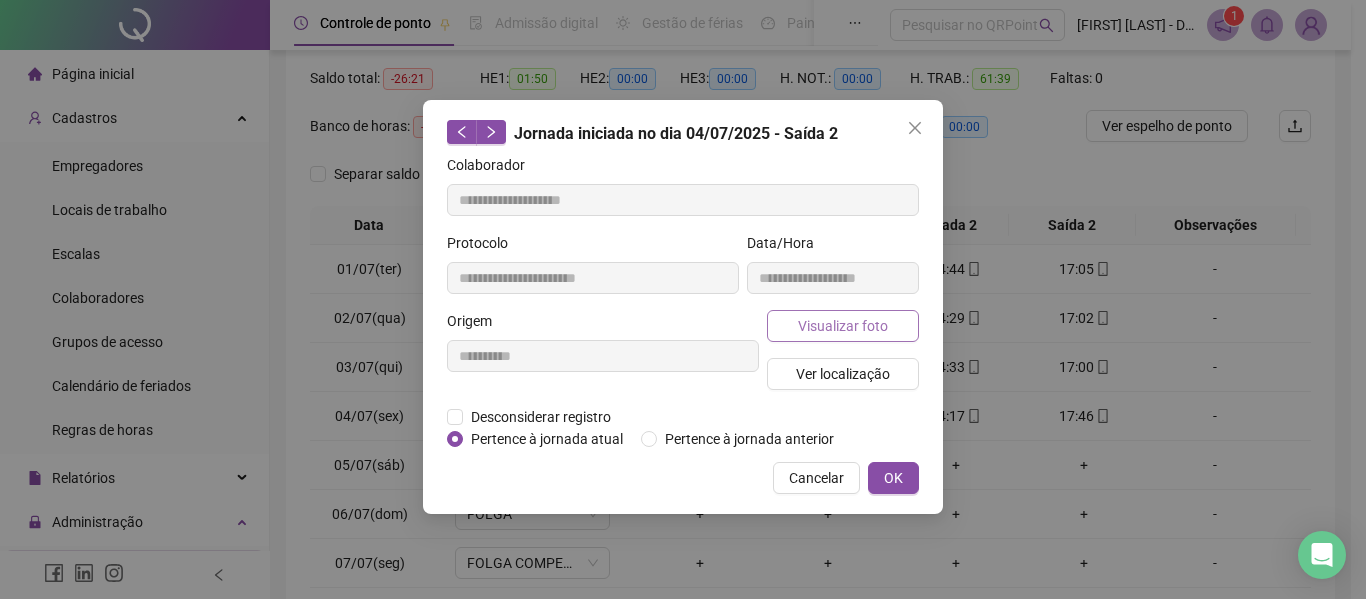 click on "Visualizar foto" at bounding box center (843, 326) 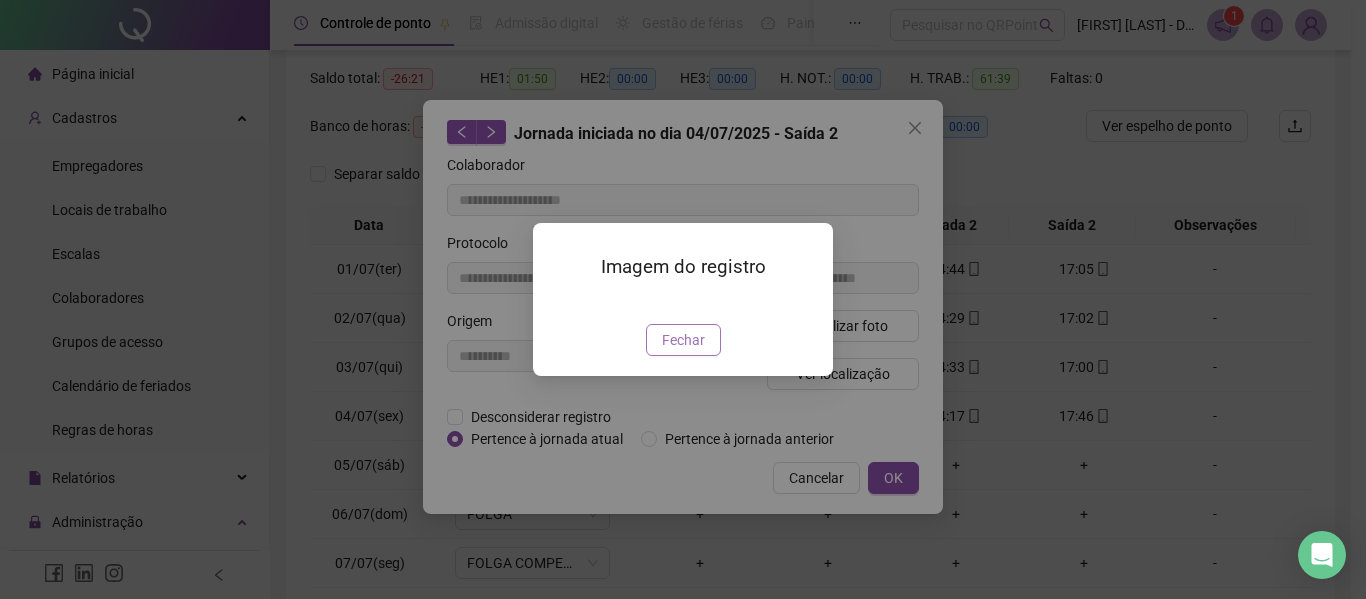 click on "Fechar" at bounding box center [683, 340] 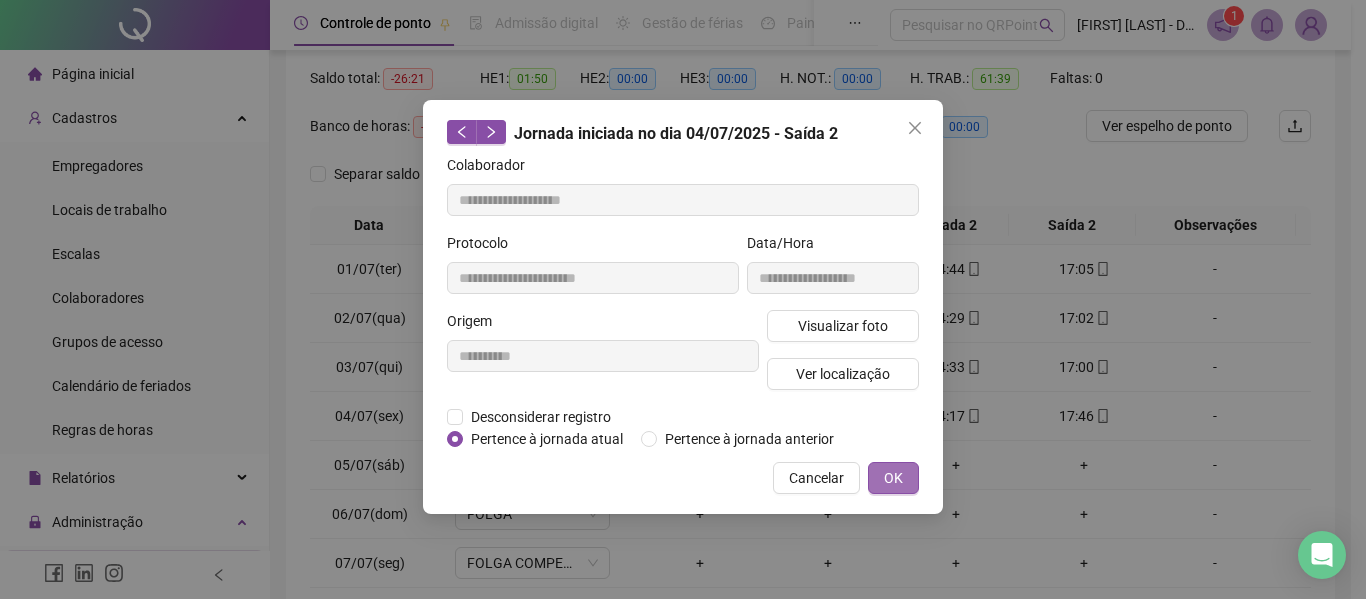 click on "OK" at bounding box center [893, 478] 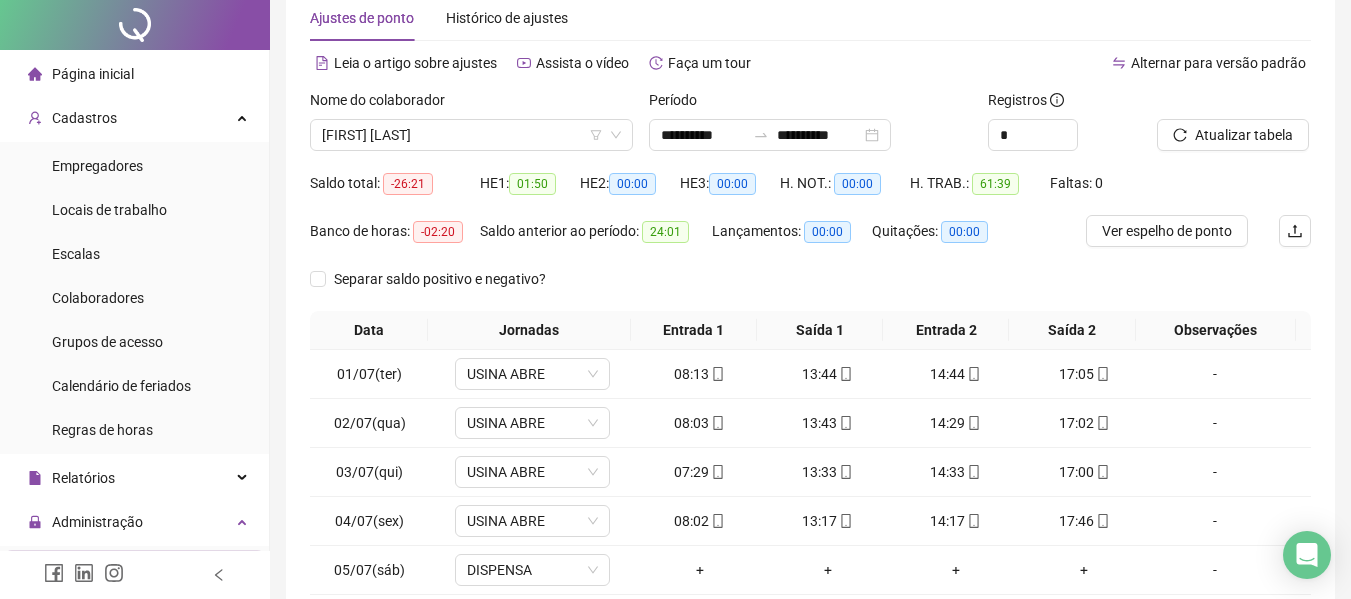 scroll, scrollTop: 0, scrollLeft: 0, axis: both 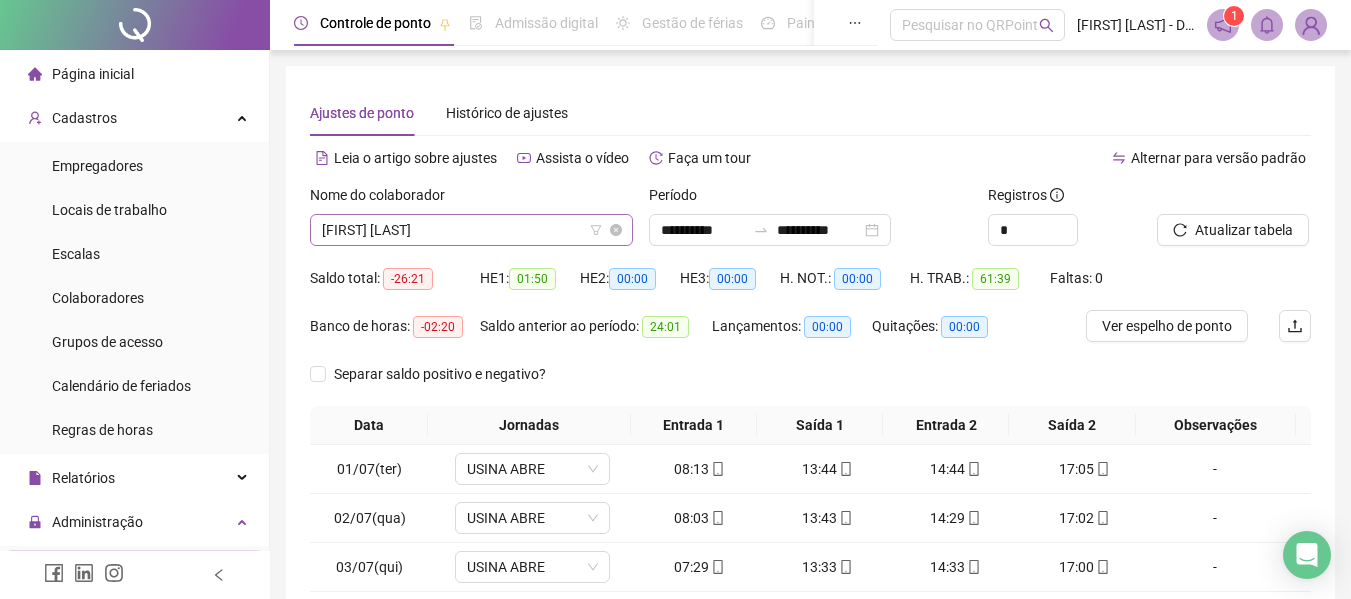 click on "[FIRST] [LAST]" at bounding box center (471, 230) 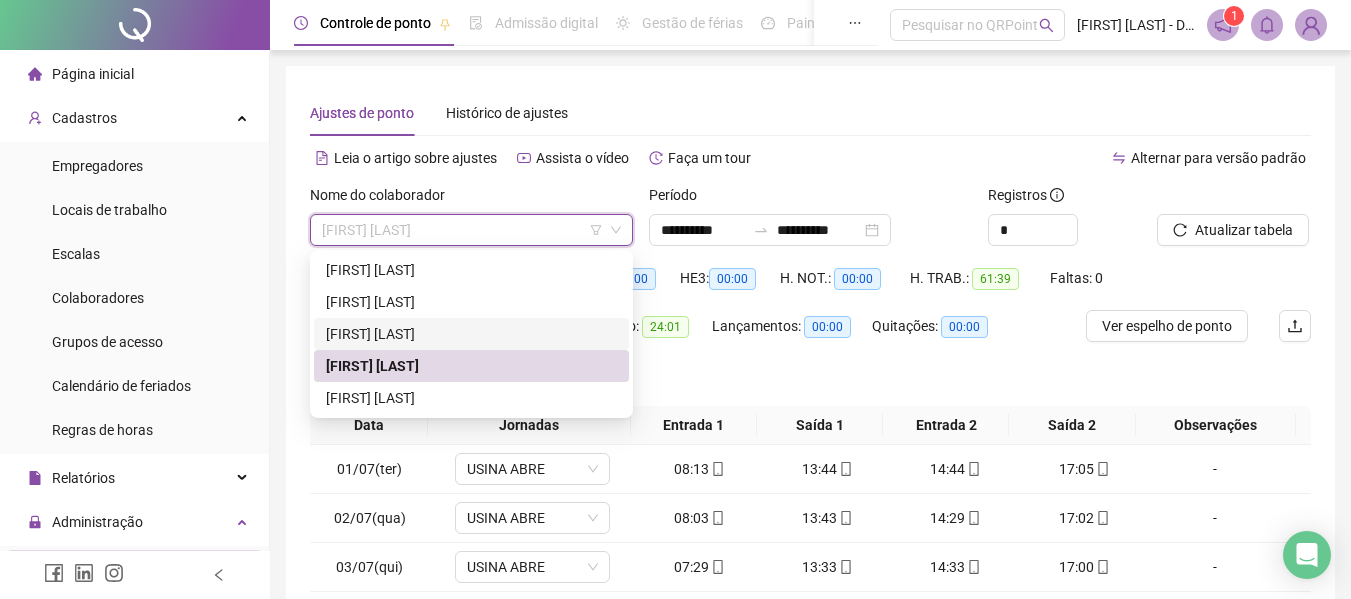 click on "[FIRST] [LAST]" at bounding box center [471, 334] 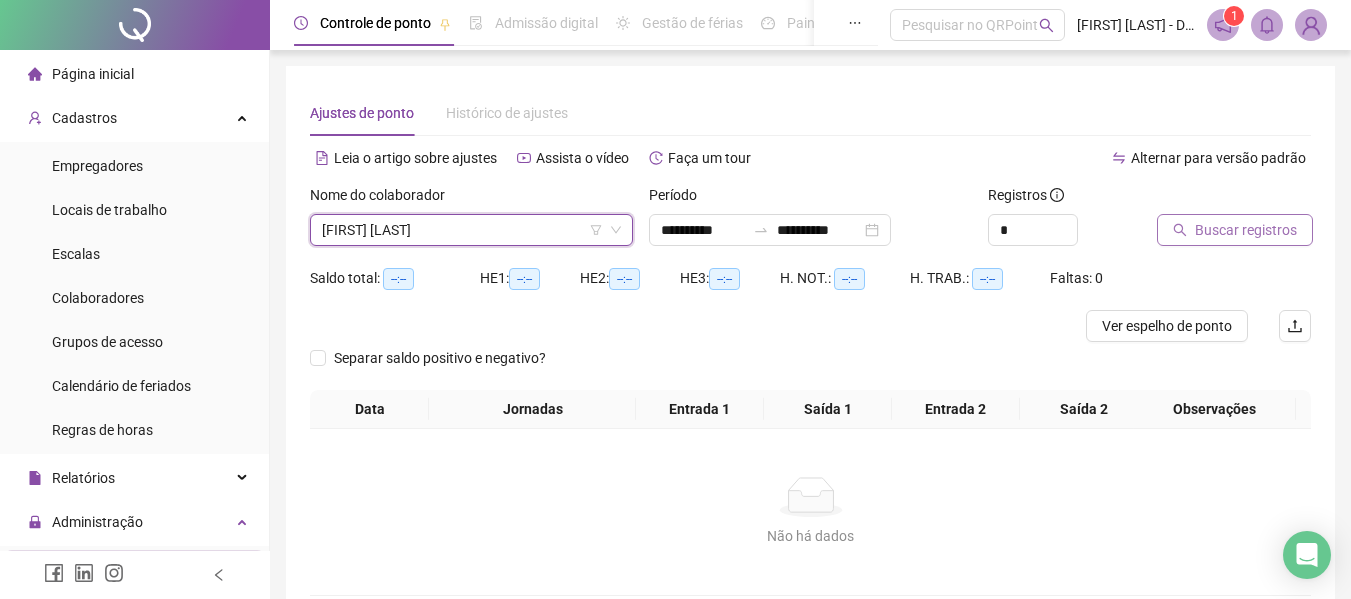 click on "Buscar registros" at bounding box center (1246, 230) 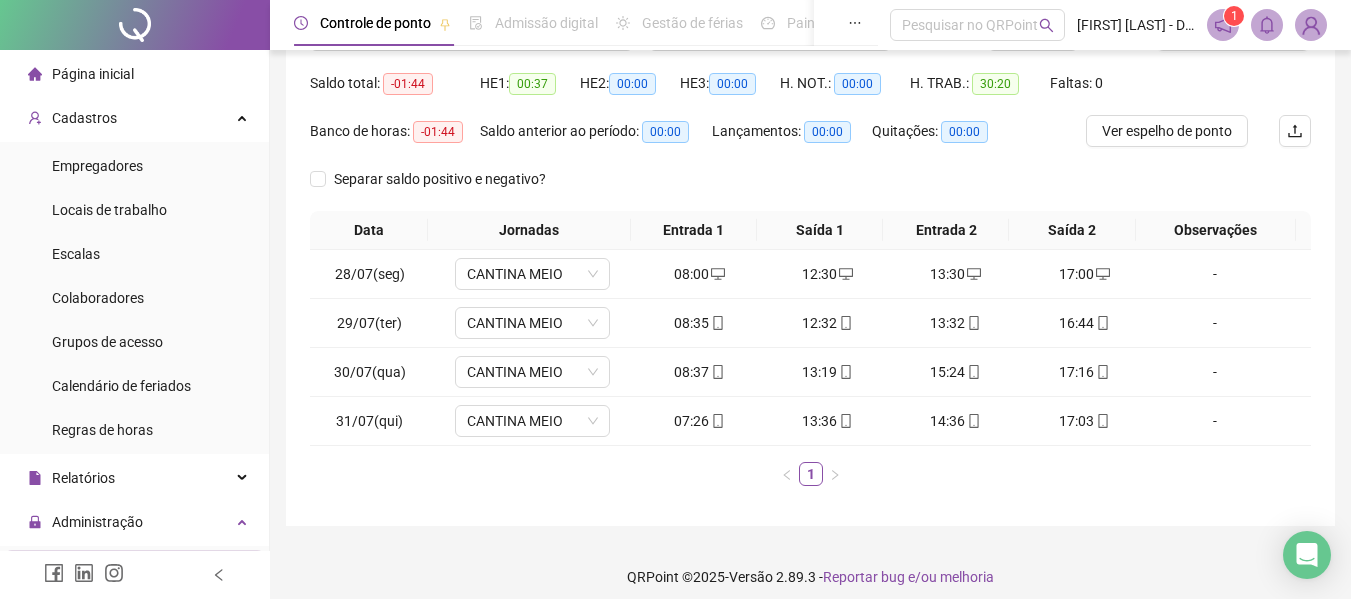 scroll, scrollTop: 208, scrollLeft: 0, axis: vertical 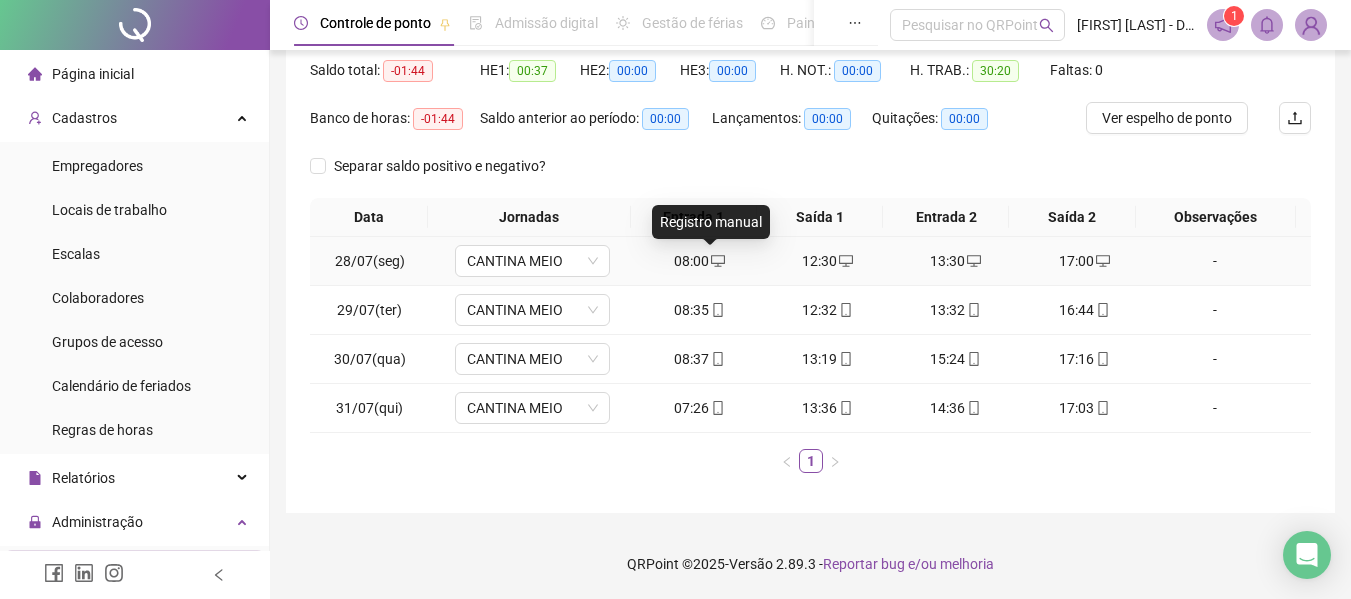 click 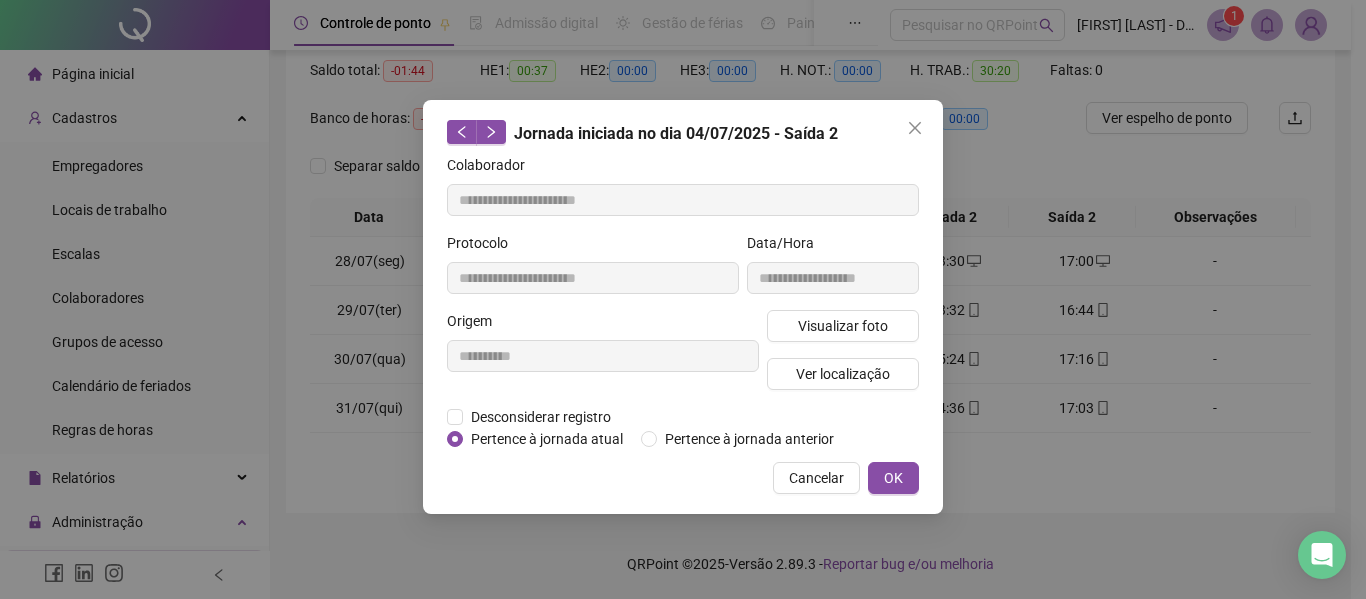 type on "**********" 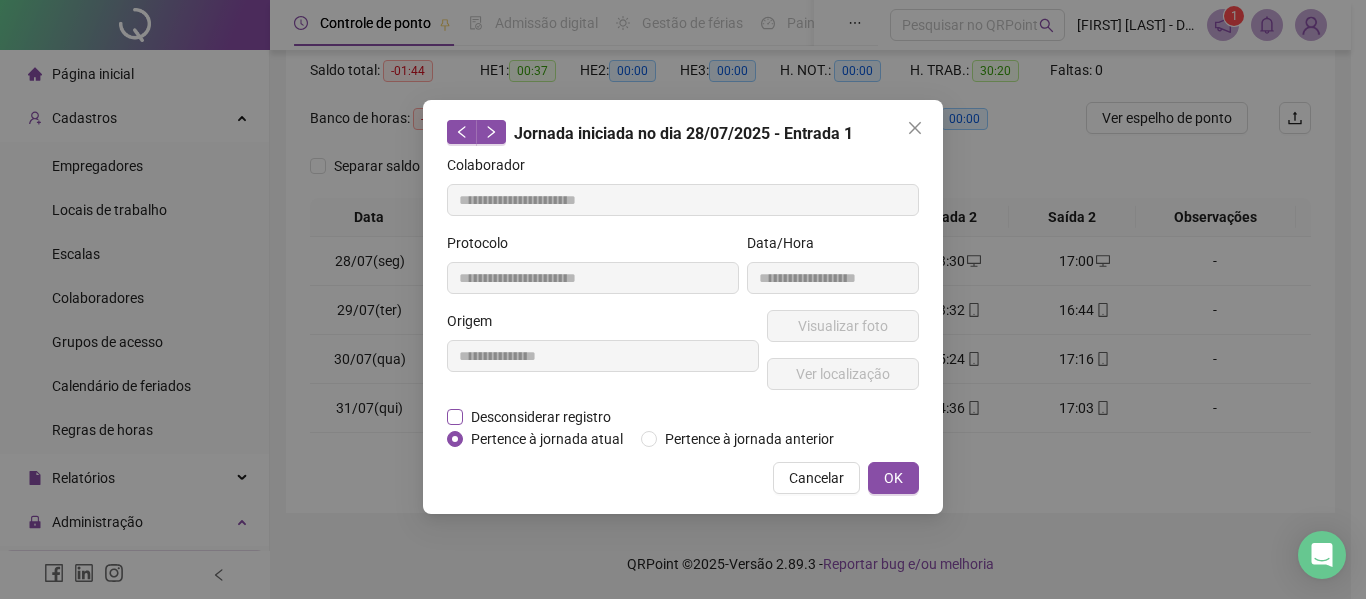 click on "Desconsiderar registro" at bounding box center (541, 417) 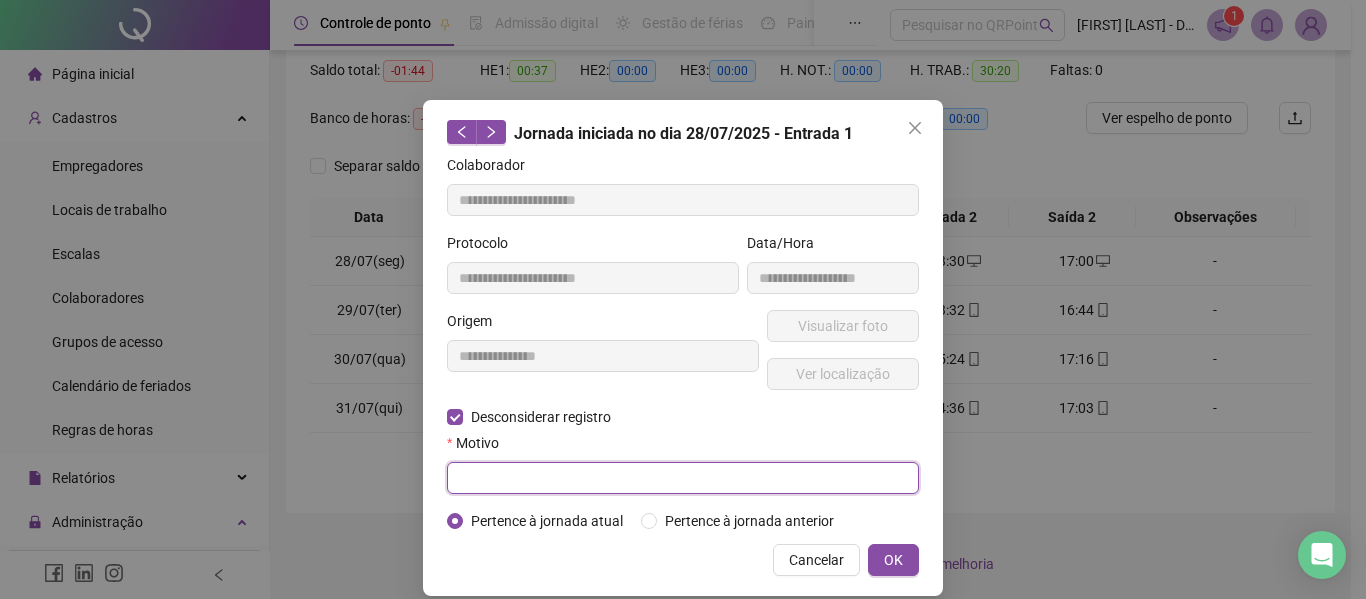 click at bounding box center (683, 478) 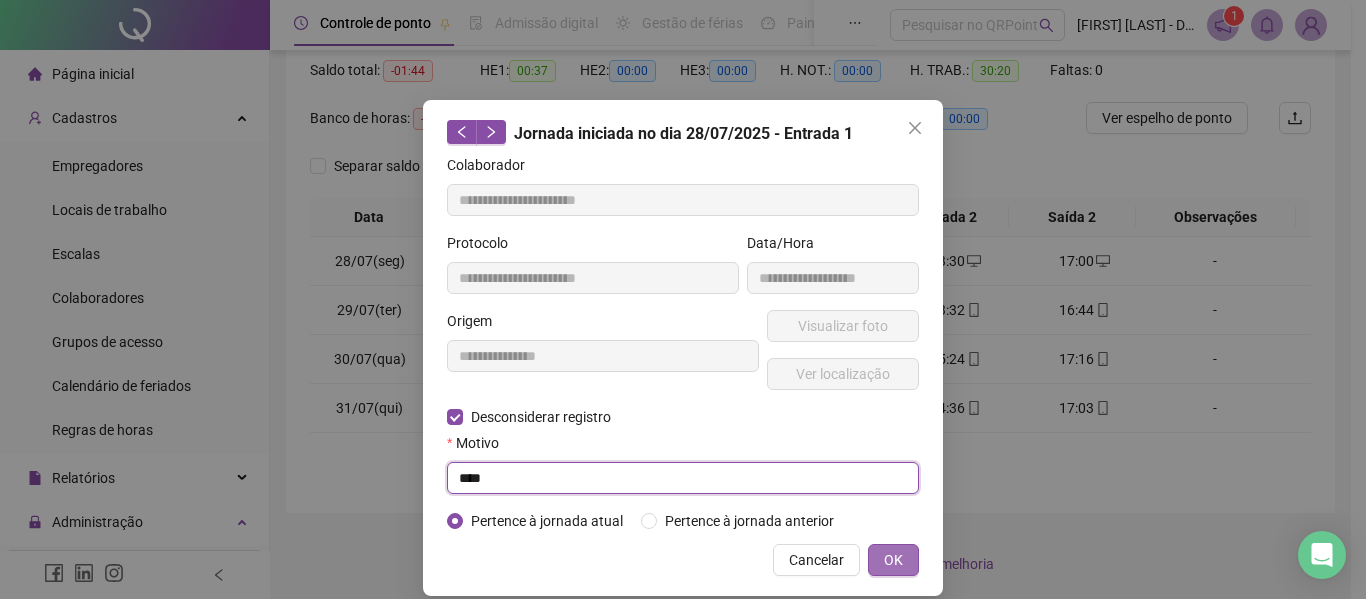 type on "****" 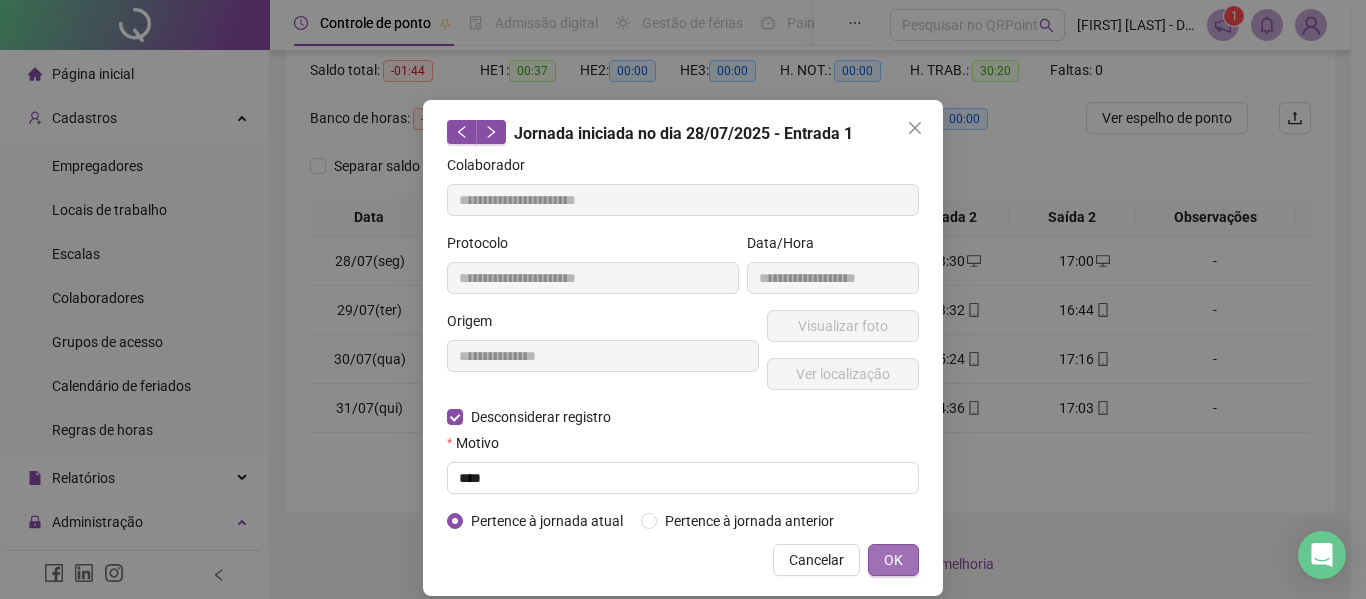 click on "OK" at bounding box center [893, 560] 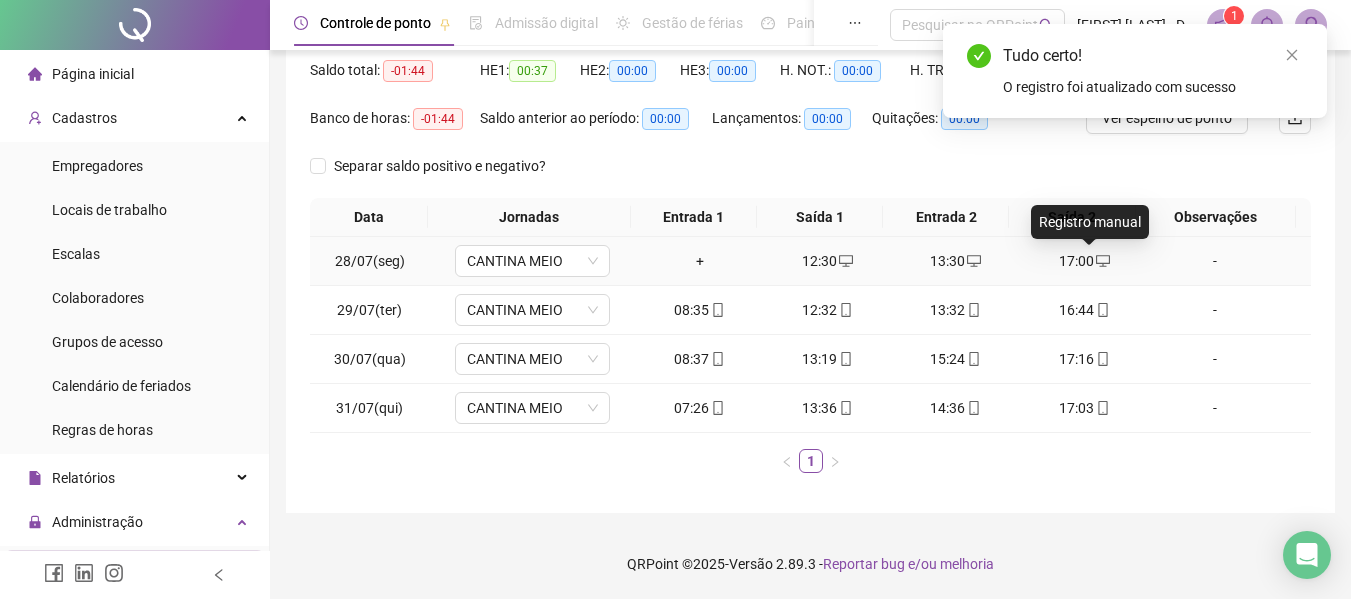click 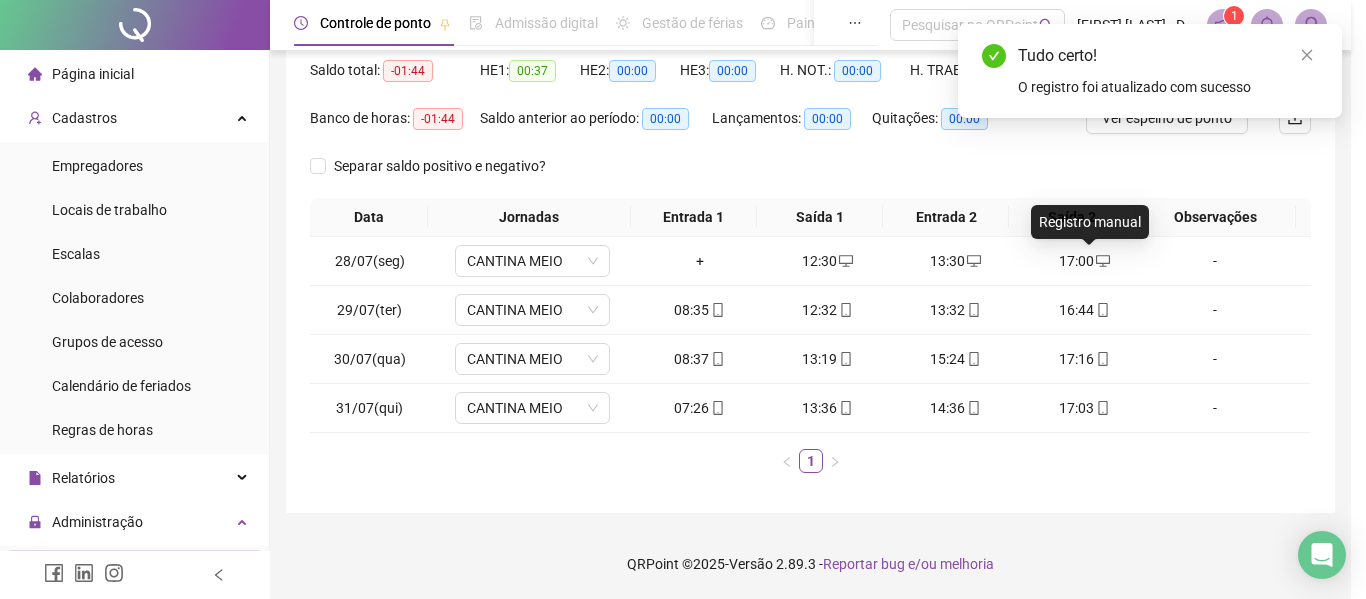 type on "**********" 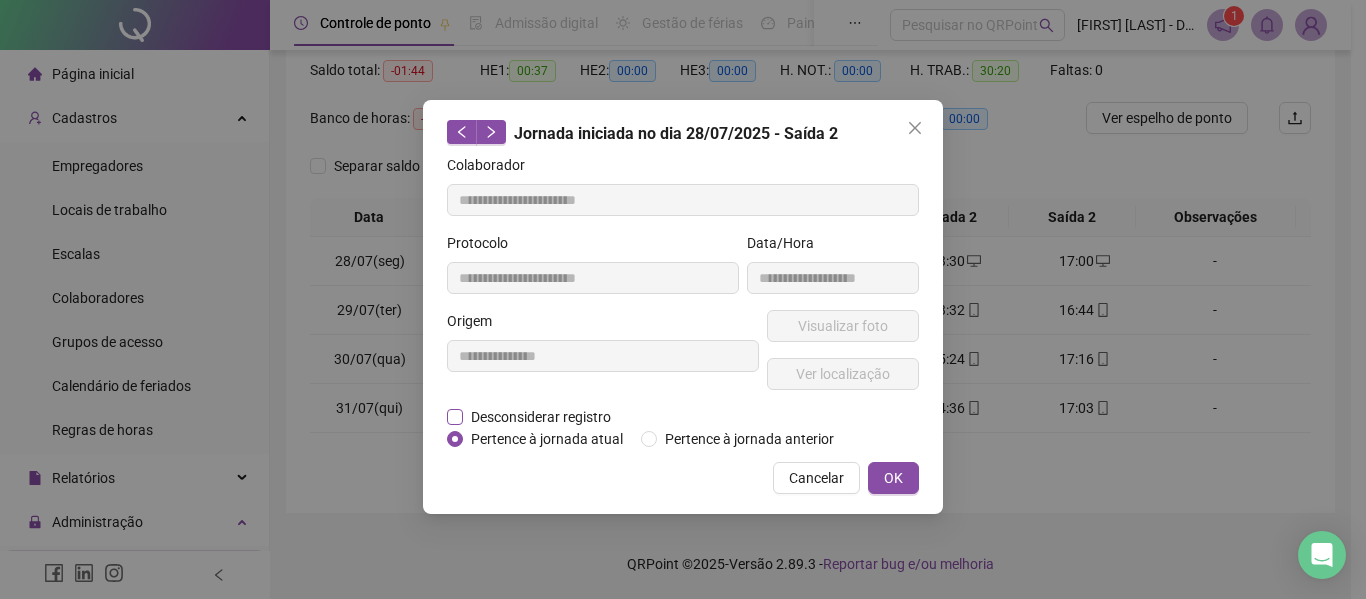 click on "Desconsiderar registro" at bounding box center [541, 417] 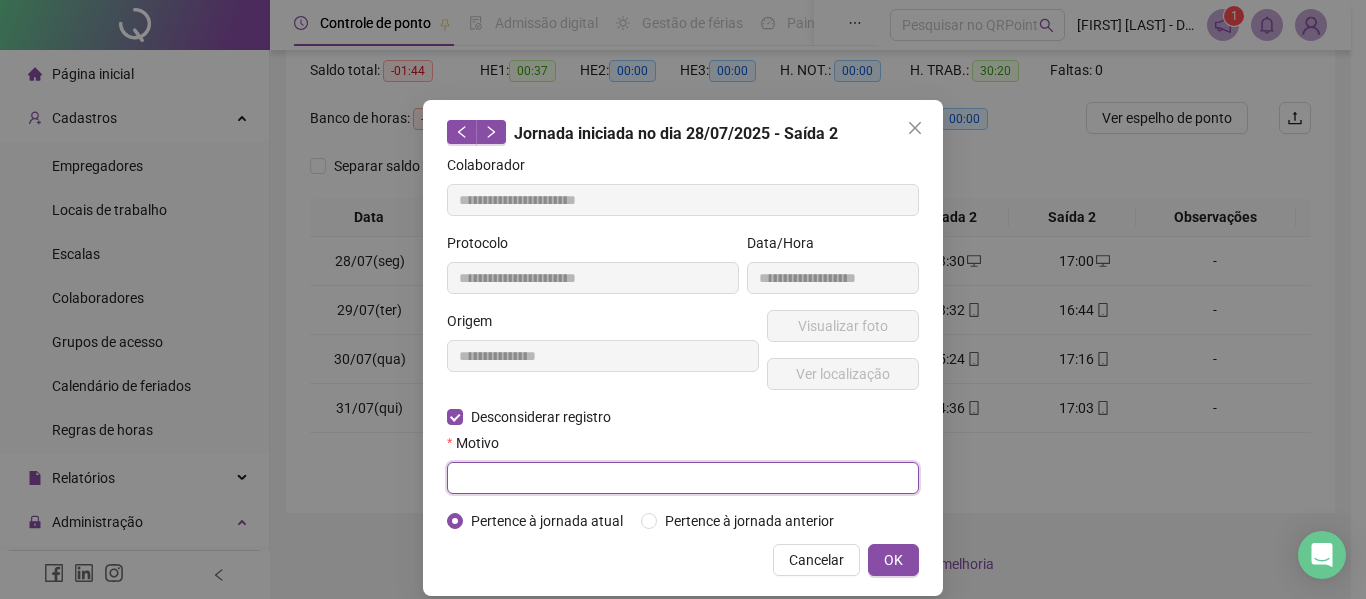 click at bounding box center (683, 478) 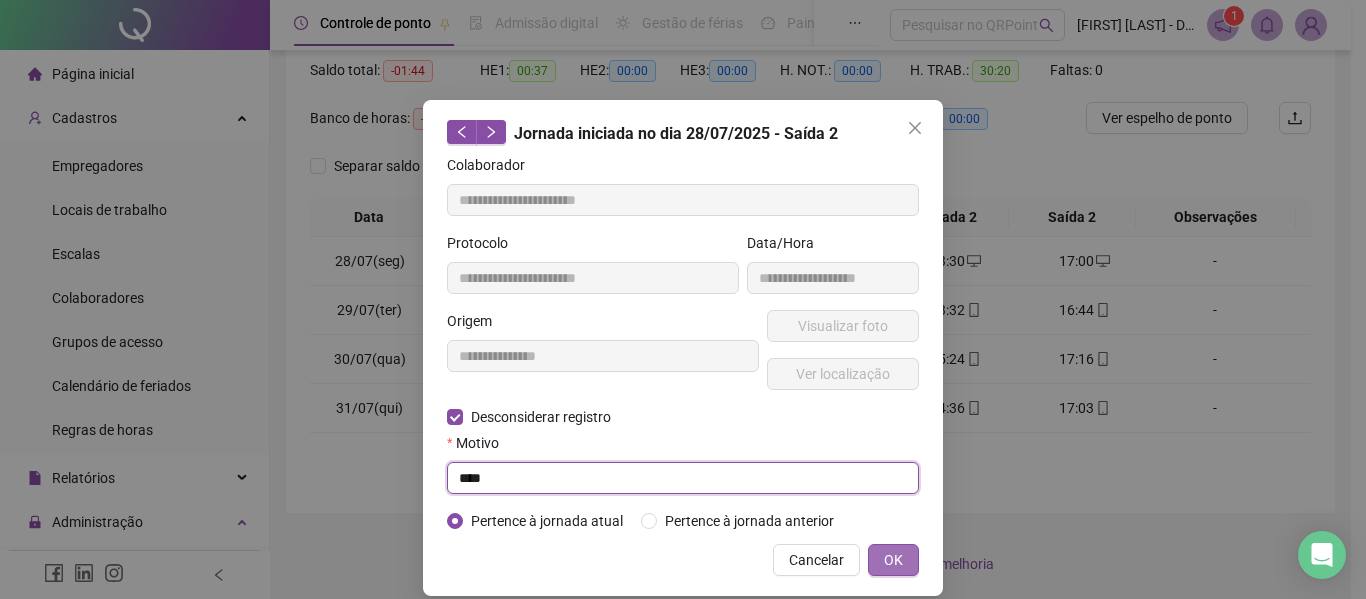 type on "****" 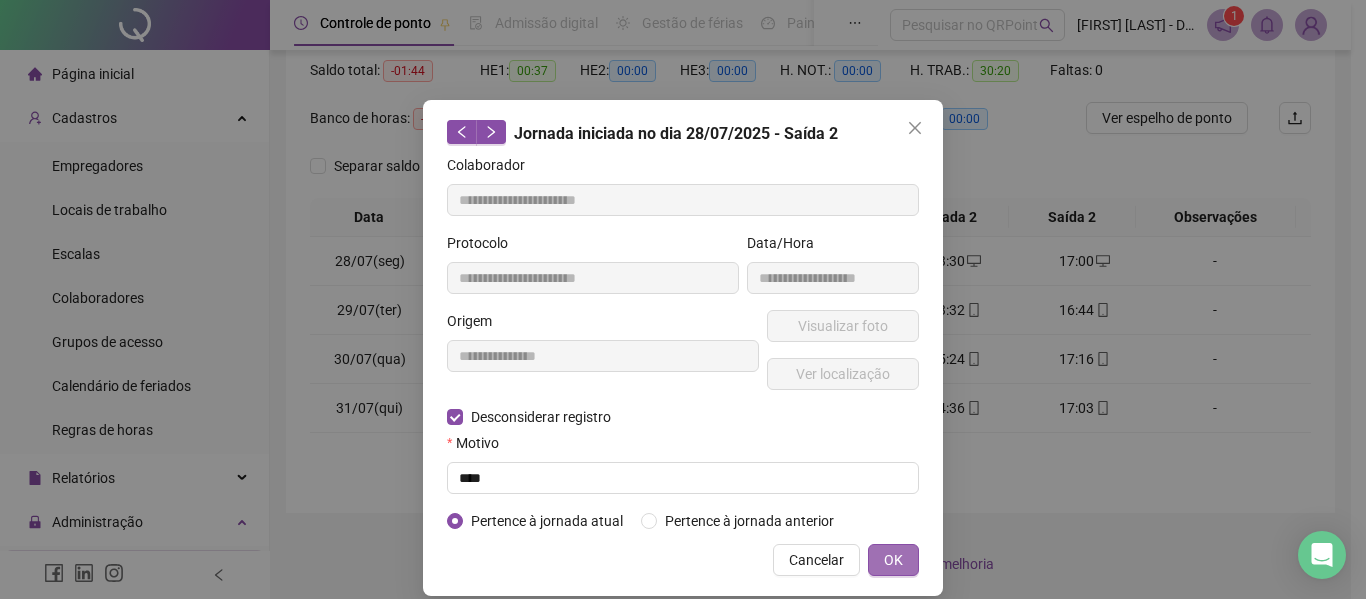 click on "OK" at bounding box center [893, 560] 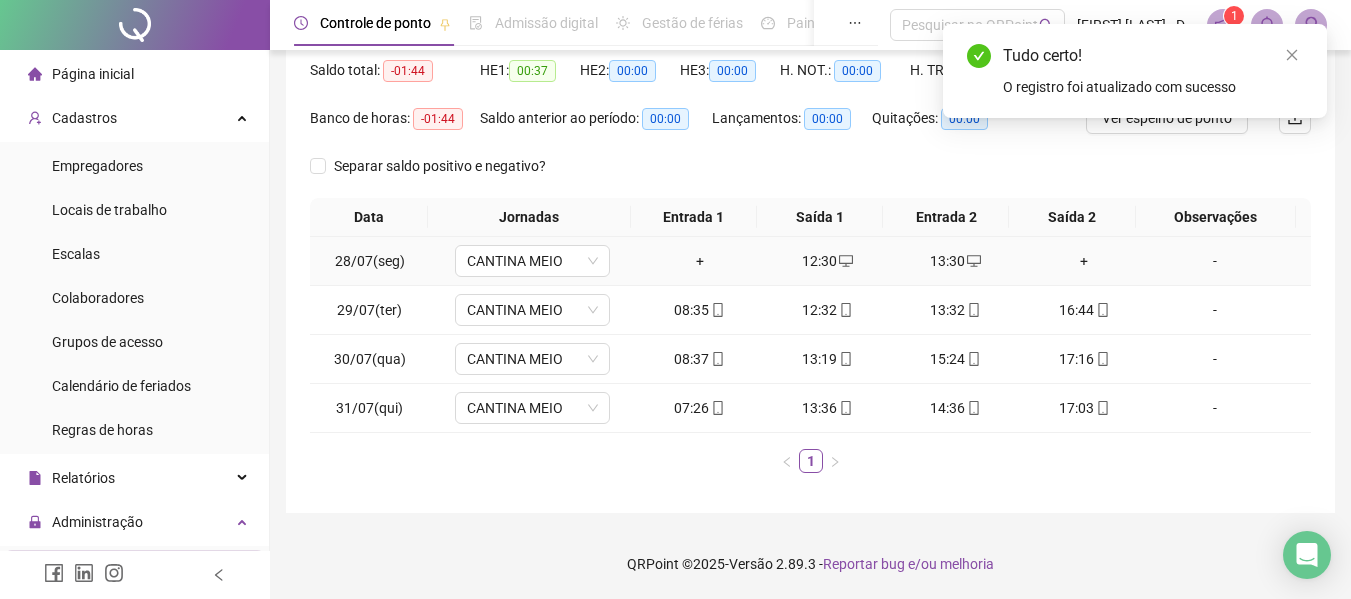 click on "+" at bounding box center [700, 261] 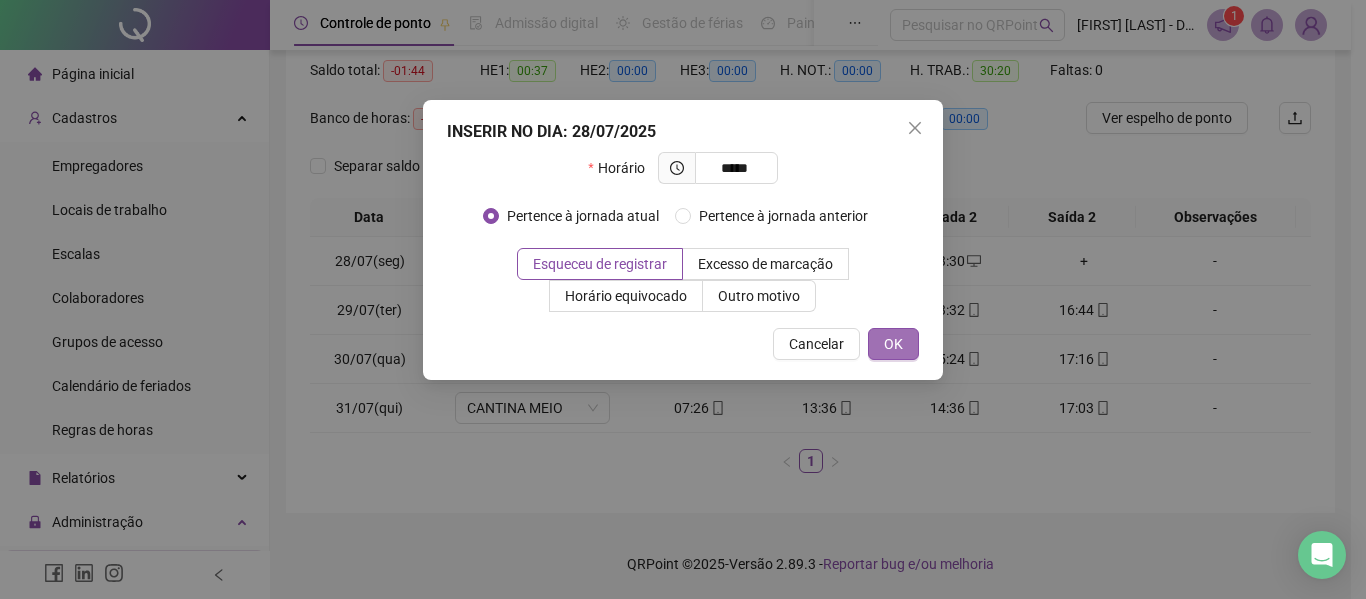 type on "*****" 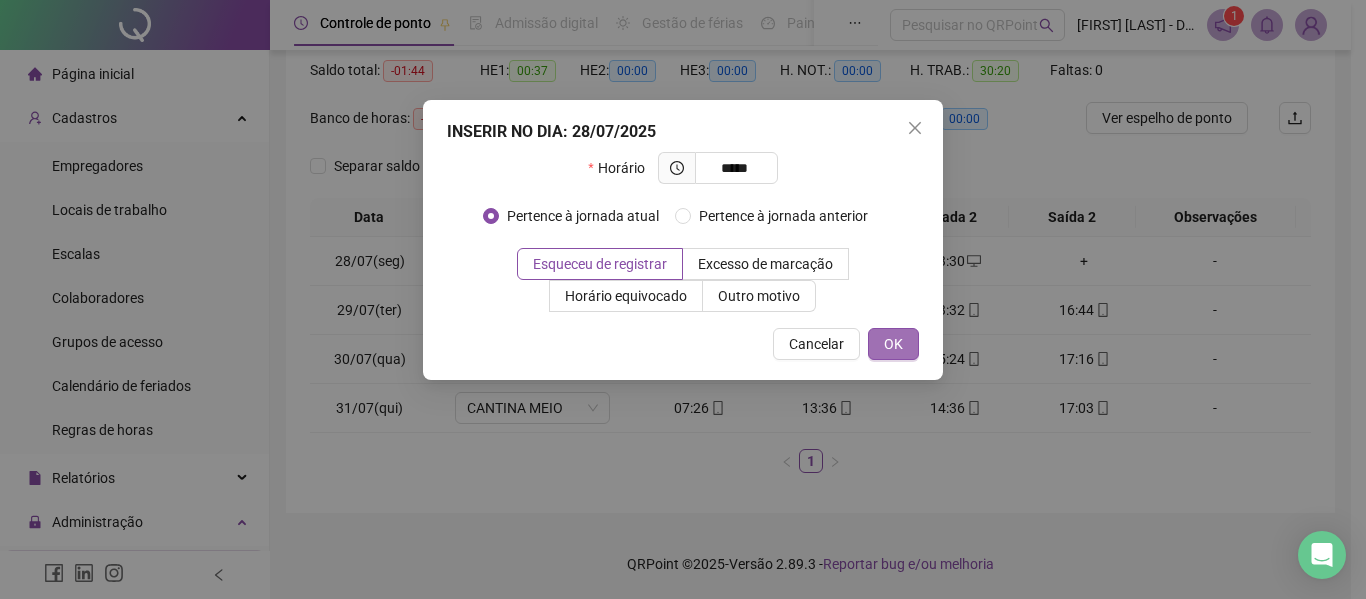 click on "OK" at bounding box center [893, 344] 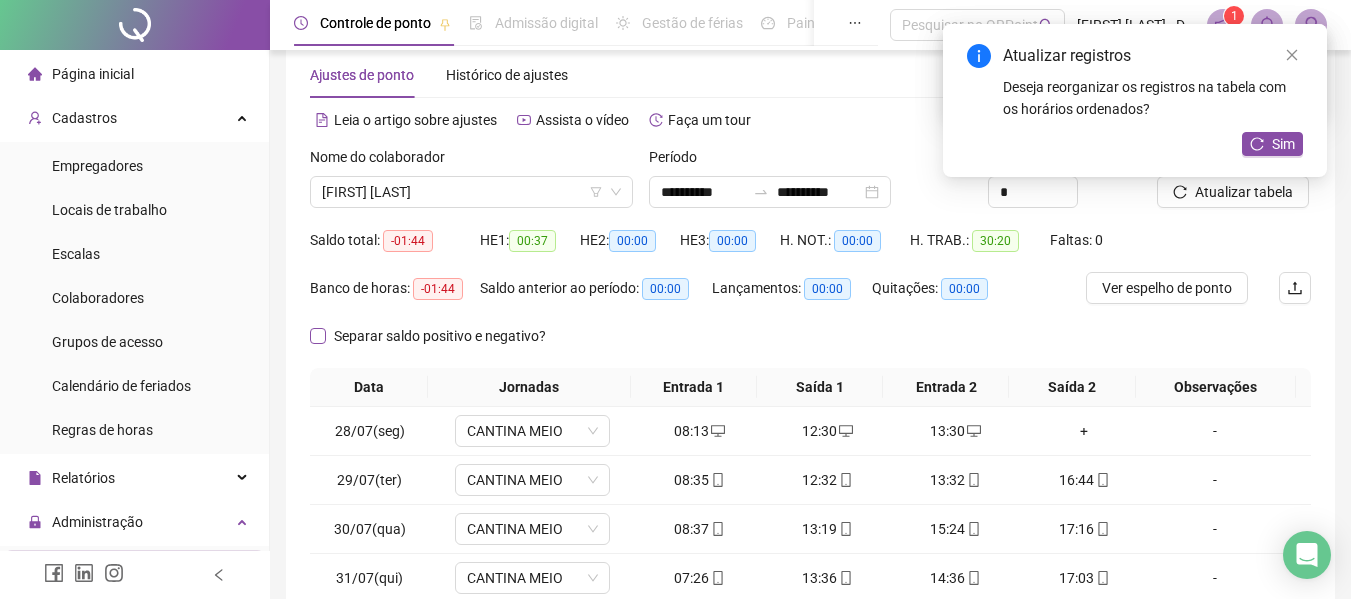 scroll, scrollTop: 8, scrollLeft: 0, axis: vertical 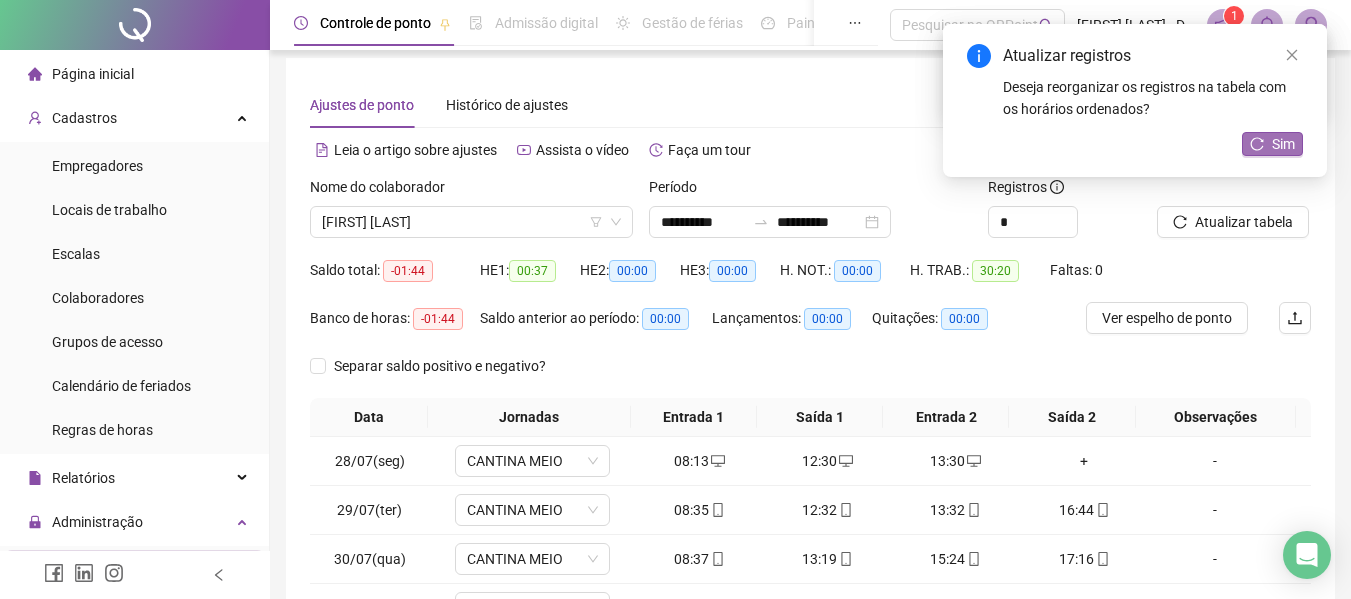 click on "Sim" at bounding box center (1272, 144) 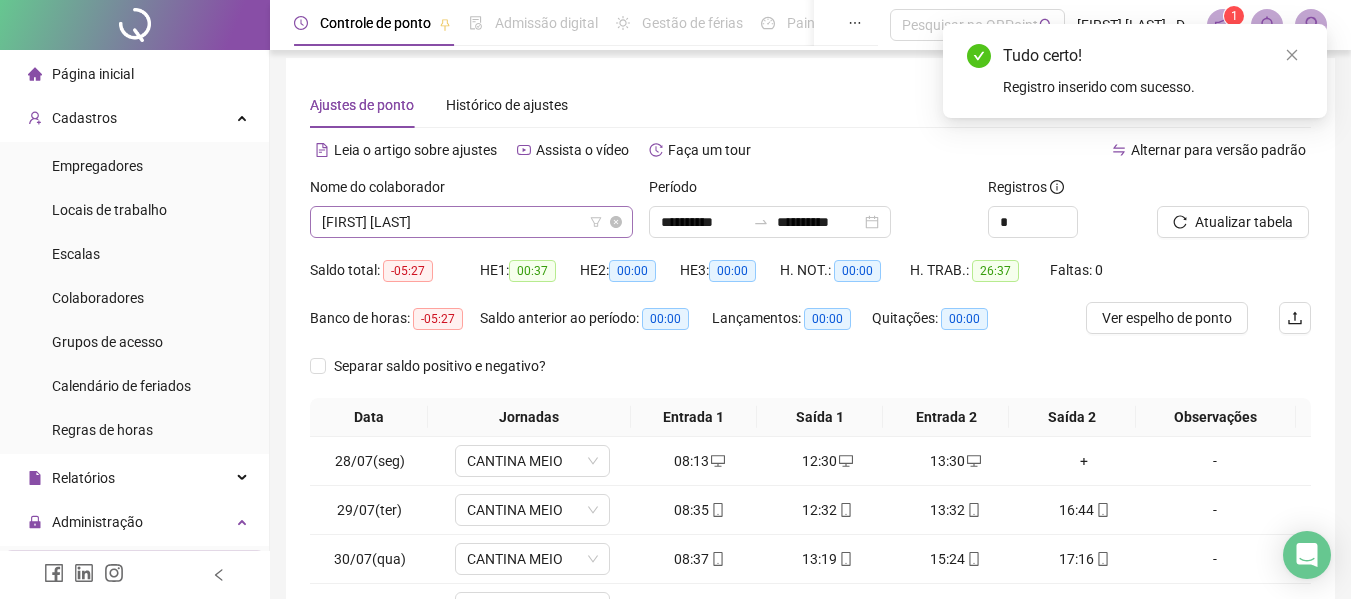 click on "[FIRST] [LAST]" at bounding box center [471, 222] 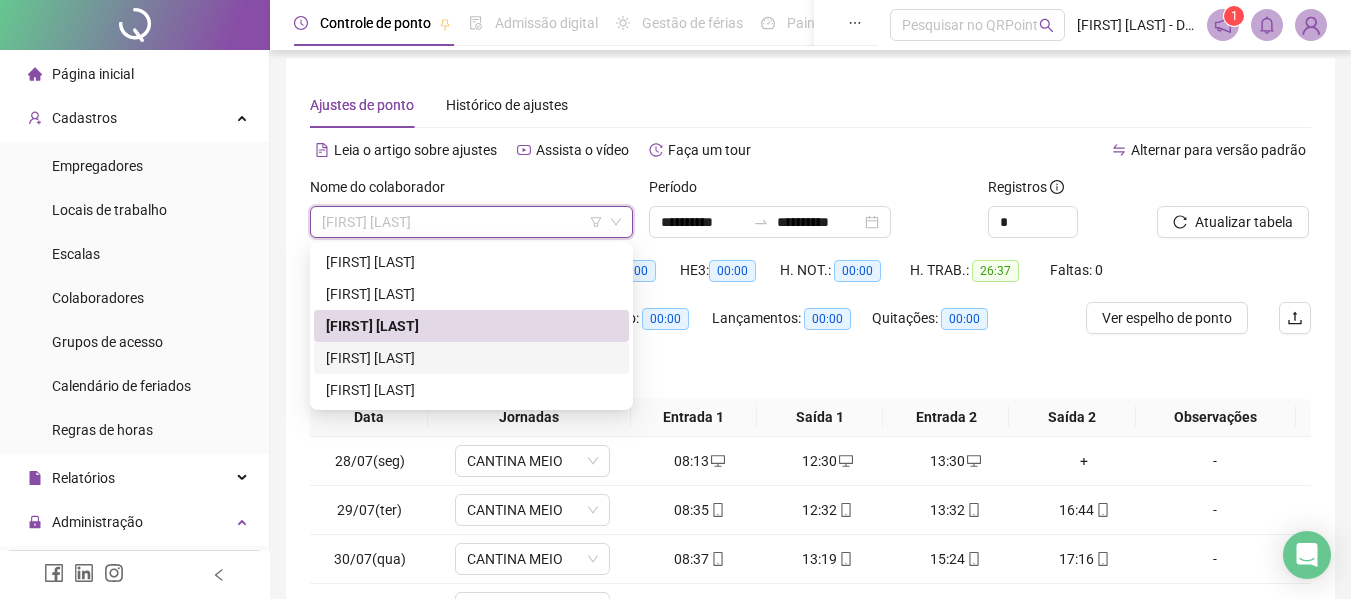 click on "[FIRST] [LAST]" at bounding box center [471, 358] 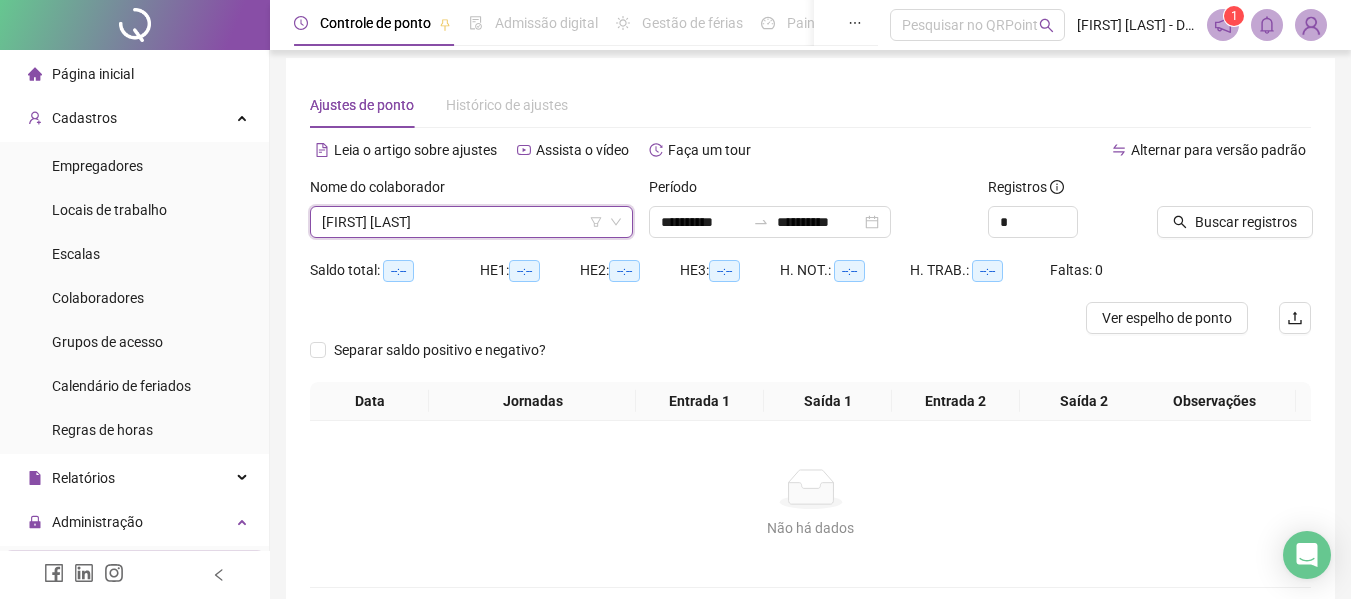 click on "Buscar registros" at bounding box center [1234, 215] 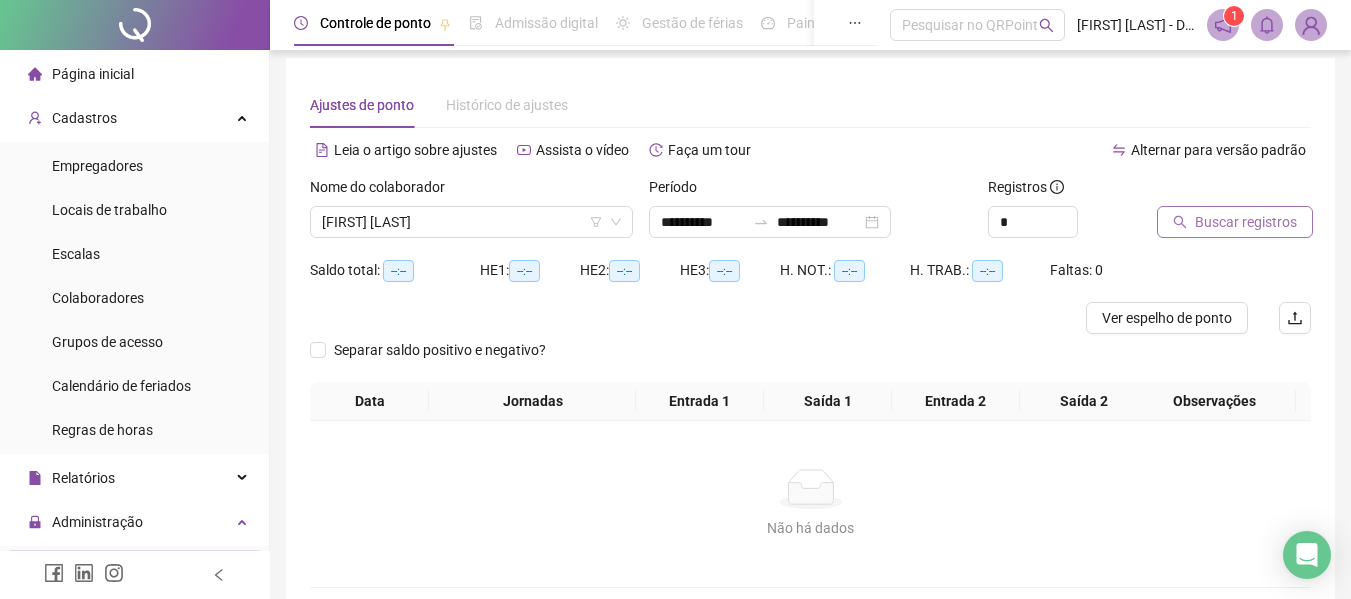 click on "Buscar registros" at bounding box center [1246, 222] 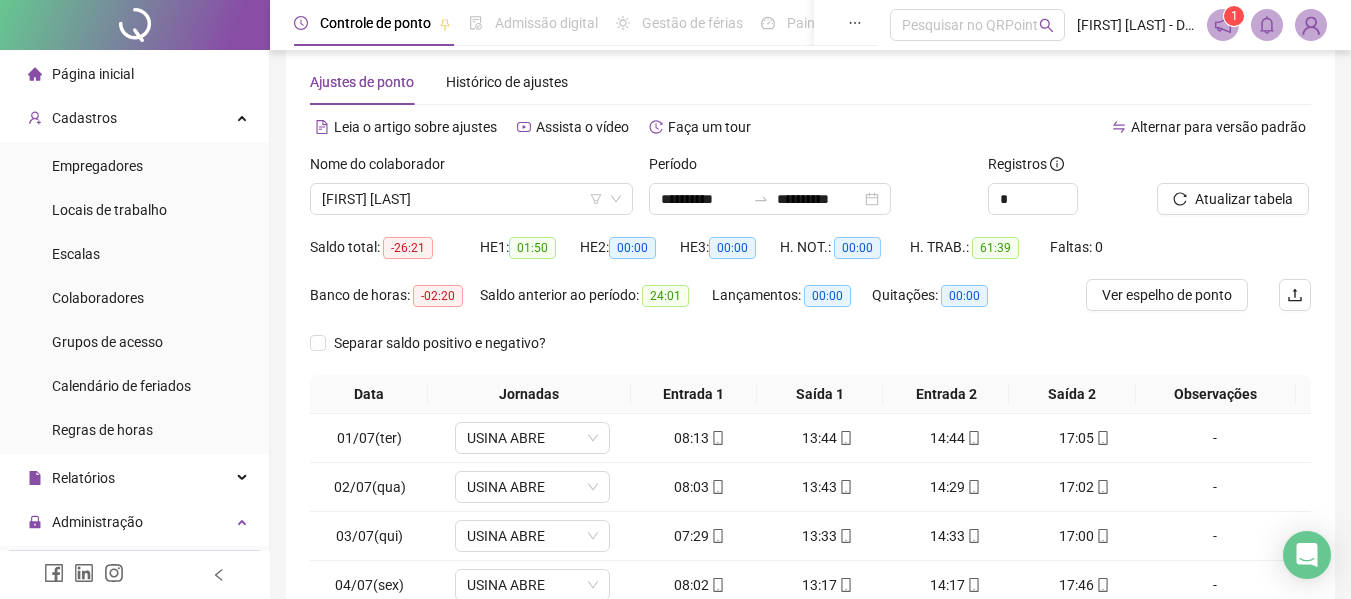 scroll, scrollTop: 355, scrollLeft: 0, axis: vertical 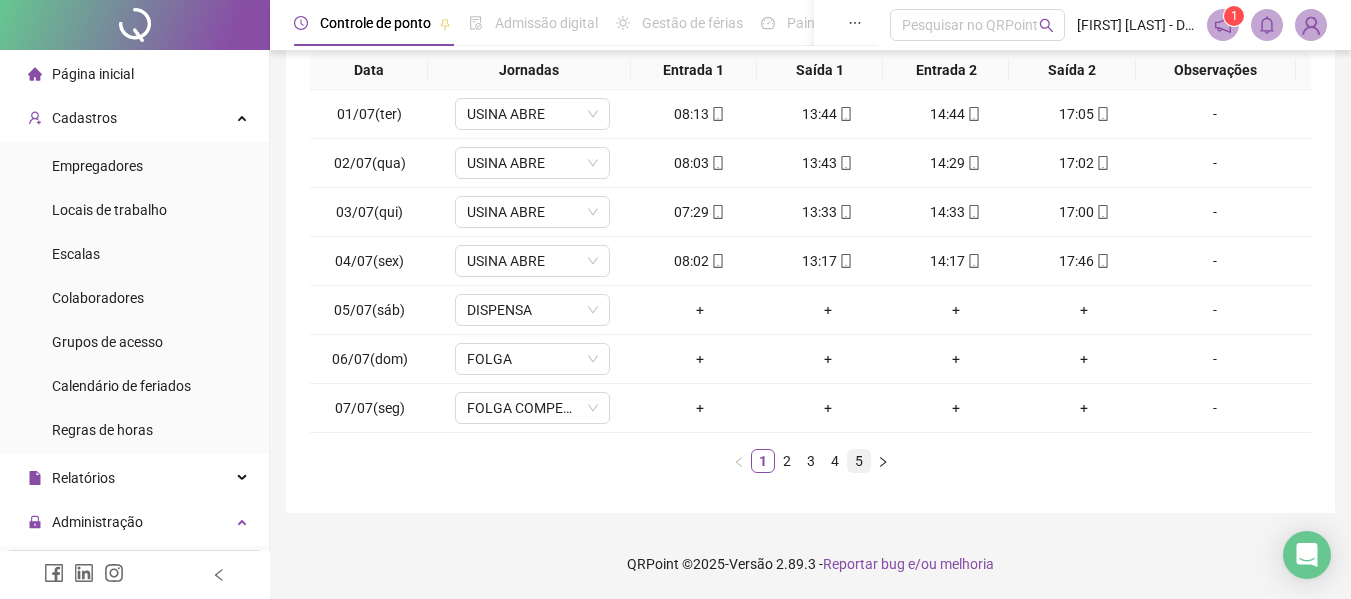 click on "5" at bounding box center (859, 461) 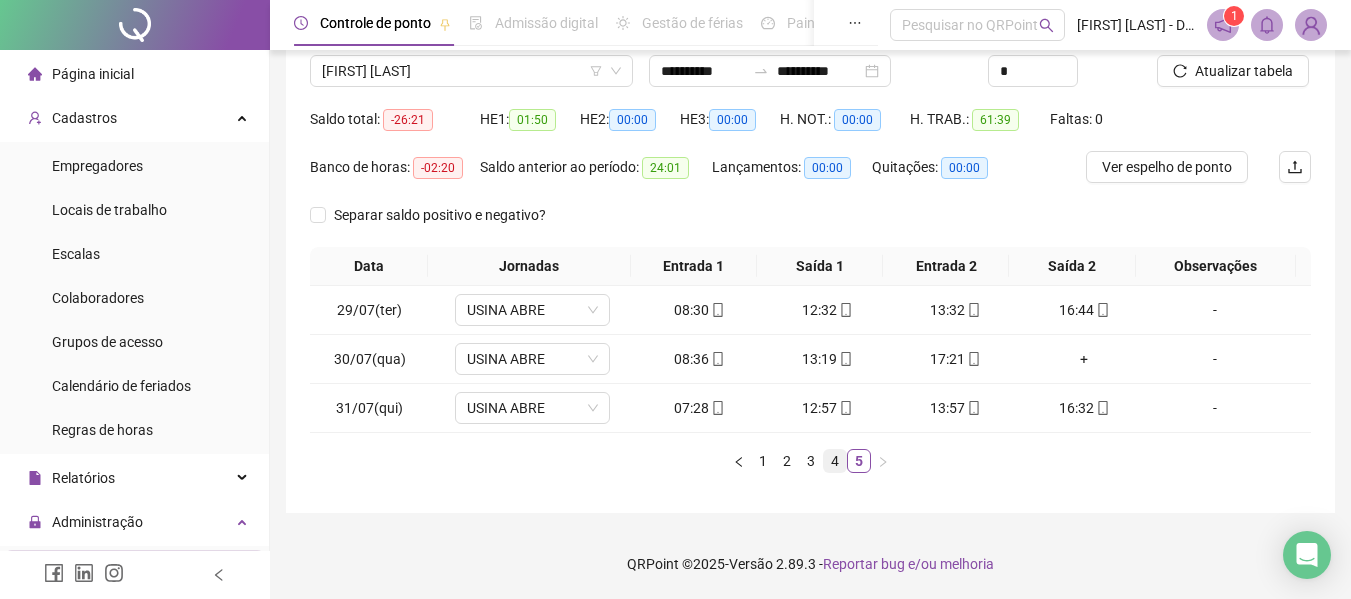 click on "4" at bounding box center (835, 461) 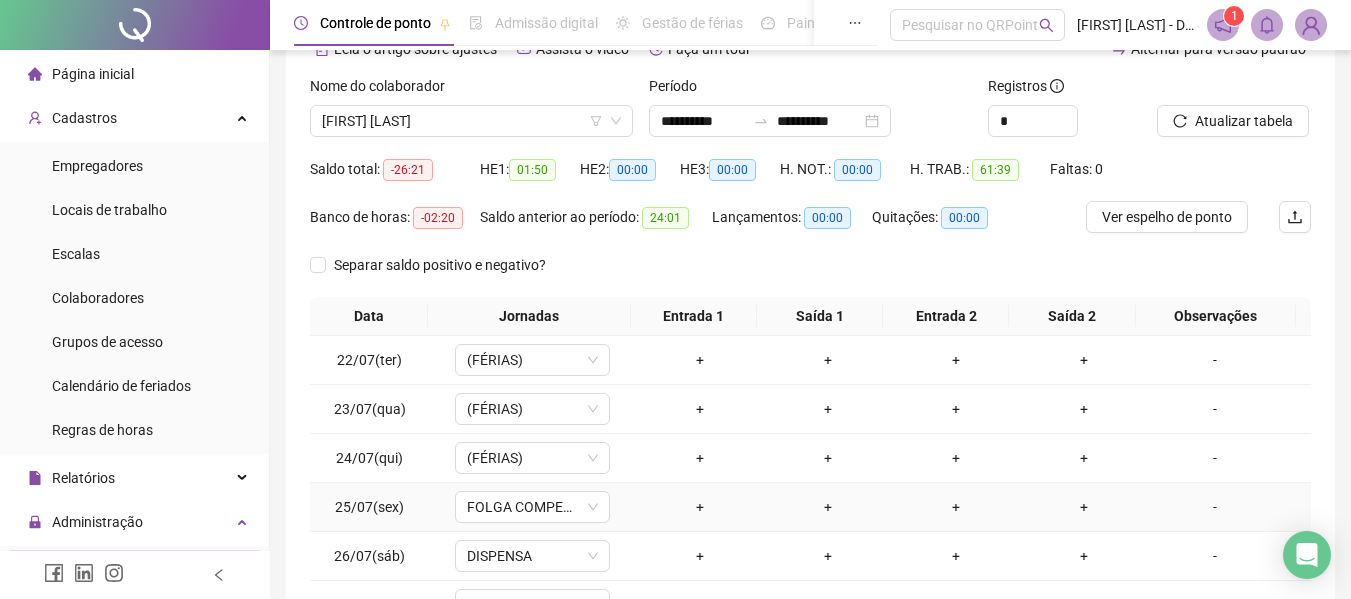 scroll, scrollTop: 55, scrollLeft: 0, axis: vertical 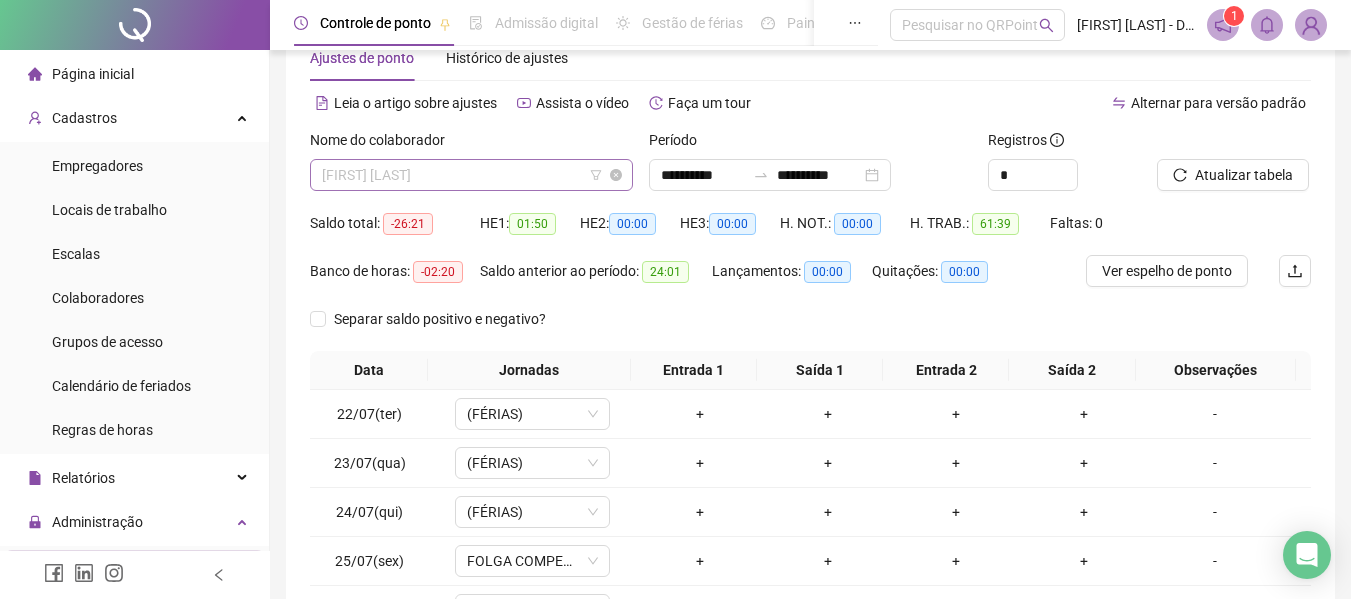 click on "[FIRST] [LAST]" at bounding box center [471, 175] 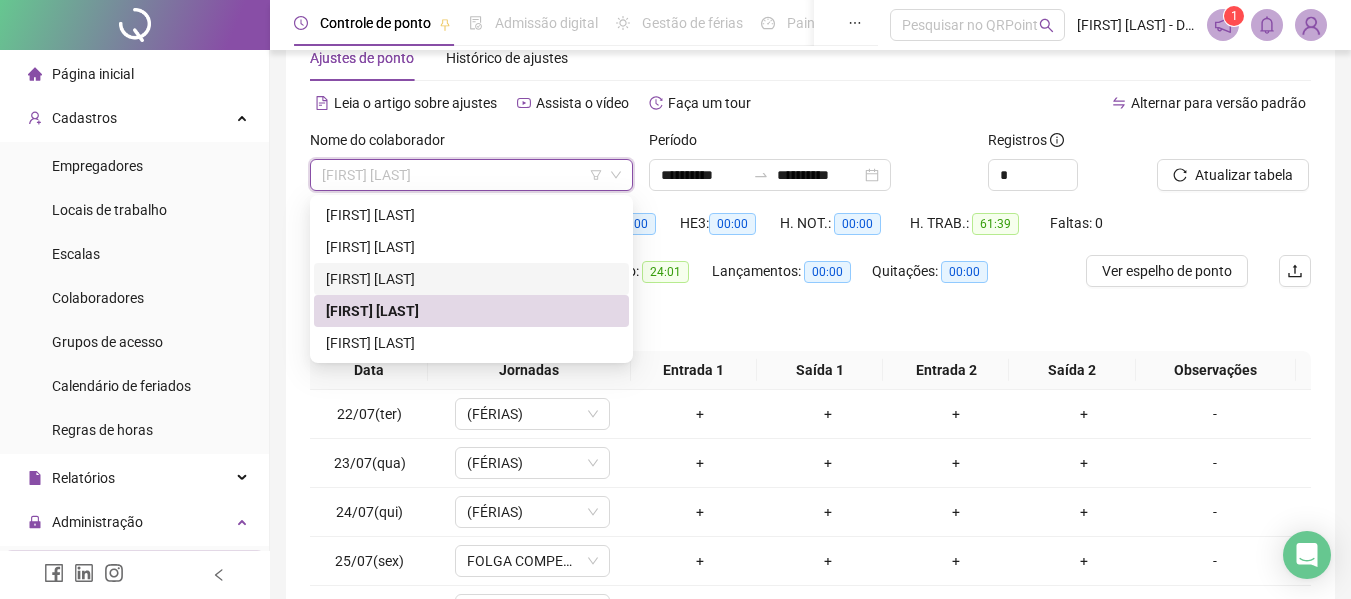 click on "[FIRST] [LAST]" at bounding box center [471, 279] 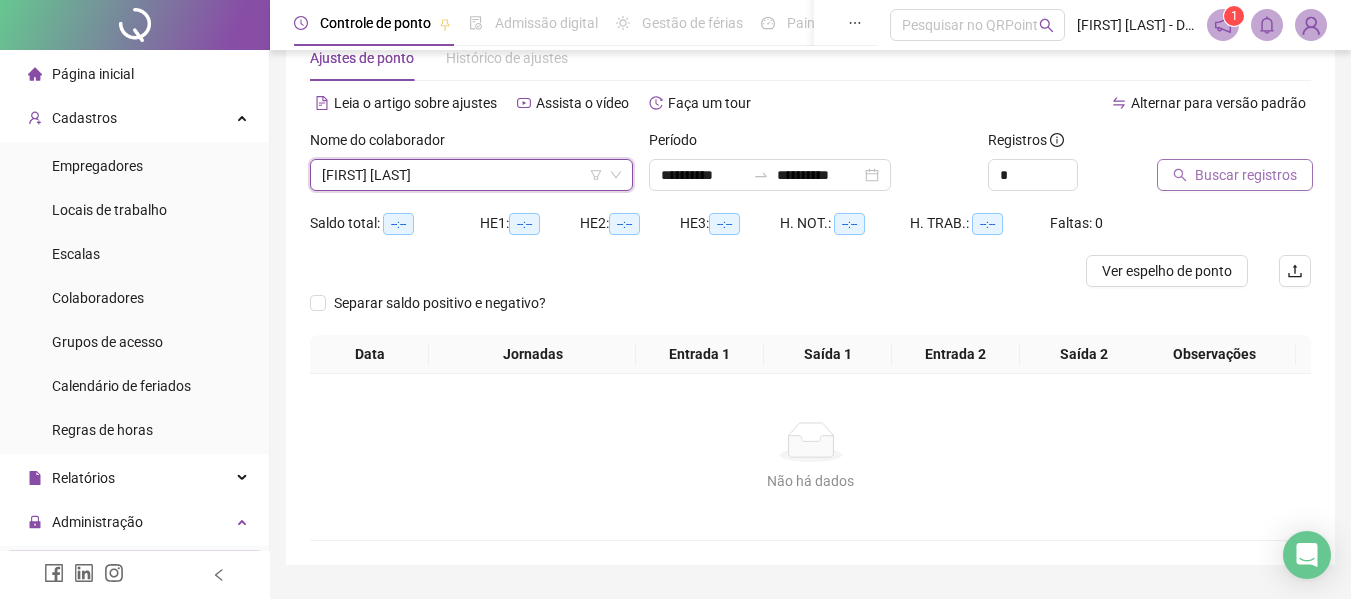click on "Buscar registros" at bounding box center [1246, 175] 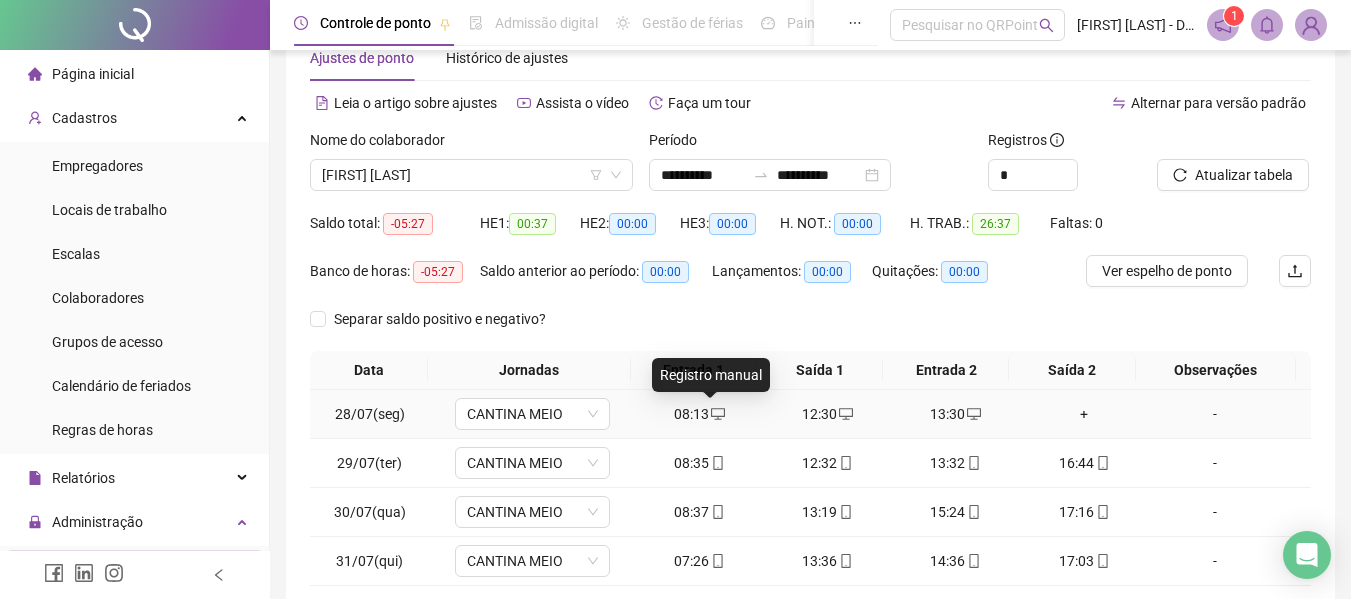 click 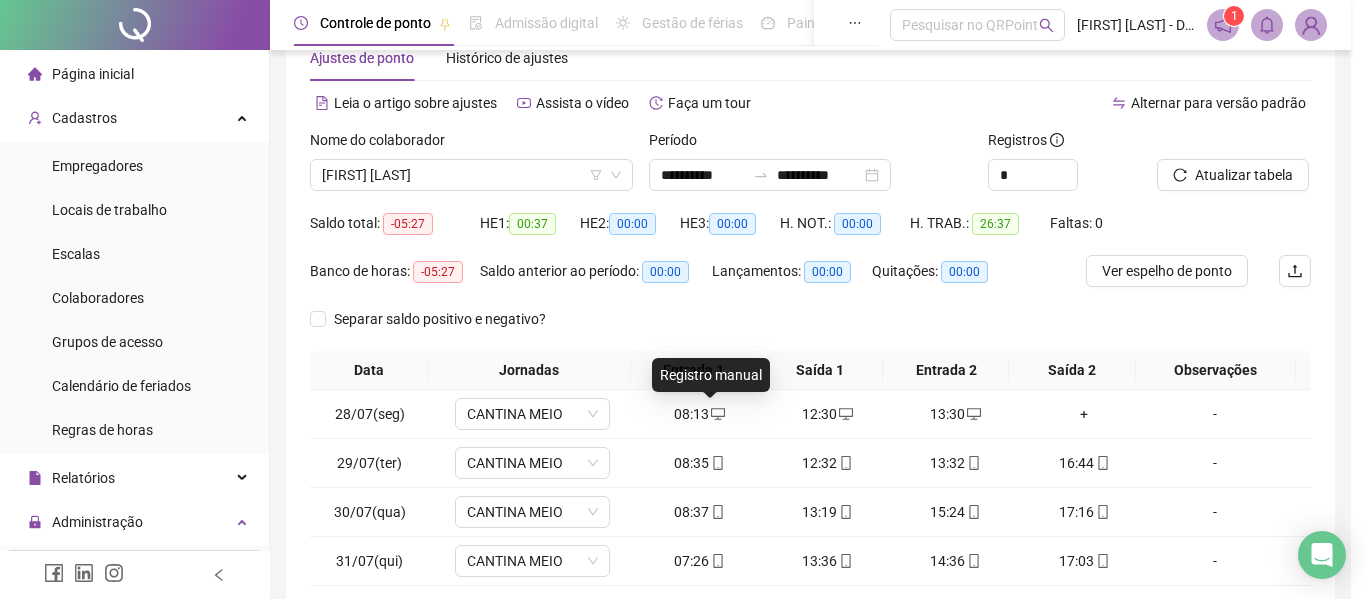 type on "**********" 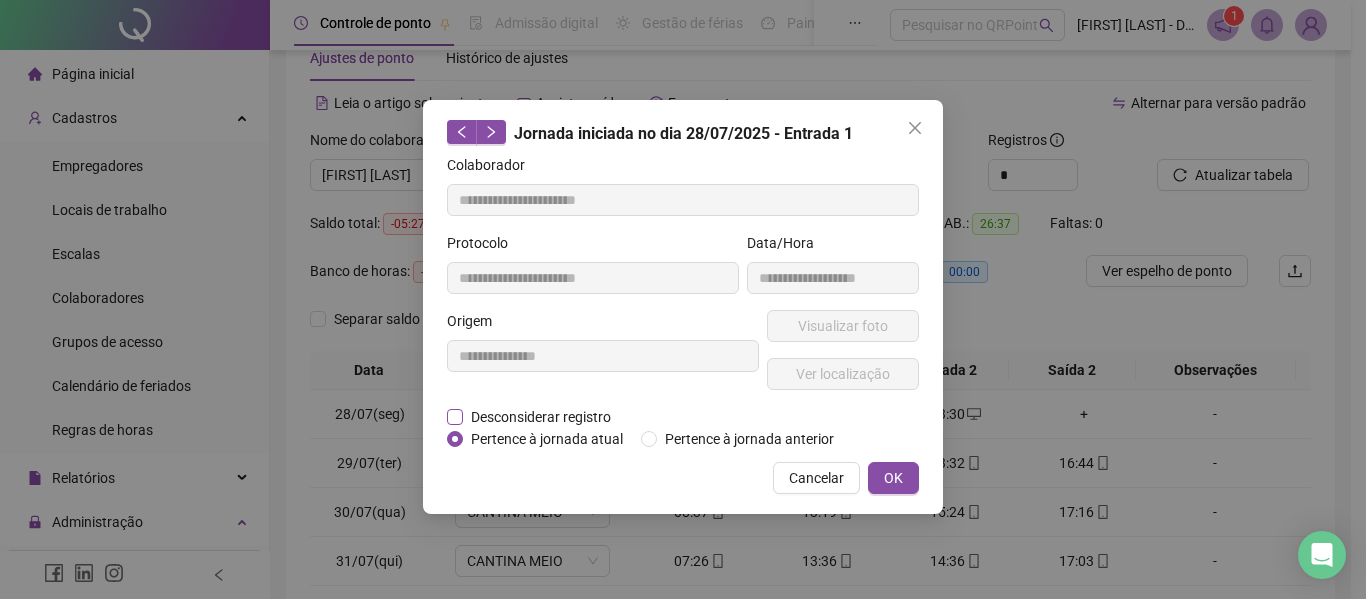 click on "Desconsiderar registro" at bounding box center (541, 417) 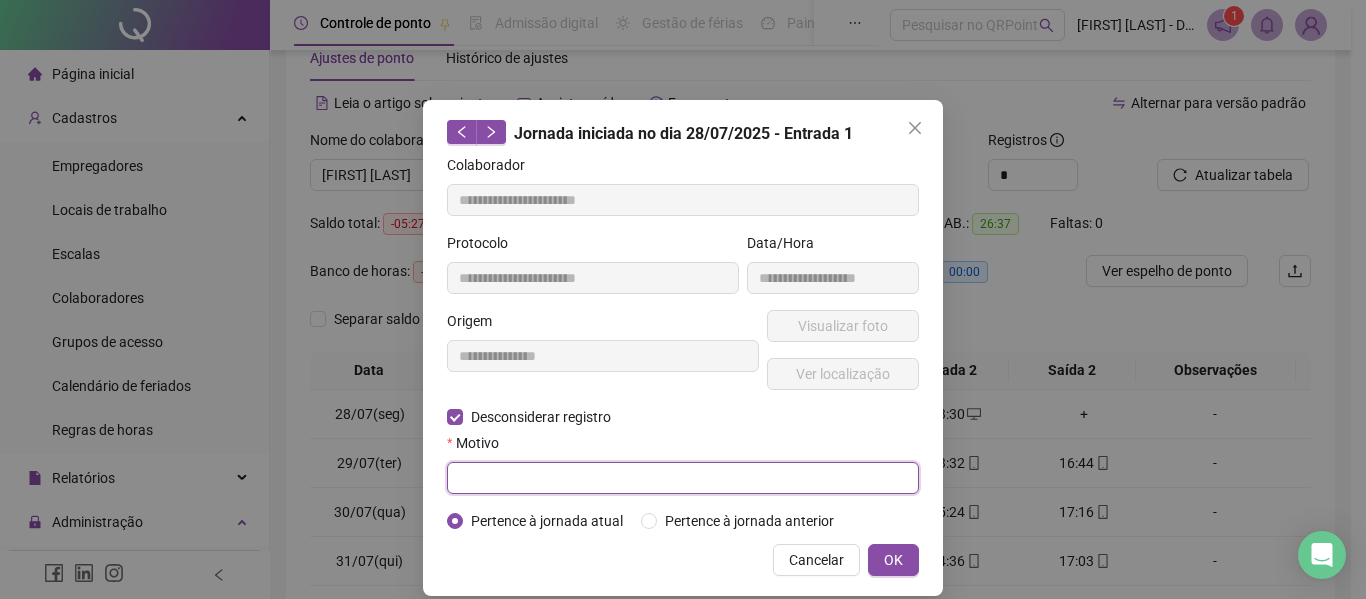 click at bounding box center (683, 478) 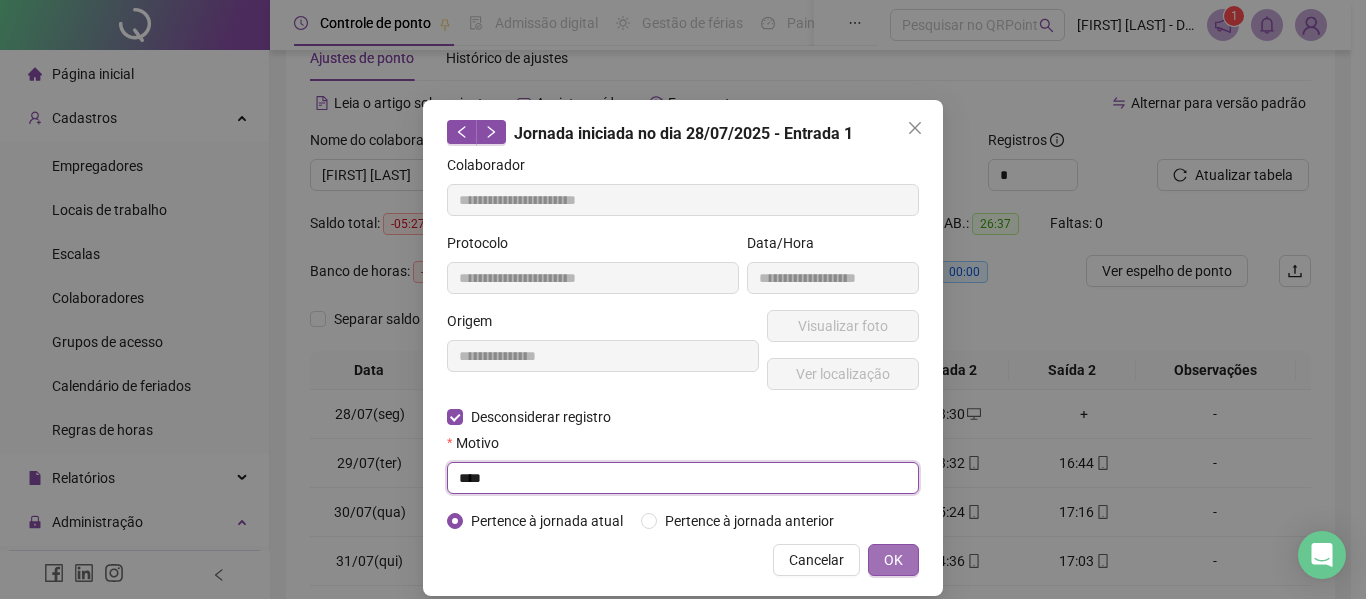 type on "****" 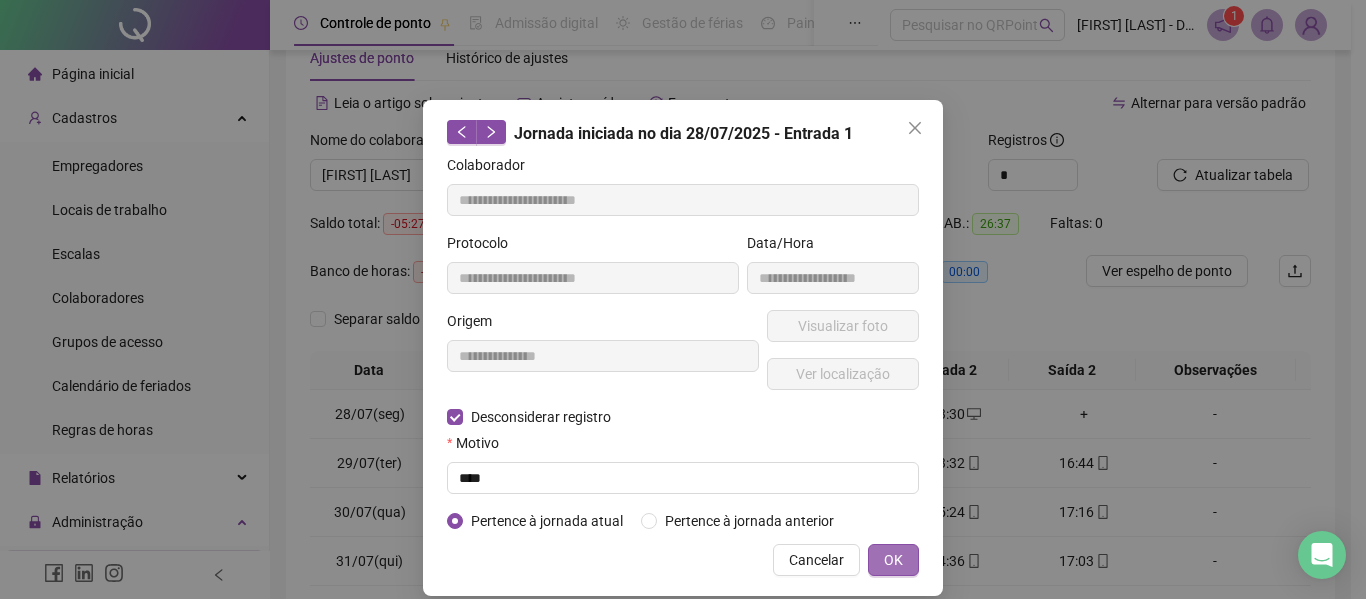 click on "OK" at bounding box center [893, 560] 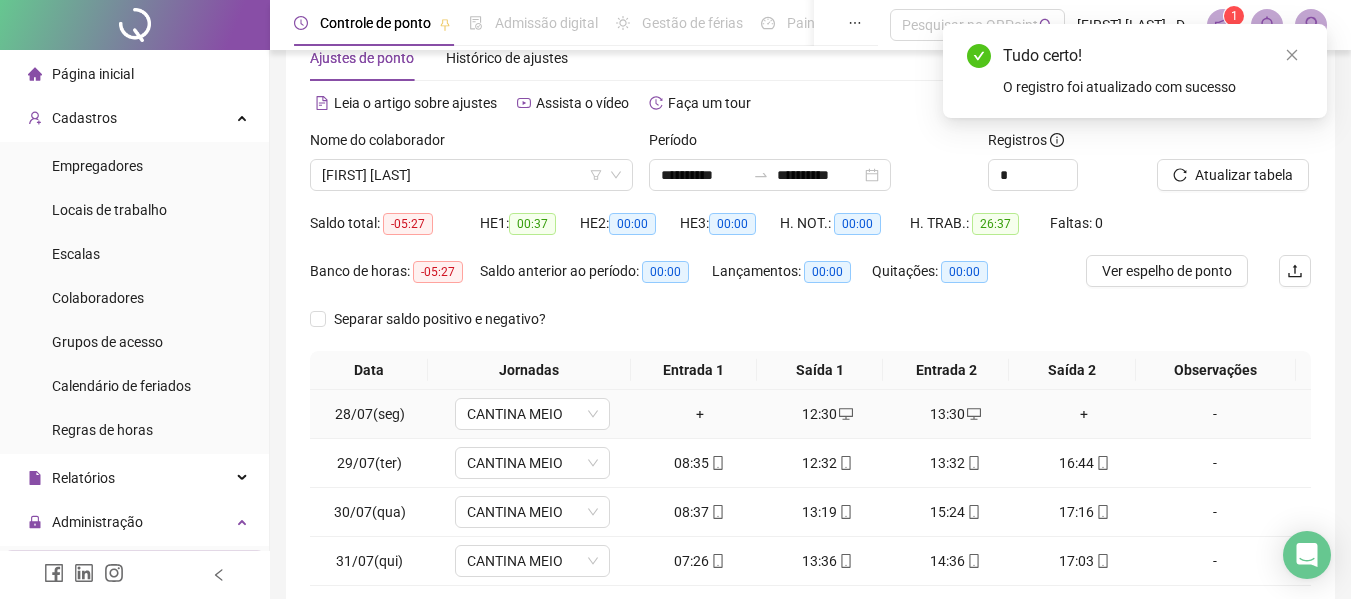 click on "+" at bounding box center (700, 414) 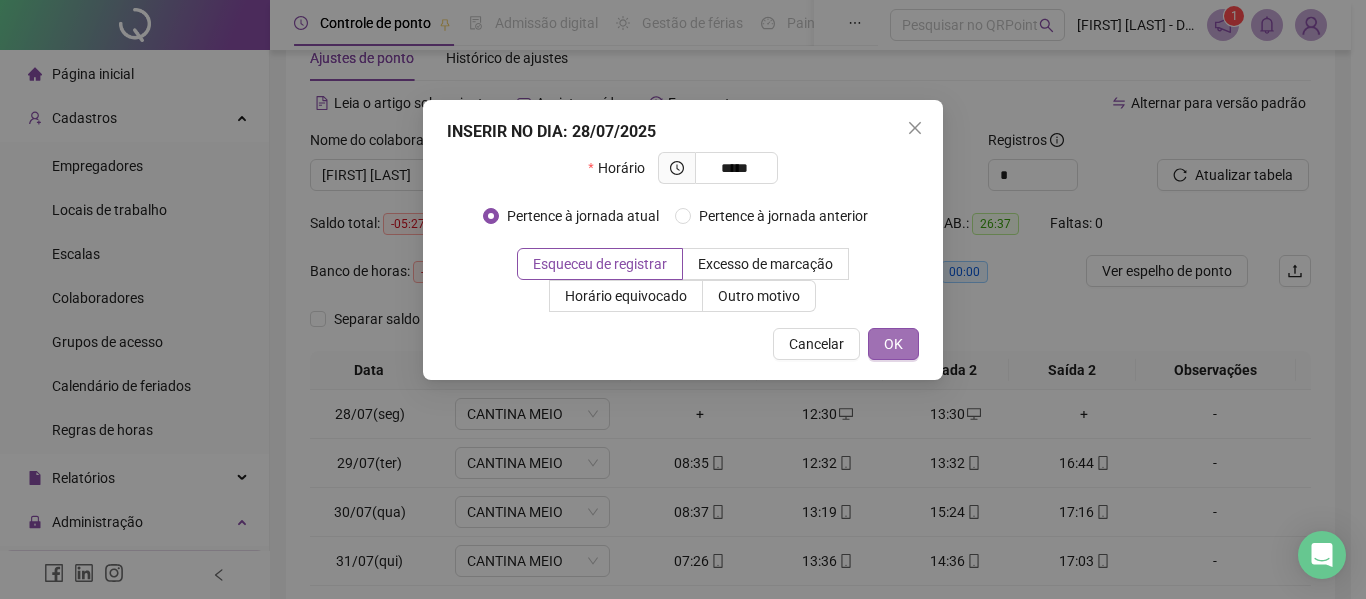 type on "*****" 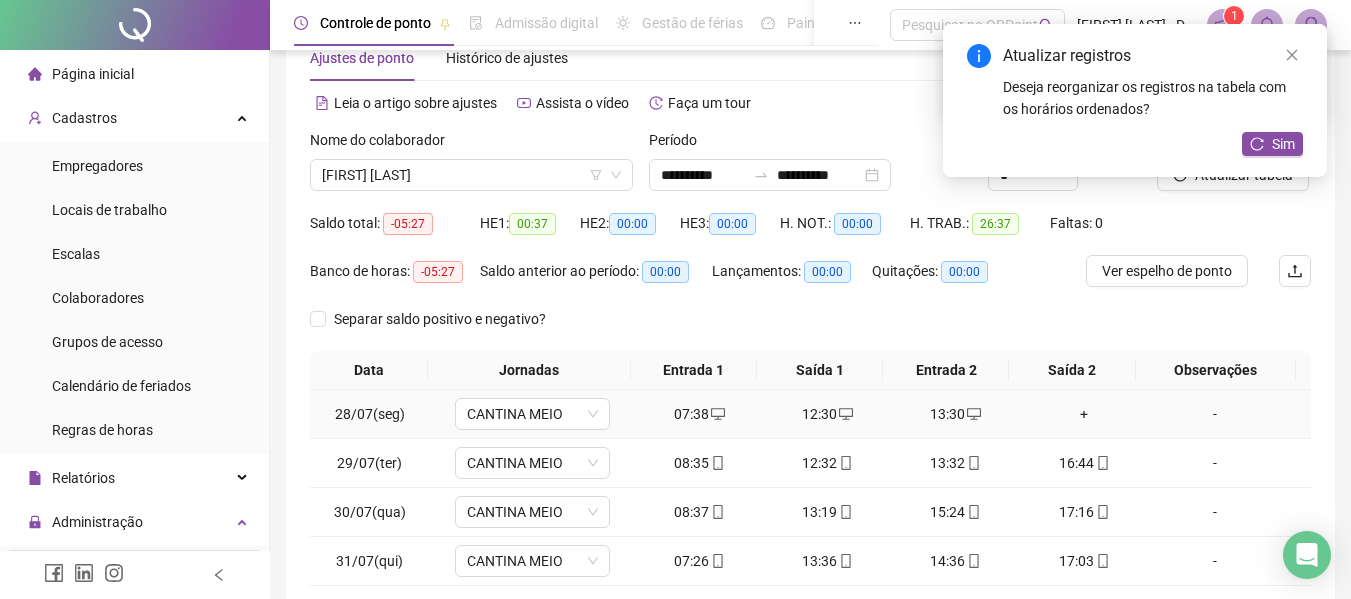 click on "+" at bounding box center (1084, 414) 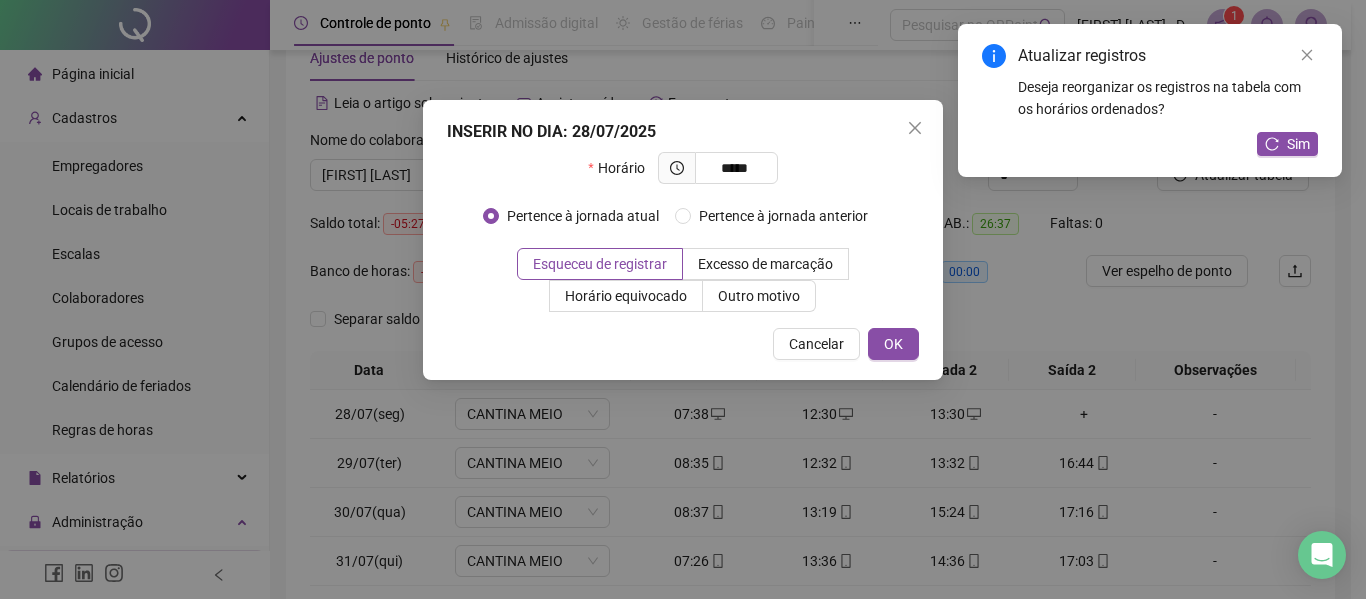 type on "*****" 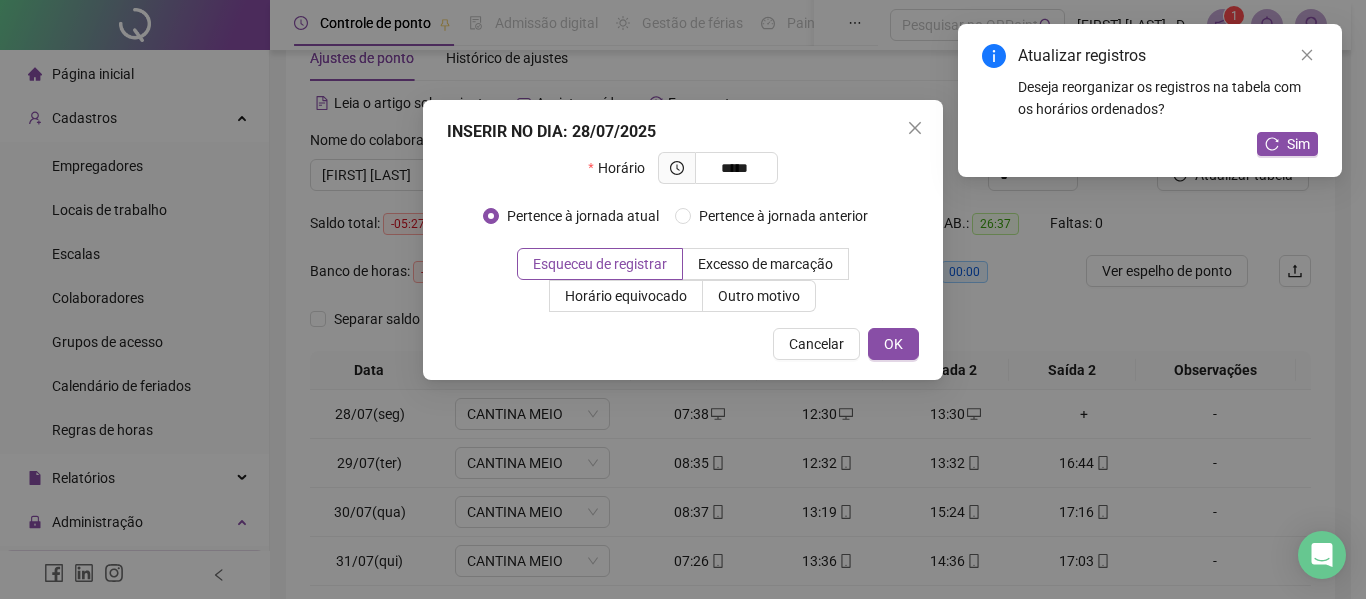 click on "INSERIR NO DIA :   28/07/2025 Horário ***** Pertence à jornada atual Pertence à jornada anterior Esqueceu de registrar Excesso de marcação Horário equivocado Outro motivo Motivo Cancelar OK" at bounding box center [683, 240] 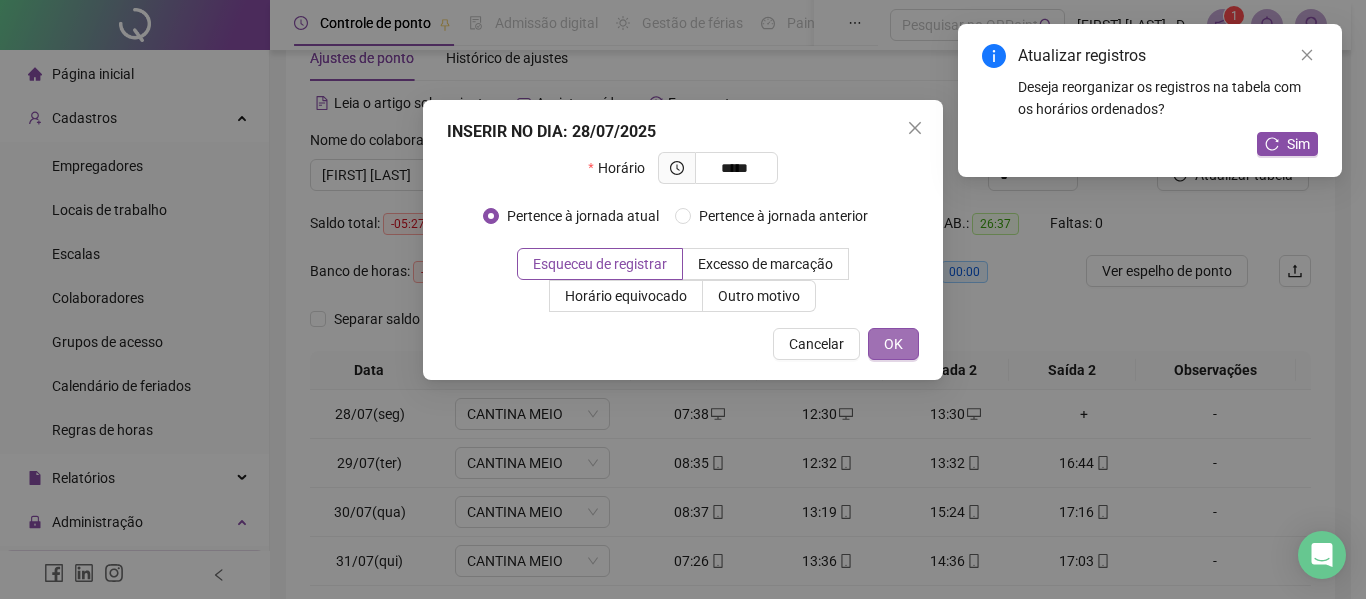 click on "OK" at bounding box center [893, 344] 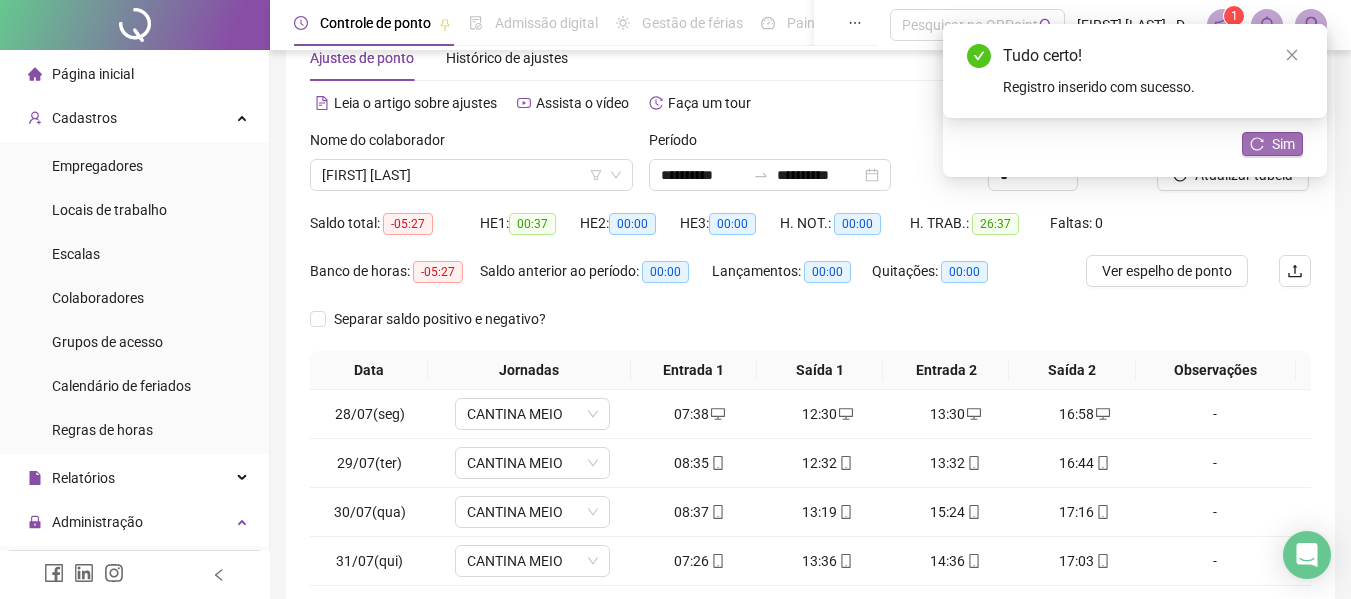 click on "Sim" at bounding box center (1283, 144) 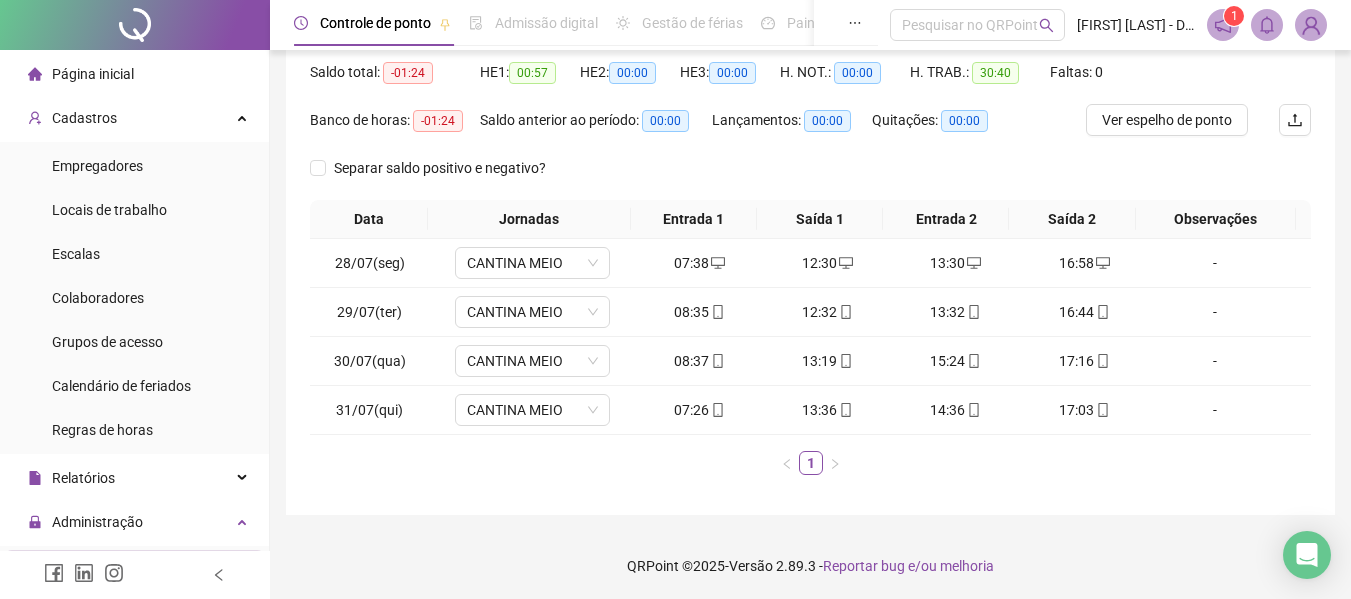 scroll, scrollTop: 208, scrollLeft: 0, axis: vertical 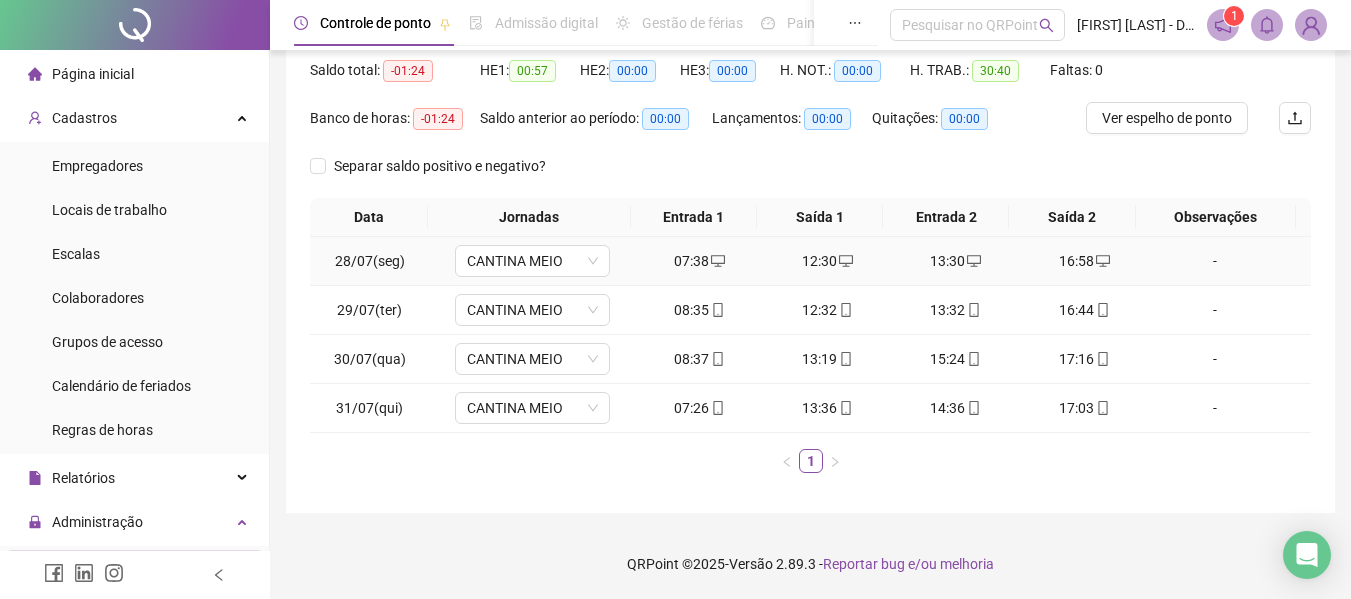 click 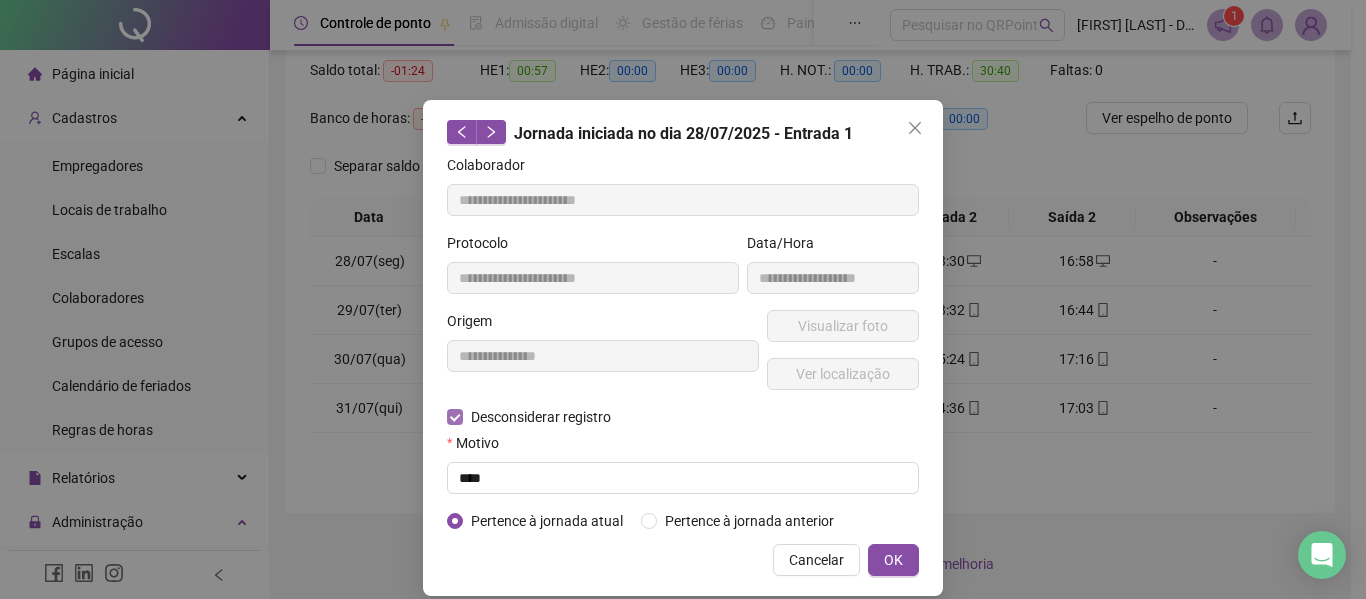 type on "**********" 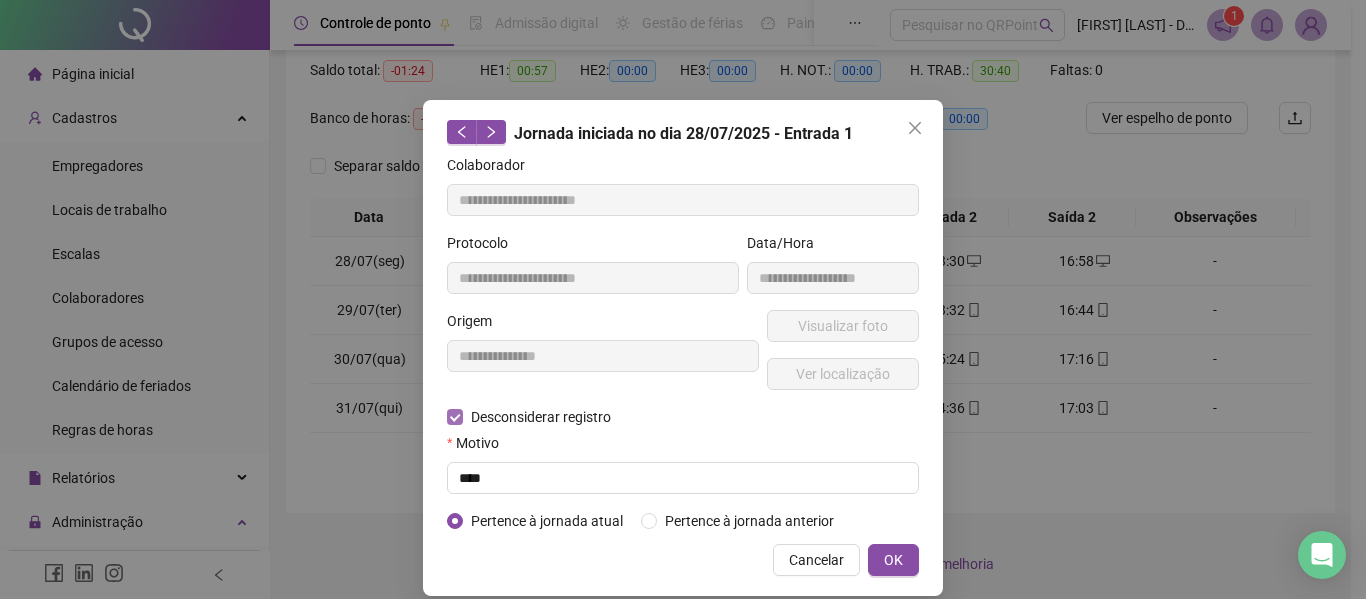 type on "**********" 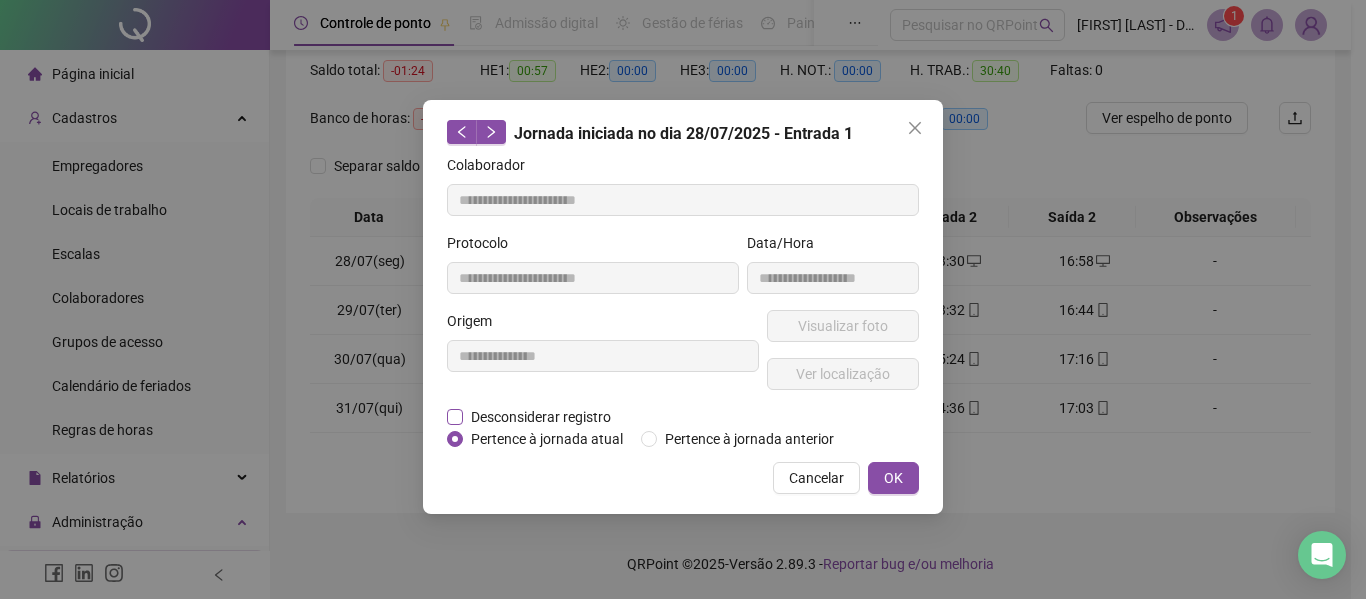 click on "Desconsiderar registro" at bounding box center (541, 417) 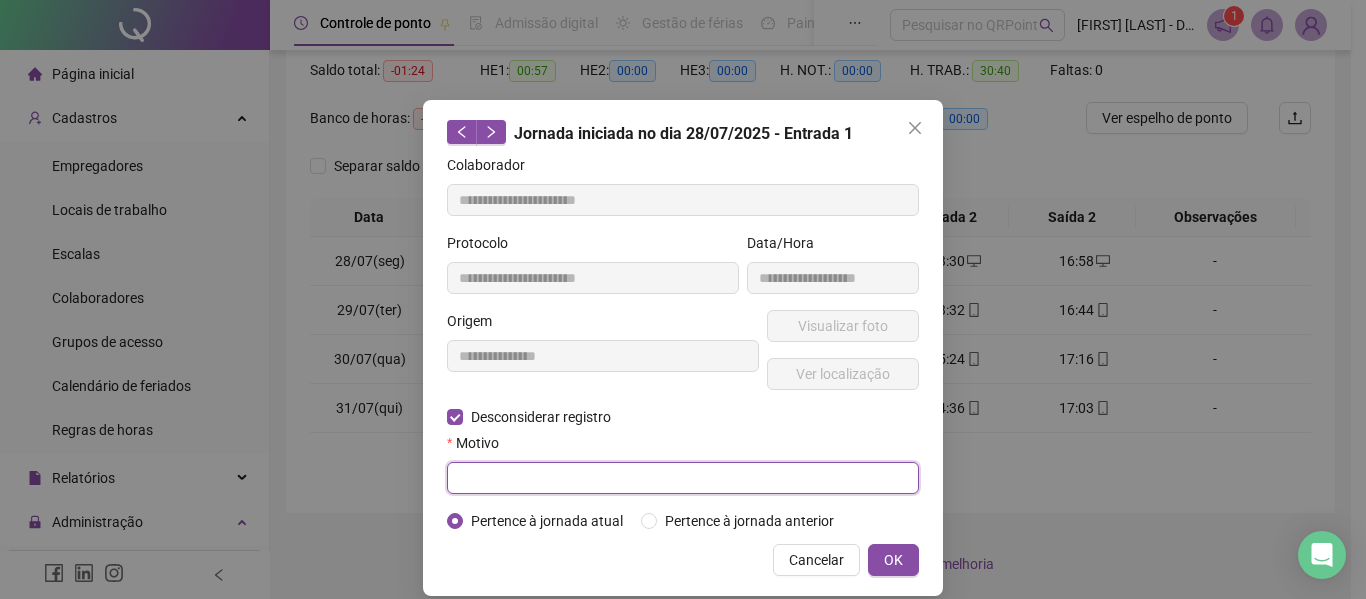 click at bounding box center (683, 478) 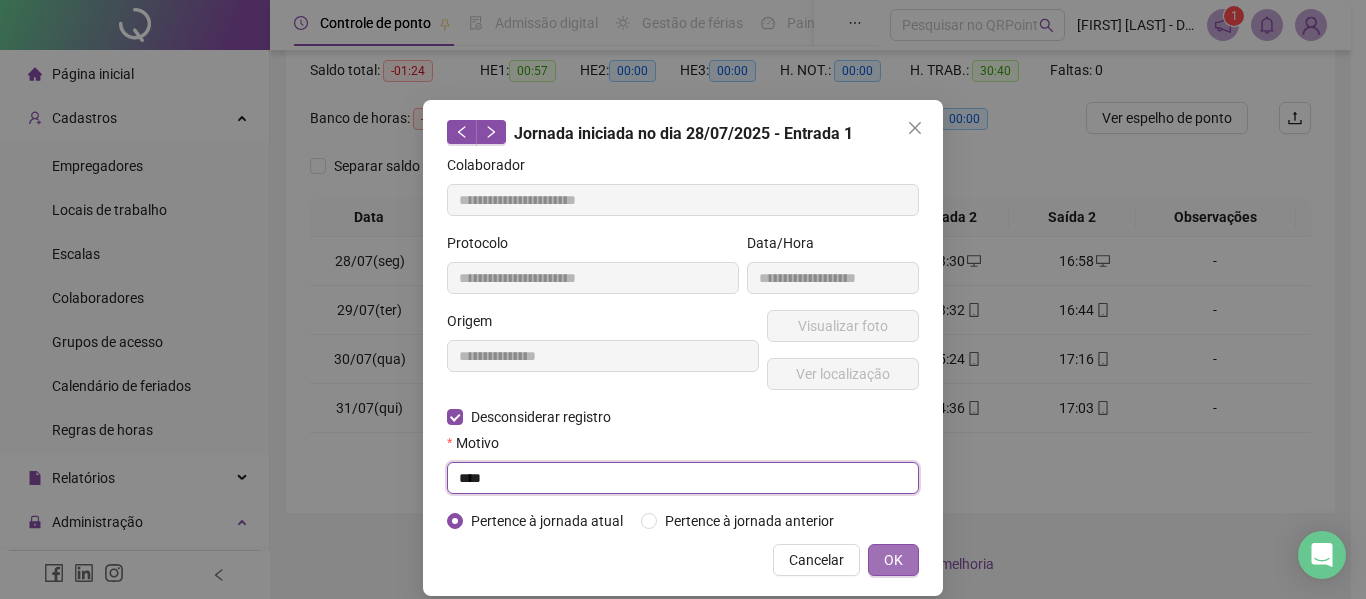 type on "****" 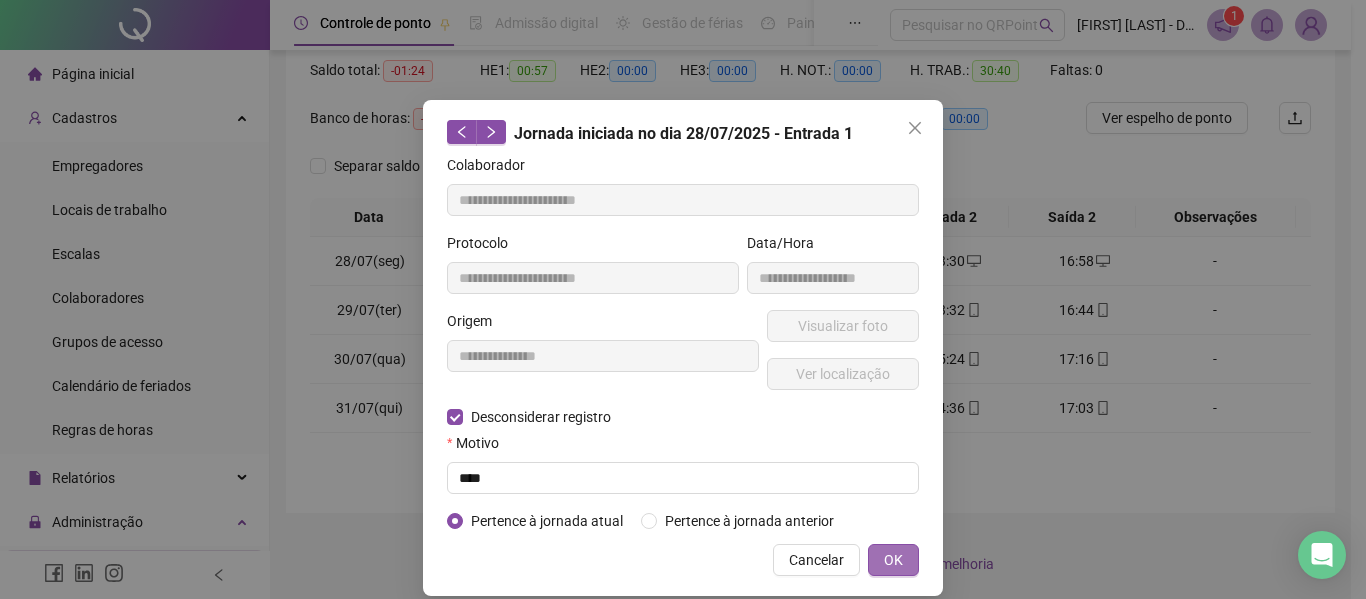 click on "OK" at bounding box center [893, 560] 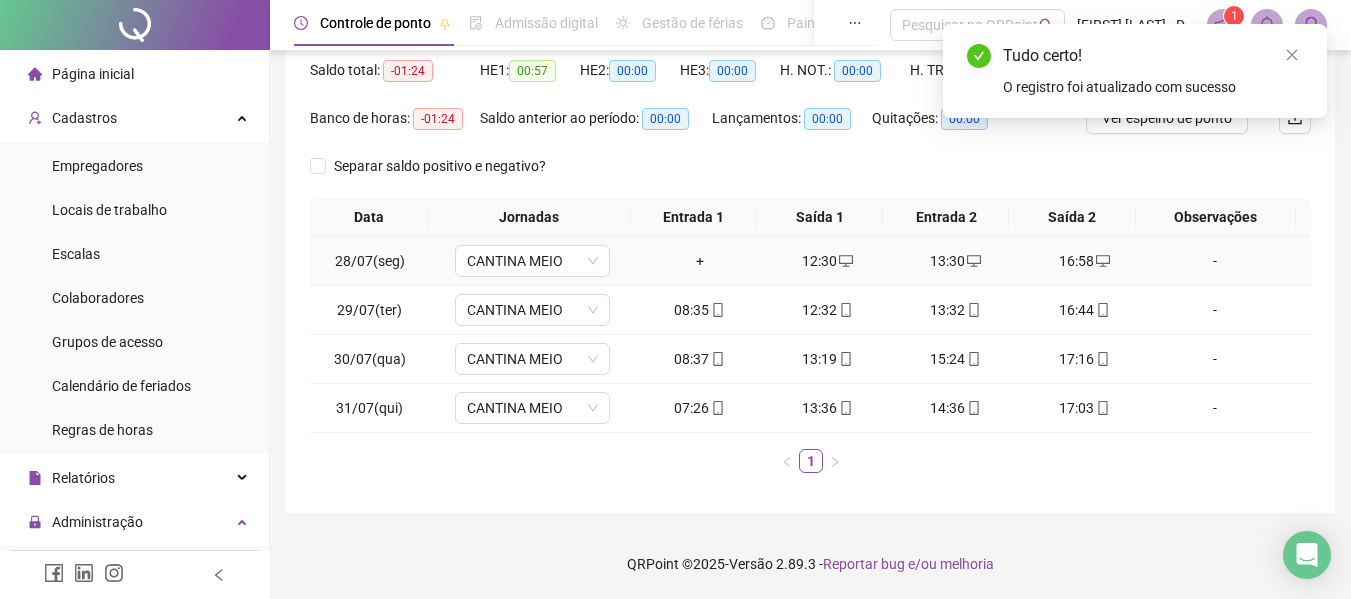 click on "+" at bounding box center [700, 261] 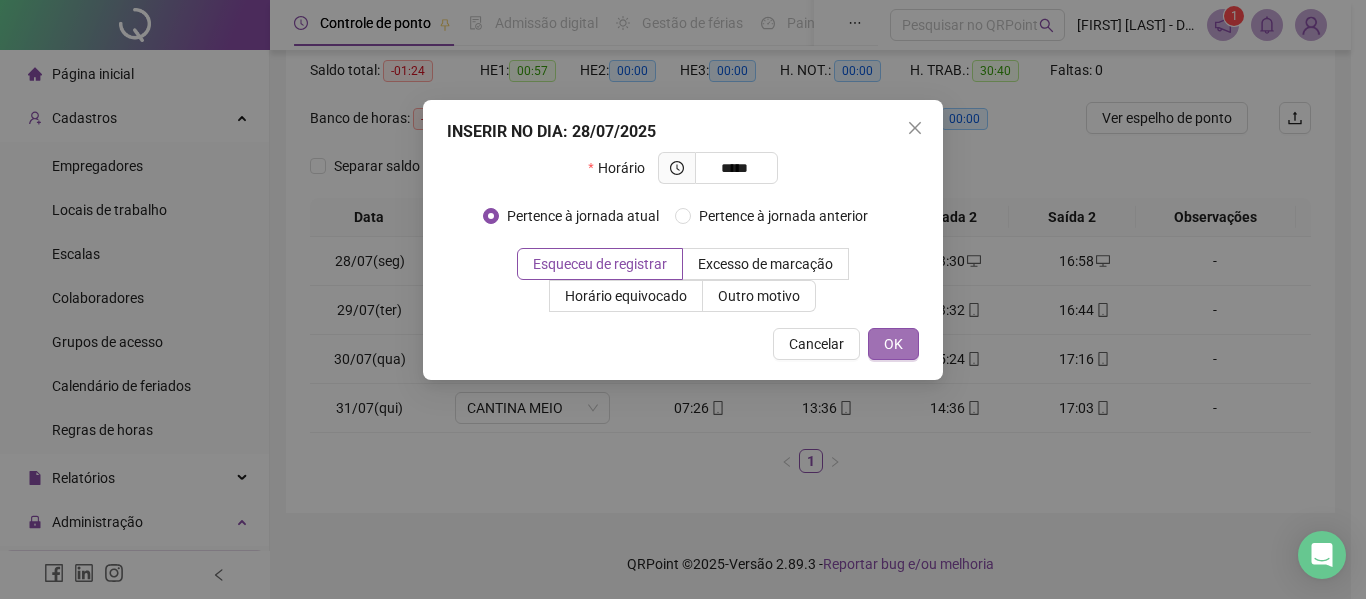 type on "*****" 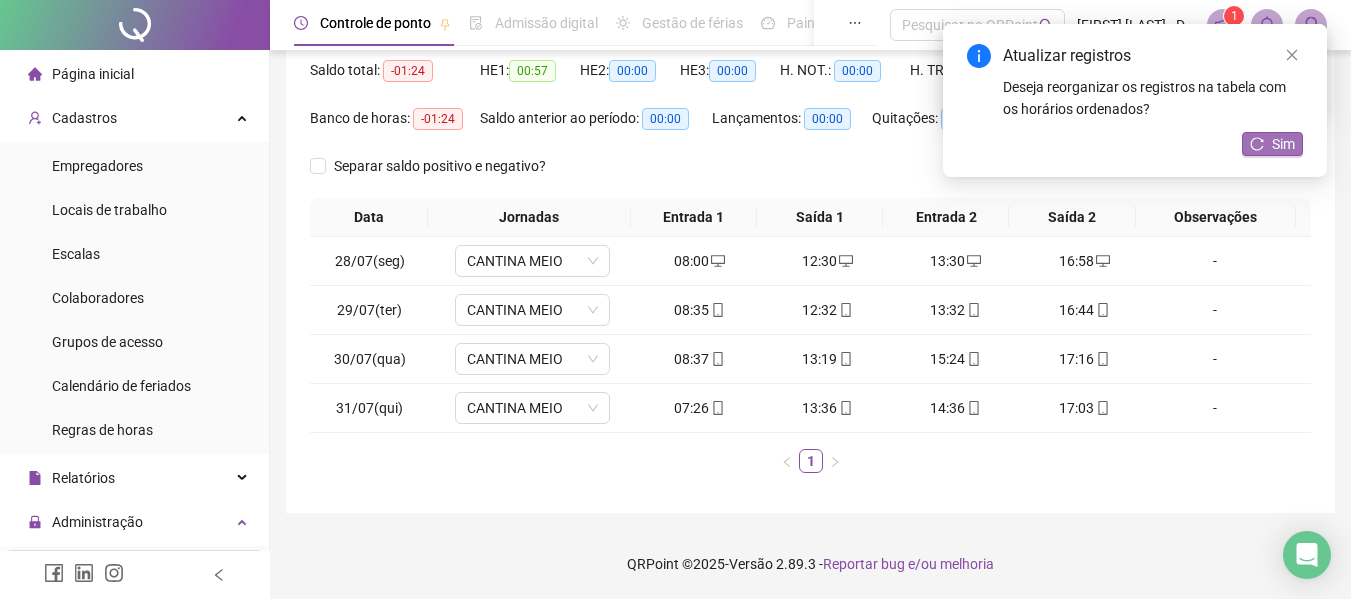 click on "Sim" at bounding box center (1272, 144) 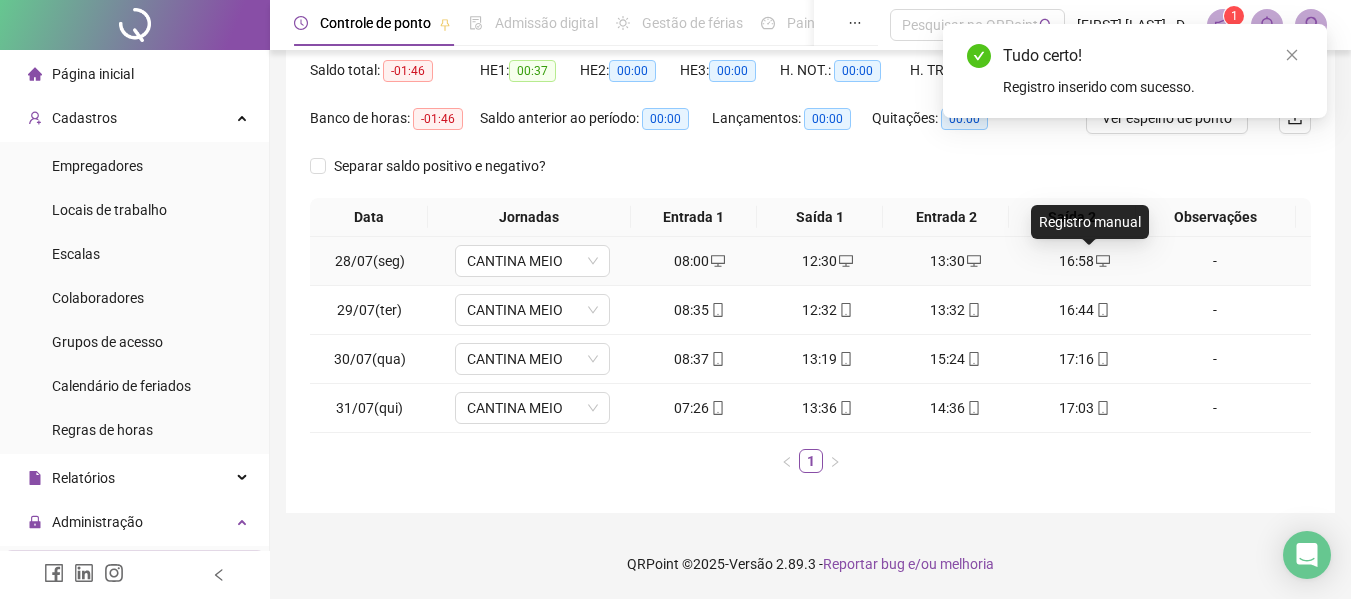 click 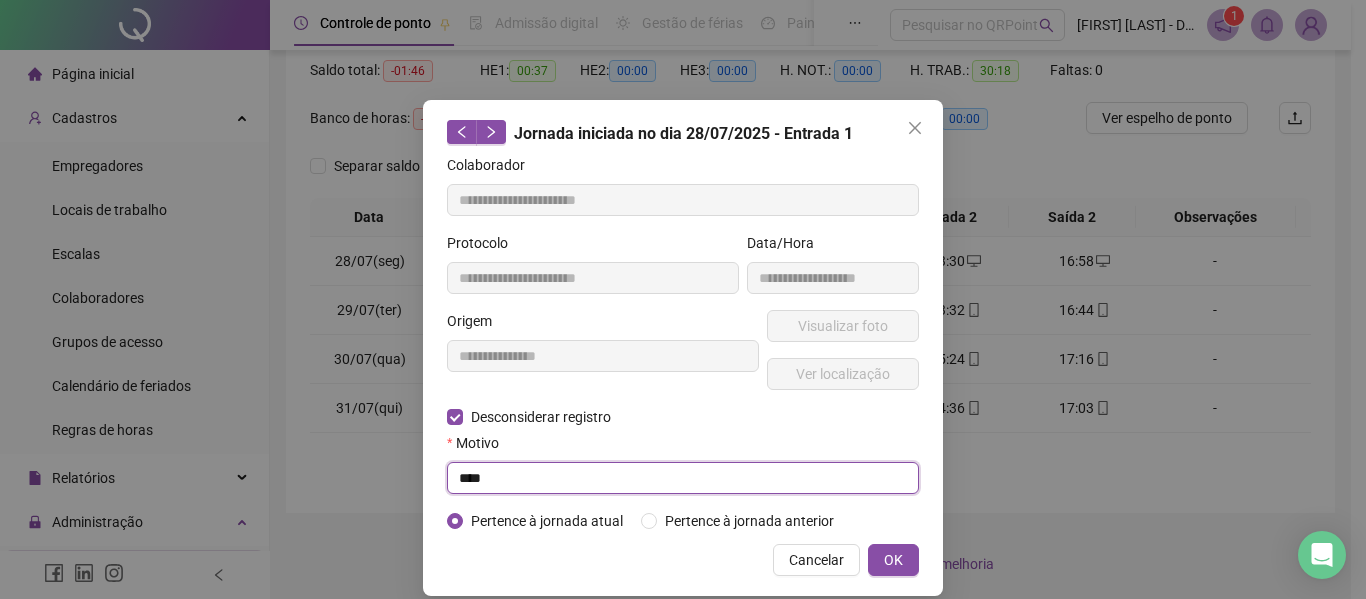 click on "****" at bounding box center [683, 478] 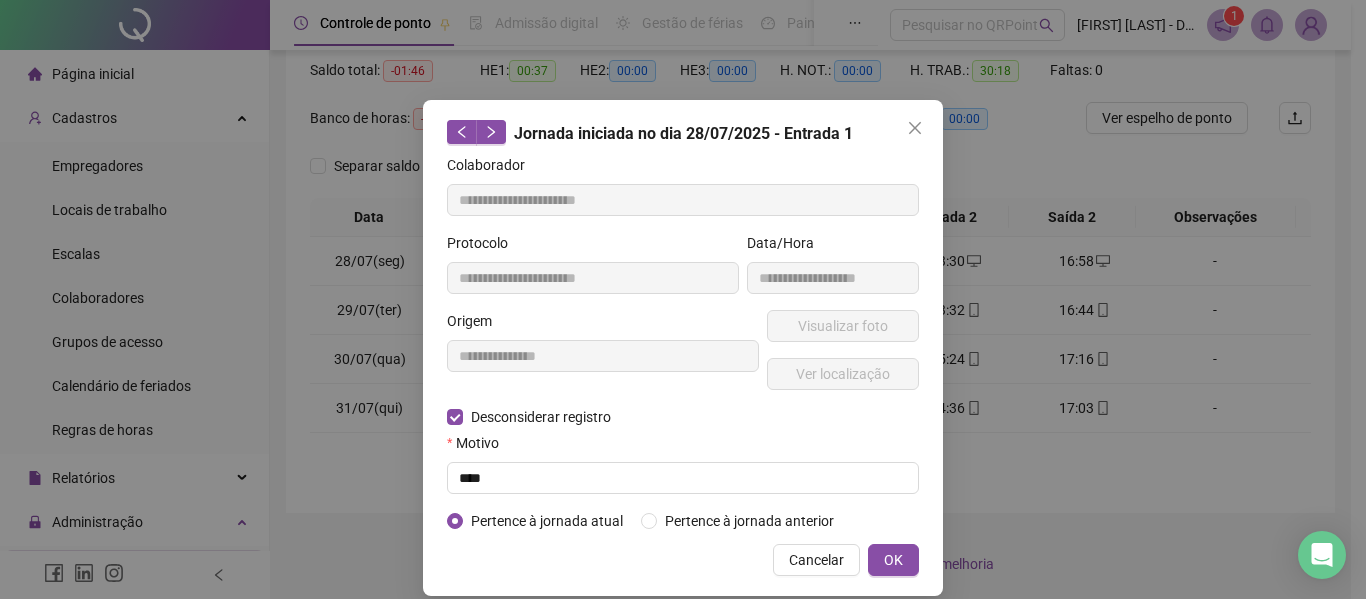 type on "**********" 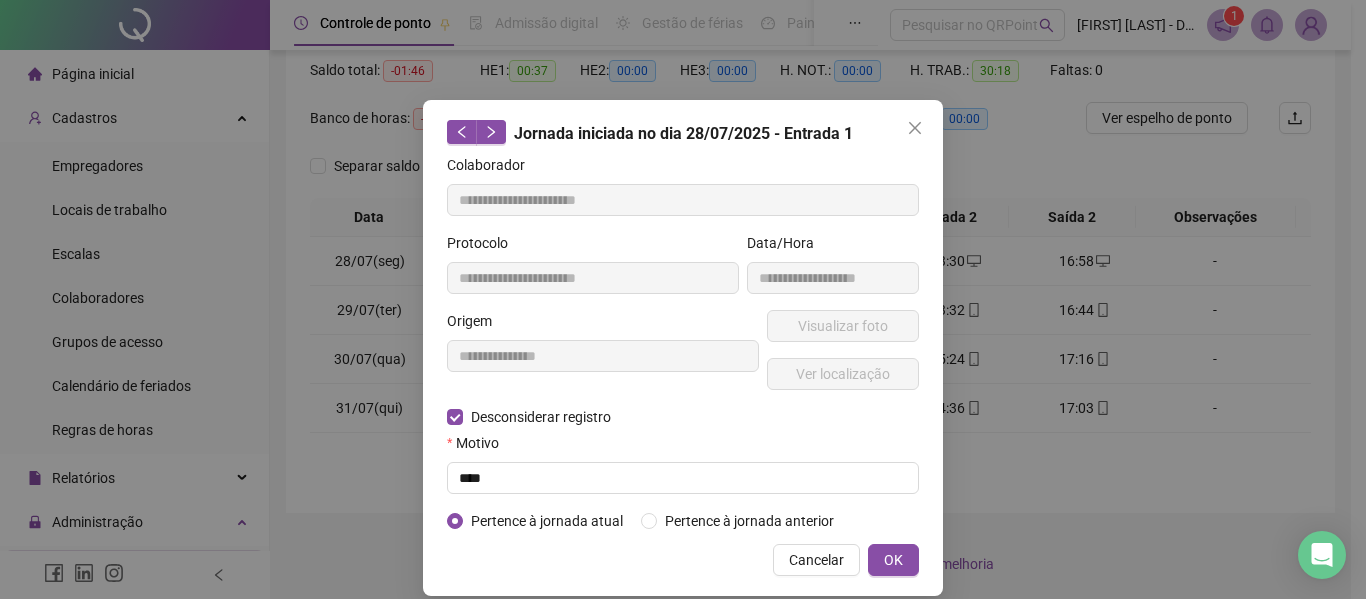type on "**********" 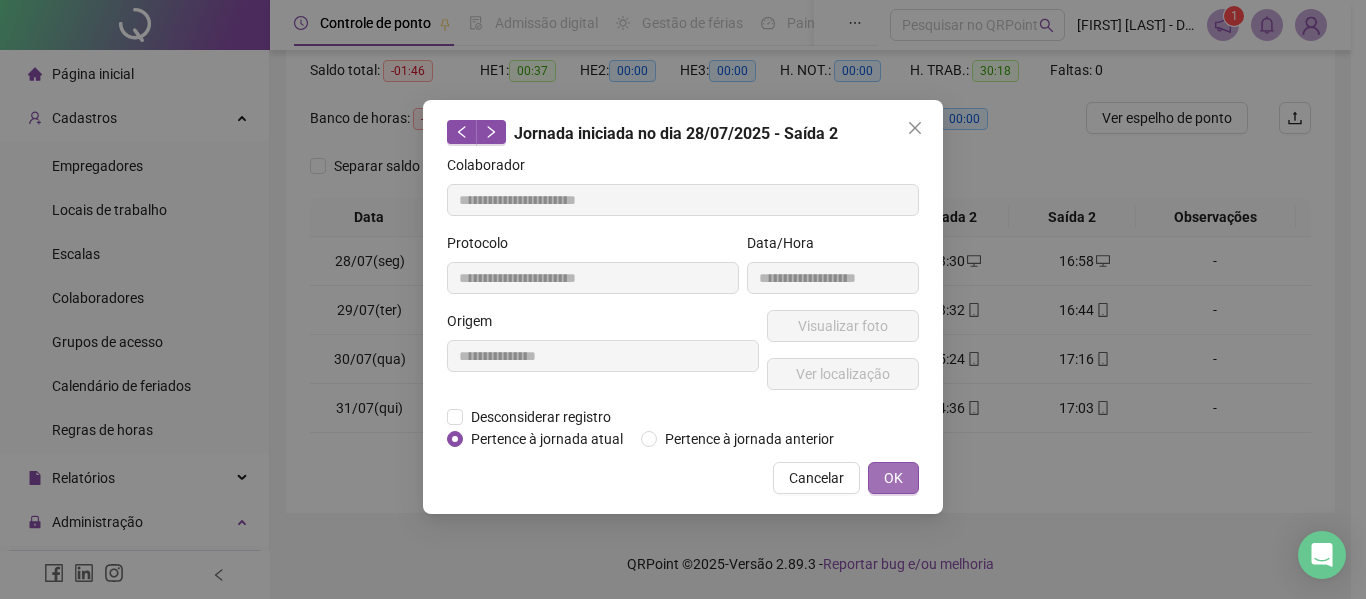 click on "OK" at bounding box center [893, 478] 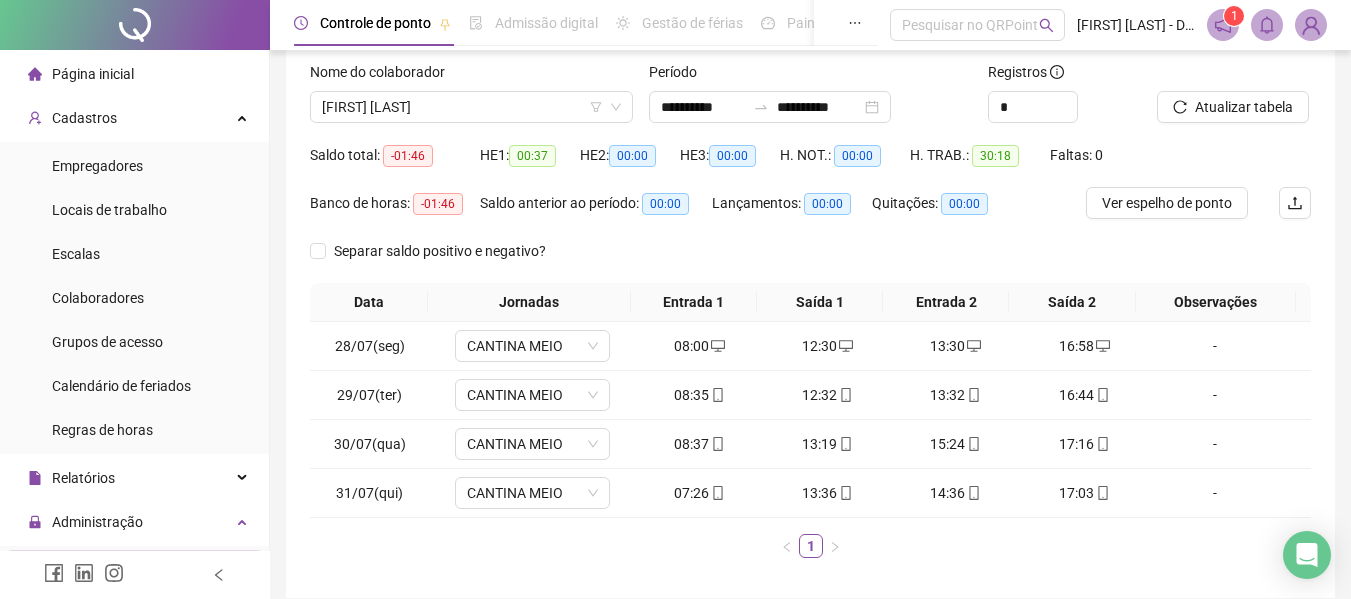 scroll, scrollTop: 8, scrollLeft: 0, axis: vertical 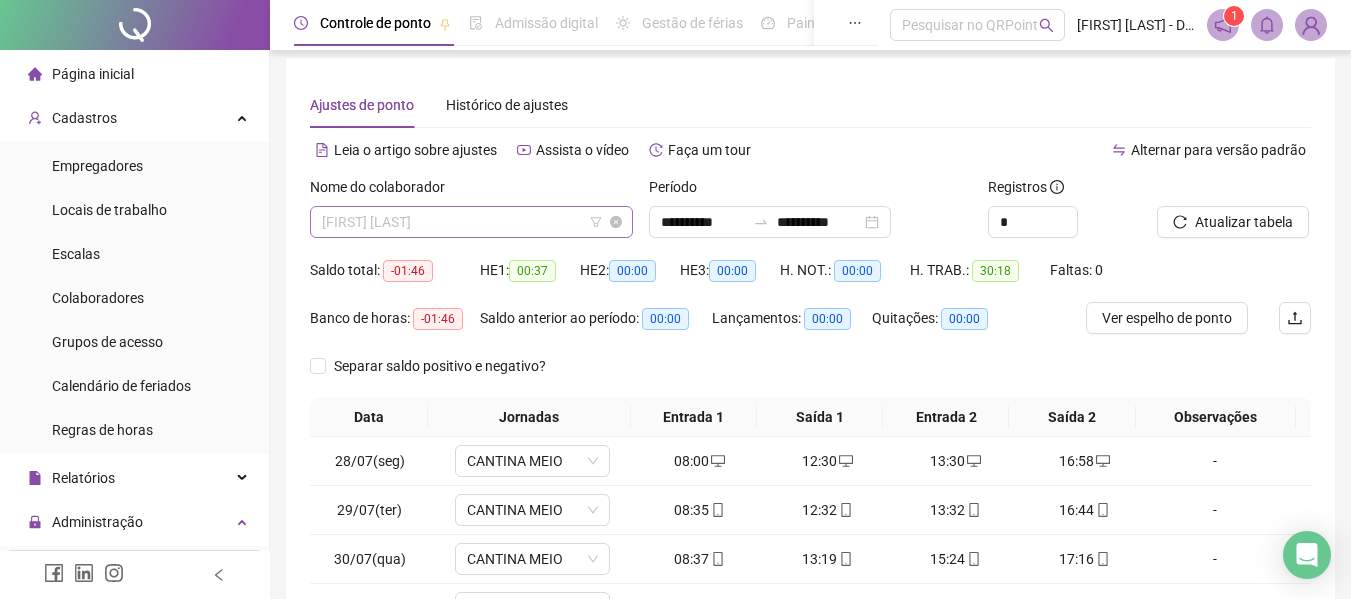 click on "[FIRST] [LAST]" at bounding box center (471, 222) 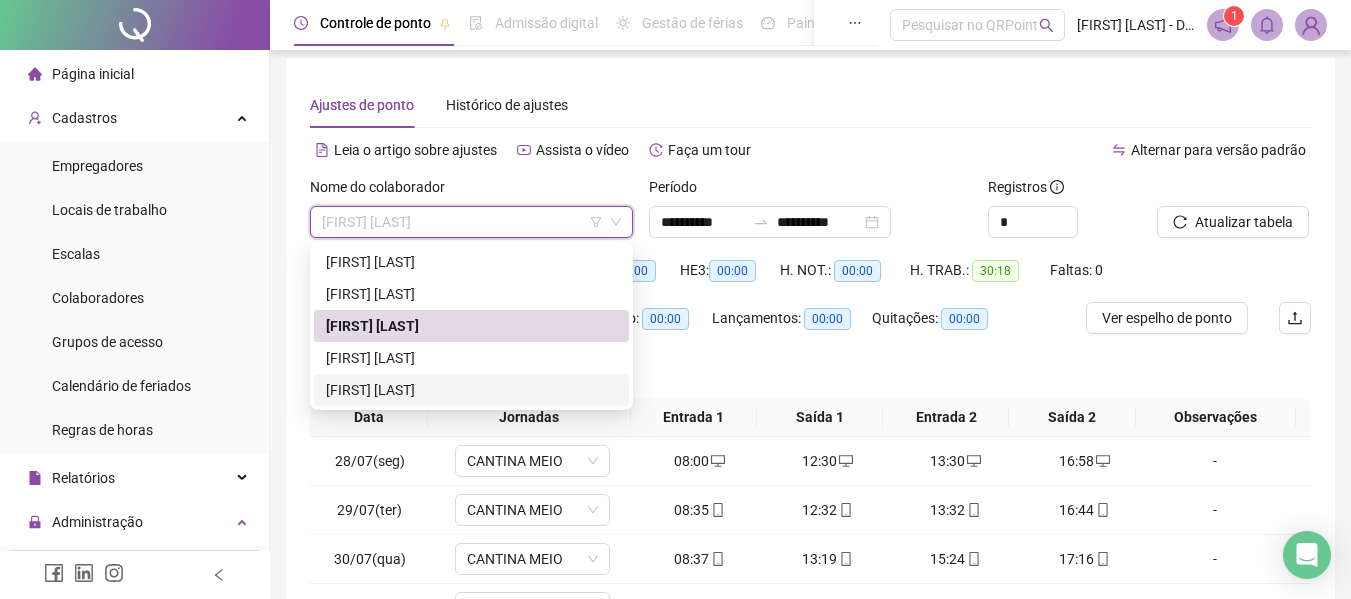 click on "[FIRST] [LAST]" at bounding box center (471, 390) 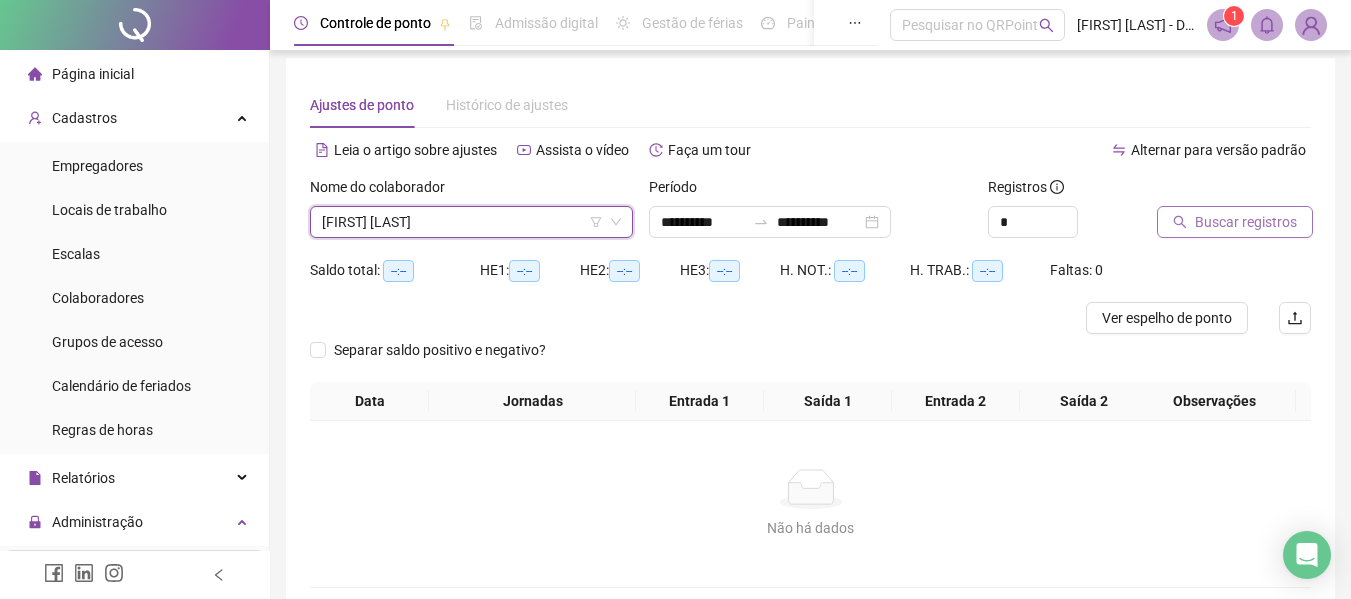 click on "Buscar registros" at bounding box center (1246, 222) 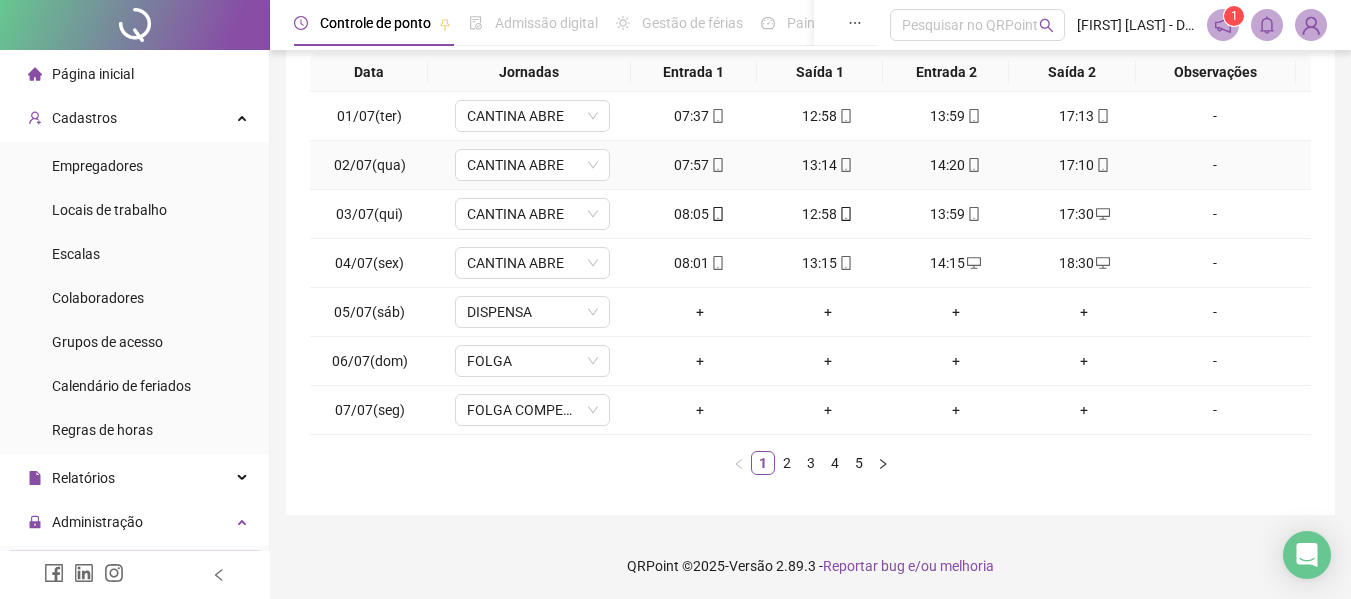 scroll, scrollTop: 355, scrollLeft: 0, axis: vertical 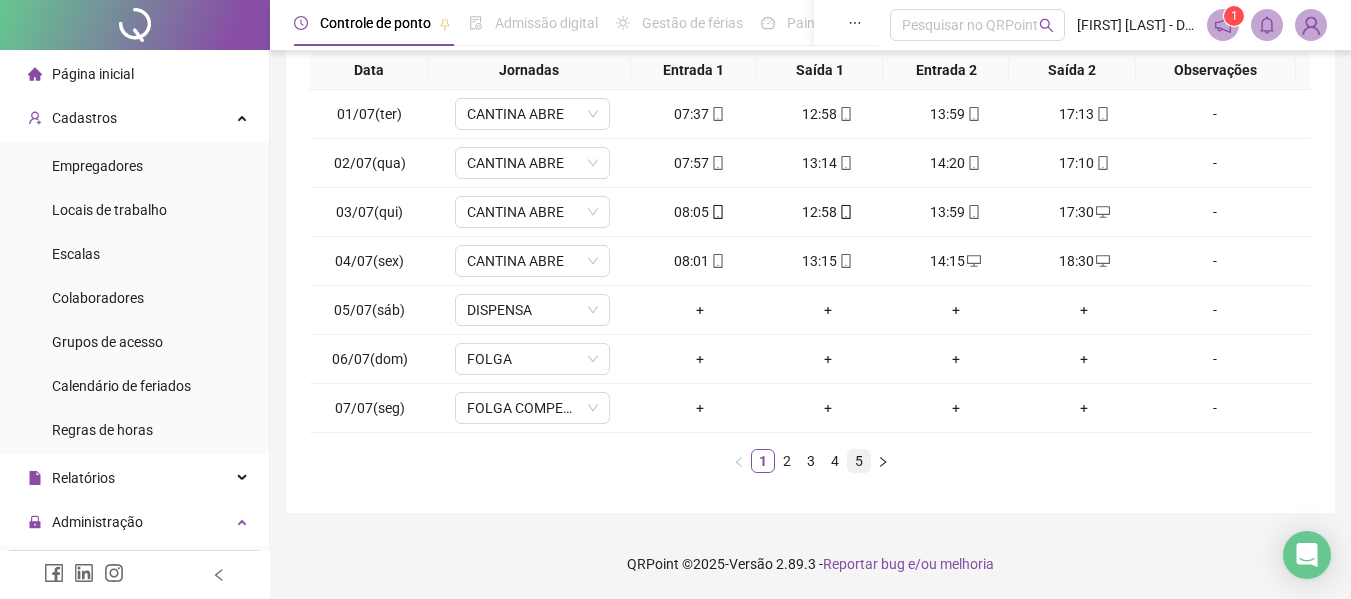click on "5" at bounding box center [859, 461] 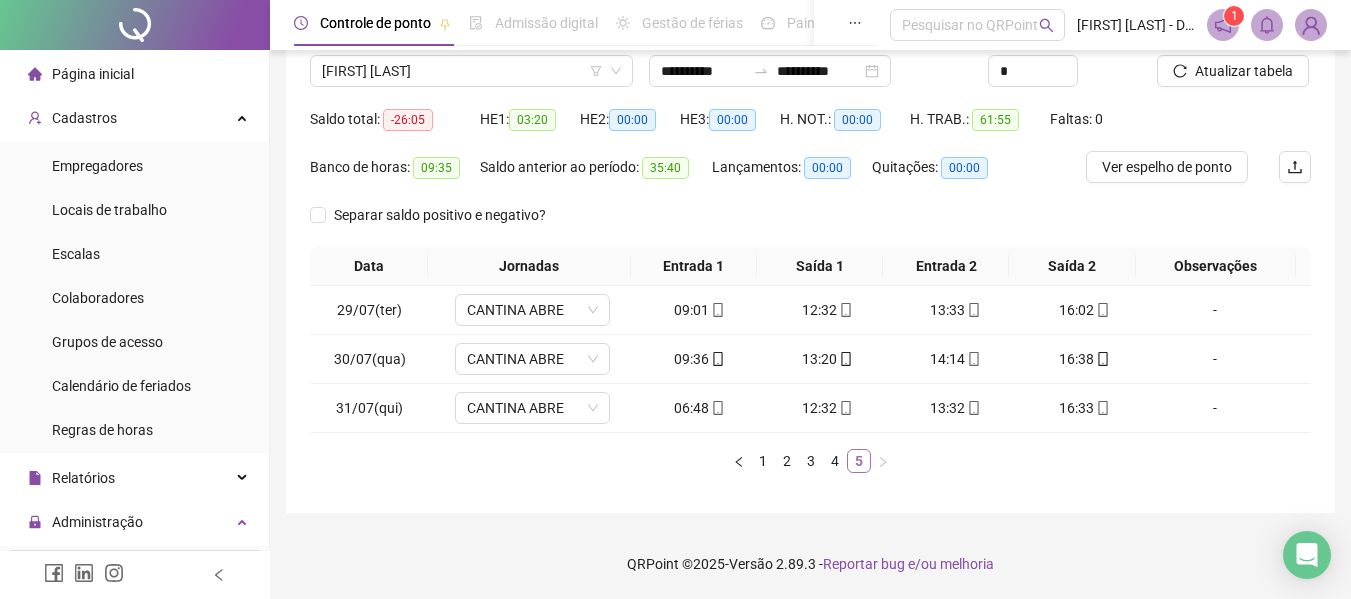 scroll, scrollTop: 159, scrollLeft: 0, axis: vertical 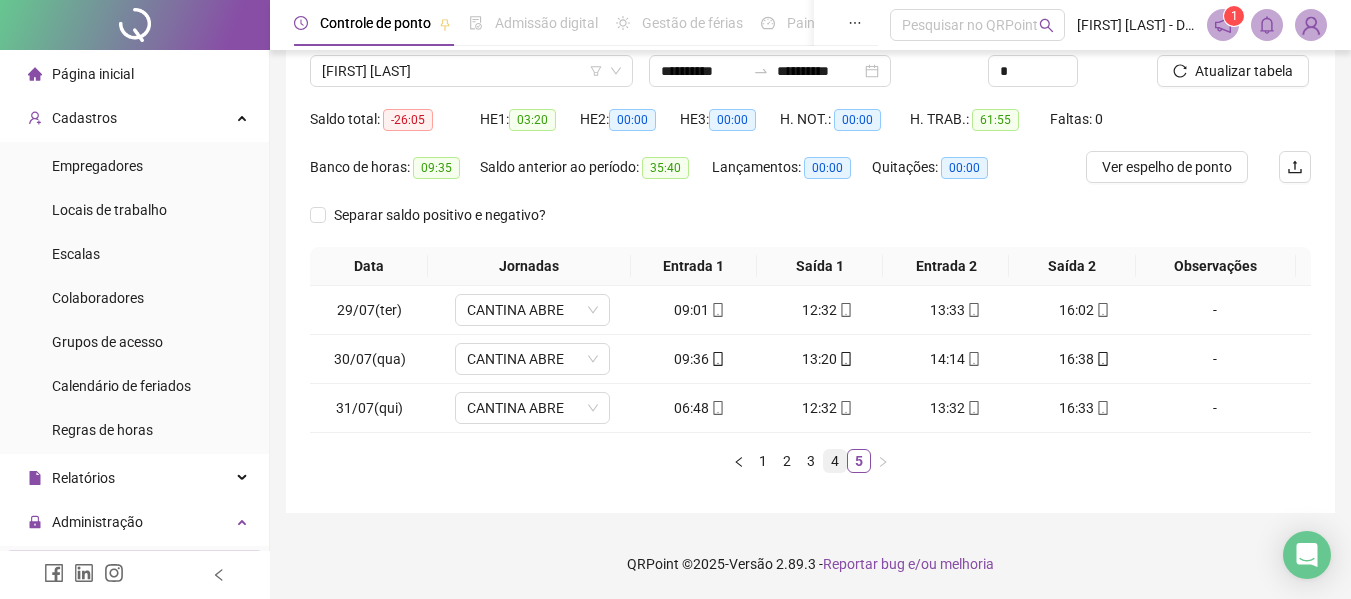 click on "4" at bounding box center (835, 461) 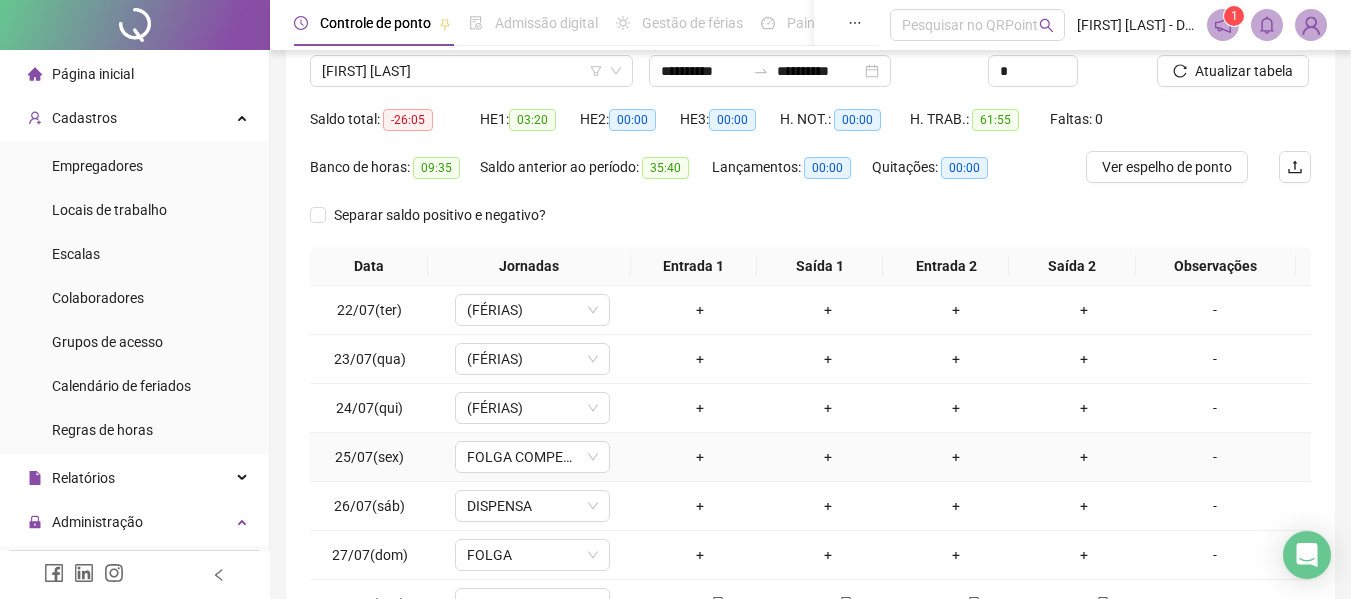scroll, scrollTop: 355, scrollLeft: 0, axis: vertical 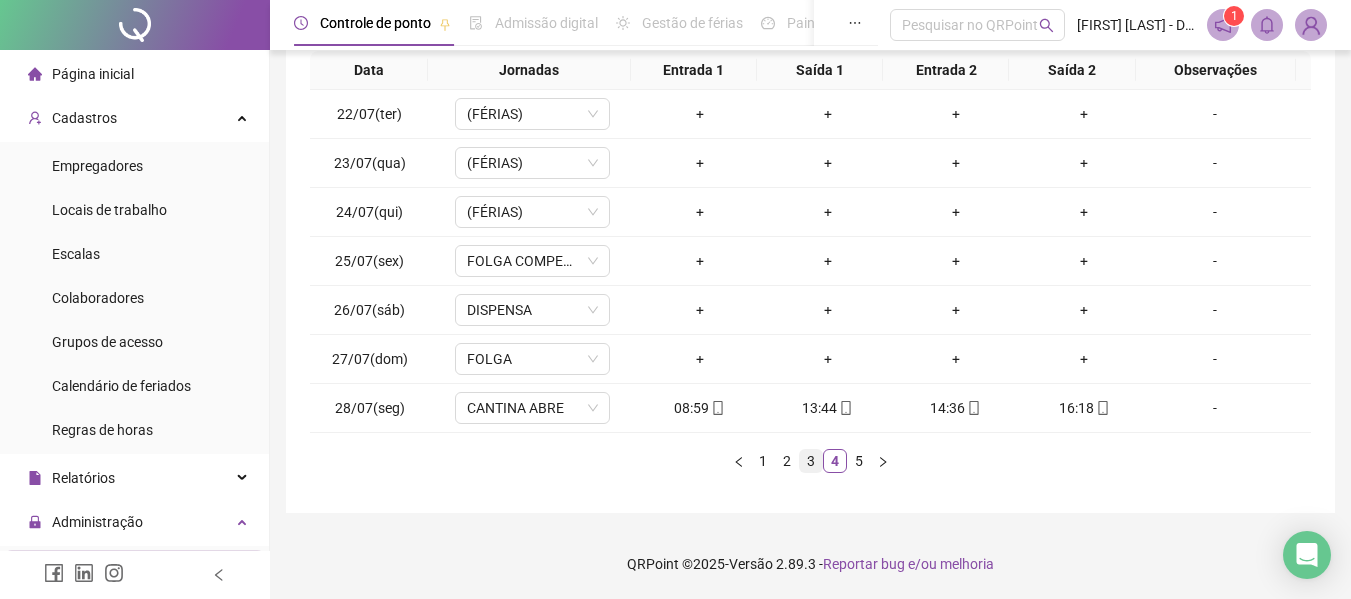 click on "3" at bounding box center (811, 461) 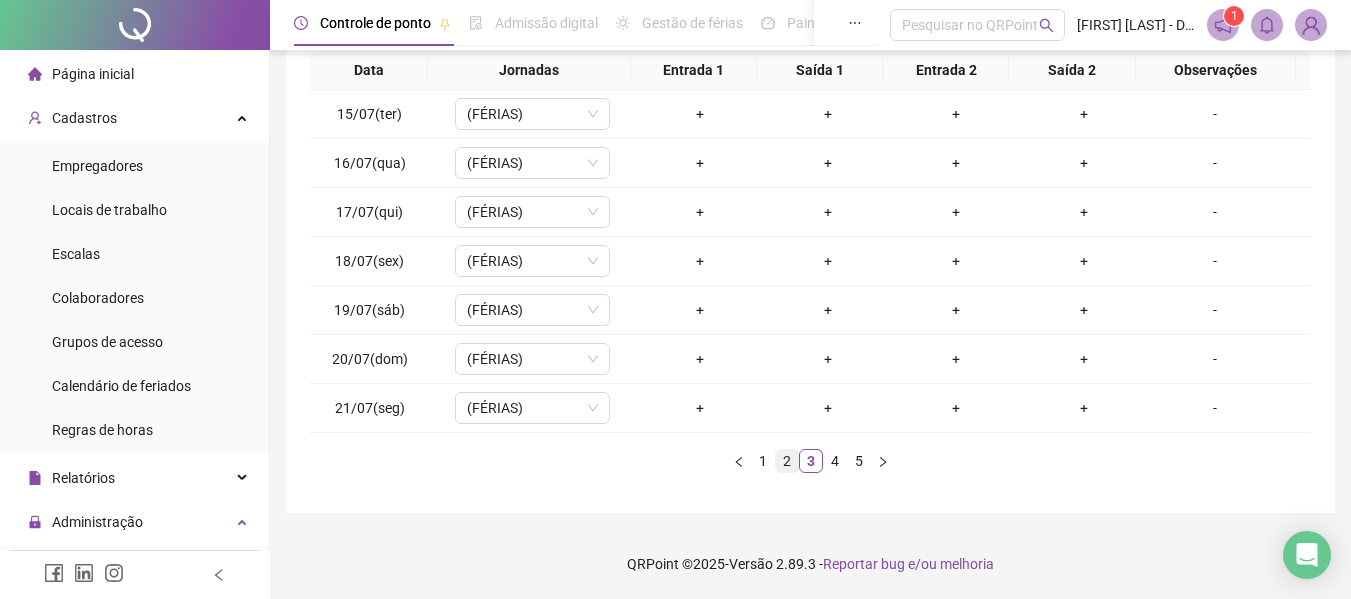 click on "2" at bounding box center [787, 461] 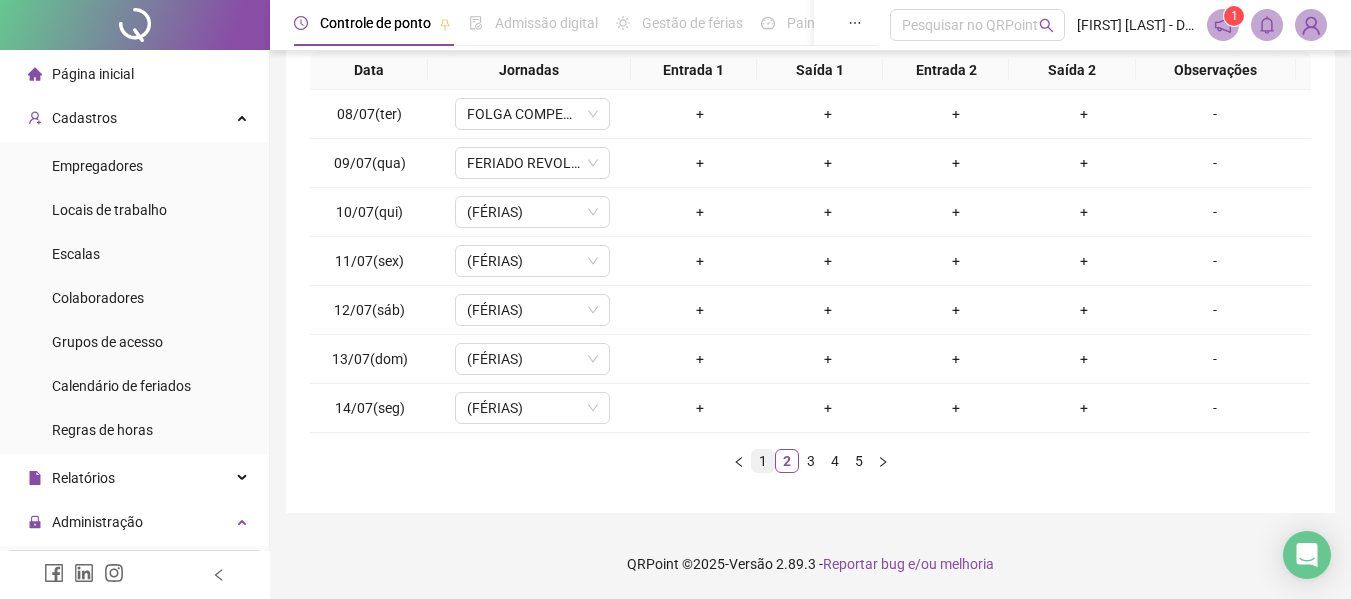 click on "1" at bounding box center [763, 461] 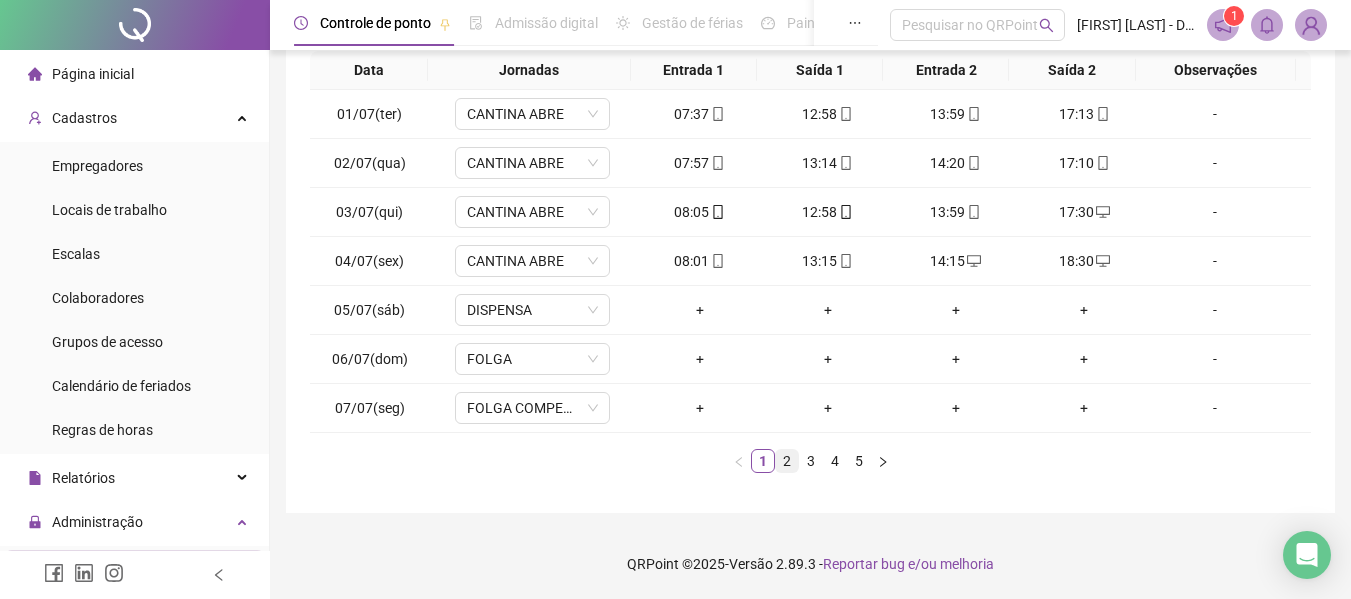 click on "2" at bounding box center [787, 461] 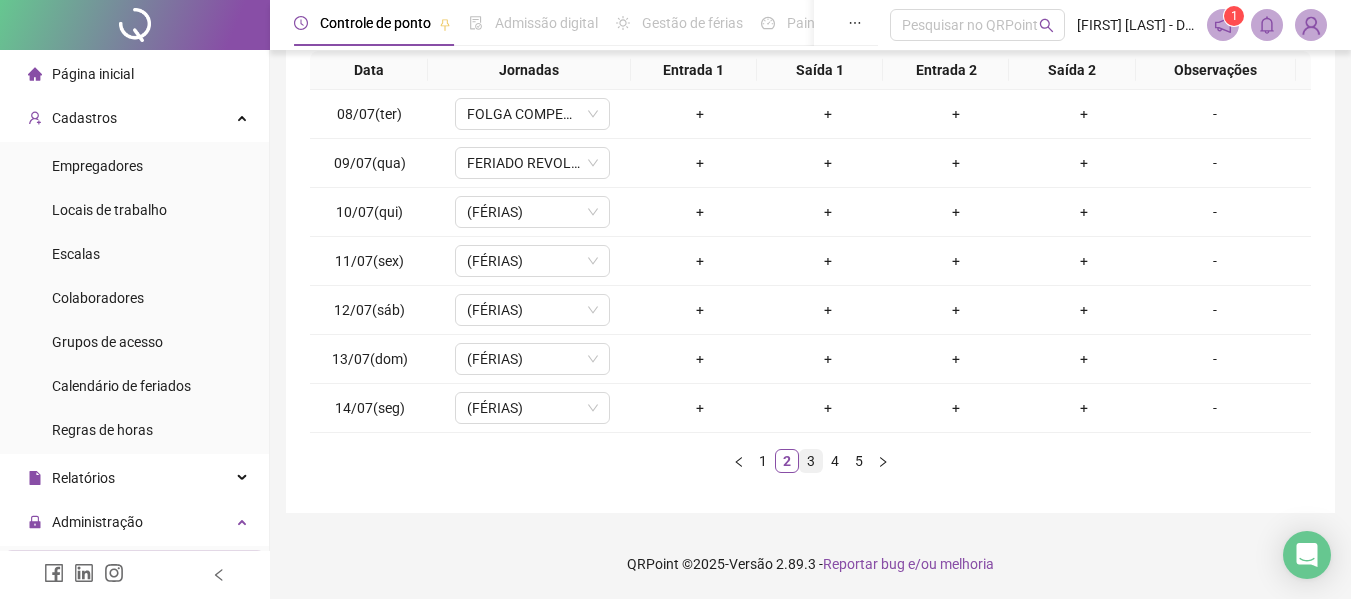 click on "3" at bounding box center (811, 461) 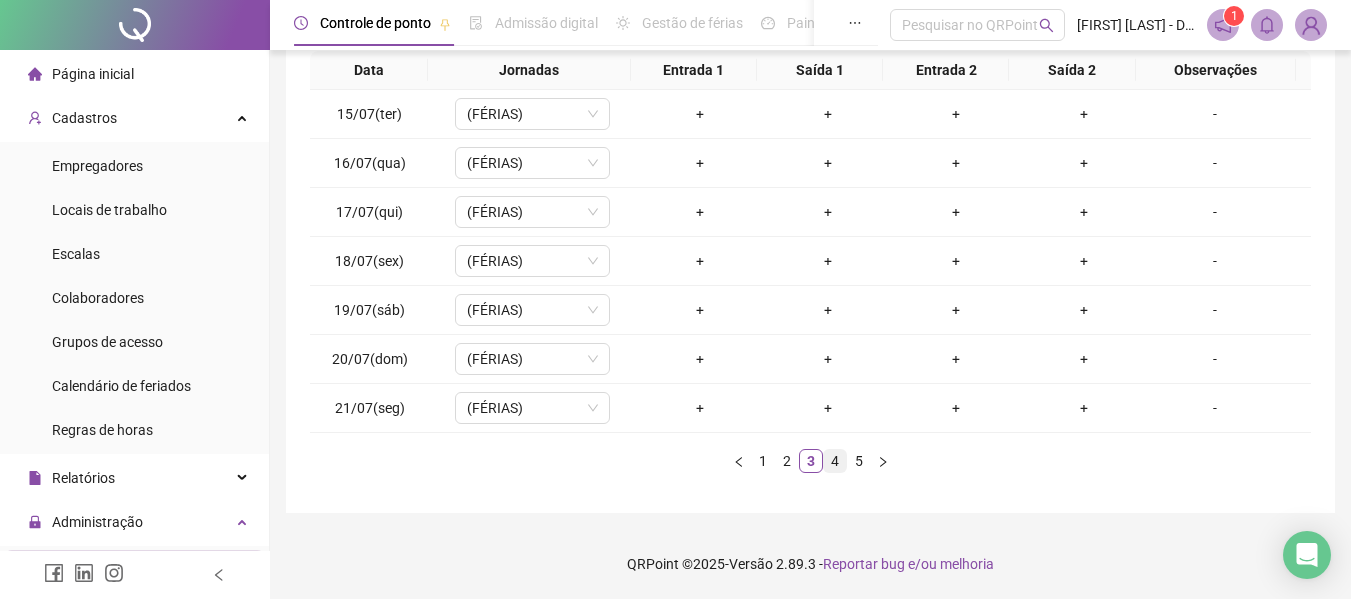 click on "4" at bounding box center [835, 461] 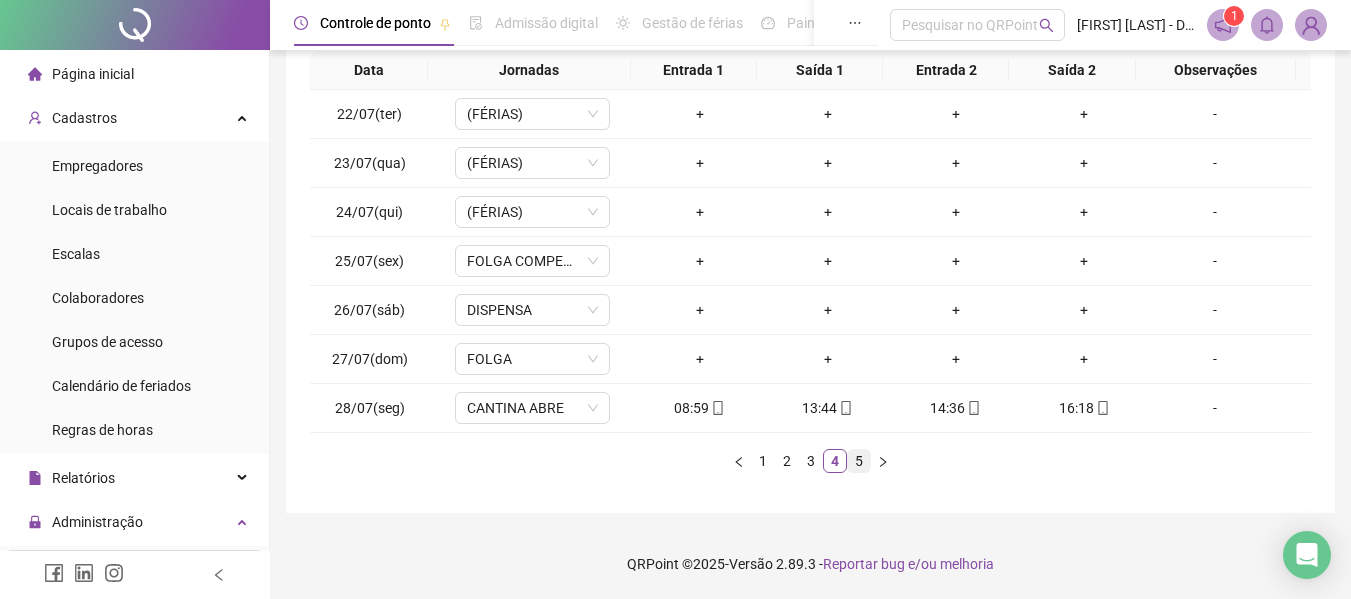 click on "5" at bounding box center (859, 461) 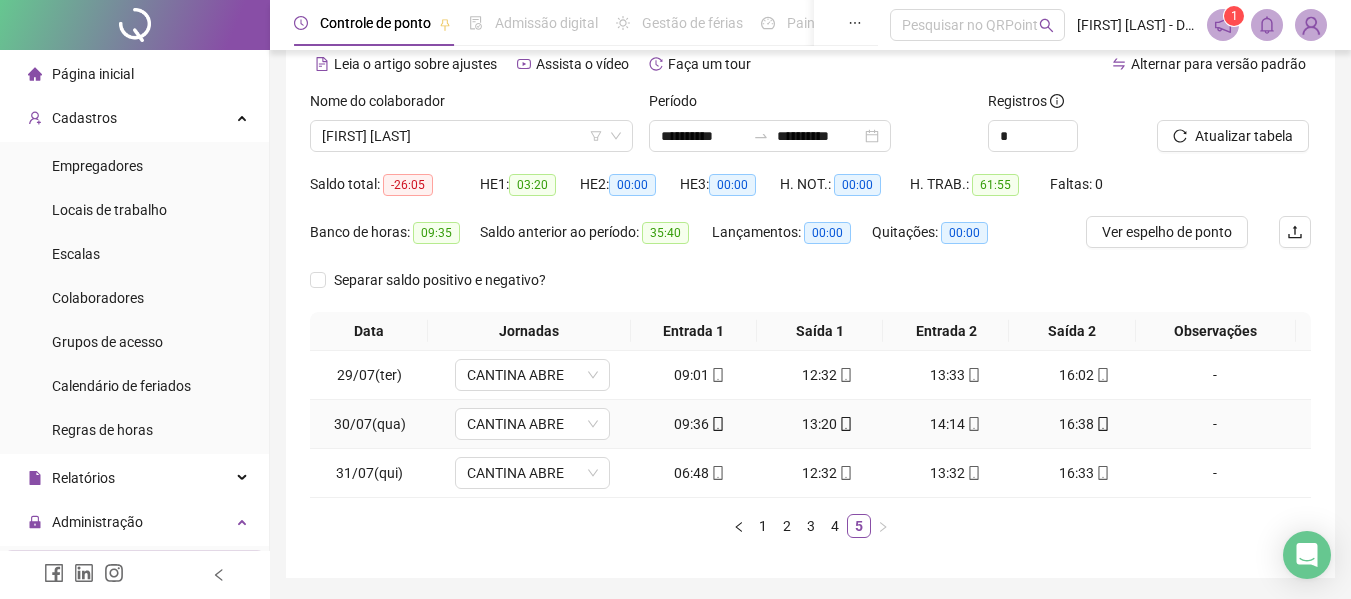 scroll, scrollTop: 59, scrollLeft: 0, axis: vertical 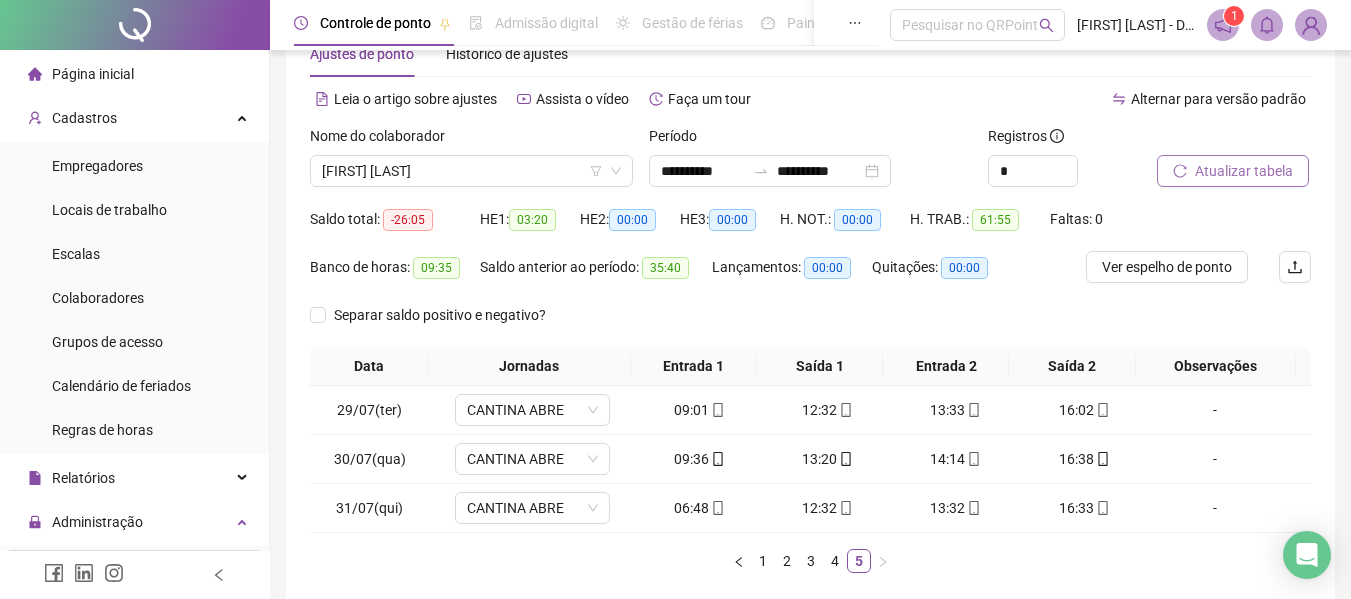 click on "Atualizar tabela" at bounding box center (1244, 171) 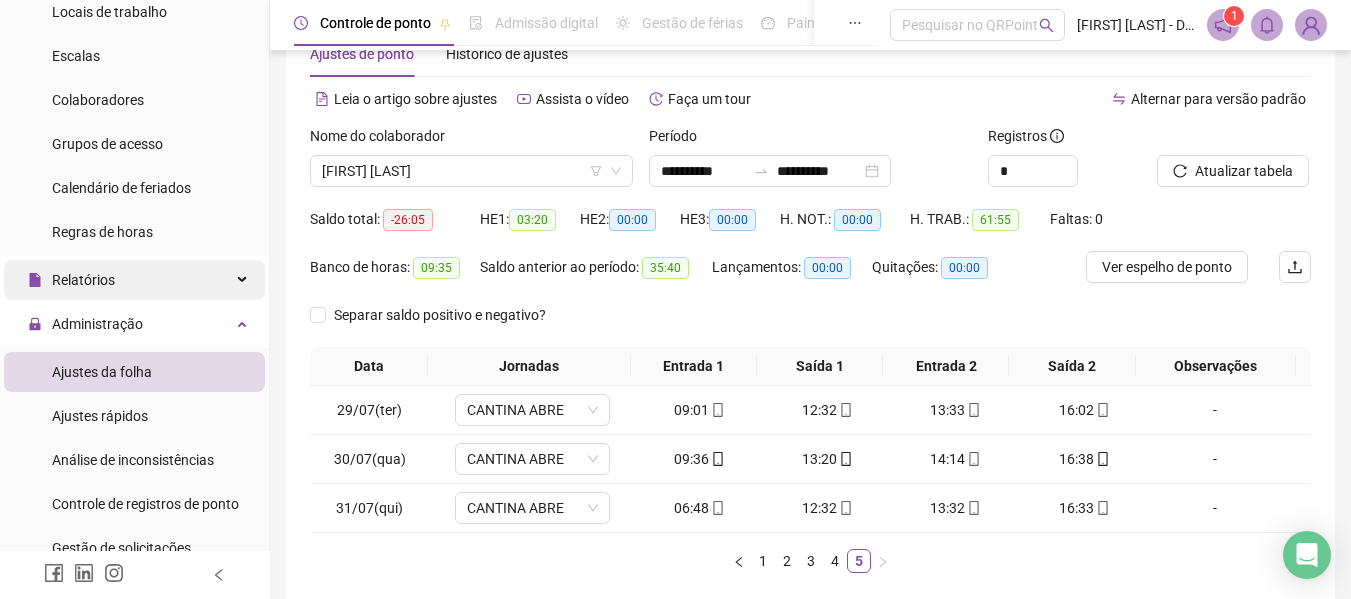 scroll, scrollTop: 200, scrollLeft: 0, axis: vertical 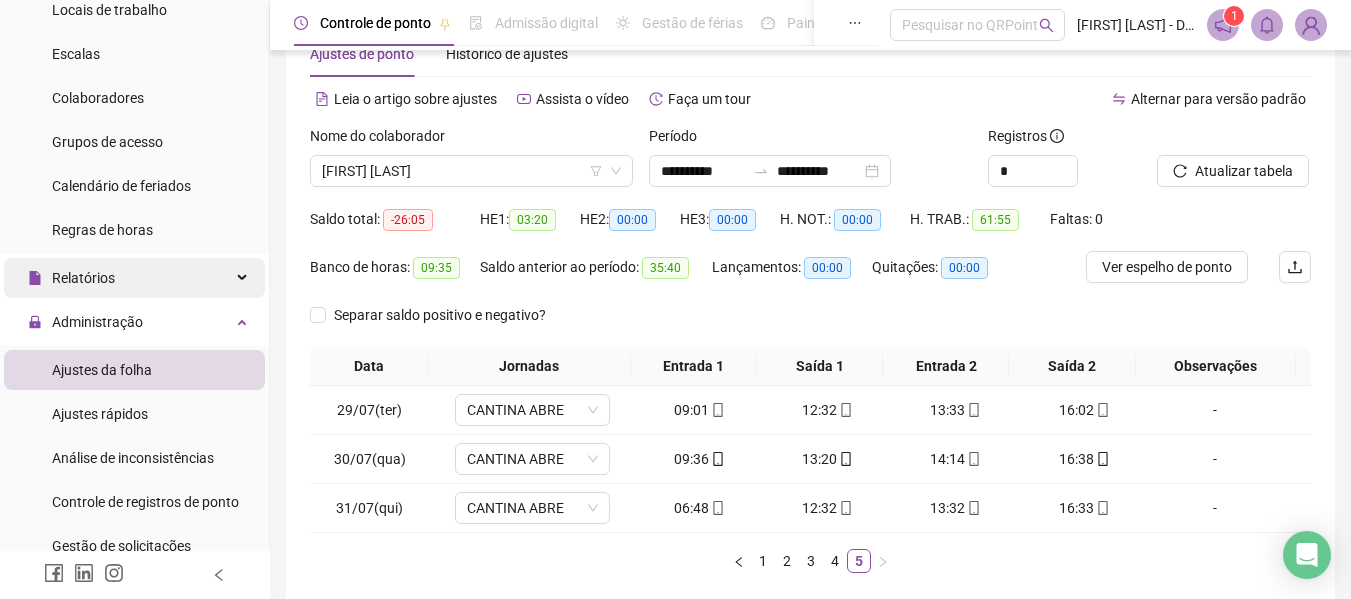 click on "Relatórios" at bounding box center [83, 278] 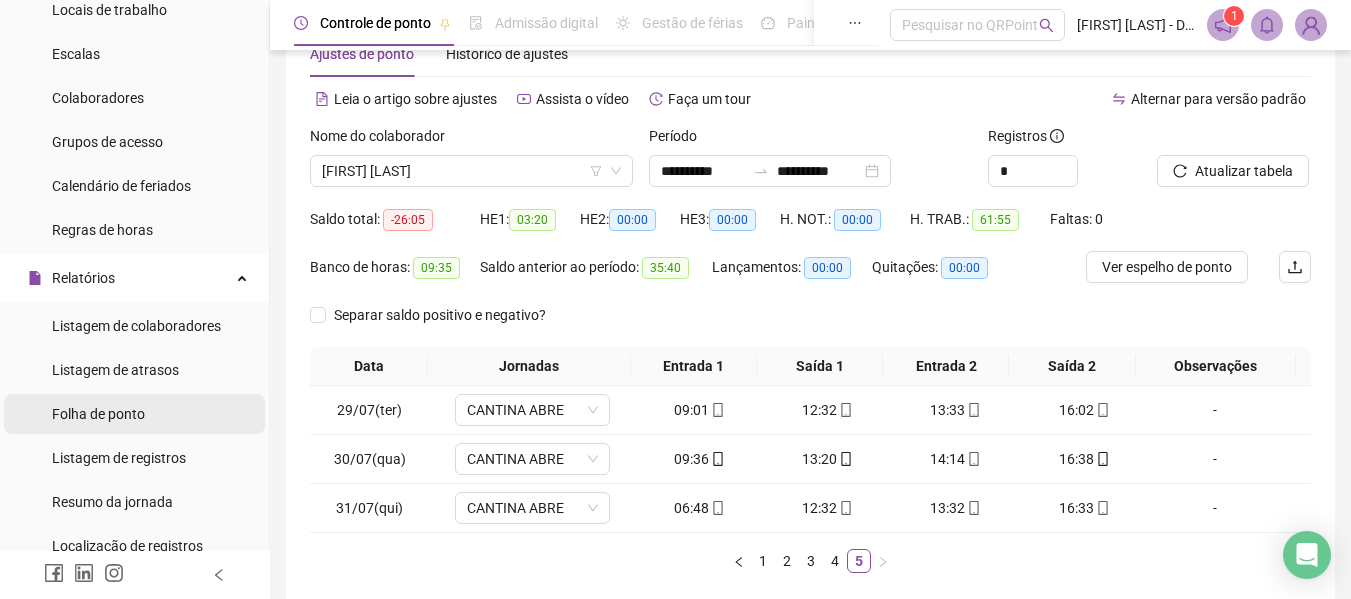 click on "Folha de ponto" at bounding box center (98, 414) 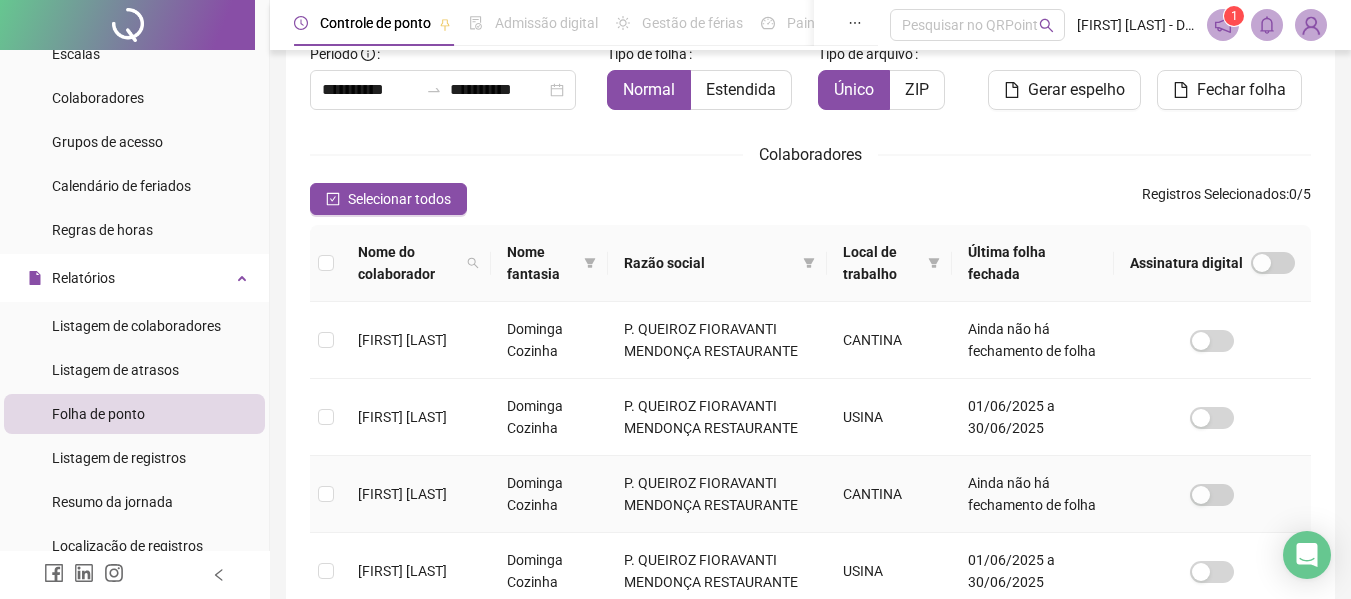 scroll, scrollTop: 110, scrollLeft: 0, axis: vertical 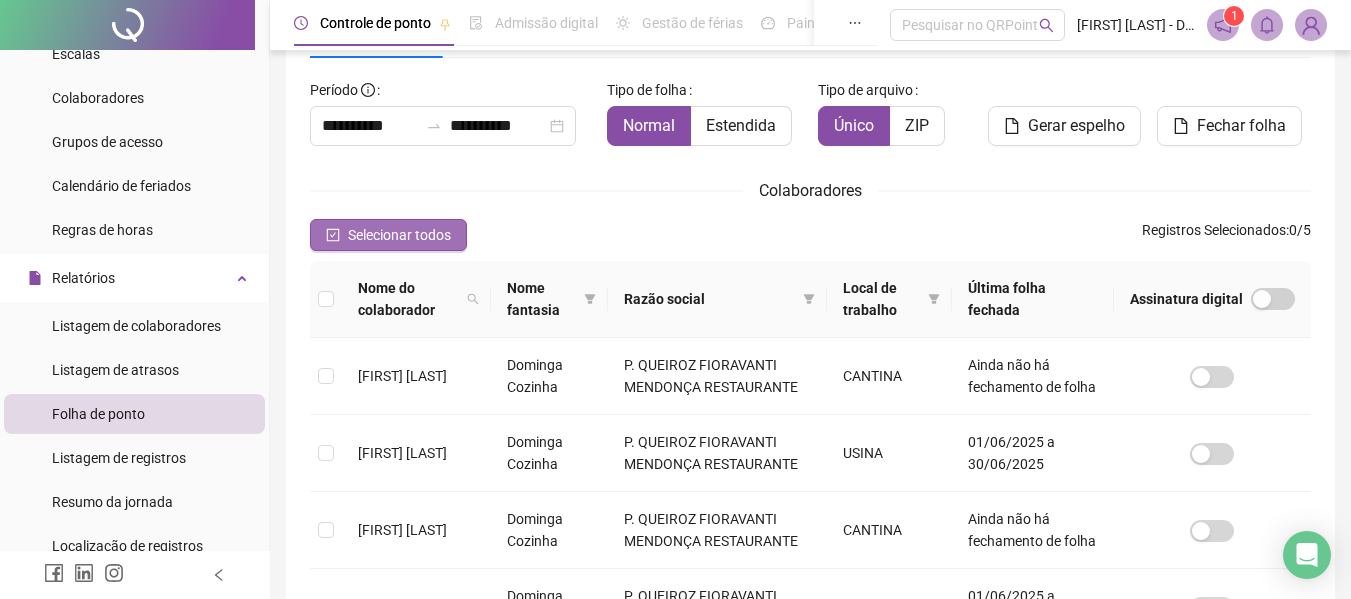 click 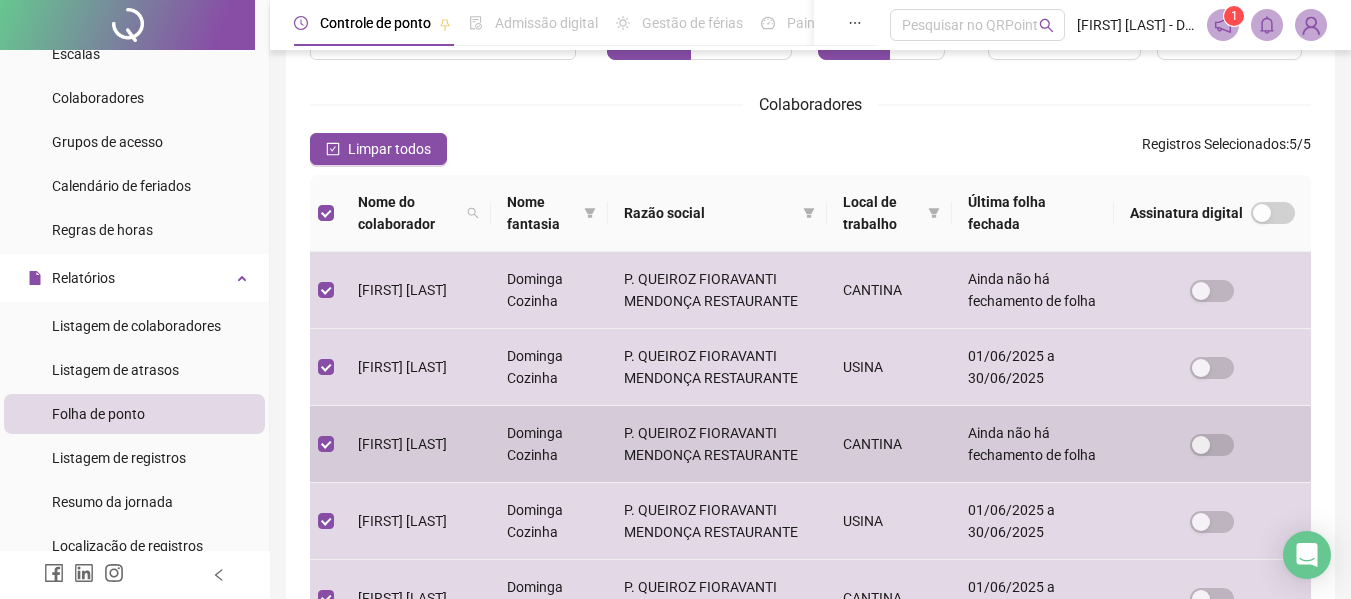 scroll, scrollTop: 52, scrollLeft: 0, axis: vertical 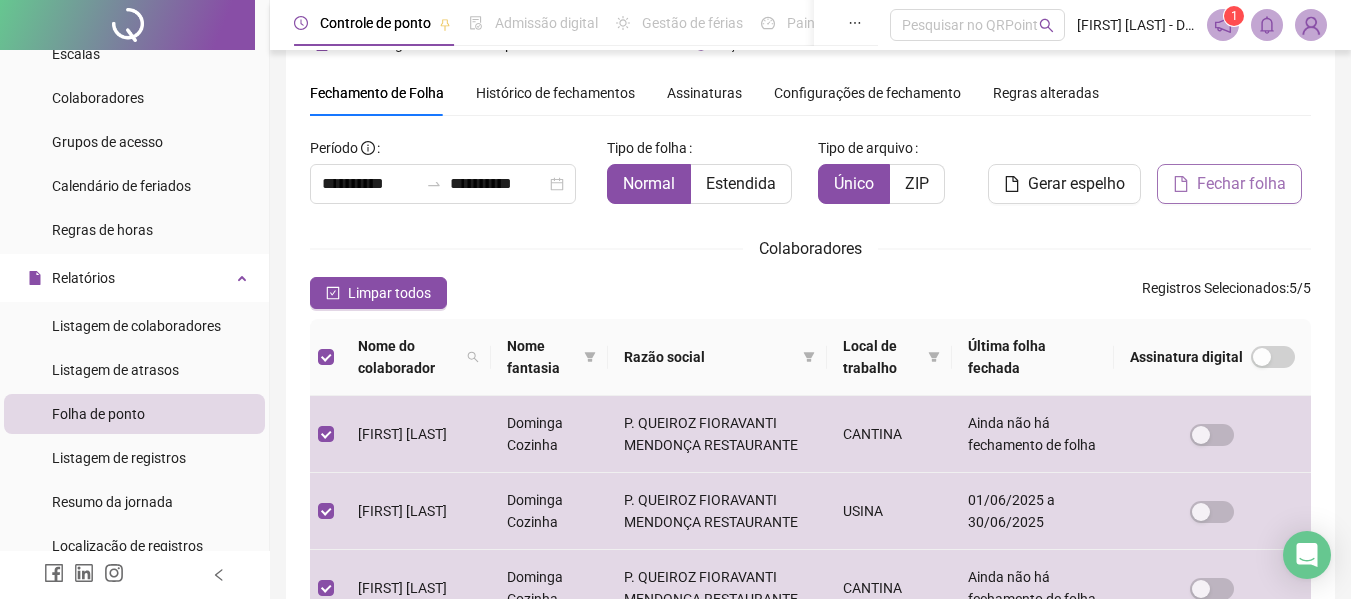 click on "Fechar folha" at bounding box center [1241, 184] 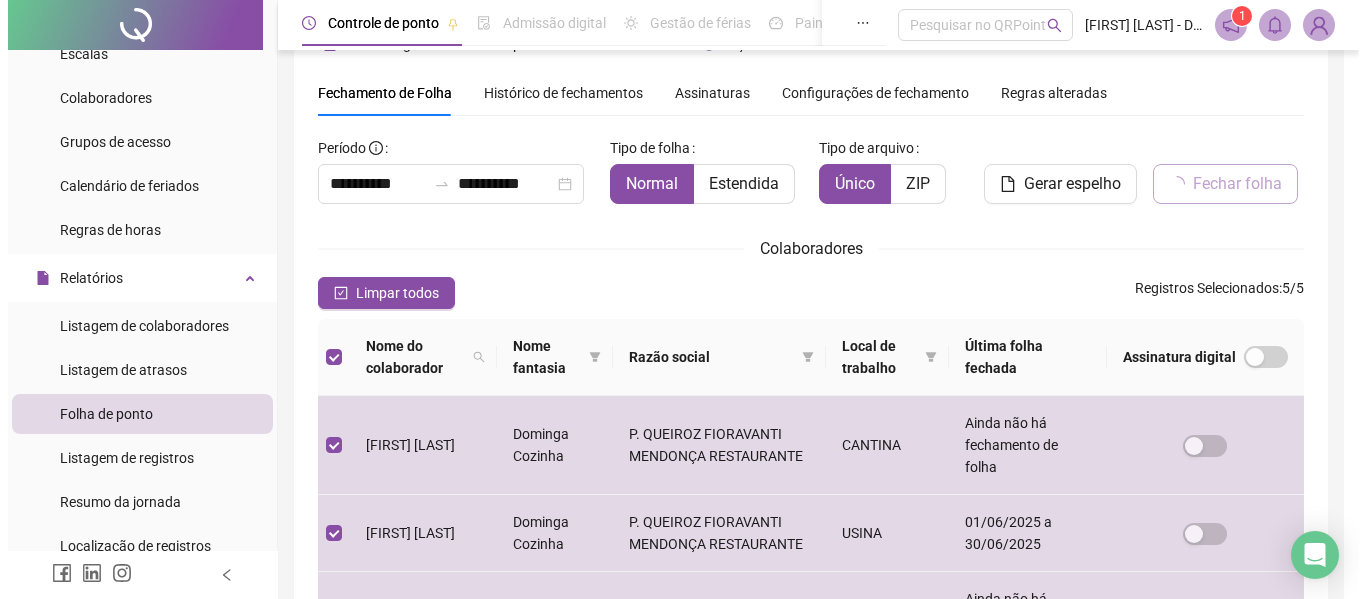 scroll, scrollTop: 110, scrollLeft: 0, axis: vertical 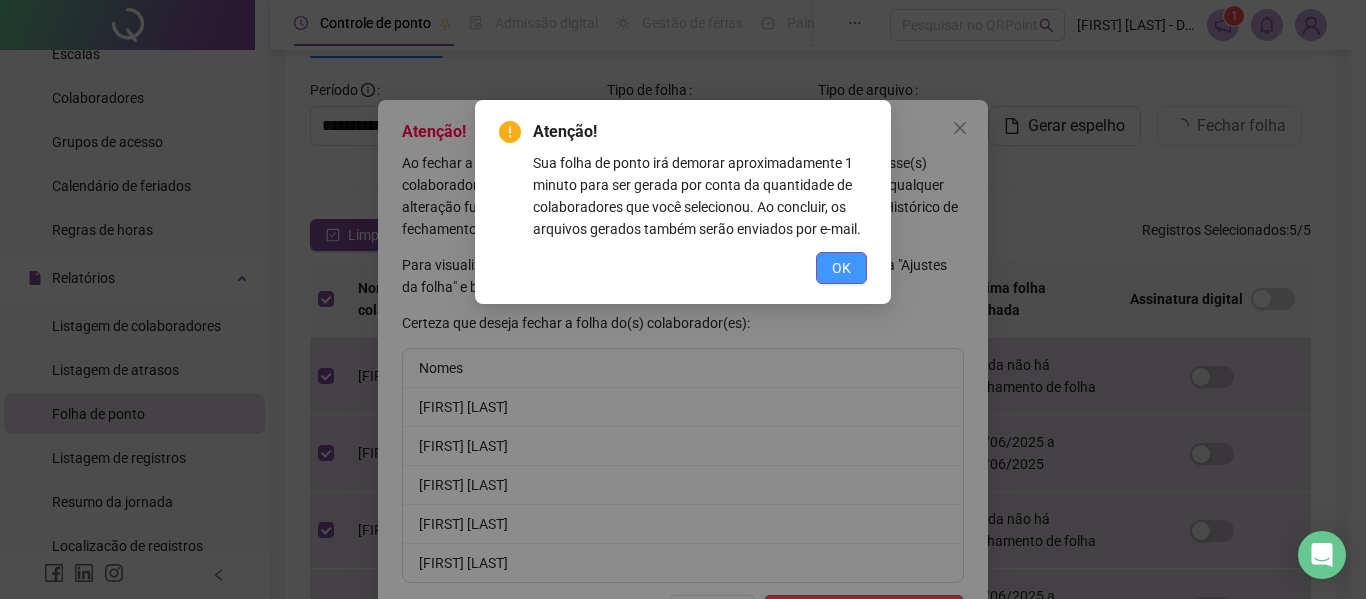 click on "OK" at bounding box center [841, 268] 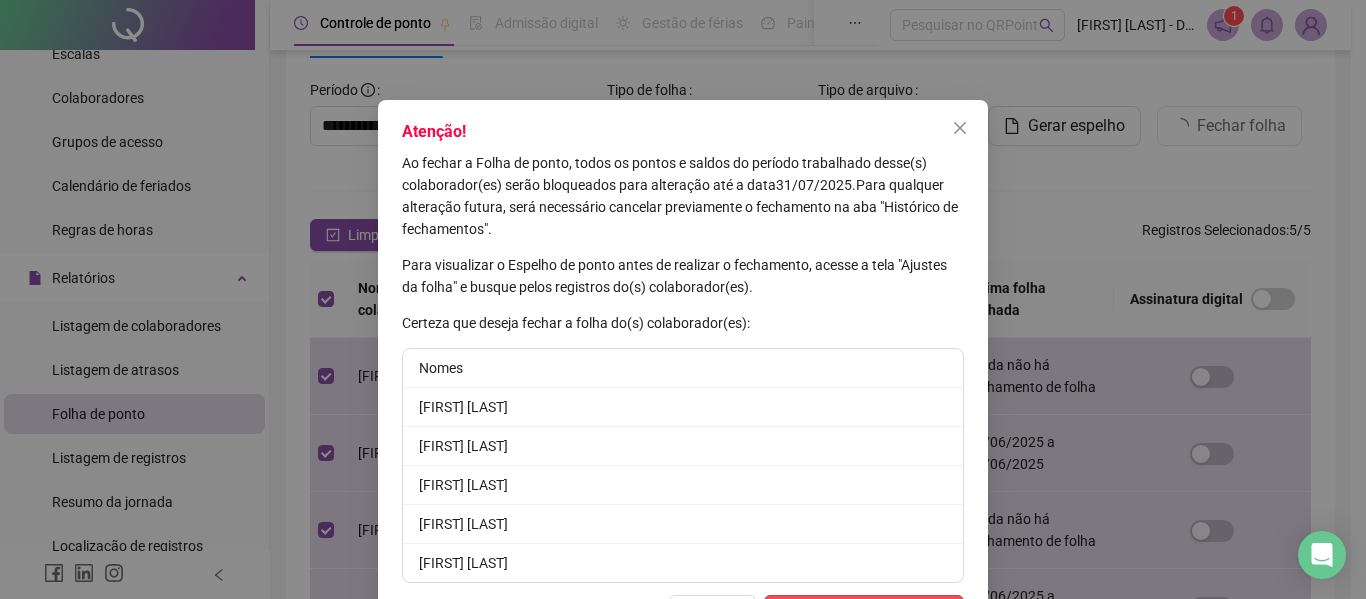 scroll, scrollTop: 72, scrollLeft: 0, axis: vertical 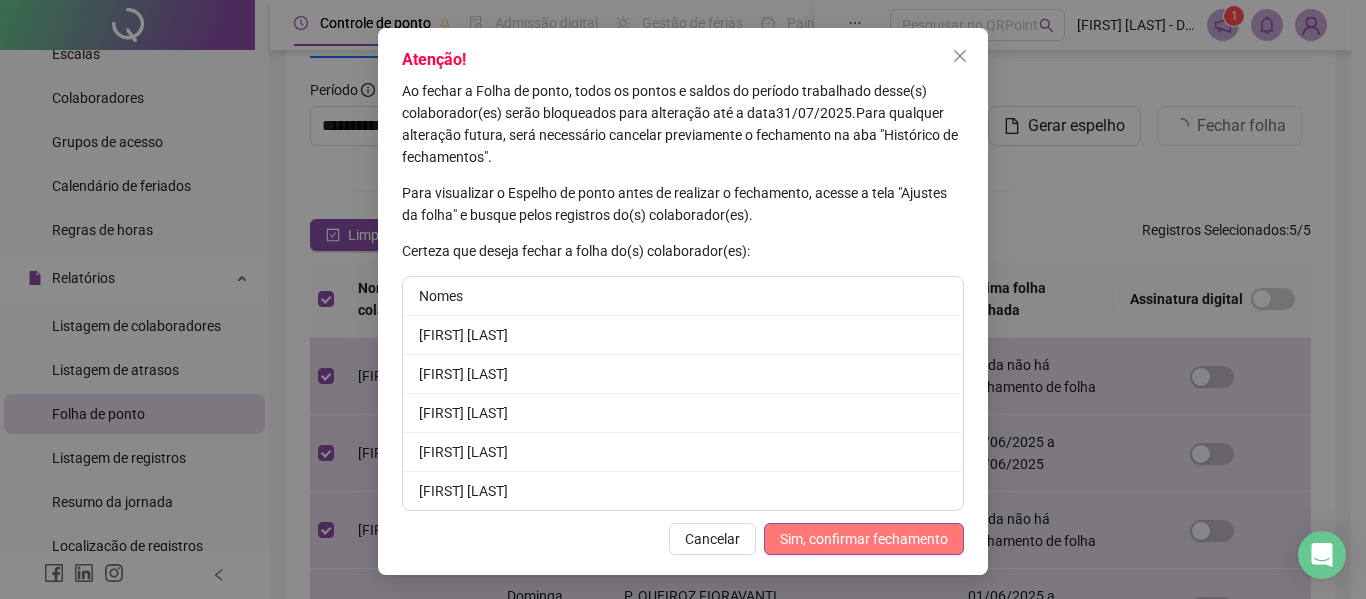 click on "Sim, confirmar fechamento" at bounding box center (864, 539) 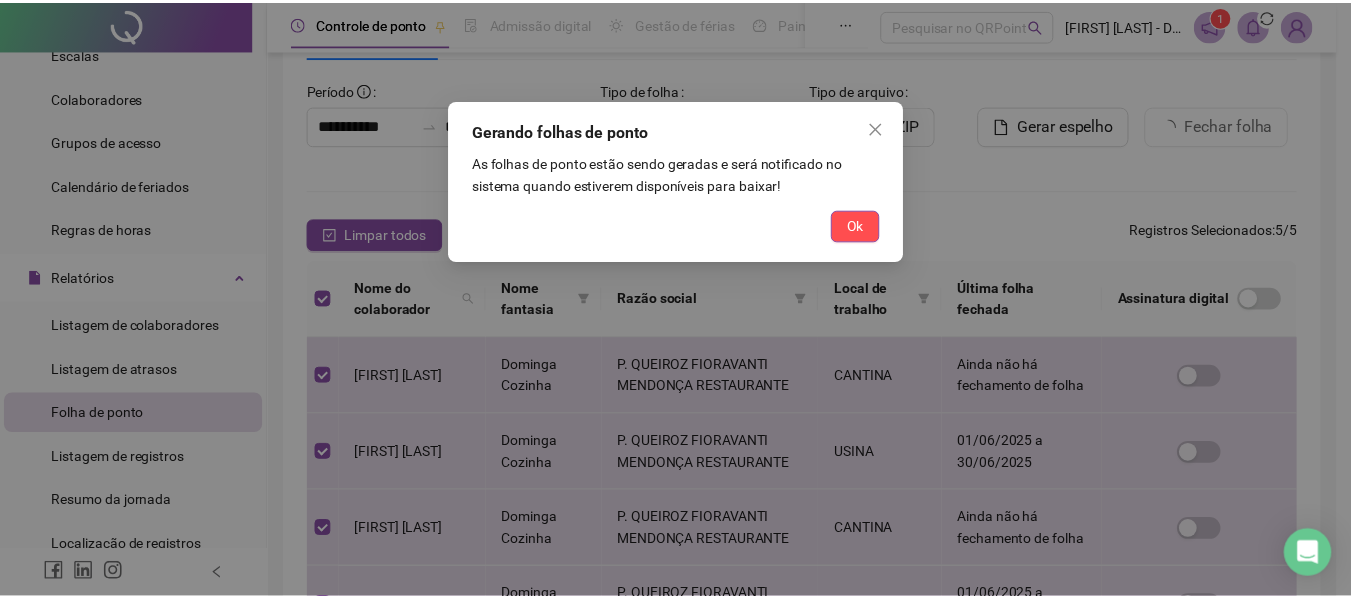 scroll, scrollTop: 0, scrollLeft: 0, axis: both 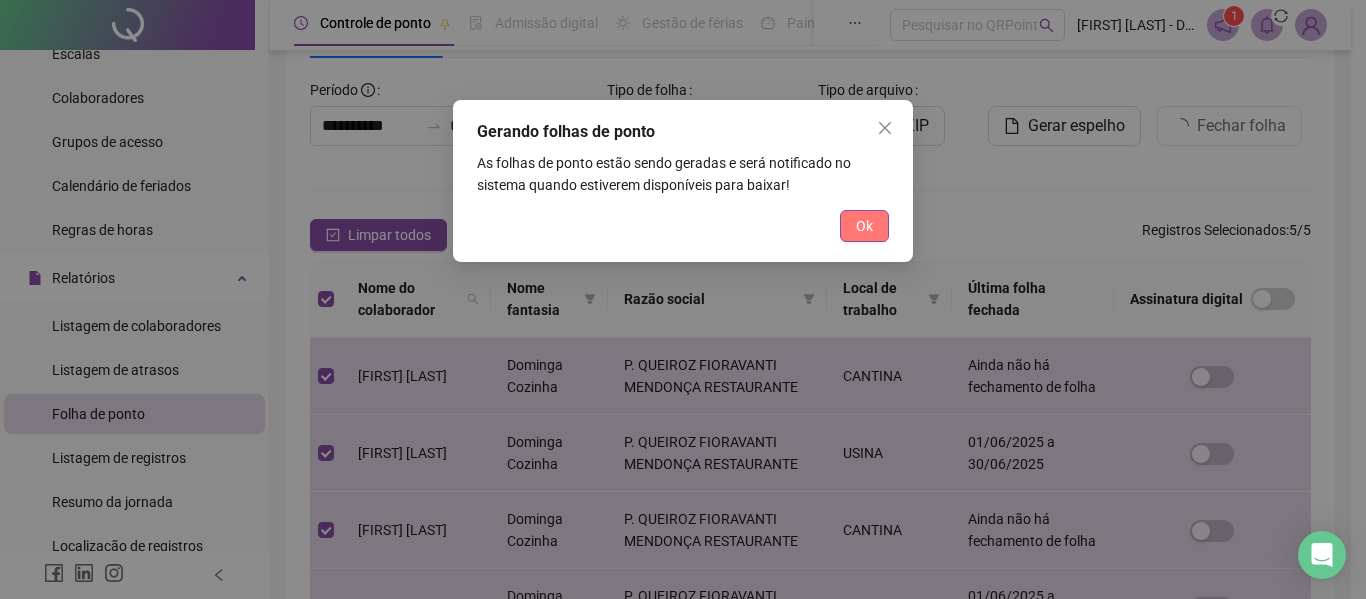 click on "Ok" at bounding box center (864, 226) 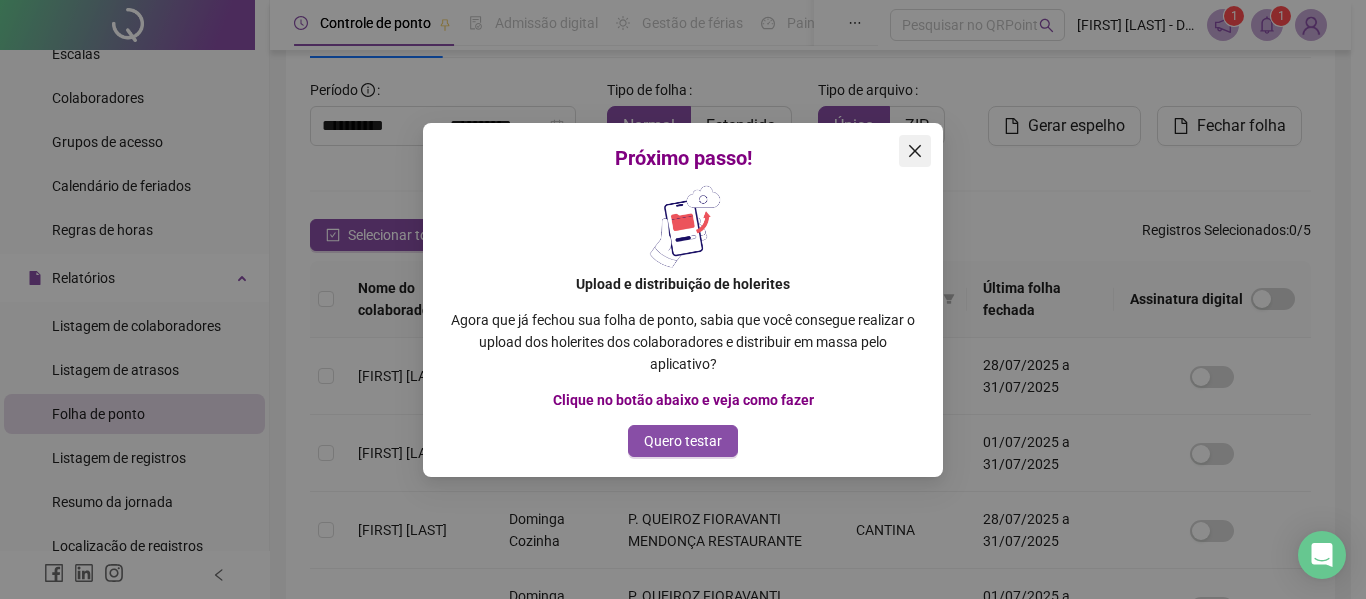 click 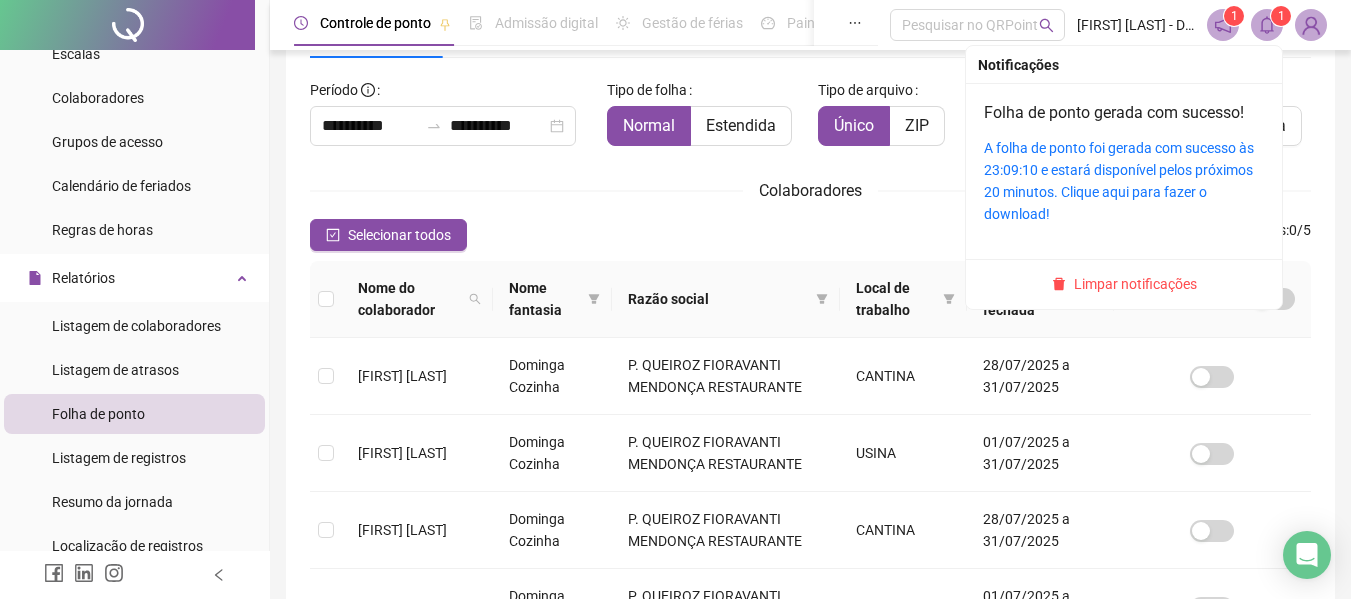 click 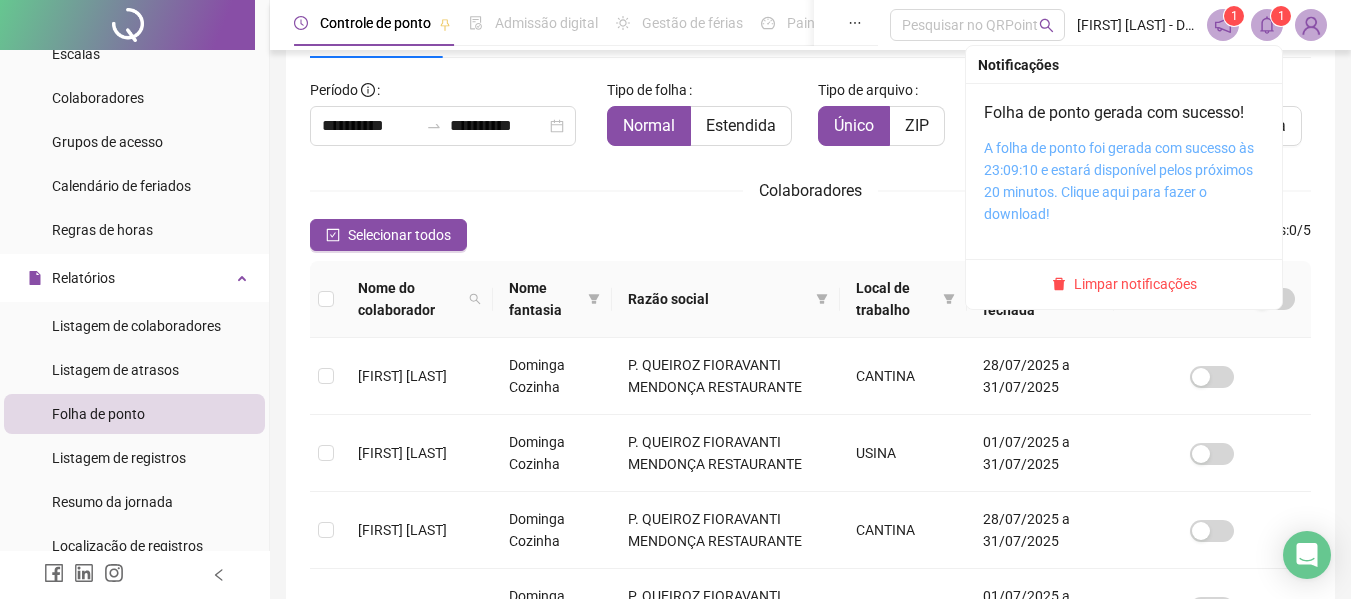 click on "A folha de ponto foi gerada com sucesso às 23:09:10 e estará disponível pelos próximos 20 minutos.
Clique aqui para fazer o download!" at bounding box center [1119, 181] 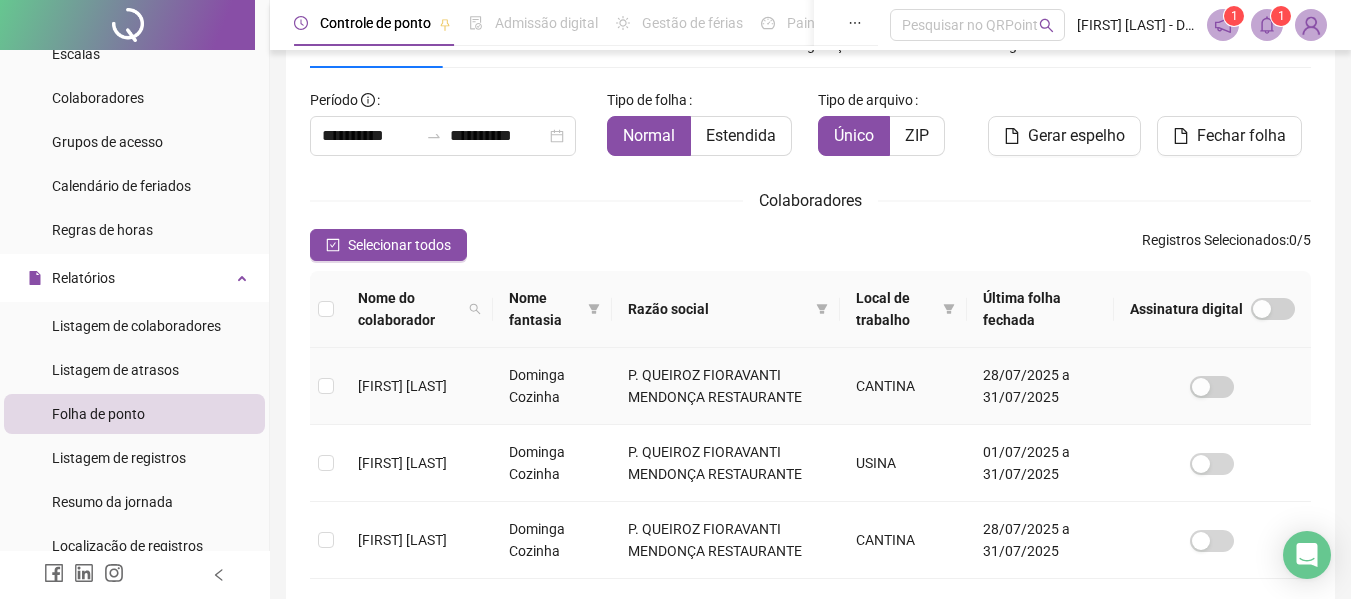 scroll, scrollTop: 0, scrollLeft: 0, axis: both 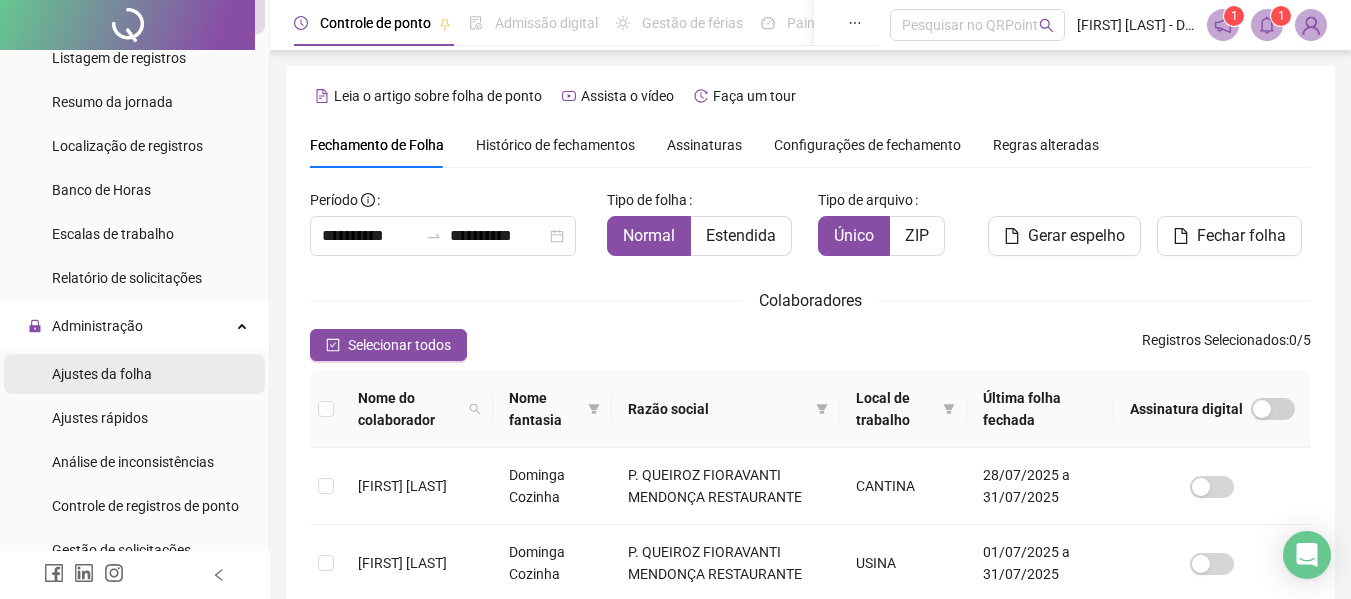 click on "Ajustes da folha" at bounding box center [102, 374] 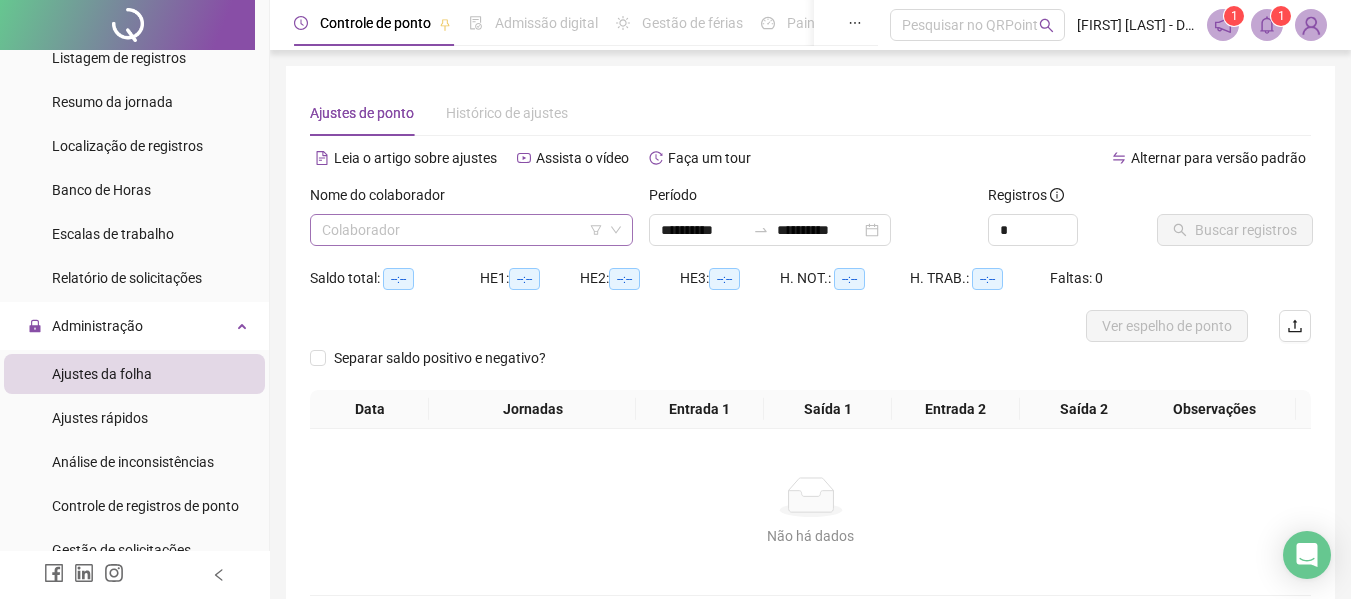 click at bounding box center (462, 230) 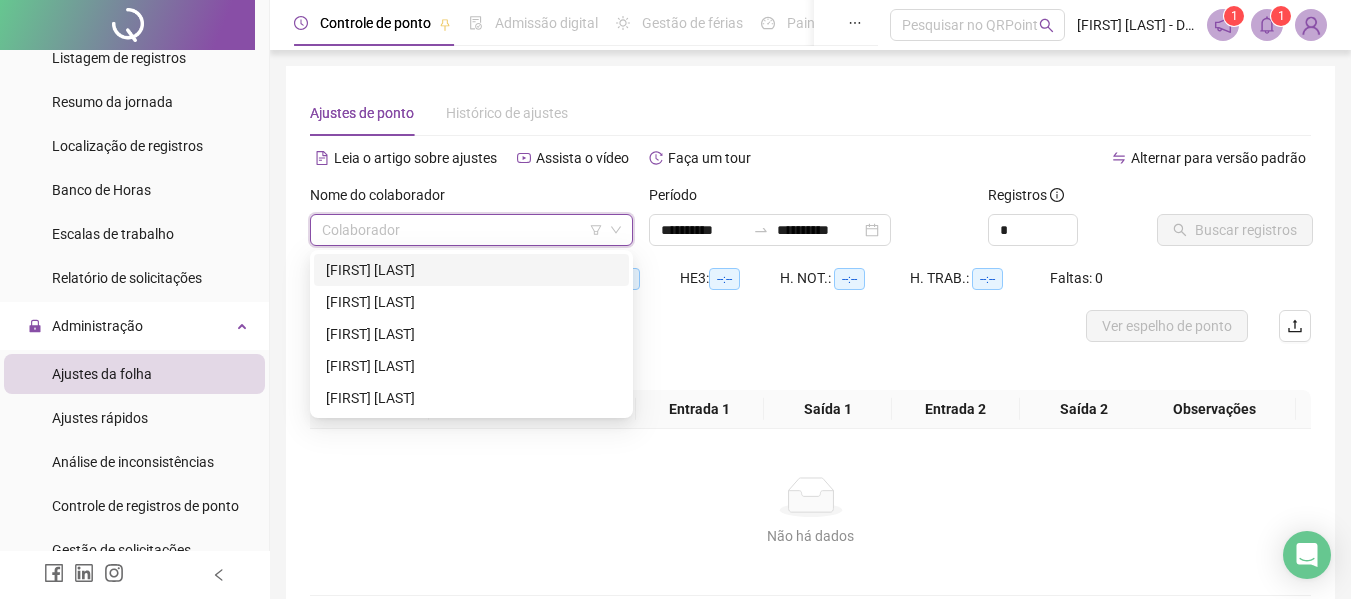 click on "[FIRST] [LAST]" at bounding box center (471, 270) 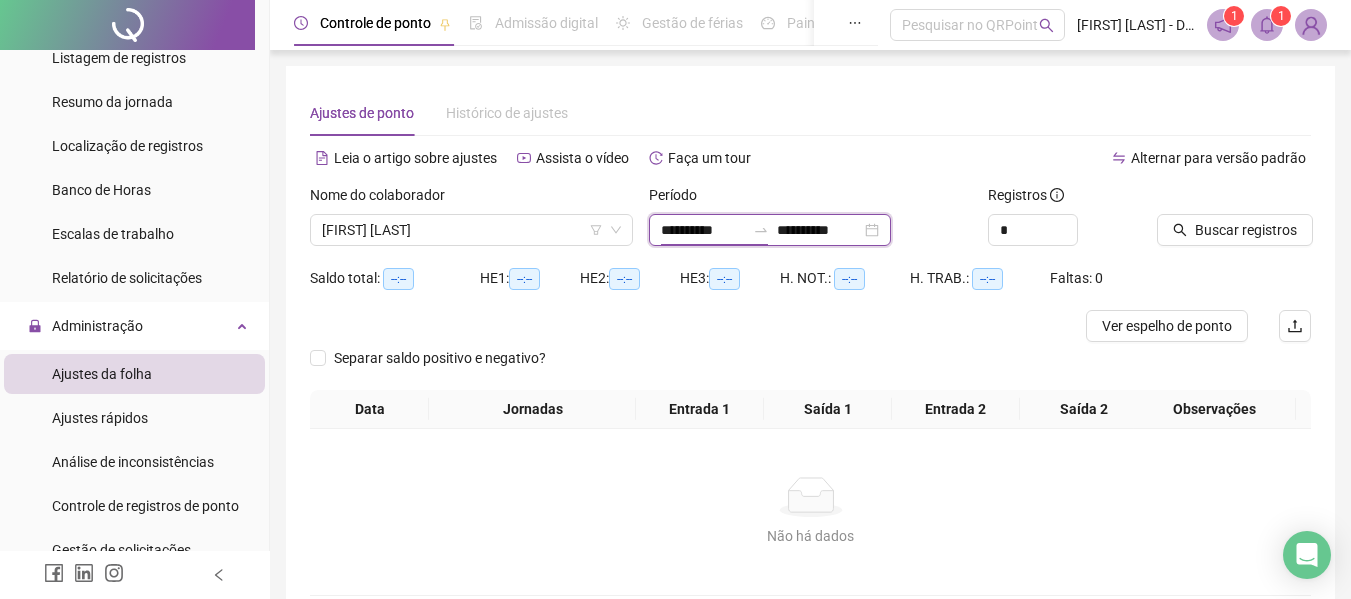 click on "**********" at bounding box center [703, 230] 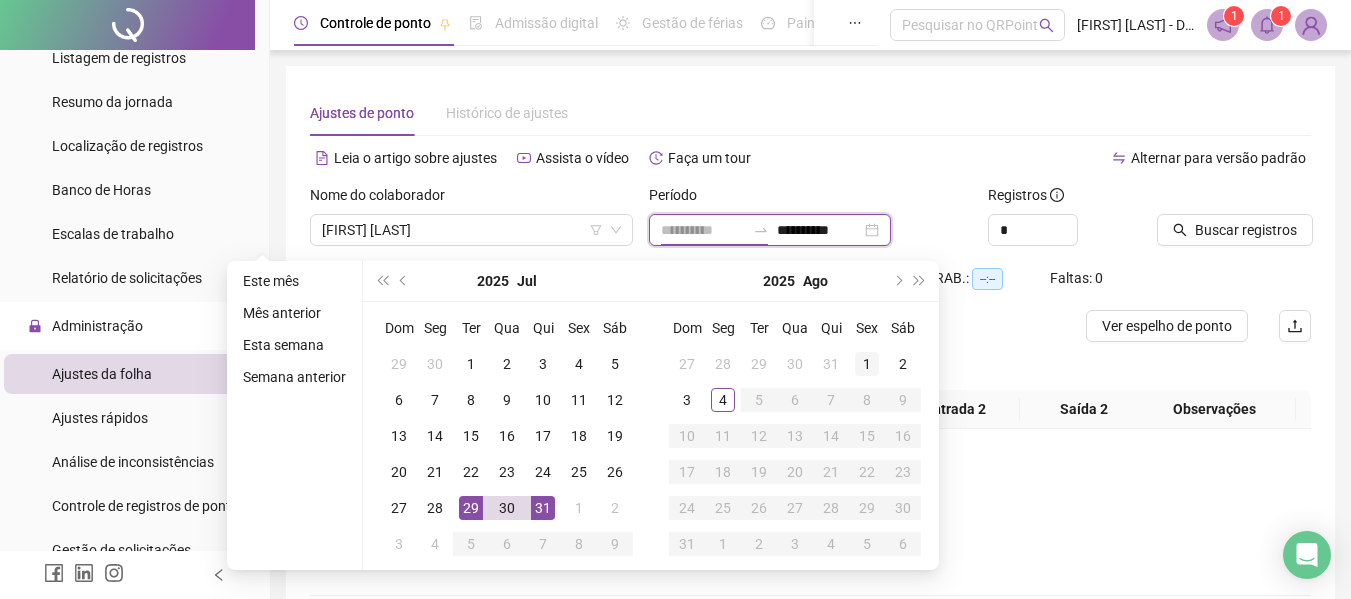 type on "**********" 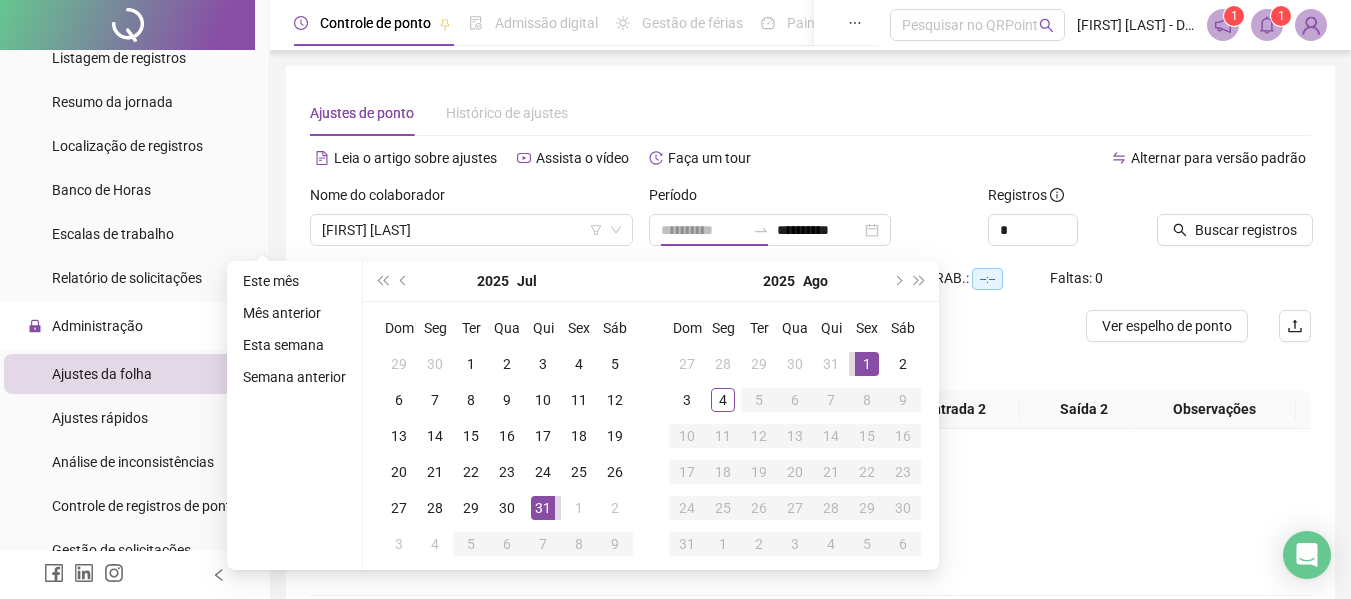 click on "1" at bounding box center [867, 364] 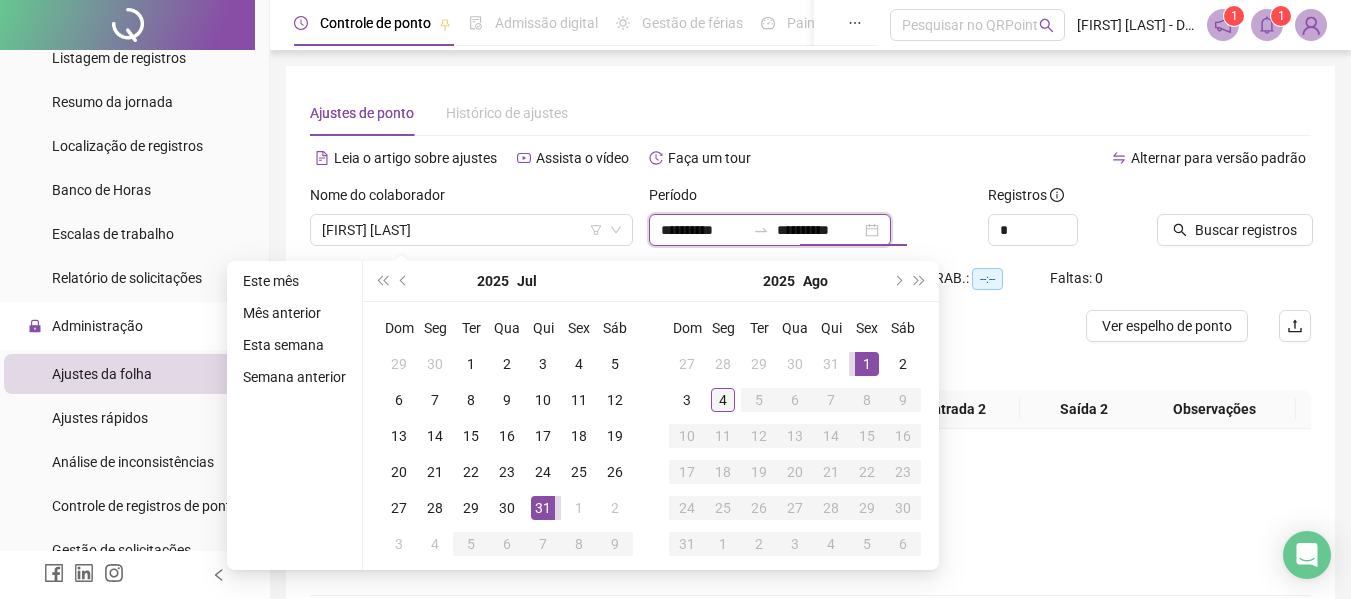 type on "**********" 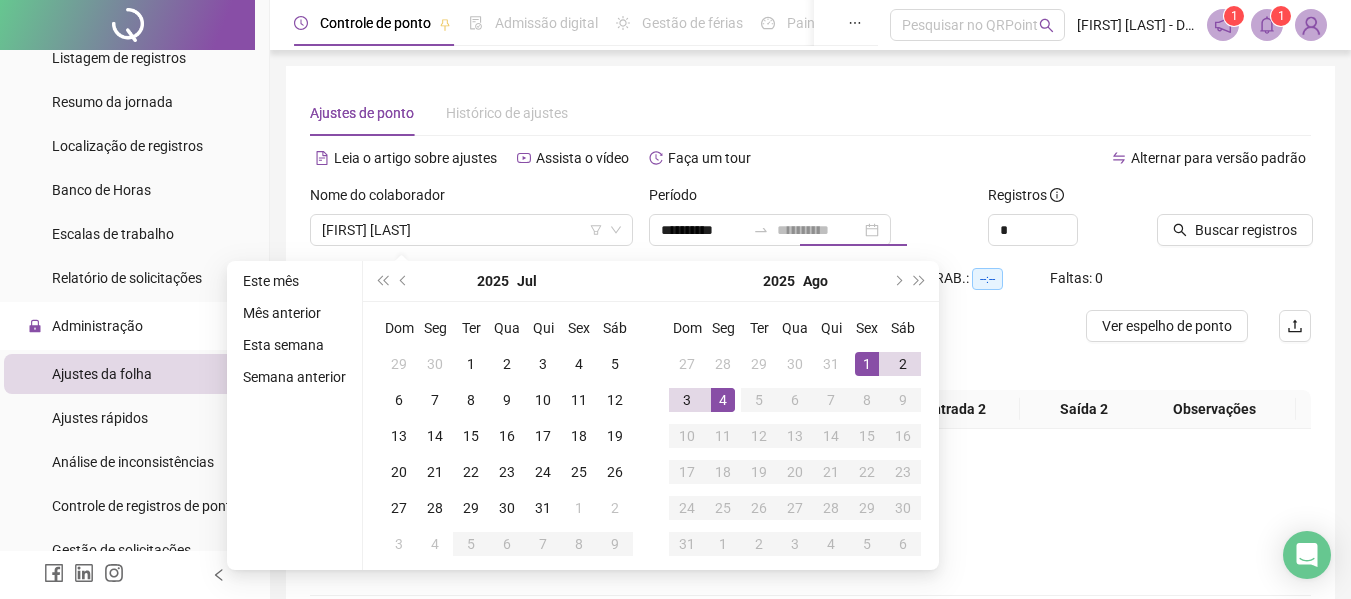 click on "4" at bounding box center (723, 400) 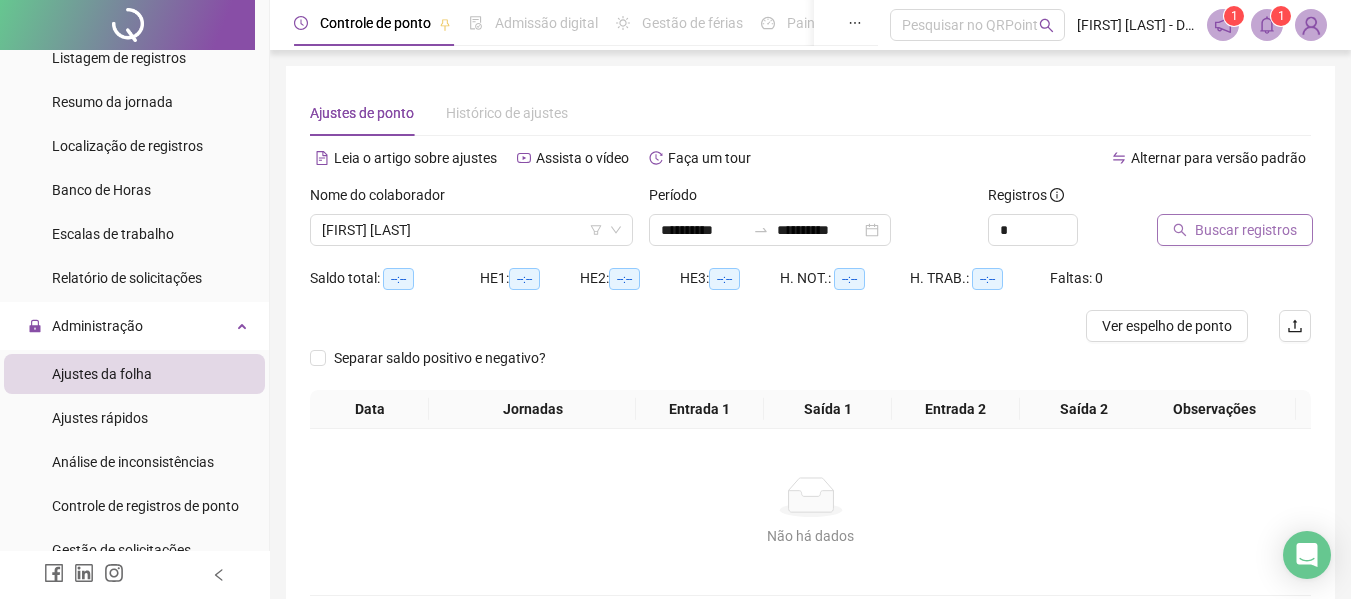 click on "Buscar registros" at bounding box center (1246, 230) 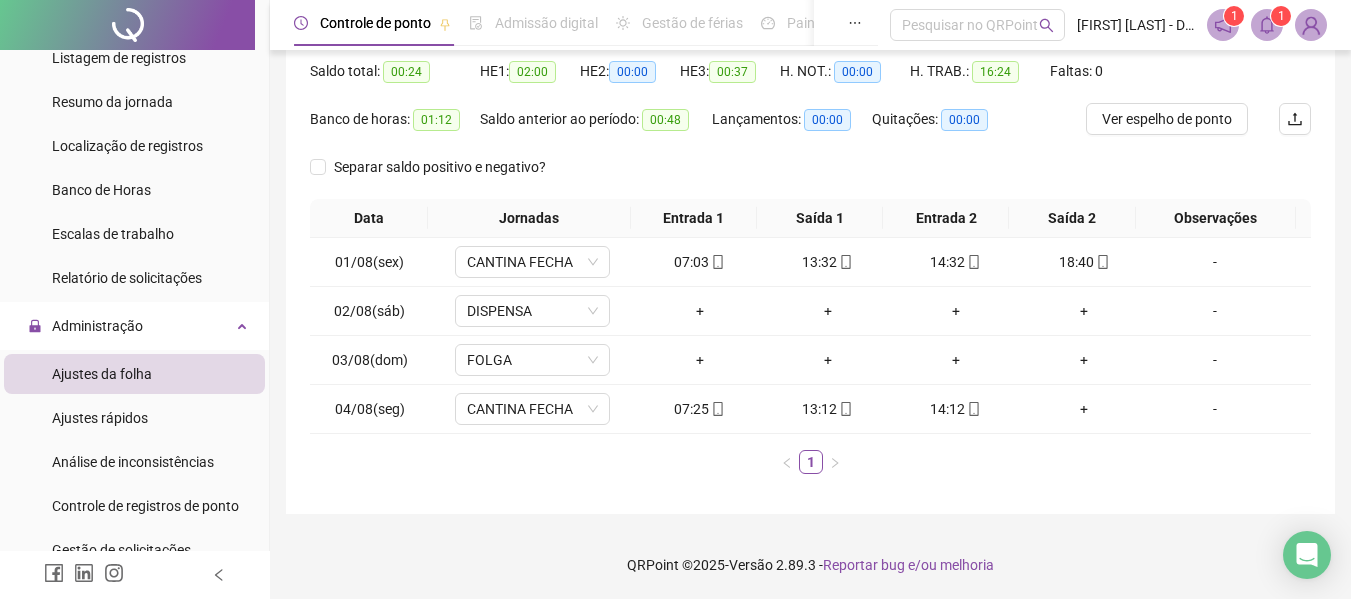 scroll, scrollTop: 208, scrollLeft: 0, axis: vertical 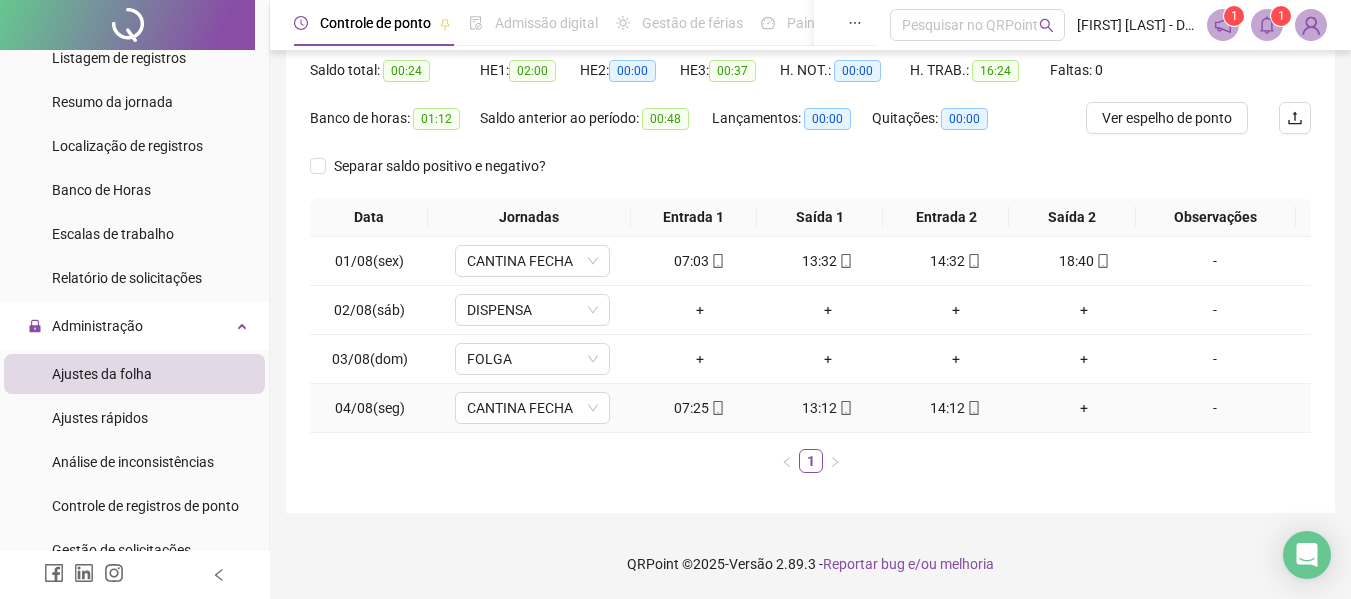 click on "+" at bounding box center [1084, 408] 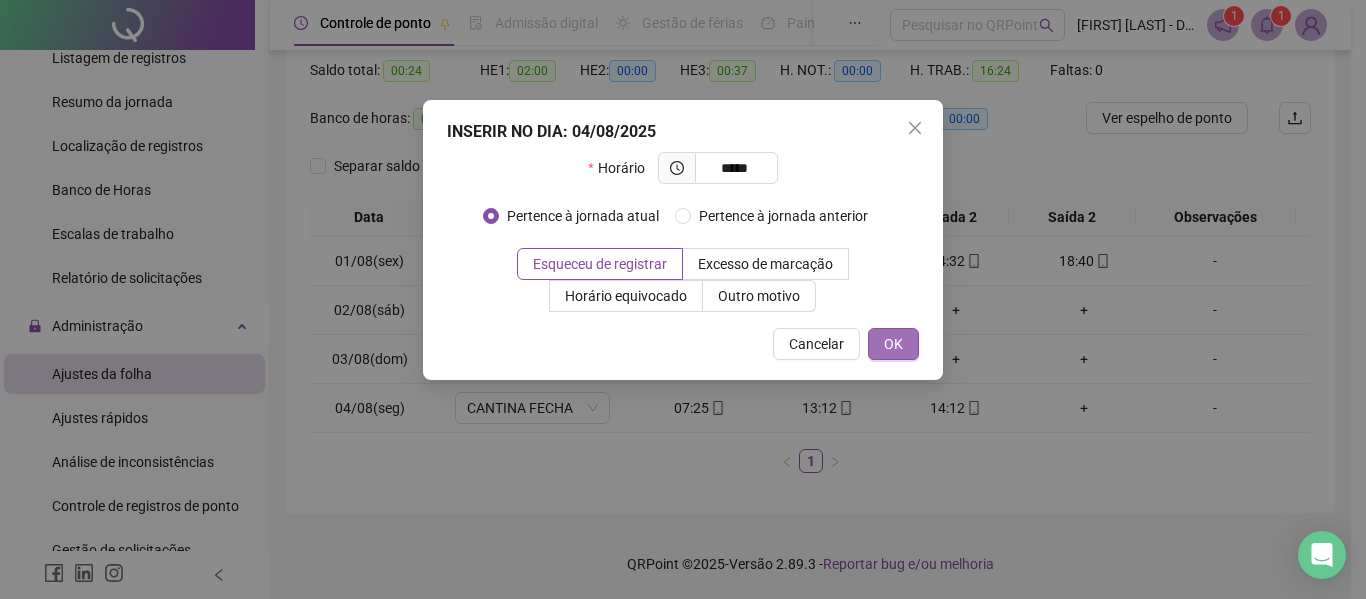 type on "*****" 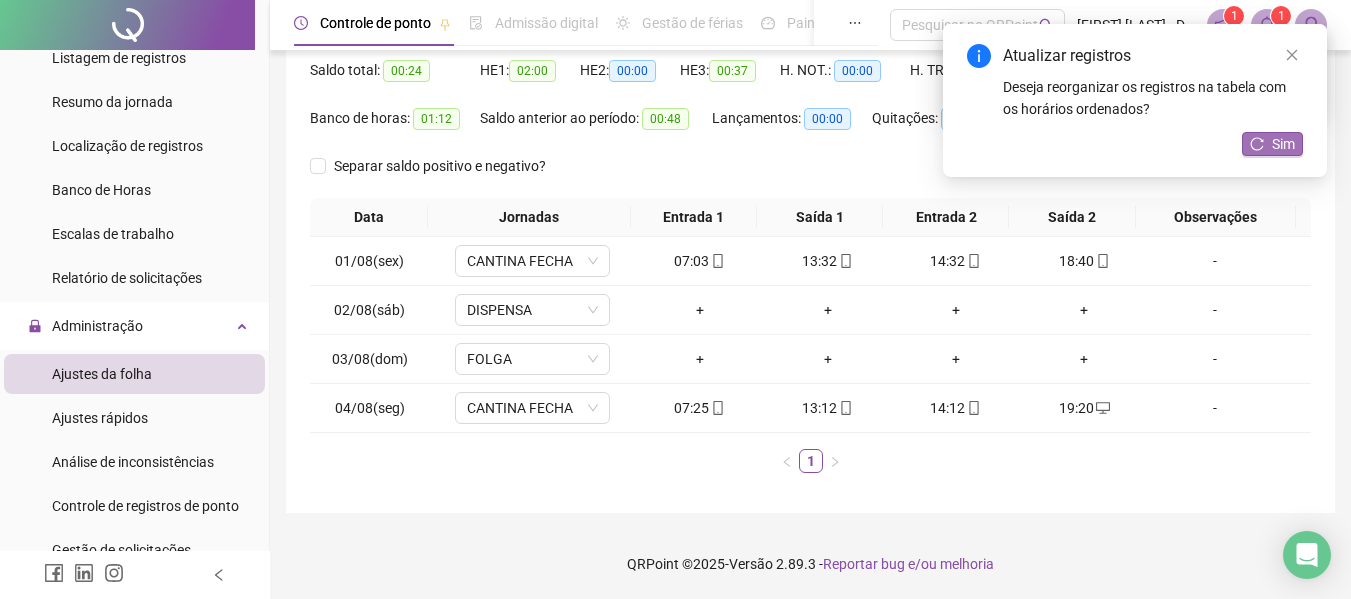 click on "Sim" at bounding box center (1283, 144) 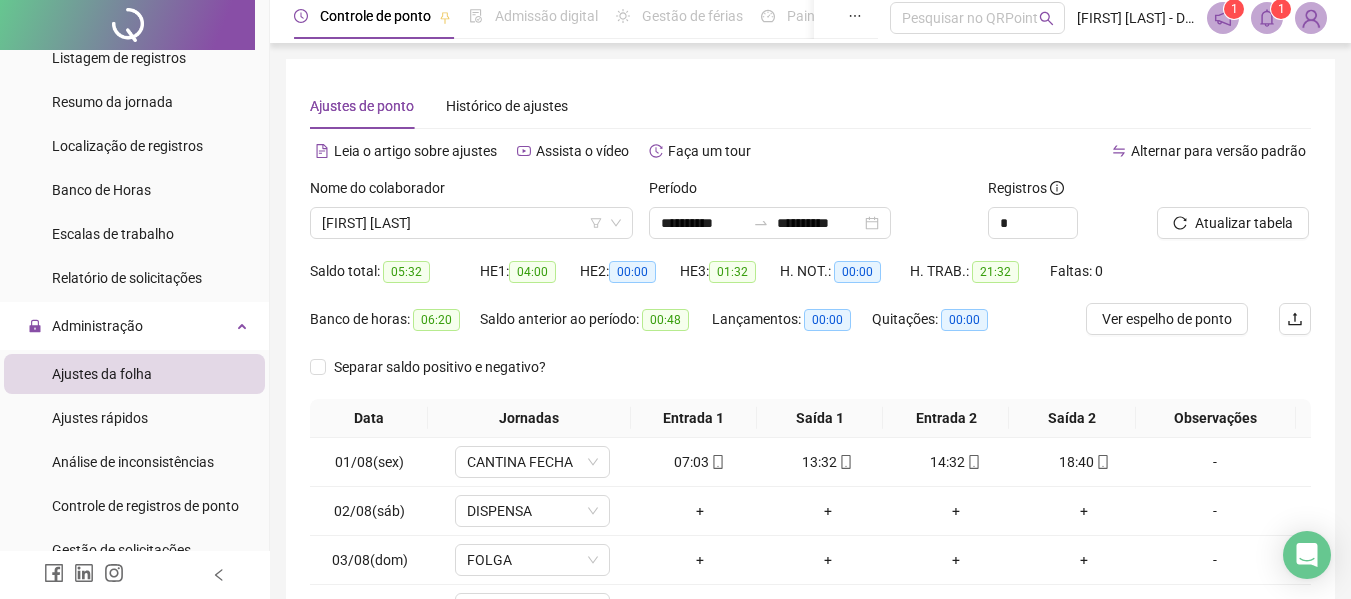 scroll, scrollTop: 0, scrollLeft: 0, axis: both 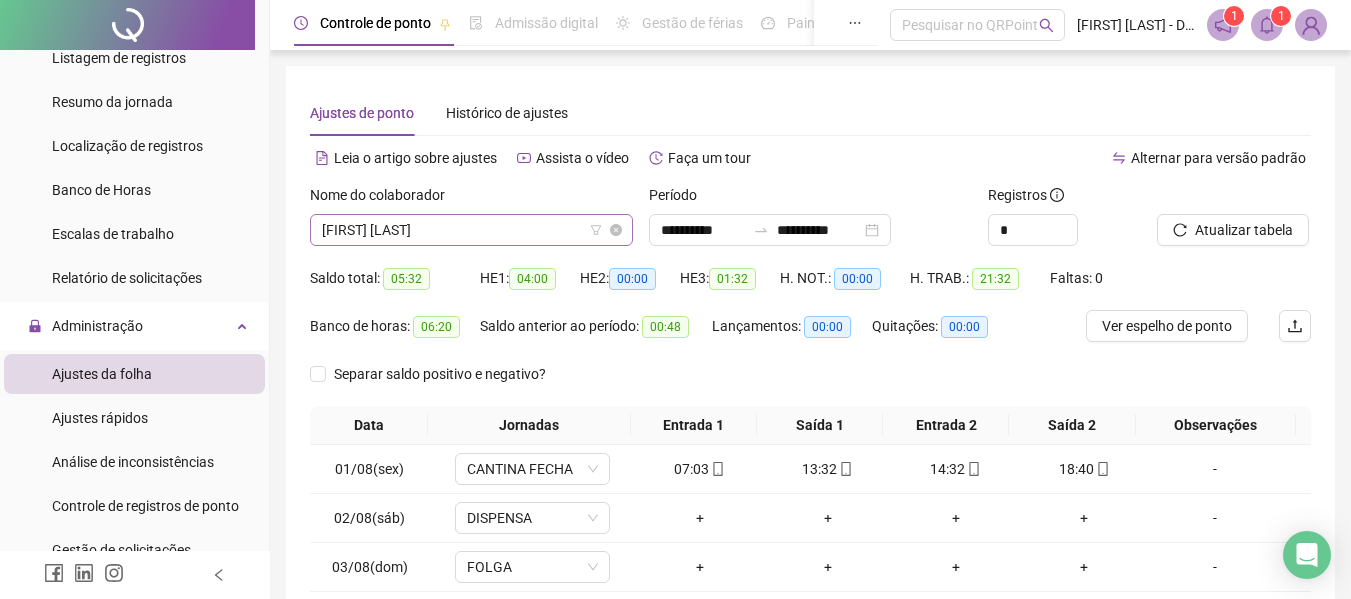 click on "[FIRST] [LAST]" at bounding box center (471, 230) 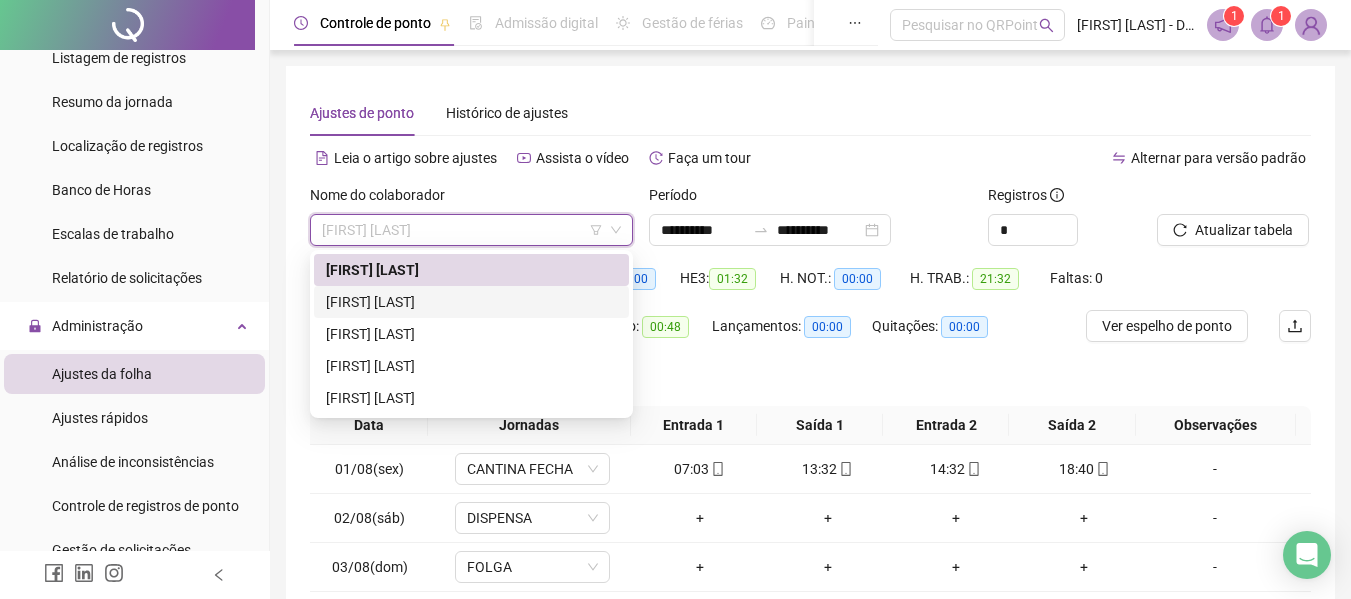 click on "Saldo anterior ao período:   00:48" at bounding box center (596, 334) 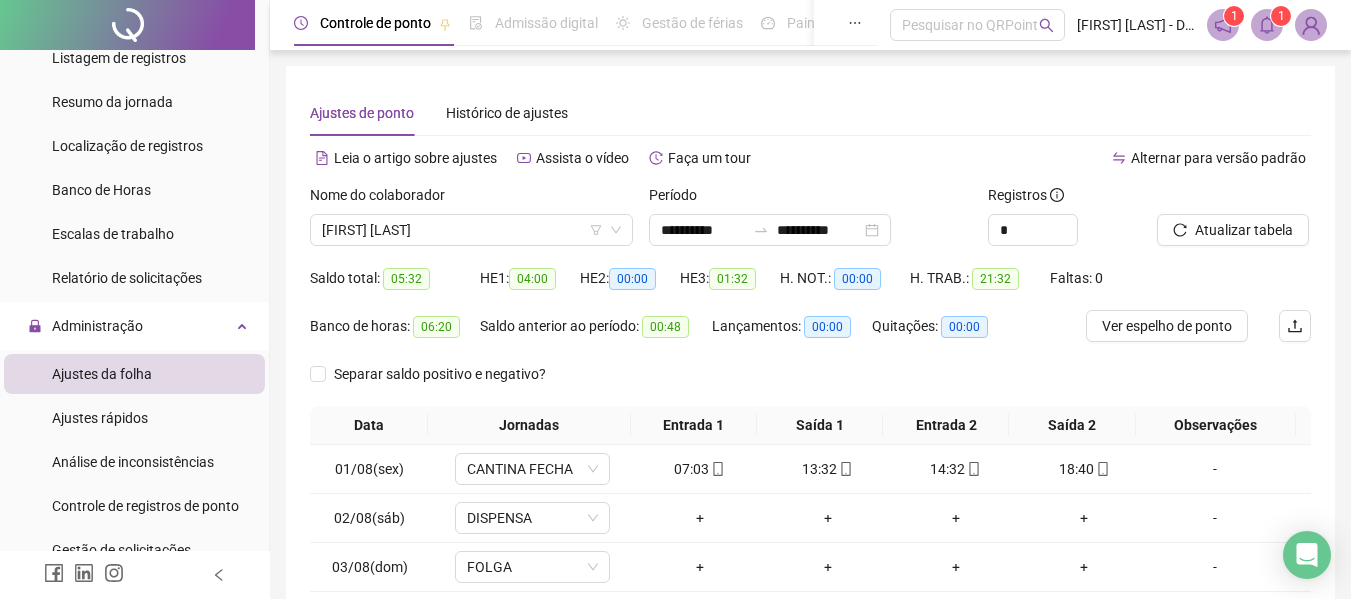 scroll, scrollTop: 100, scrollLeft: 0, axis: vertical 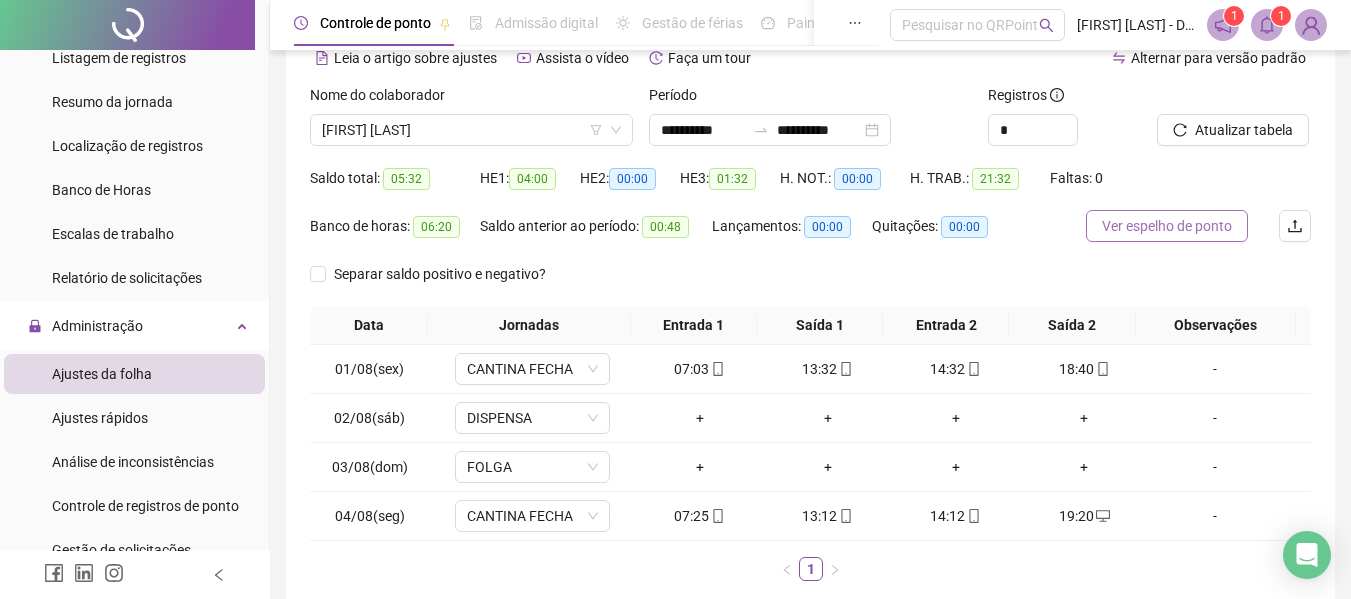 click on "Ver espelho de ponto" at bounding box center [1167, 226] 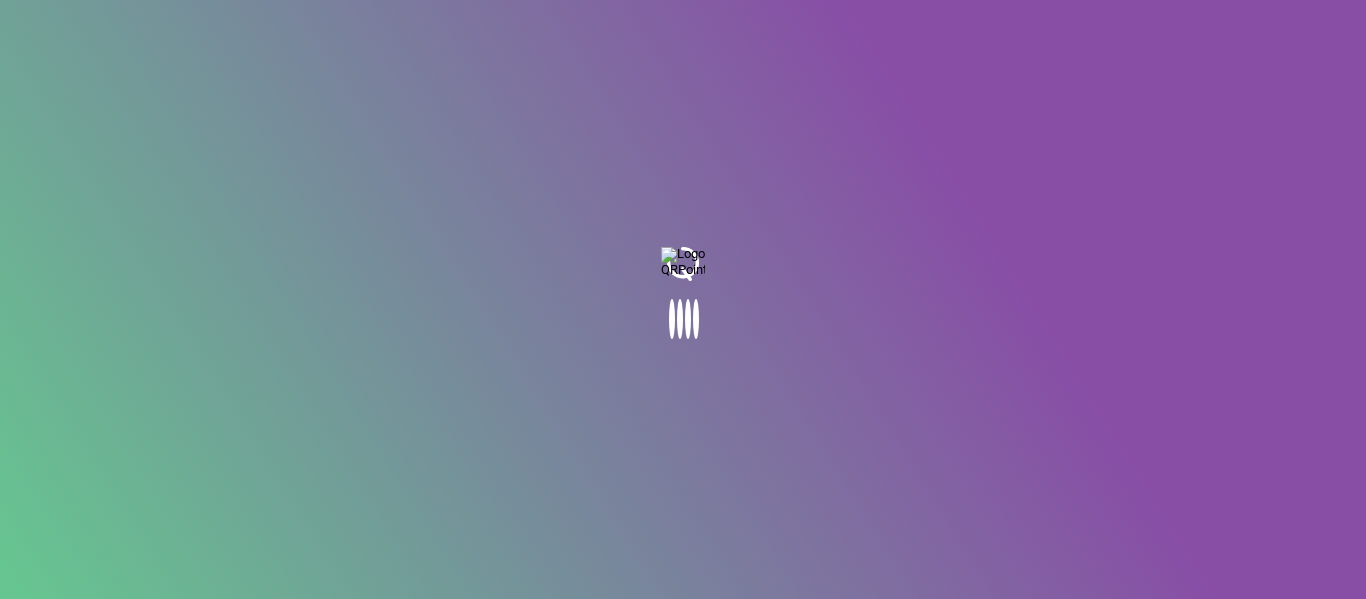 scroll, scrollTop: 0, scrollLeft: 0, axis: both 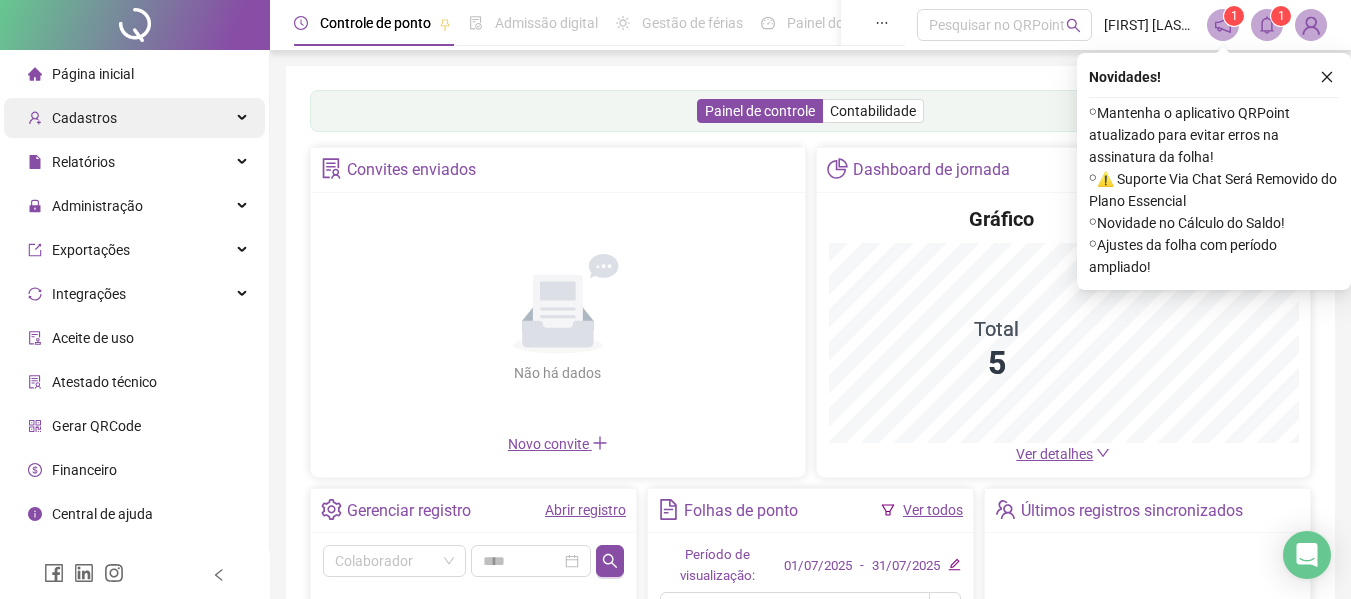 click on "Cadastros" at bounding box center (84, 118) 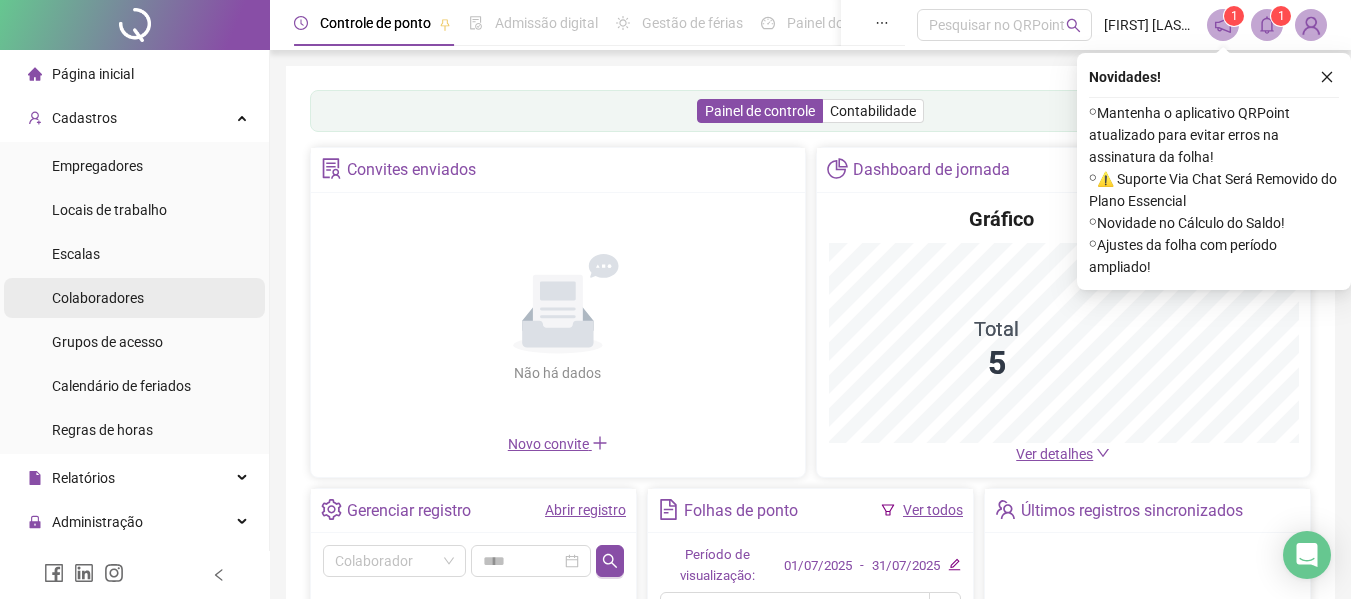 click on "Colaboradores" at bounding box center [98, 298] 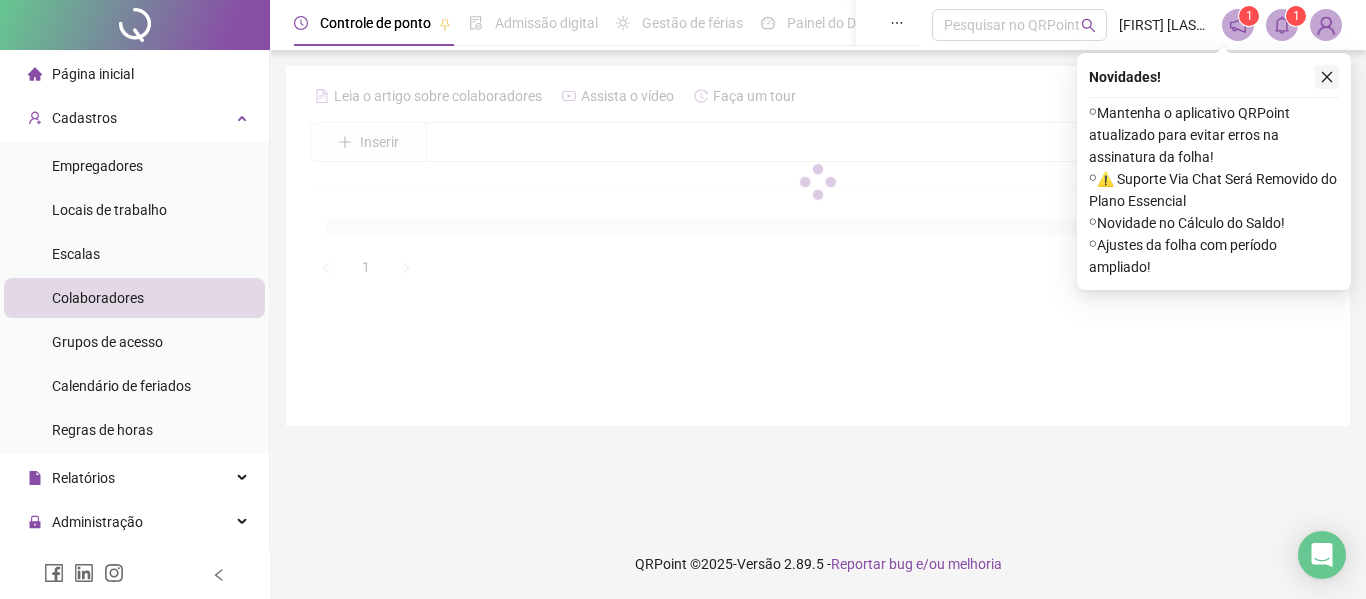 click 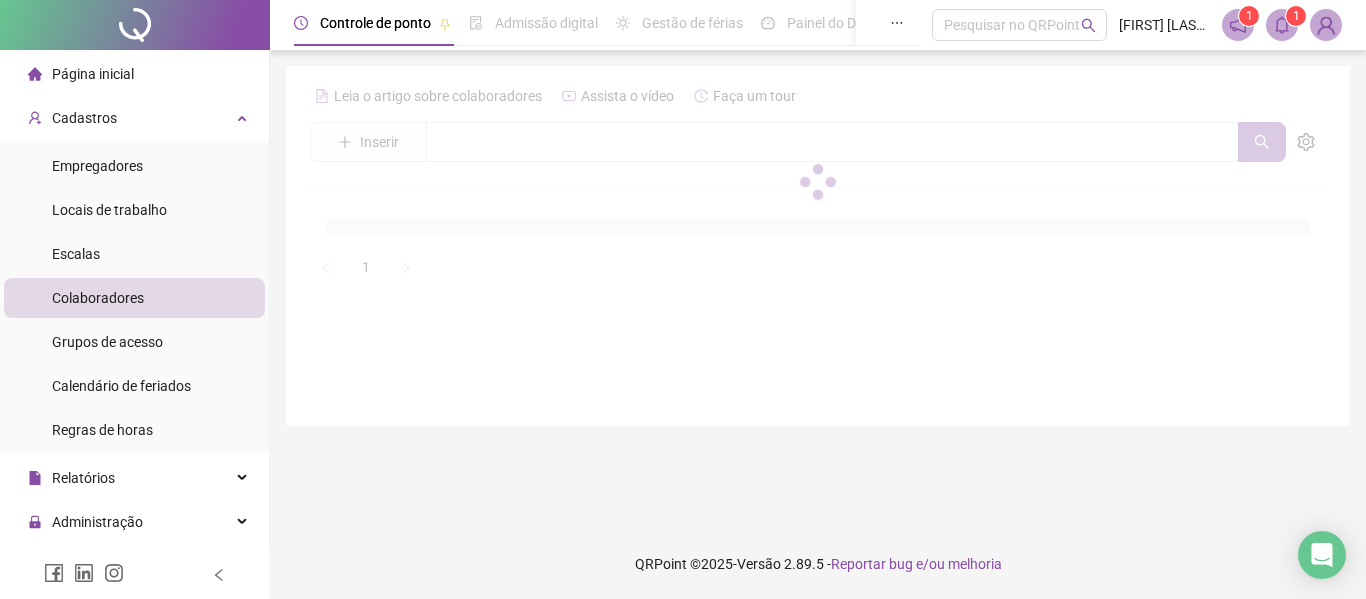 click on "Colaboradores" at bounding box center (98, 298) 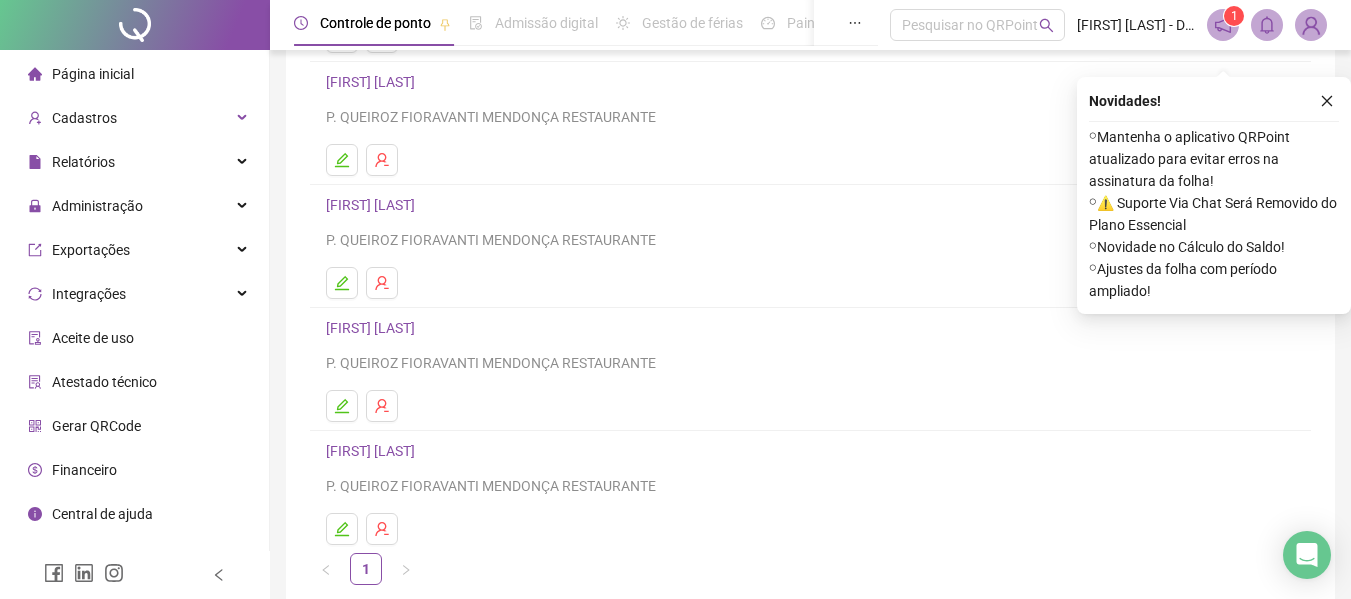 scroll, scrollTop: 300, scrollLeft: 0, axis: vertical 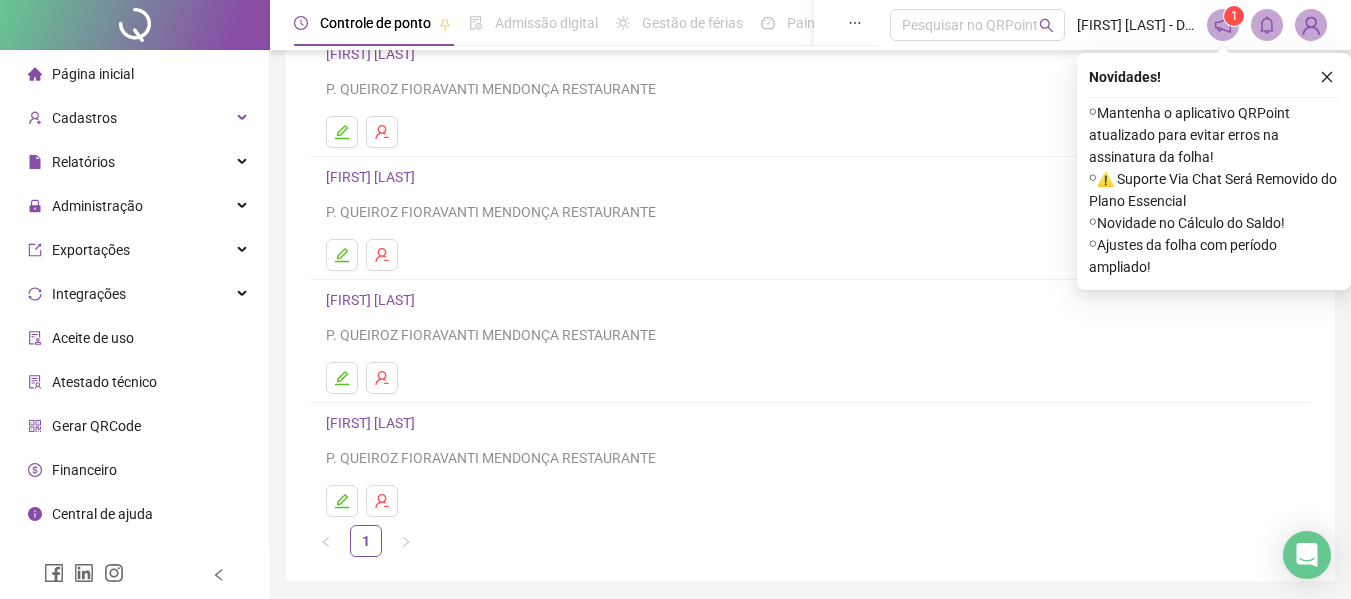 click on "[FIRST] [LAST]" at bounding box center [810, 423] 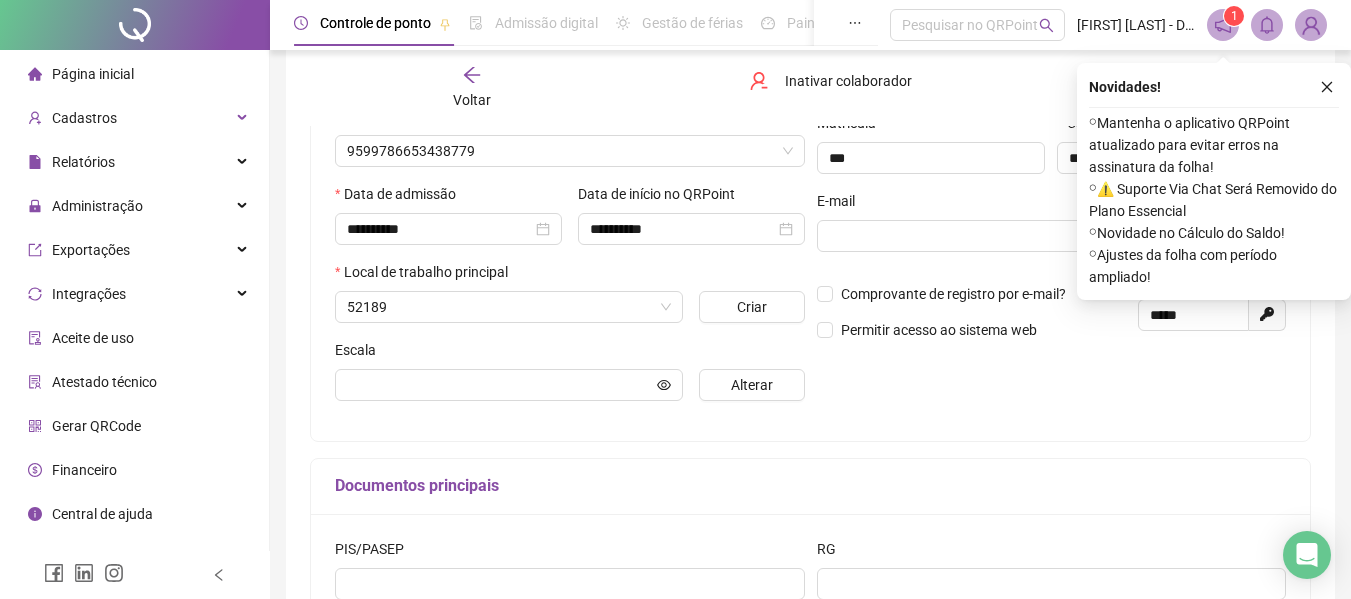 type on "**********" 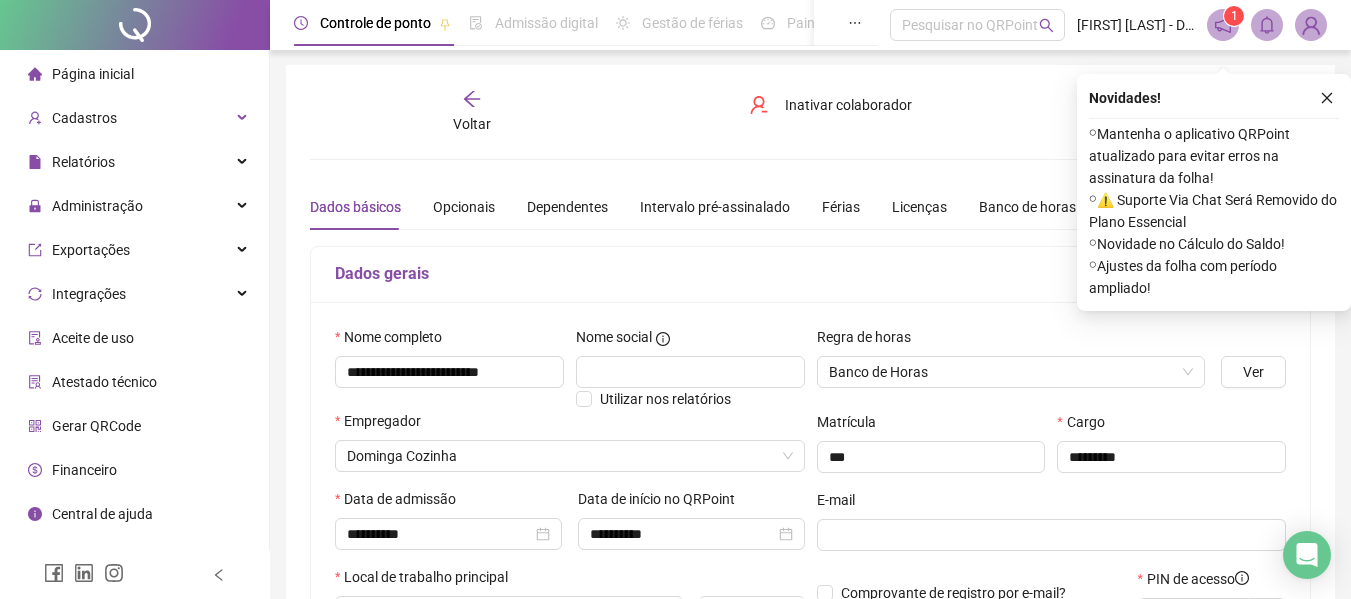 scroll, scrollTop: 0, scrollLeft: 0, axis: both 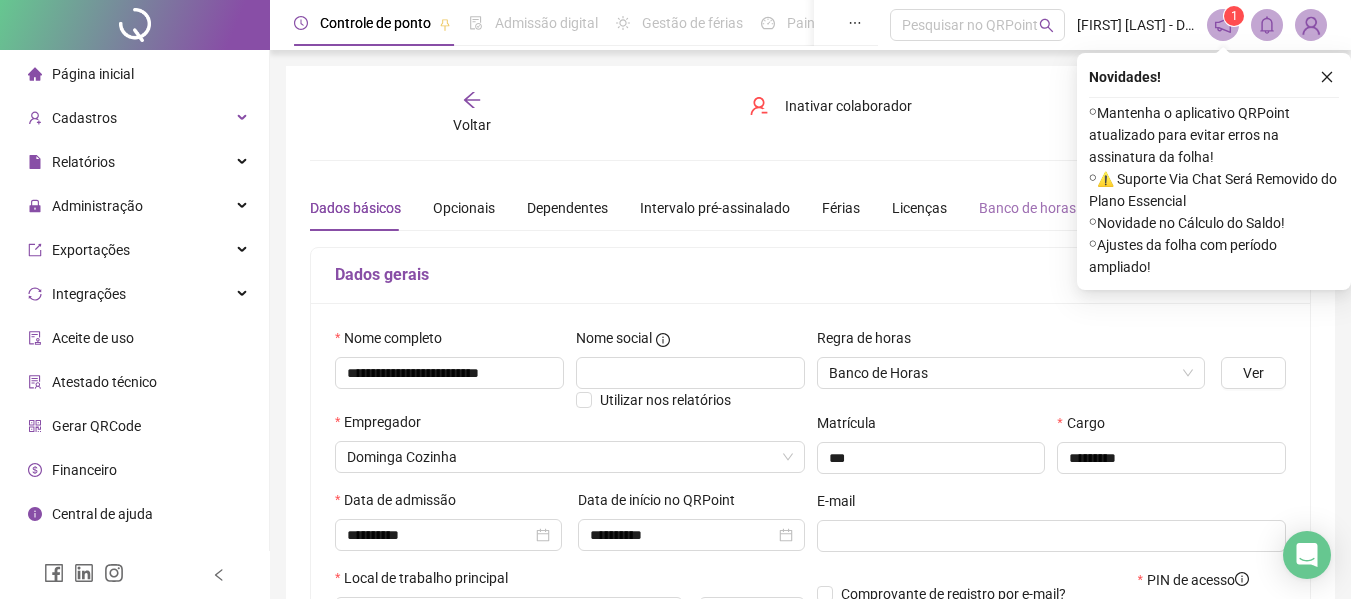 click on "Banco de horas" at bounding box center [1027, 208] 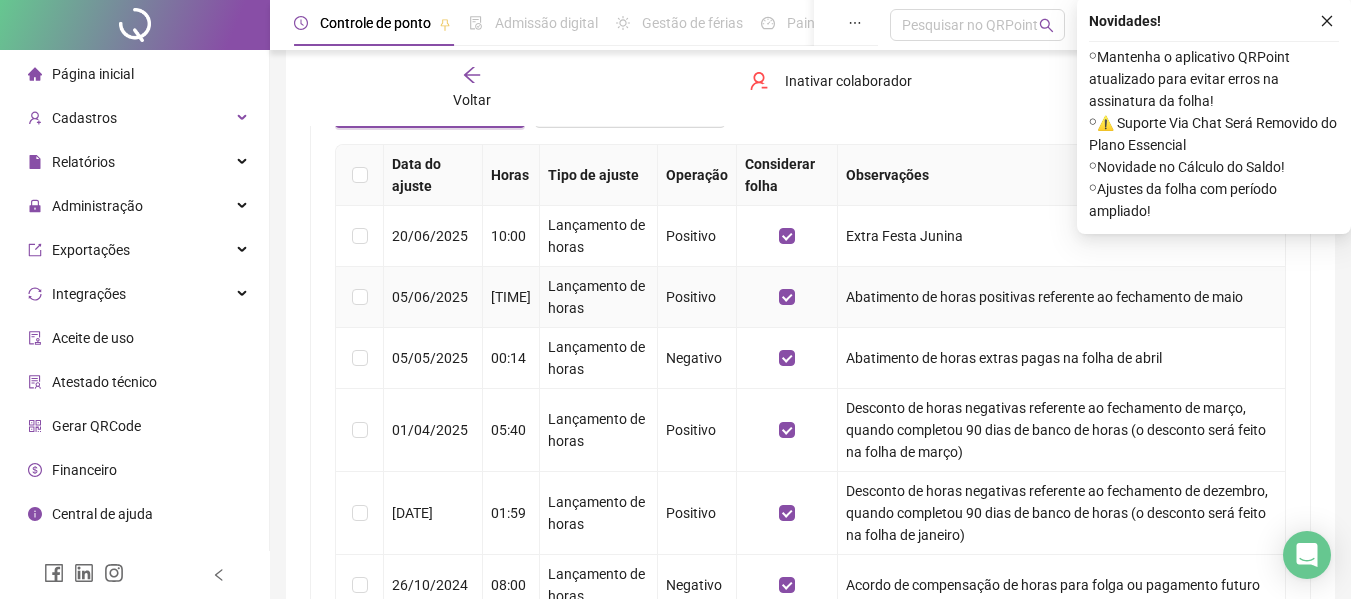 scroll, scrollTop: 500, scrollLeft: 0, axis: vertical 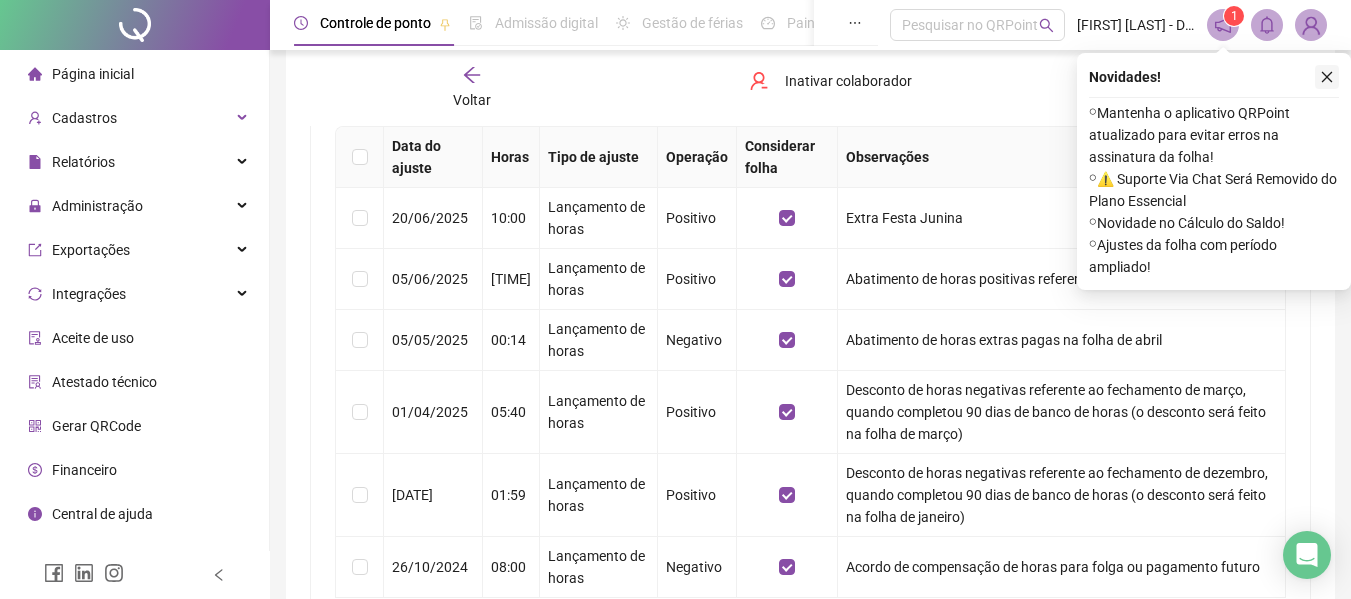 click 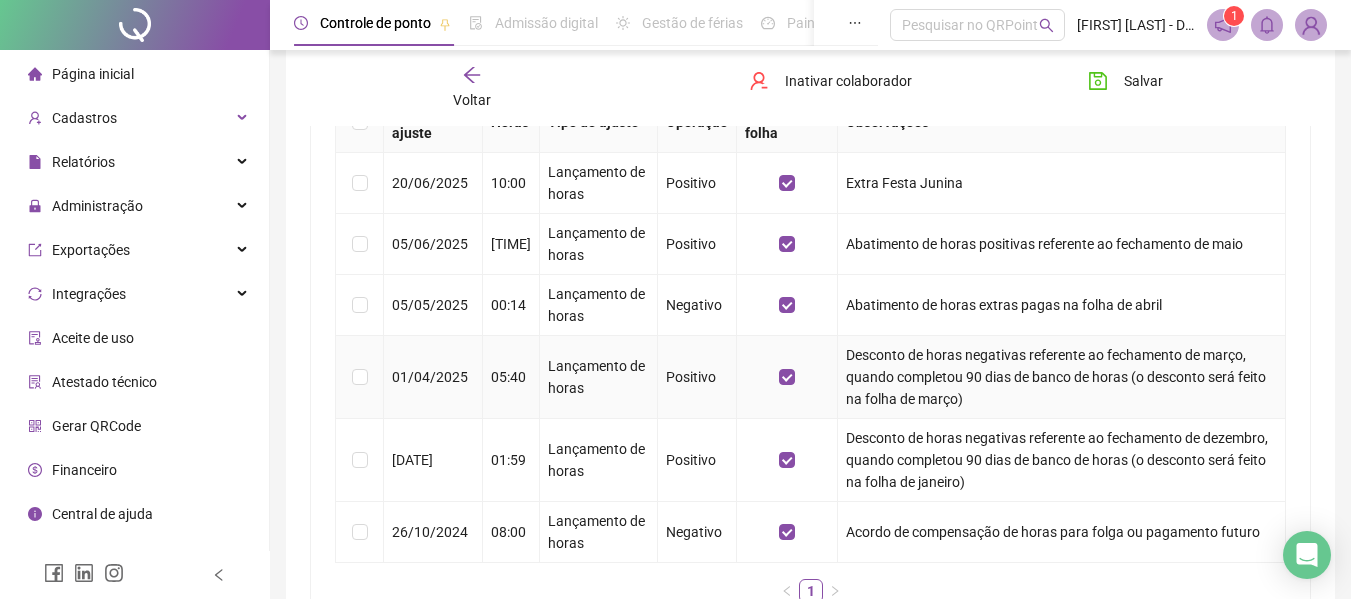scroll, scrollTop: 500, scrollLeft: 0, axis: vertical 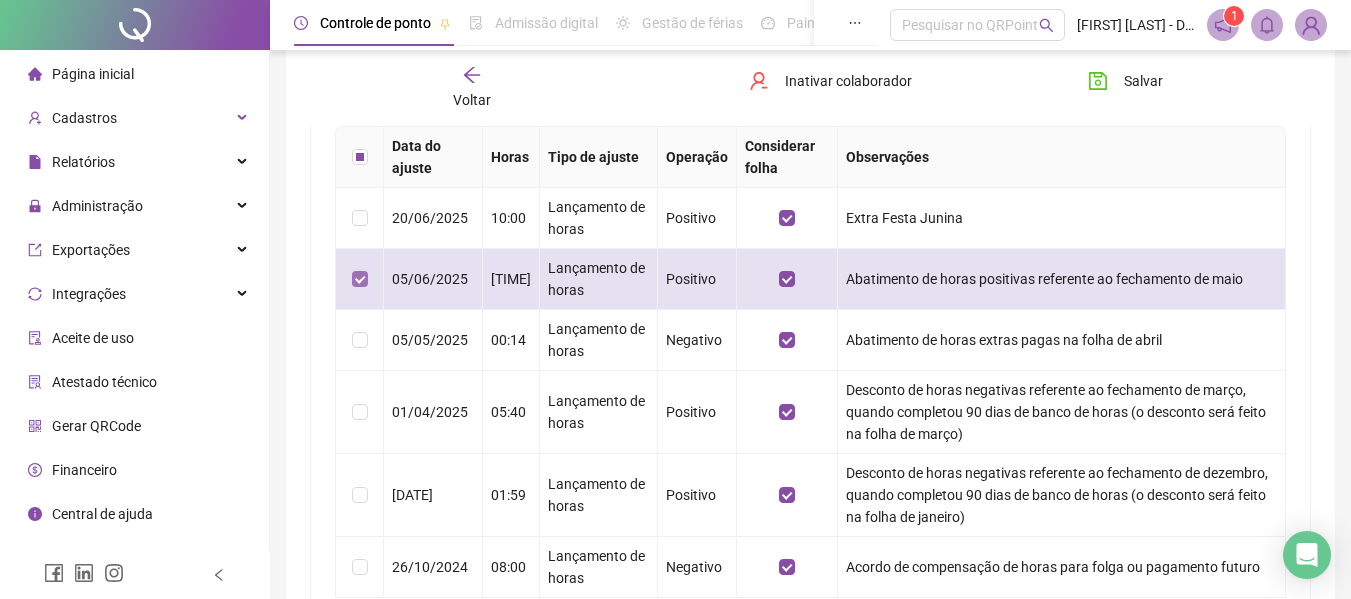 click at bounding box center (360, 279) 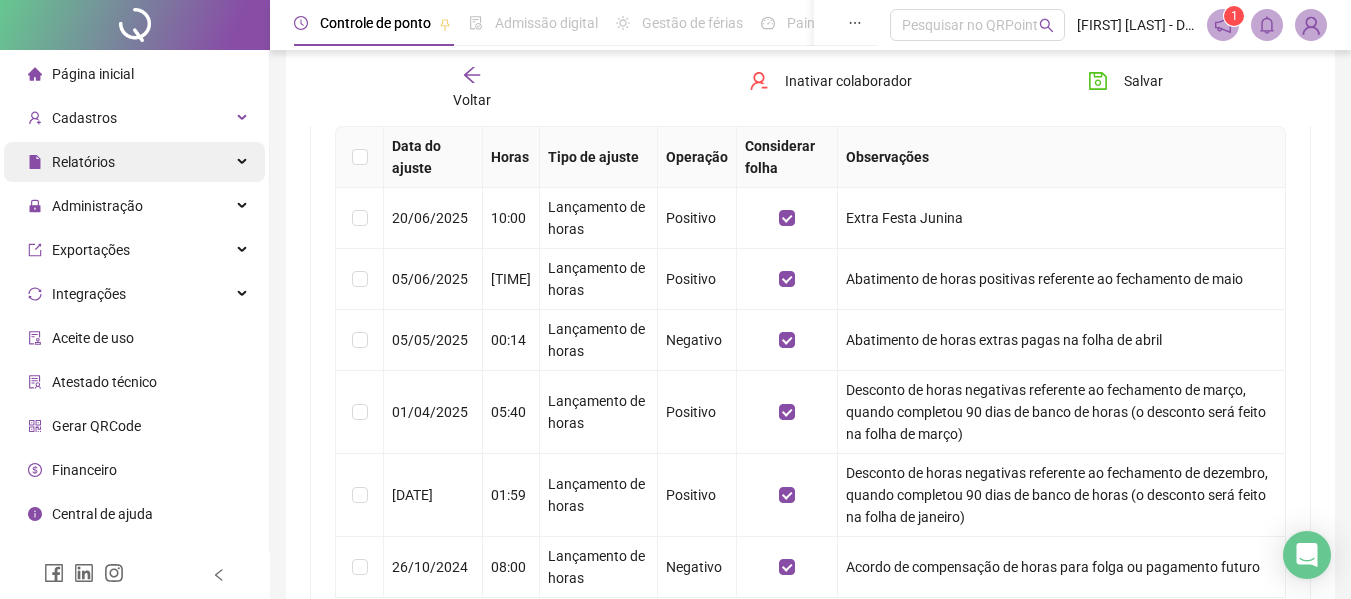click on "Relatórios" at bounding box center (134, 162) 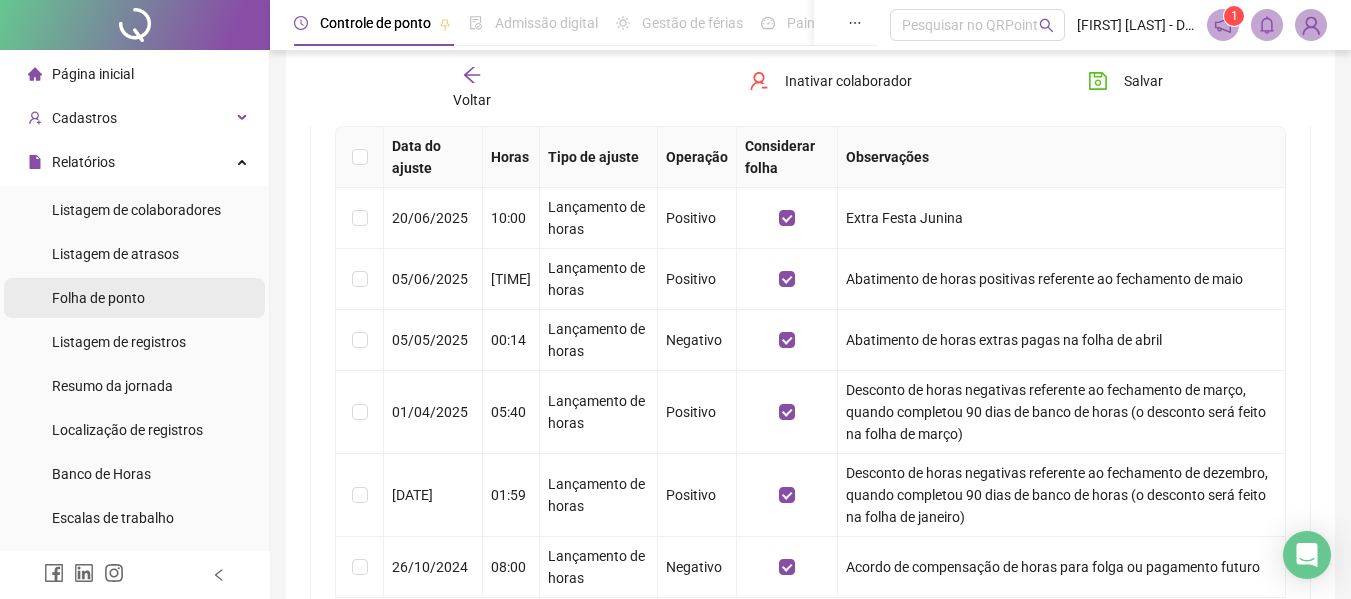 click on "Folha de ponto" at bounding box center [98, 298] 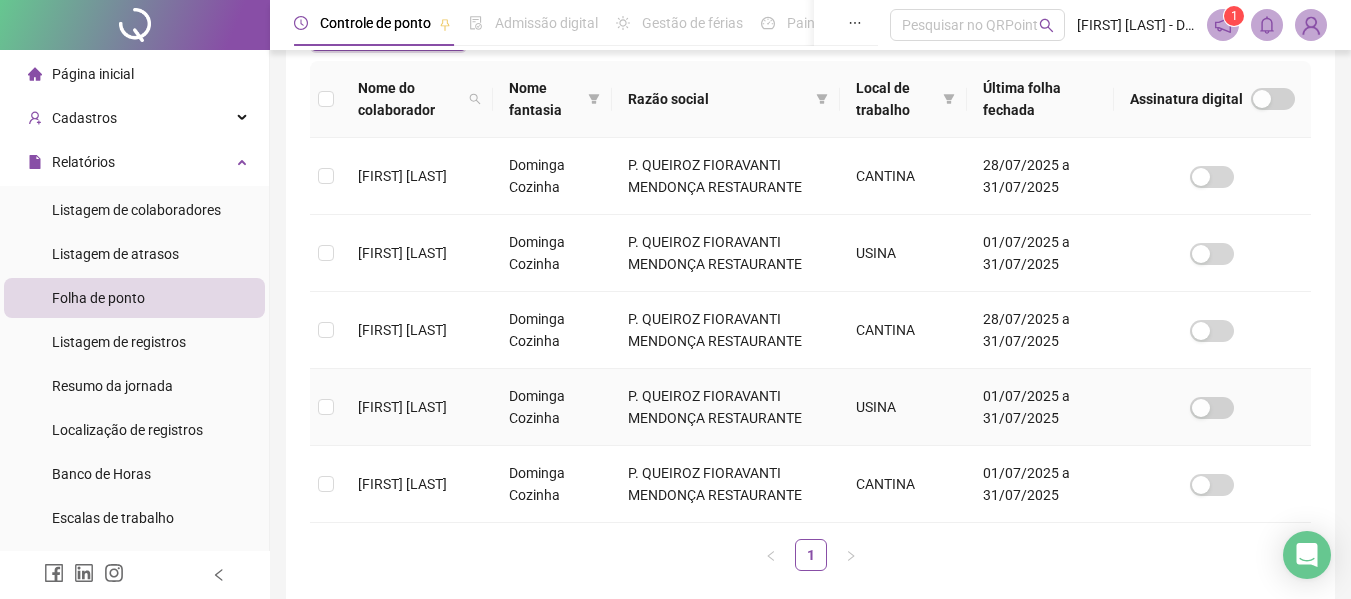 scroll, scrollTop: 408, scrollLeft: 0, axis: vertical 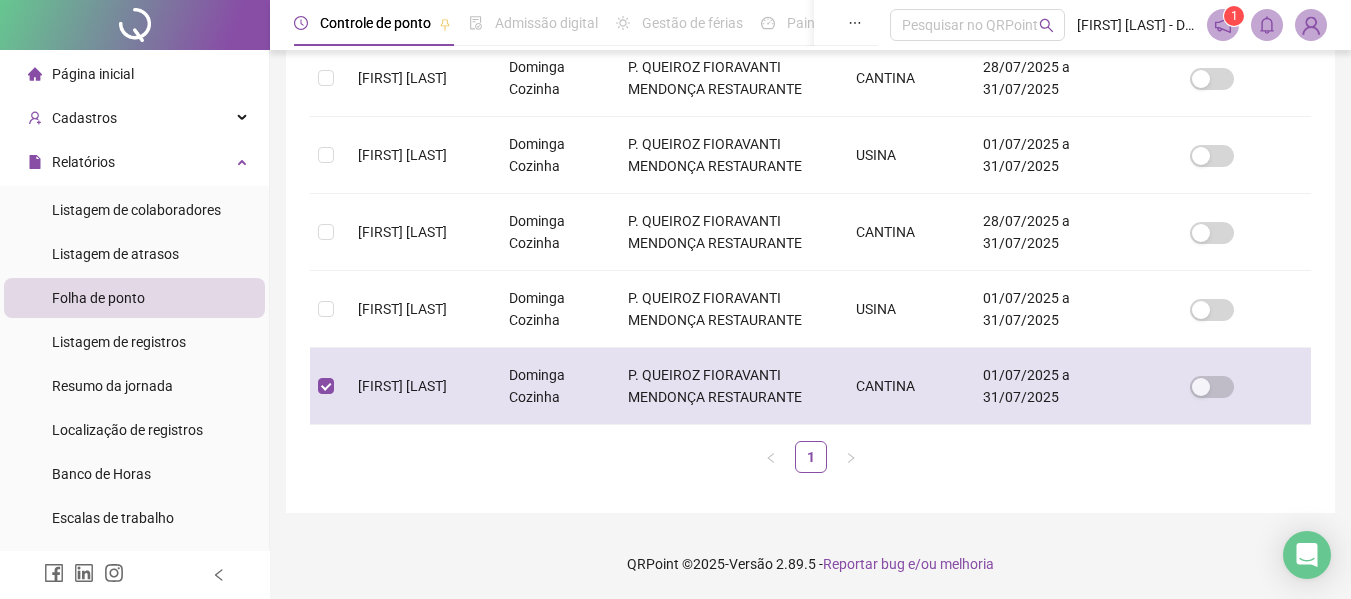 click on "P. QUEIROZ FIORAVANTI MENDONÇA RESTAURANTE" at bounding box center (726, 386) 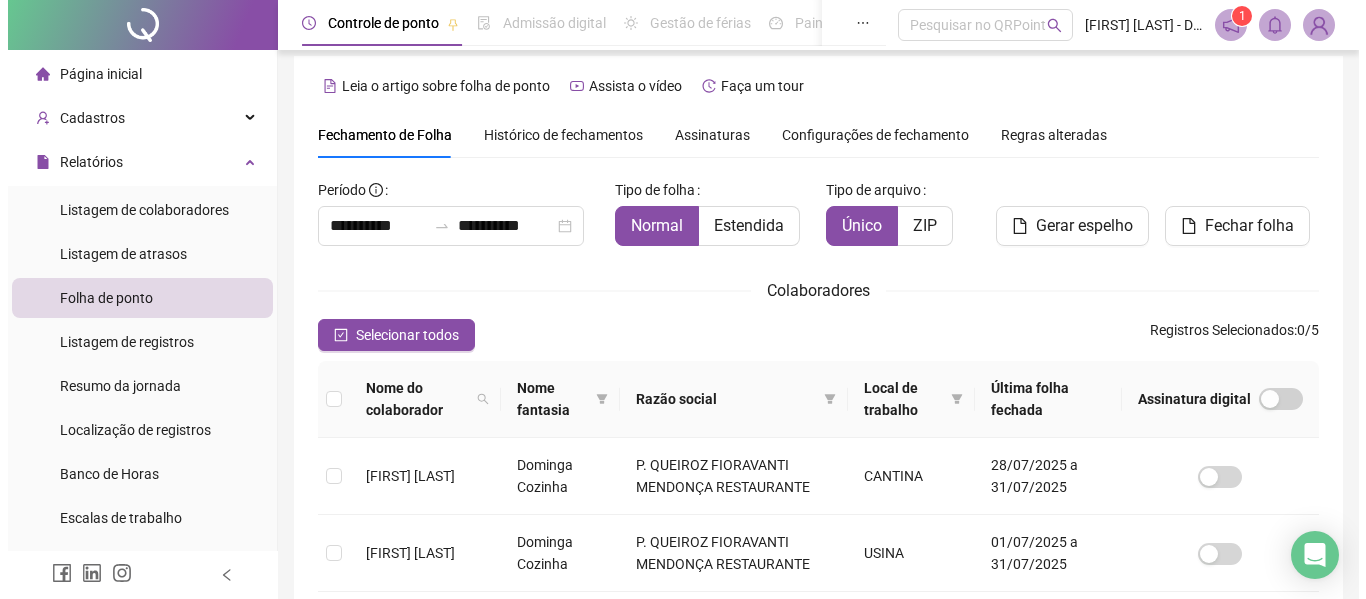 scroll, scrollTop: 0, scrollLeft: 0, axis: both 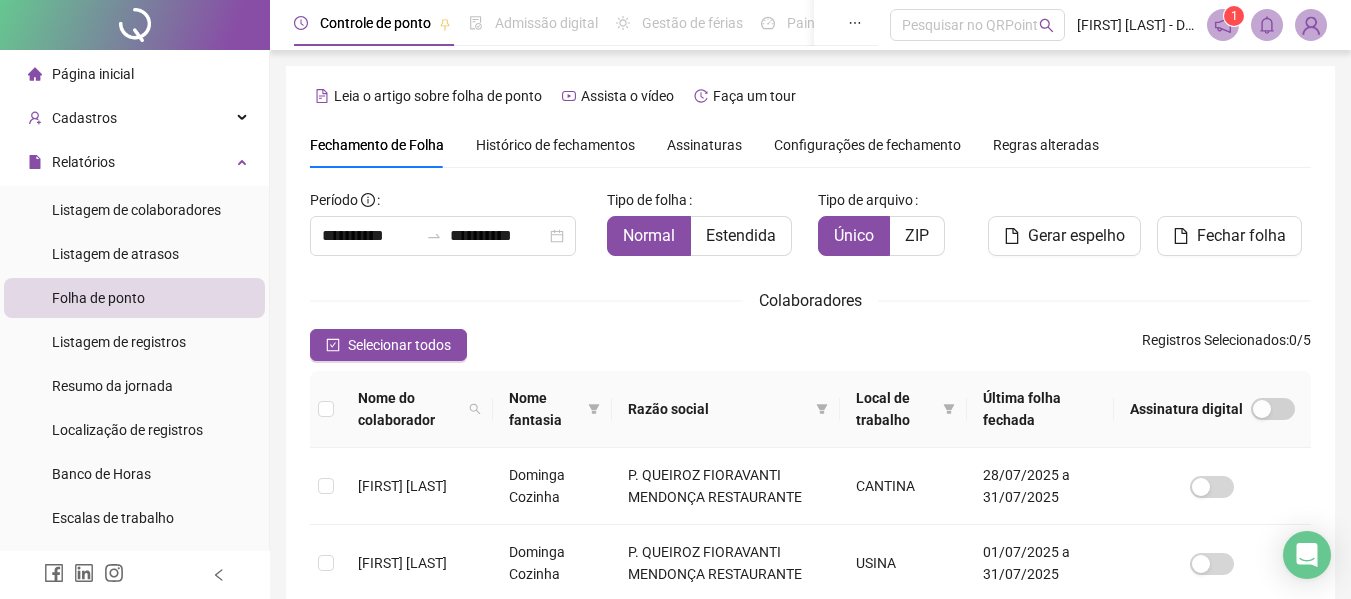 click on "Histórico de fechamentos" at bounding box center [555, 145] 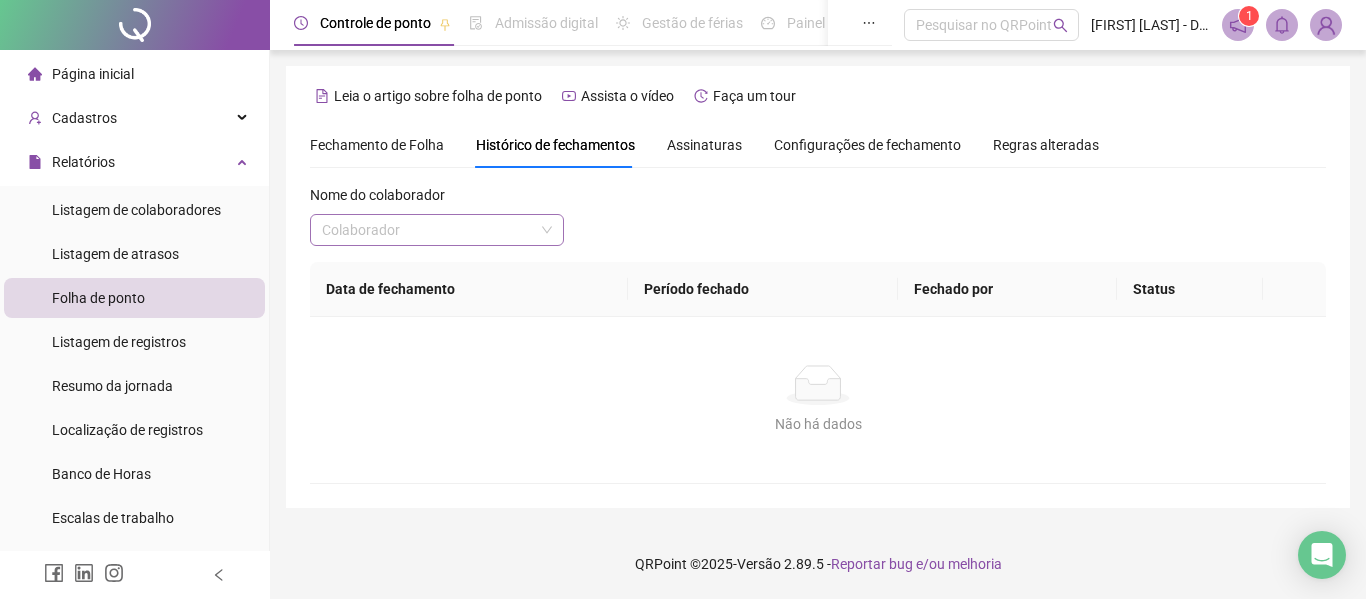 click at bounding box center (428, 230) 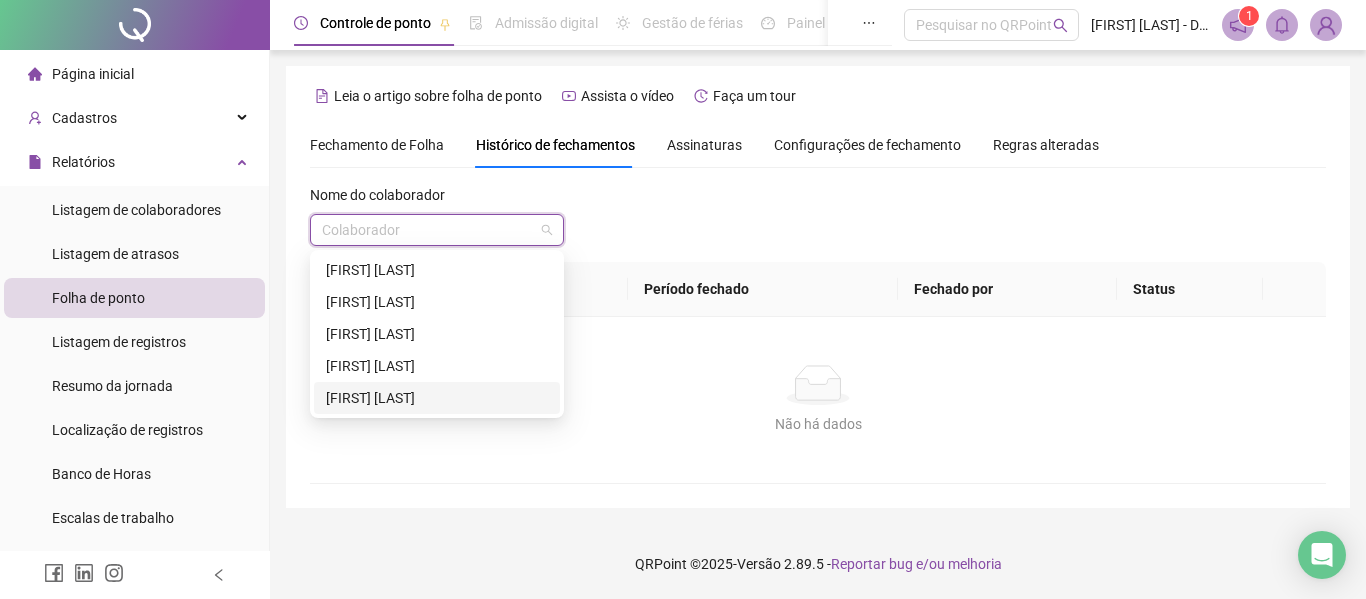 click on "[FIRST] [LAST]" at bounding box center [437, 398] 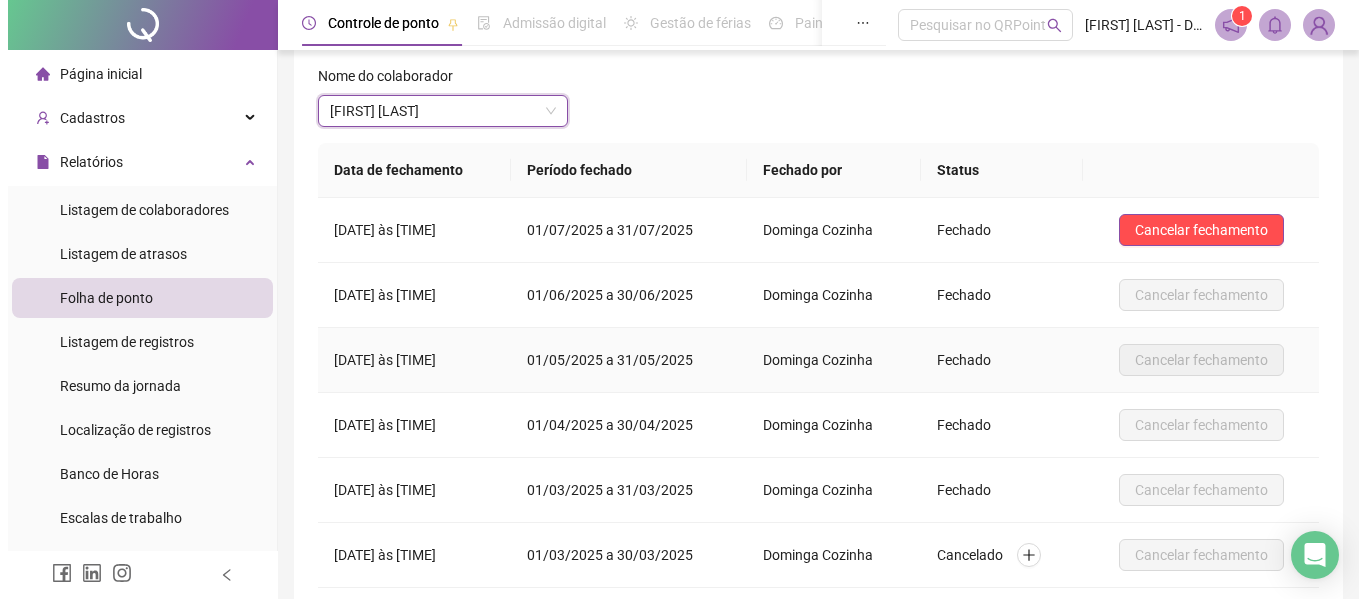 scroll, scrollTop: 82, scrollLeft: 0, axis: vertical 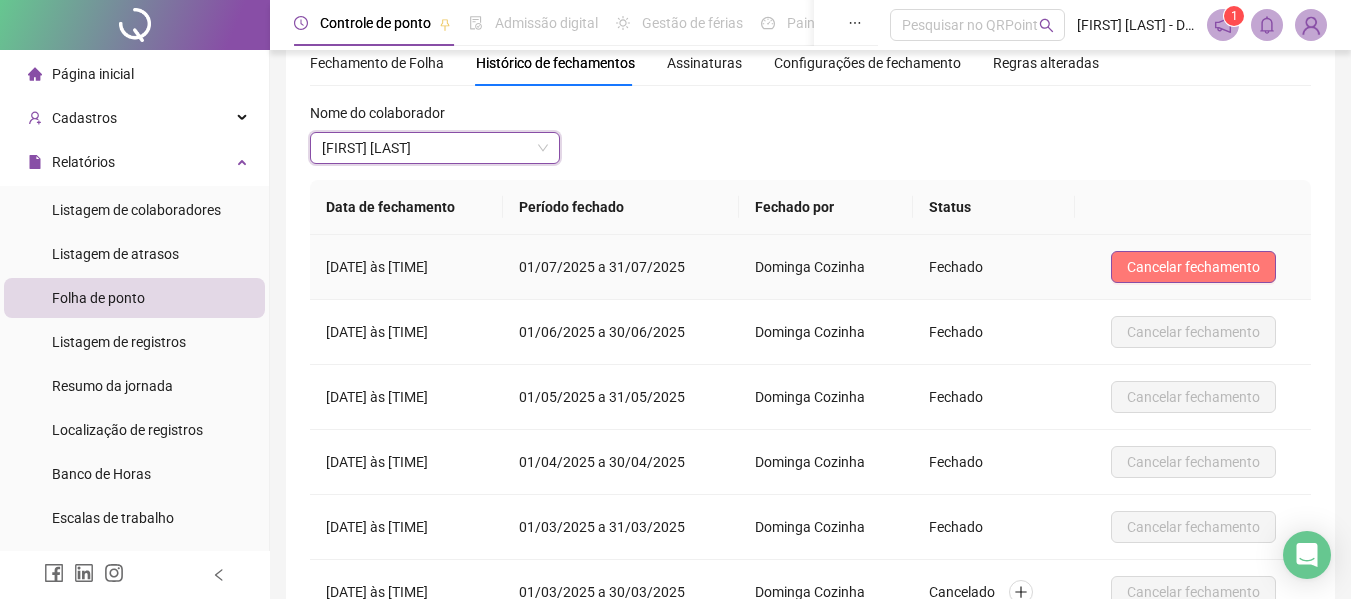 click on "Cancelar fechamento" at bounding box center (1193, 267) 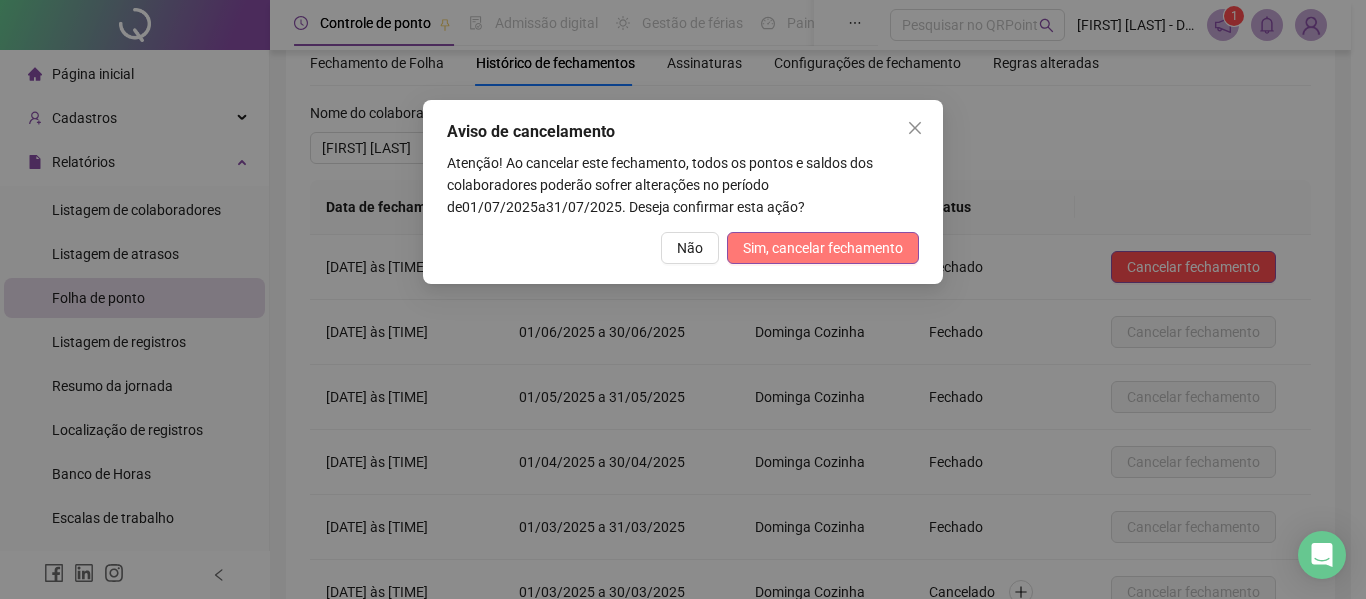 click on "Sim, cancelar fechamento" at bounding box center [823, 248] 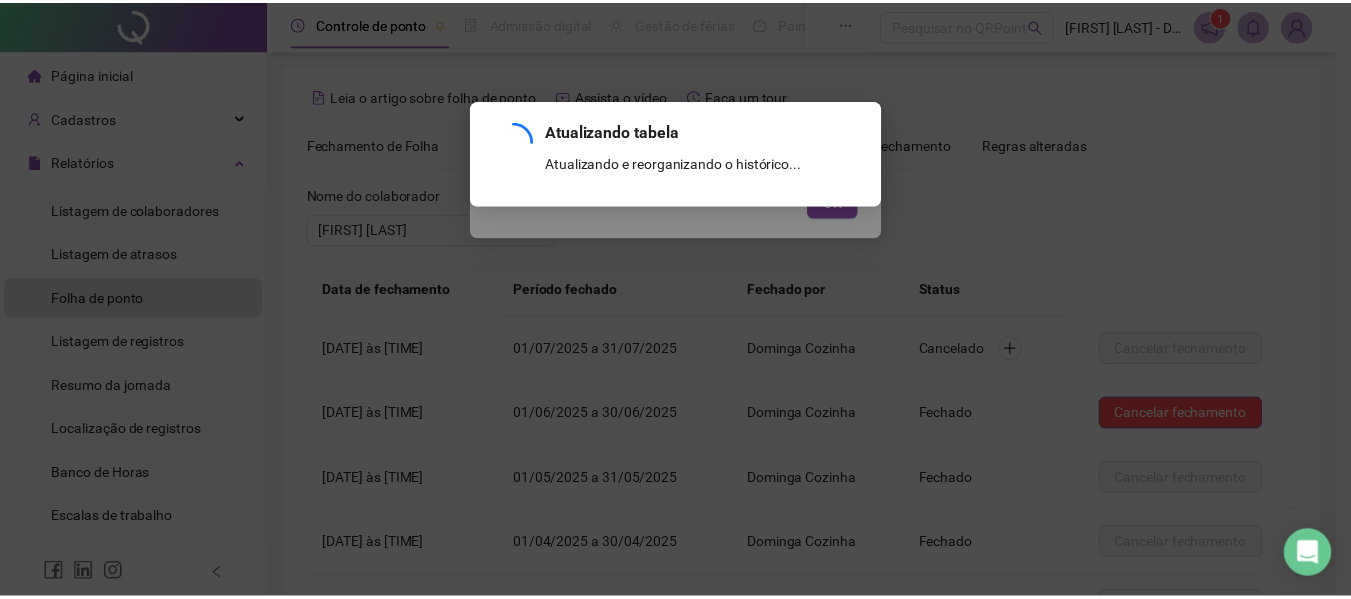 scroll, scrollTop: 282, scrollLeft: 0, axis: vertical 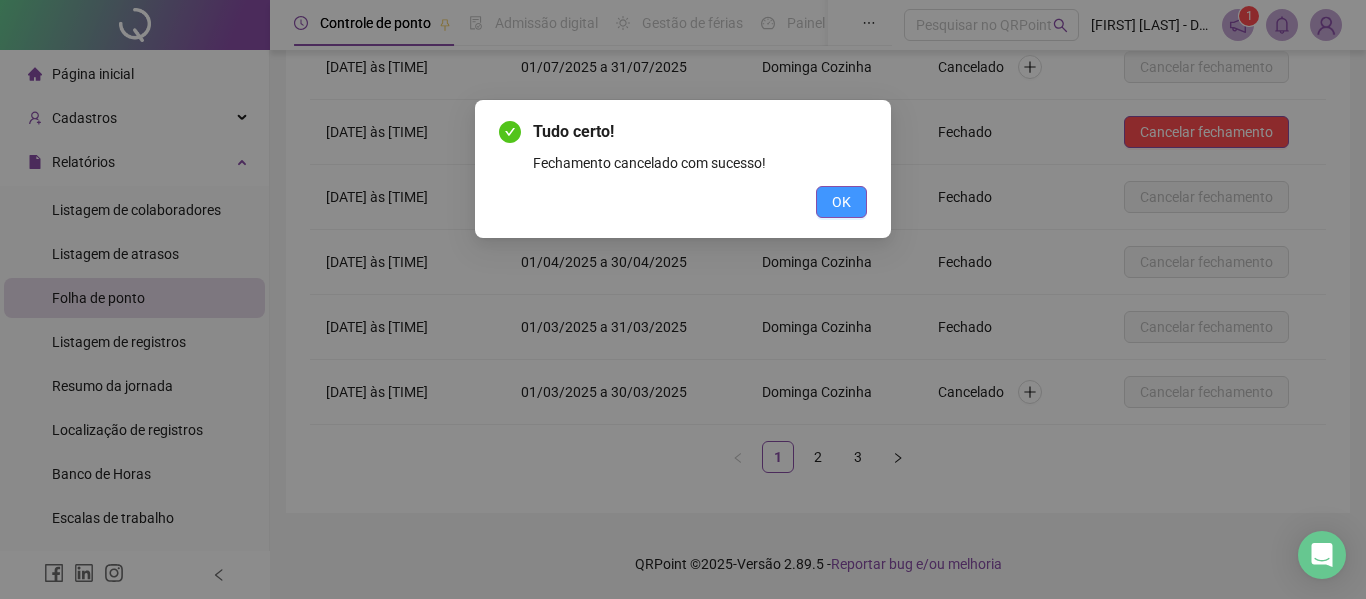 click on "OK" at bounding box center [841, 202] 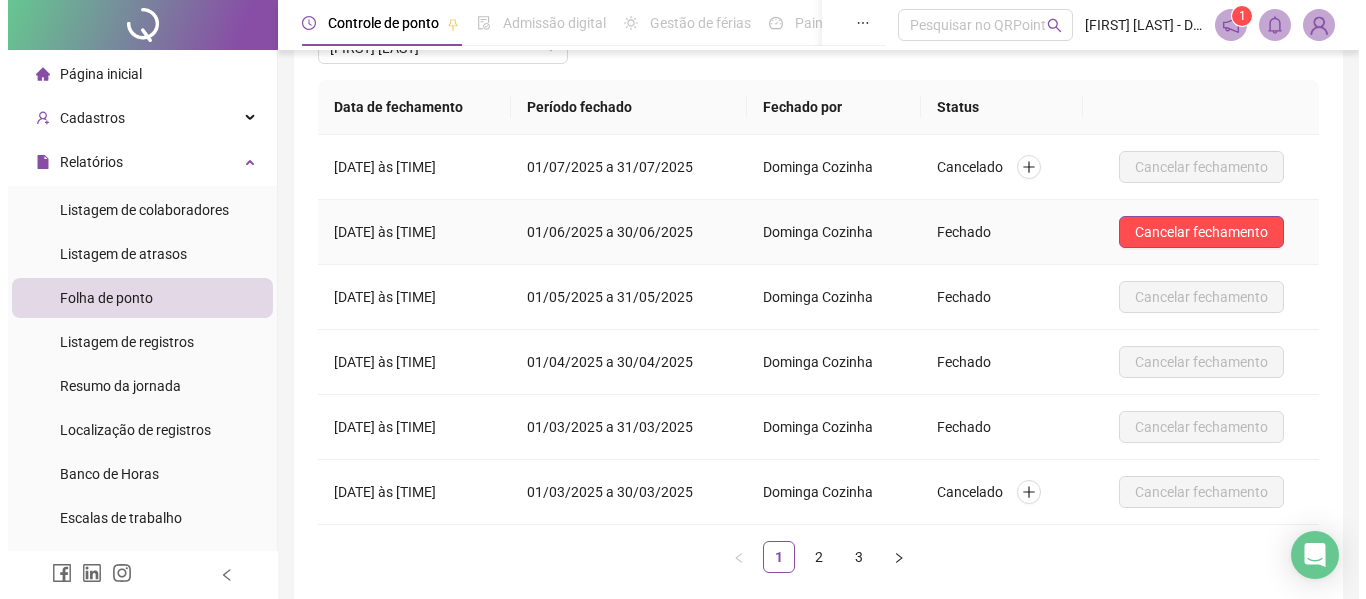scroll, scrollTop: 82, scrollLeft: 0, axis: vertical 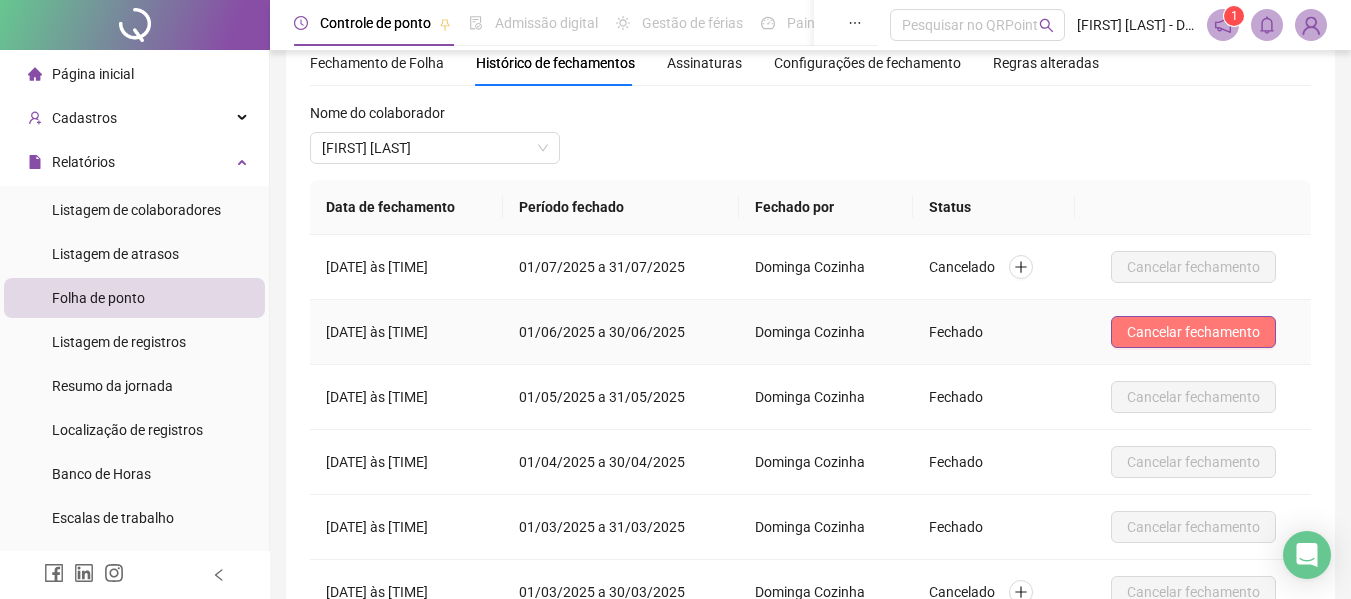 click on "Cancelar fechamento" at bounding box center [1193, 332] 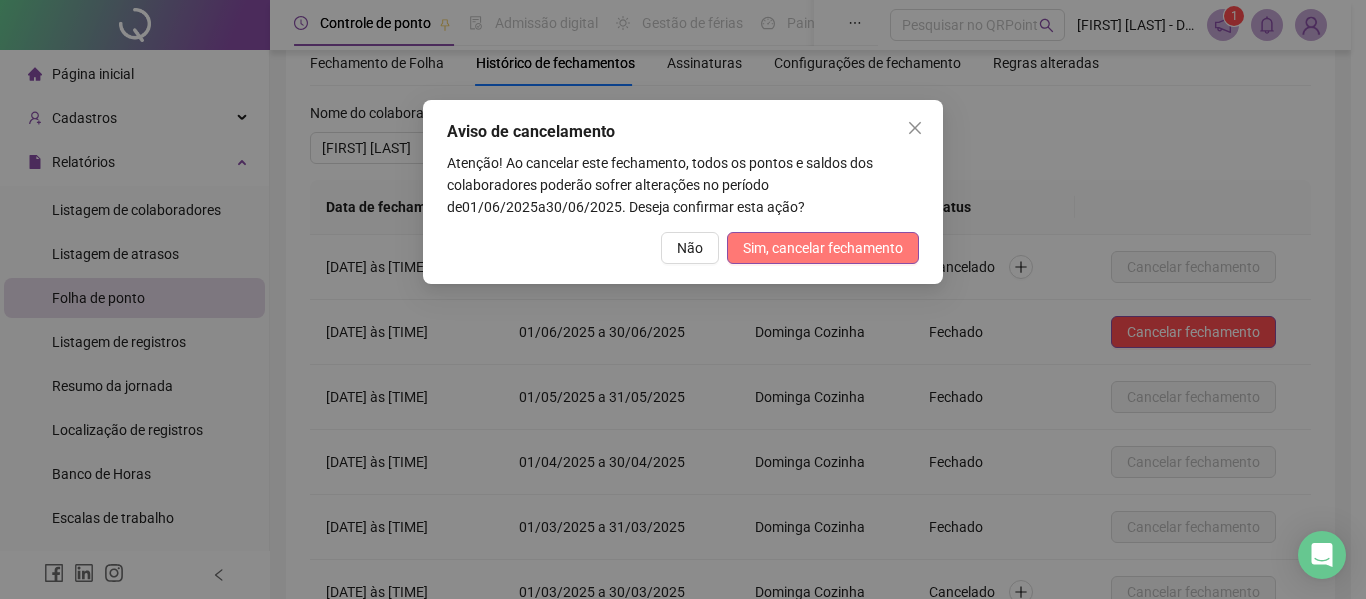 click on "Sim, cancelar fechamento" at bounding box center [823, 248] 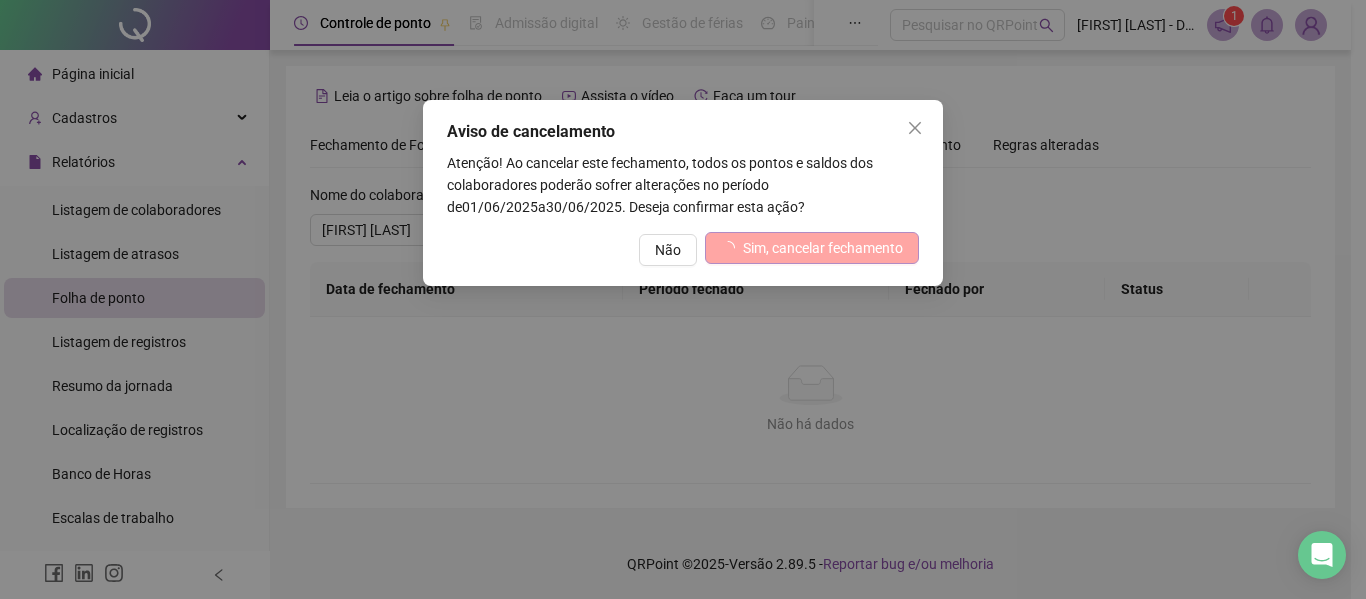 scroll, scrollTop: 0, scrollLeft: 0, axis: both 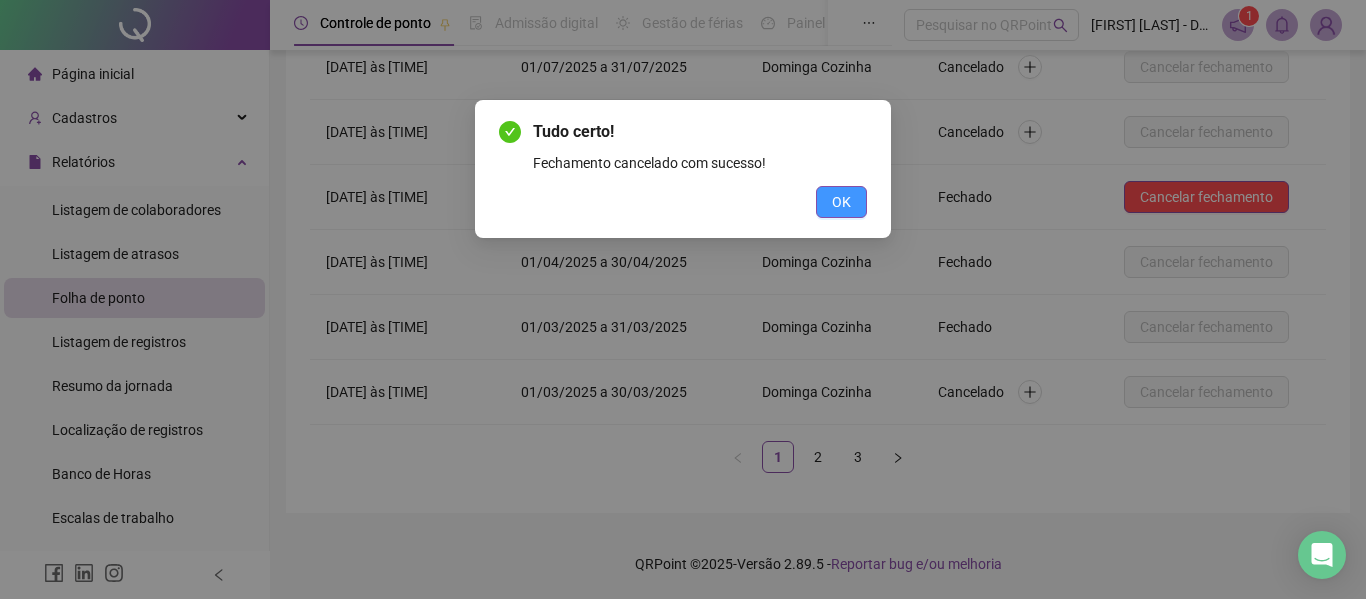 click on "OK" at bounding box center (841, 202) 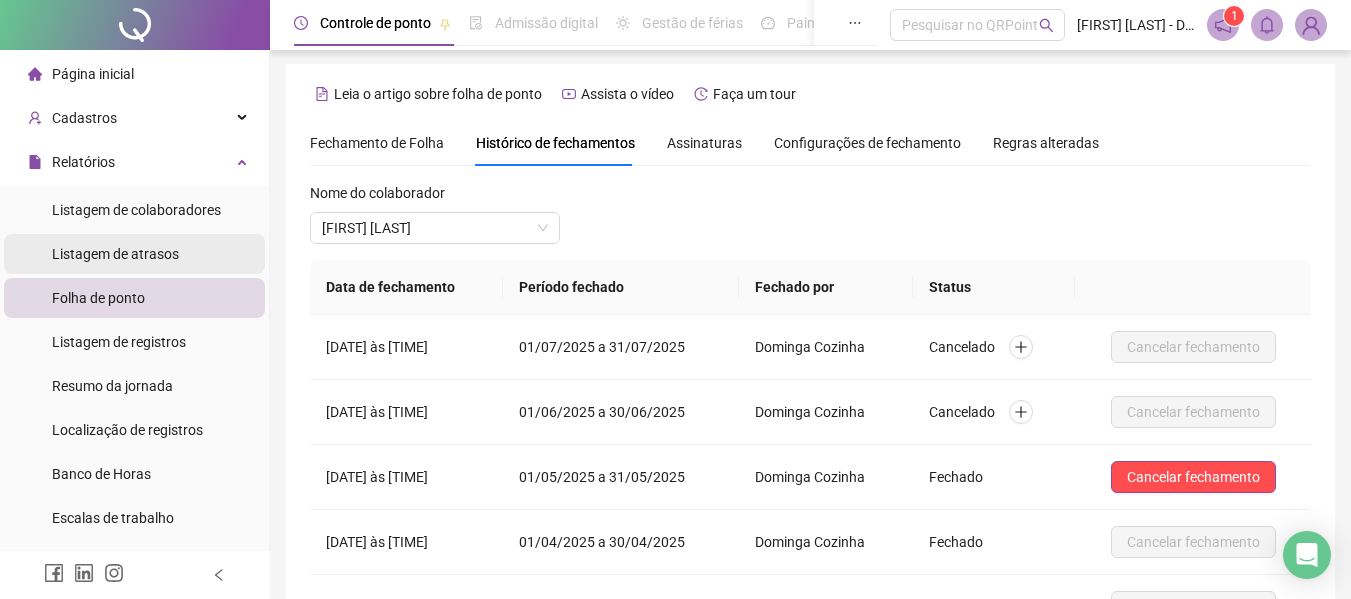 scroll, scrollTop: 0, scrollLeft: 0, axis: both 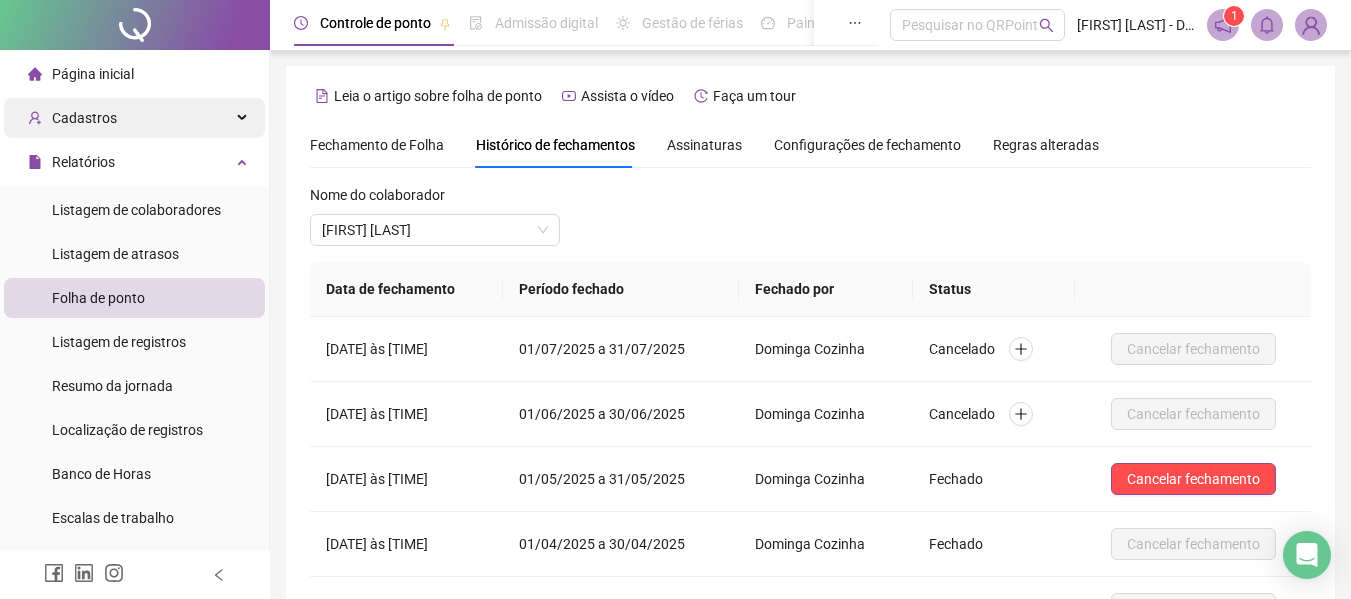 click on "Cadastros" at bounding box center [84, 118] 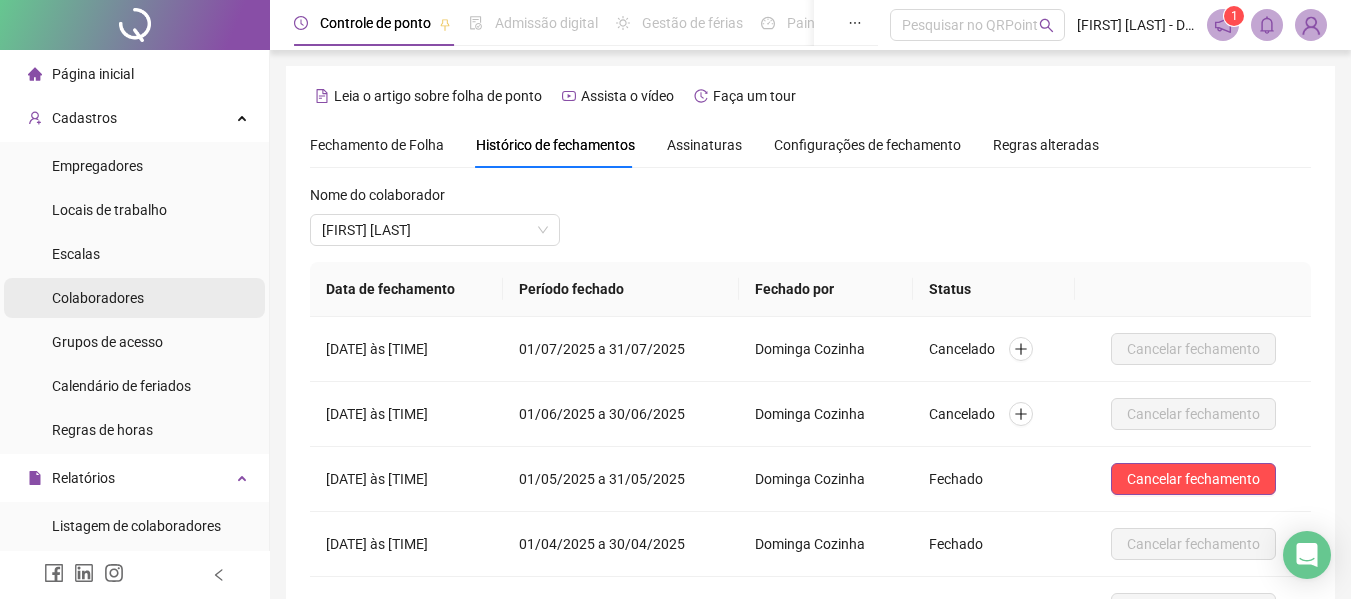 click on "Colaboradores" at bounding box center [98, 298] 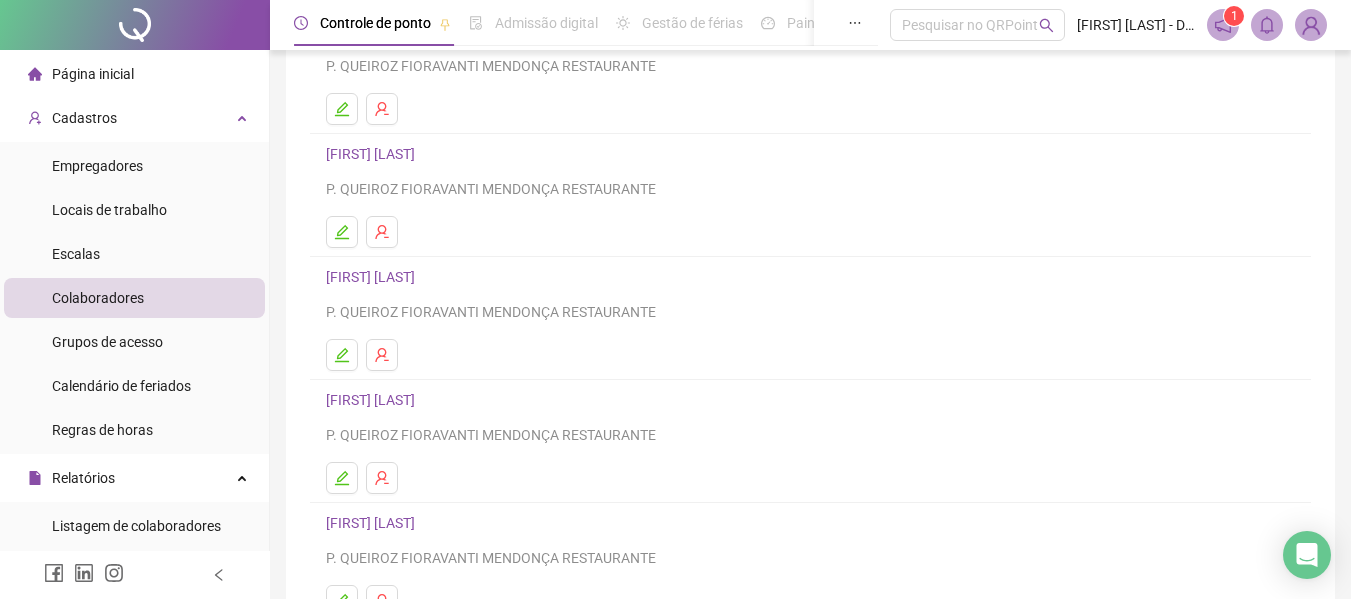 scroll, scrollTop: 300, scrollLeft: 0, axis: vertical 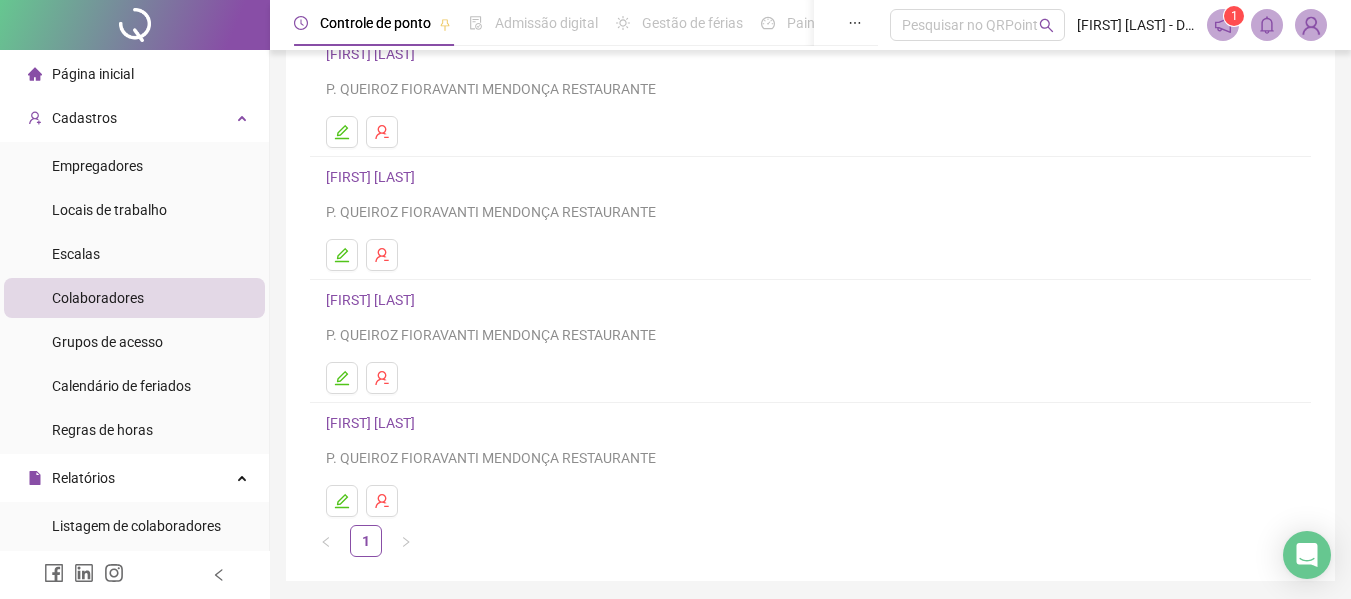 click on "[FIRST] [LAST]" at bounding box center (373, 423) 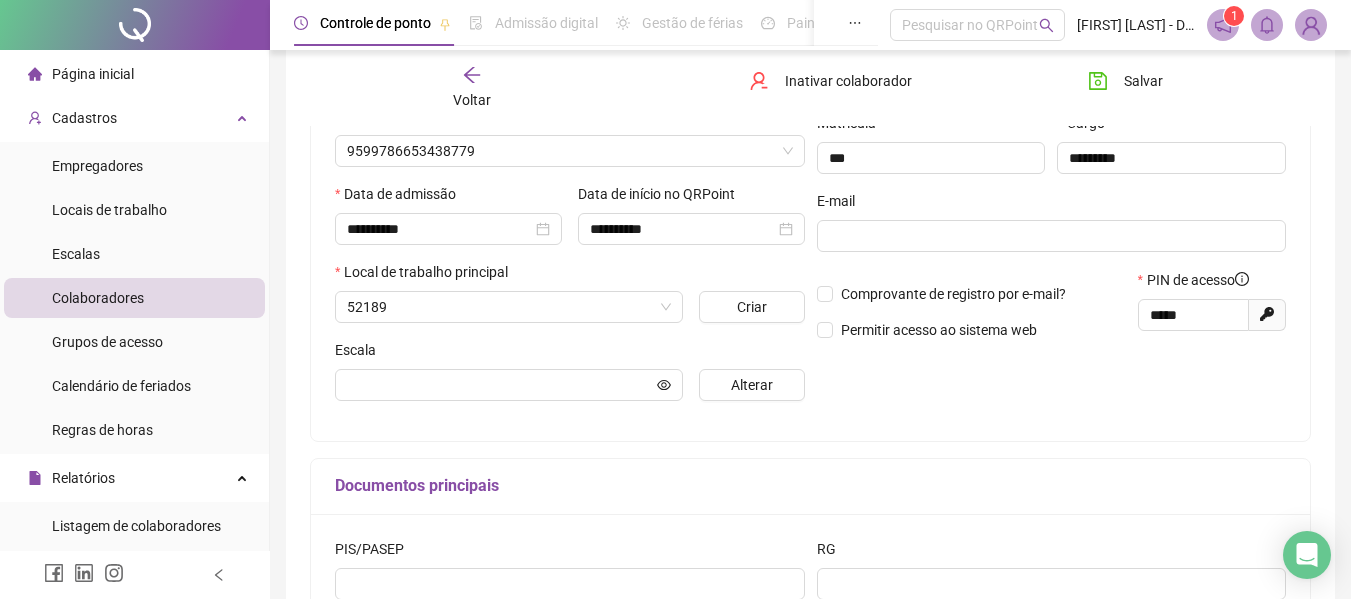 scroll, scrollTop: 310, scrollLeft: 0, axis: vertical 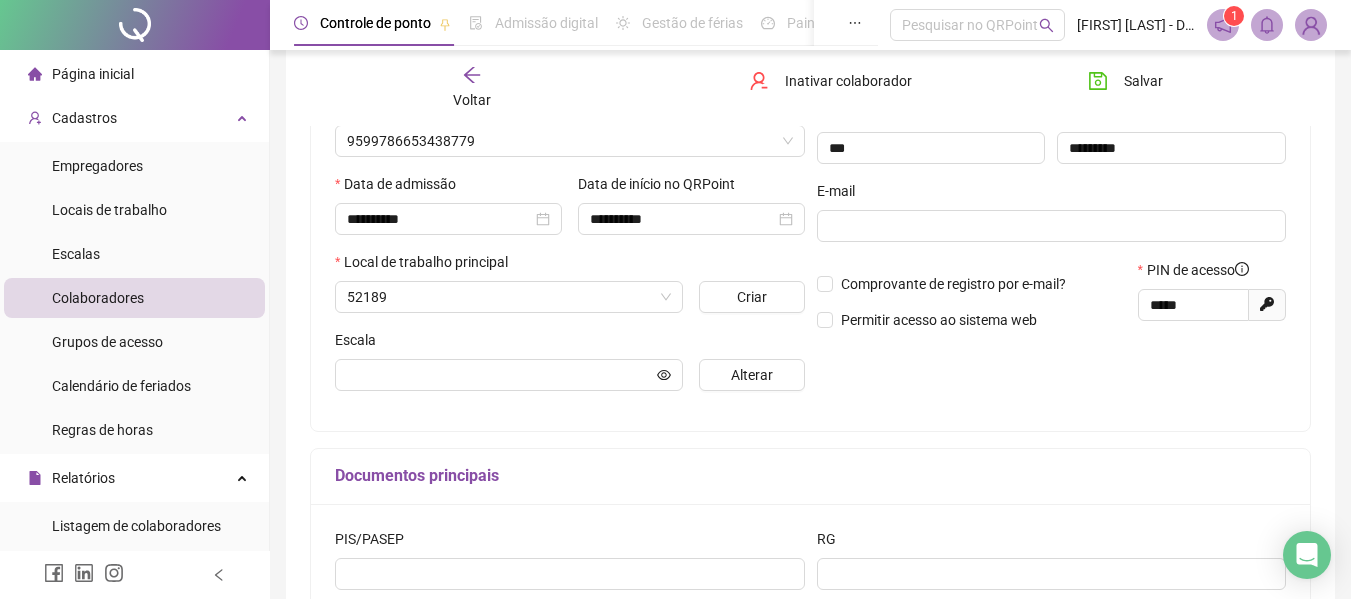 type on "**********" 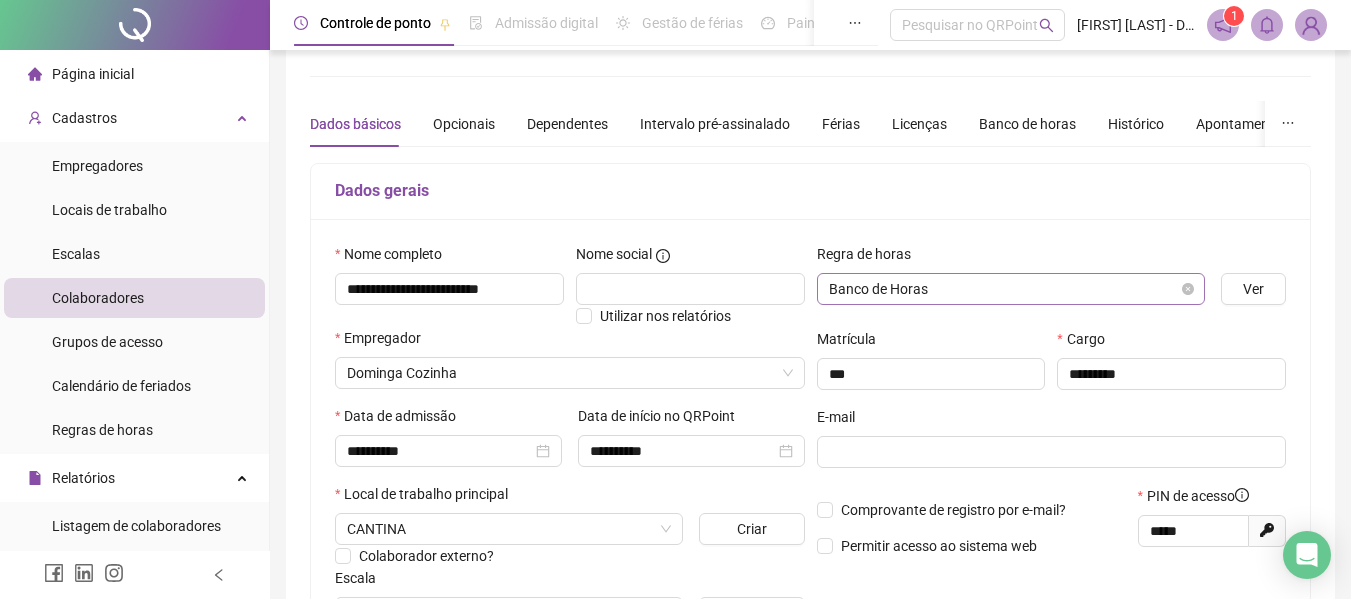 scroll, scrollTop: 0, scrollLeft: 0, axis: both 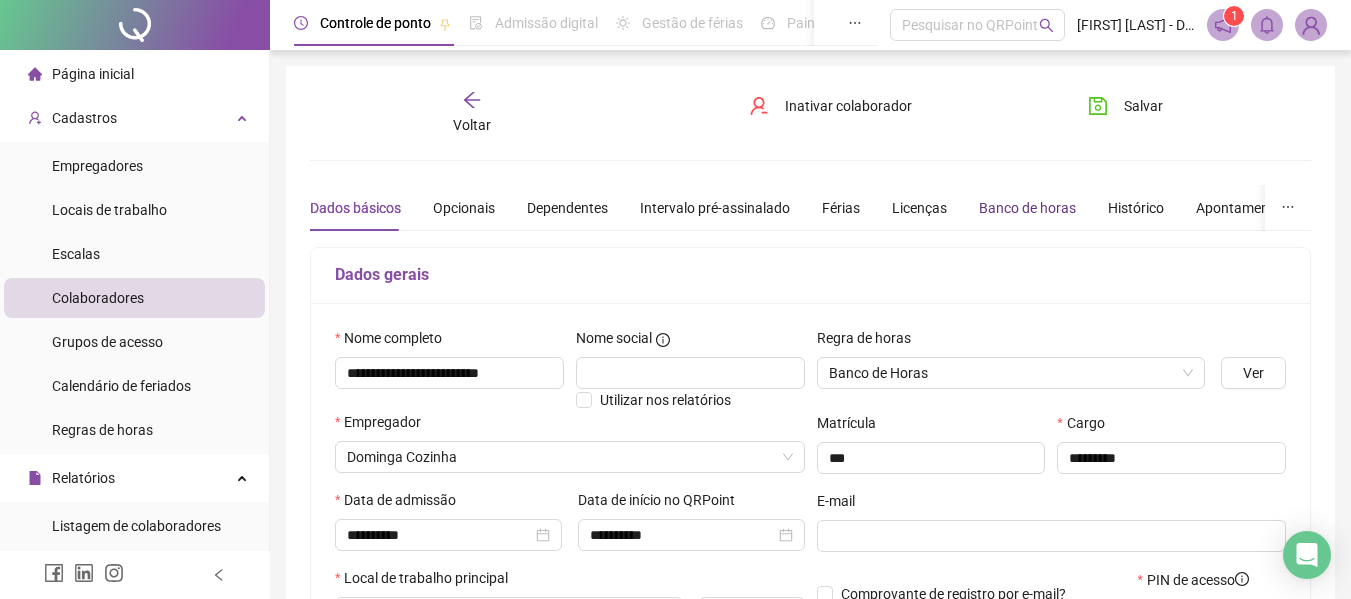 click on "Banco de horas" at bounding box center (1027, 208) 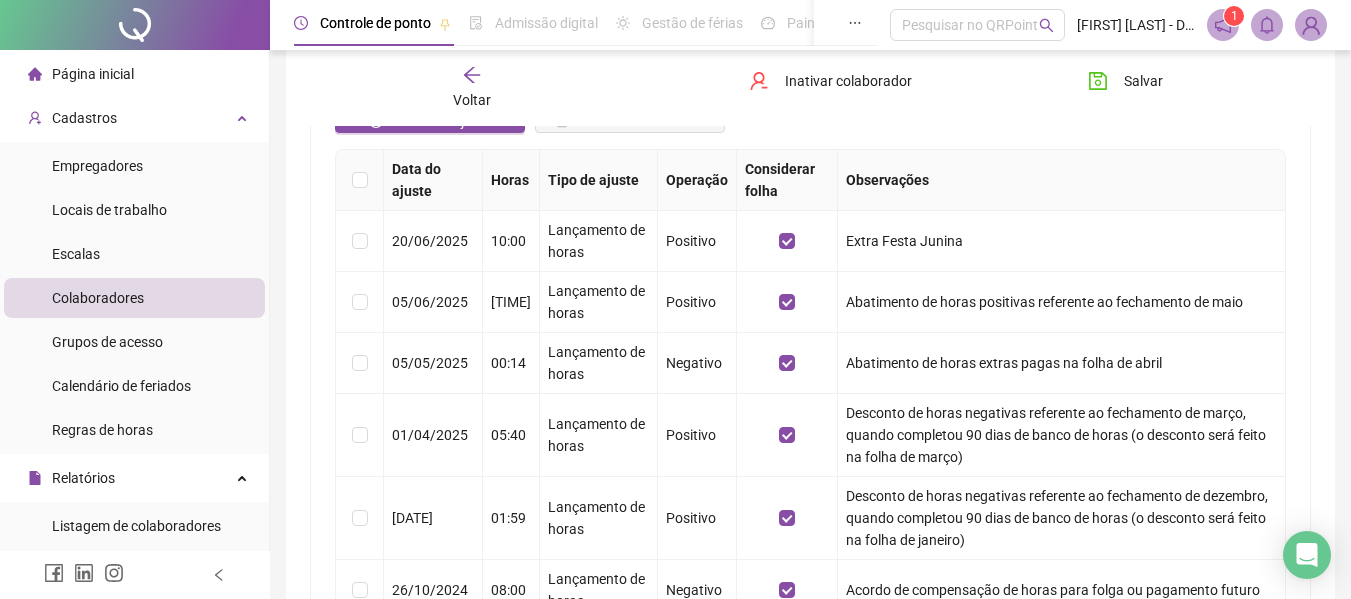 scroll, scrollTop: 500, scrollLeft: 0, axis: vertical 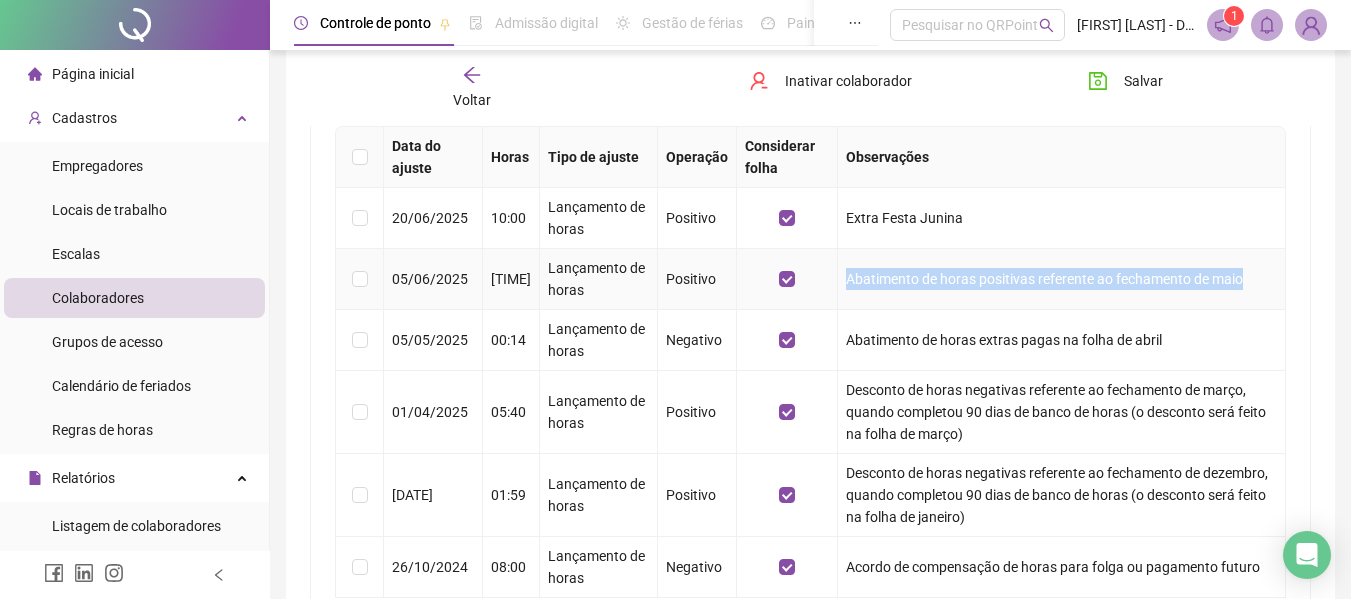 drag, startPoint x: 833, startPoint y: 276, endPoint x: 1260, endPoint y: 285, distance: 427.09485 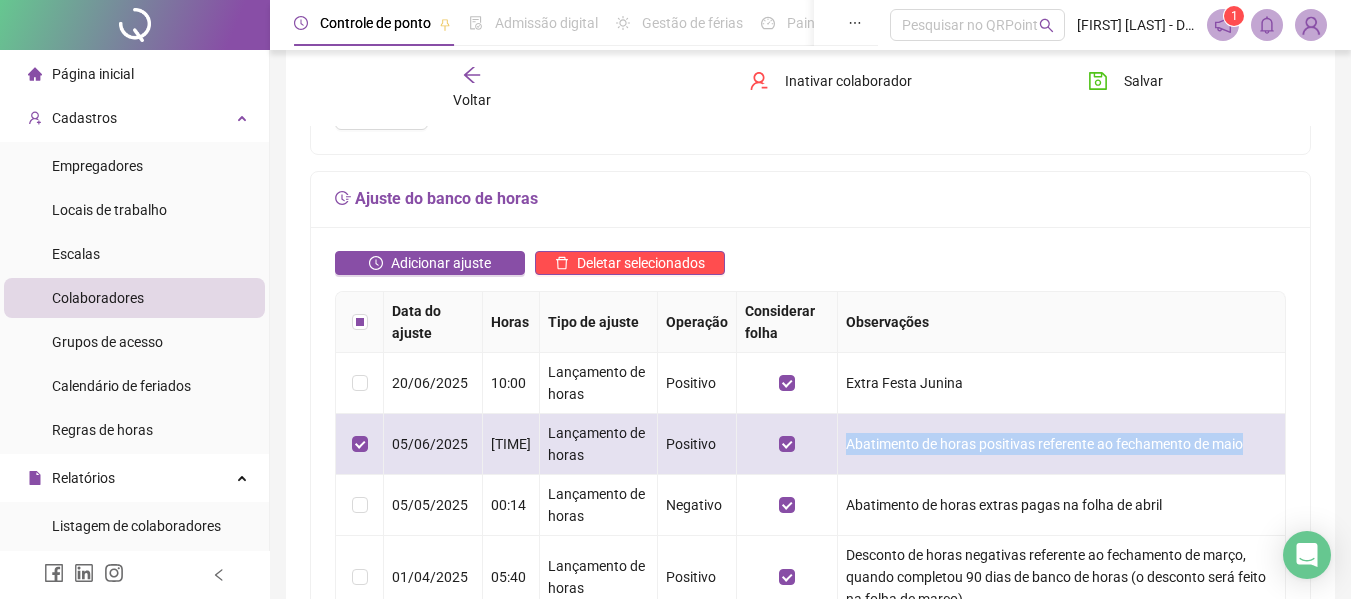 scroll, scrollTop: 300, scrollLeft: 0, axis: vertical 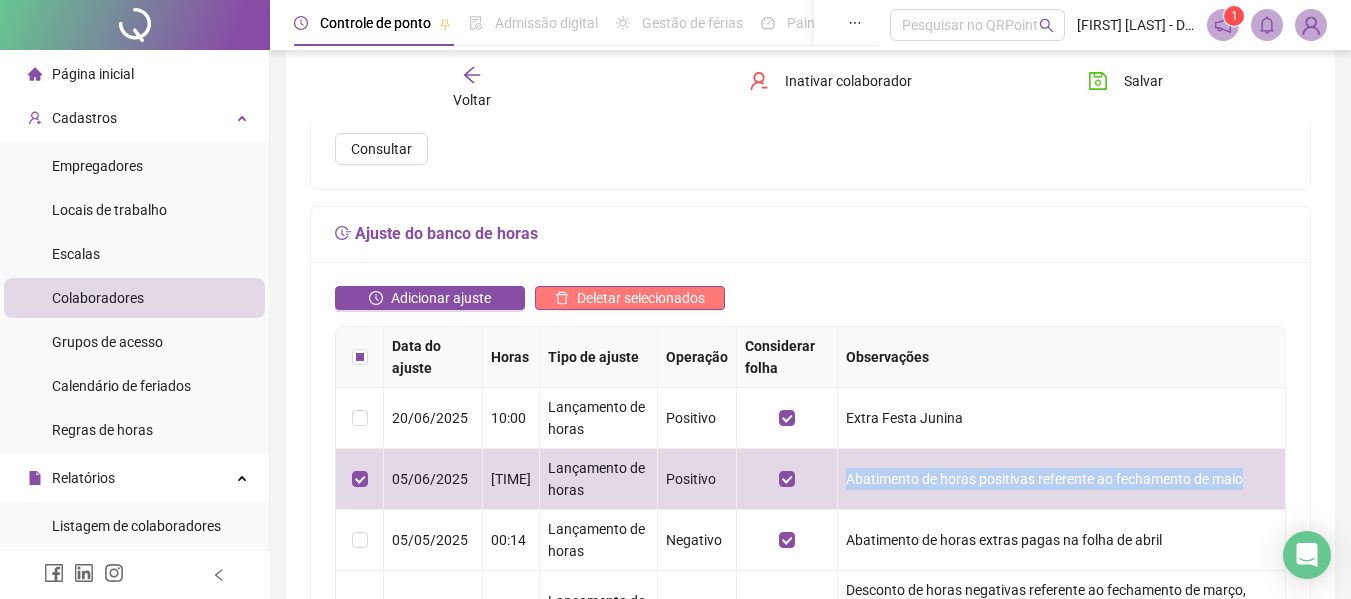 click on "Deletar selecionados" at bounding box center [630, 298] 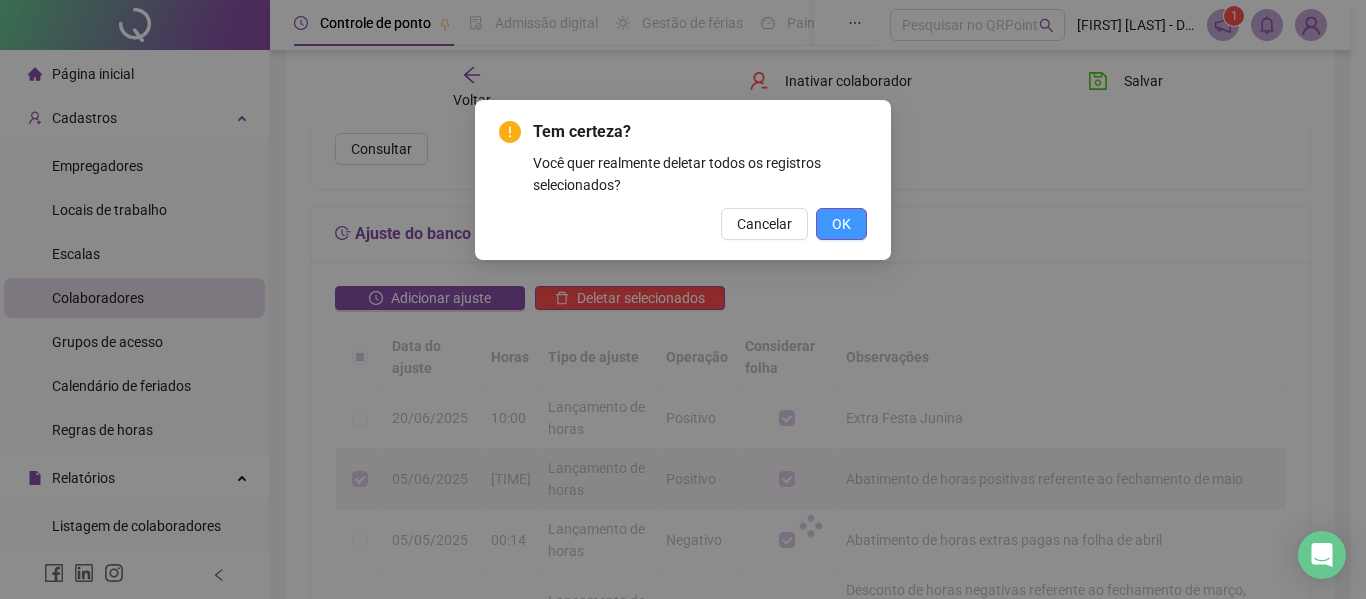 click on "OK" at bounding box center [841, 224] 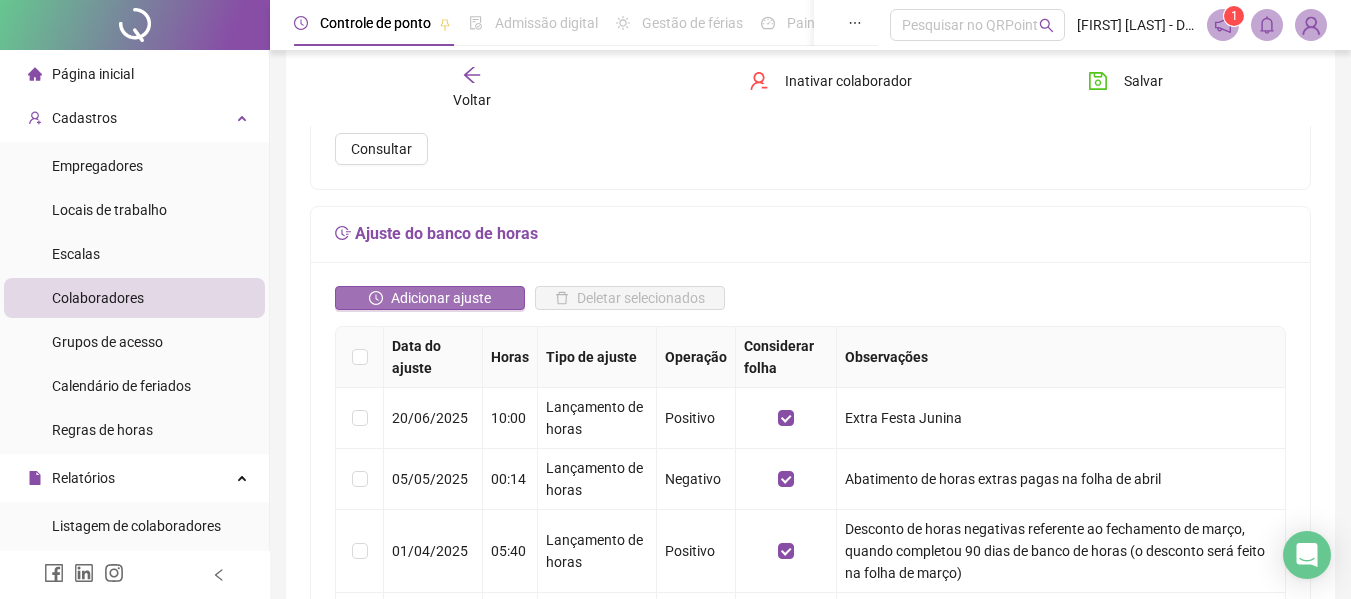 click on "Adicionar ajuste" at bounding box center [441, 298] 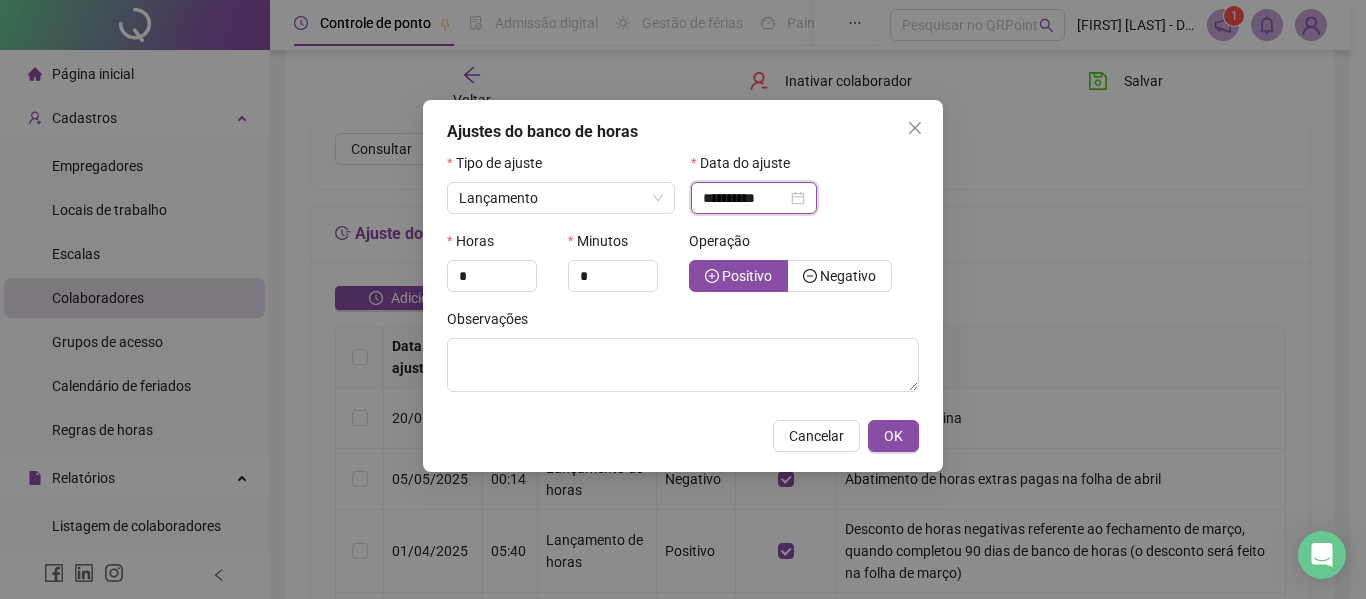 click on "**********" at bounding box center (745, 198) 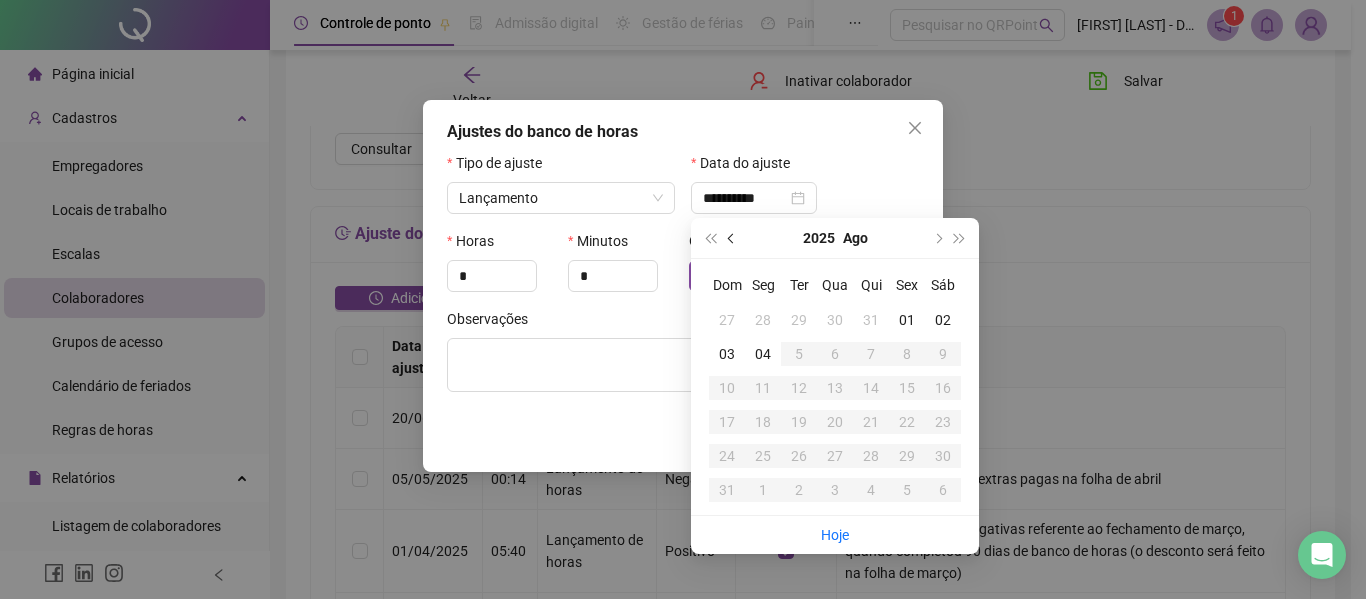 click at bounding box center (733, 238) 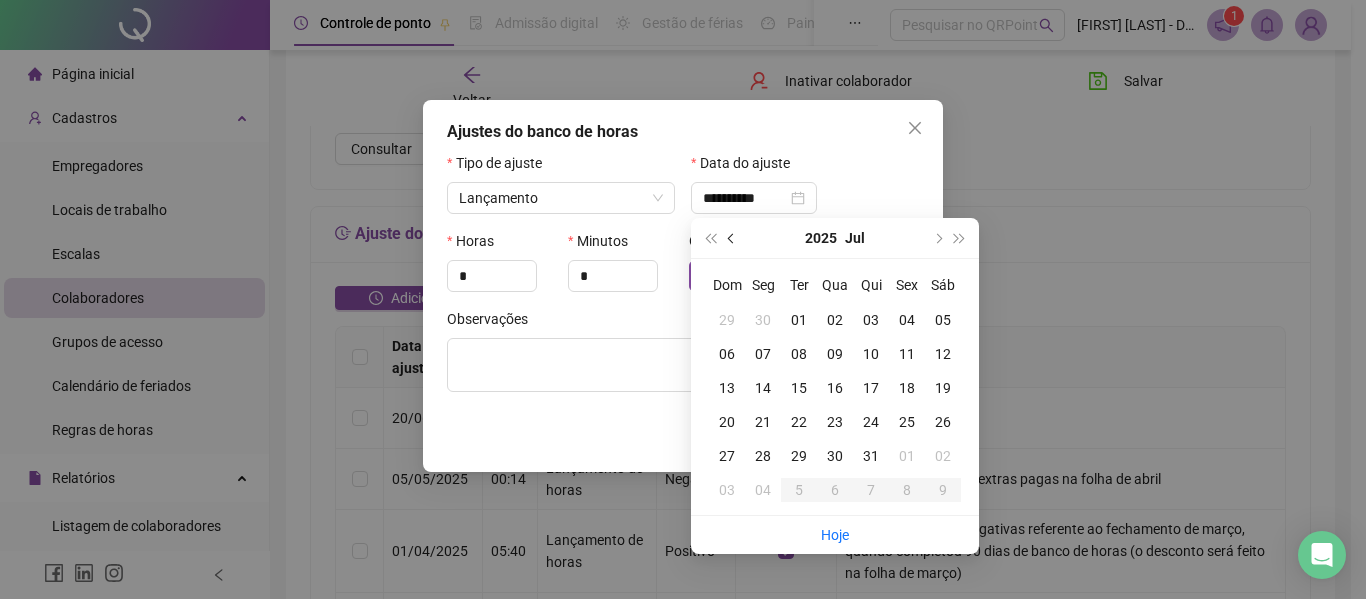 click at bounding box center (733, 238) 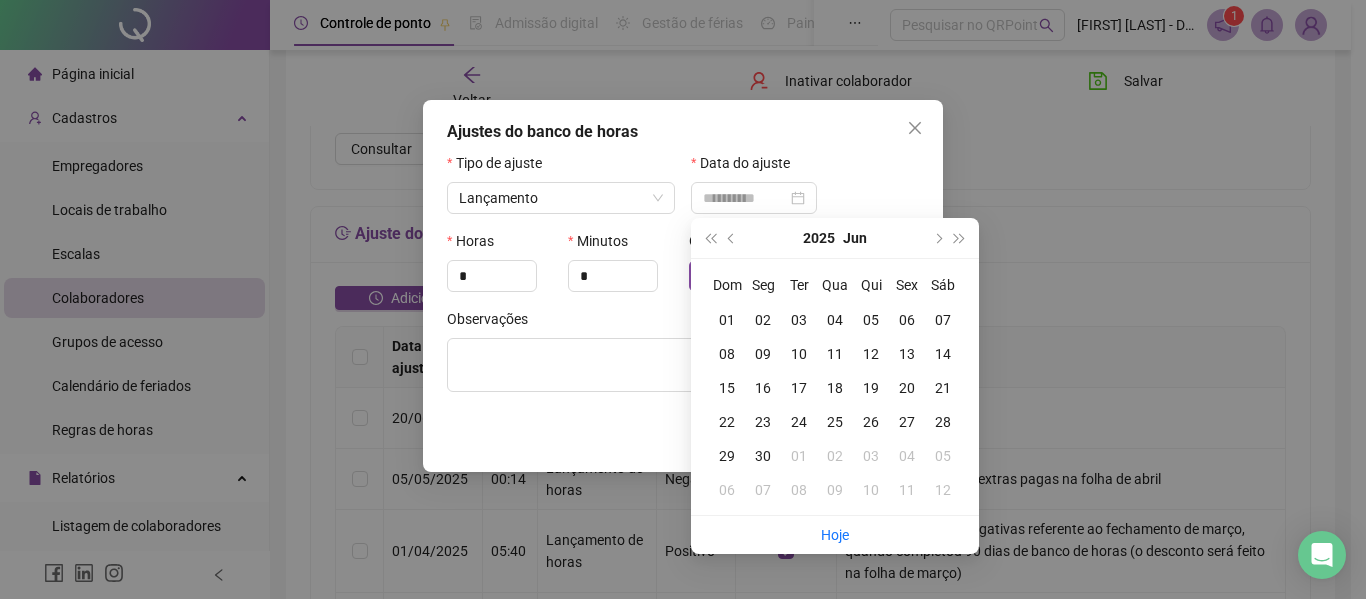 type on "**********" 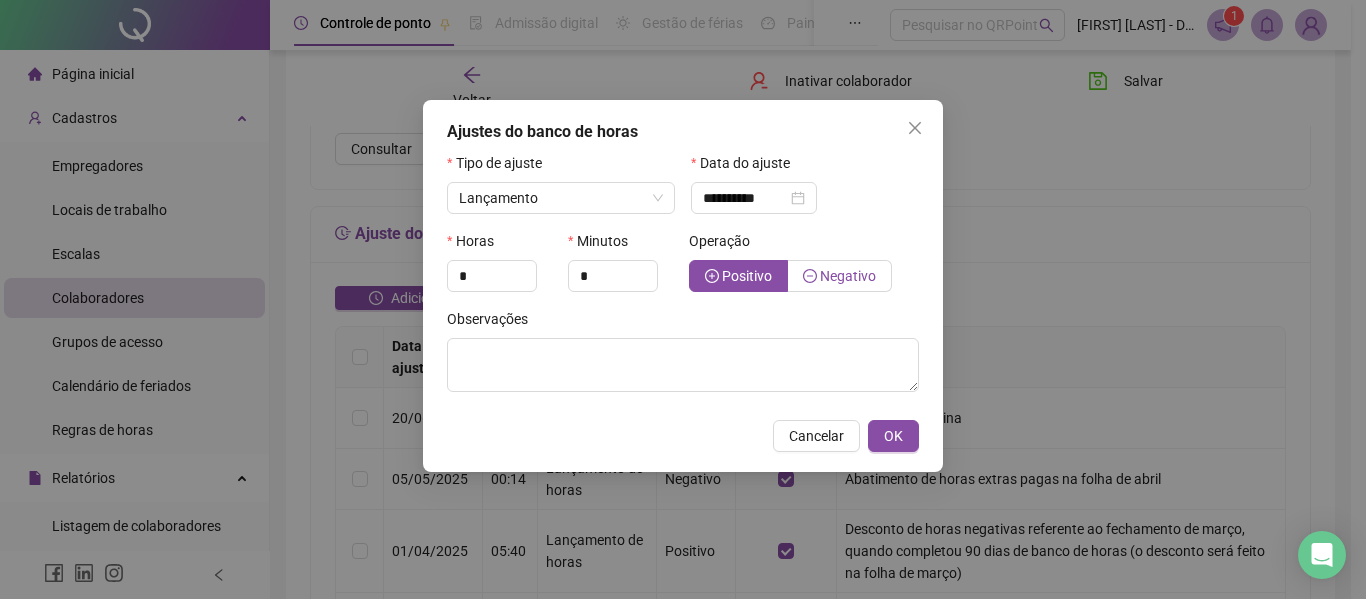 click on "Negativo" at bounding box center (840, 276) 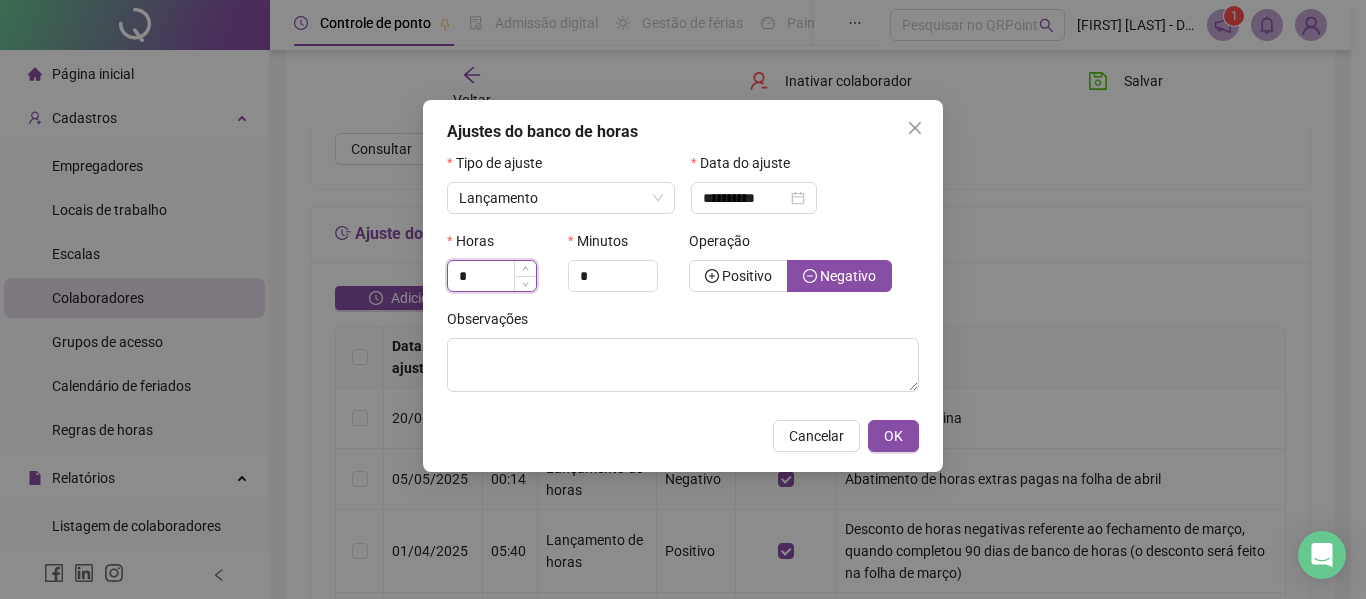 click on "*" at bounding box center [492, 276] 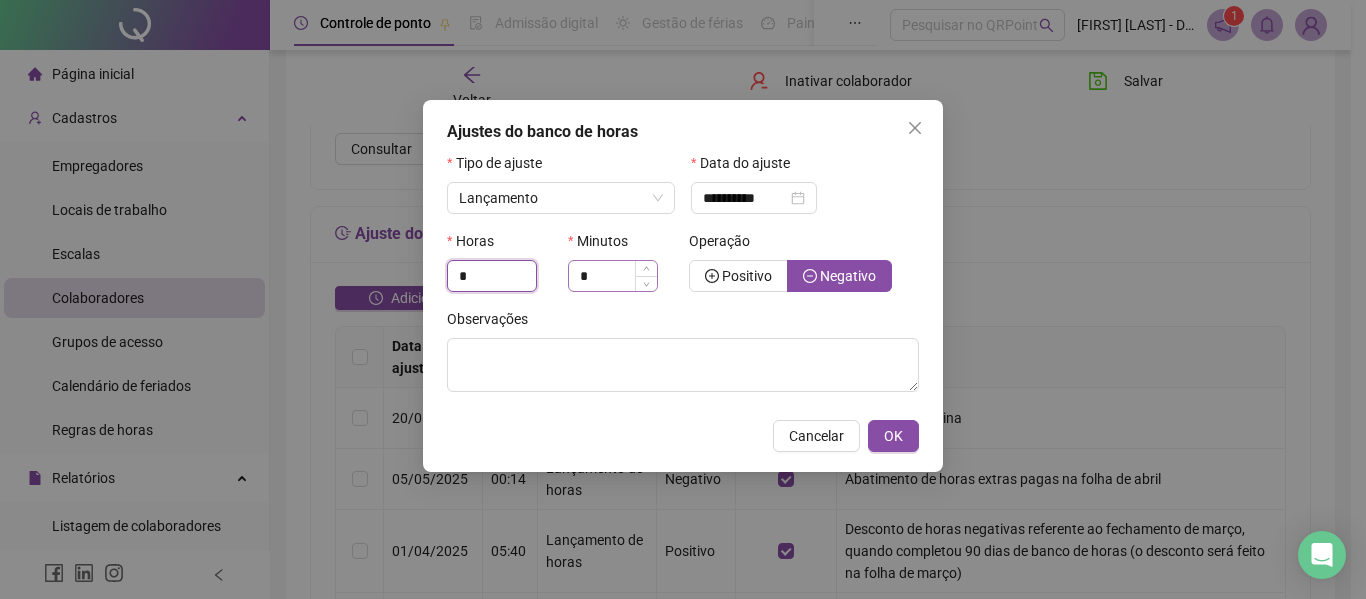 type on "*" 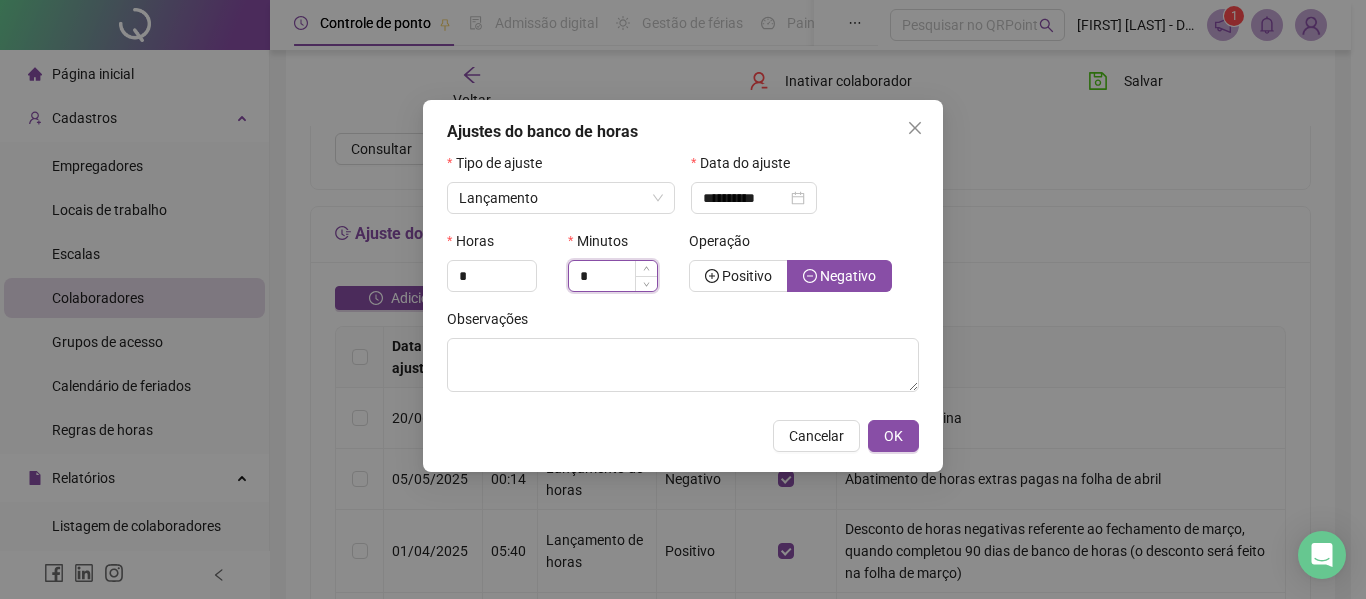 drag, startPoint x: 587, startPoint y: 266, endPoint x: 568, endPoint y: 274, distance: 20.615528 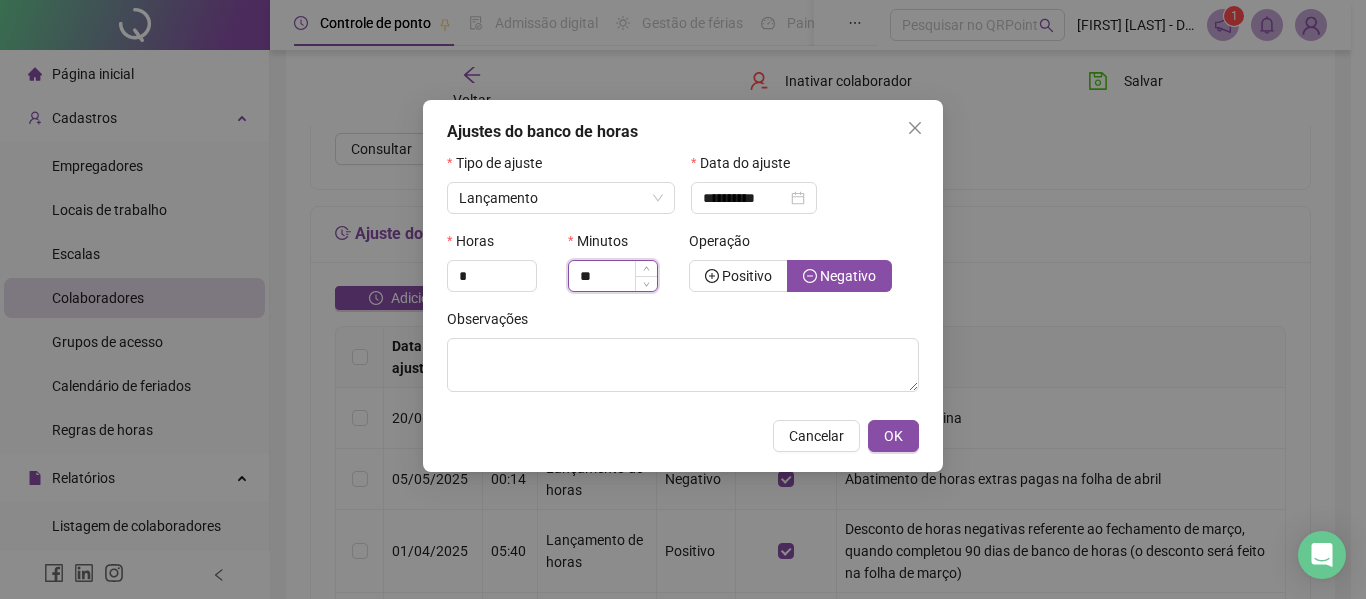 type on "*" 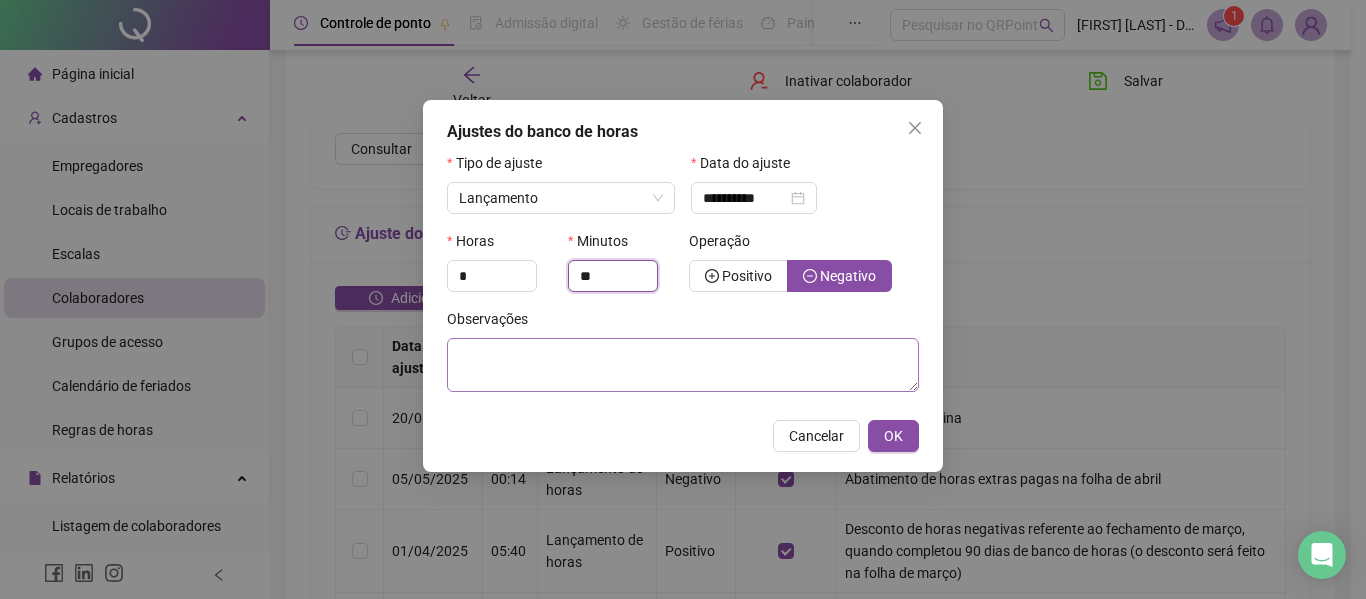 type on "**" 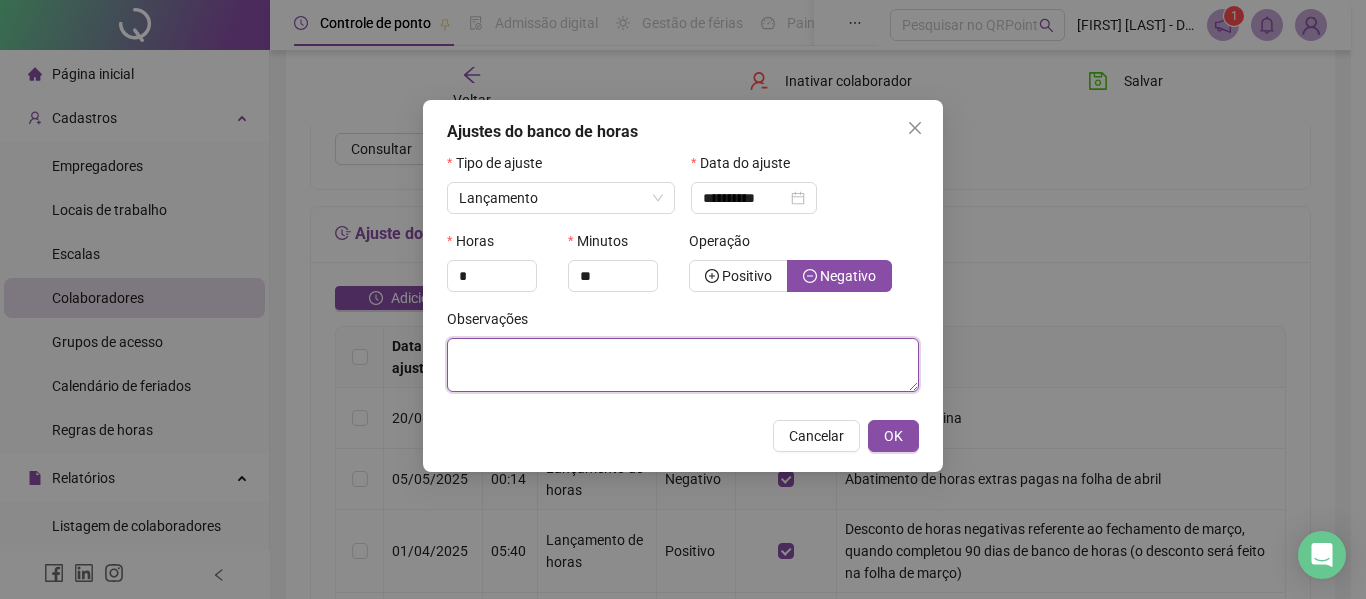 click at bounding box center [683, 365] 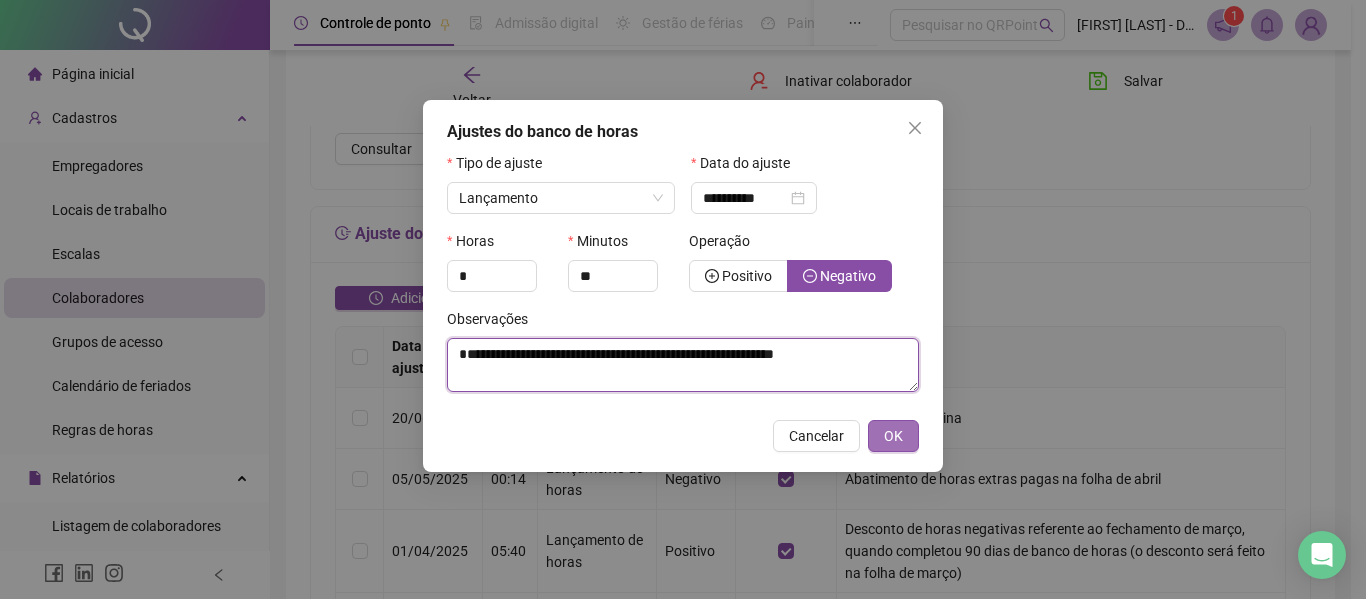 type on "**********" 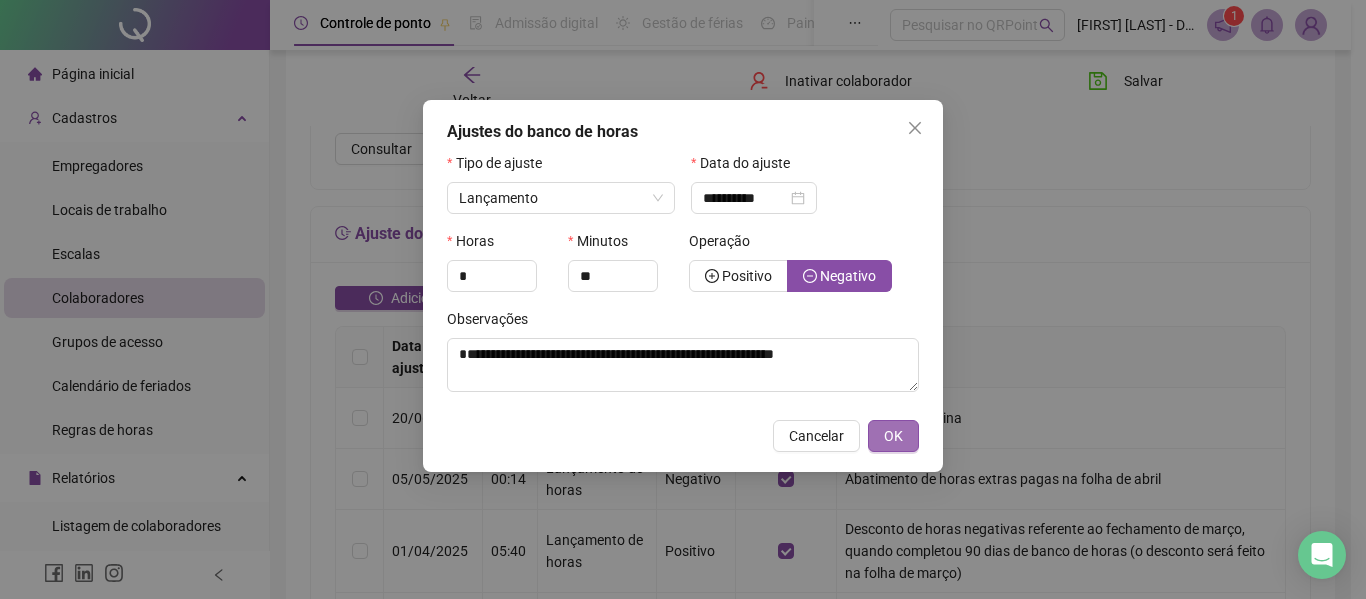 click on "OK" at bounding box center [893, 436] 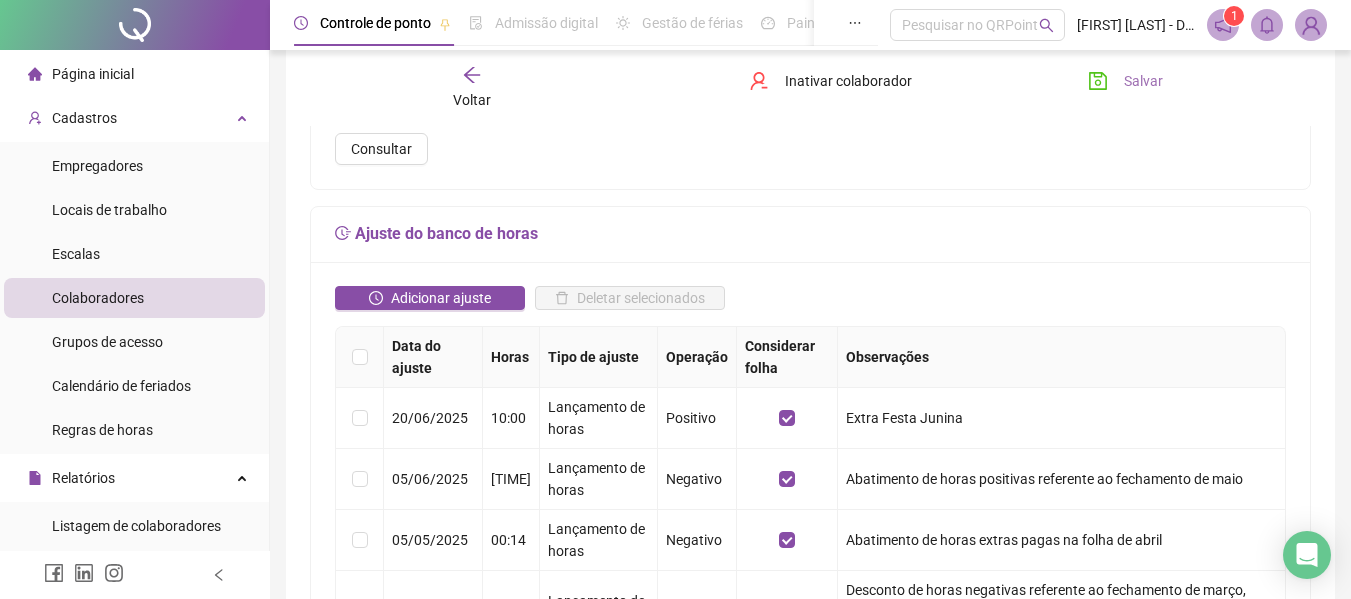 click on "Salvar" at bounding box center [1125, 81] 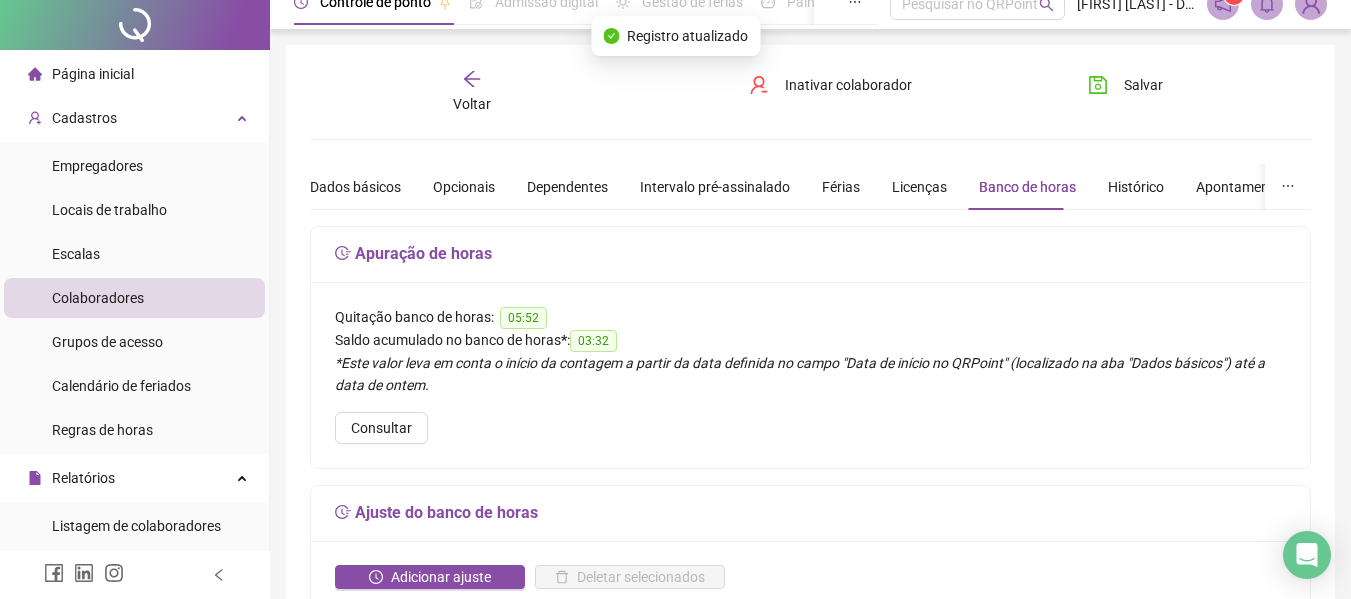 scroll, scrollTop: 0, scrollLeft: 0, axis: both 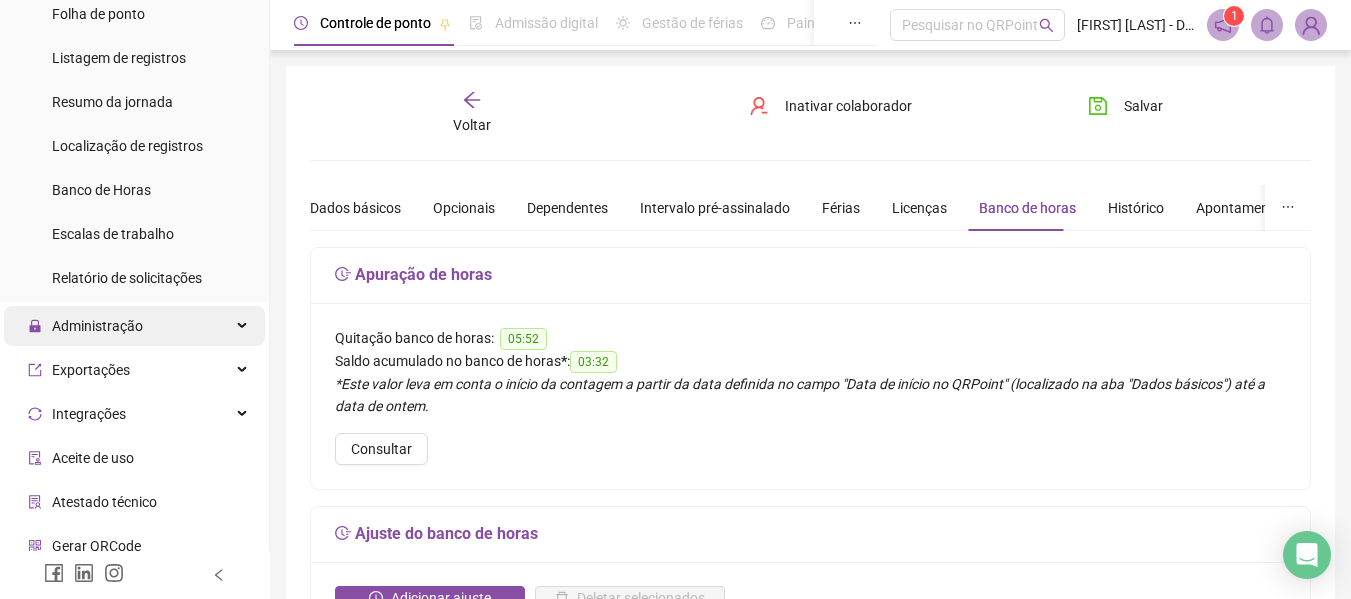 click on "Administração" at bounding box center [97, 326] 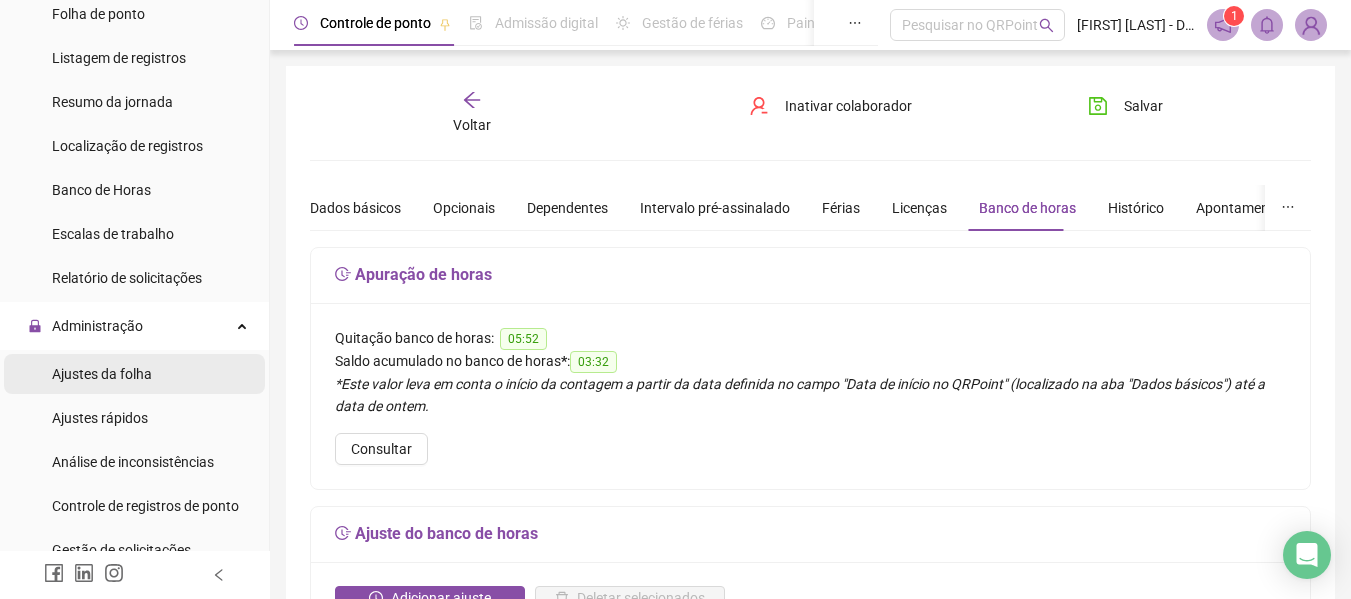 click on "Ajustes da folha" at bounding box center [102, 374] 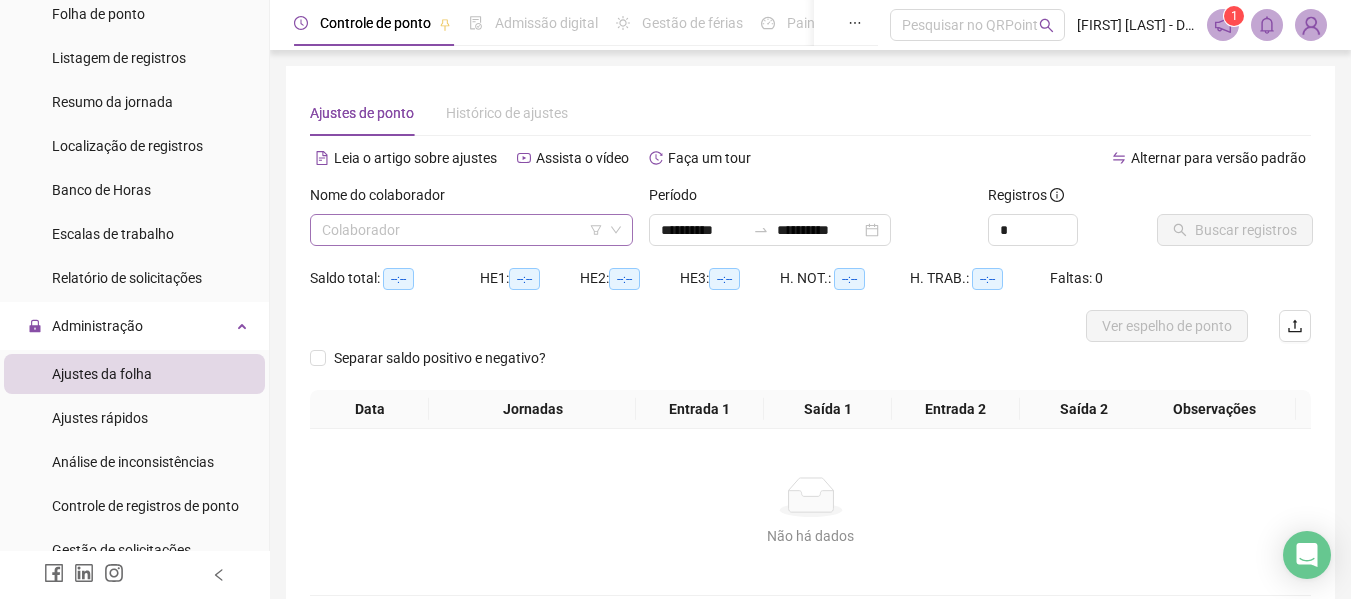 click at bounding box center [462, 230] 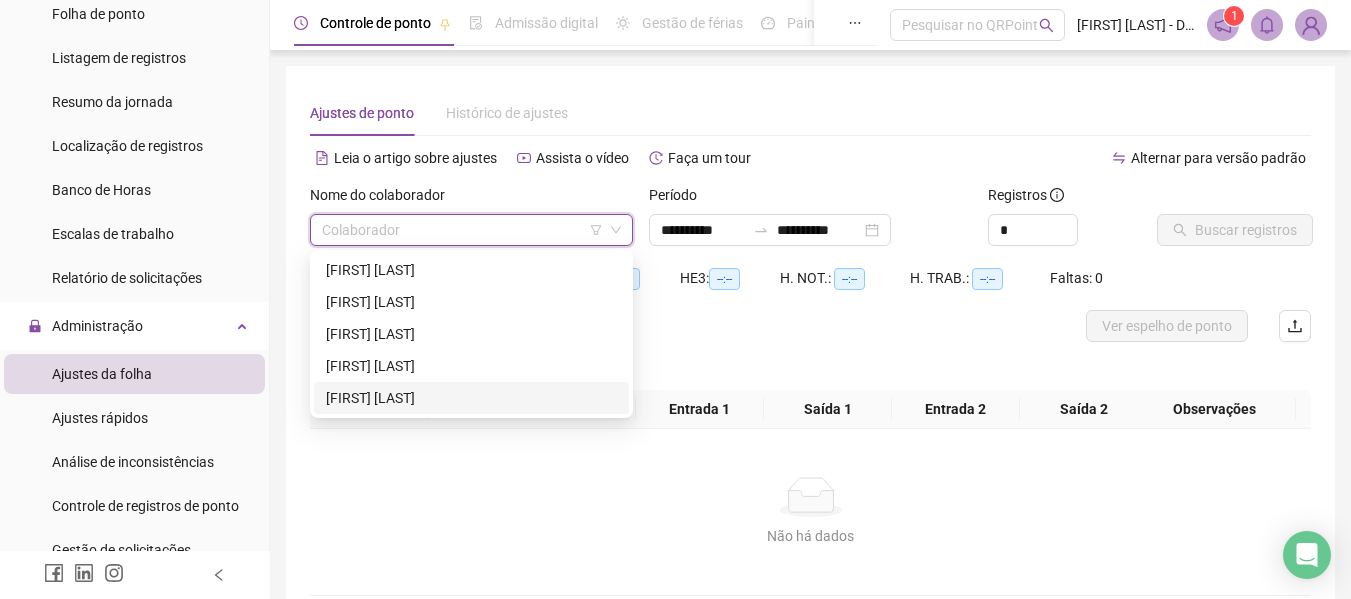 click on "[FIRST] [LAST]" at bounding box center [471, 398] 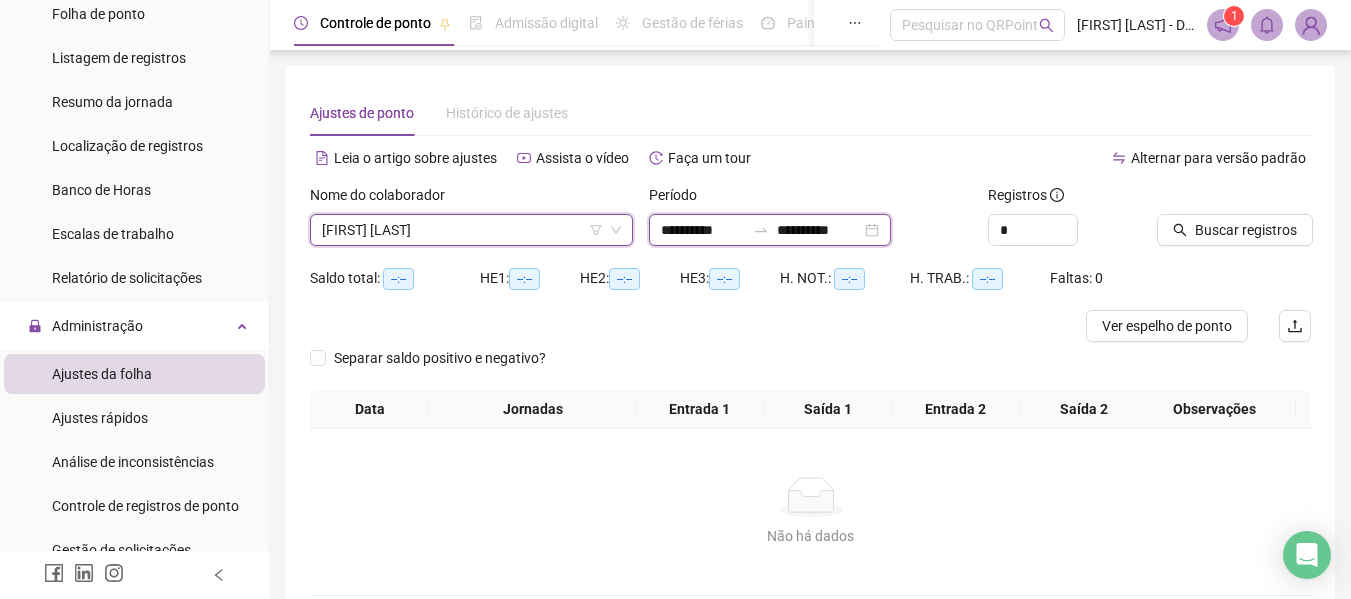 click on "**********" at bounding box center [703, 230] 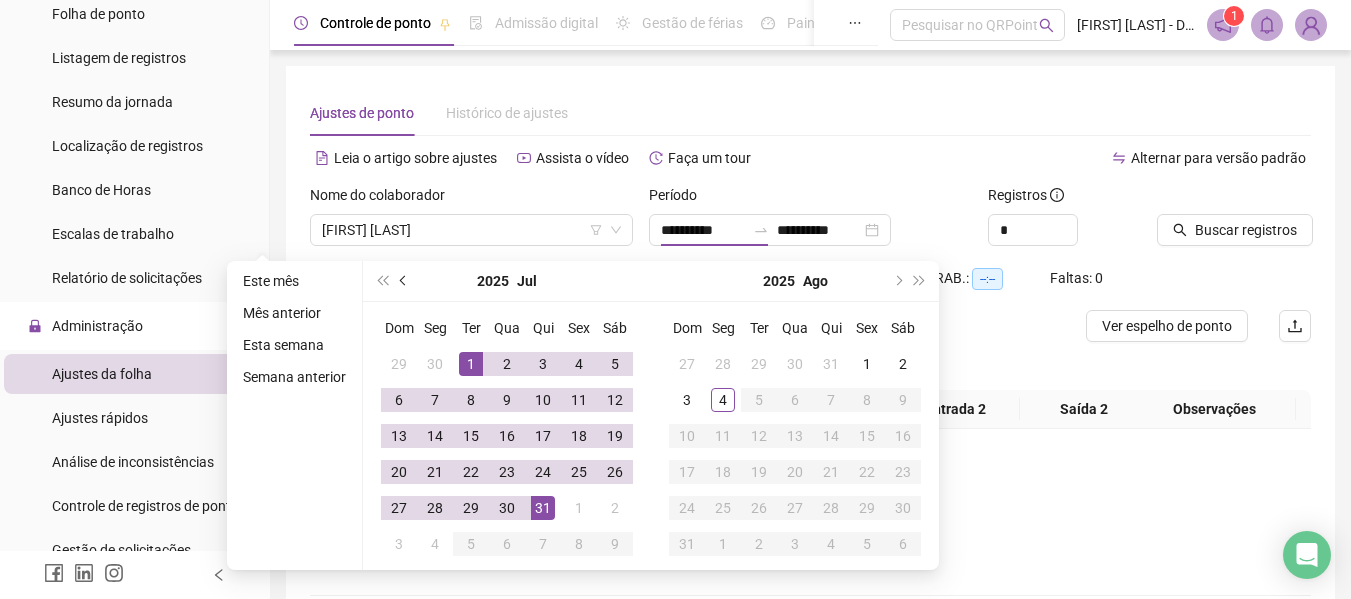 click at bounding box center [405, 281] 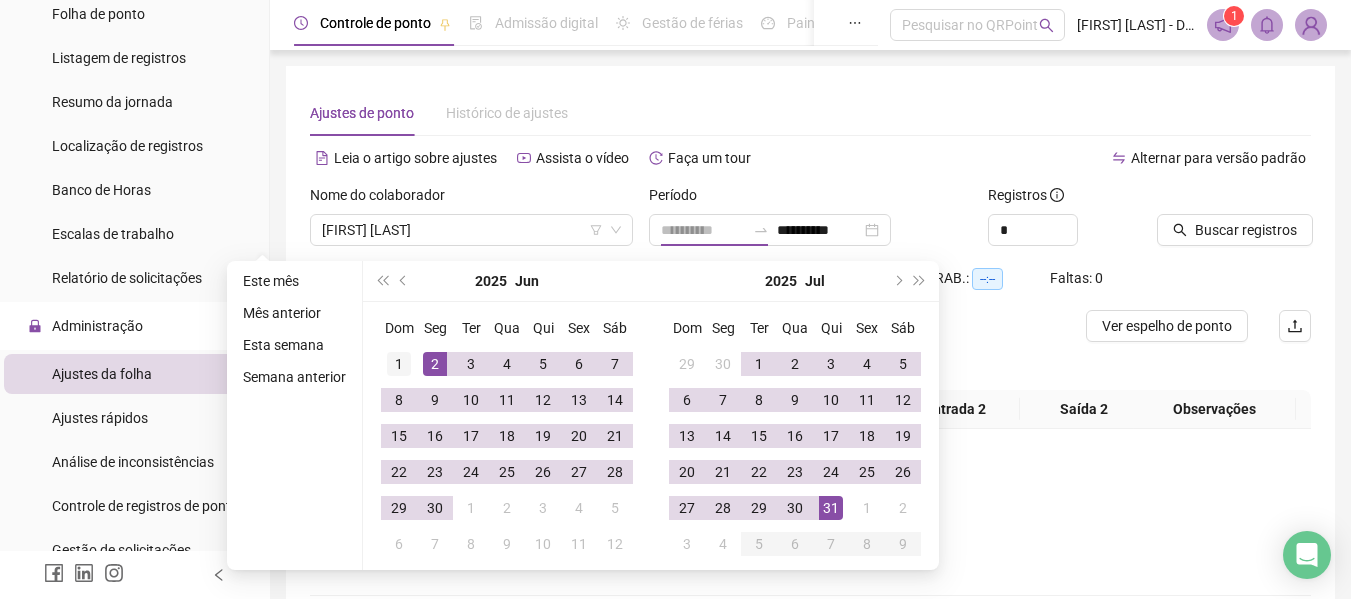 type on "**********" 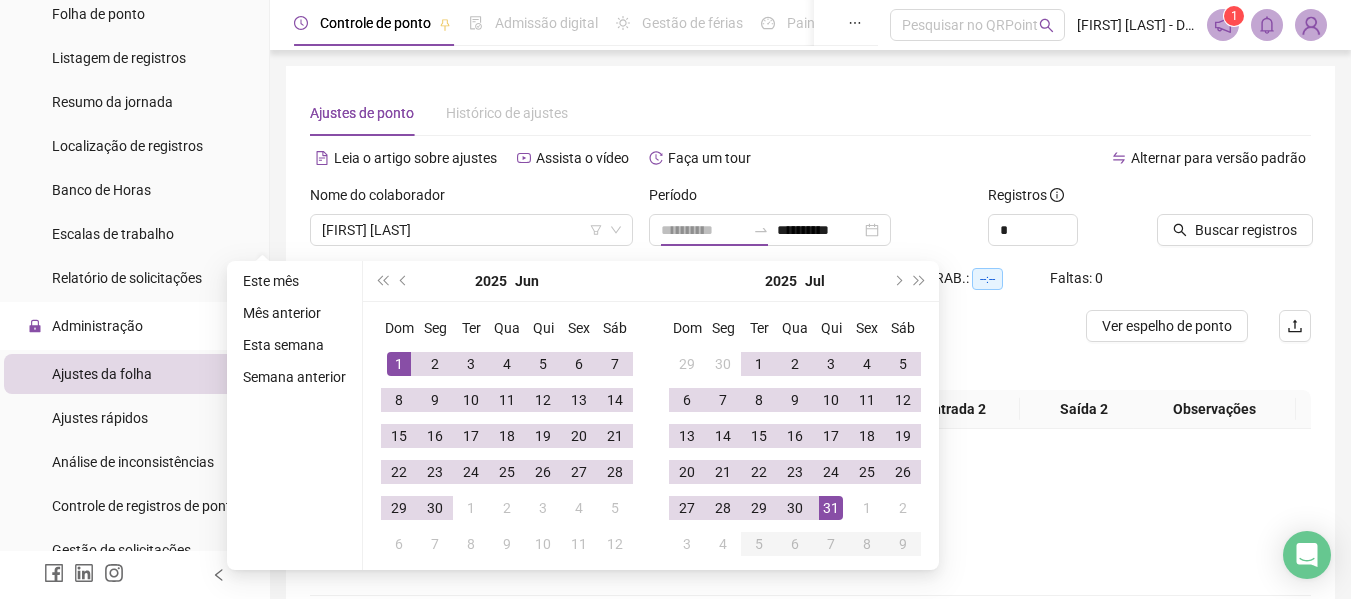 click on "1" at bounding box center [399, 364] 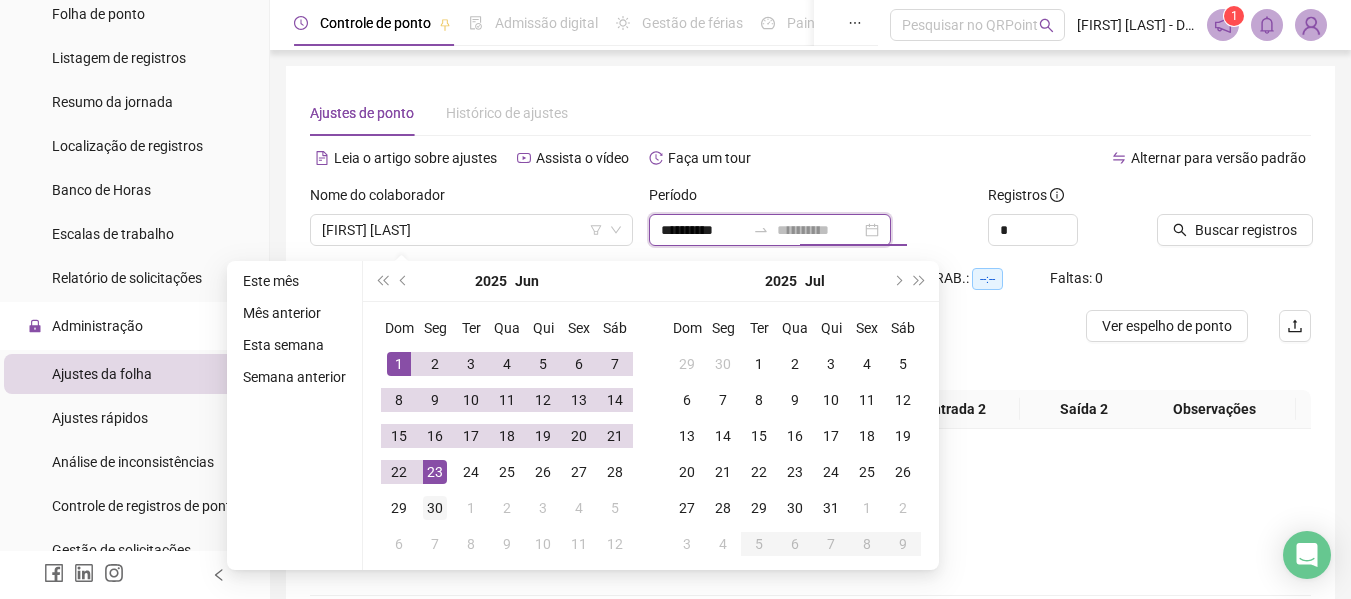 type on "**********" 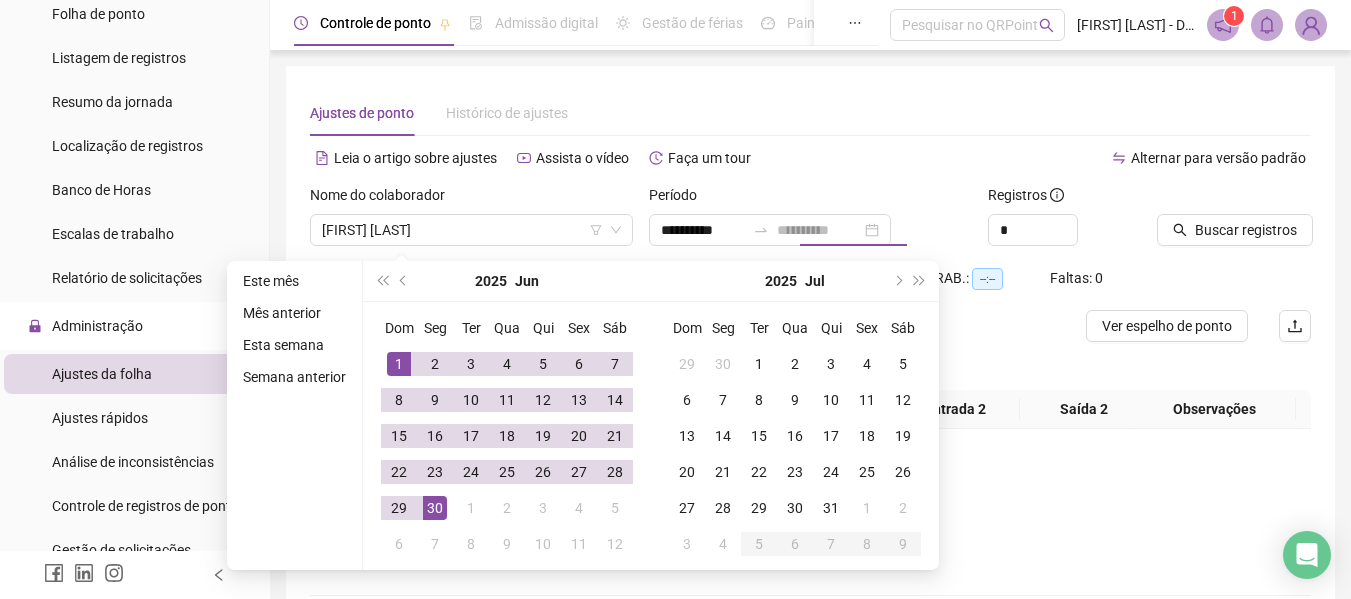 click on "30" at bounding box center [435, 508] 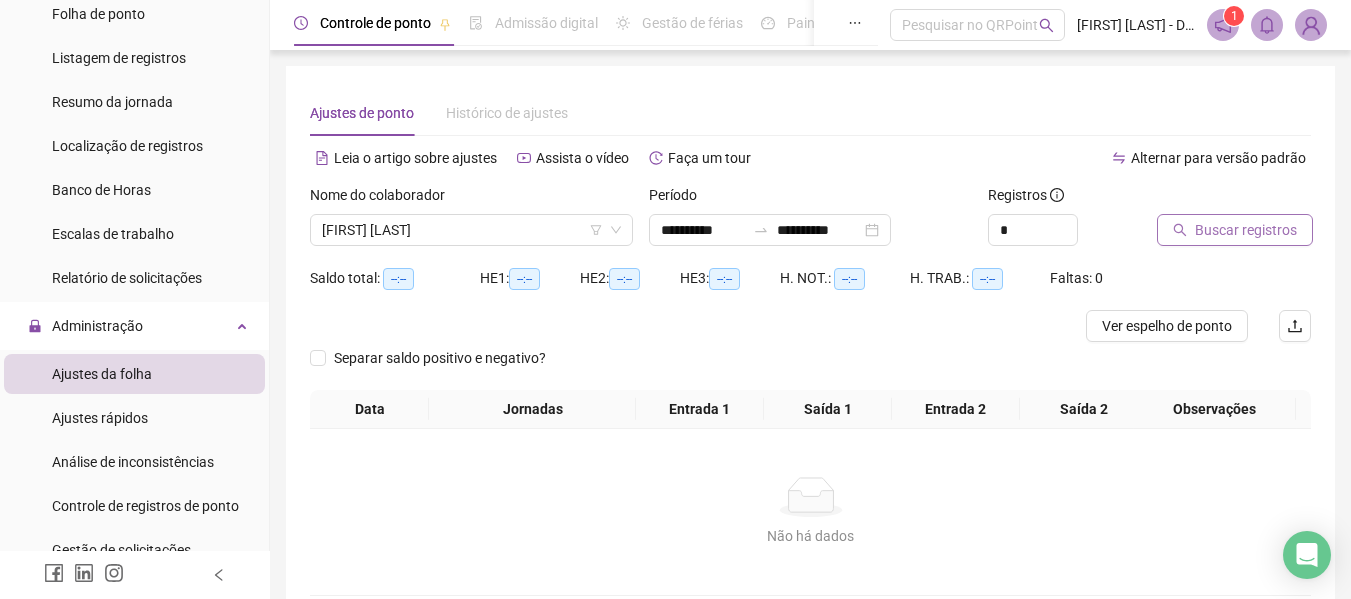click on "Buscar registros" at bounding box center (1246, 230) 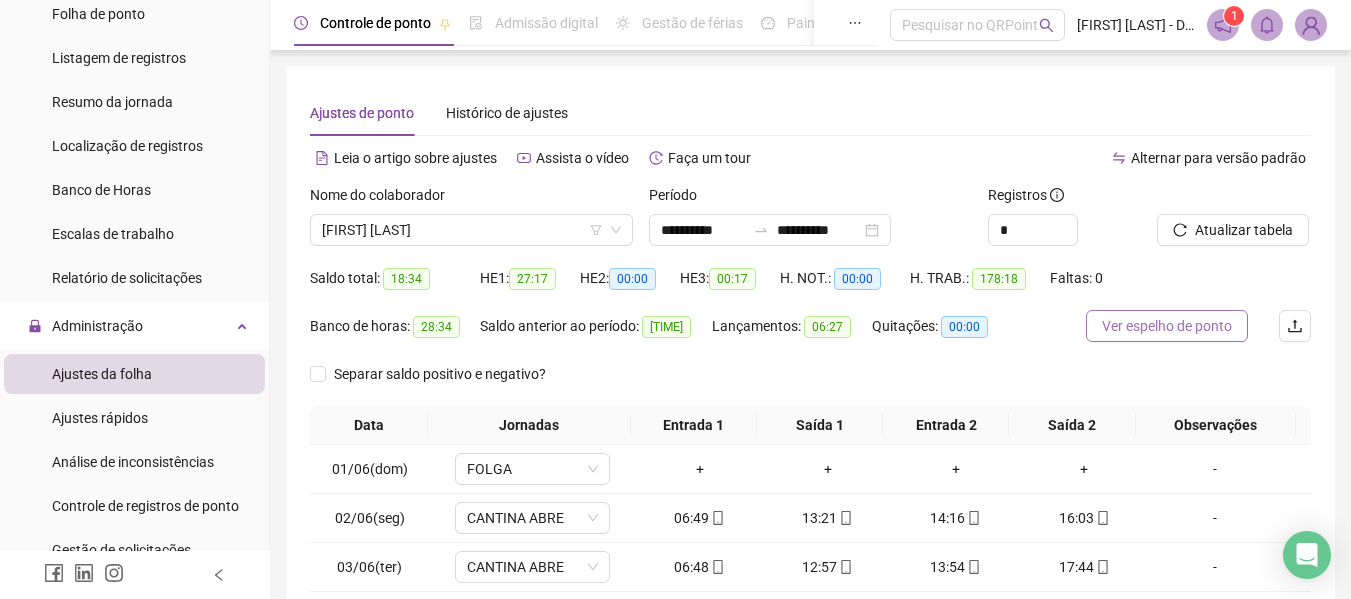 click on "Ver espelho de ponto" at bounding box center (1167, 326) 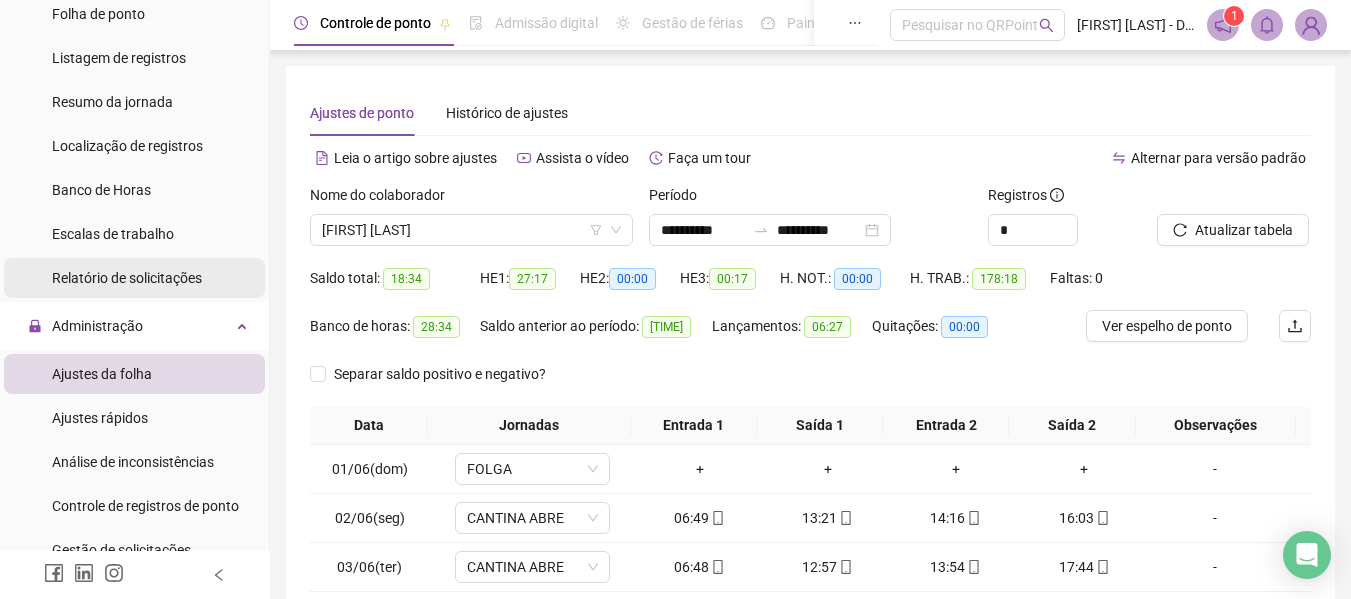 click on "Relatório de solicitações" at bounding box center [127, 278] 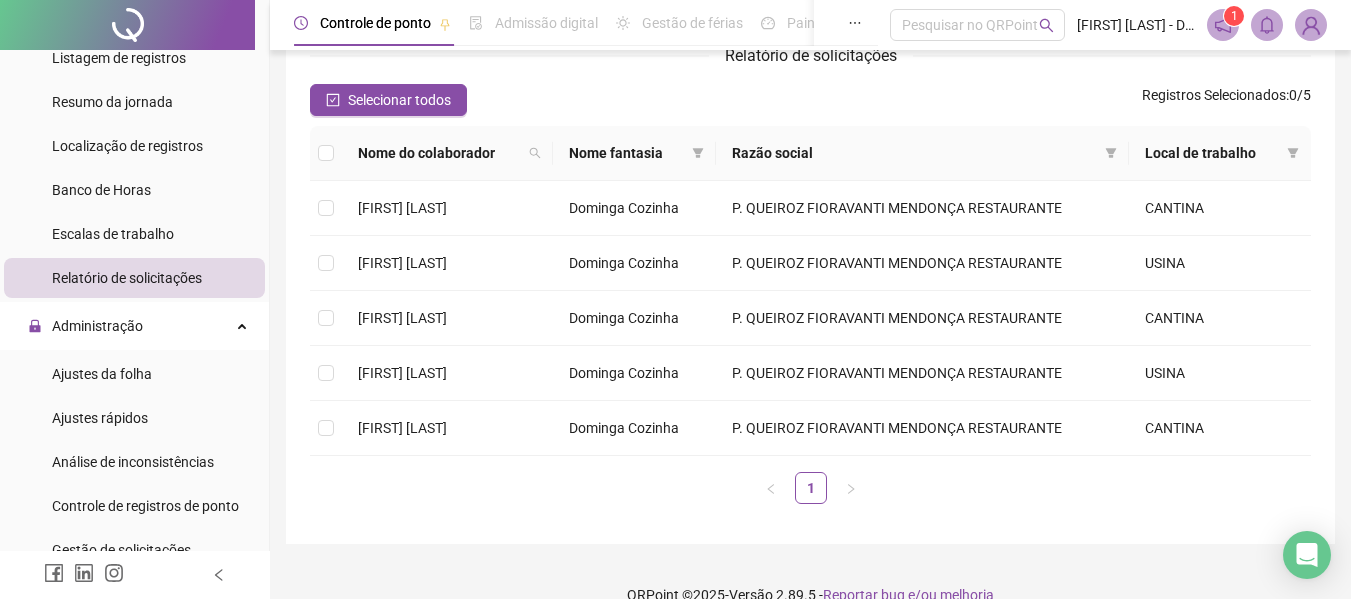 scroll, scrollTop: 188, scrollLeft: 0, axis: vertical 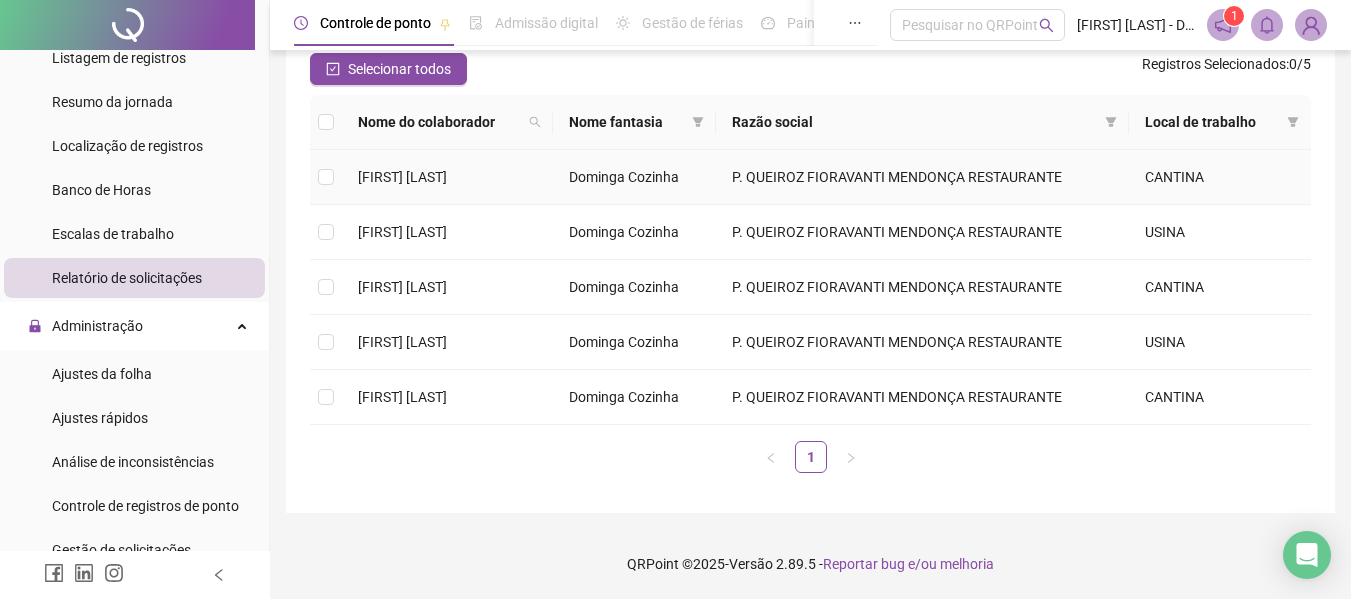 click on "P. QUEIROZ FIORAVANTI MENDONÇA RESTAURANTE" at bounding box center (923, 177) 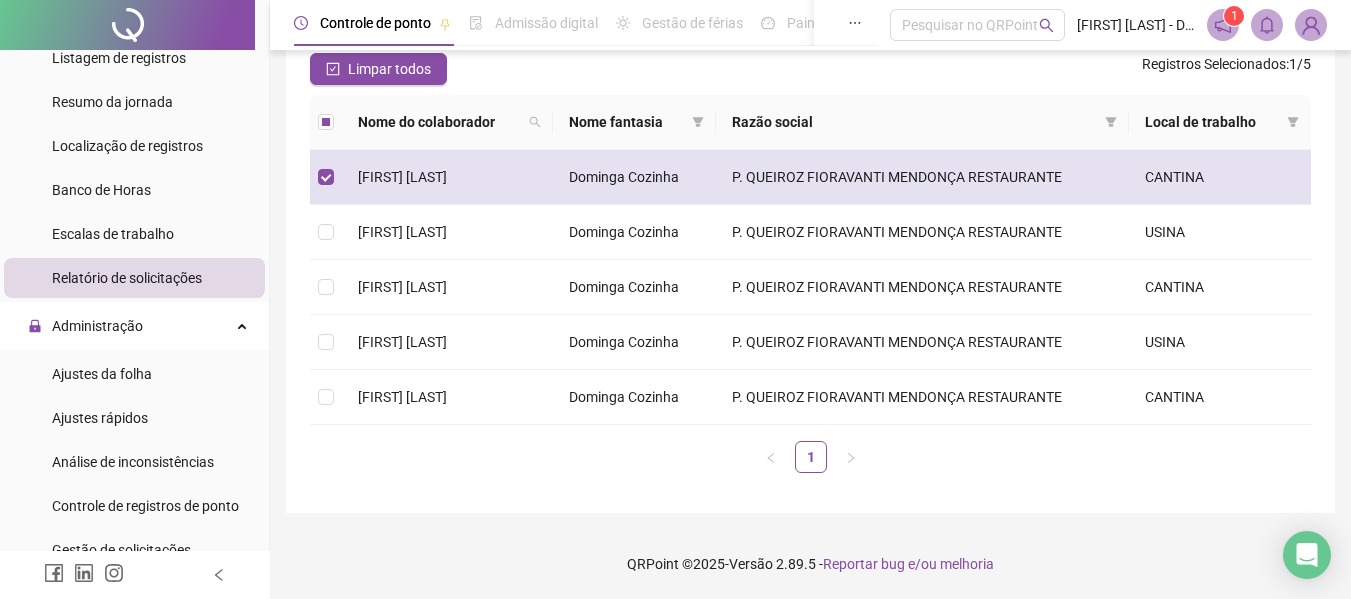 click on "P. QUEIROZ FIORAVANTI MENDONÇA RESTAURANTE" at bounding box center [923, 177] 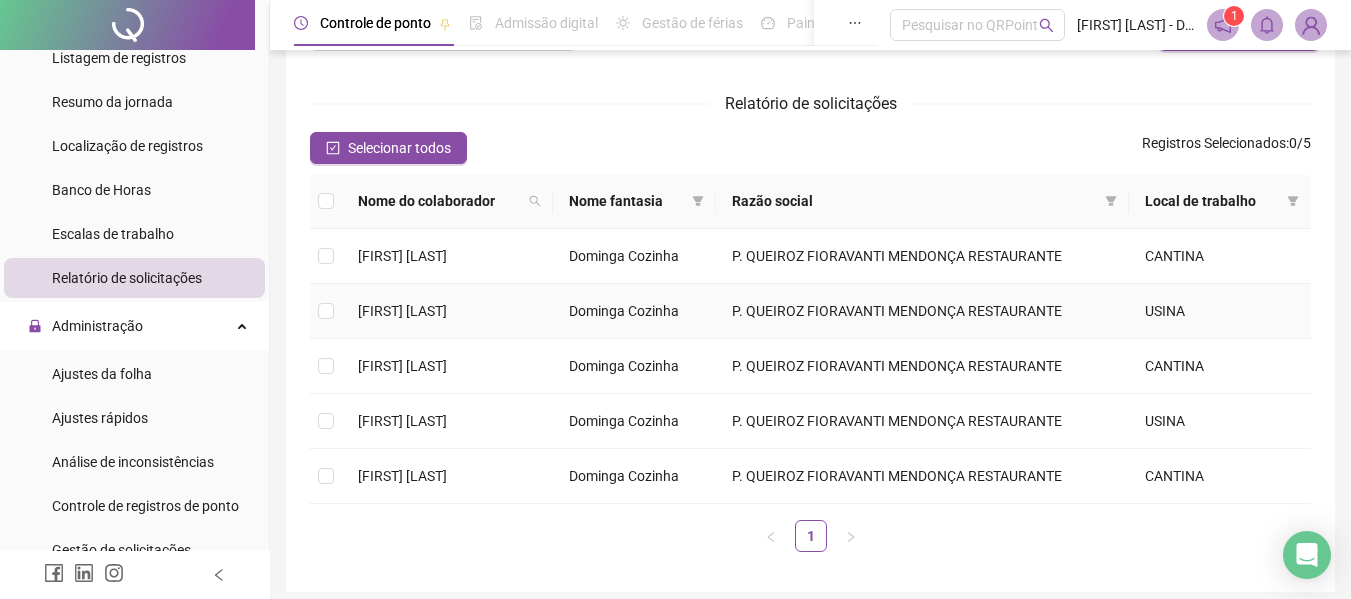 scroll, scrollTop: 0, scrollLeft: 0, axis: both 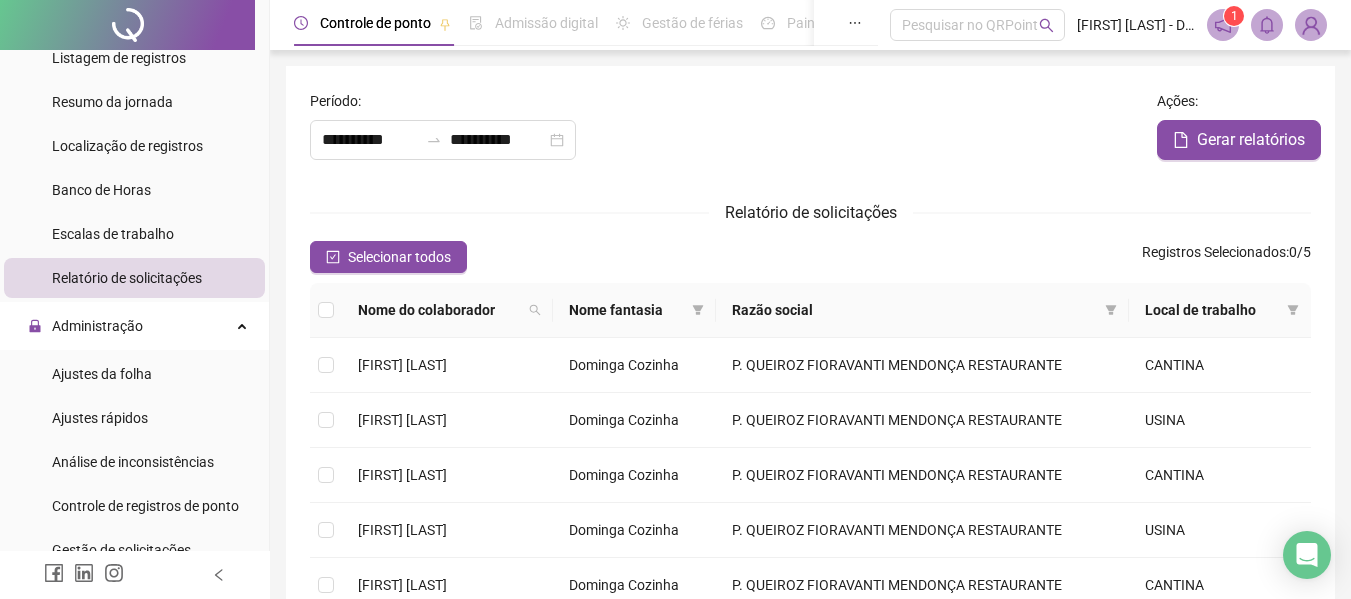 click on "Relatório de solicitações" at bounding box center [127, 278] 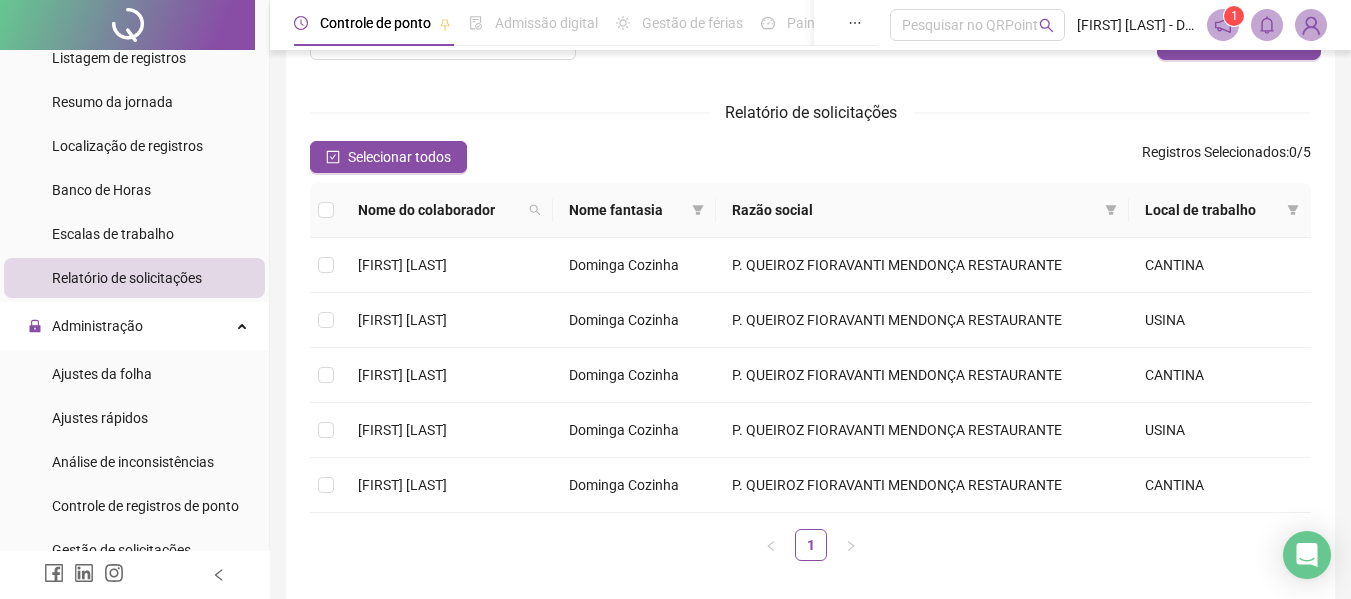 scroll, scrollTop: 188, scrollLeft: 0, axis: vertical 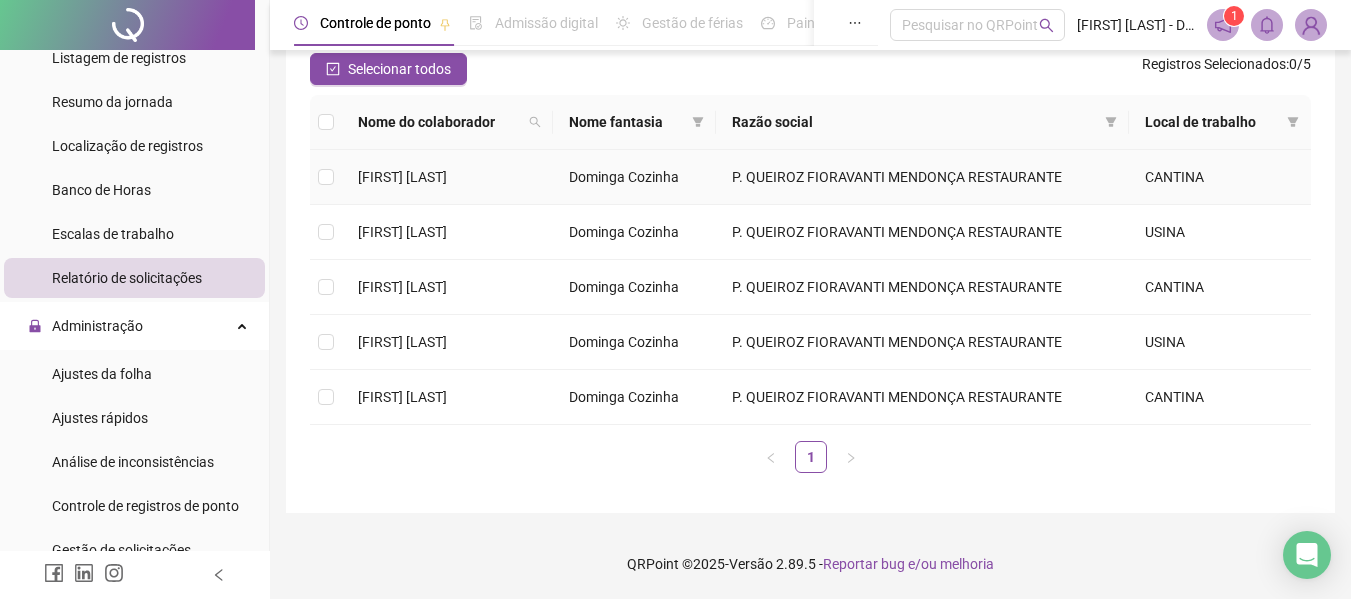click on "P. QUEIROZ FIORAVANTI MENDONÇA RESTAURANTE" at bounding box center [923, 177] 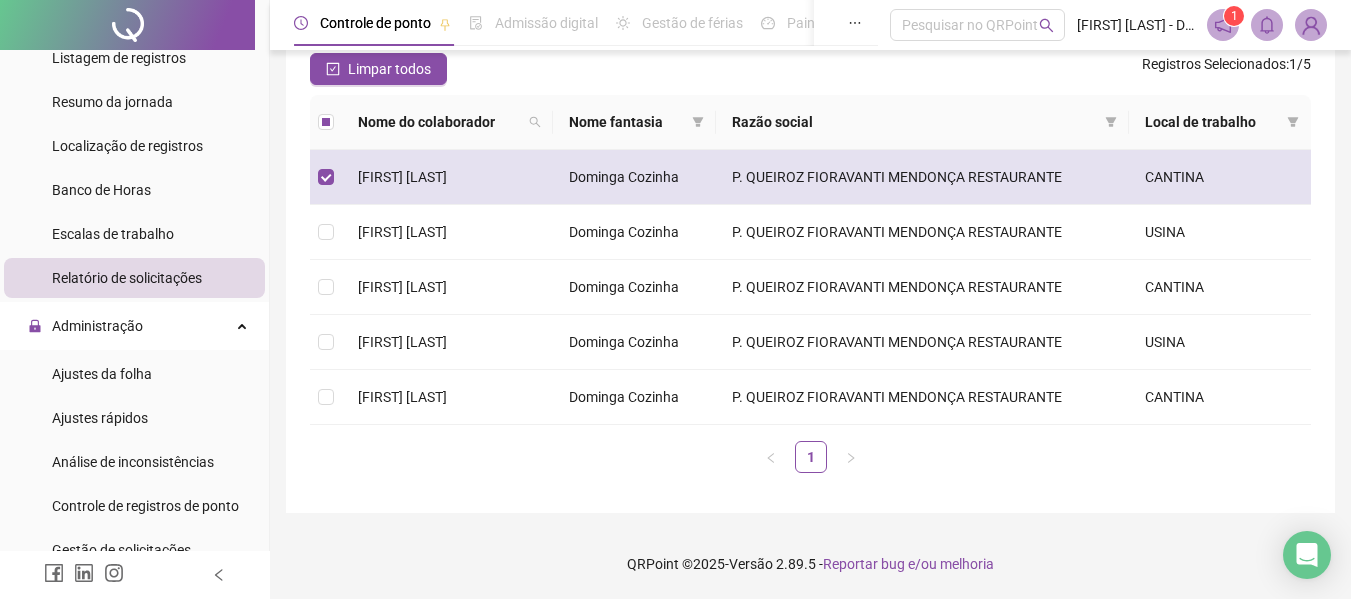 click on "P. QUEIROZ FIORAVANTI MENDONÇA RESTAURANTE" at bounding box center (923, 177) 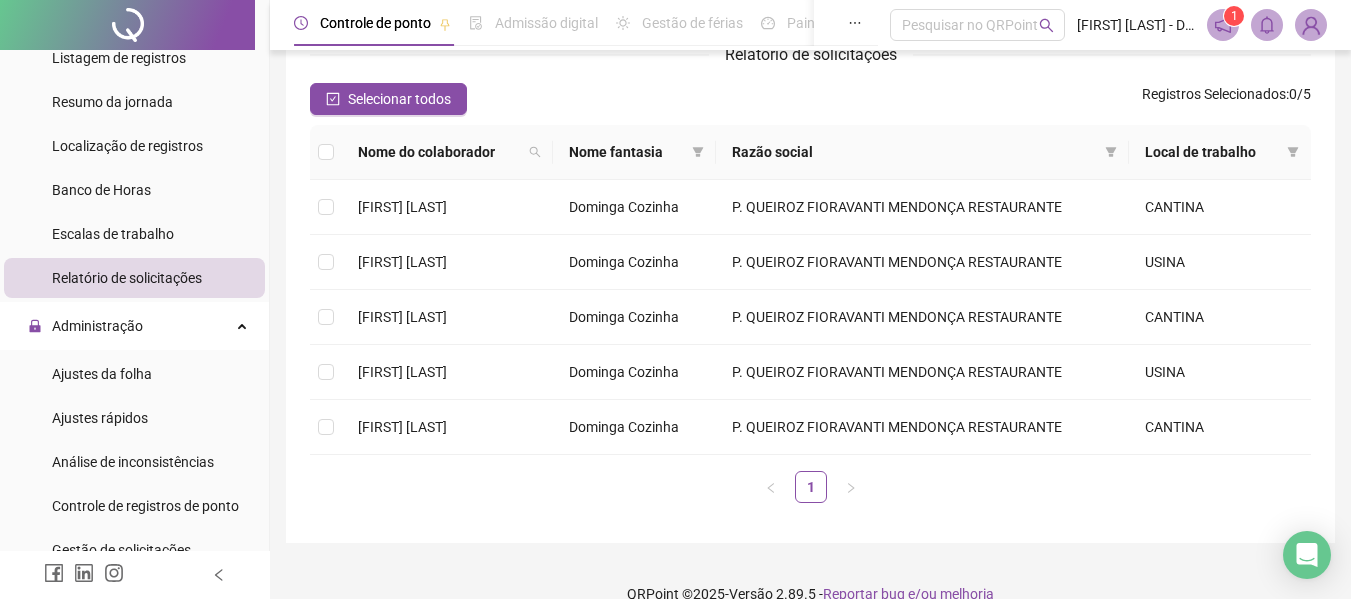 scroll, scrollTop: 188, scrollLeft: 0, axis: vertical 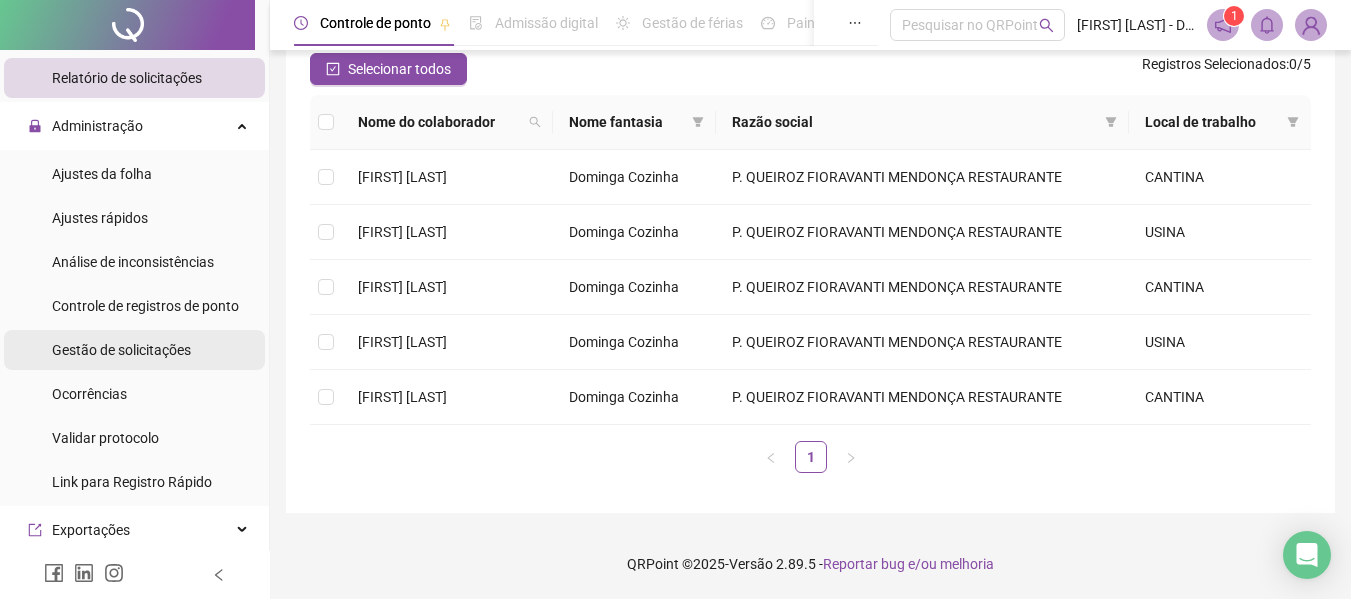 click on "Gestão de solicitações" at bounding box center [121, 350] 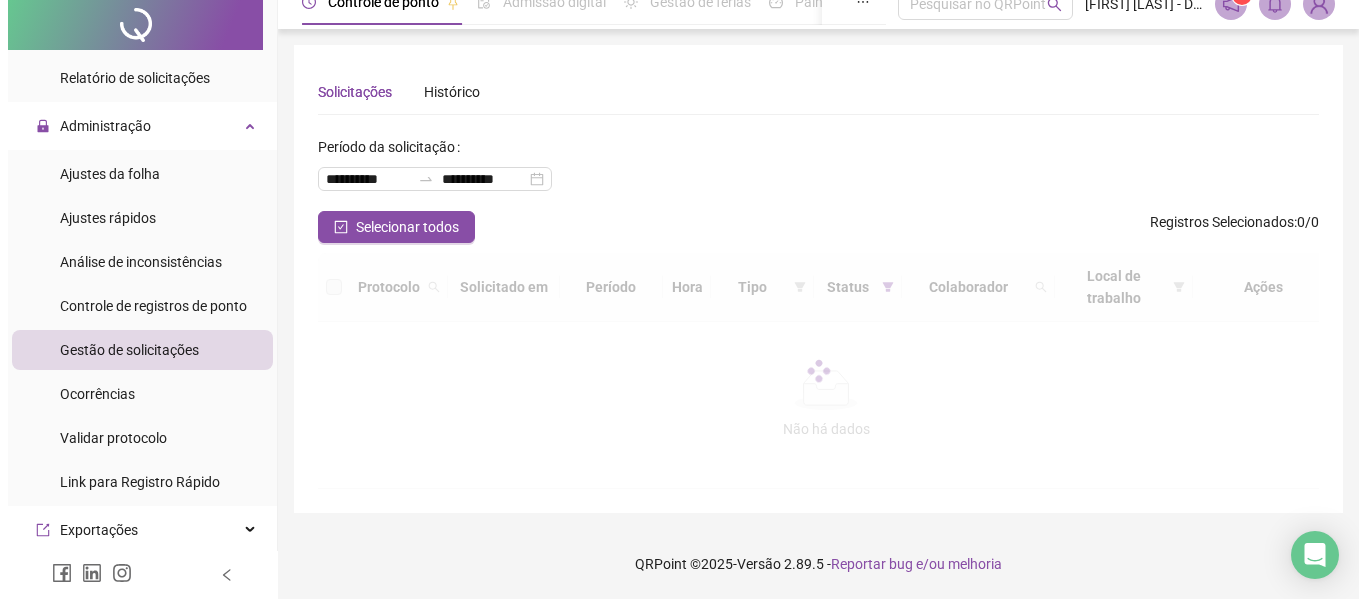 scroll, scrollTop: 0, scrollLeft: 0, axis: both 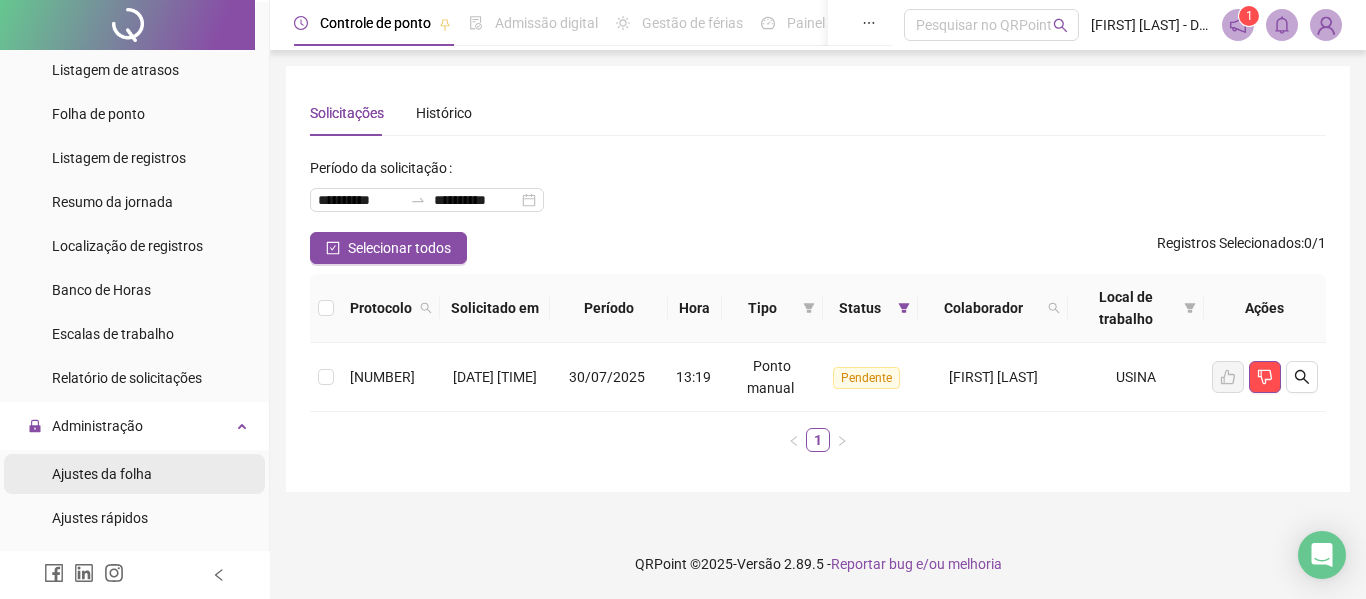 click on "Ajustes da folha" at bounding box center [102, 474] 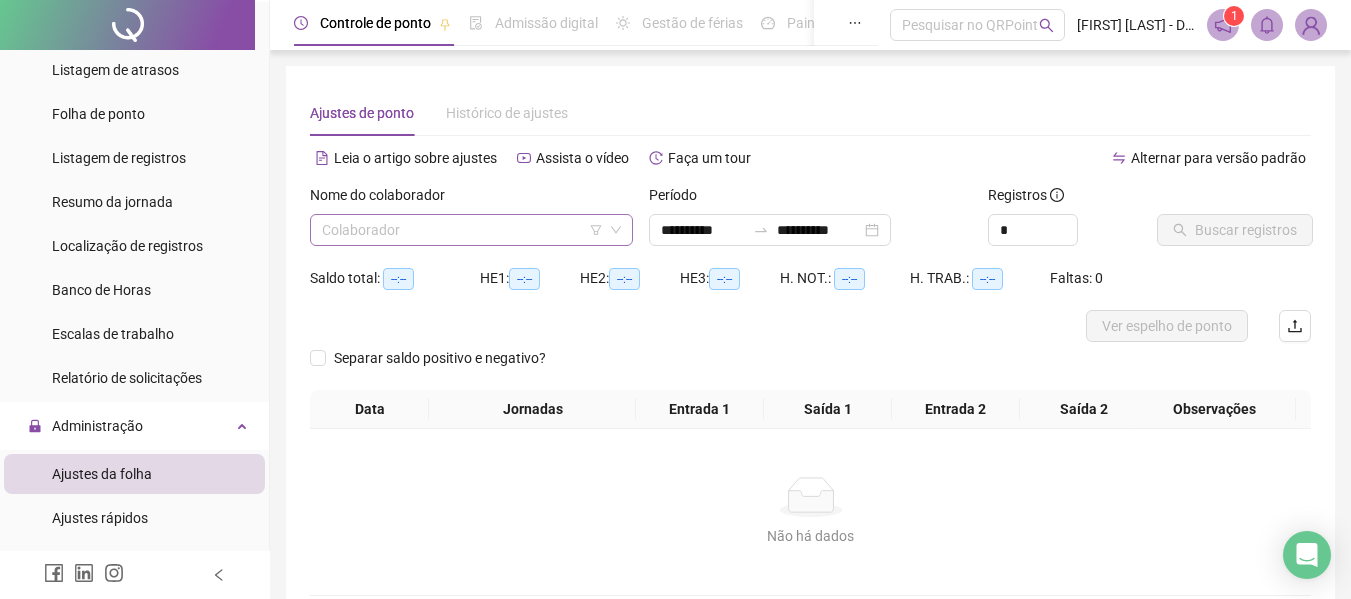 click at bounding box center (462, 230) 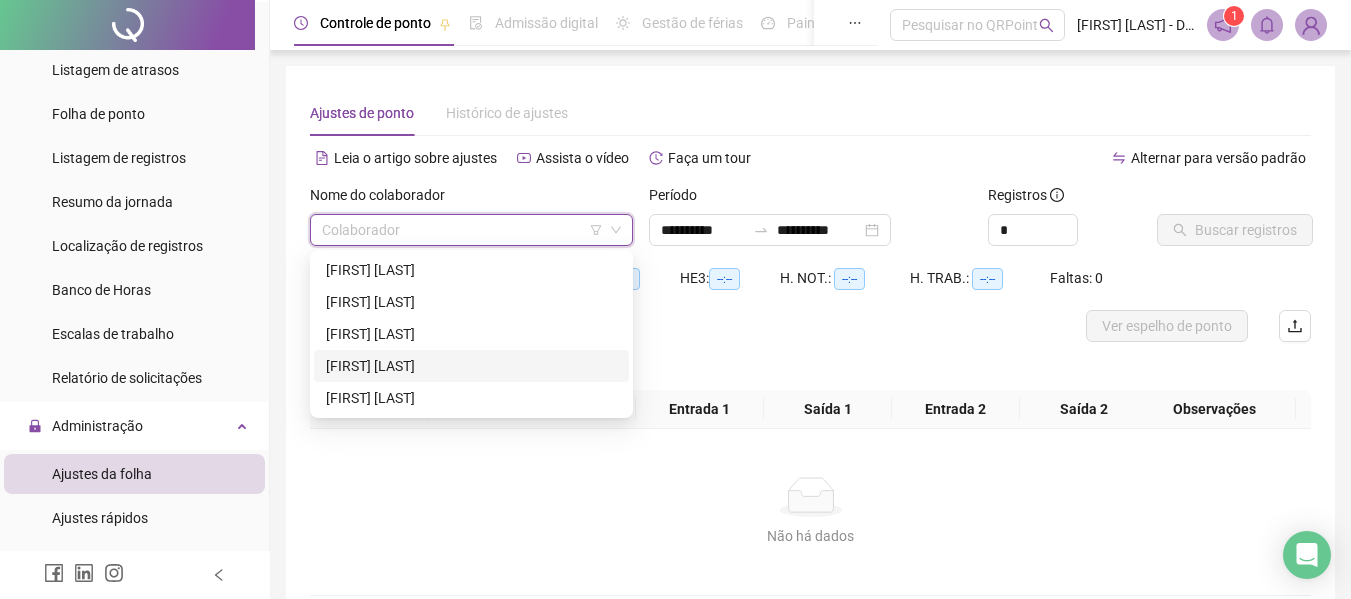 click on "[FIRST] [LAST]" at bounding box center [471, 366] 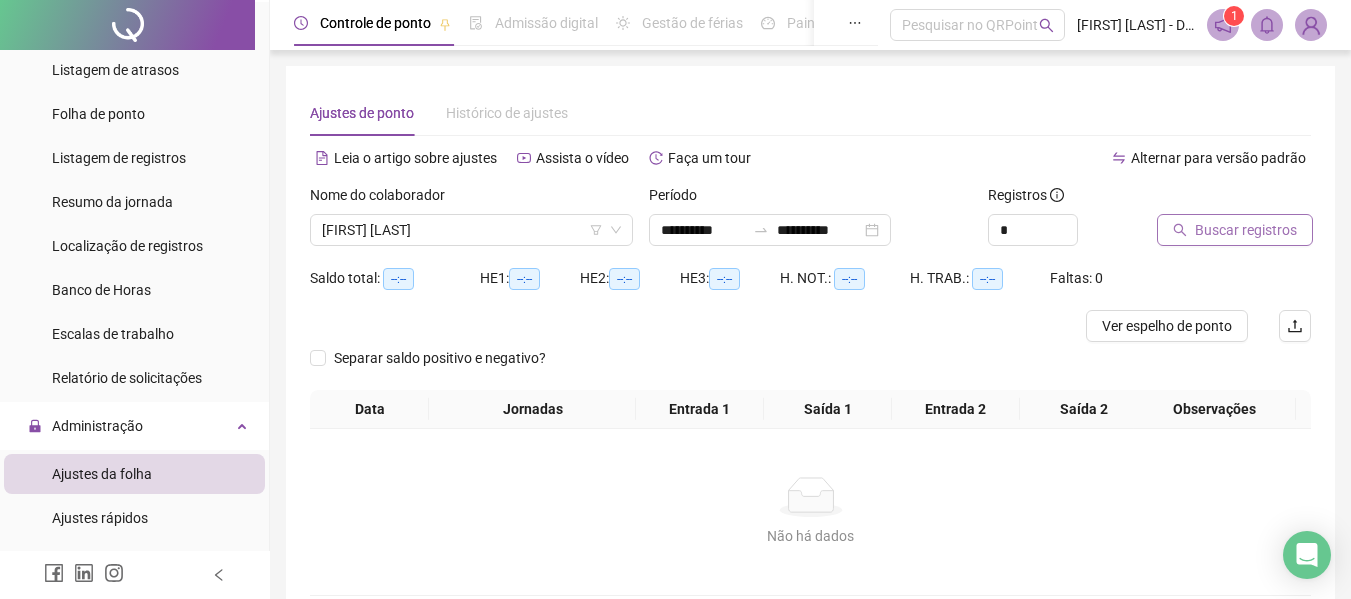click on "Buscar registros" at bounding box center (1246, 230) 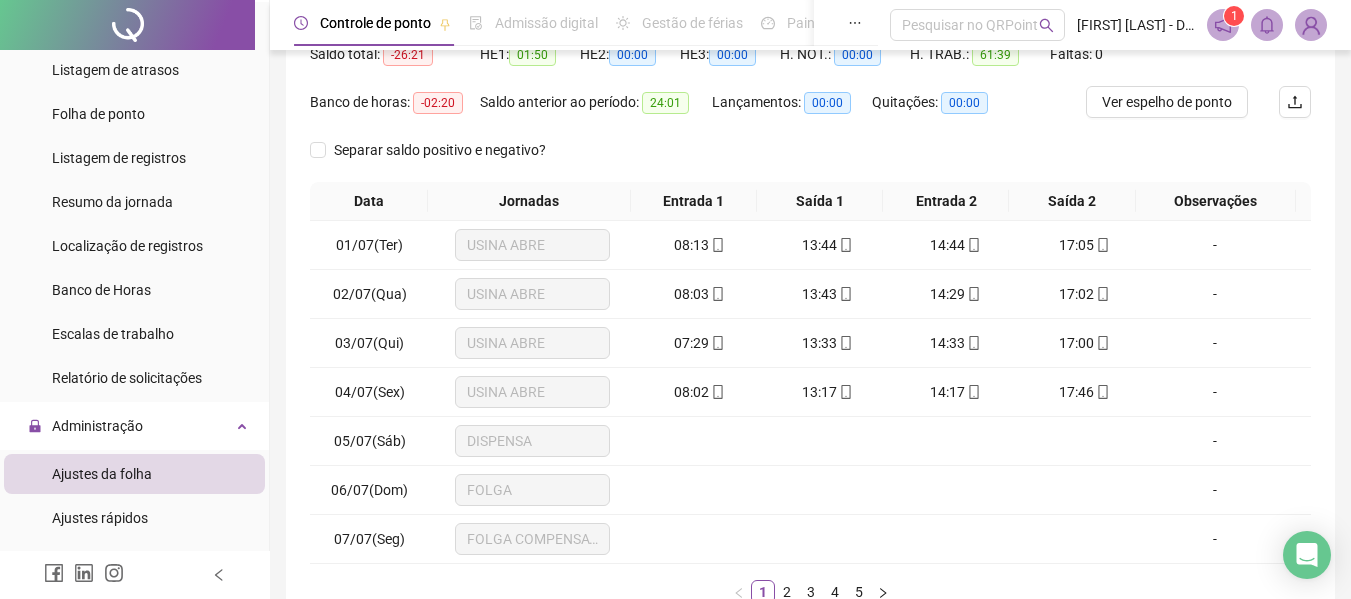 scroll, scrollTop: 355, scrollLeft: 0, axis: vertical 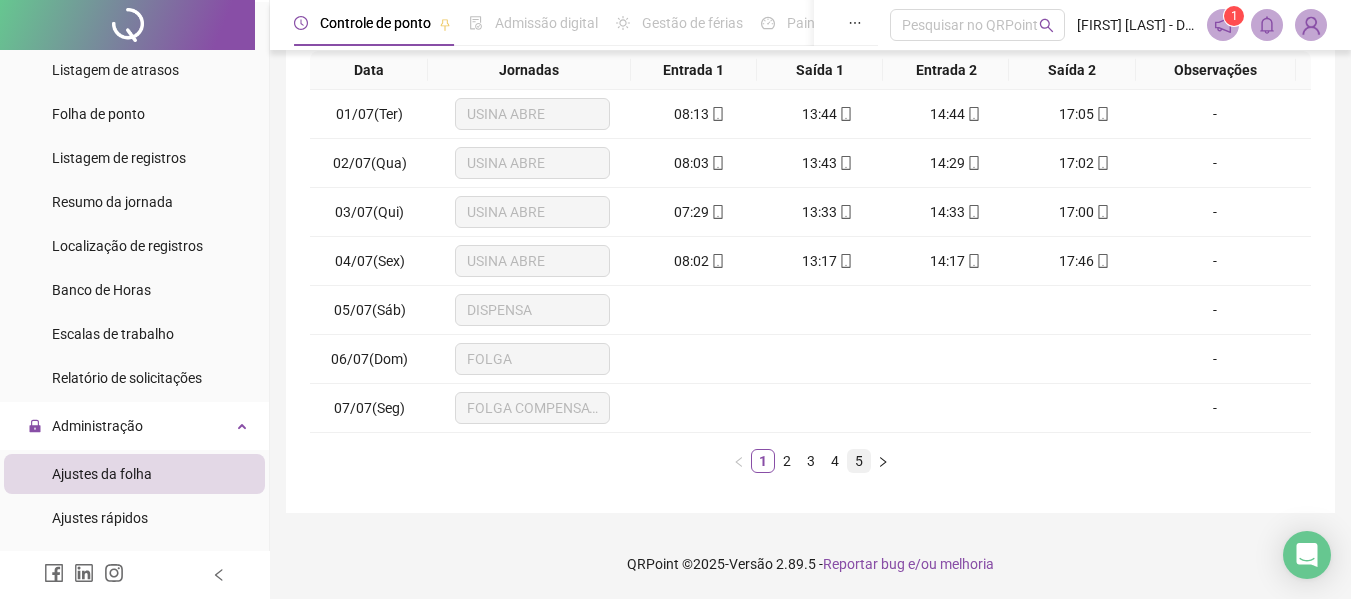 click on "5" at bounding box center (859, 461) 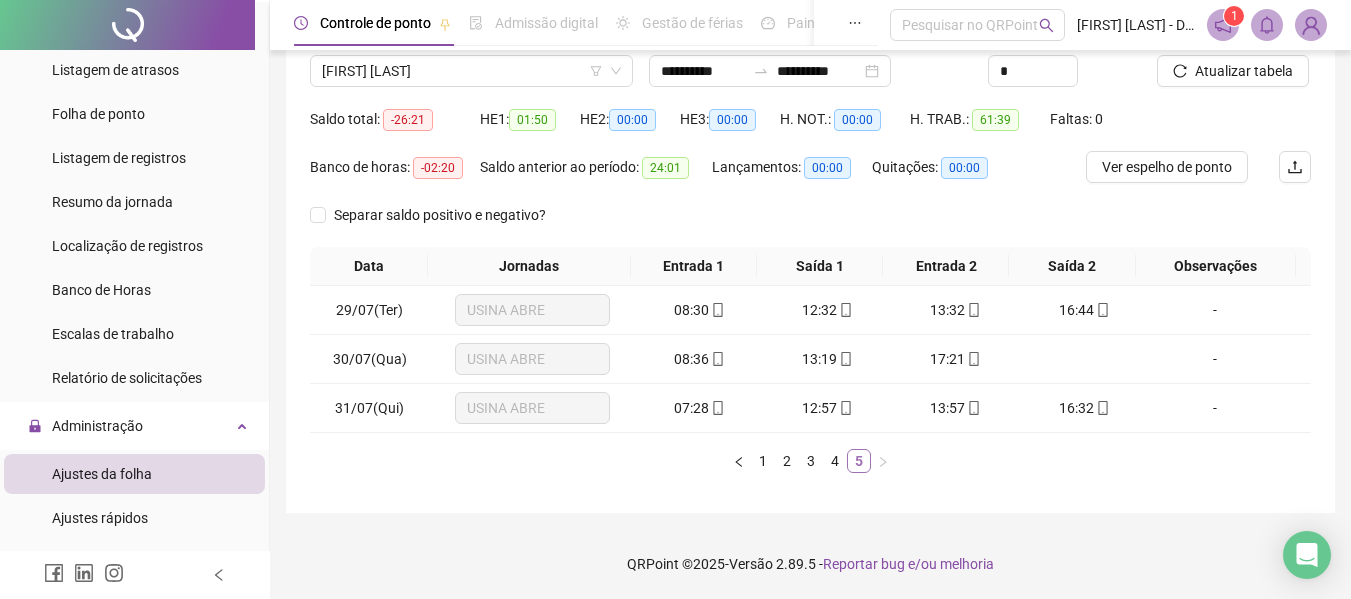 scroll, scrollTop: 159, scrollLeft: 0, axis: vertical 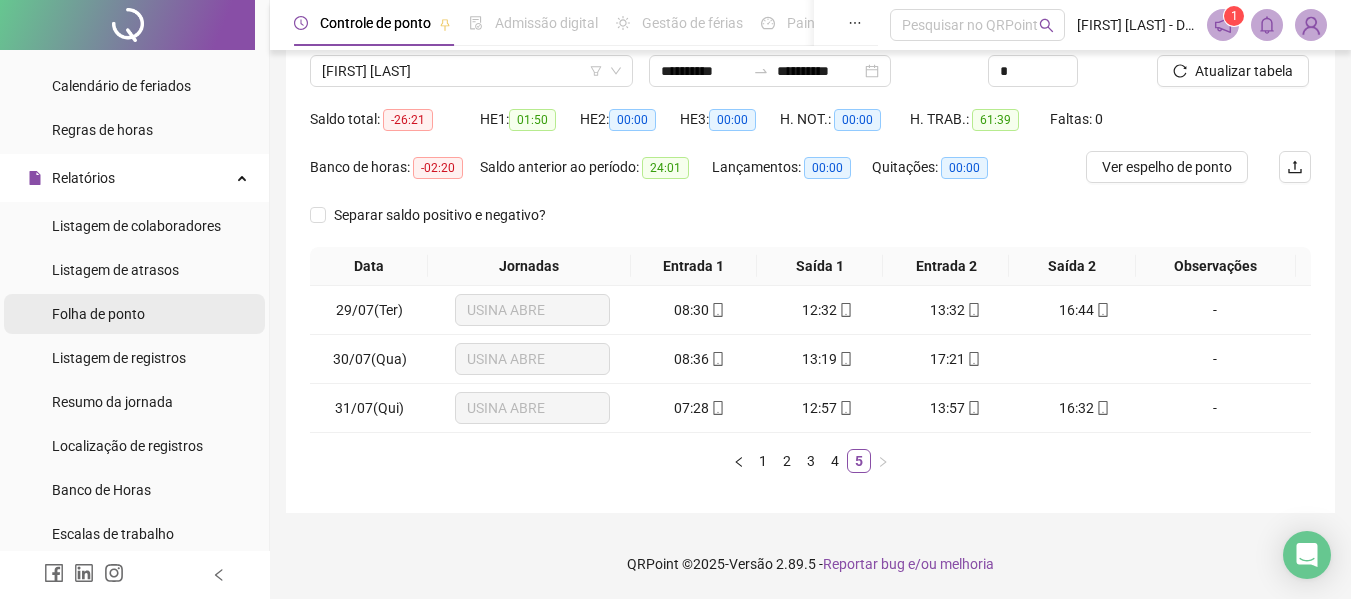 click on "Folha de ponto" at bounding box center (98, 314) 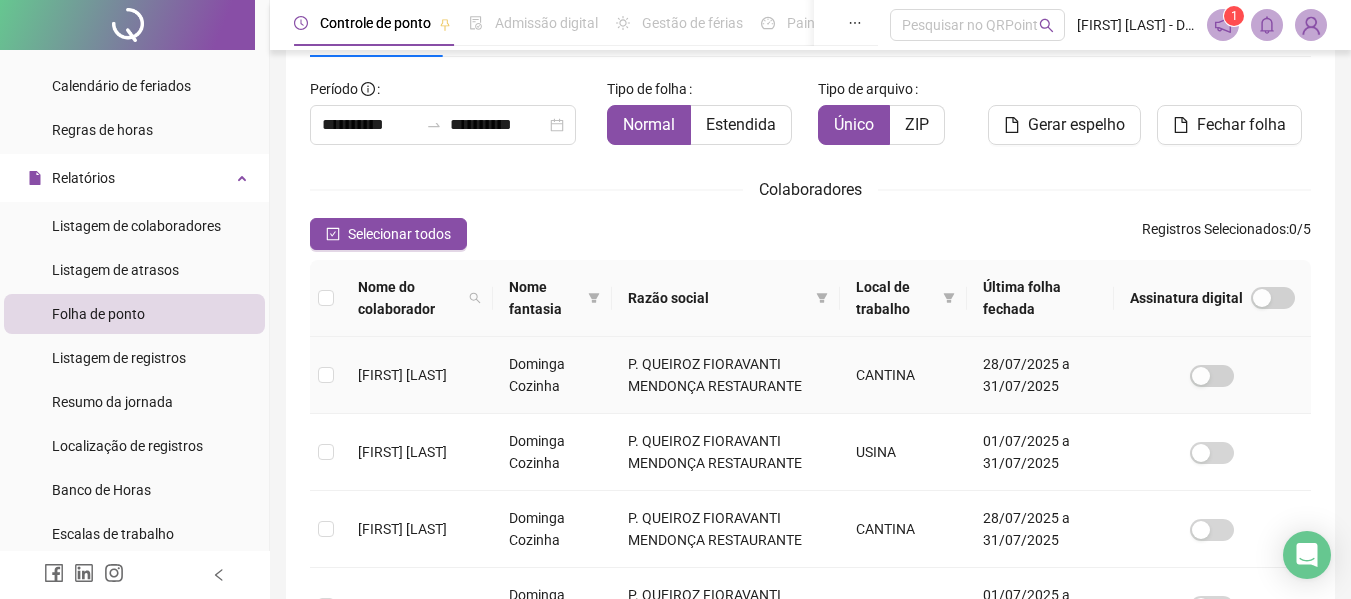 scroll, scrollTop: 408, scrollLeft: 0, axis: vertical 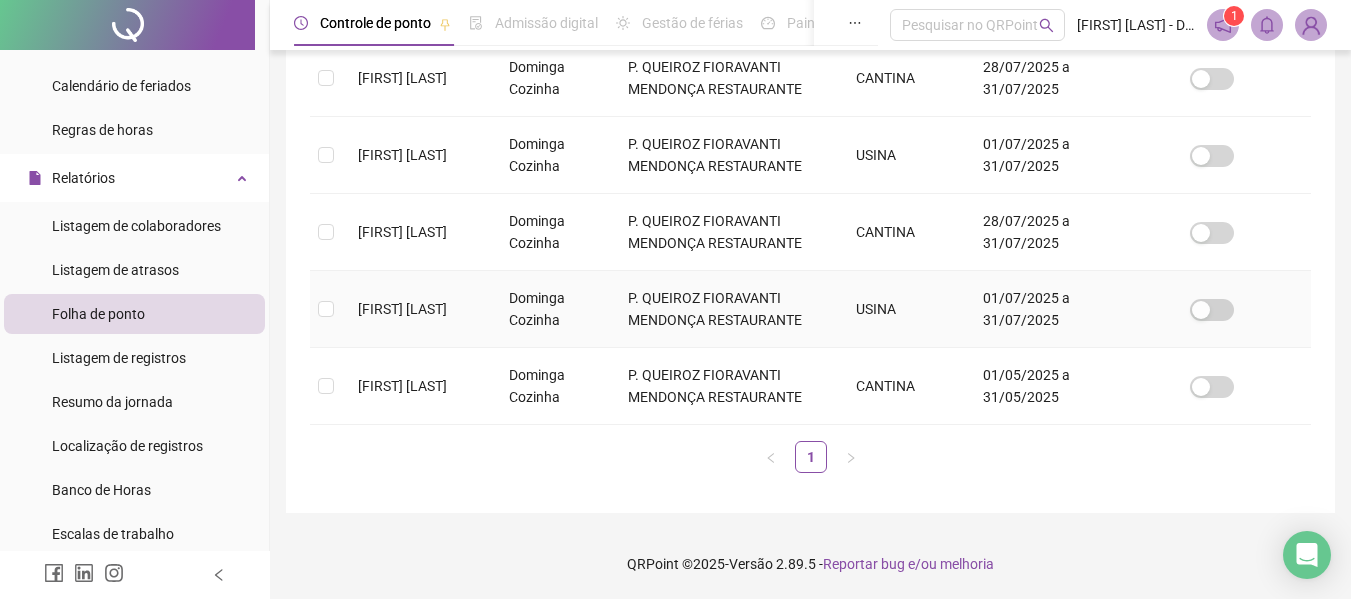click at bounding box center (326, 309) 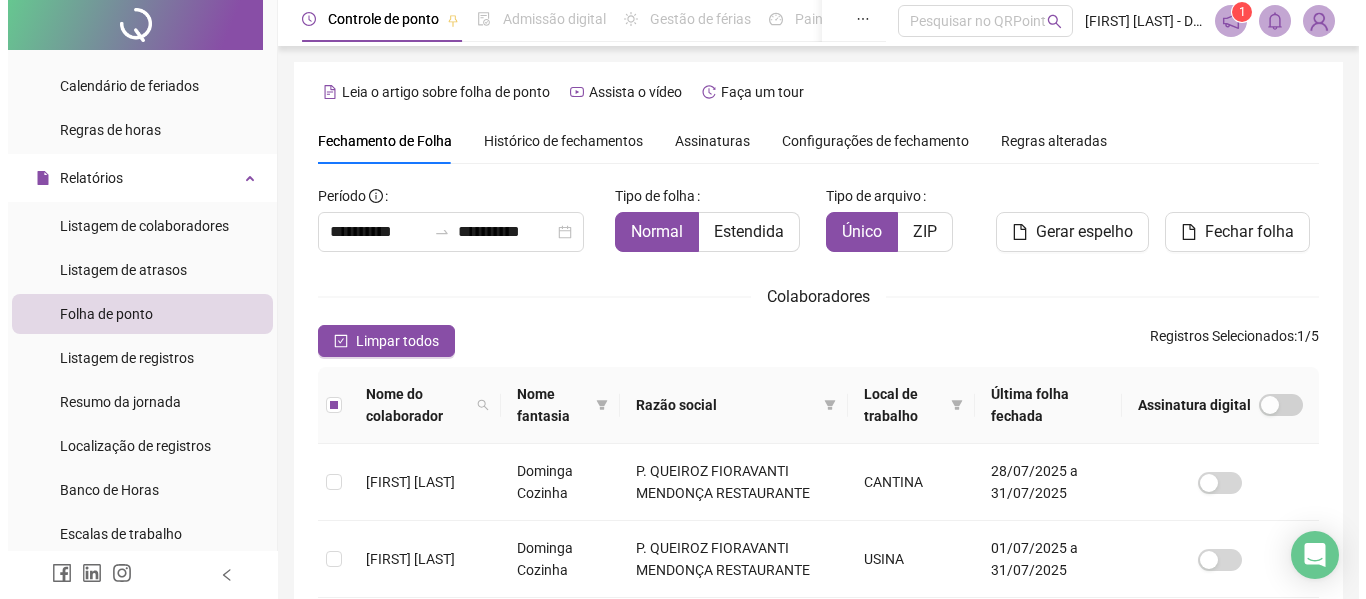 scroll, scrollTop: 0, scrollLeft: 0, axis: both 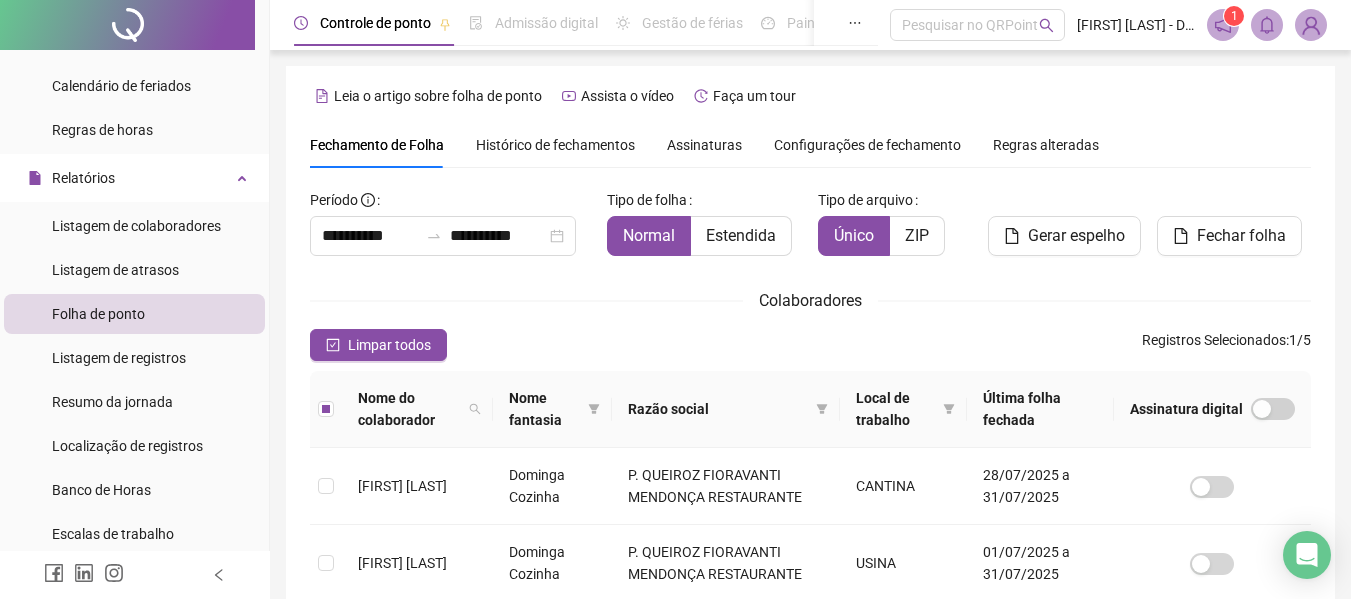 click on "Histórico de fechamentos" at bounding box center [555, 145] 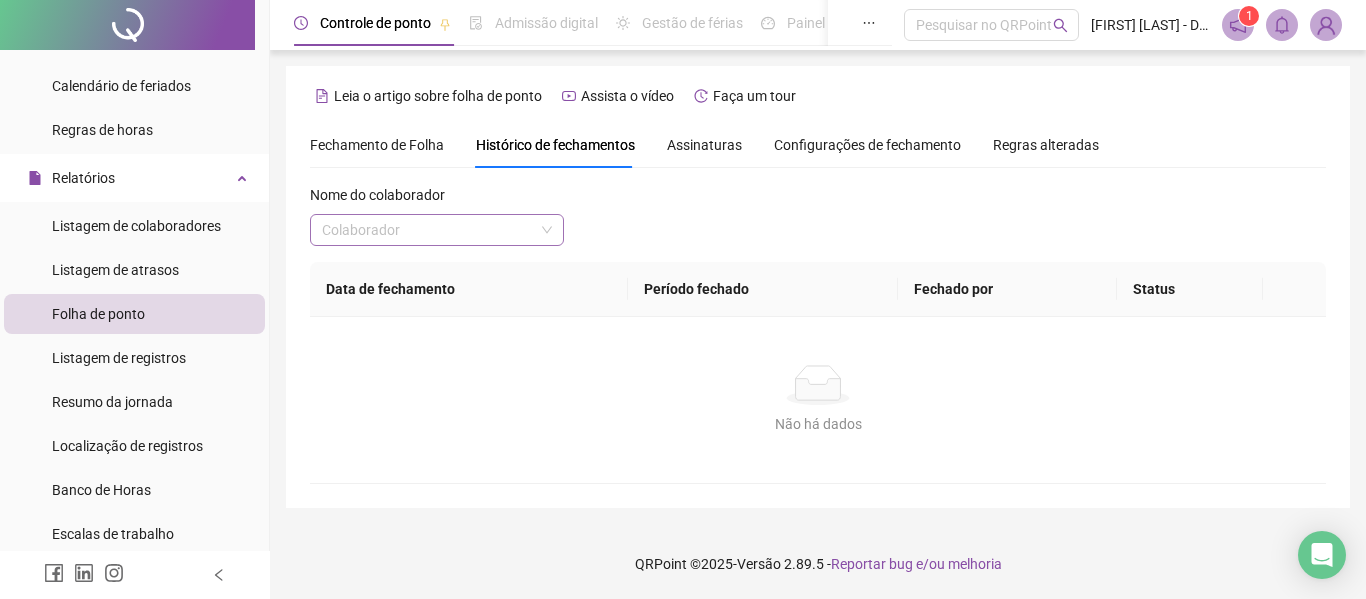 click at bounding box center (428, 230) 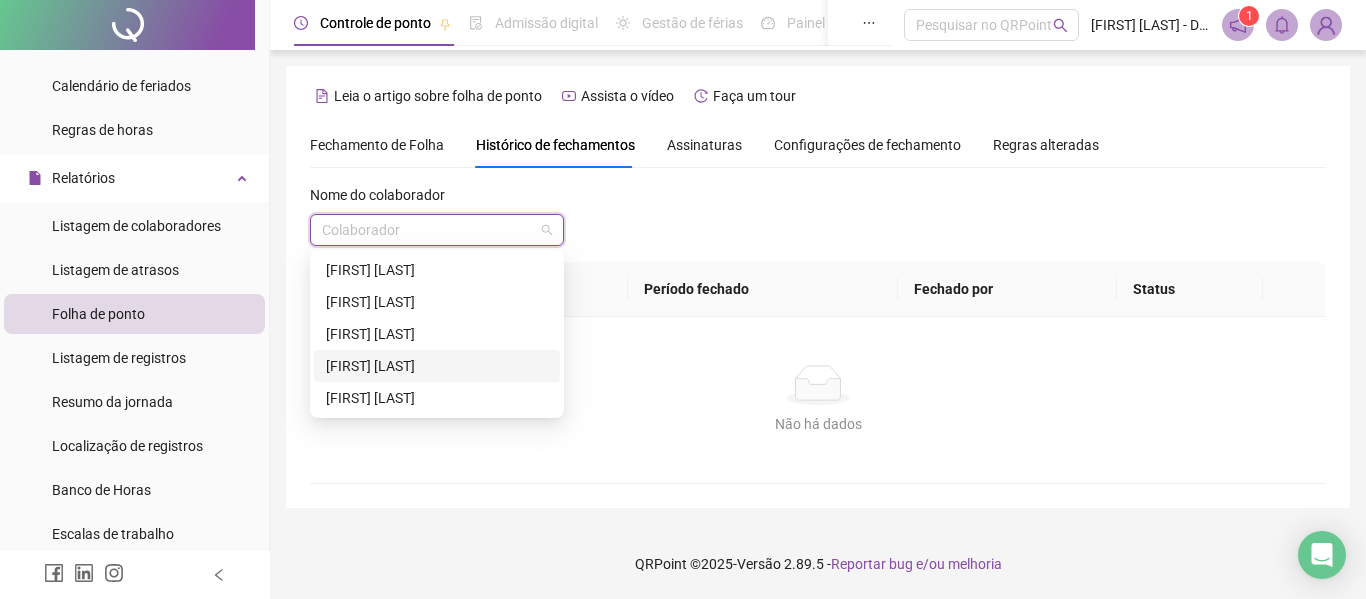 click on "[FIRST] [LAST]" at bounding box center (437, 366) 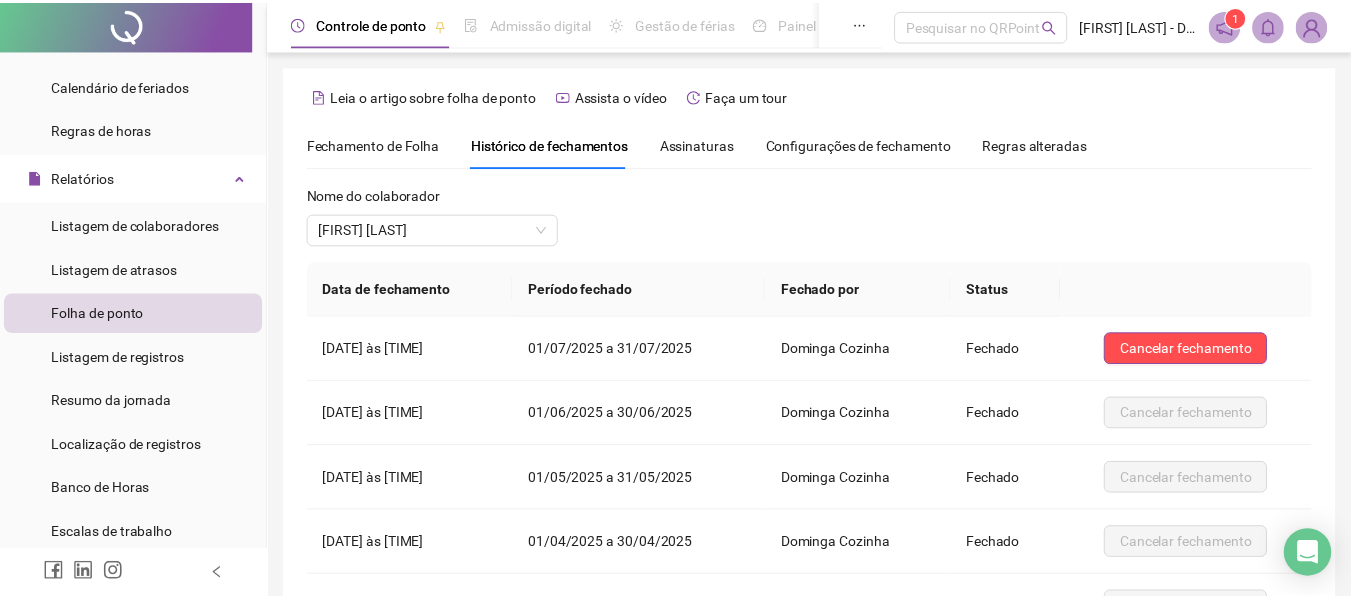 scroll, scrollTop: 282, scrollLeft: 0, axis: vertical 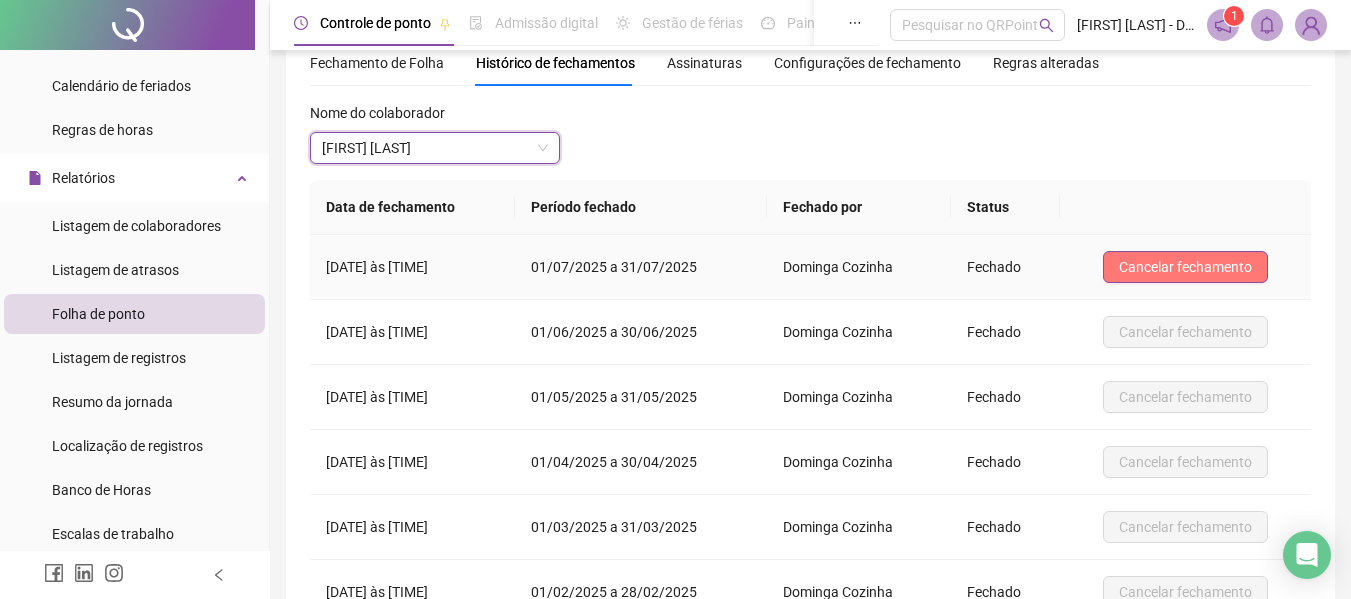 click on "Cancelar fechamento" at bounding box center [1185, 267] 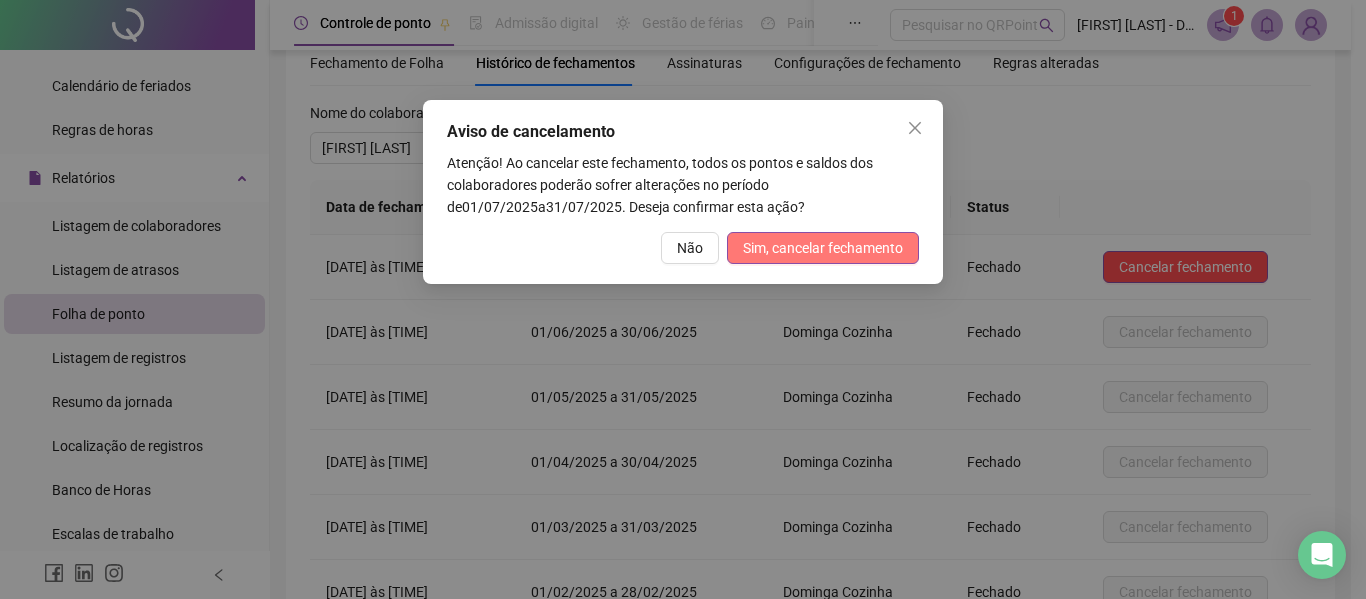 click on "Sim, cancelar fechamento" at bounding box center [823, 248] 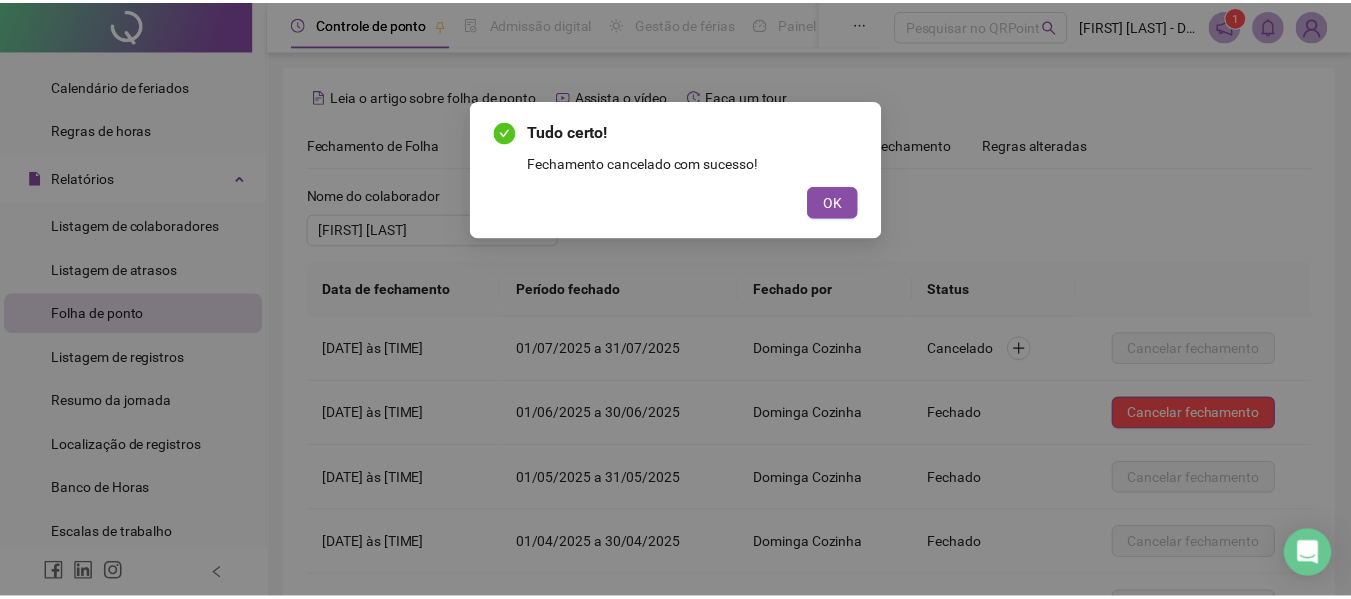 scroll, scrollTop: 282, scrollLeft: 0, axis: vertical 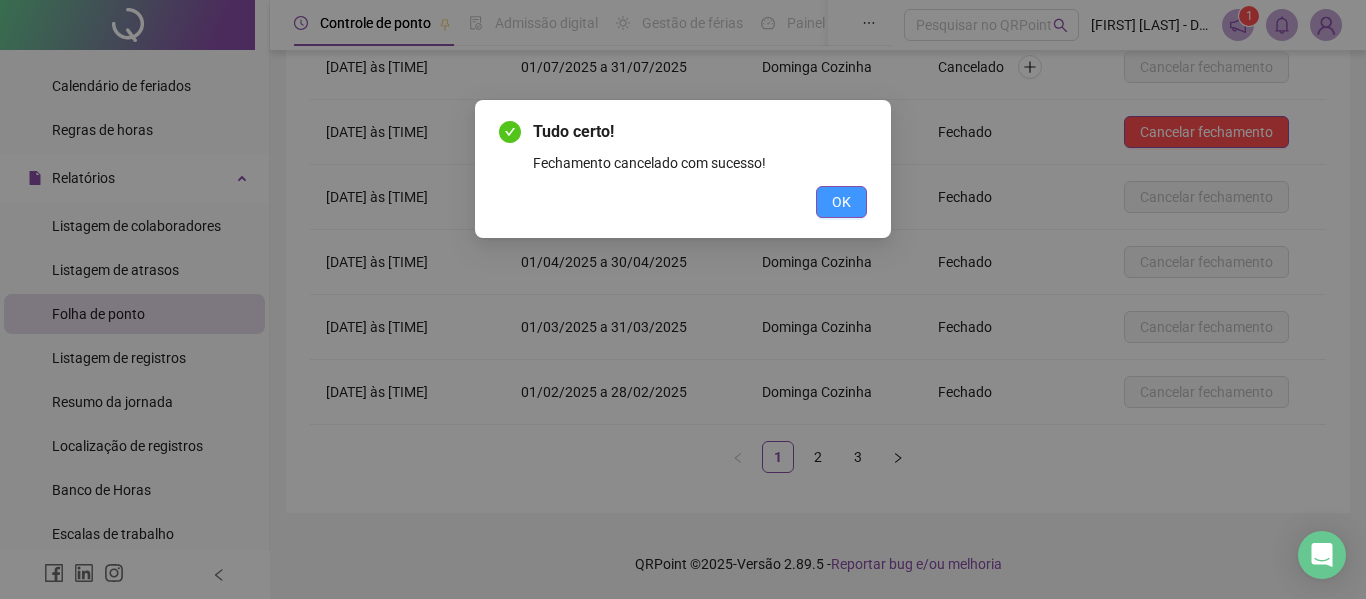 click on "OK" at bounding box center (841, 202) 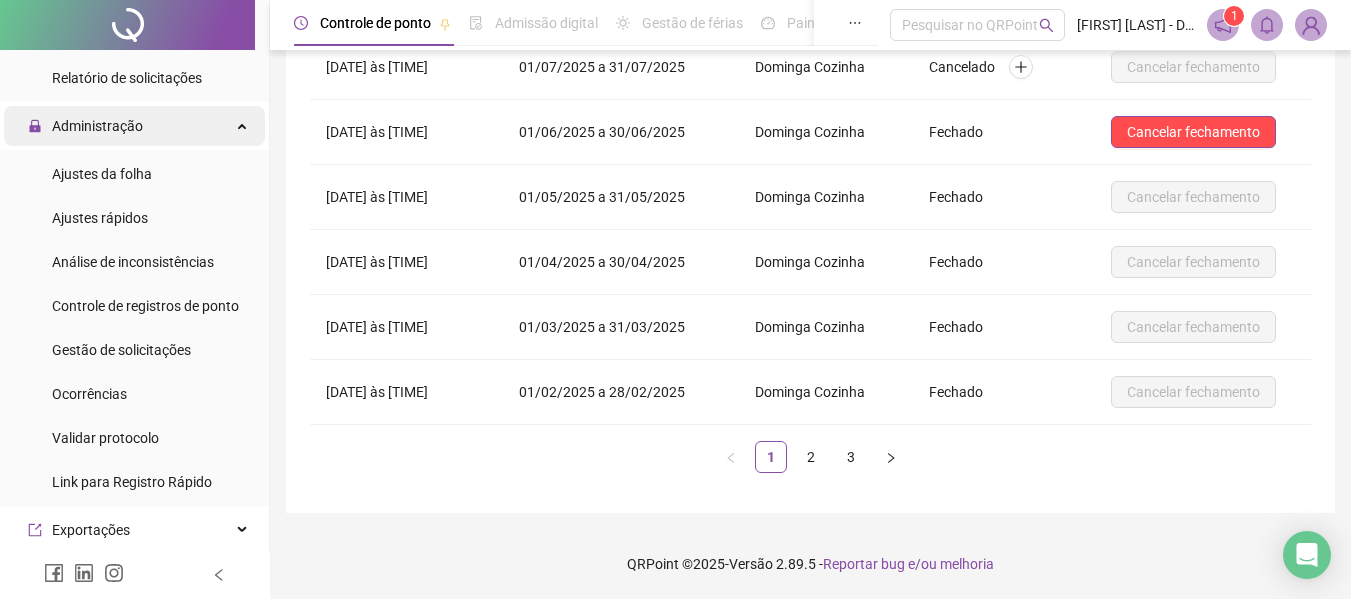 scroll, scrollTop: 900, scrollLeft: 0, axis: vertical 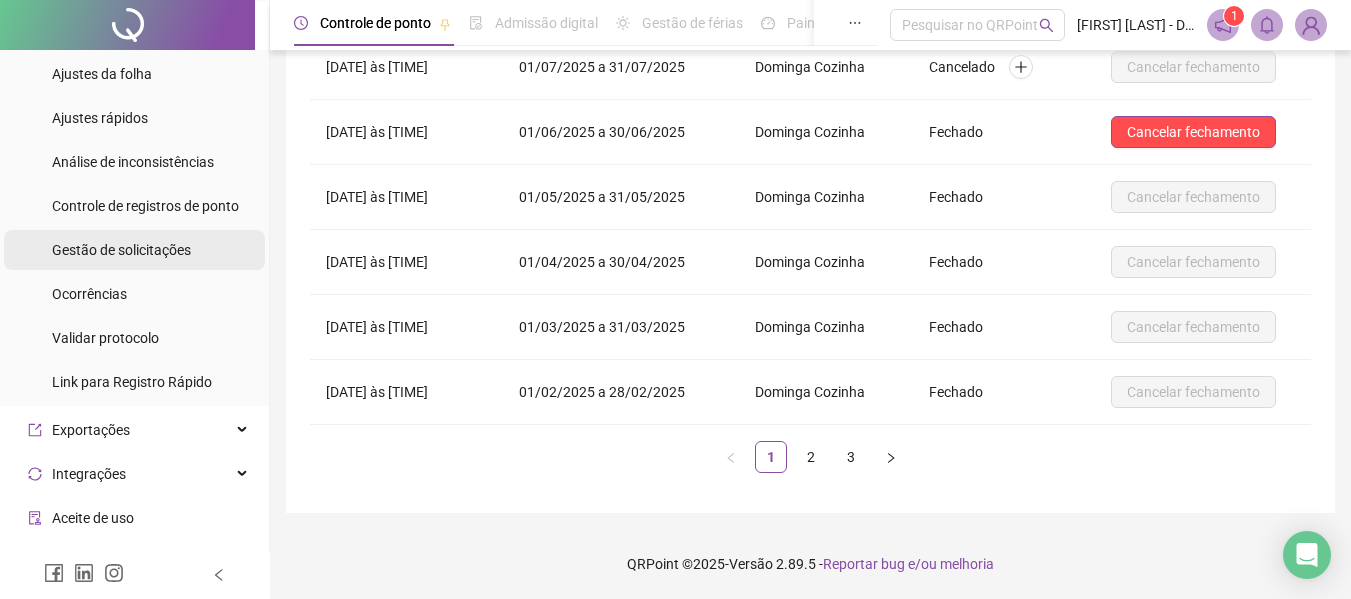 click on "Gestão de solicitações" at bounding box center [134, 250] 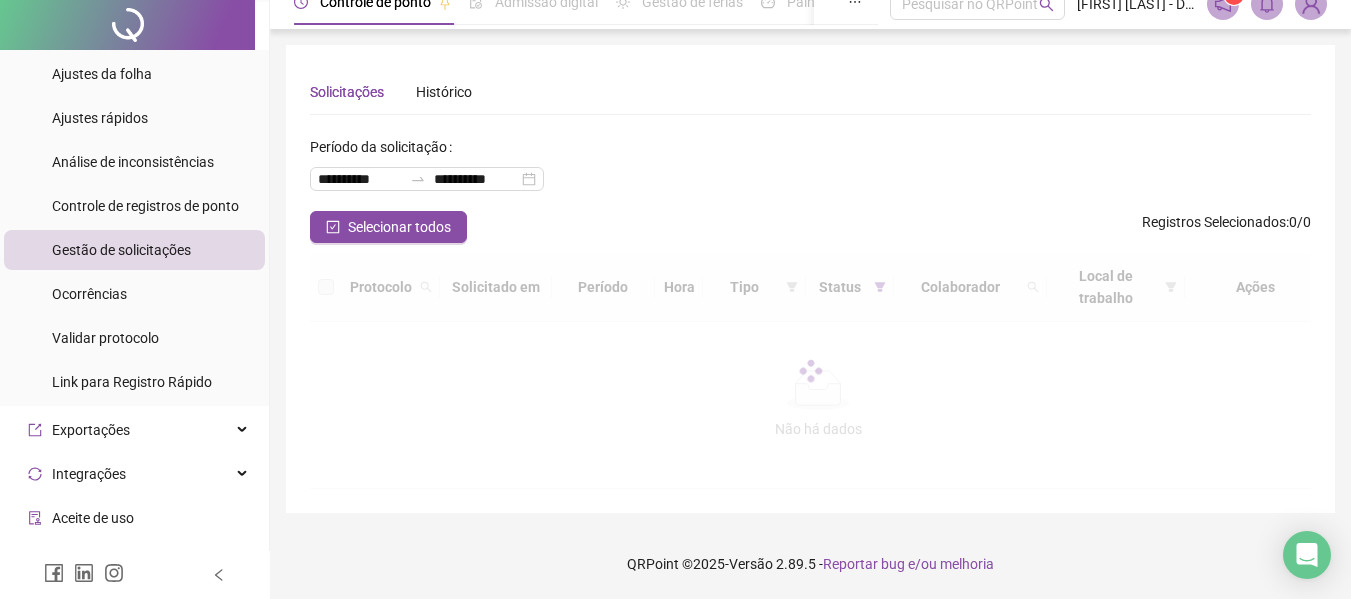 scroll, scrollTop: 0, scrollLeft: 0, axis: both 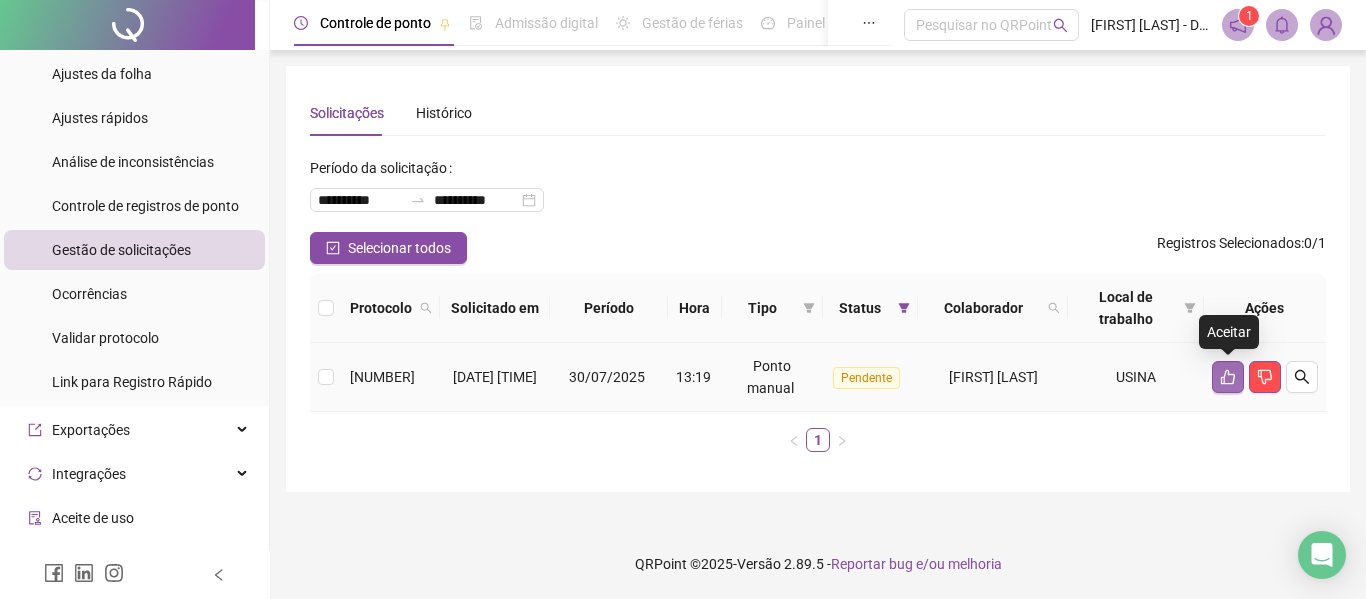 click 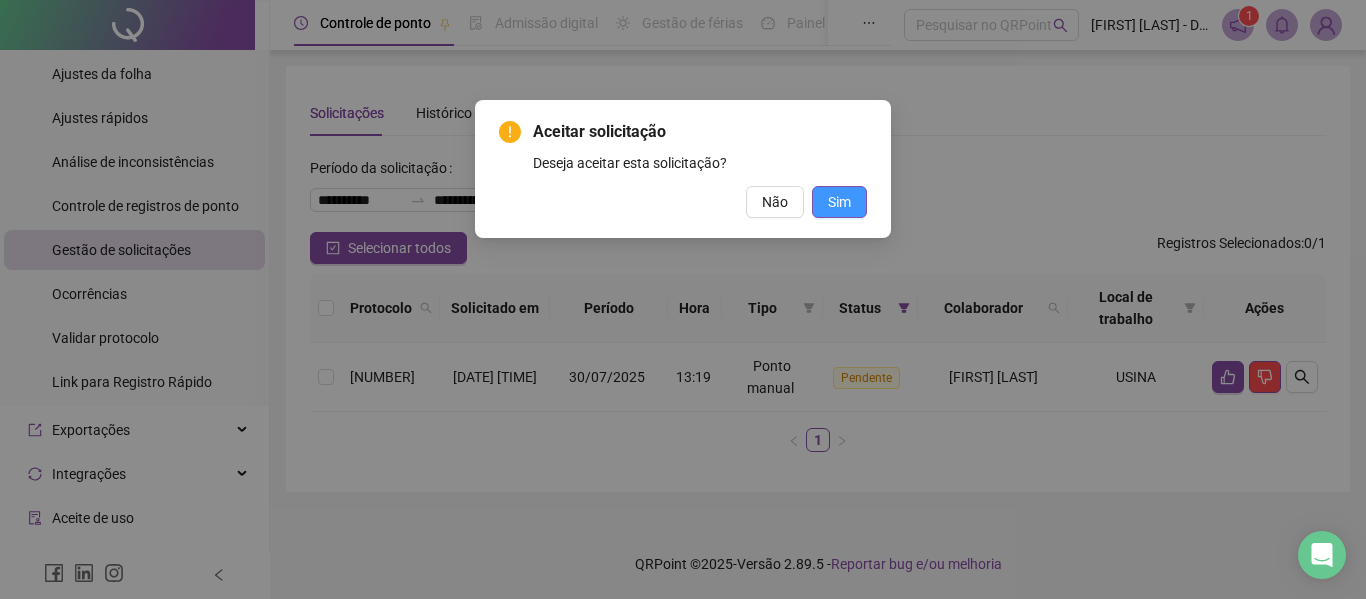 click on "Sim" at bounding box center [839, 202] 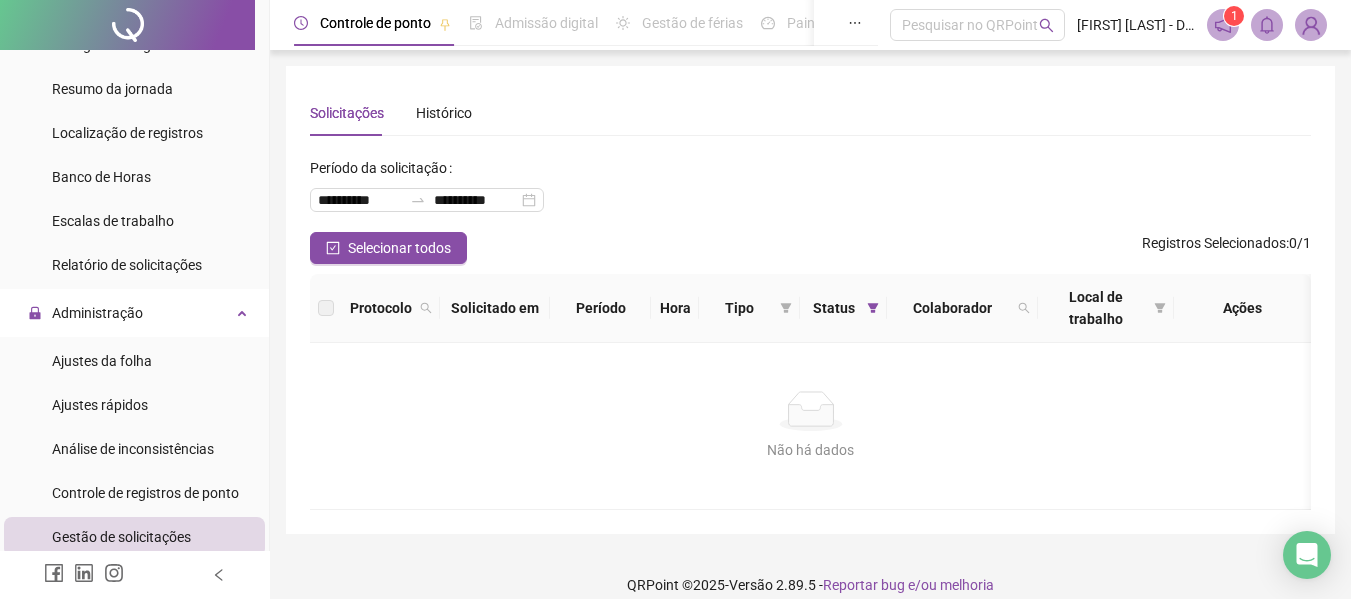 scroll, scrollTop: 700, scrollLeft: 0, axis: vertical 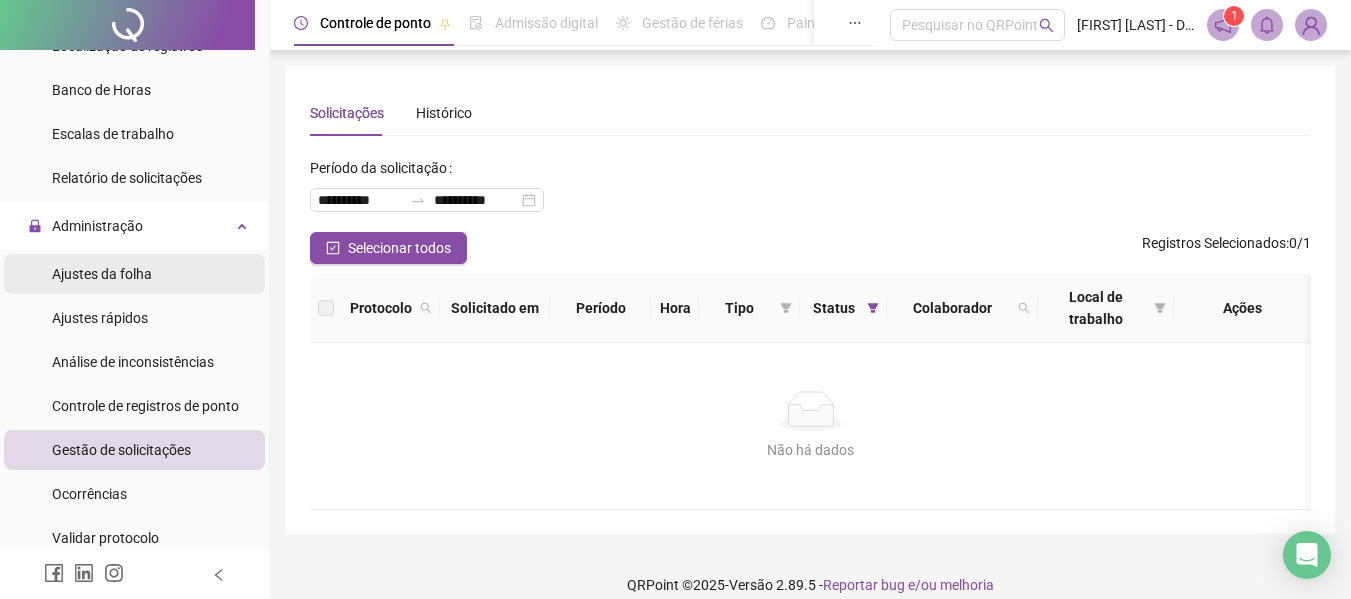 click on "Ajustes da folha" at bounding box center [102, 274] 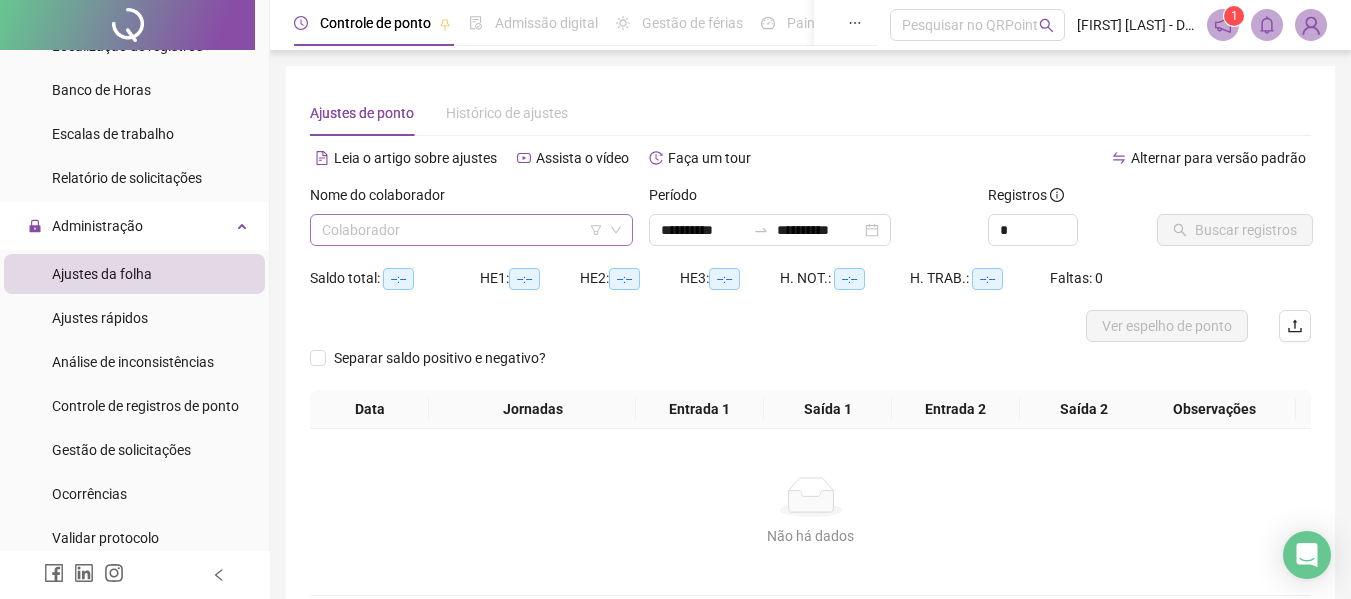 click at bounding box center [462, 230] 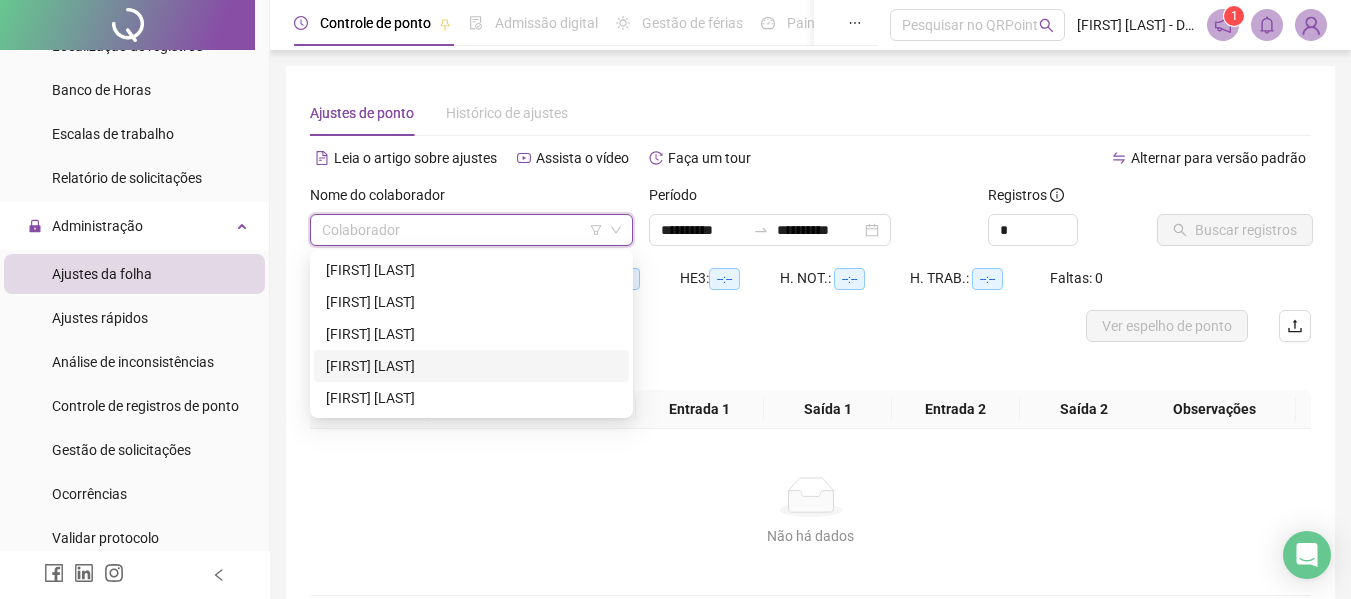 click on "[FIRST] [LAST]" at bounding box center [471, 366] 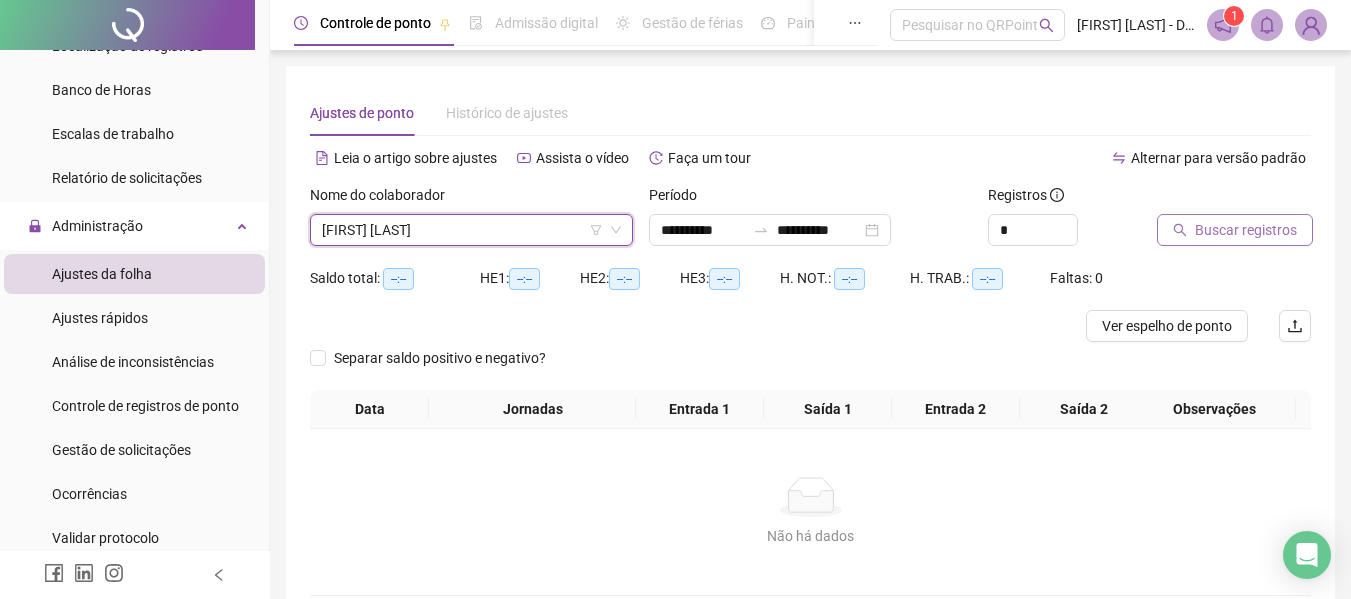 click on "Buscar registros" at bounding box center [1246, 230] 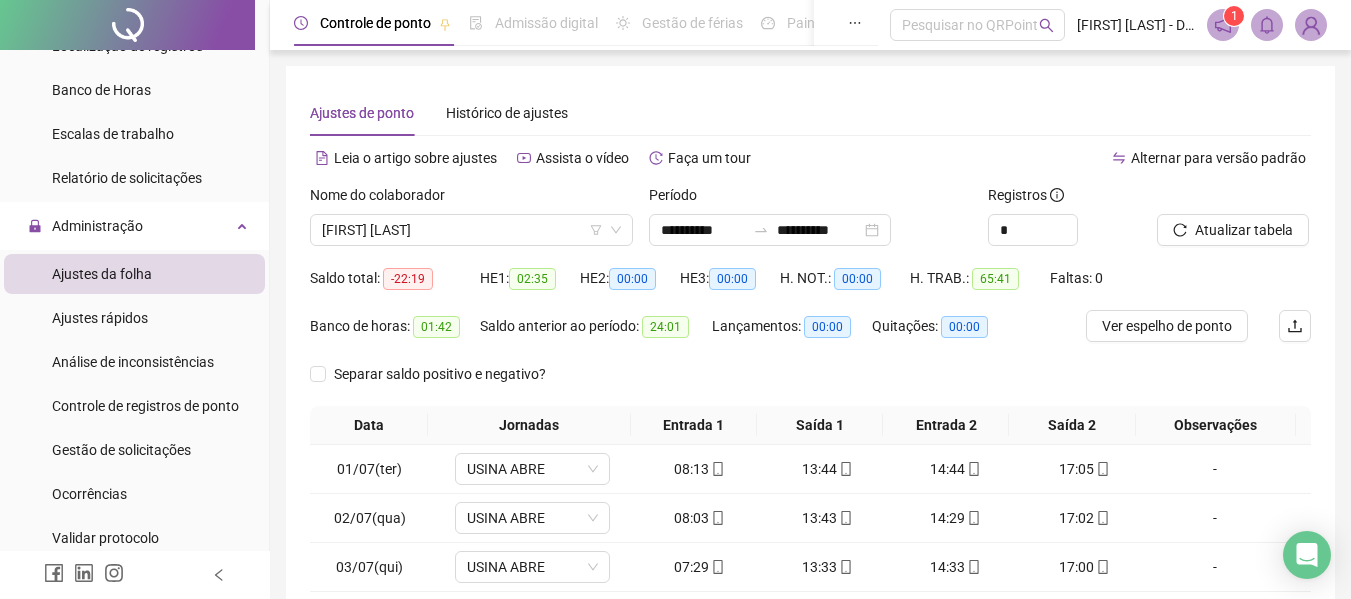 scroll, scrollTop: 355, scrollLeft: 0, axis: vertical 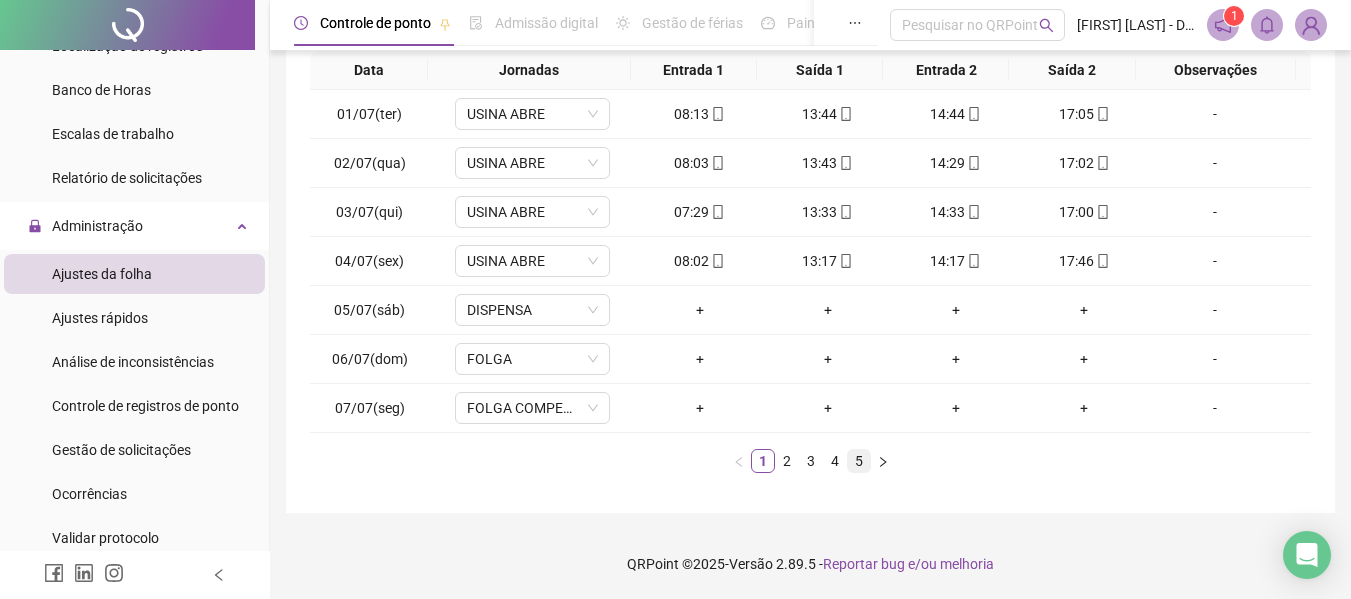 click on "5" at bounding box center (859, 461) 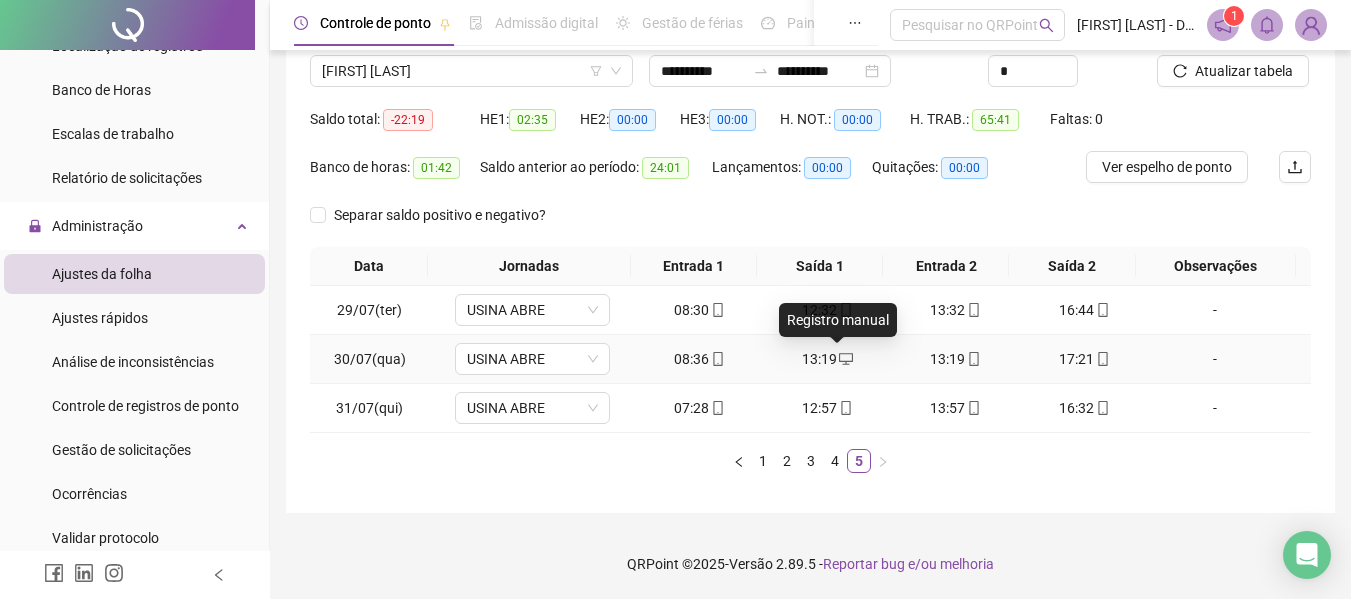 click 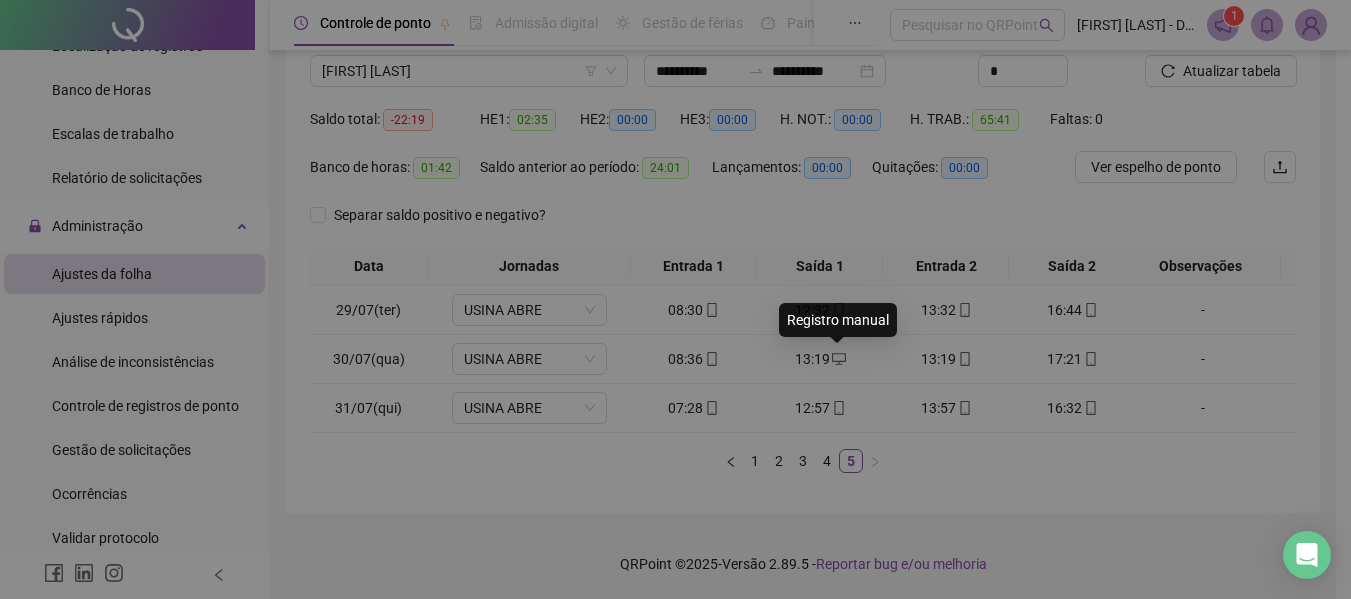 type on "**********" 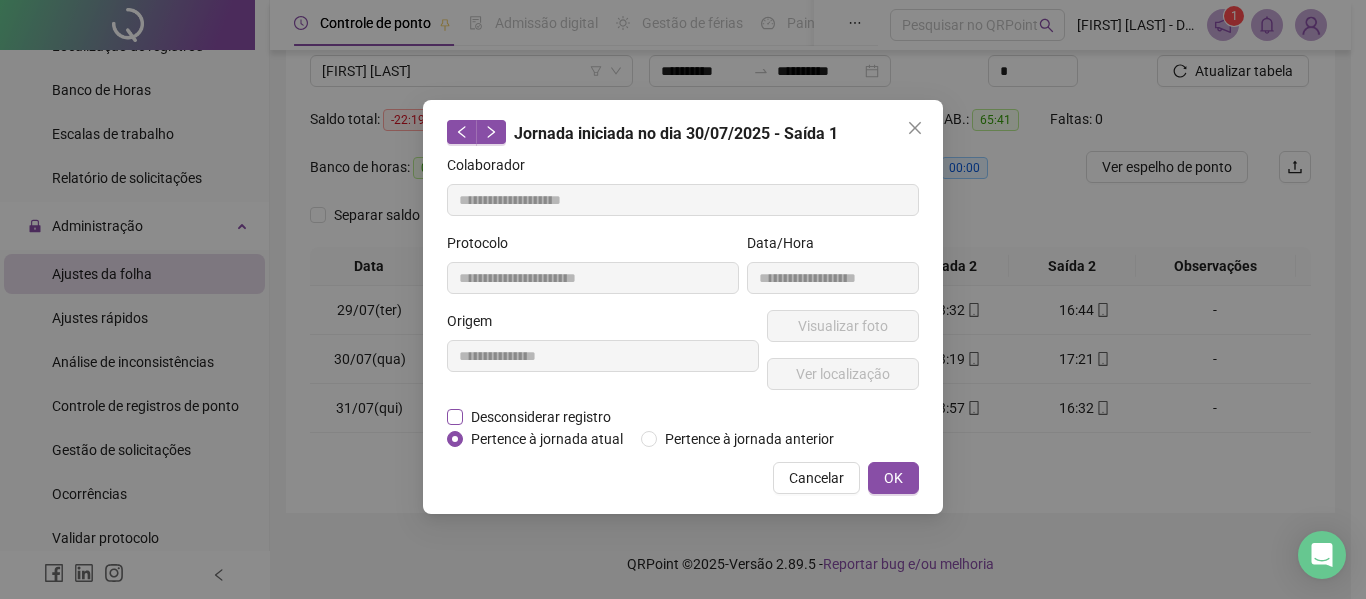 click on "Desconsiderar registro" at bounding box center [541, 417] 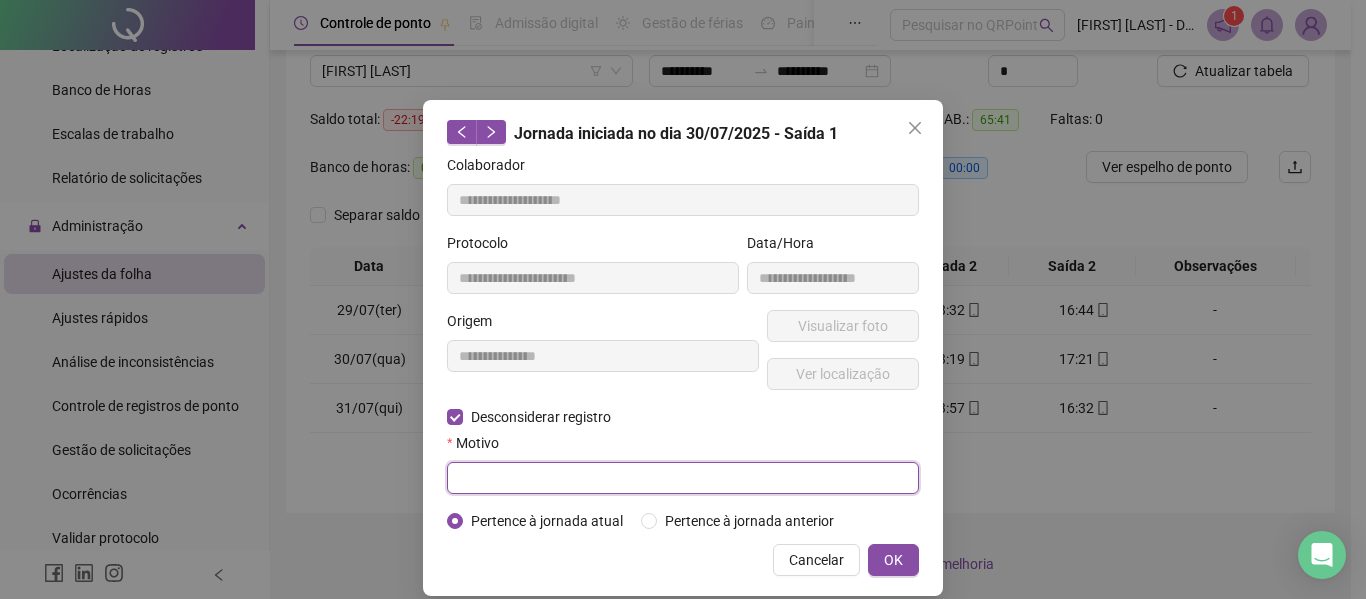 click at bounding box center [683, 478] 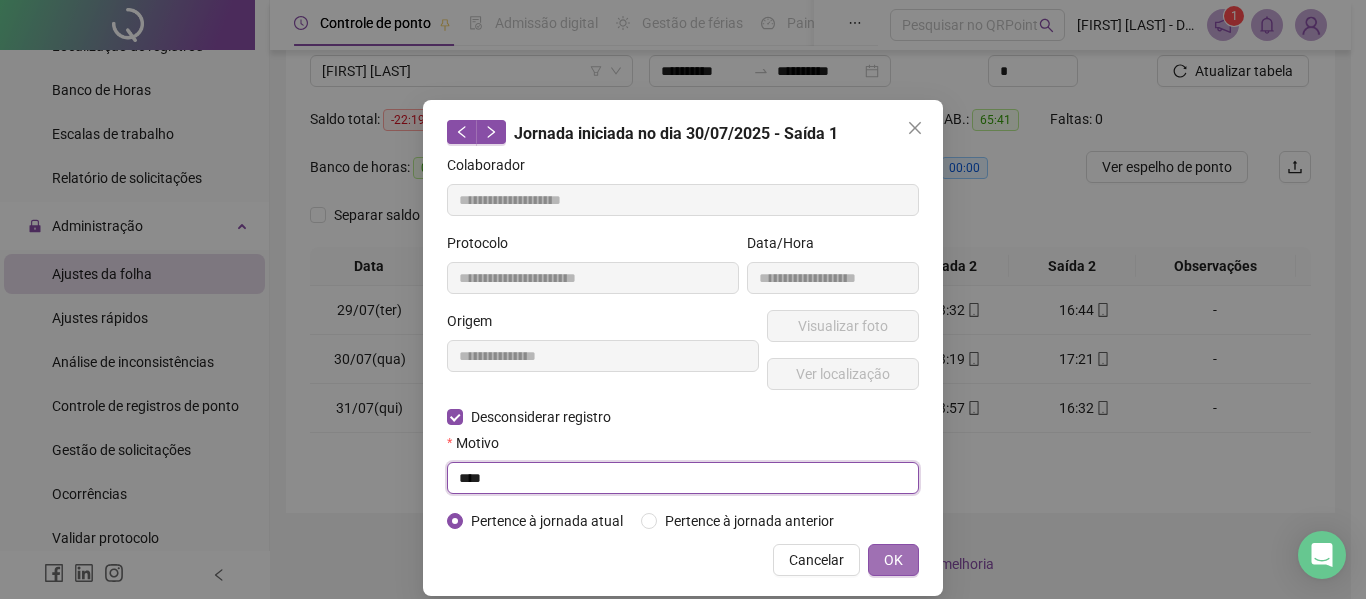 type on "****" 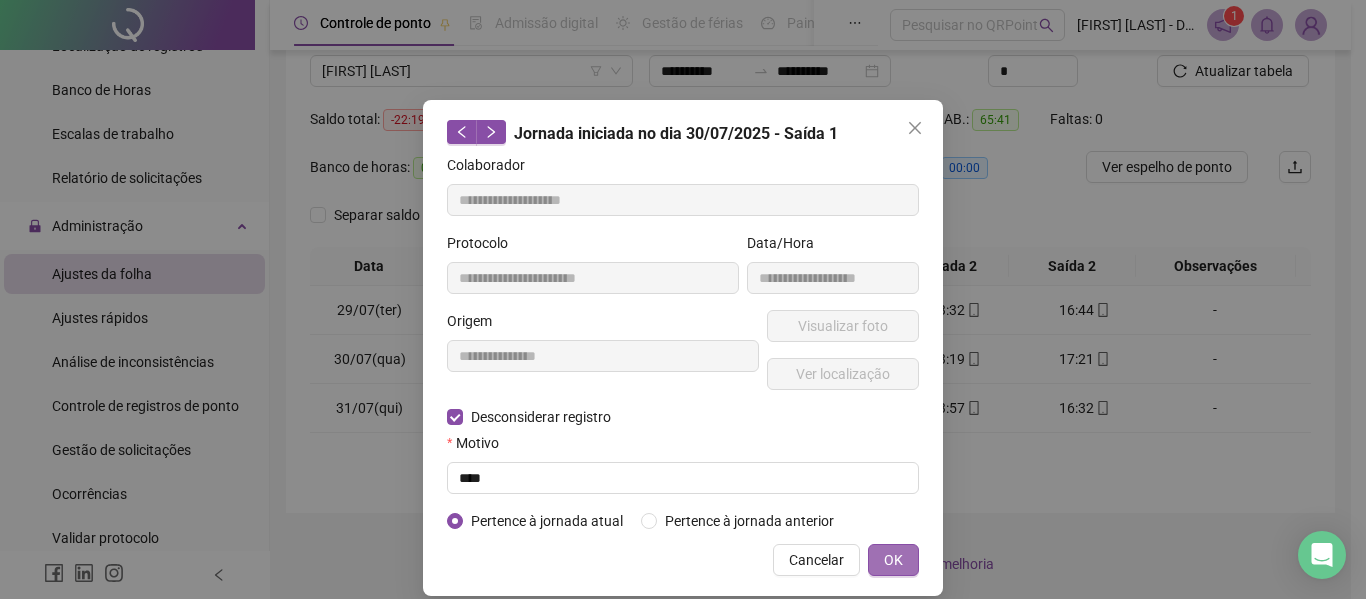 click on "OK" at bounding box center [893, 560] 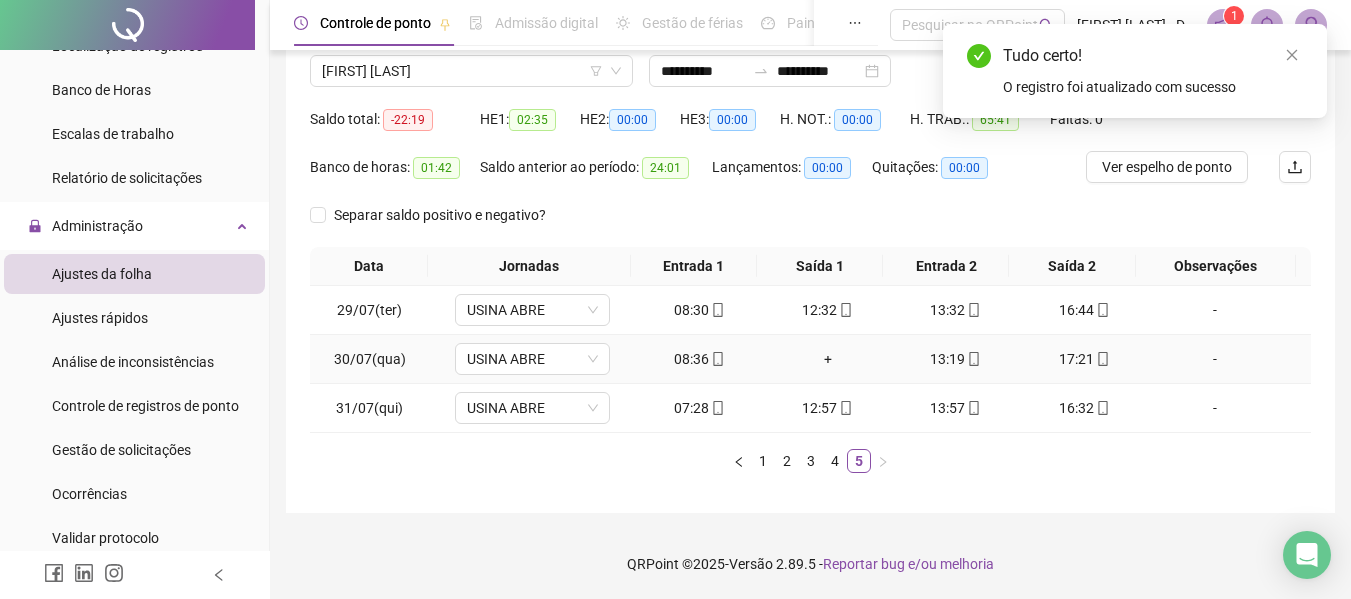 click on "+" at bounding box center [828, 359] 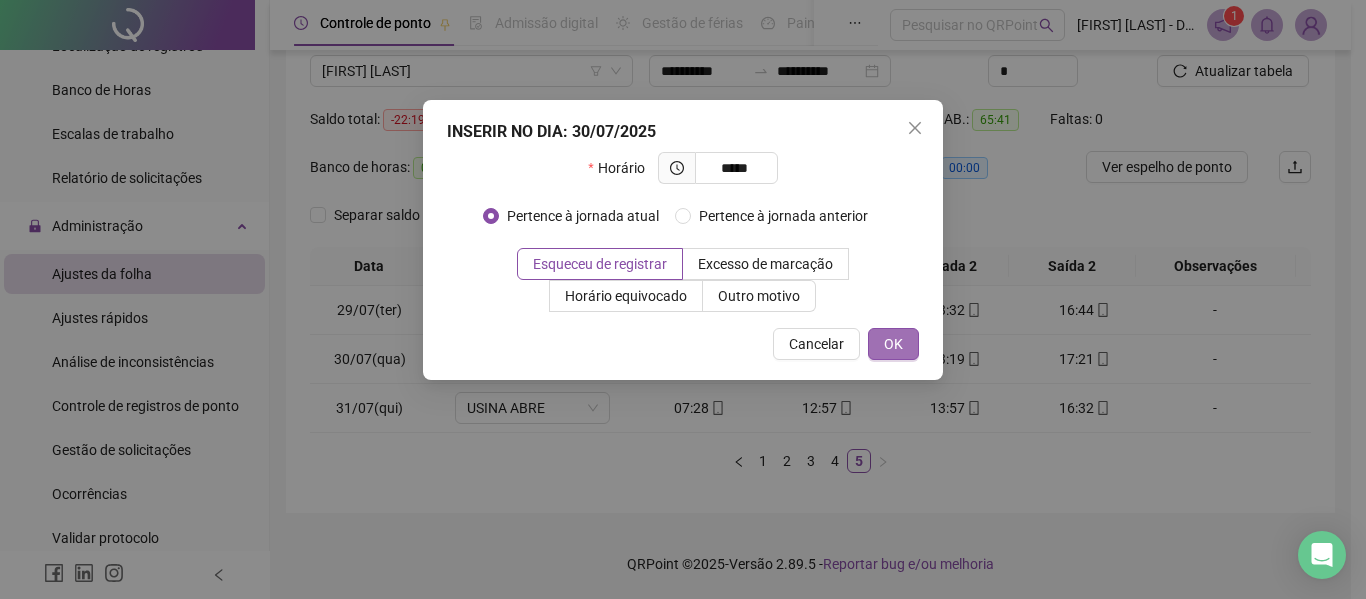 type on "*****" 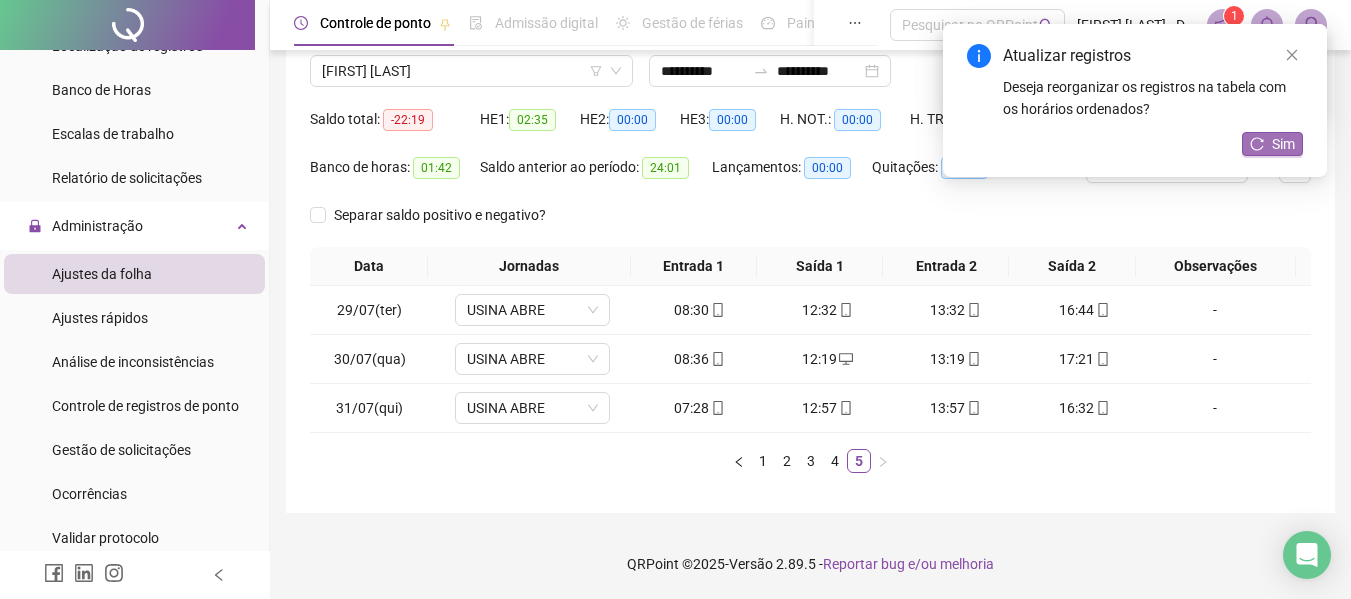 click on "Sim" at bounding box center (1272, 144) 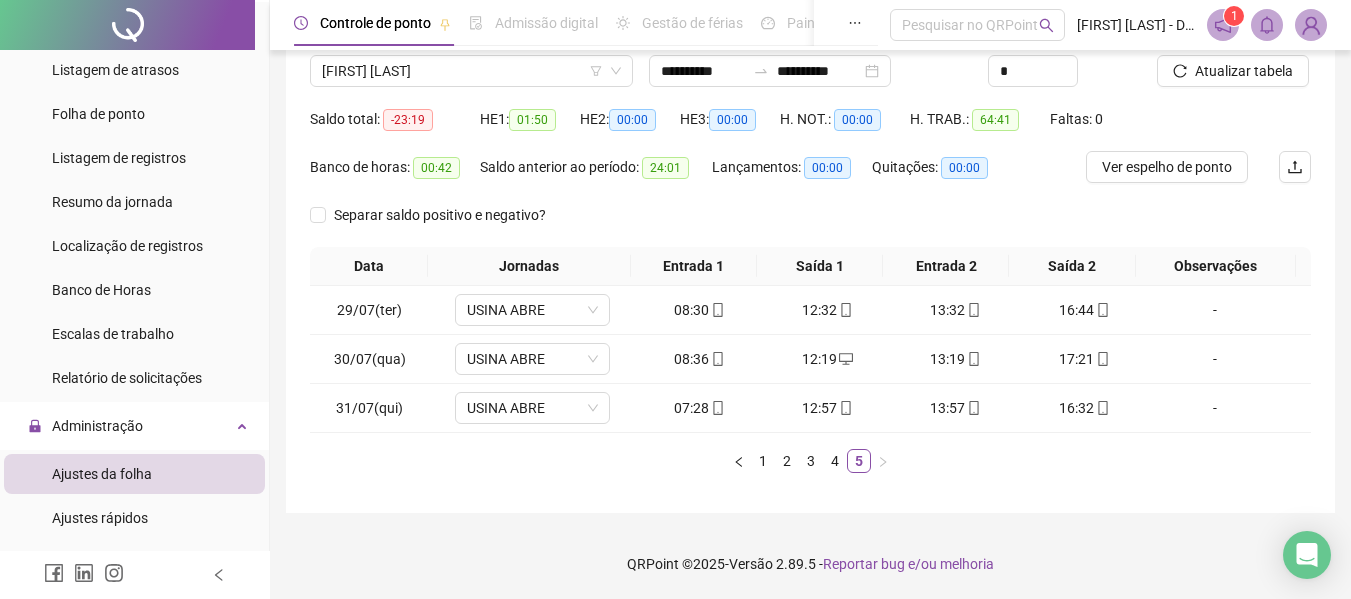scroll, scrollTop: 400, scrollLeft: 0, axis: vertical 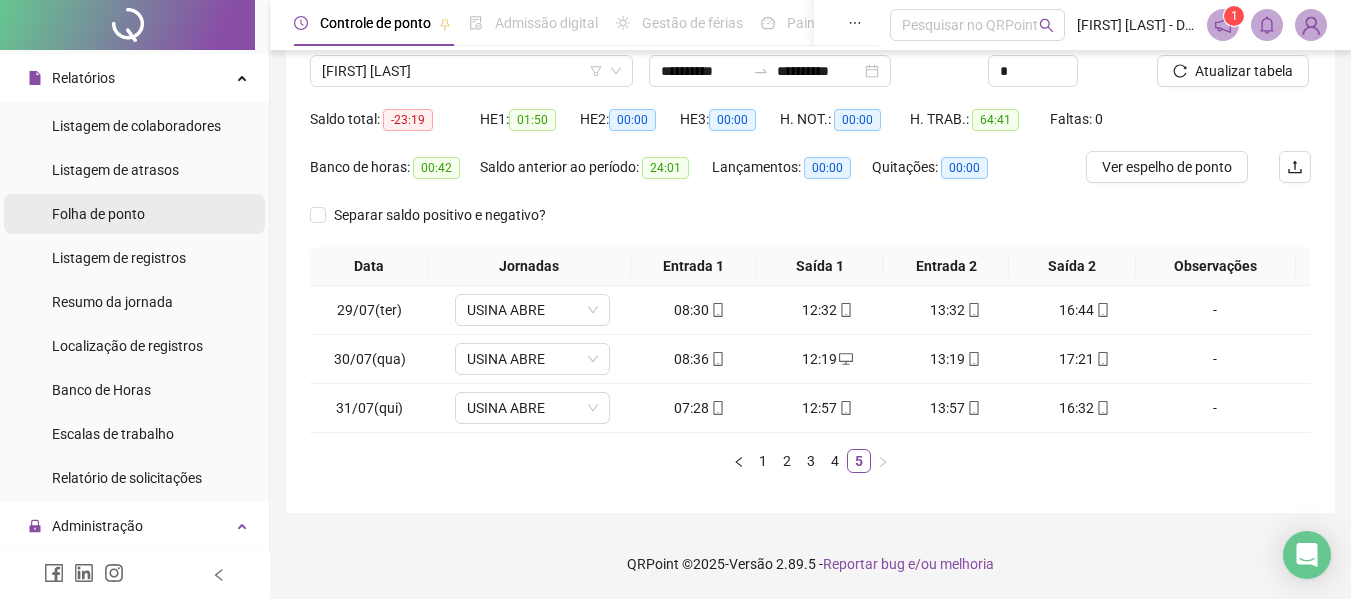 click on "Folha de ponto" at bounding box center (98, 214) 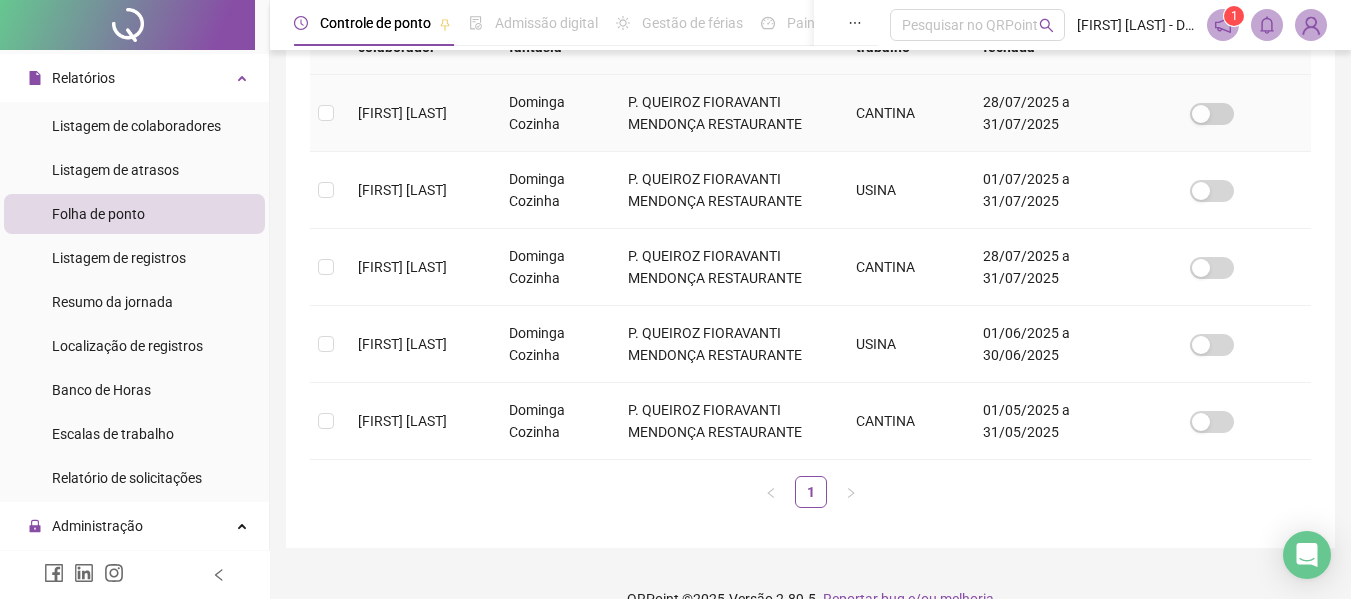 scroll, scrollTop: 408, scrollLeft: 0, axis: vertical 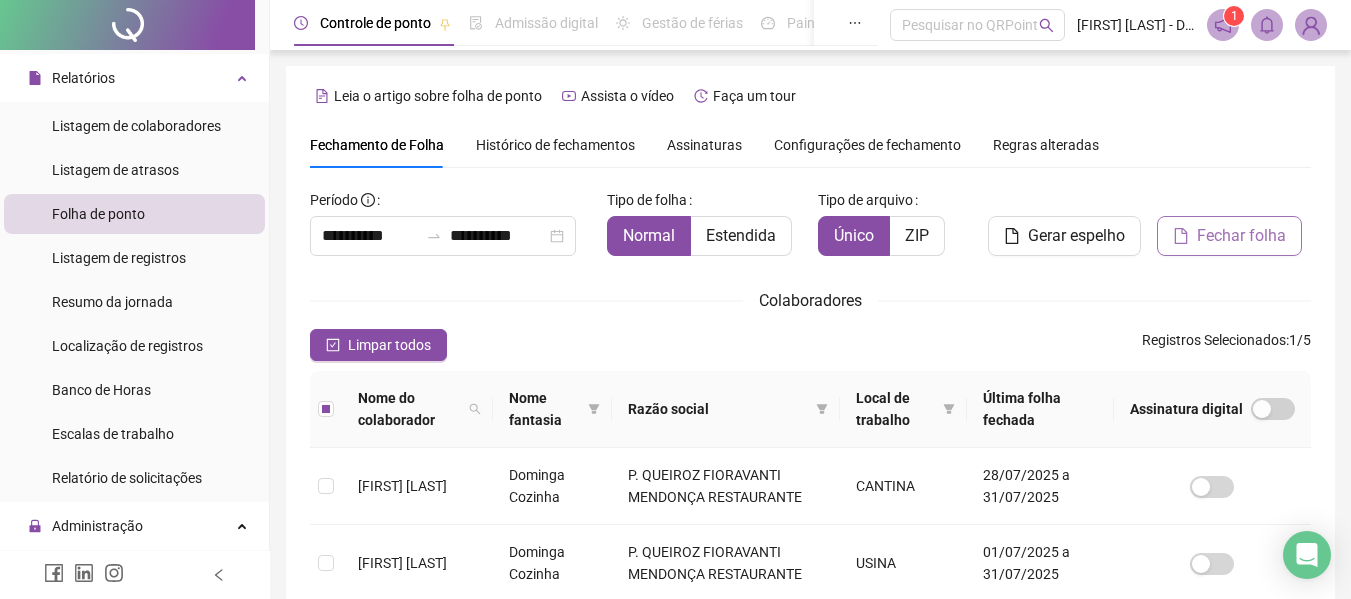 click on "Fechar folha" at bounding box center [1241, 236] 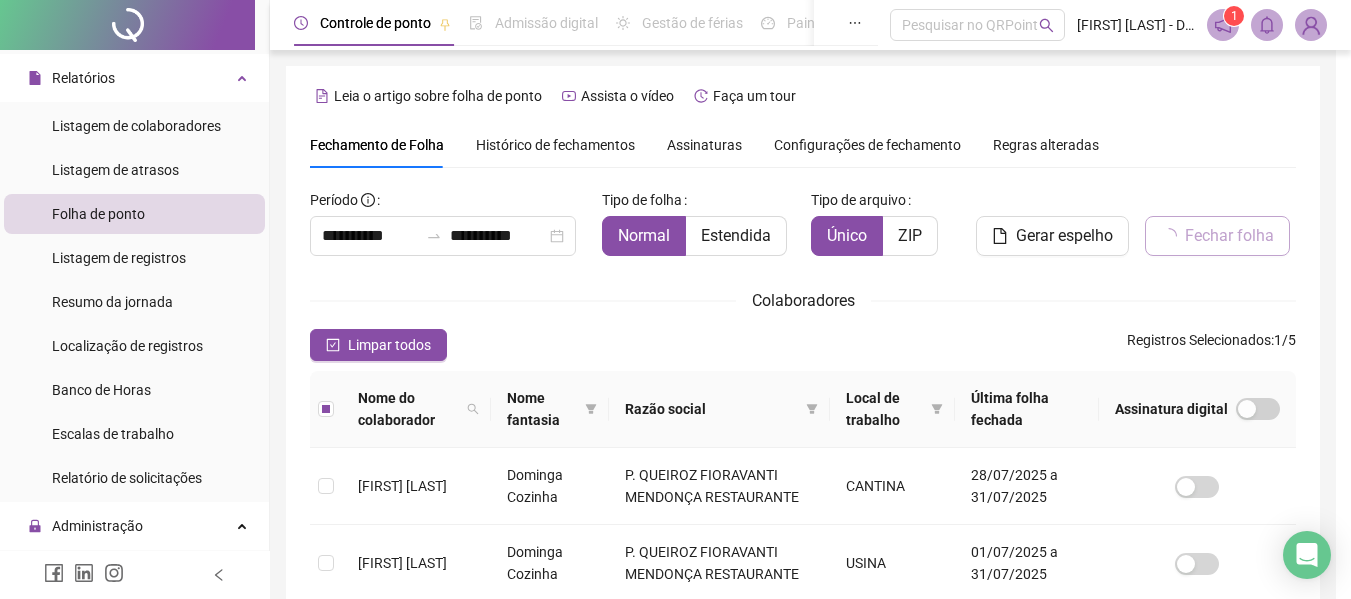 scroll, scrollTop: 110, scrollLeft: 0, axis: vertical 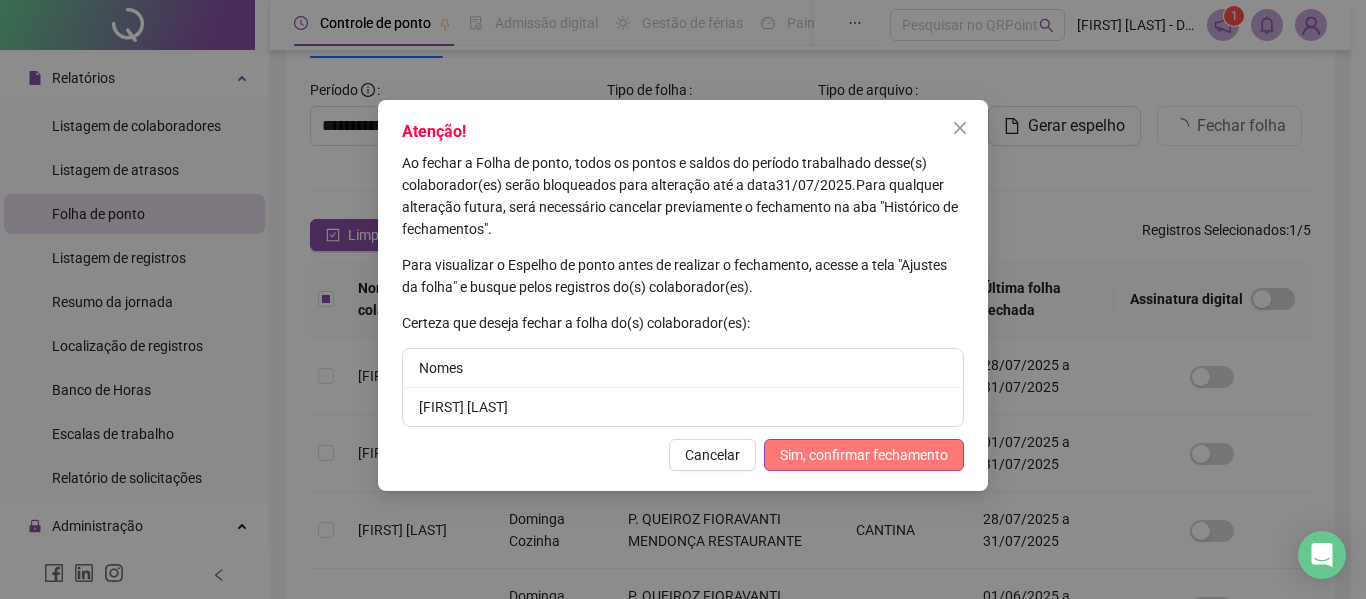 click on "Sim, confirmar fechamento" at bounding box center [864, 455] 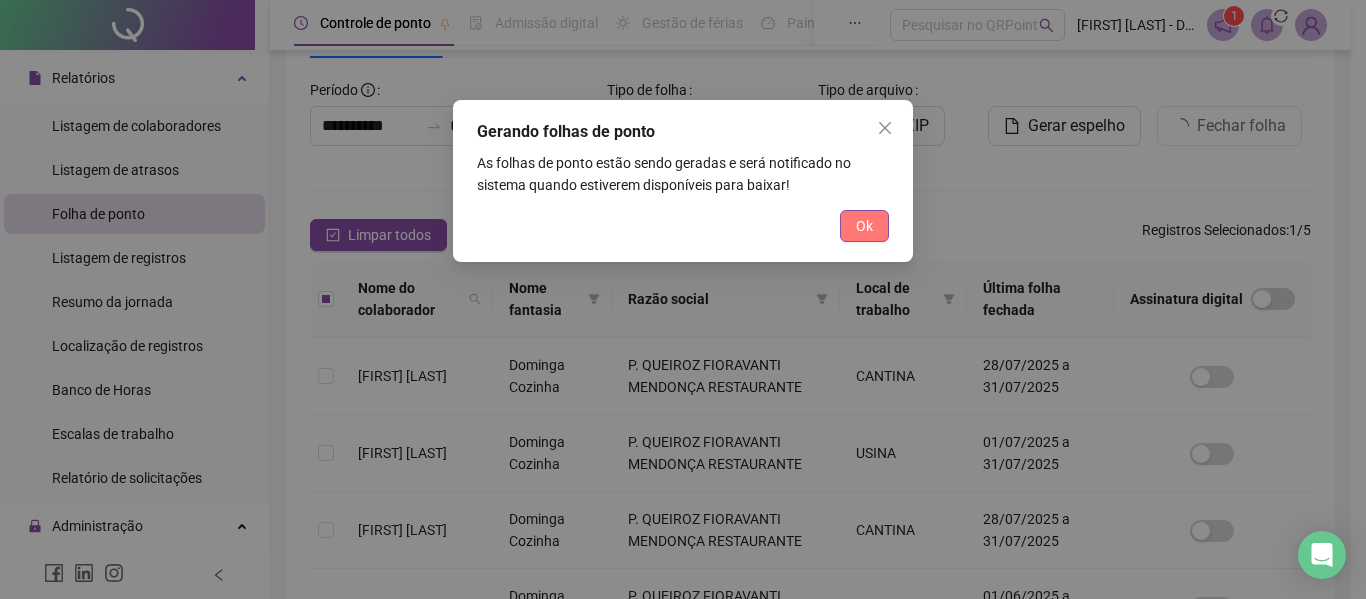 click on "Ok" at bounding box center (864, 226) 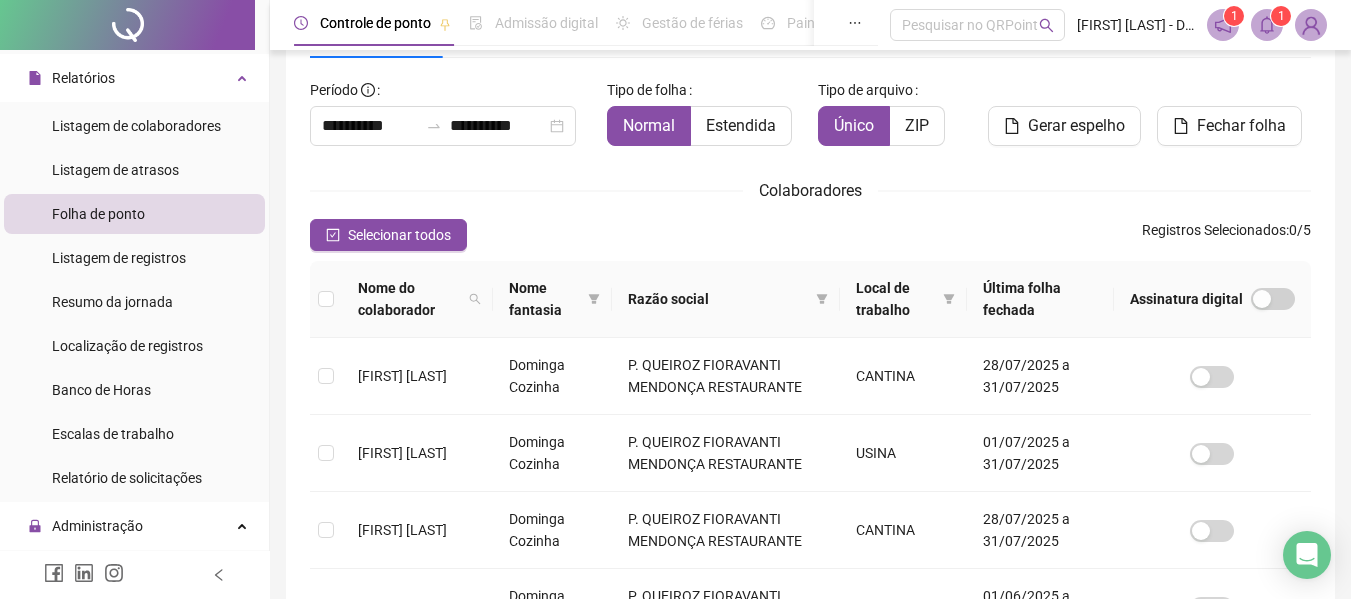 click 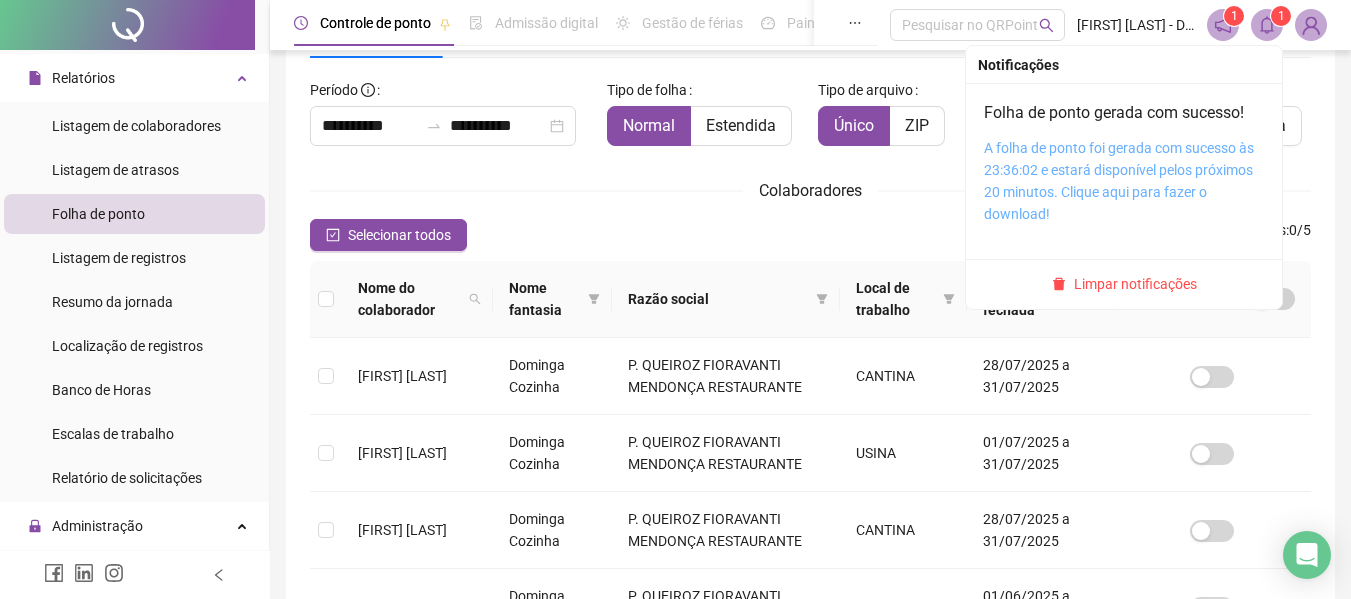 click on "A folha de ponto foi gerada com sucesso às 23:36:02 e estará disponível pelos próximos 20 minutos.
Clique aqui para fazer o download!" at bounding box center (1119, 181) 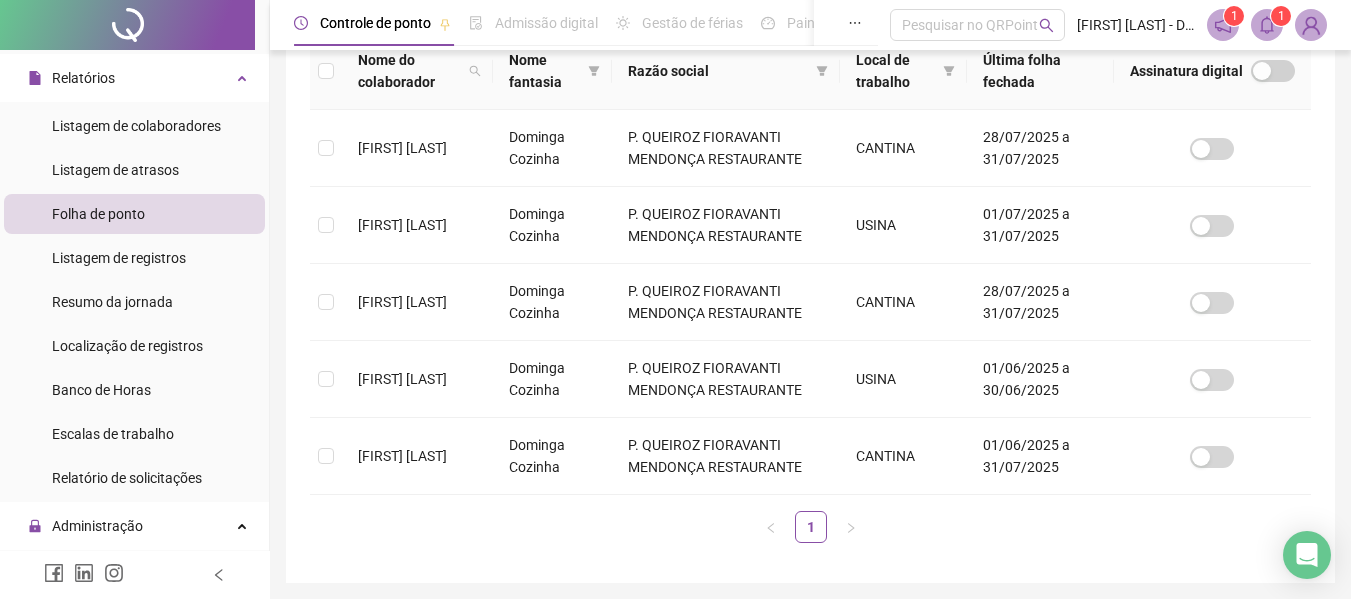 scroll, scrollTop: 400, scrollLeft: 0, axis: vertical 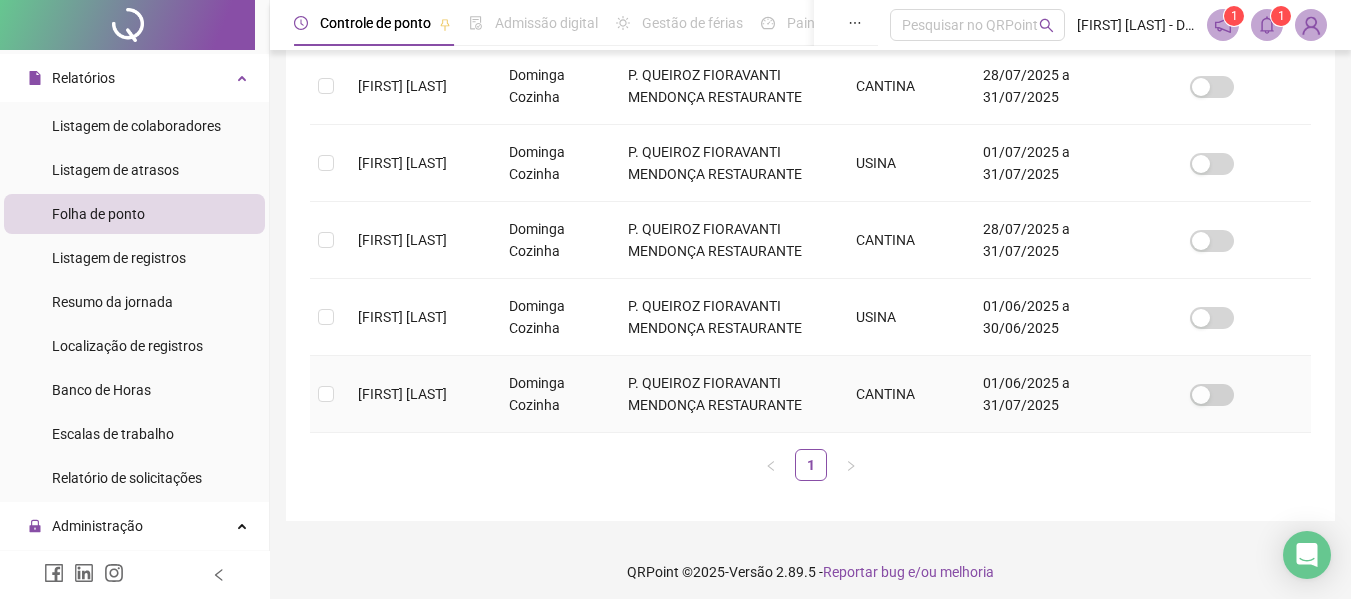 click at bounding box center [326, 394] 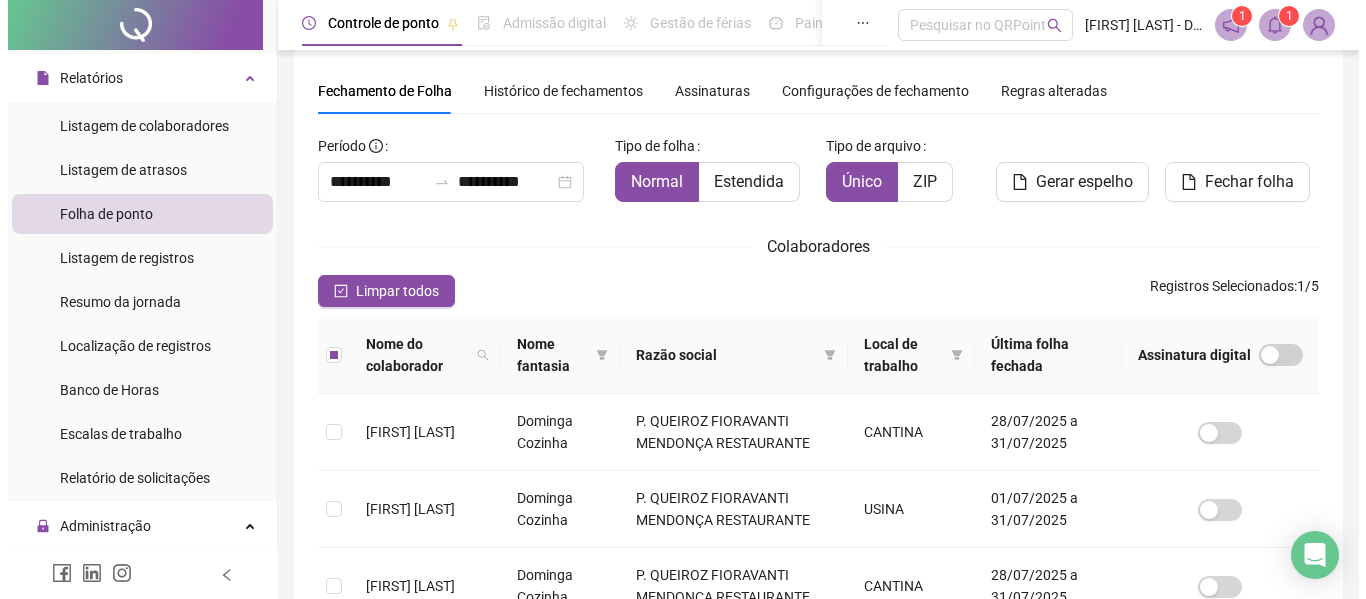 scroll, scrollTop: 0, scrollLeft: 0, axis: both 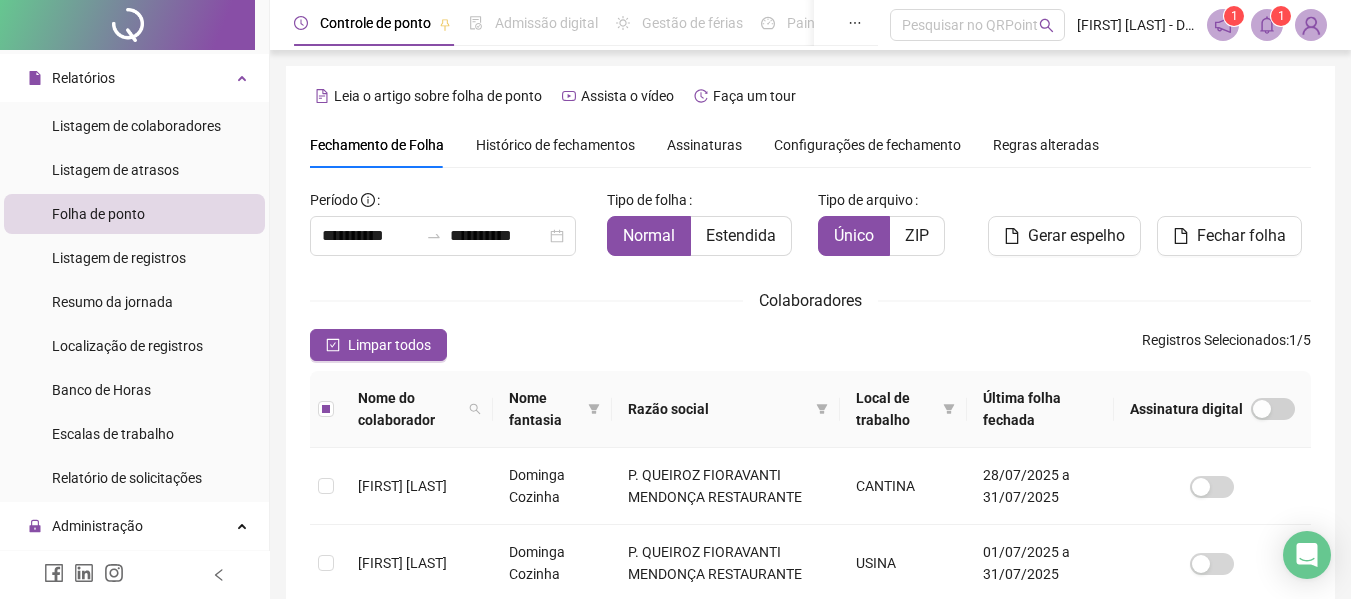 click on "Histórico de fechamentos" at bounding box center [555, 145] 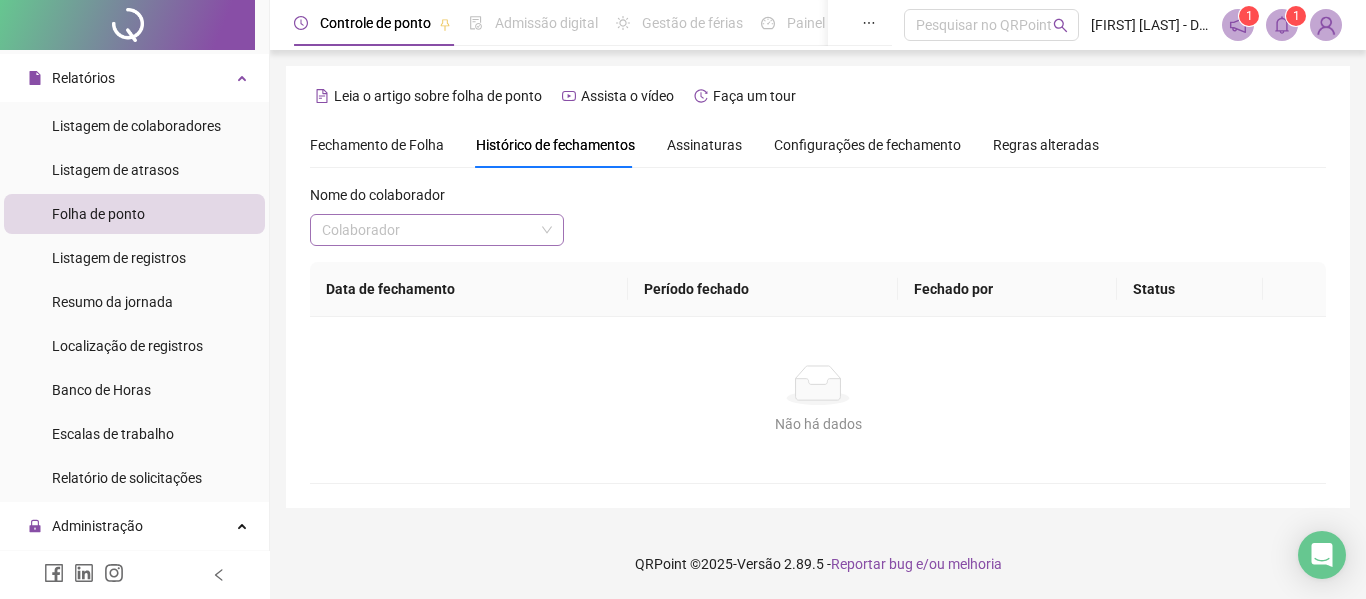 click at bounding box center (428, 230) 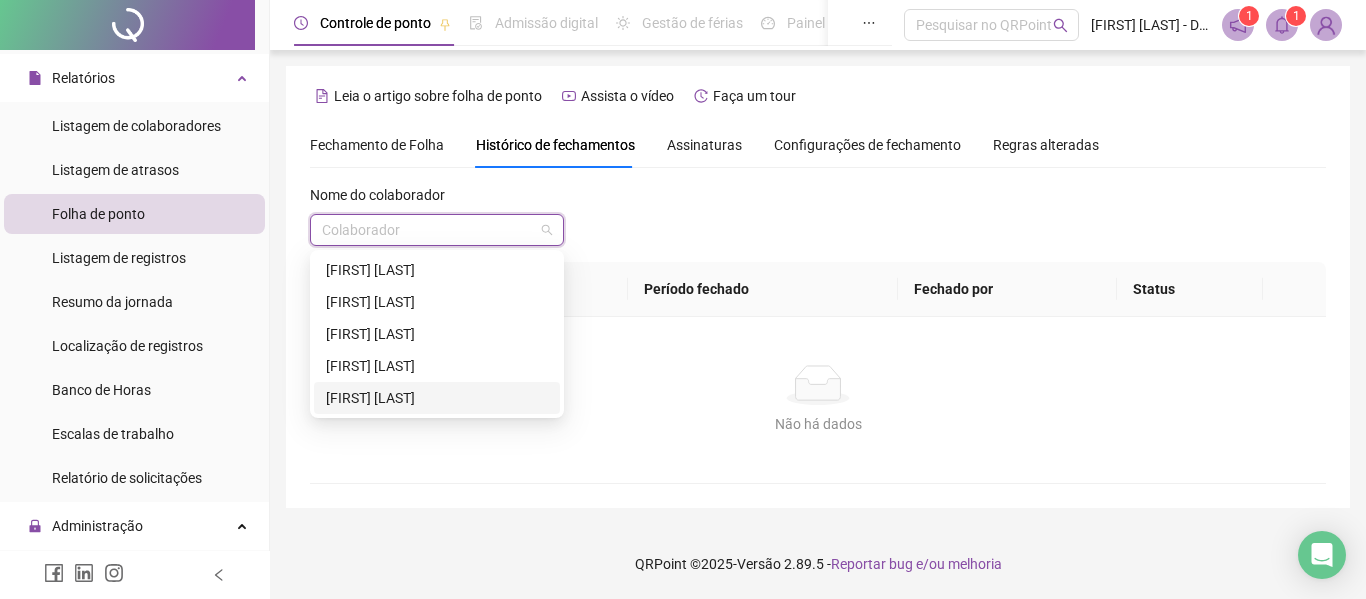 click on "[FIRST] [LAST]" at bounding box center [437, 398] 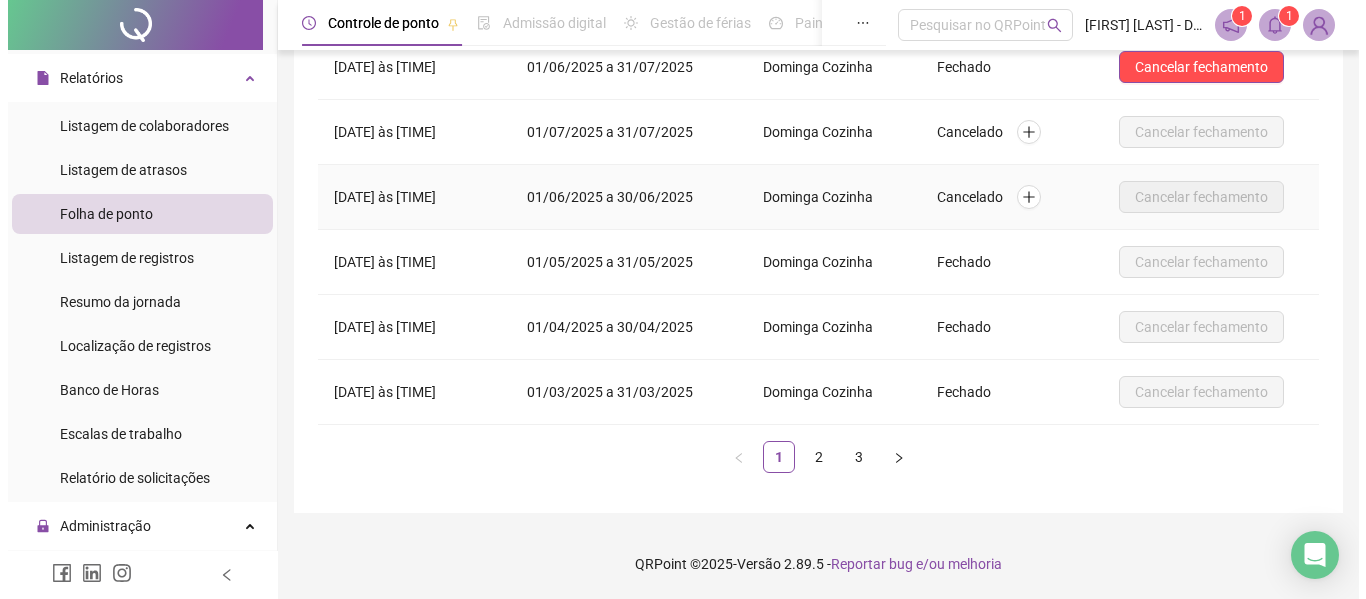 scroll, scrollTop: 182, scrollLeft: 0, axis: vertical 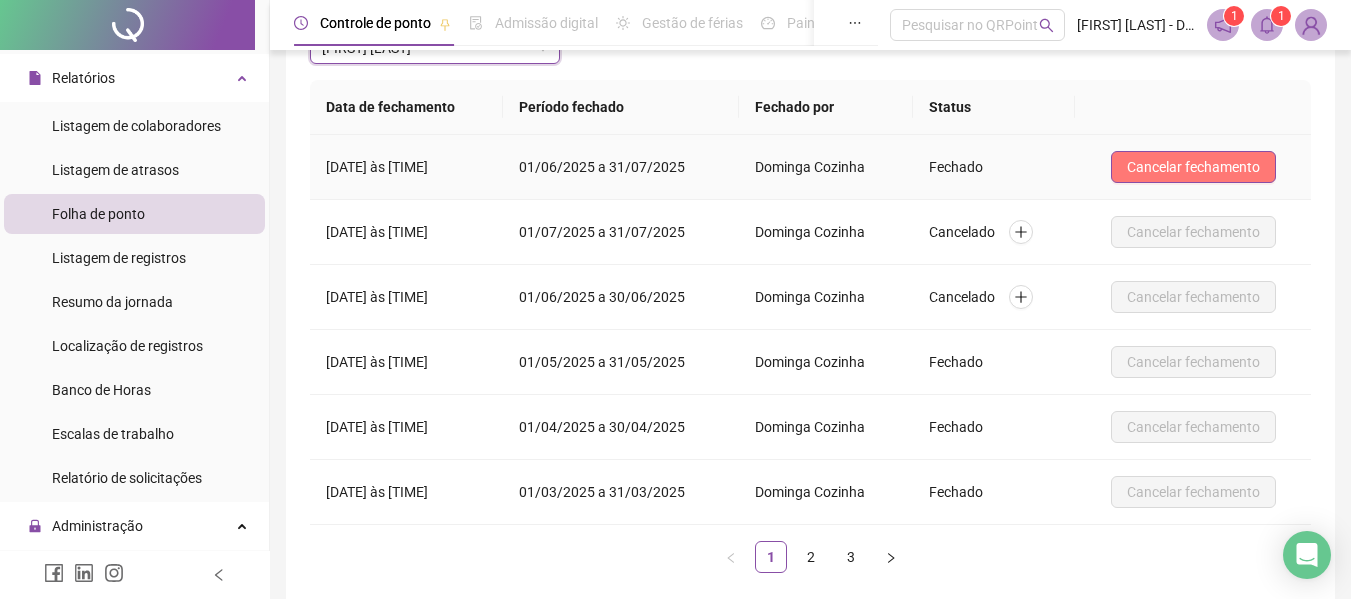 click on "Cancelar fechamento" at bounding box center (1193, 167) 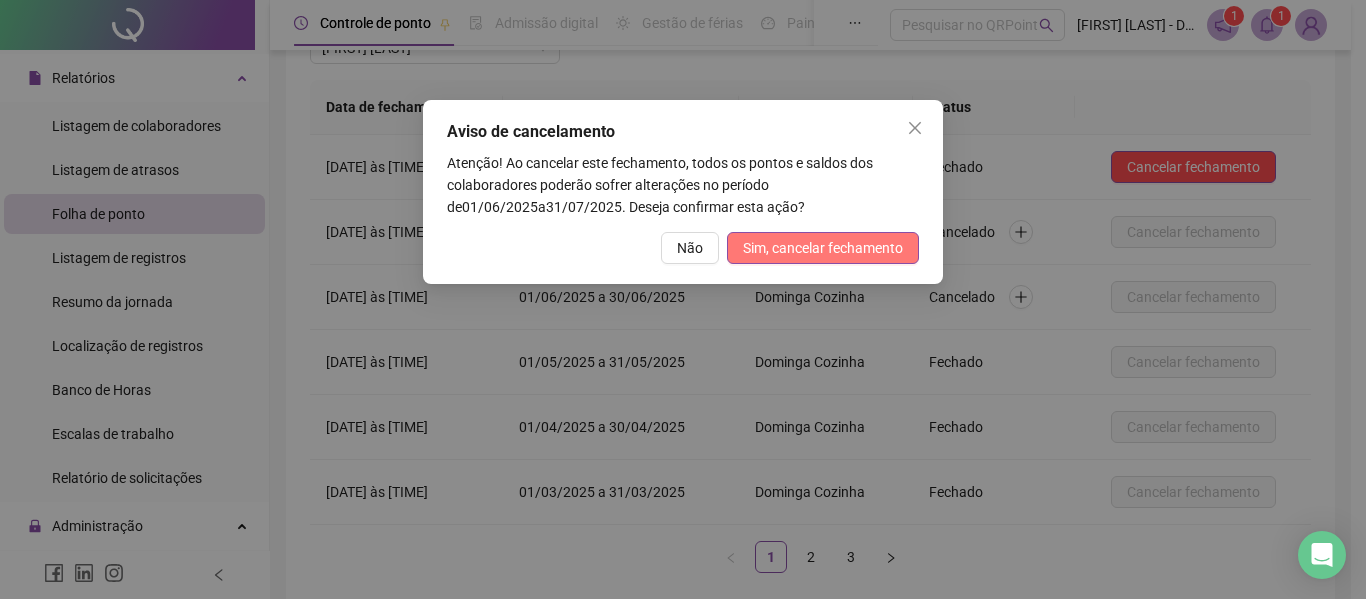 click on "Sim, cancelar fechamento" at bounding box center [823, 248] 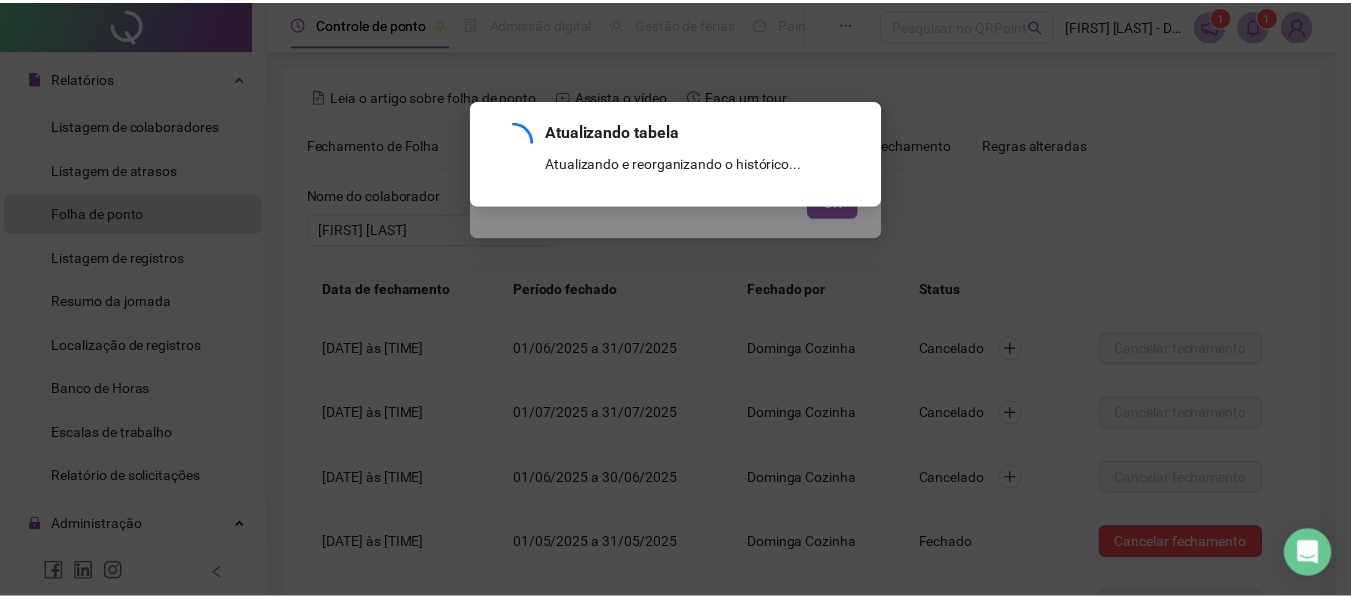 scroll, scrollTop: 282, scrollLeft: 0, axis: vertical 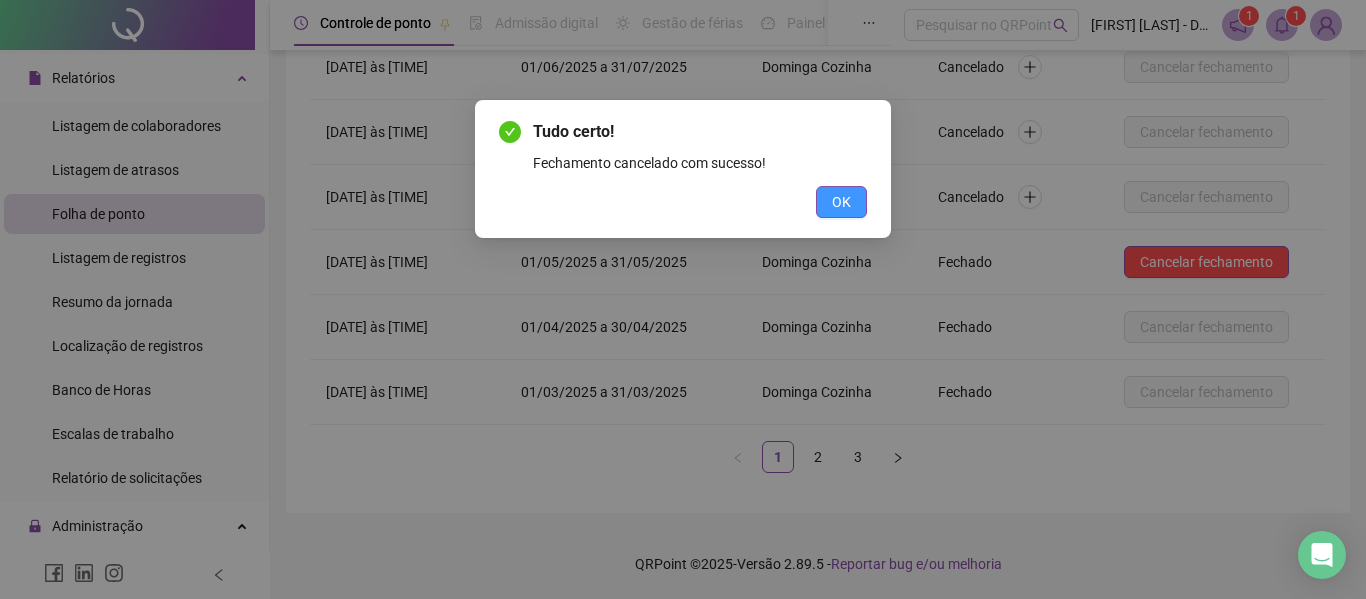 click on "OK" at bounding box center (841, 202) 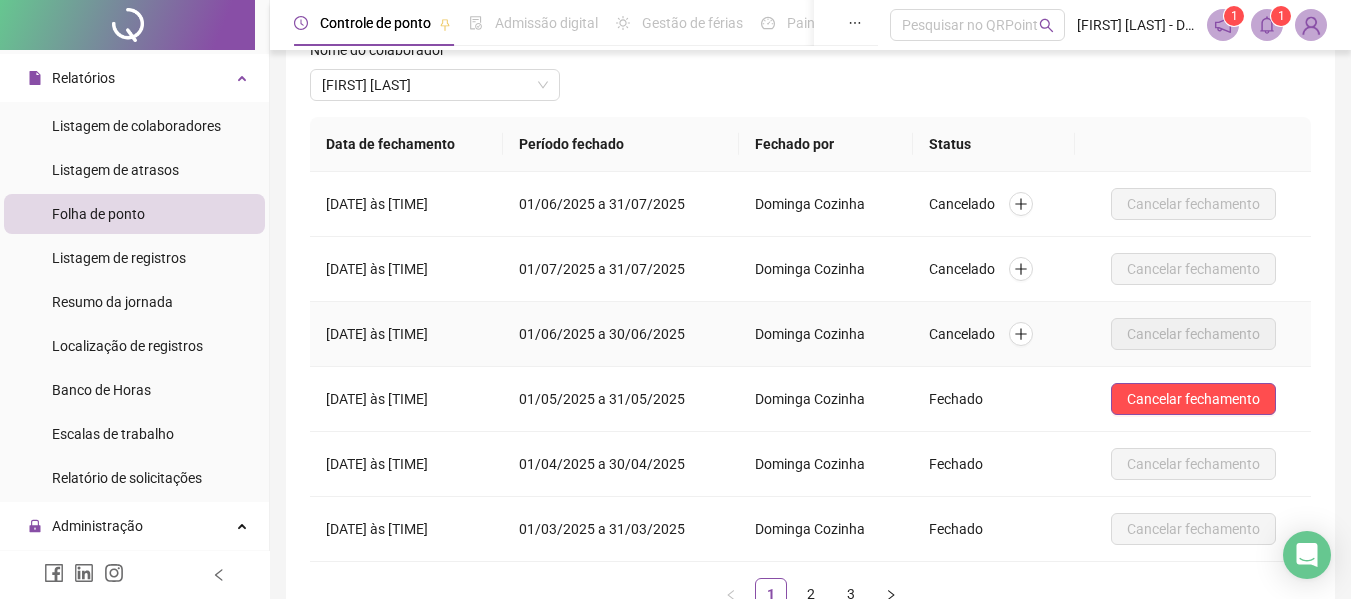 scroll, scrollTop: 0, scrollLeft: 0, axis: both 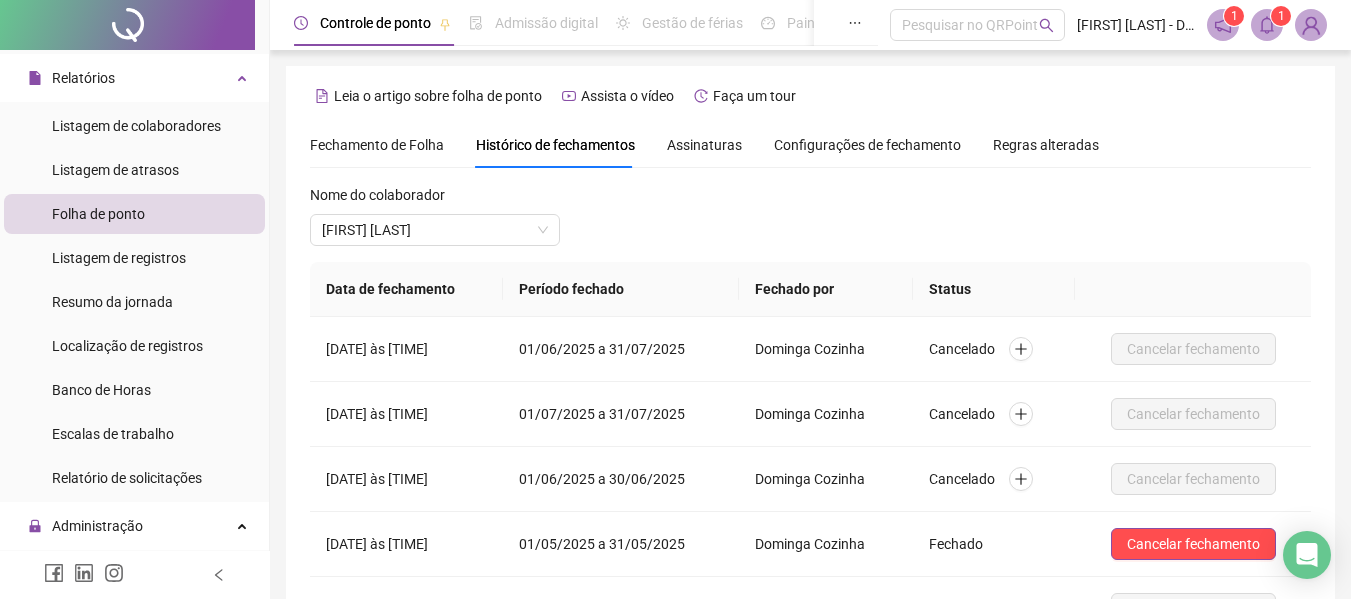 click on "Fechamento de Folha" at bounding box center [377, 145] 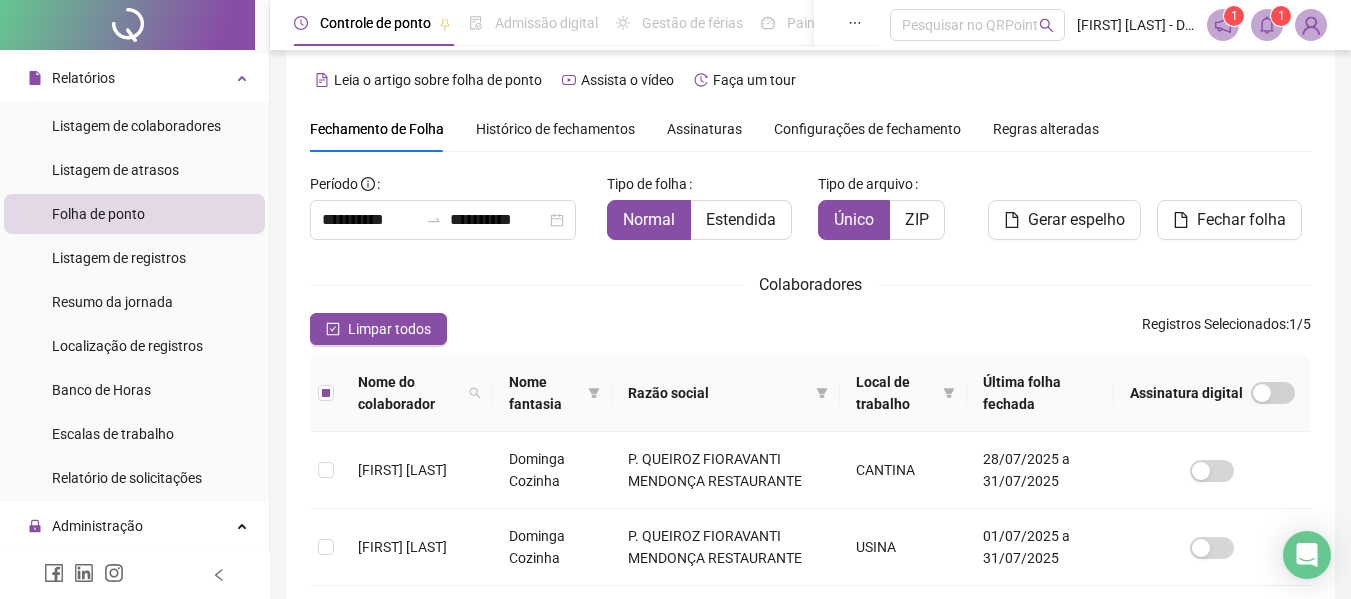 scroll, scrollTop: 0, scrollLeft: 0, axis: both 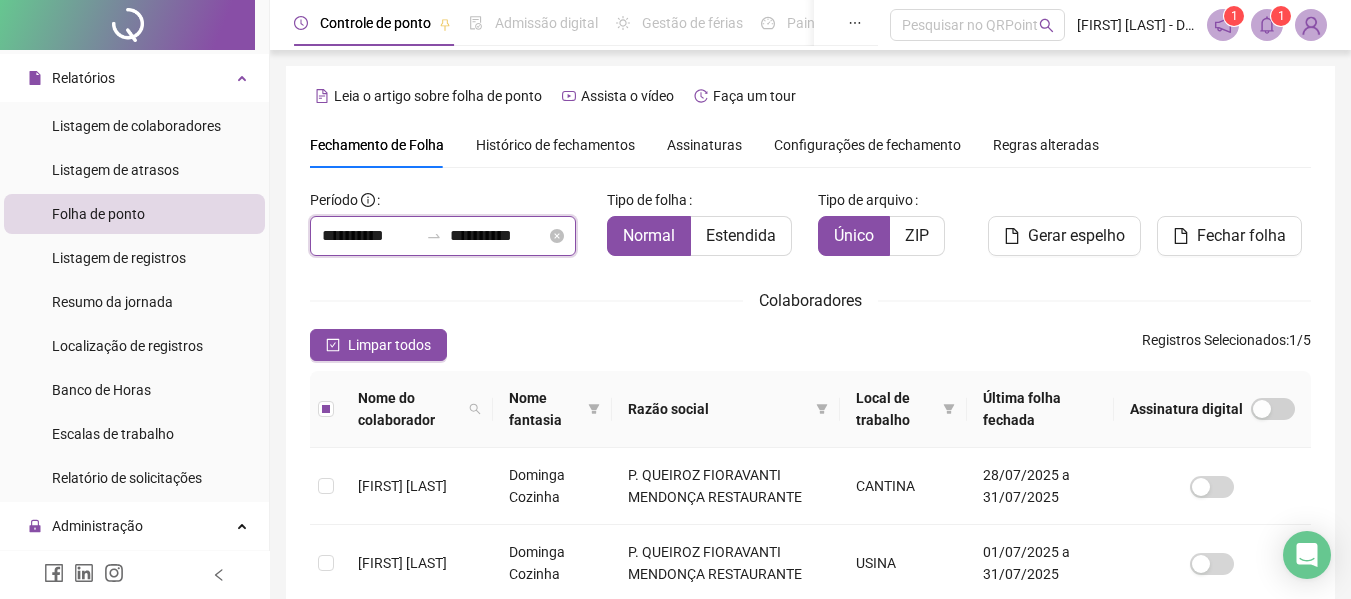 click on "**********" at bounding box center (370, 236) 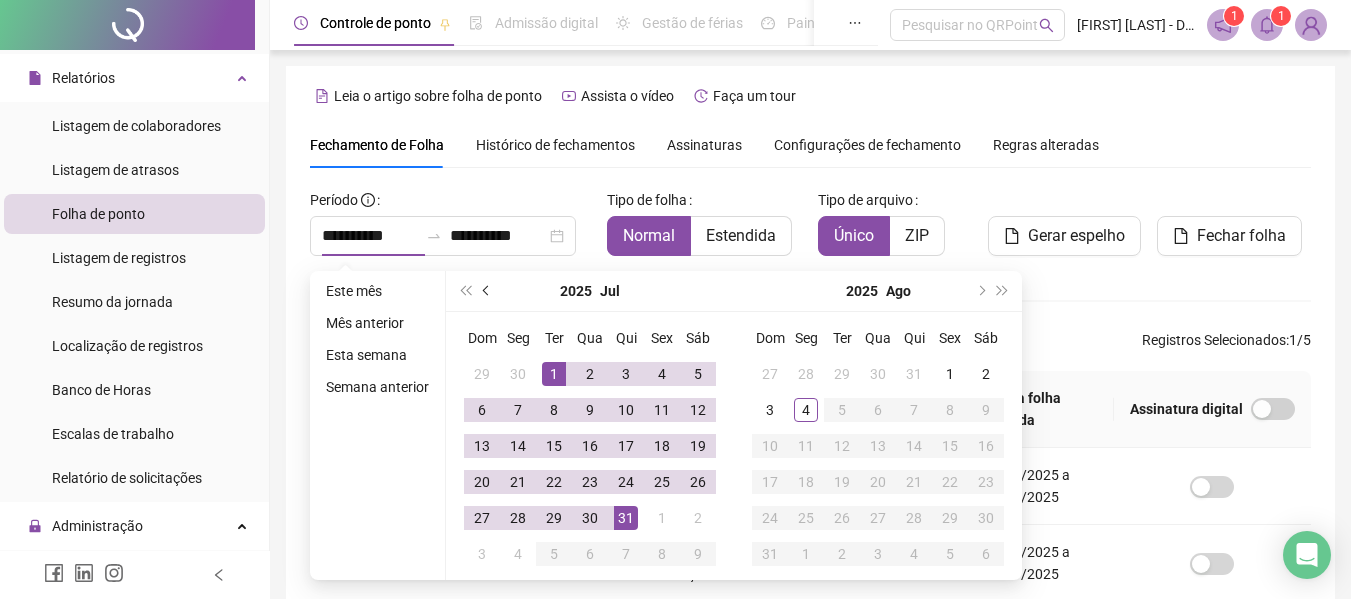 click at bounding box center [488, 291] 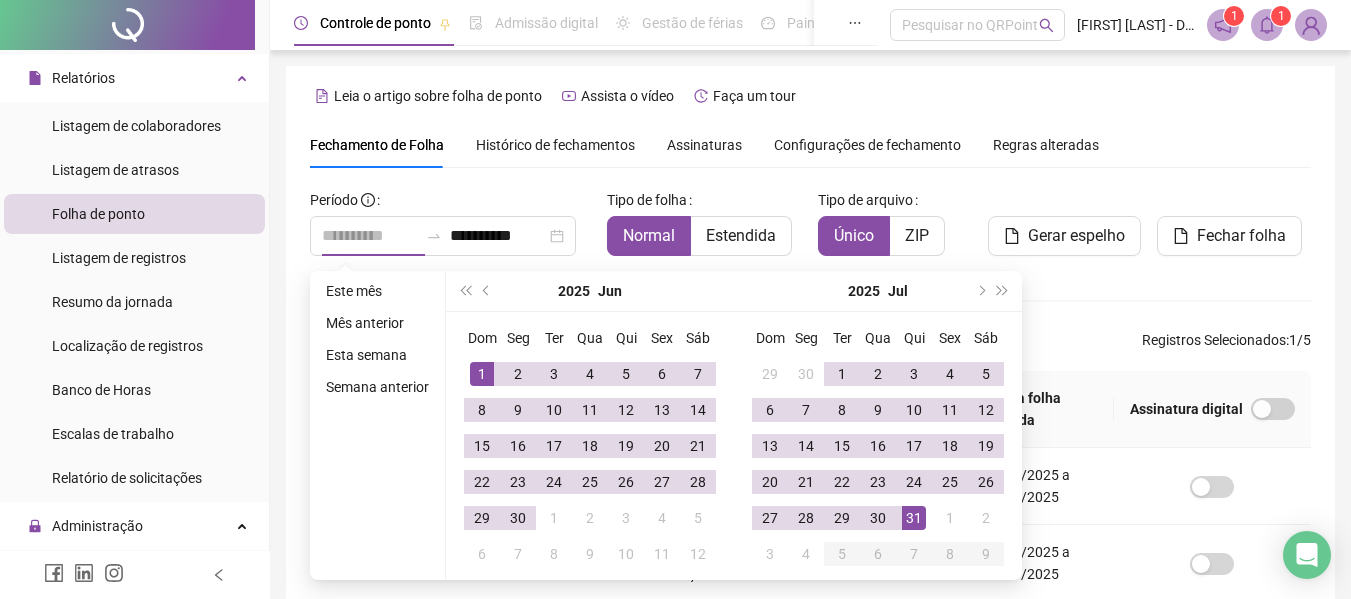 type on "**********" 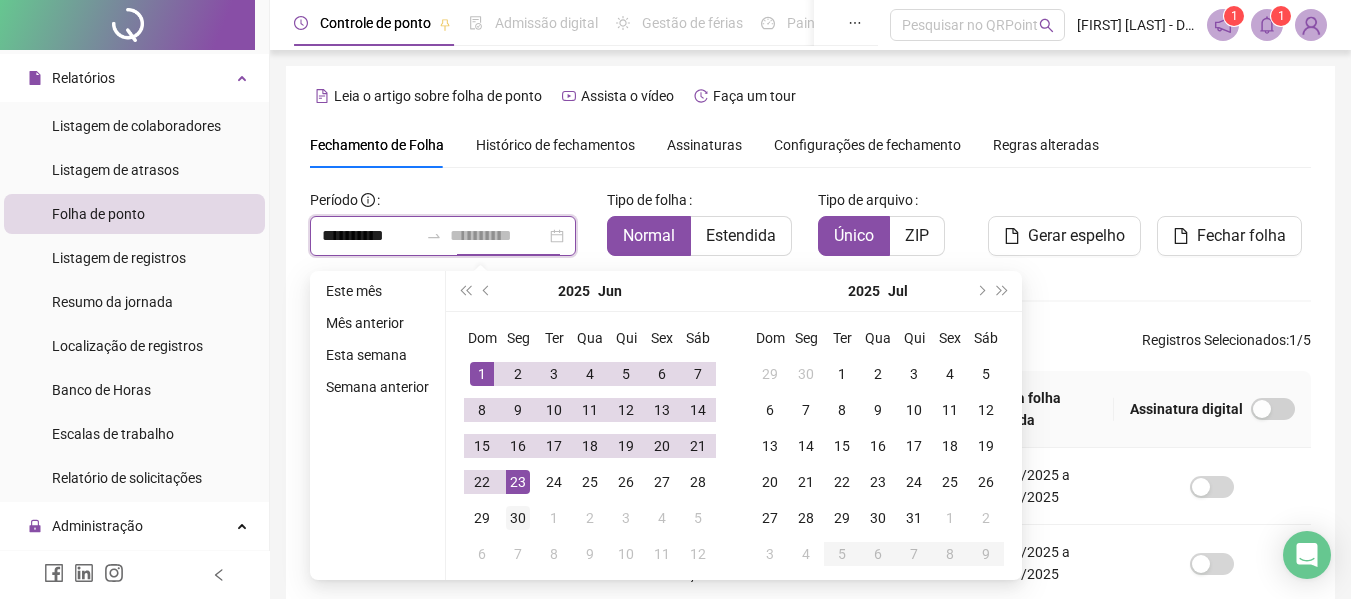 type on "**********" 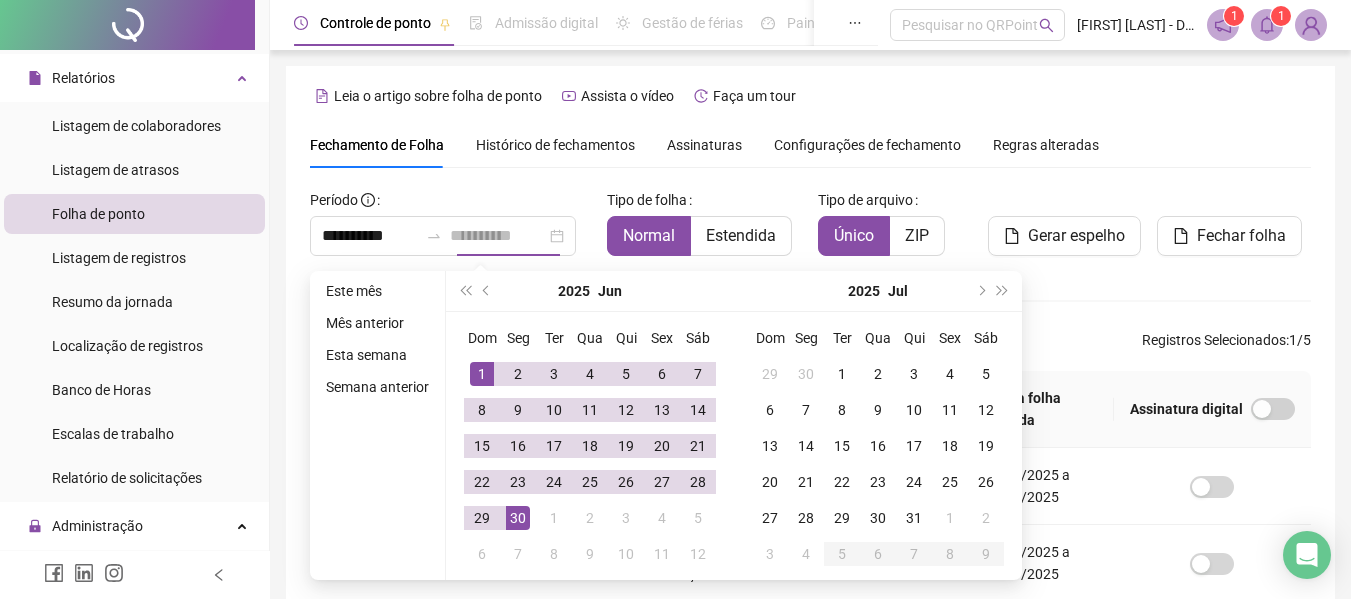 click on "30" at bounding box center [518, 518] 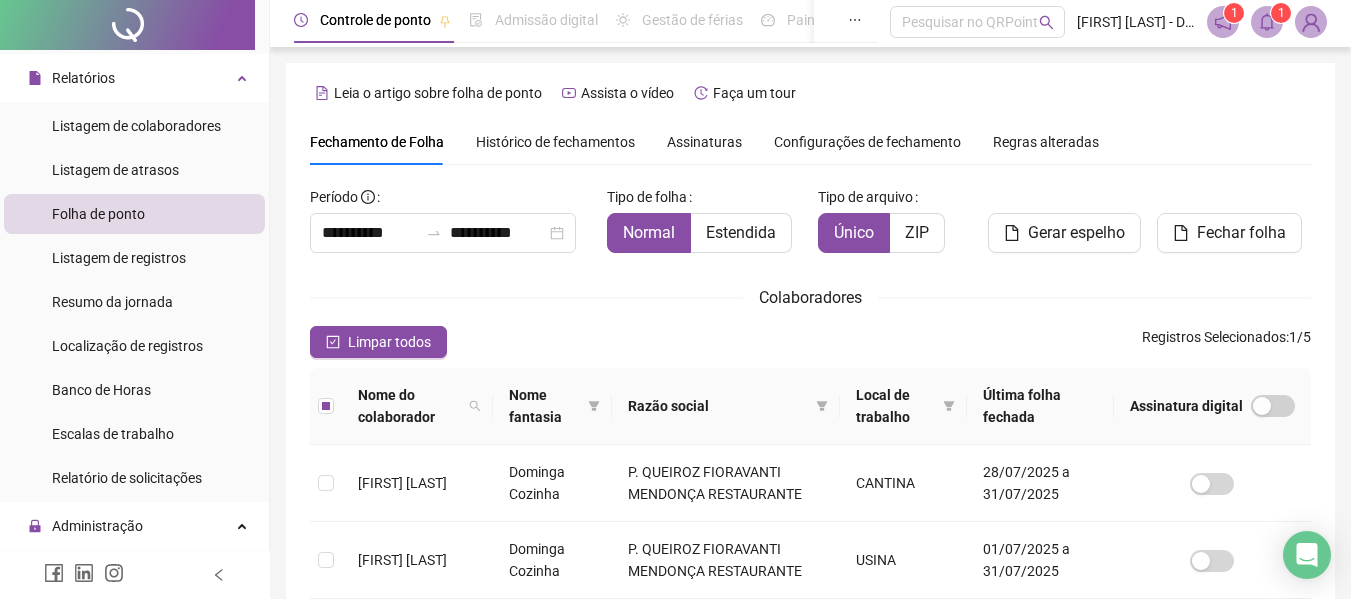 scroll, scrollTop: 0, scrollLeft: 0, axis: both 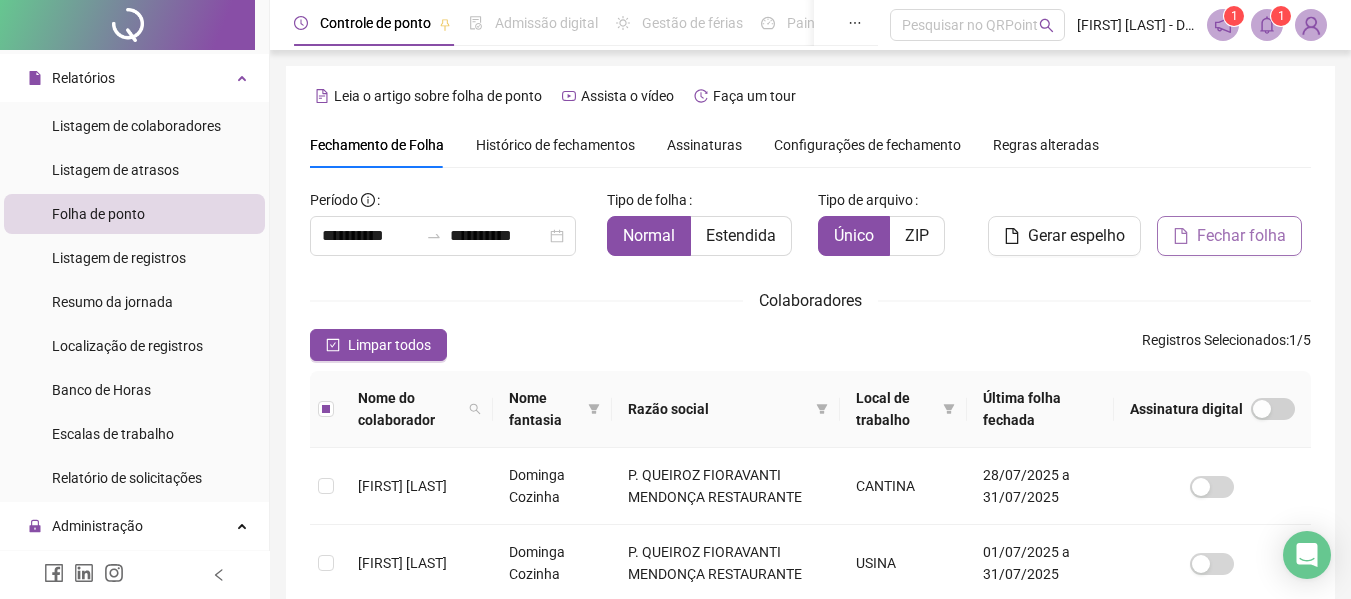 click on "Fechar folha" at bounding box center (1241, 236) 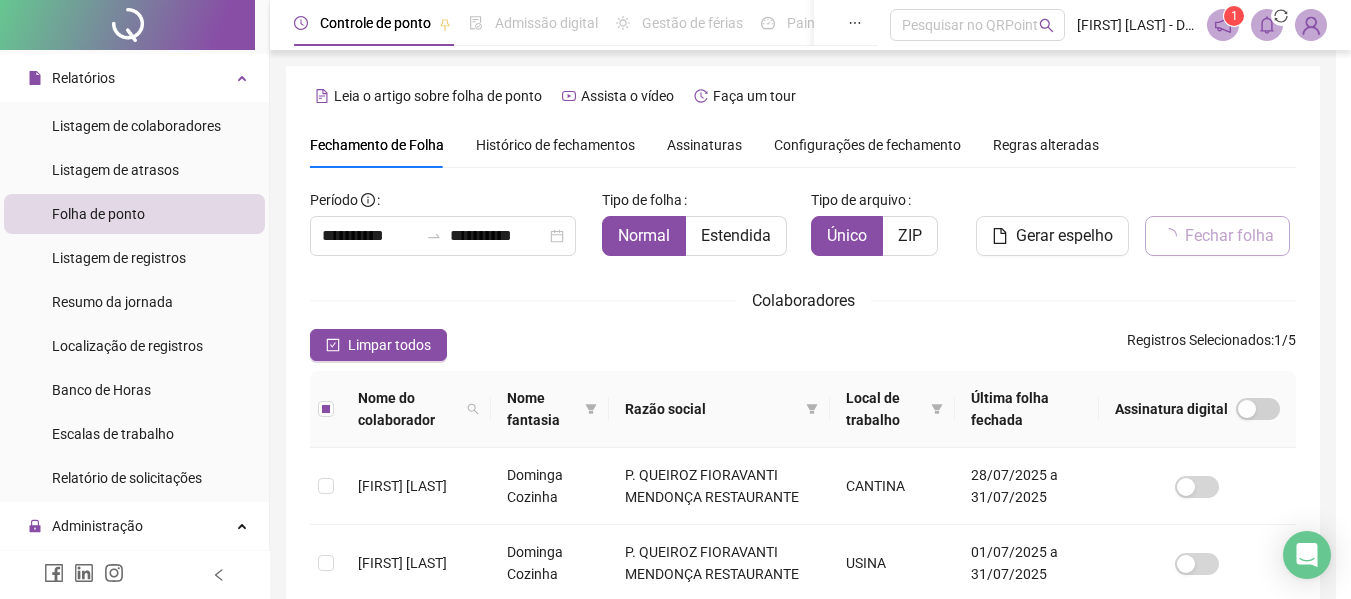 scroll, scrollTop: 110, scrollLeft: 0, axis: vertical 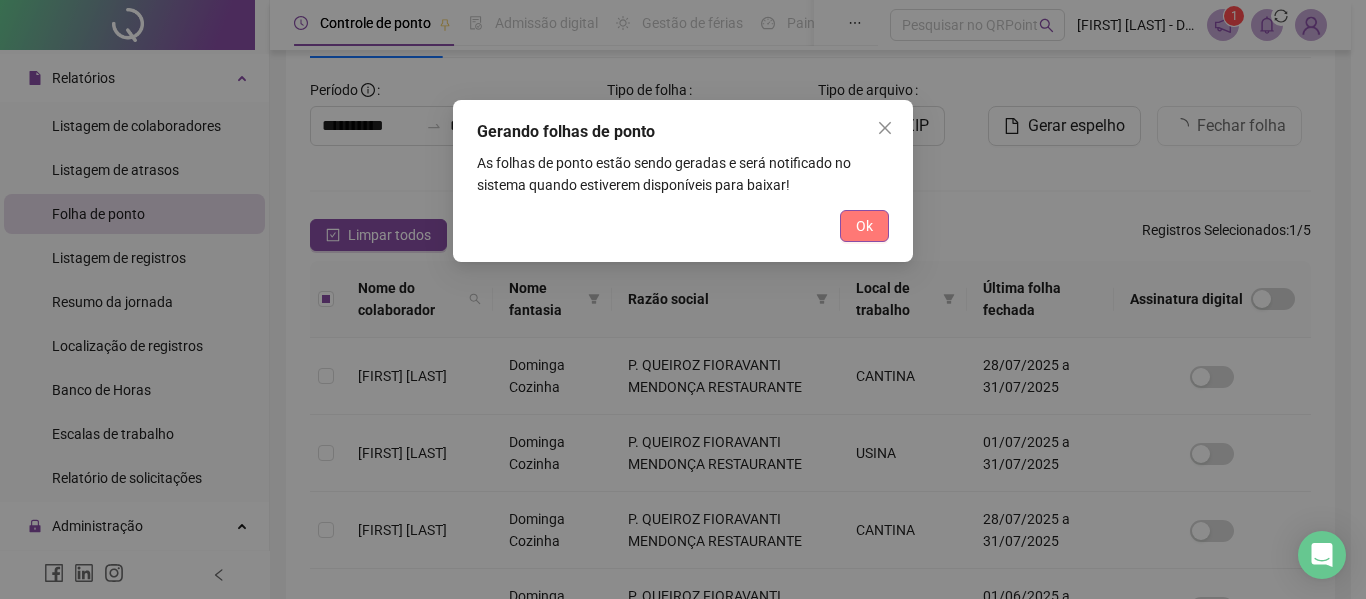 click on "Ok" at bounding box center [864, 226] 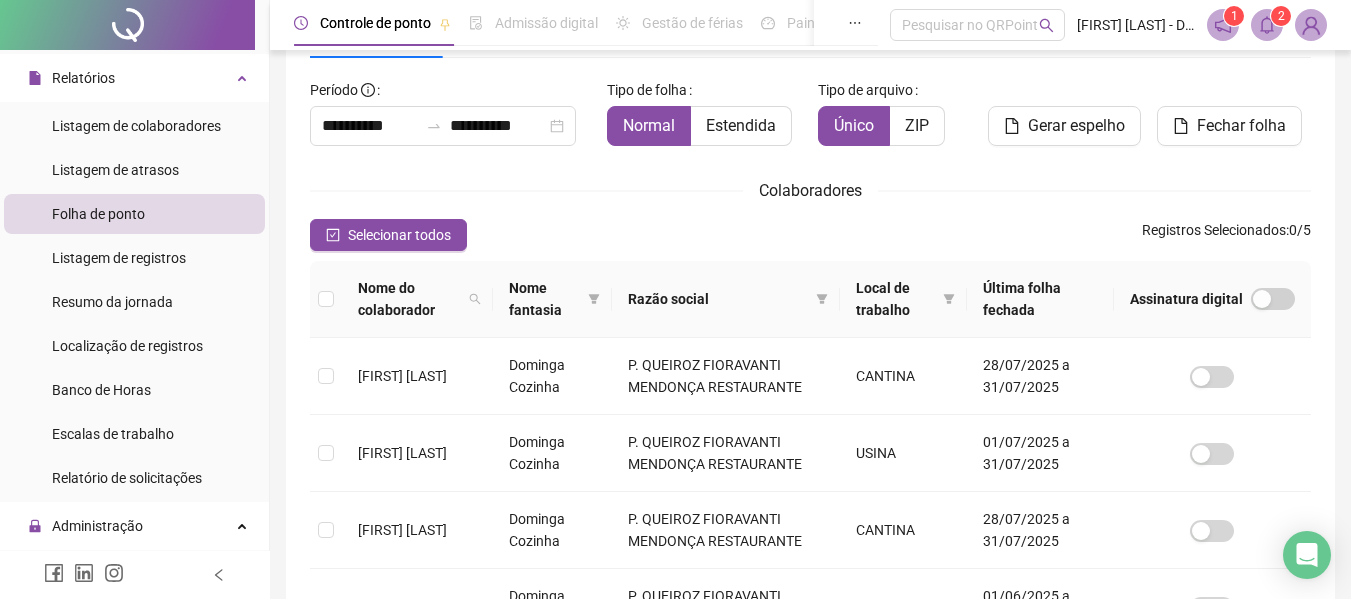click 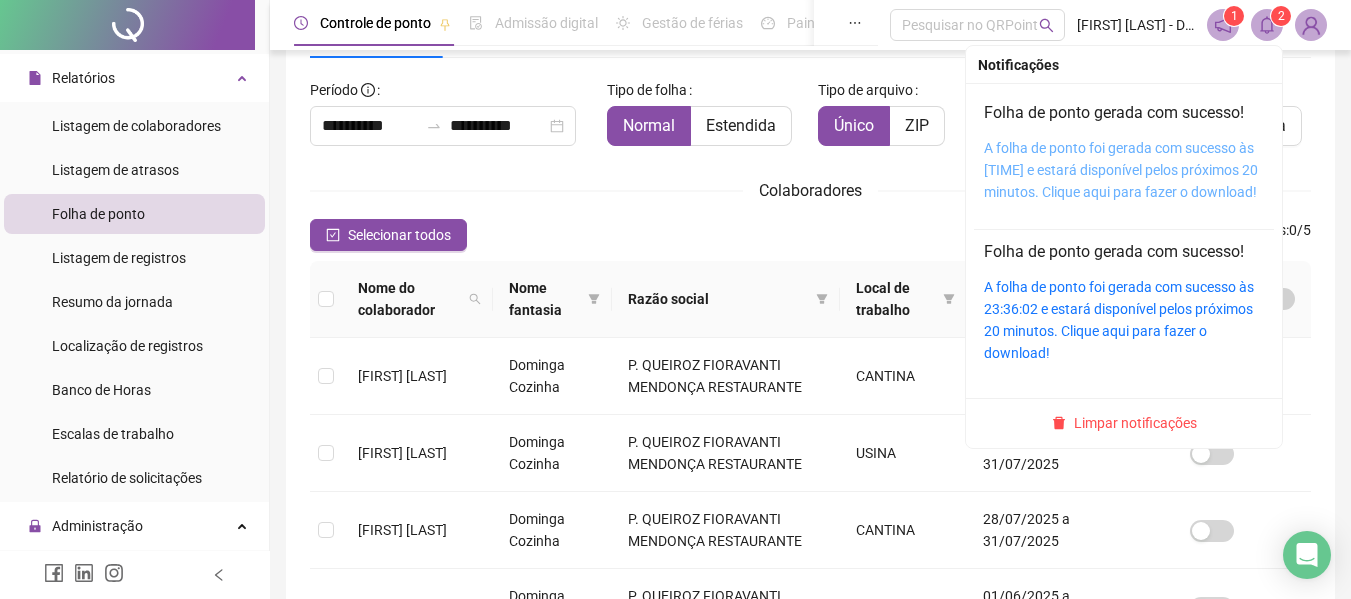 click on "A folha de ponto foi gerada com sucesso às 23:38:15 e estará disponível pelos próximos 20 minutos.
Clique aqui para fazer o download!" at bounding box center (1121, 170) 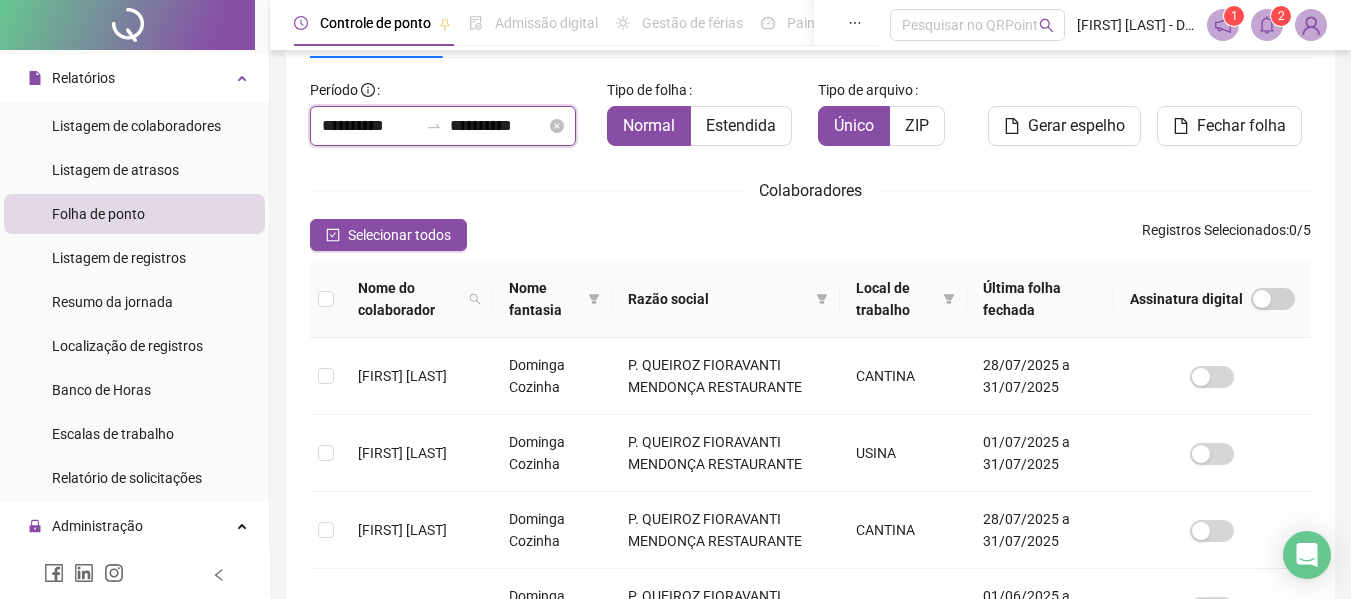 click on "**********" at bounding box center (370, 126) 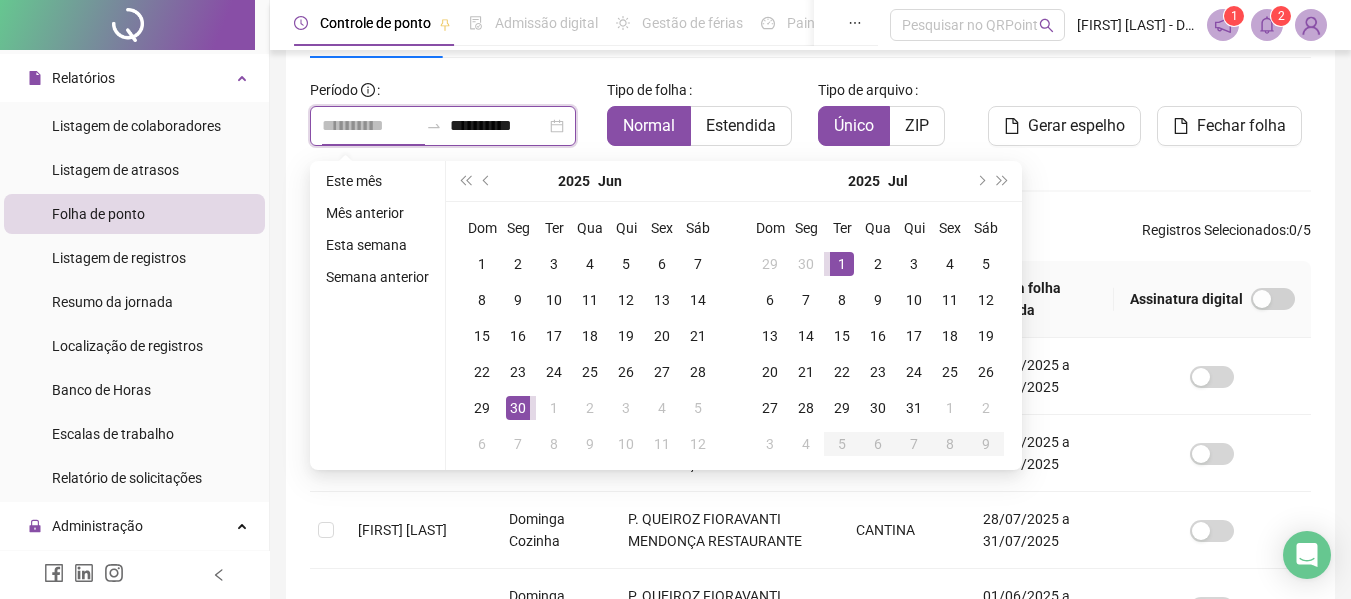 type on "**********" 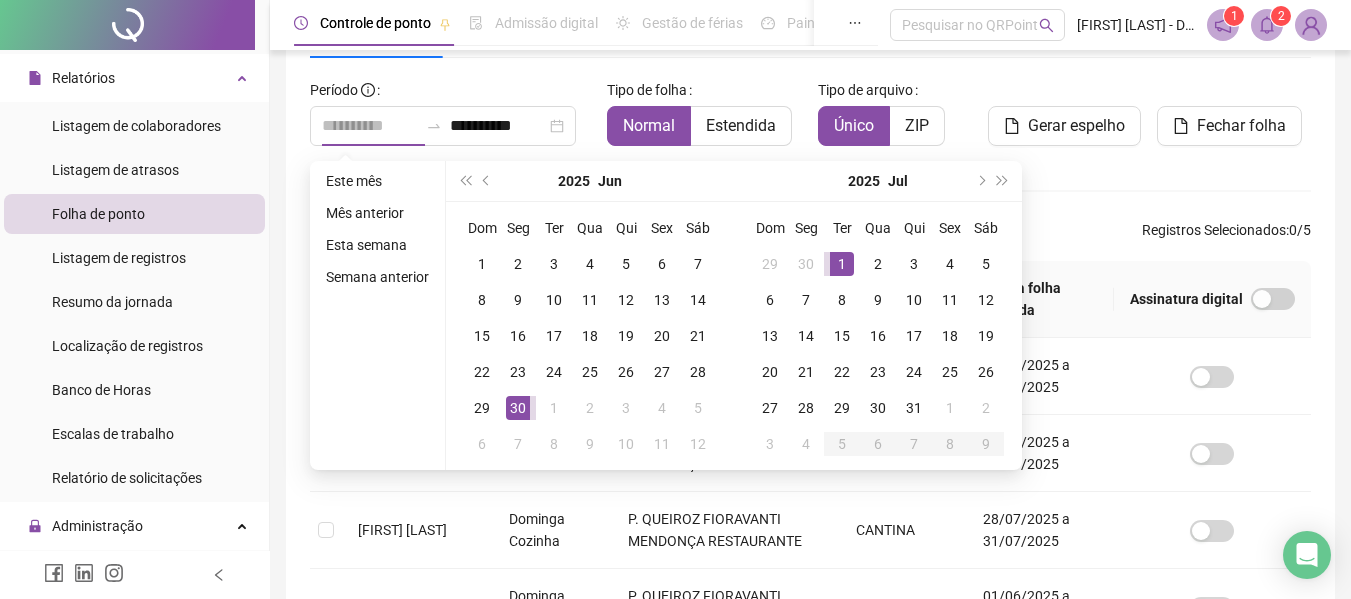 click on "1" at bounding box center [842, 264] 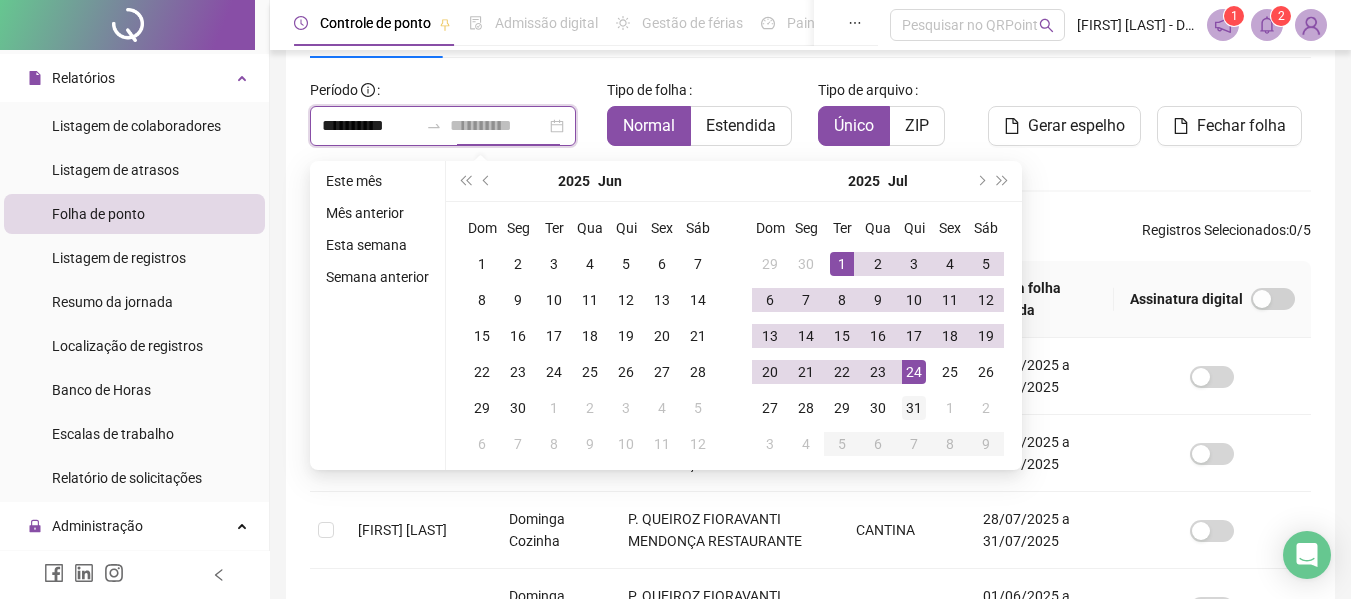 type on "**********" 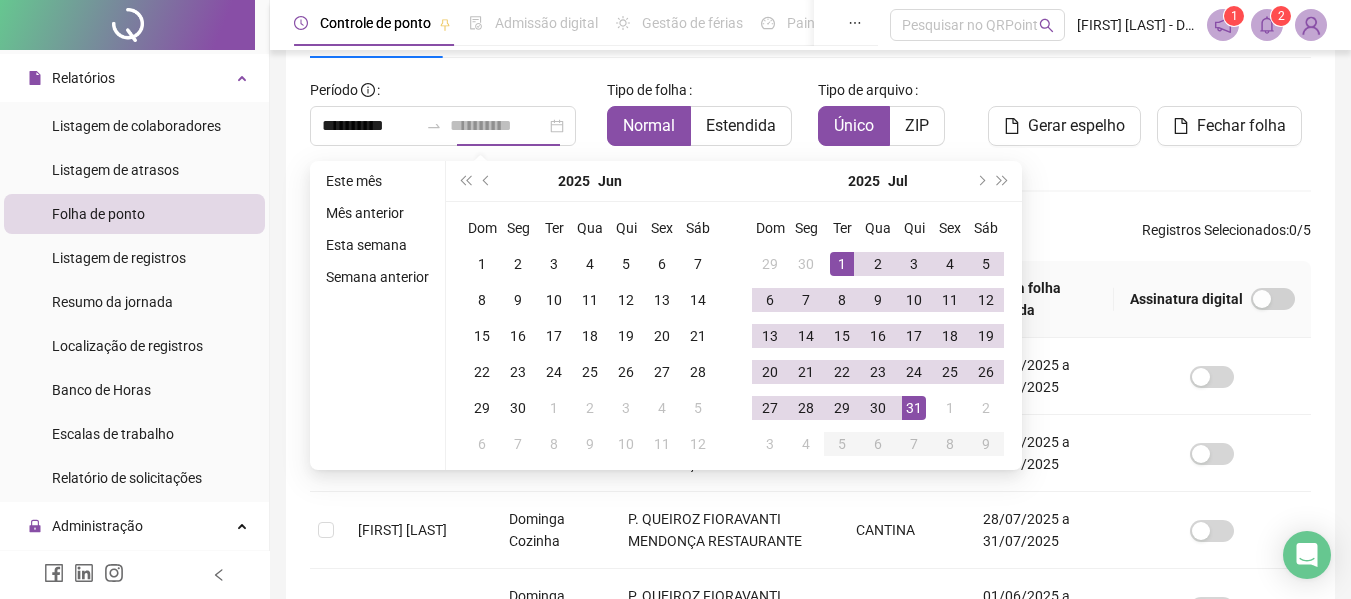click on "31" at bounding box center (914, 408) 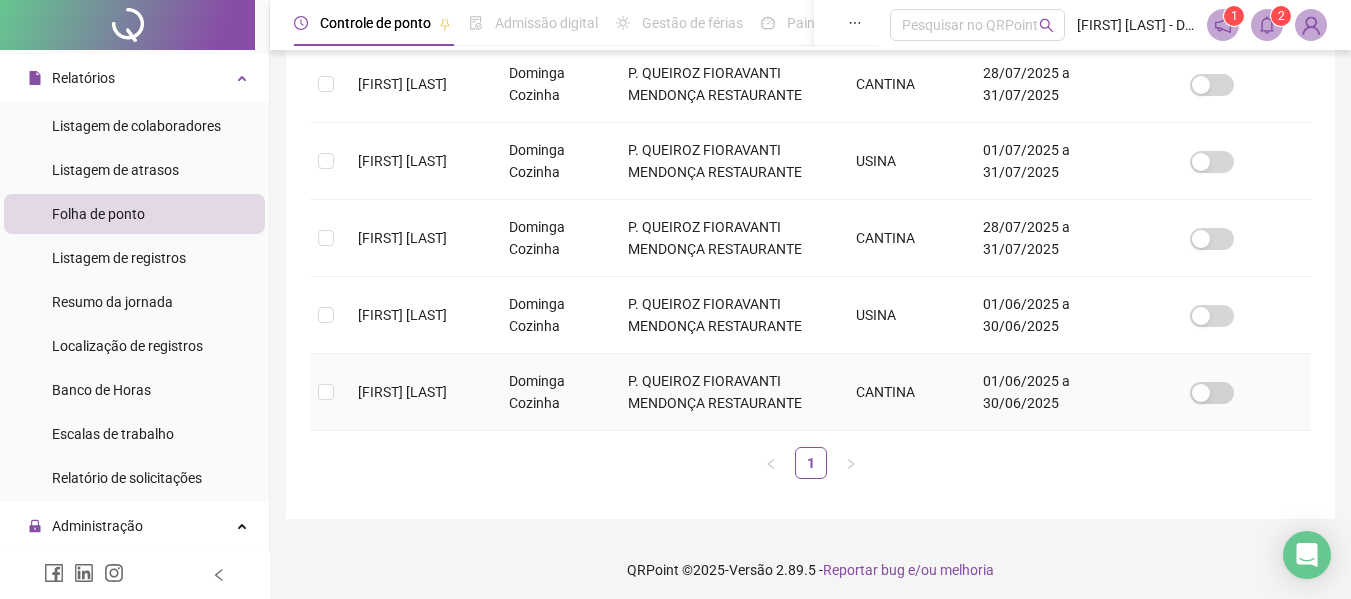 scroll, scrollTop: 408, scrollLeft: 0, axis: vertical 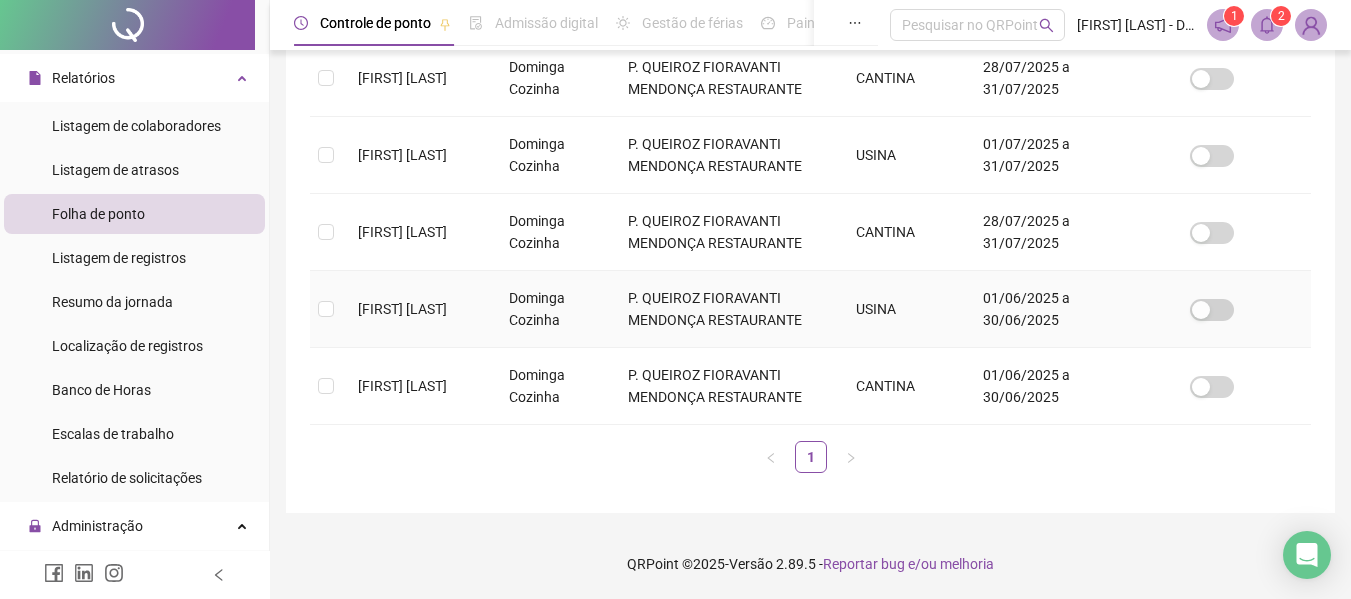 click at bounding box center (326, 309) 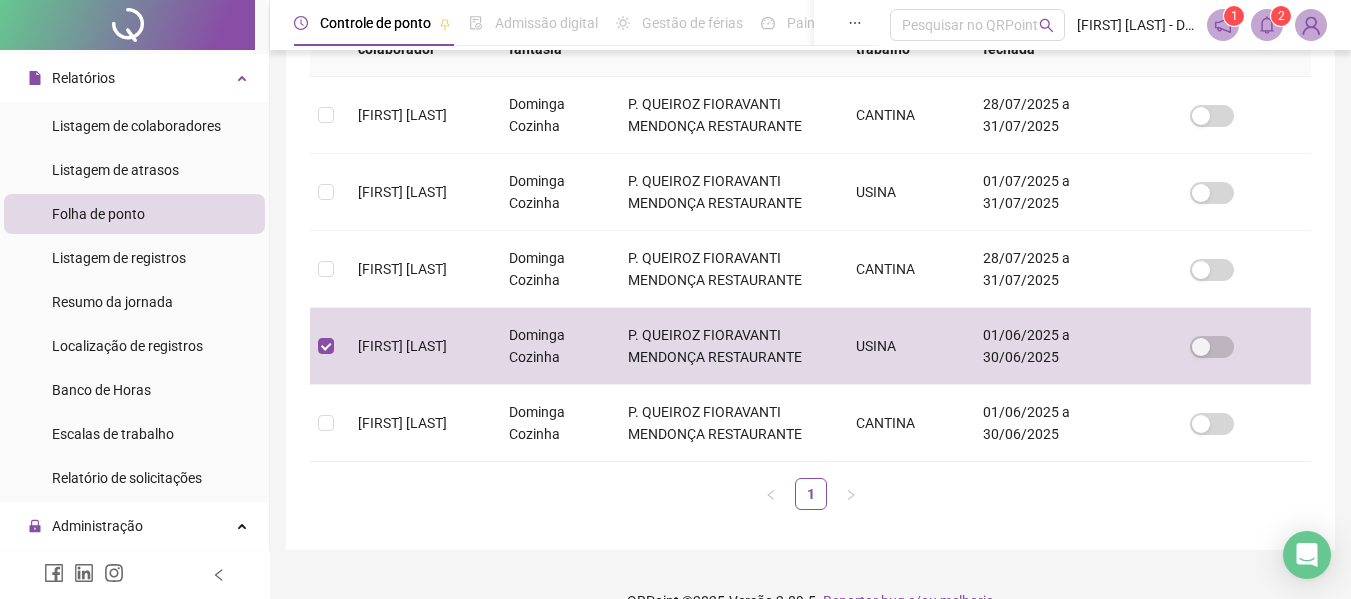 scroll, scrollTop: 408, scrollLeft: 0, axis: vertical 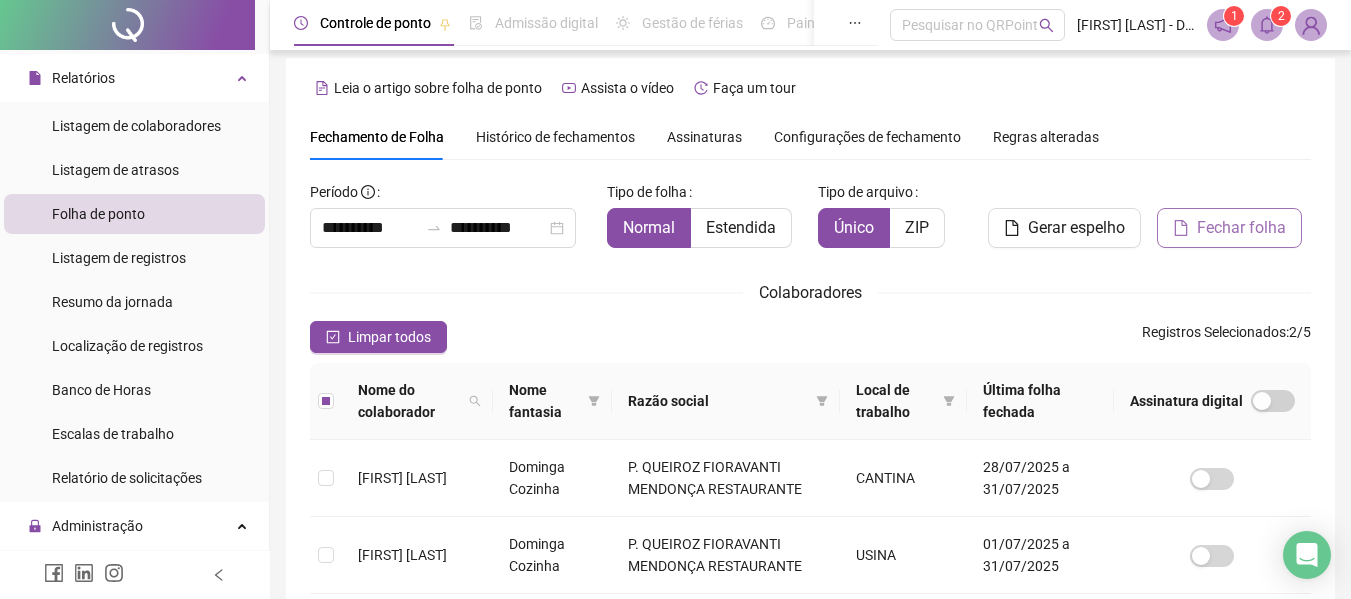 click on "Fechar folha" at bounding box center (1241, 228) 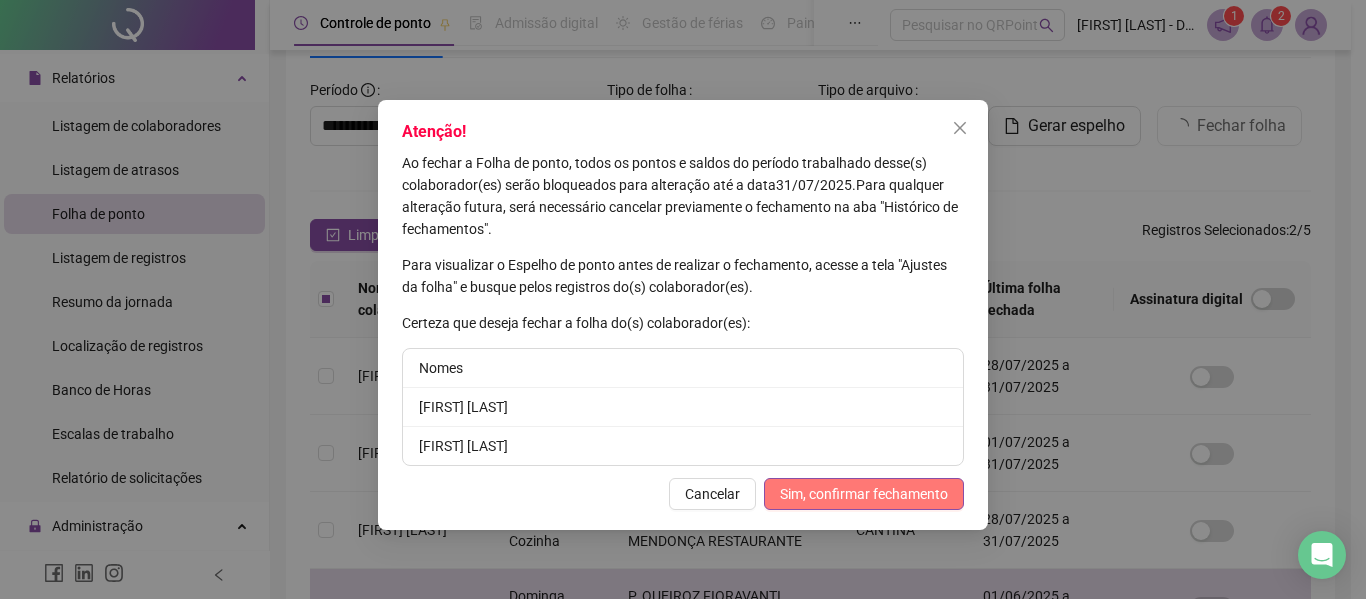 click on "Sim, confirmar fechamento" at bounding box center (864, 494) 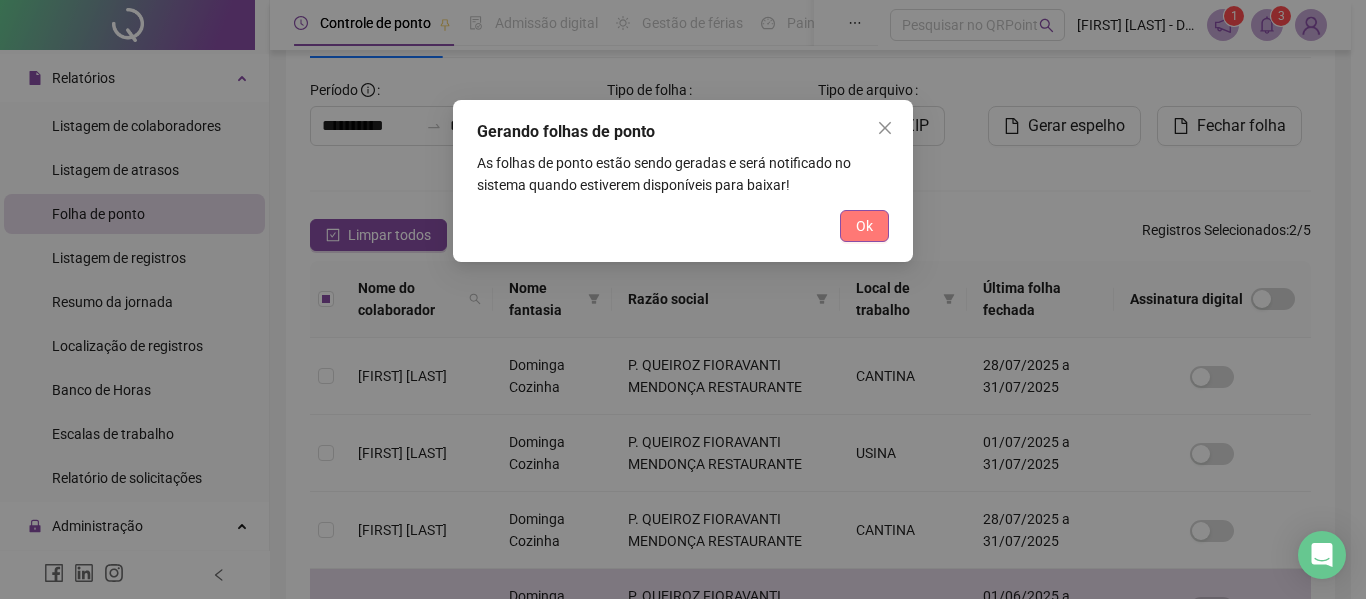 click on "Ok" at bounding box center (864, 226) 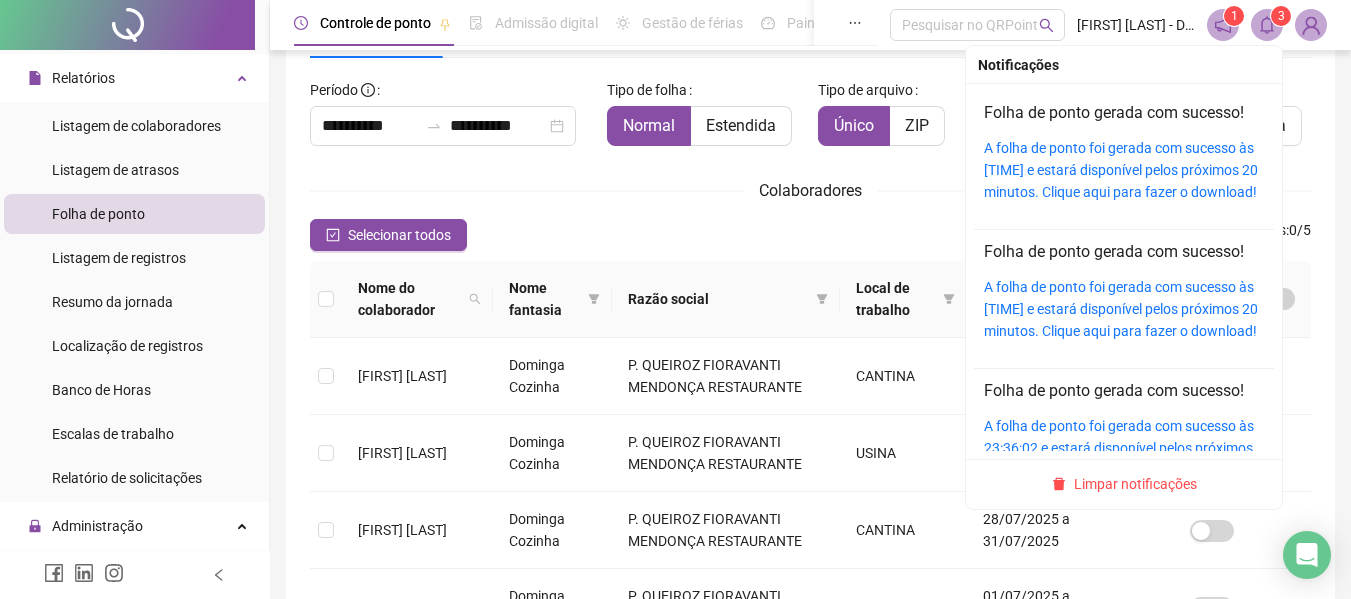 click at bounding box center (1267, 25) 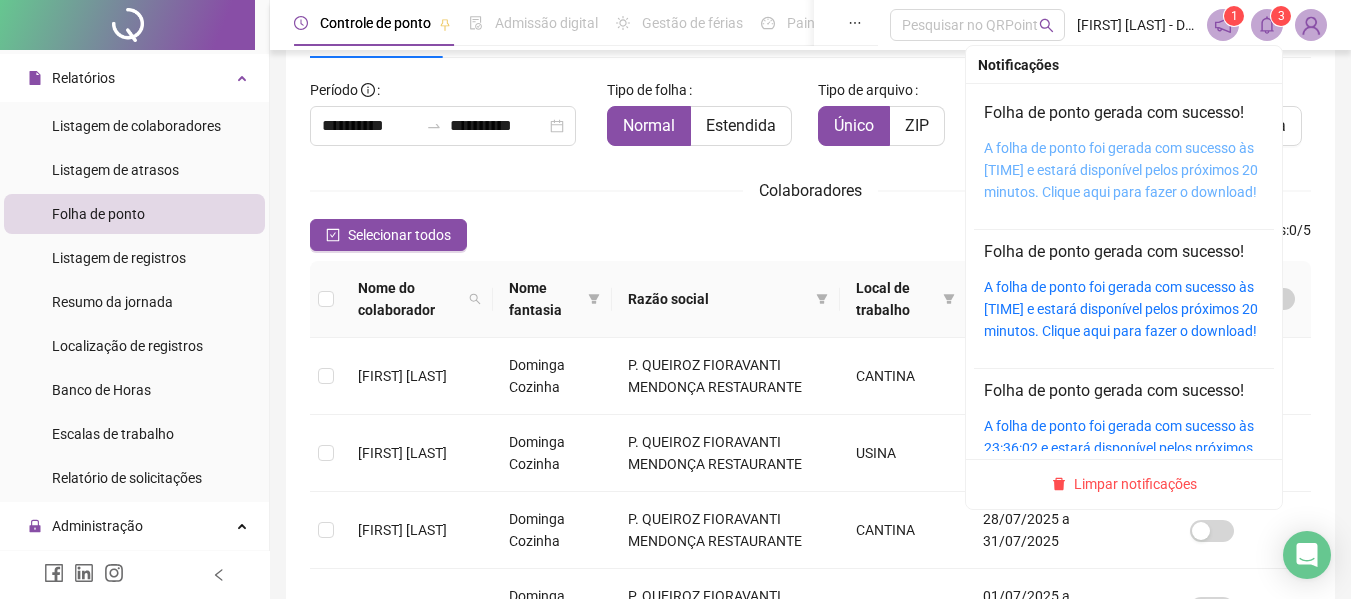 click on "A folha de ponto foi gerada com sucesso às 23:39:14 e estará disponível pelos próximos 20 minutos.
Clique aqui para fazer o download!" at bounding box center (1121, 170) 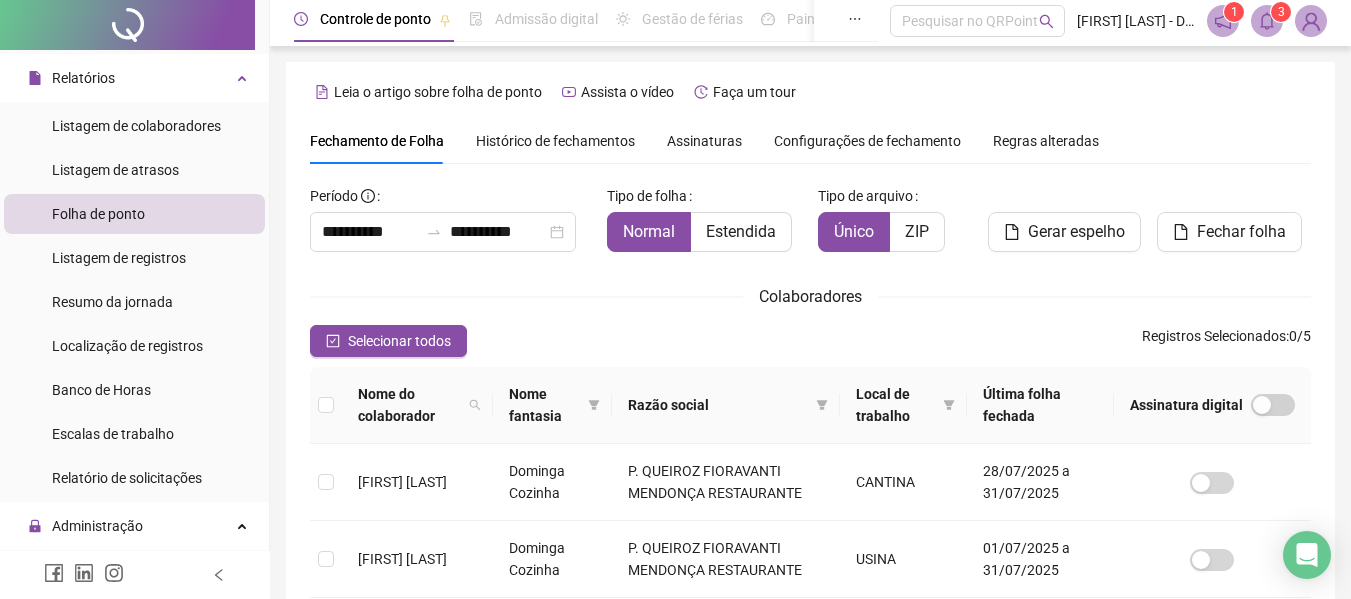 scroll, scrollTop: 0, scrollLeft: 0, axis: both 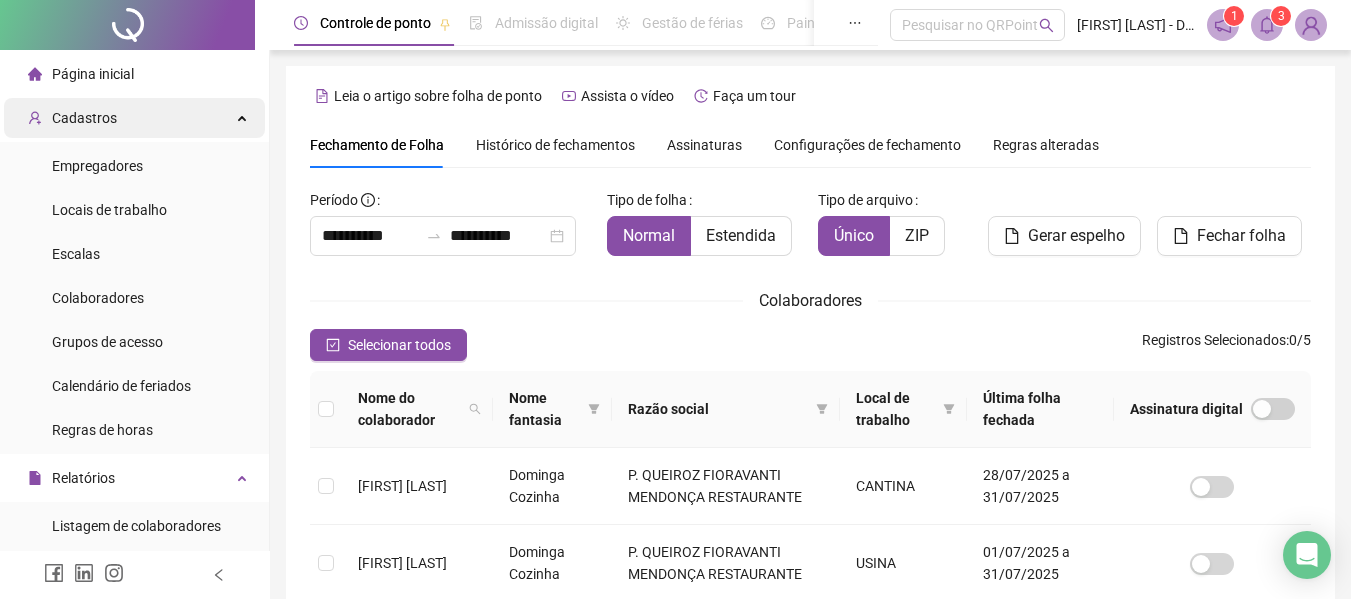 click on "Cadastros" at bounding box center [84, 118] 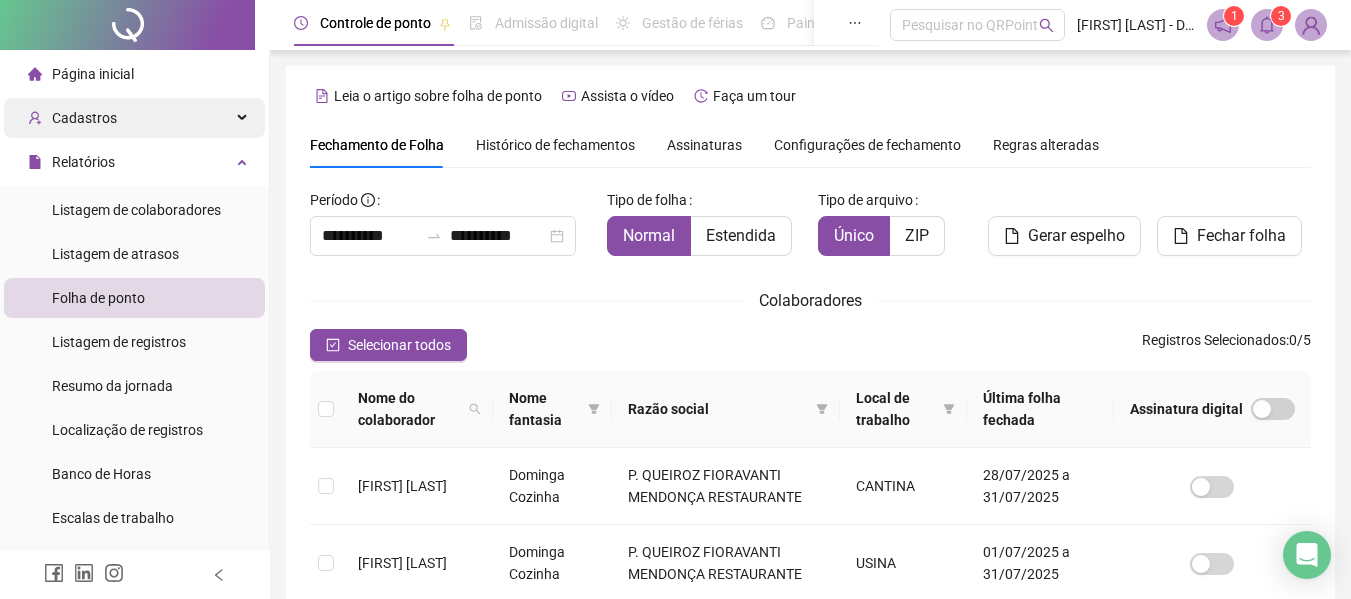 click on "Cadastros" at bounding box center (134, 118) 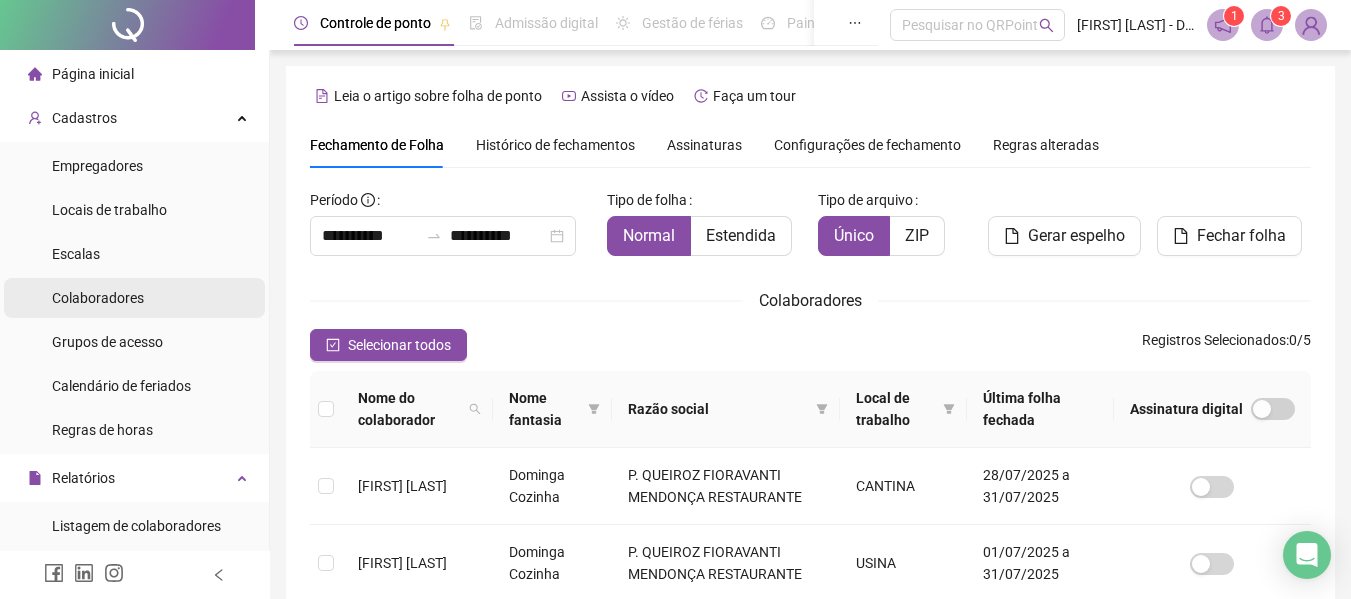 click on "Colaboradores" at bounding box center [98, 298] 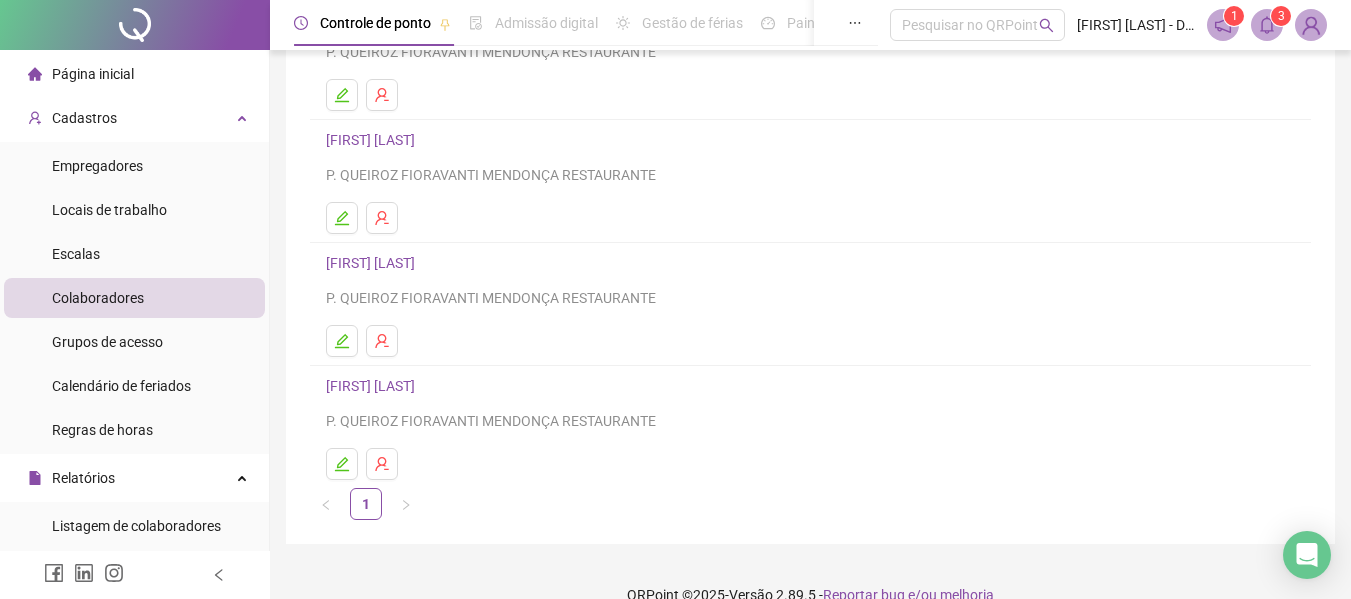 scroll, scrollTop: 368, scrollLeft: 0, axis: vertical 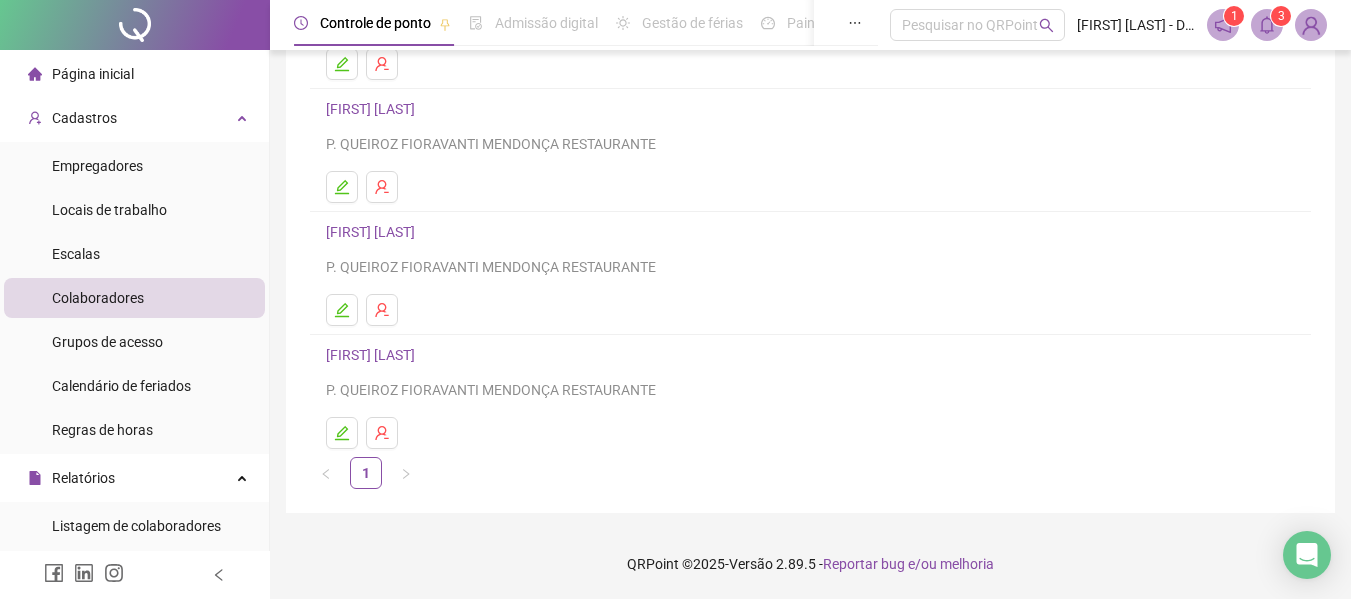 click on "MANUELA PEREIRA DOS SANTOS    P. QUEIROZ FIORAVANTI MENDONÇA RESTAURANTE" at bounding box center (810, 372) 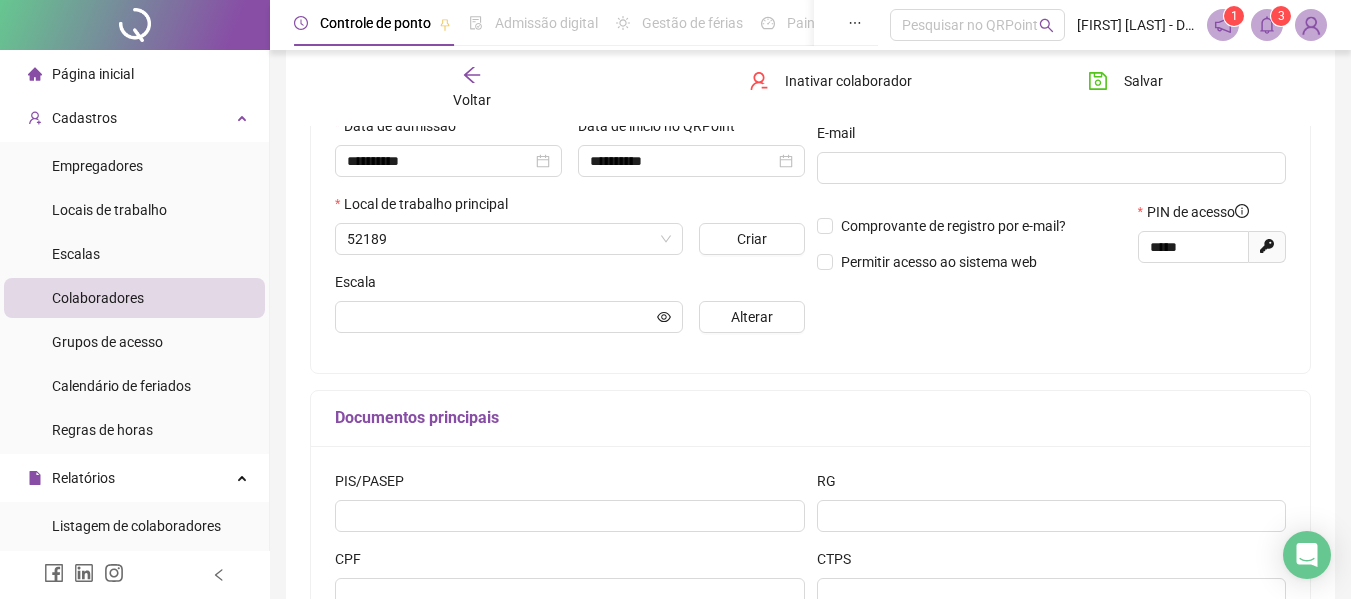 scroll, scrollTop: 378, scrollLeft: 0, axis: vertical 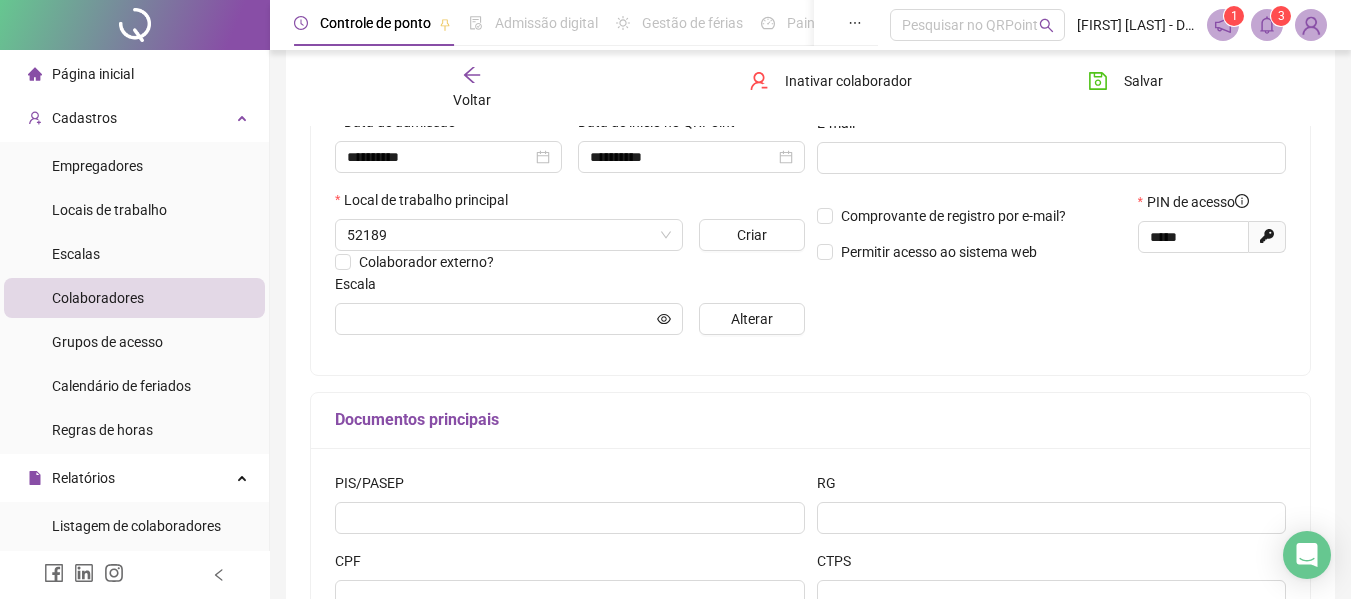 type on "**********" 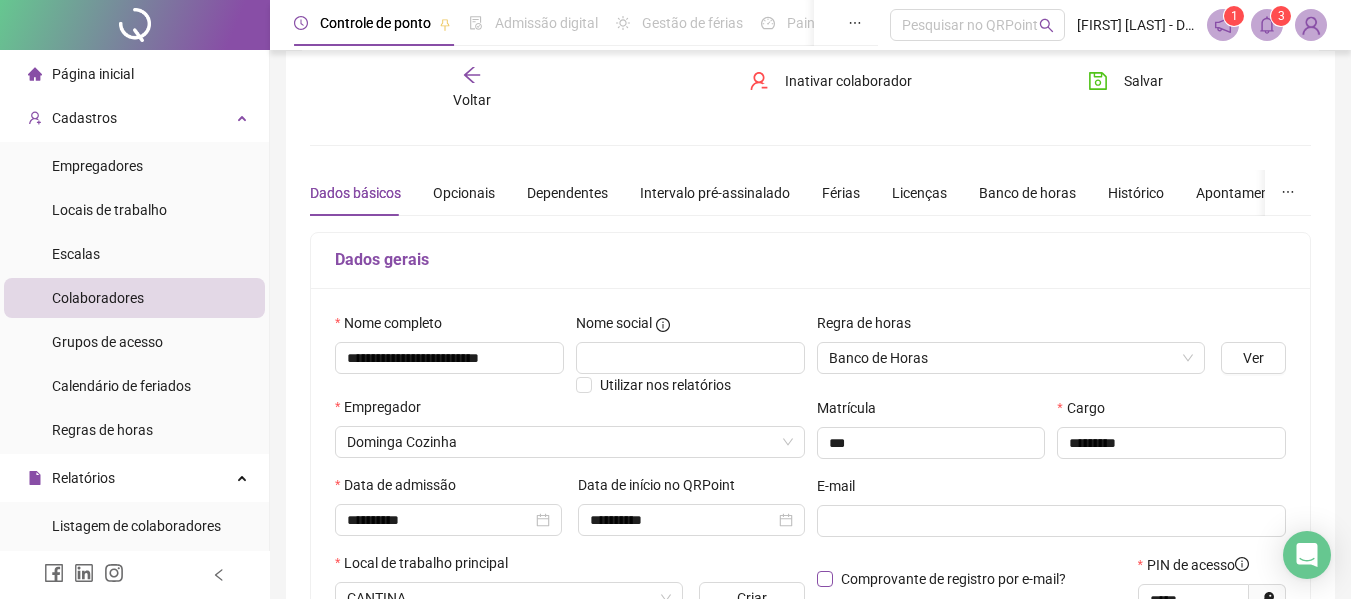 scroll, scrollTop: 0, scrollLeft: 0, axis: both 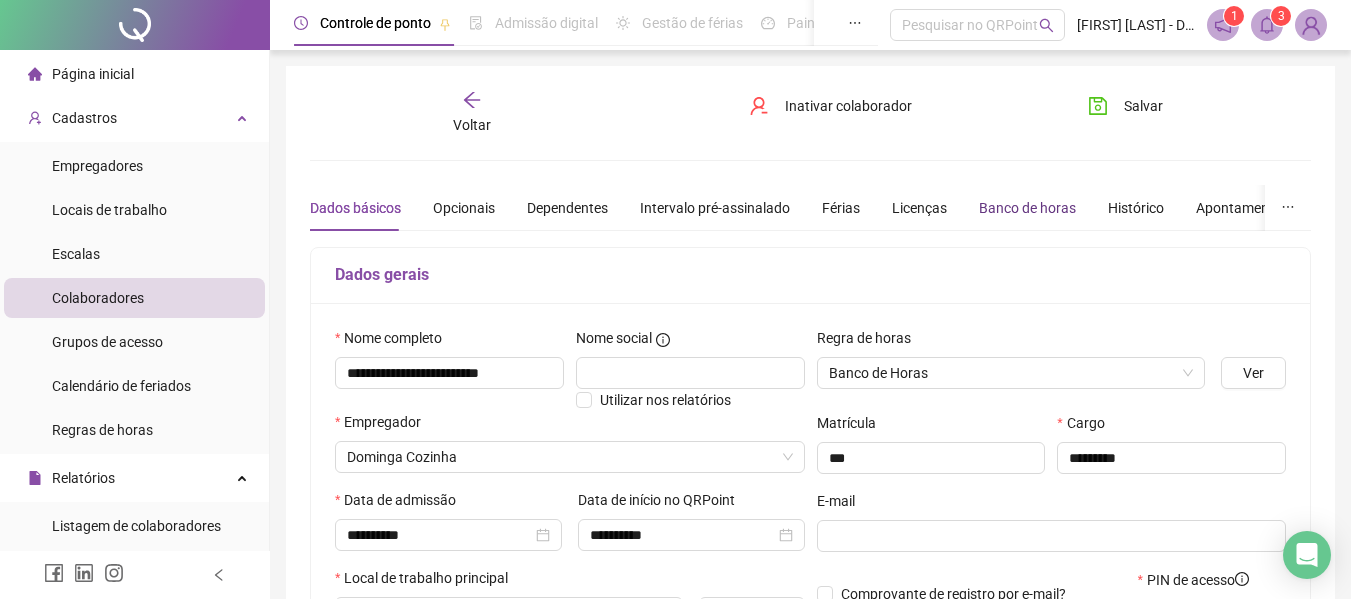 click on "Banco de horas" at bounding box center (1027, 208) 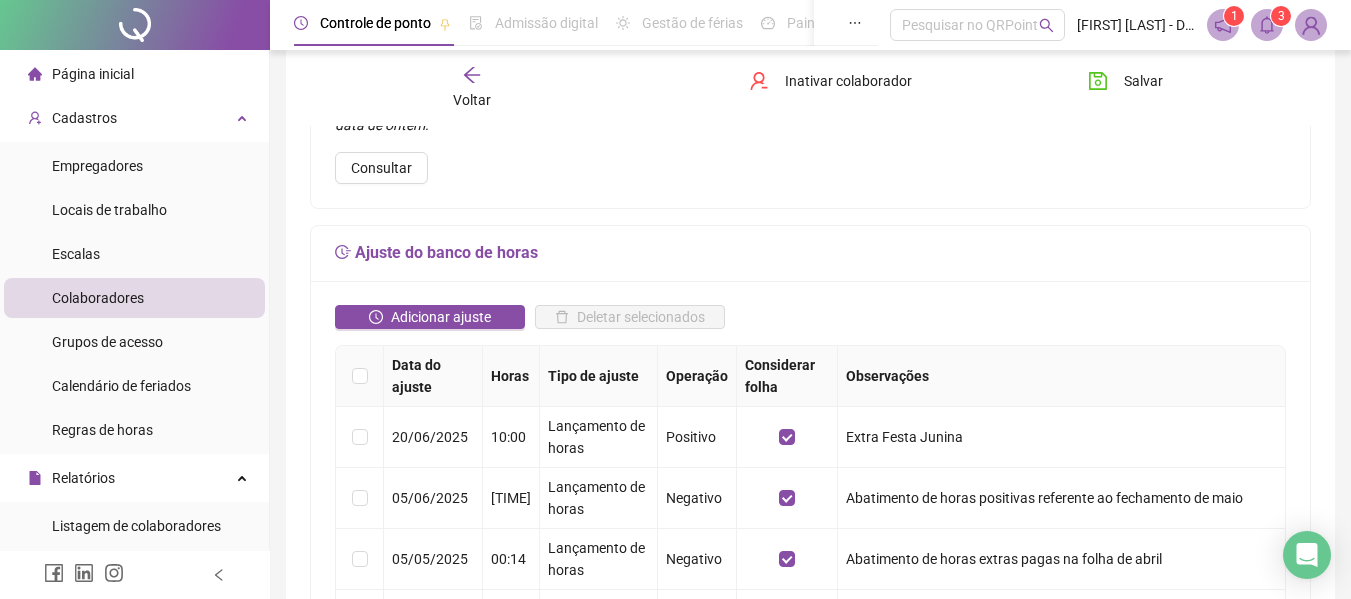 scroll, scrollTop: 300, scrollLeft: 0, axis: vertical 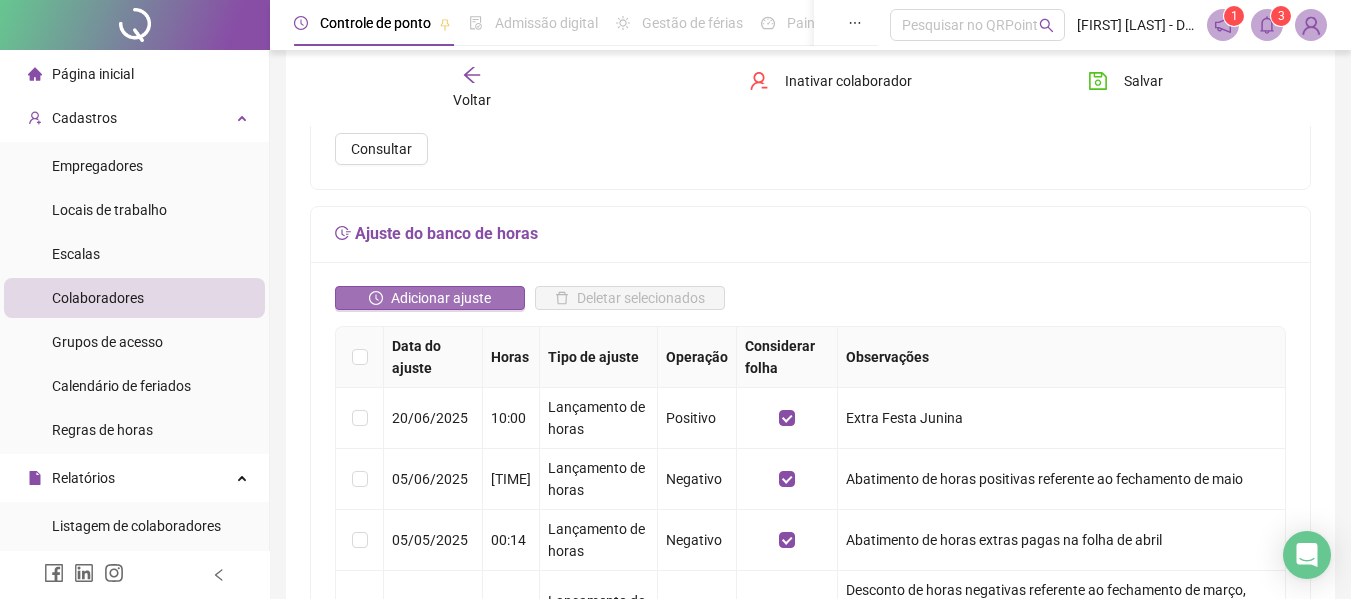 click on "Adicionar ajuste" at bounding box center (441, 298) 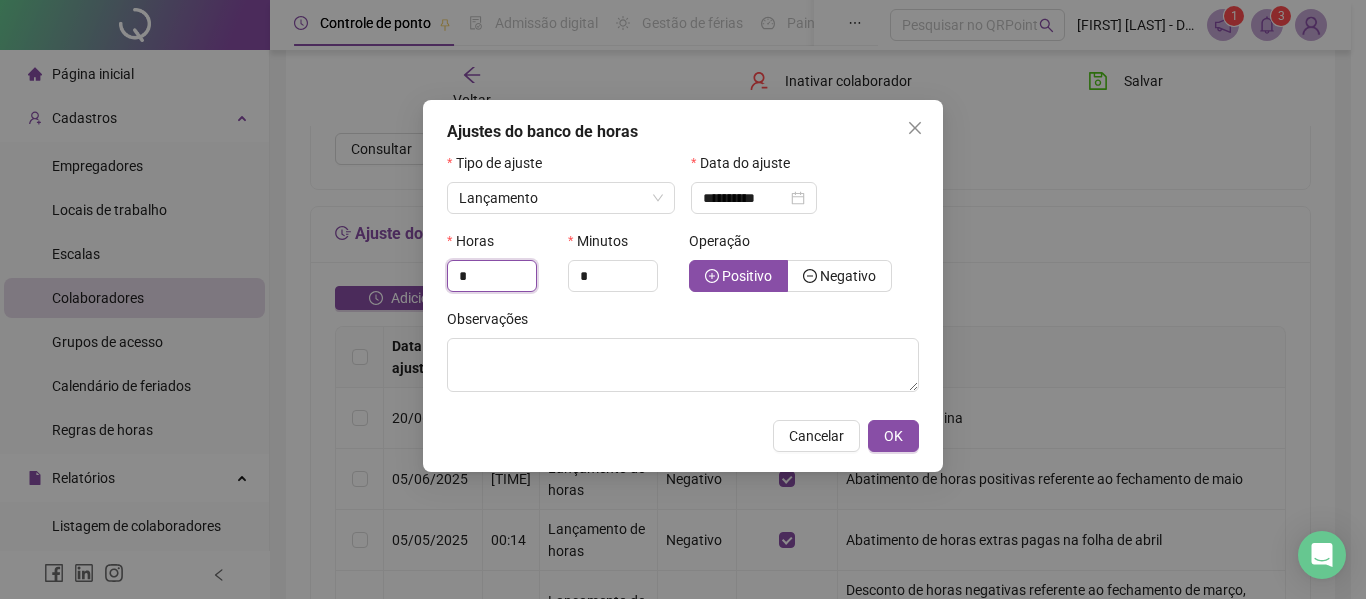 drag, startPoint x: 494, startPoint y: 272, endPoint x: 434, endPoint y: 279, distance: 60.40695 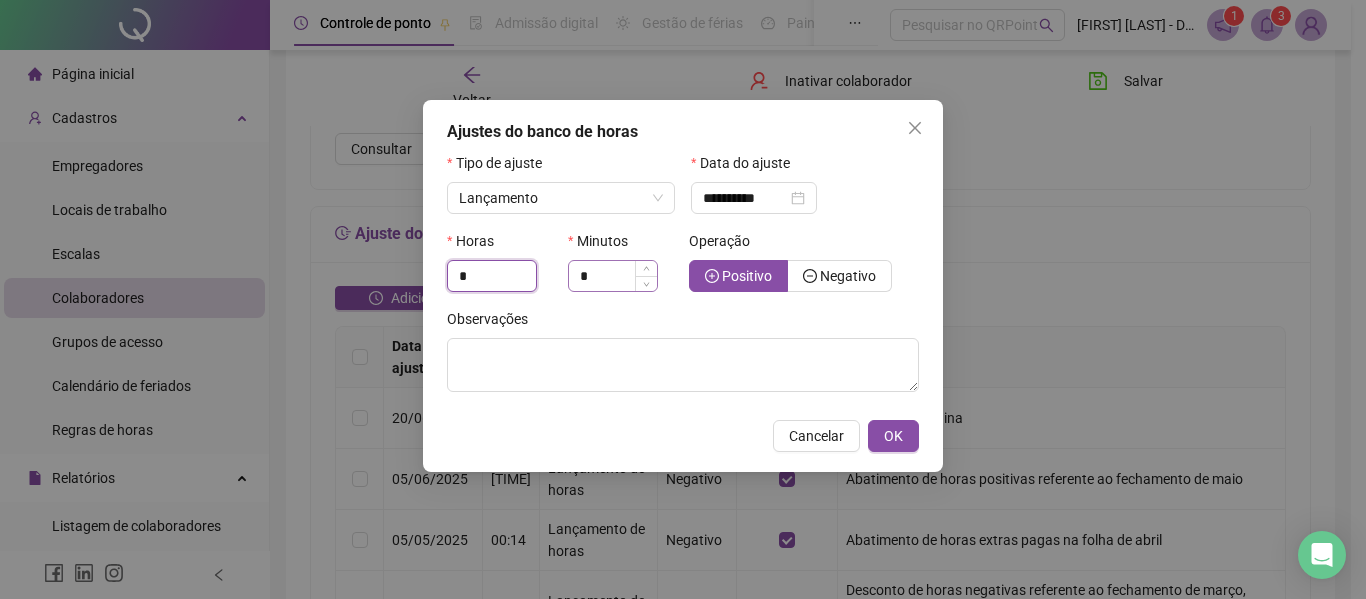 type on "*" 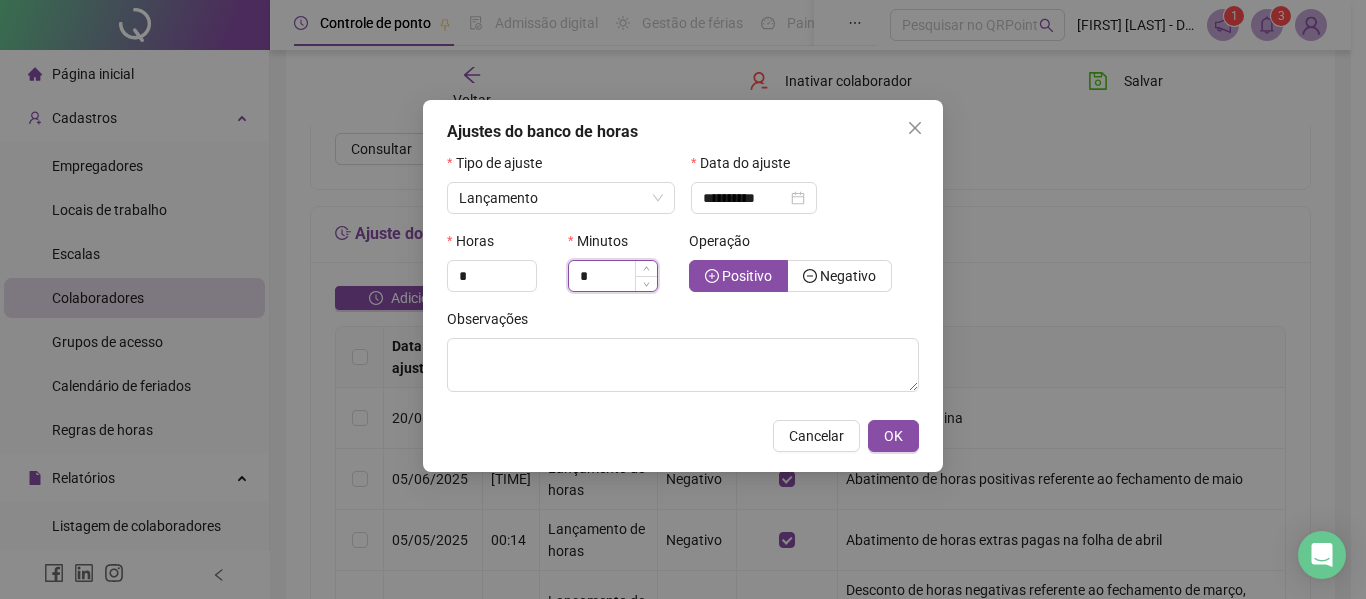 drag, startPoint x: 591, startPoint y: 284, endPoint x: 570, endPoint y: 287, distance: 21.213203 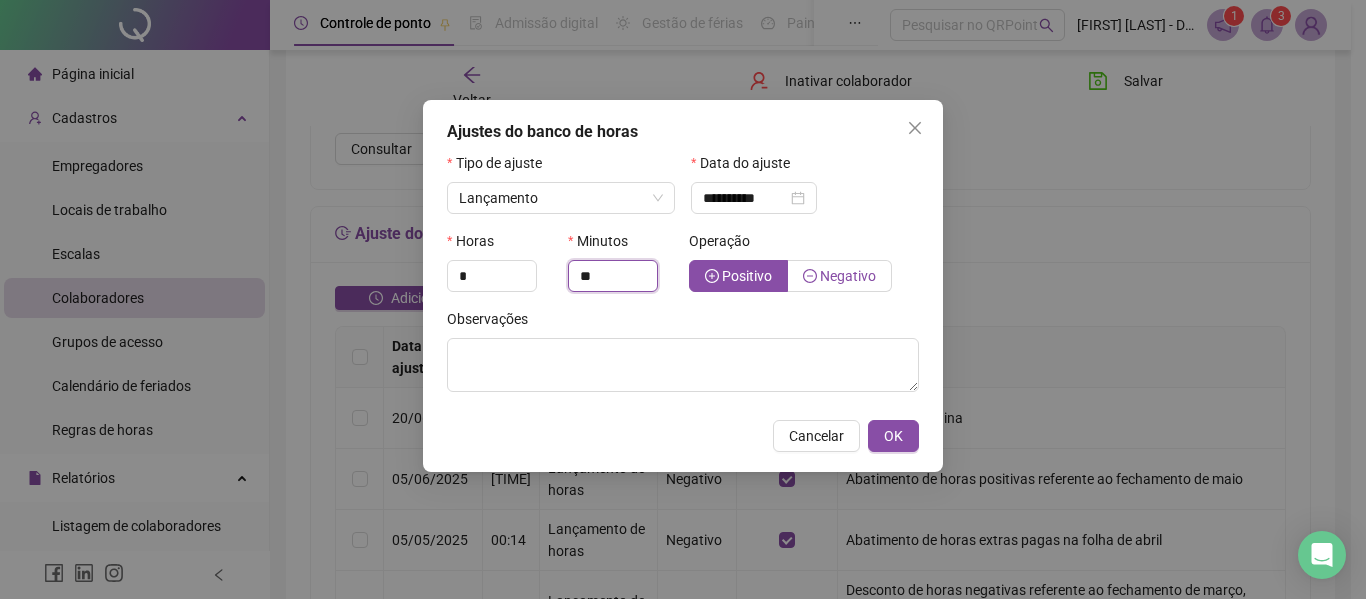 type on "**" 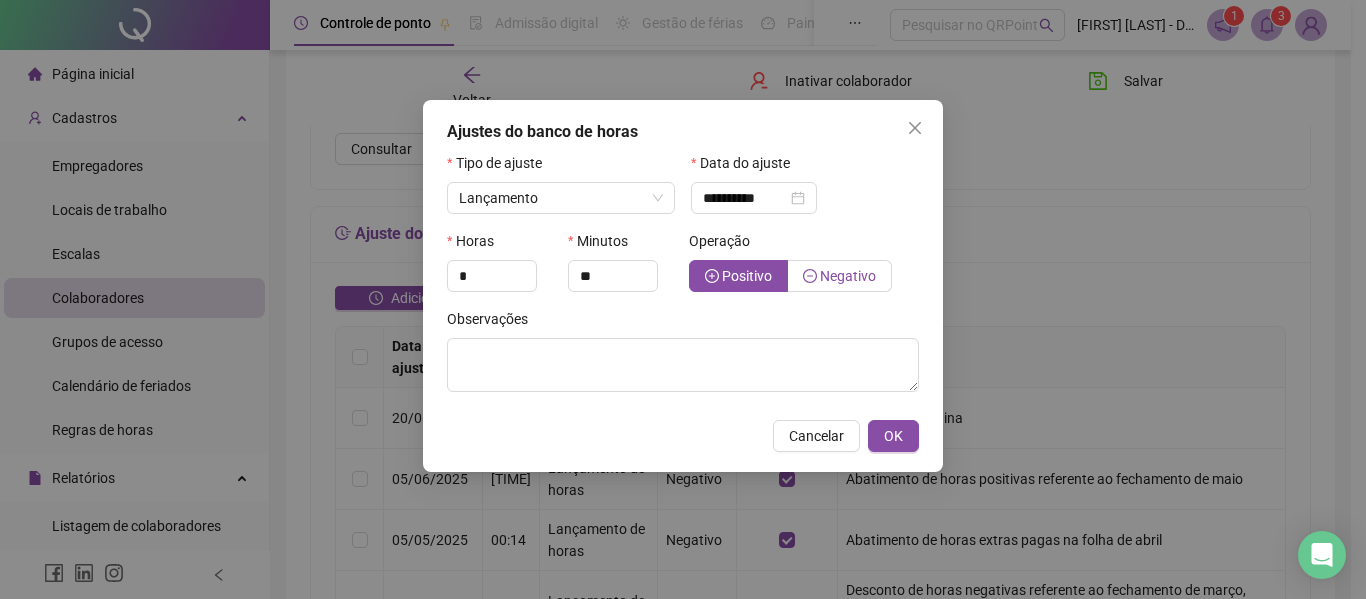 click on "Negativo" at bounding box center (848, 276) 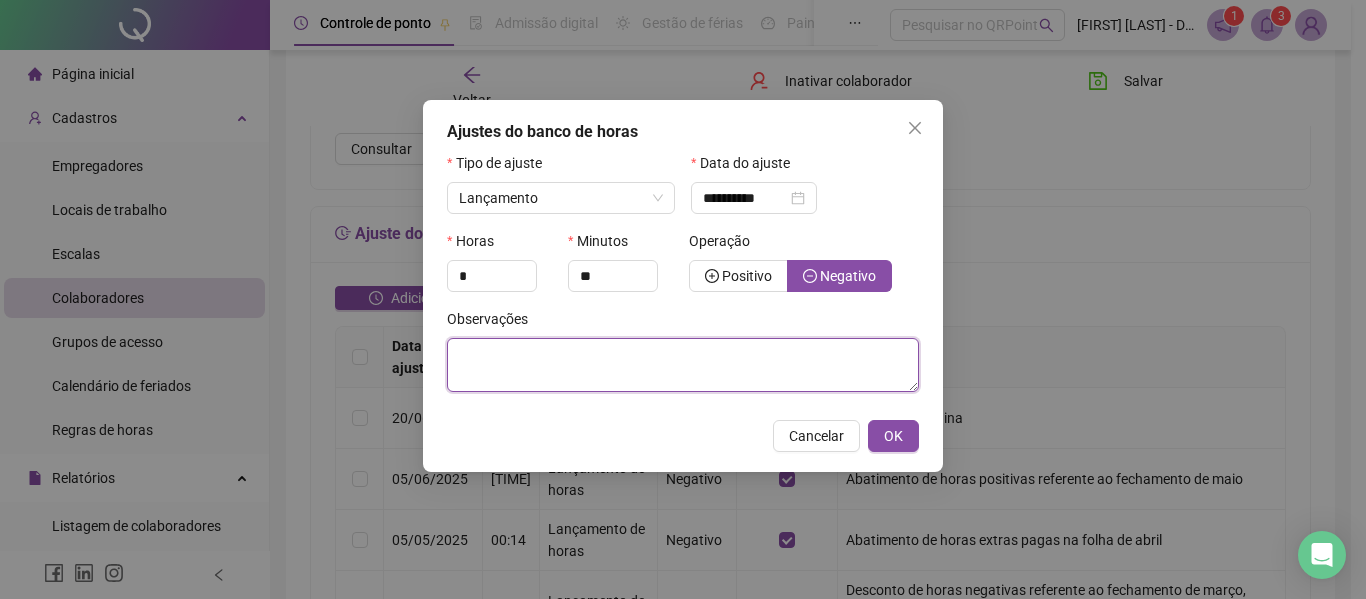 click at bounding box center [683, 365] 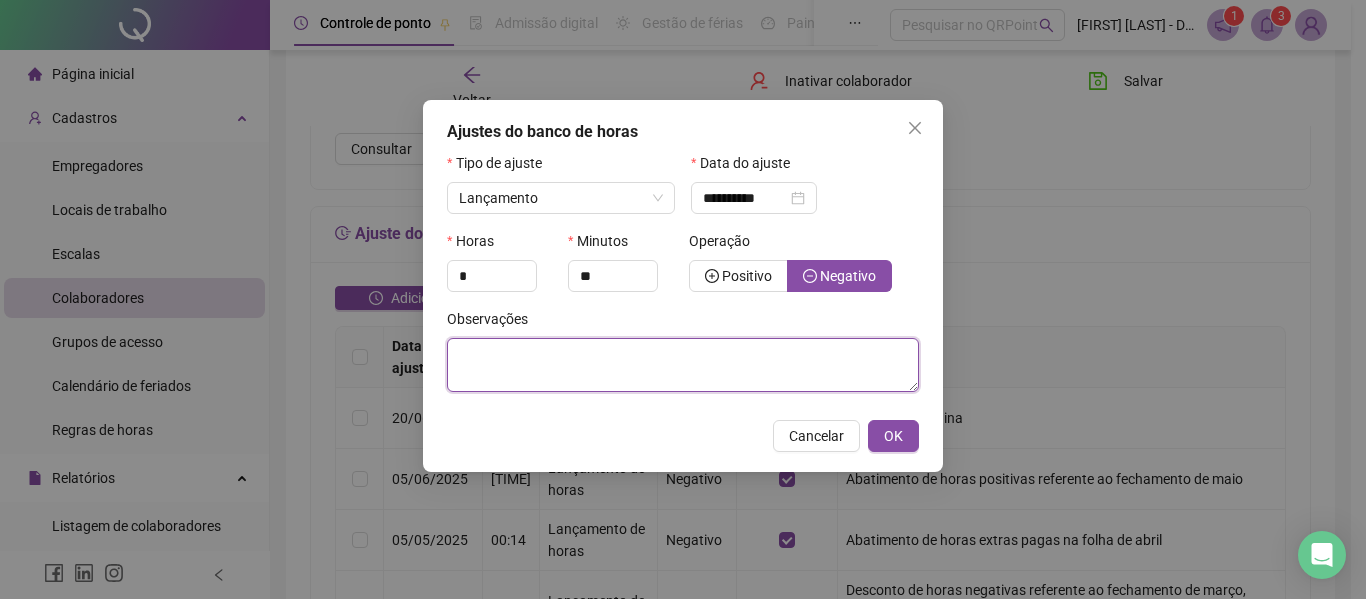 paste on "**********" 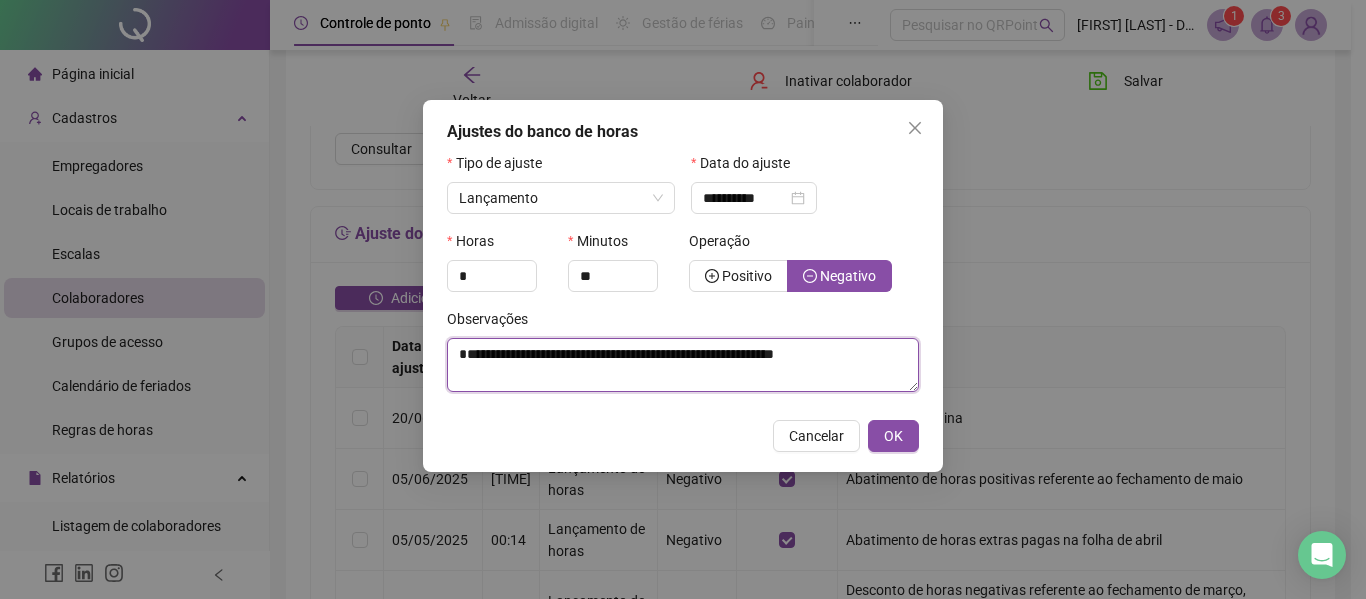 click on "**********" at bounding box center [683, 365] 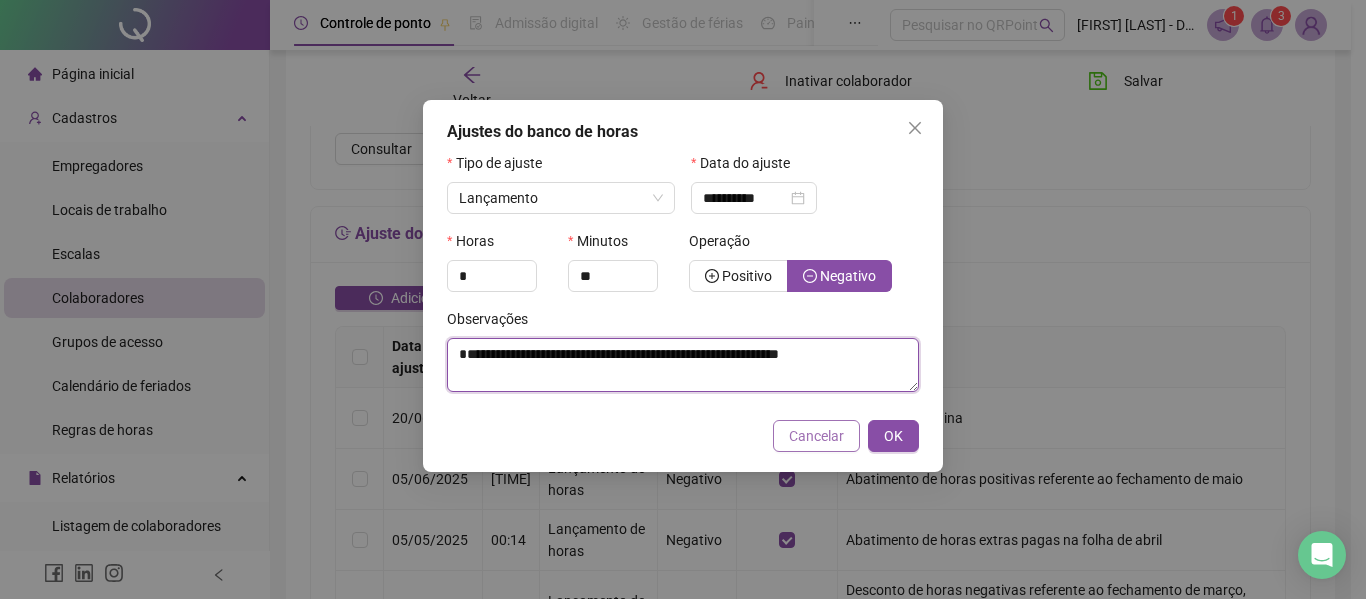 type on "**********" 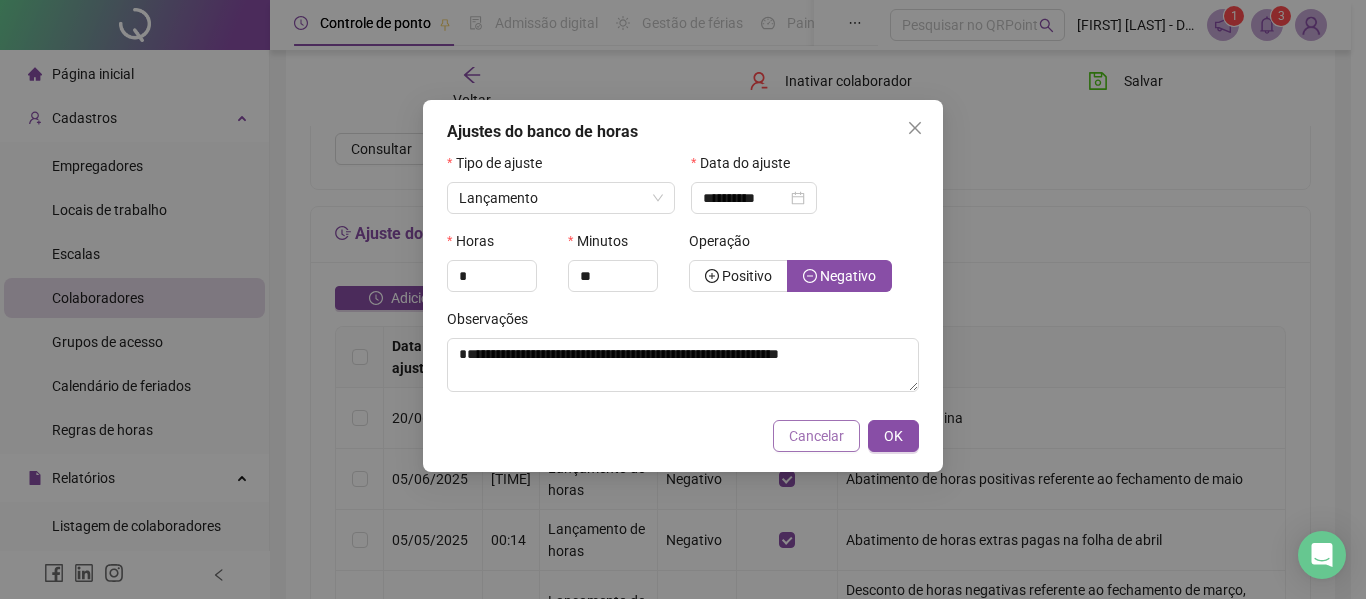 click on "Cancelar" at bounding box center (816, 436) 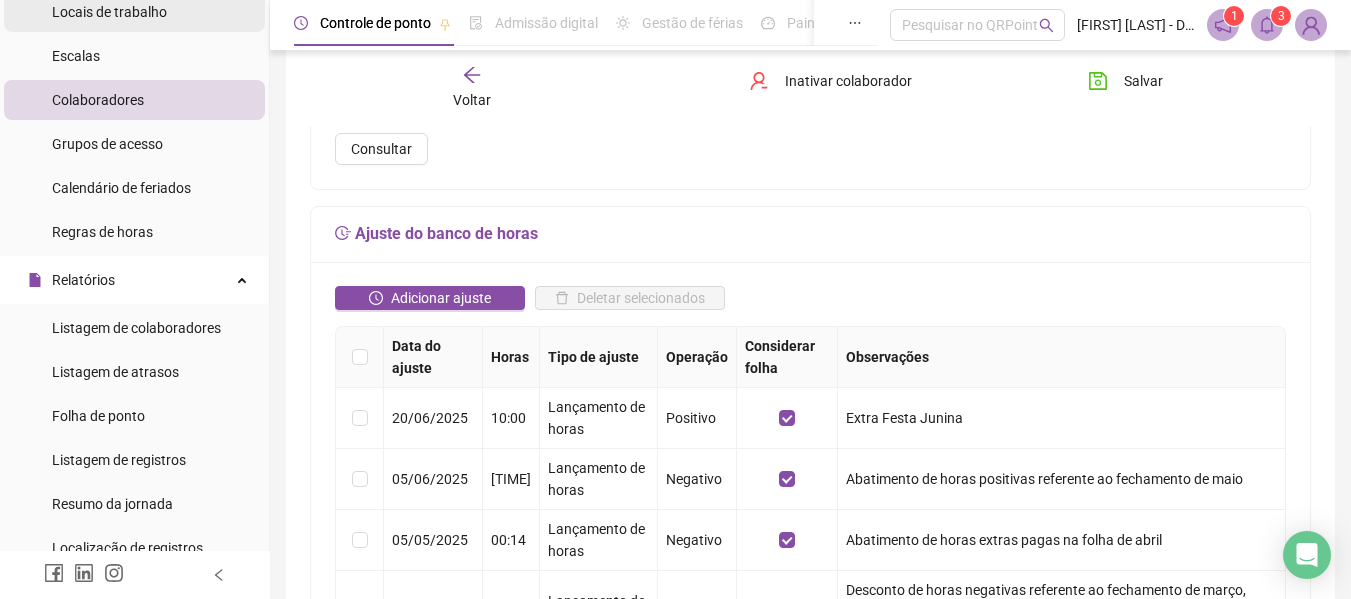 scroll, scrollTop: 200, scrollLeft: 0, axis: vertical 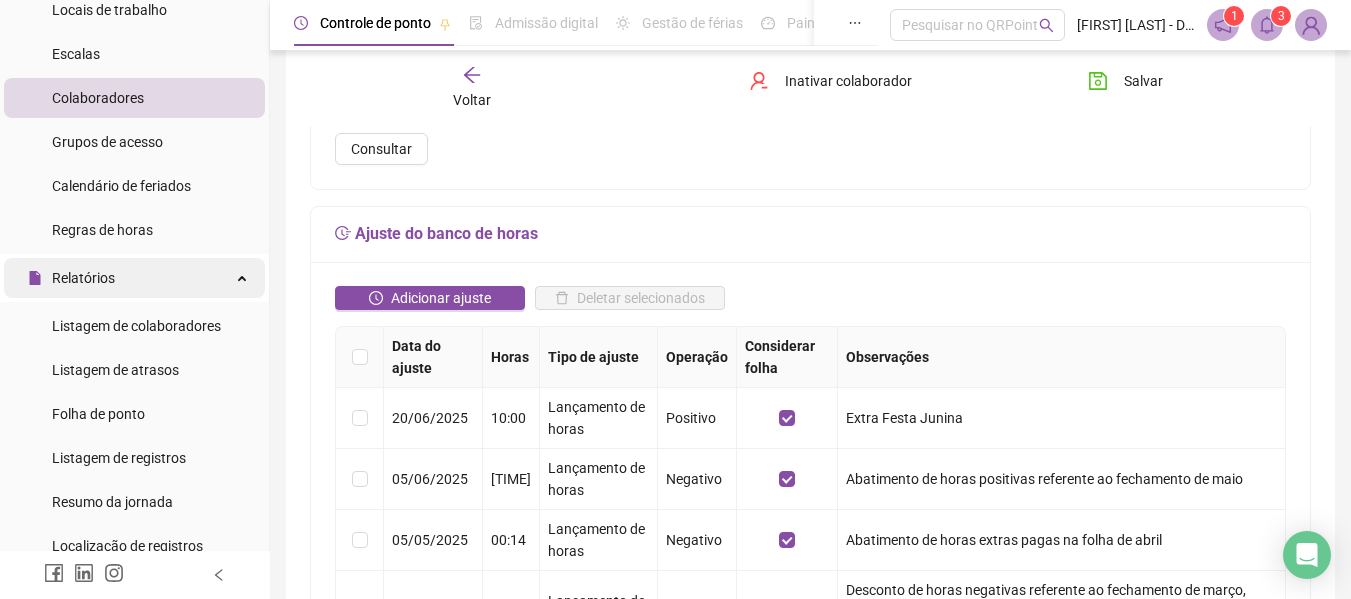 click on "Relatórios" at bounding box center (83, 278) 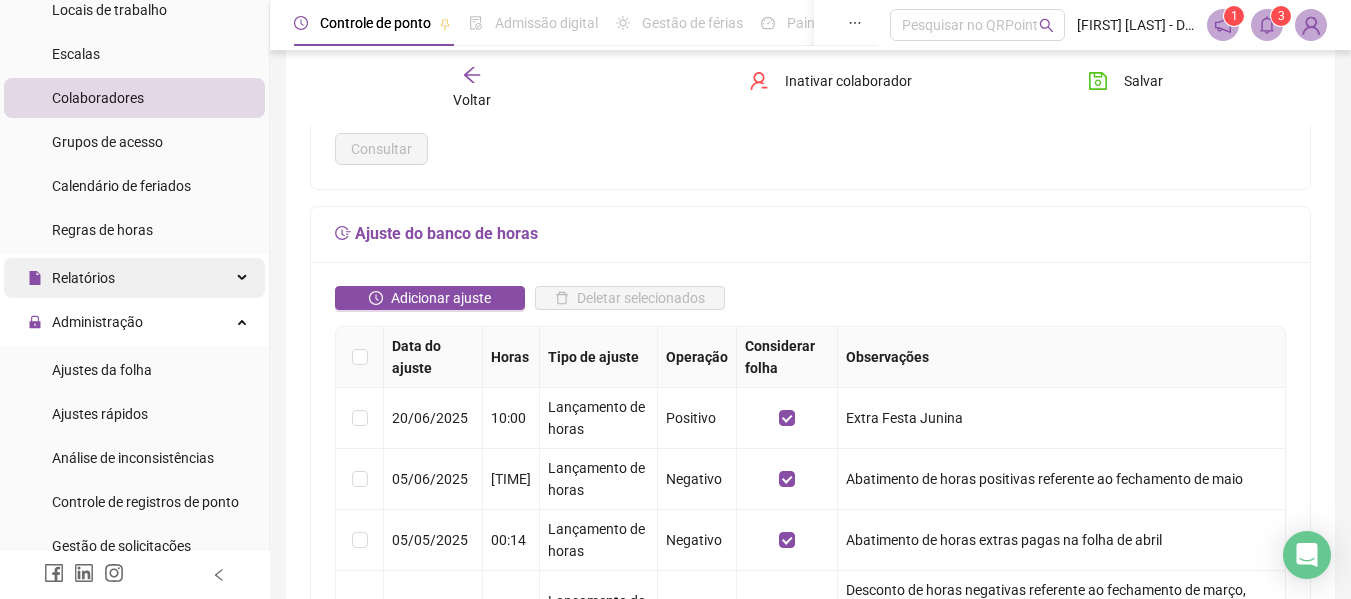 click on "Relatórios" at bounding box center [134, 278] 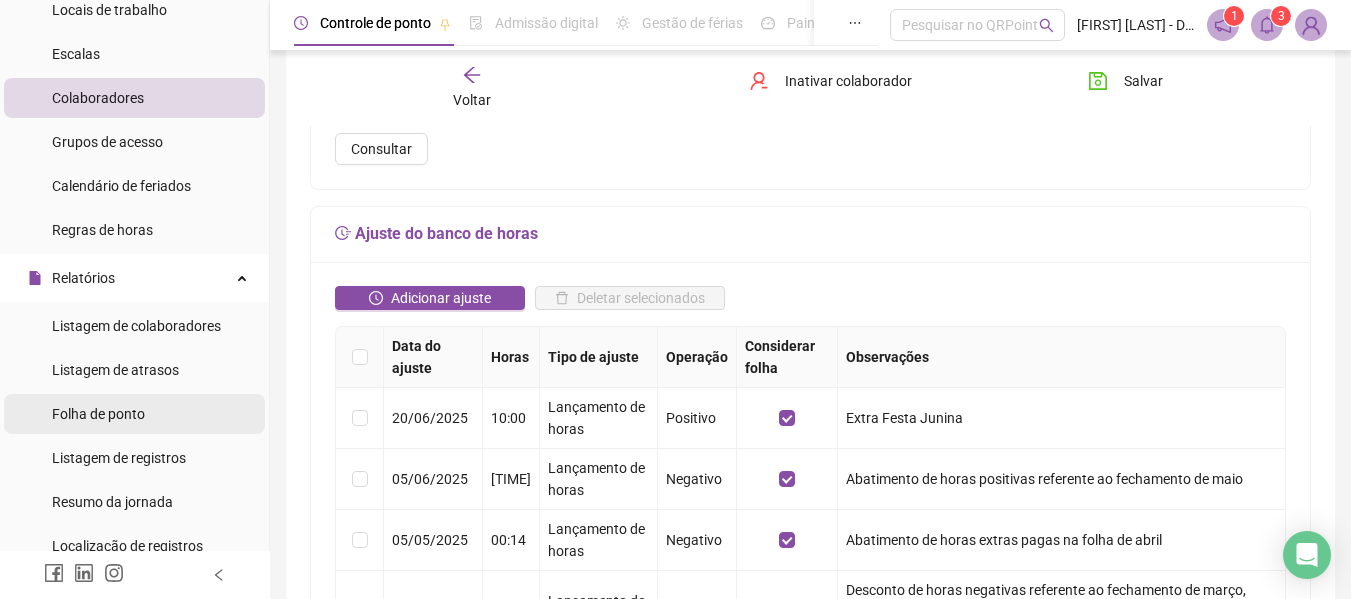 click on "Folha de ponto" at bounding box center [98, 414] 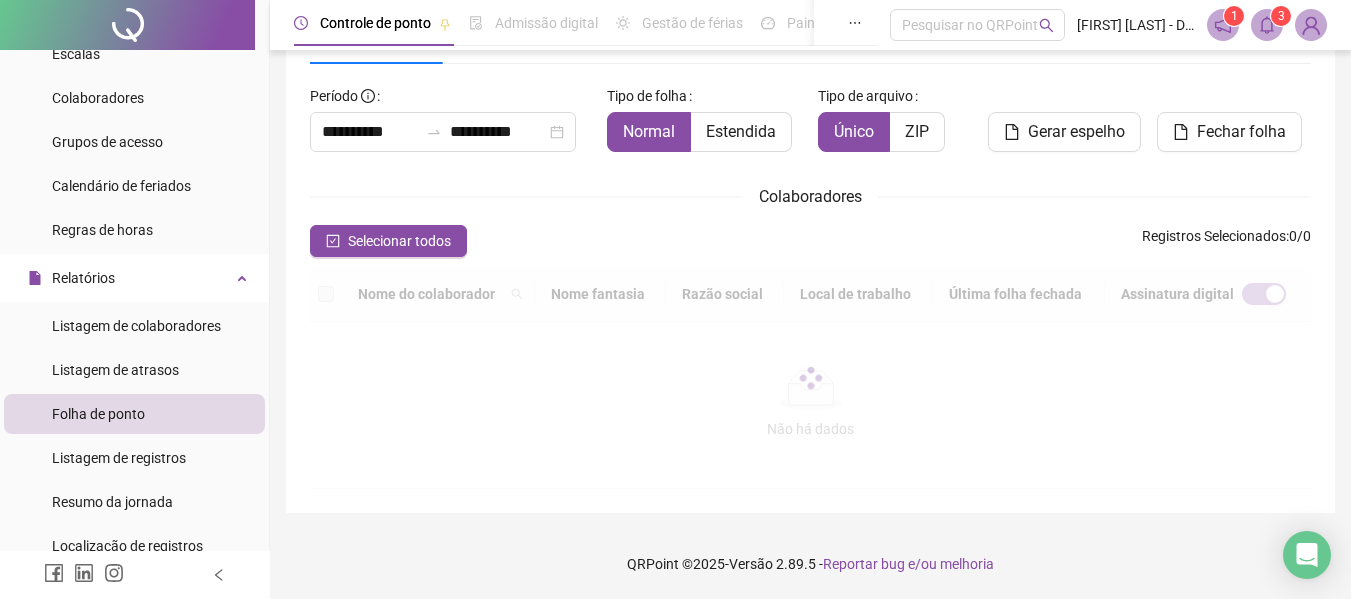 scroll, scrollTop: 110, scrollLeft: 0, axis: vertical 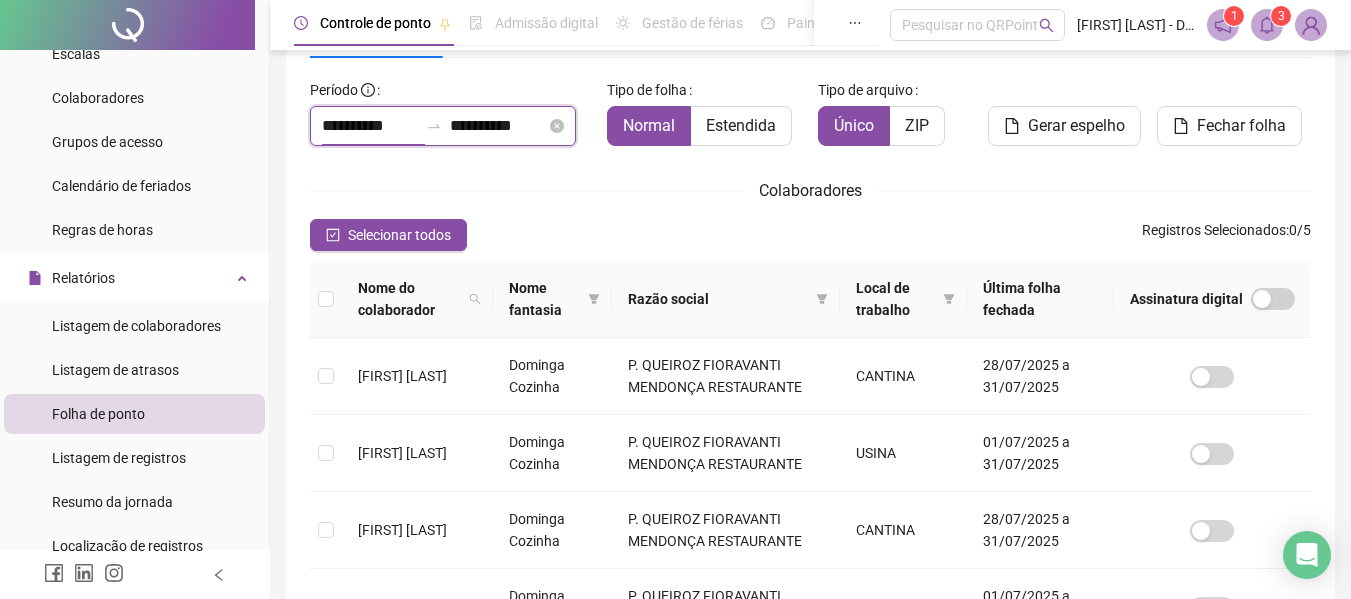 click on "**********" at bounding box center [370, 126] 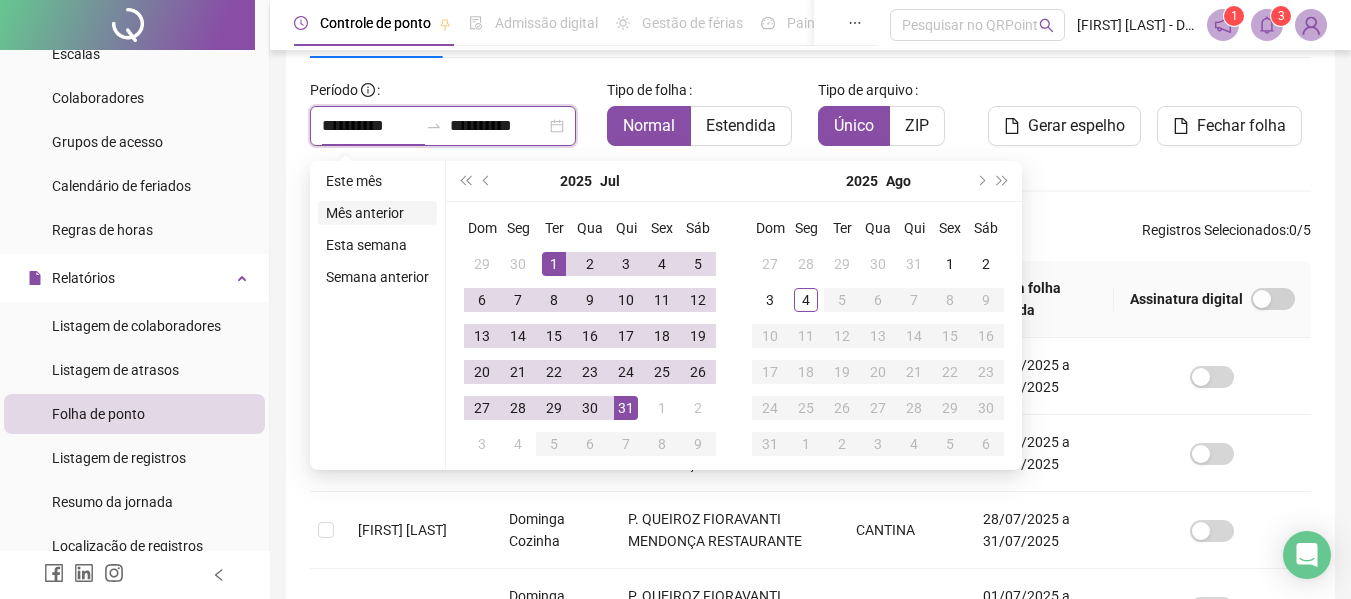 type on "**********" 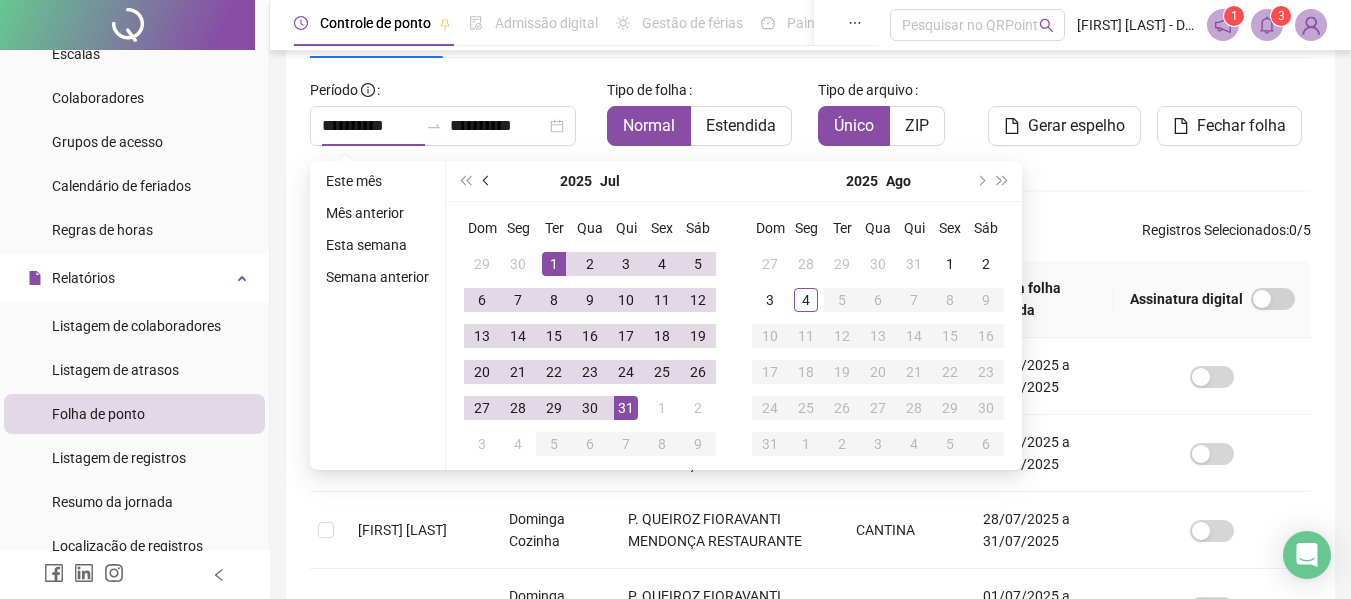 click at bounding box center (488, 181) 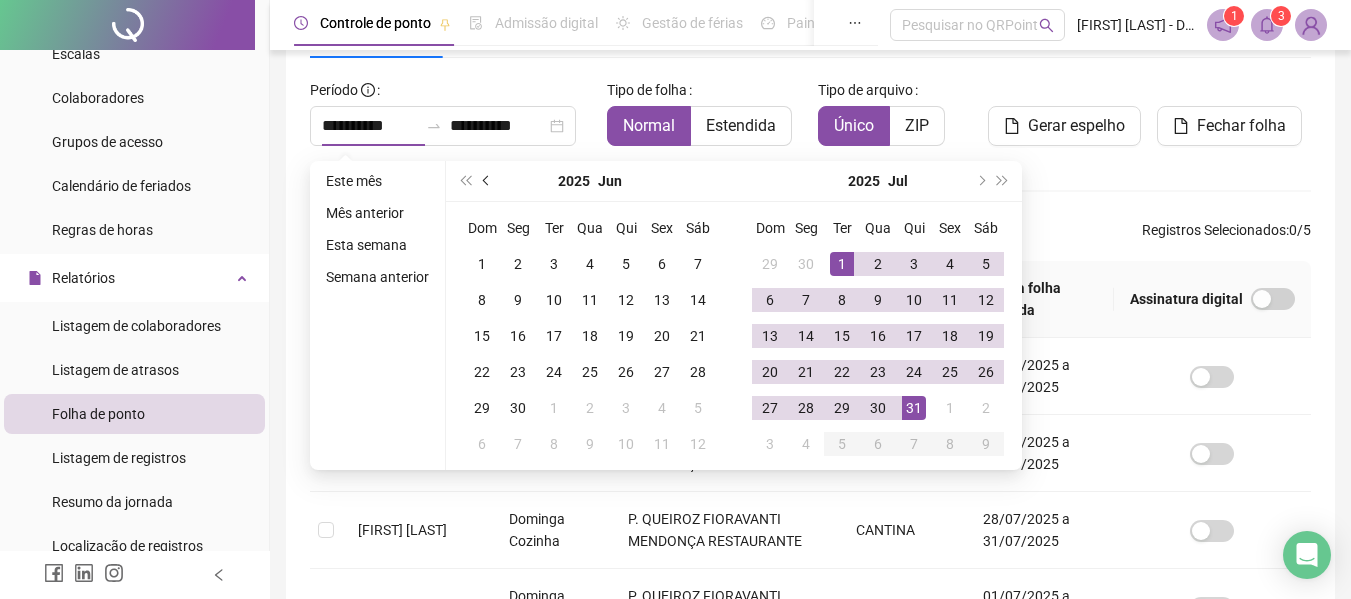 click at bounding box center [488, 181] 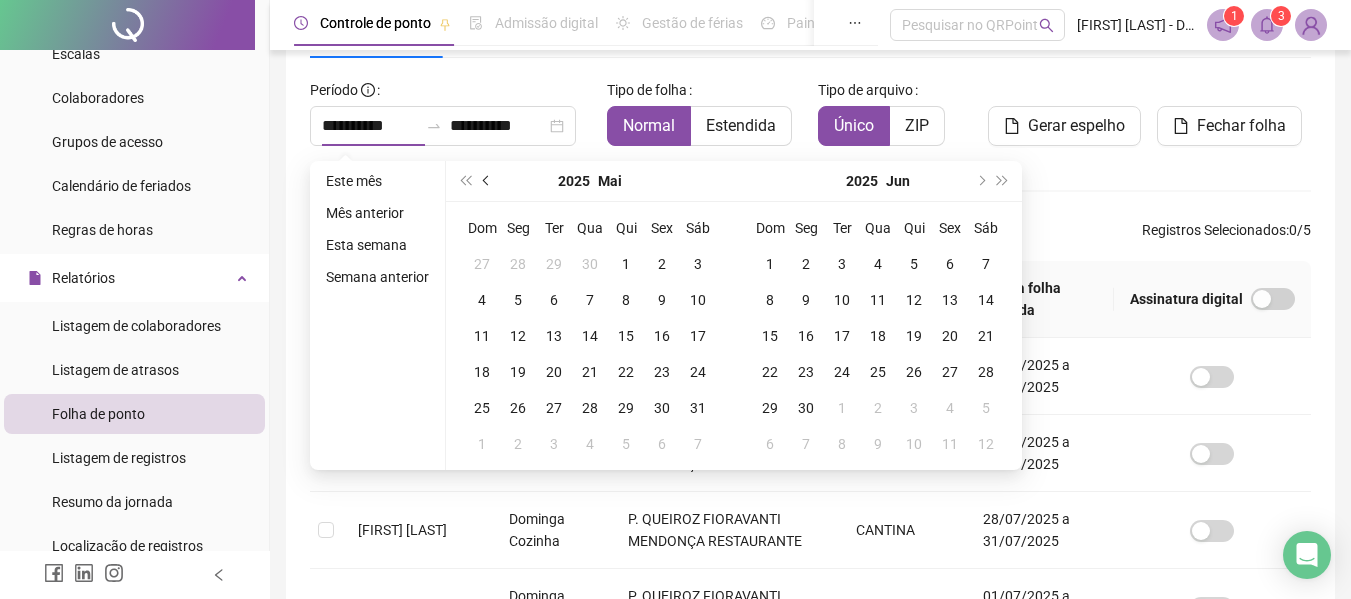 click at bounding box center [488, 181] 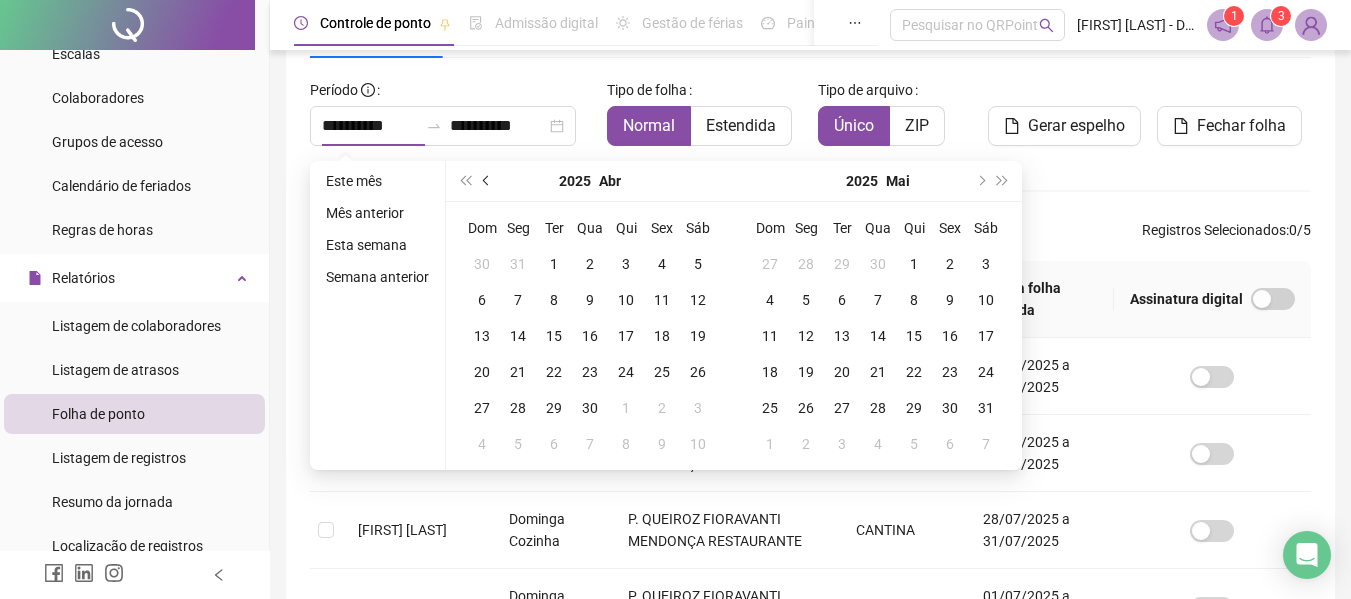 click at bounding box center (488, 181) 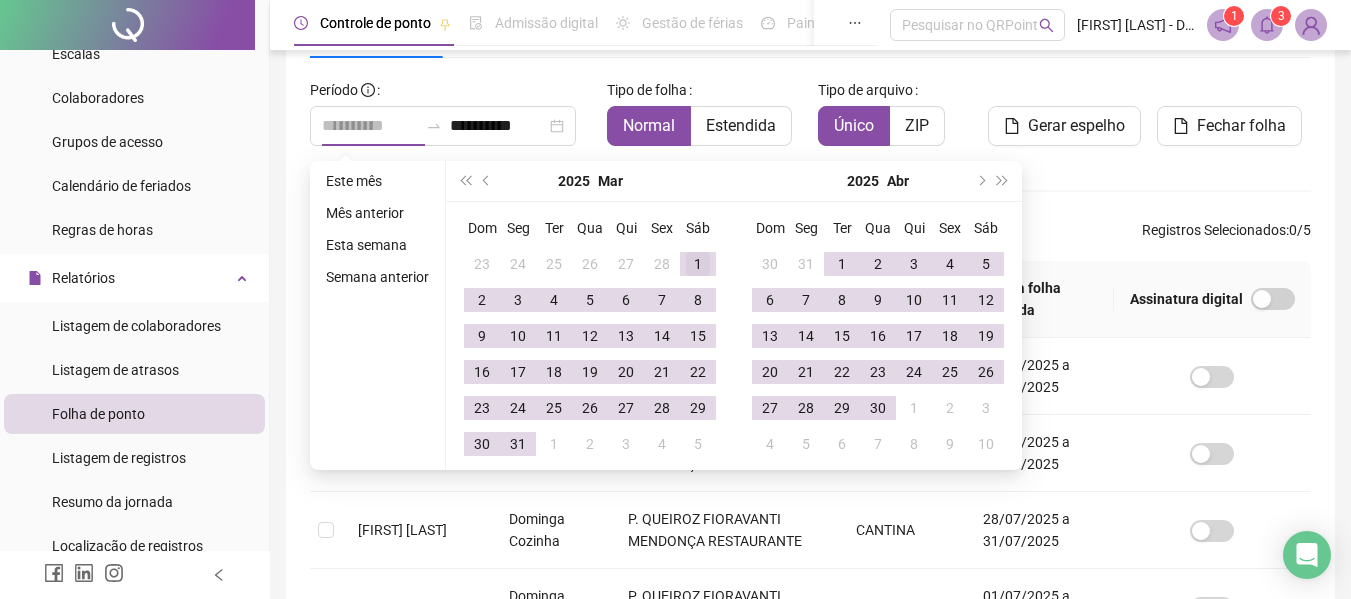 type on "**********" 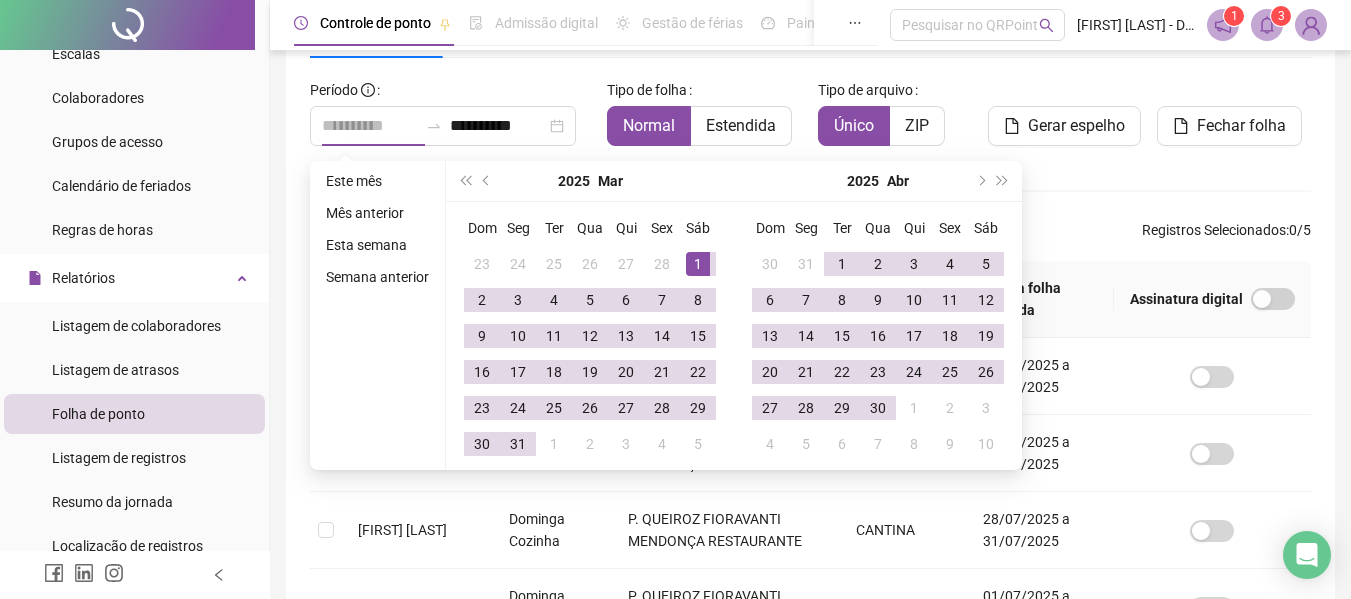 click on "1" at bounding box center [698, 264] 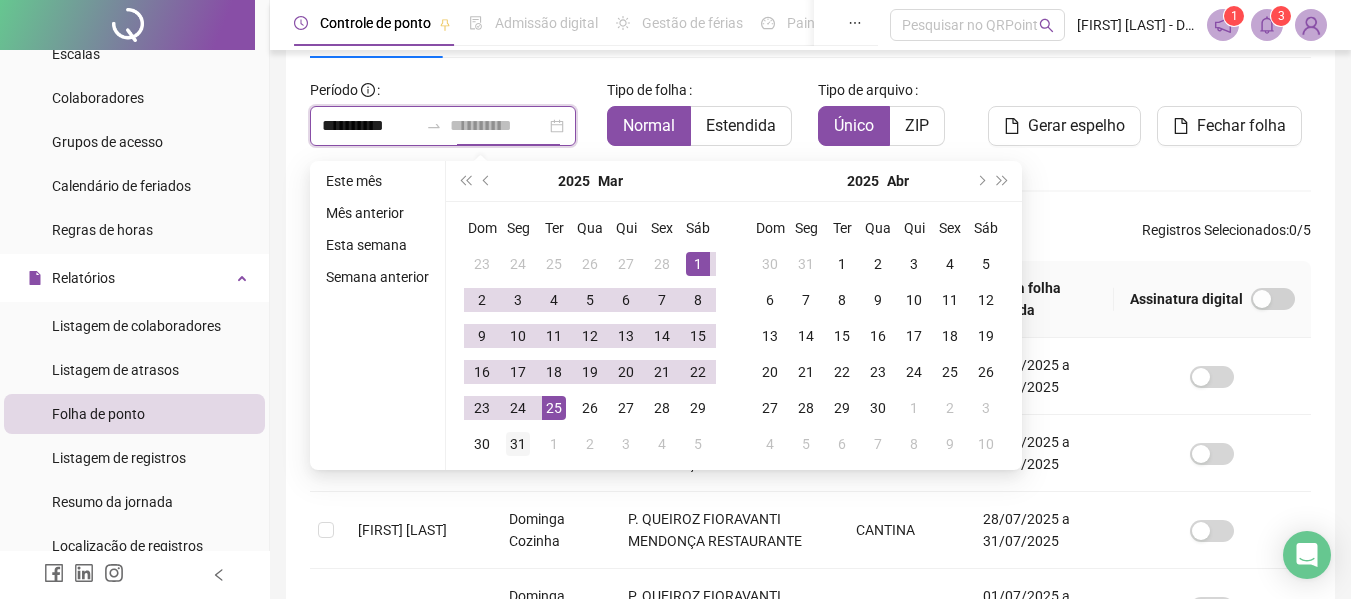 type on "**********" 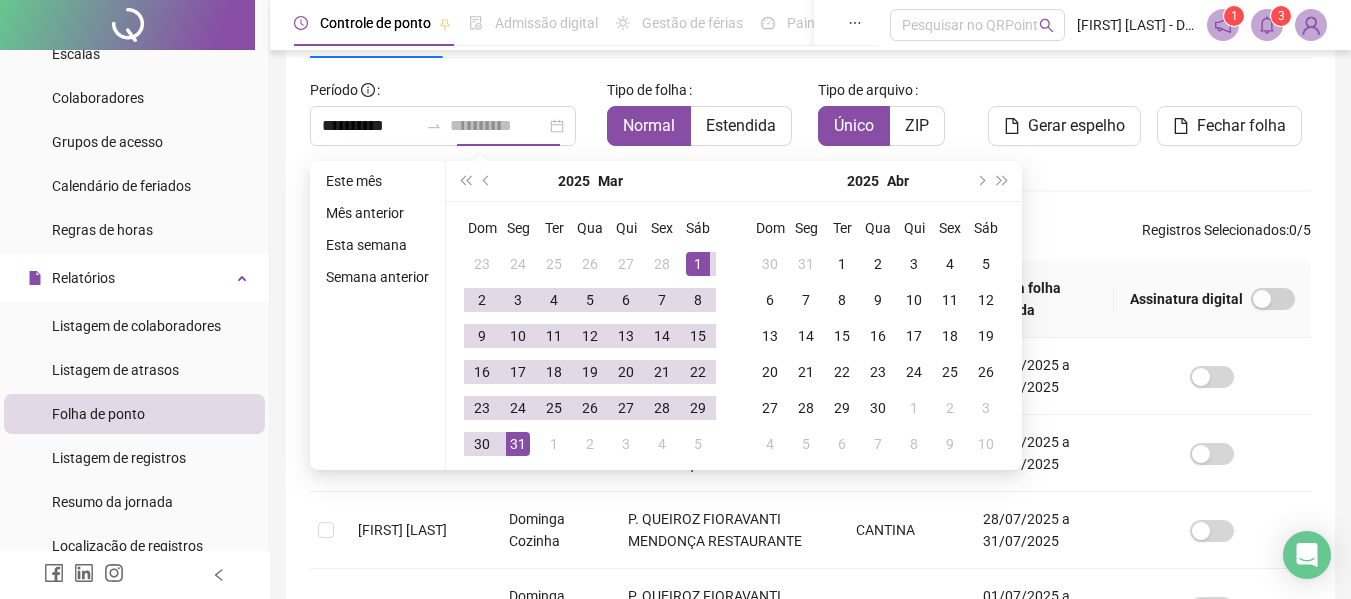 click on "31" at bounding box center [518, 444] 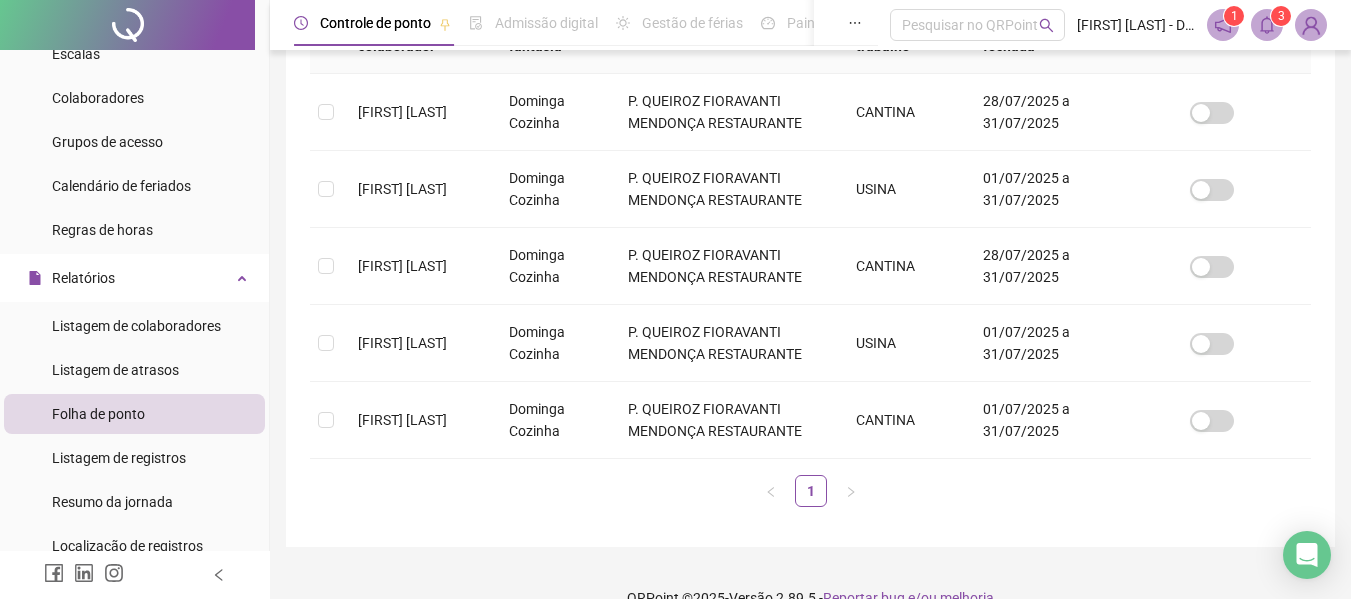 scroll, scrollTop: 400, scrollLeft: 0, axis: vertical 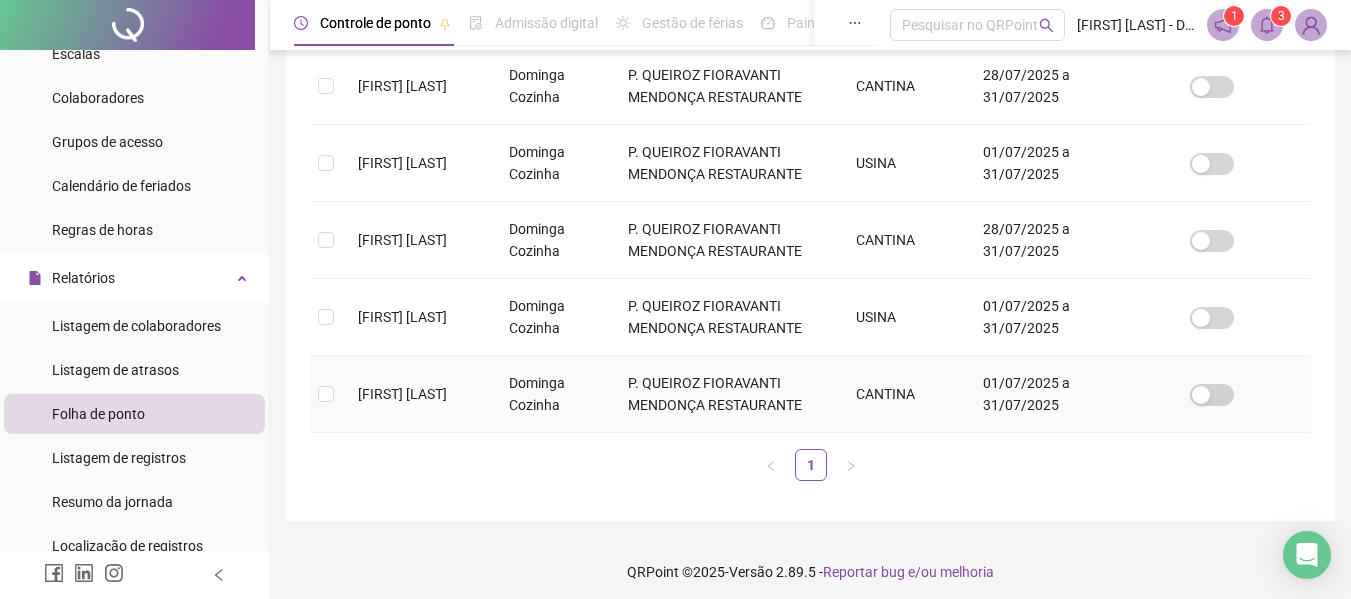 click at bounding box center (326, 394) 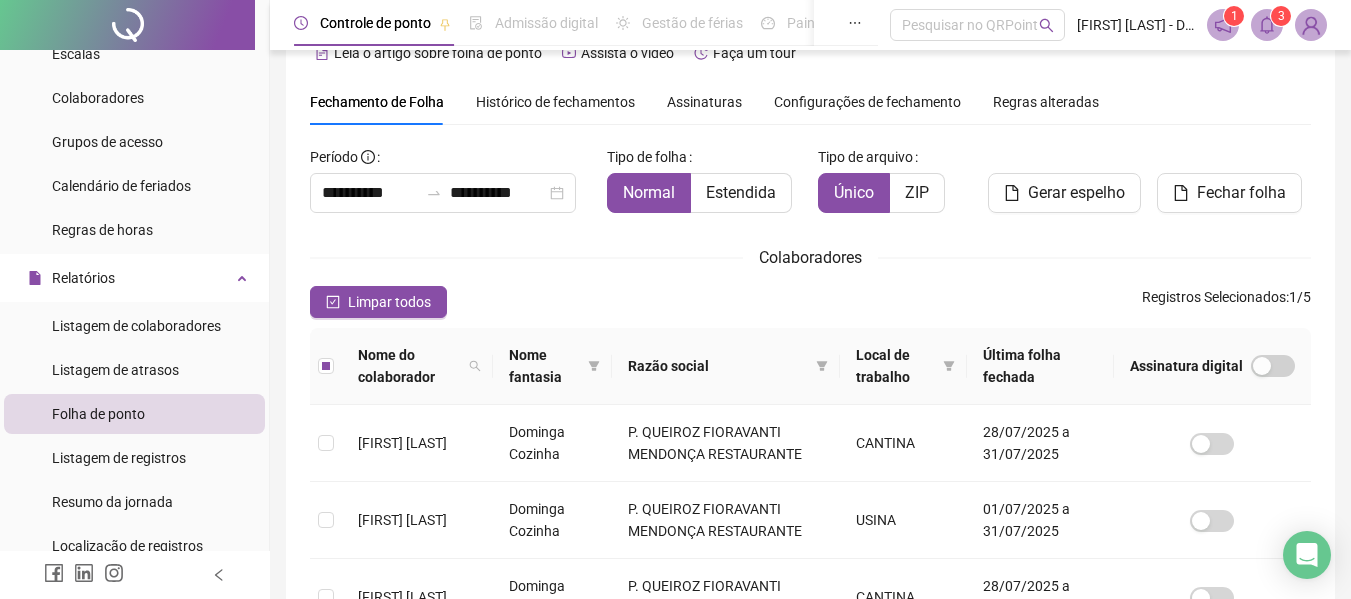 scroll, scrollTop: 8, scrollLeft: 0, axis: vertical 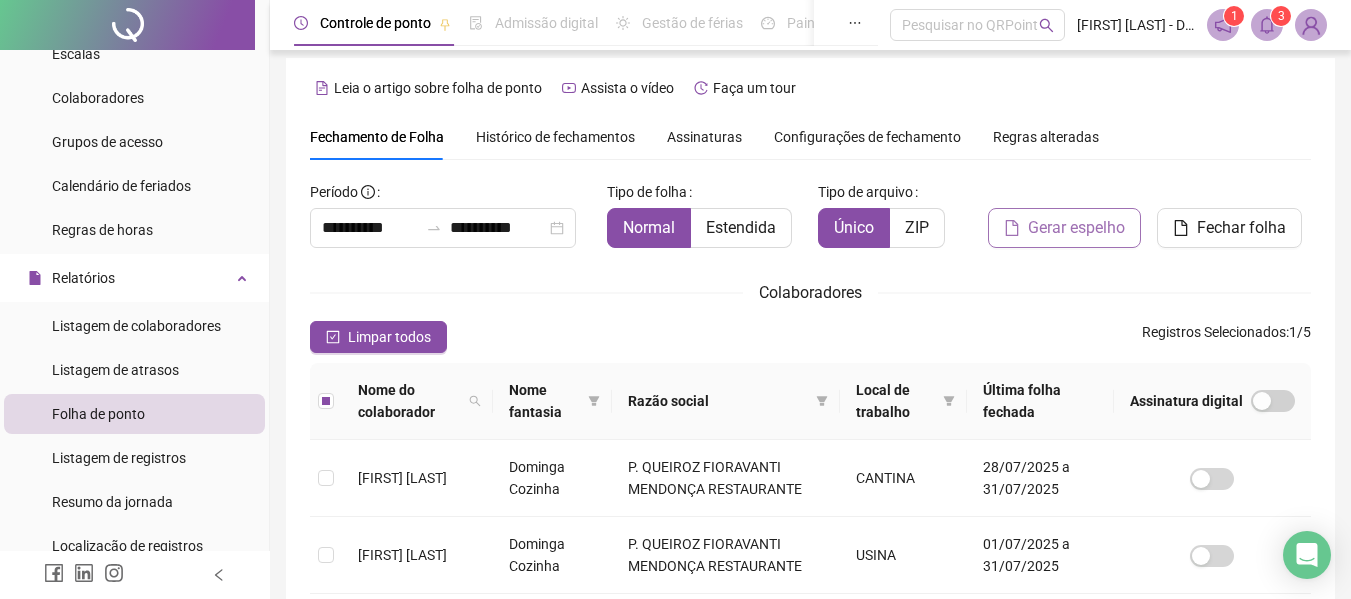click on "Gerar espelho" at bounding box center (1076, 228) 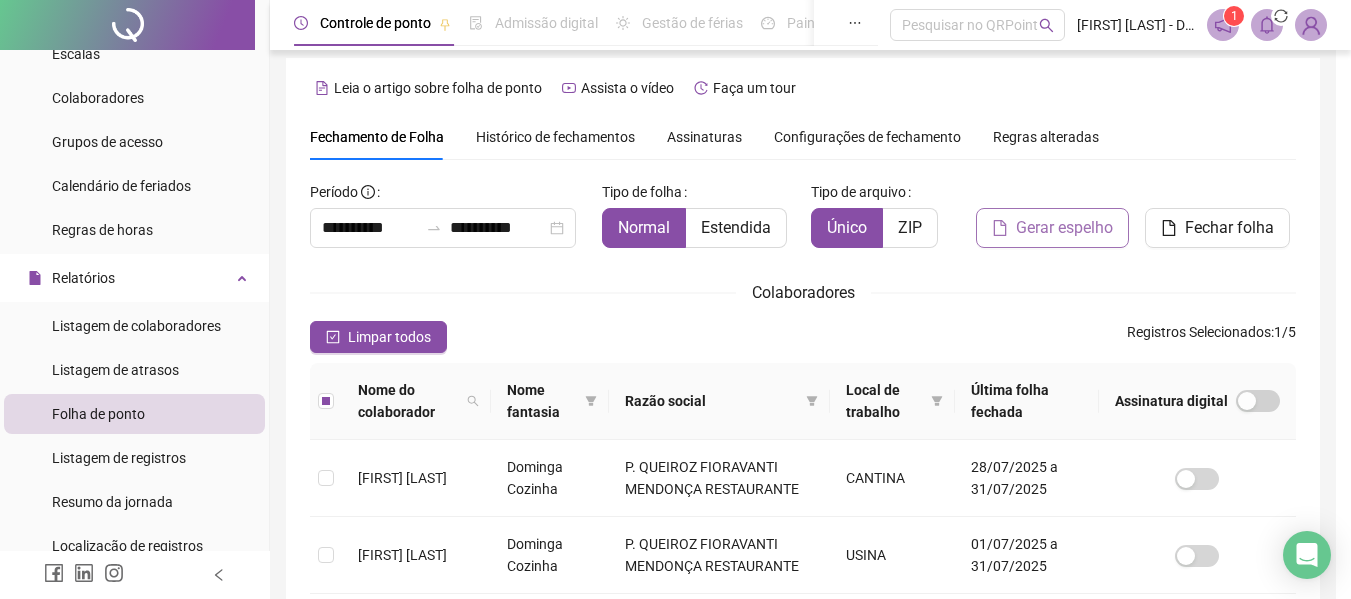 scroll, scrollTop: 110, scrollLeft: 0, axis: vertical 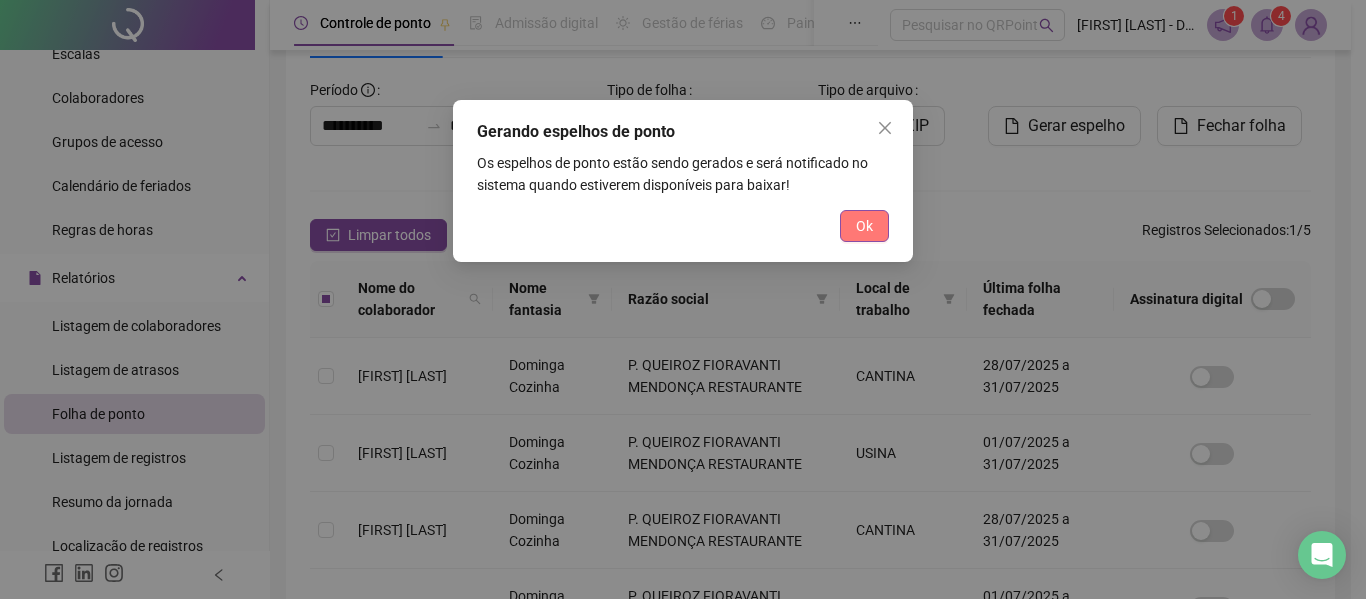 click on "Ok" at bounding box center (864, 226) 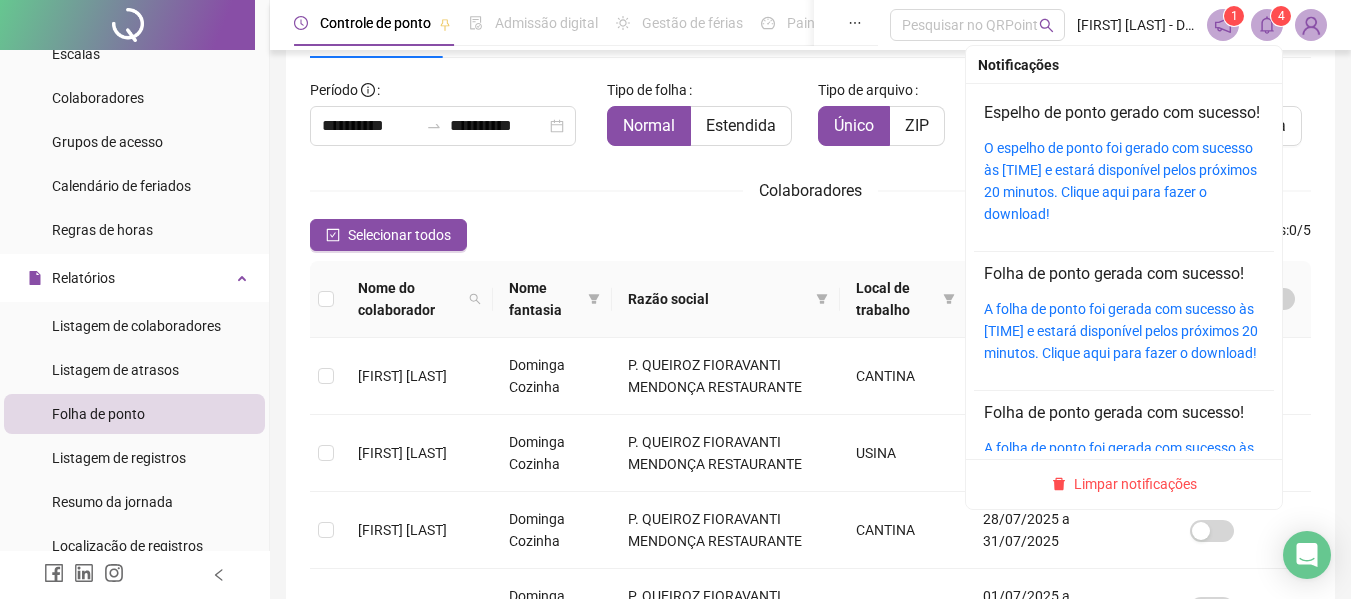 click 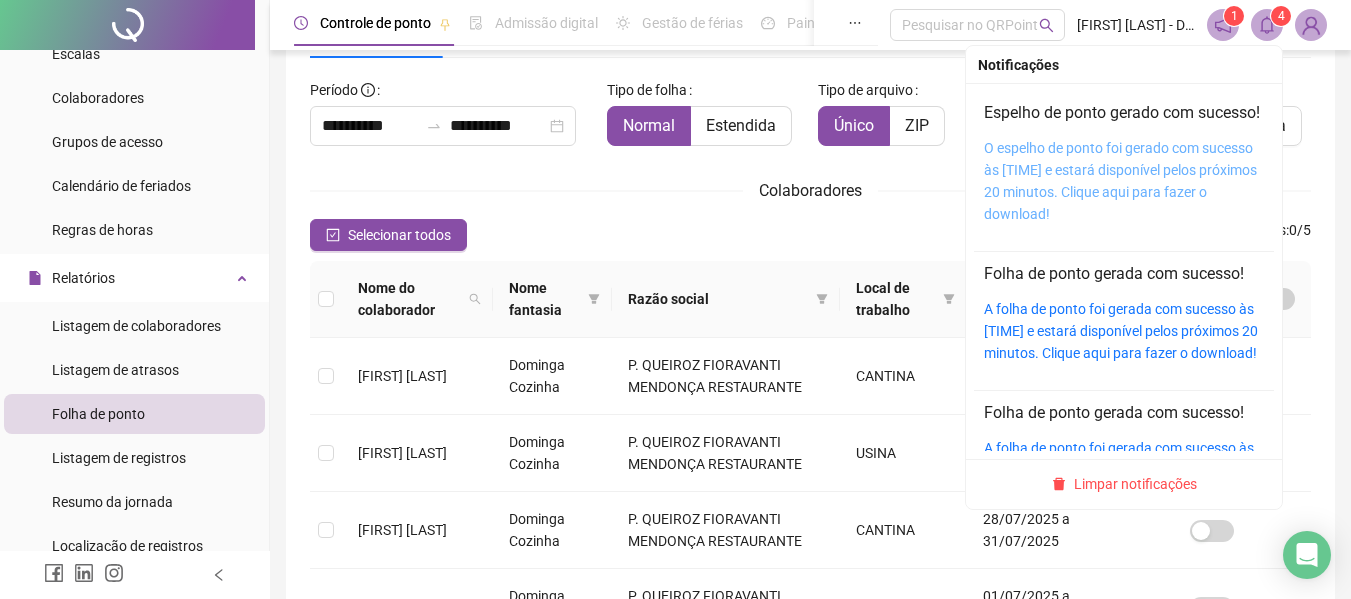 click on "O espelho de ponto foi gerado com sucesso às 23:50:44 e estará disponível pelos próximos 20 minutos.
Clique aqui para fazer o download!" at bounding box center (1120, 181) 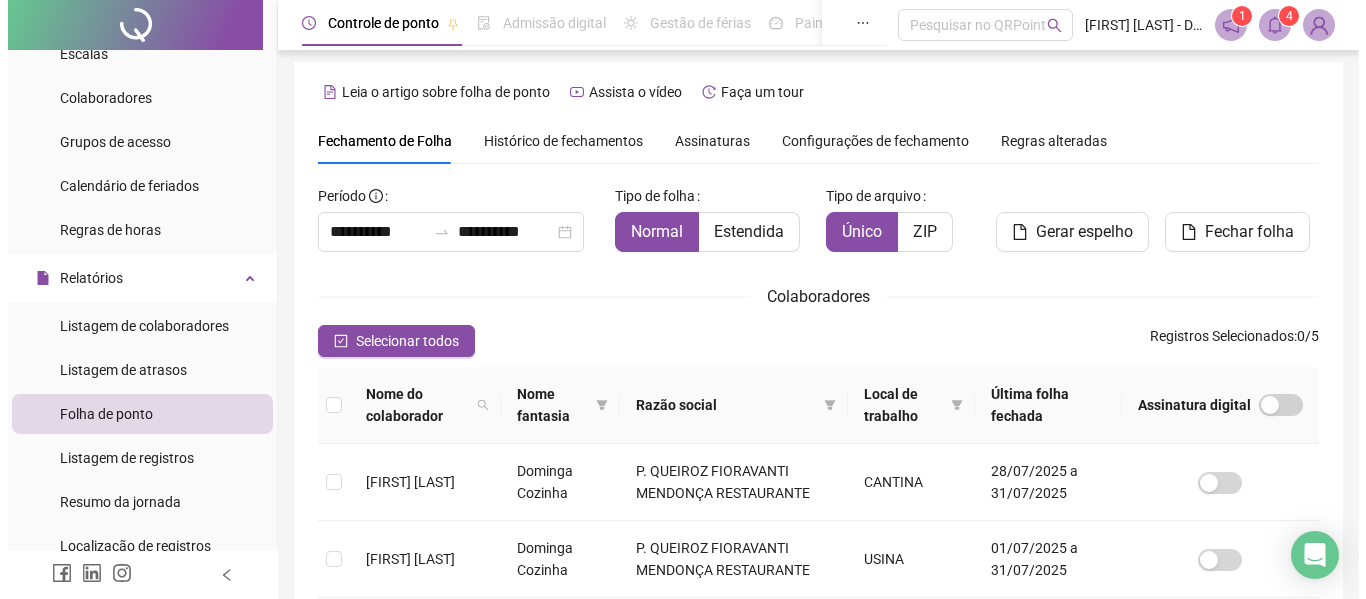 scroll, scrollTop: 0, scrollLeft: 0, axis: both 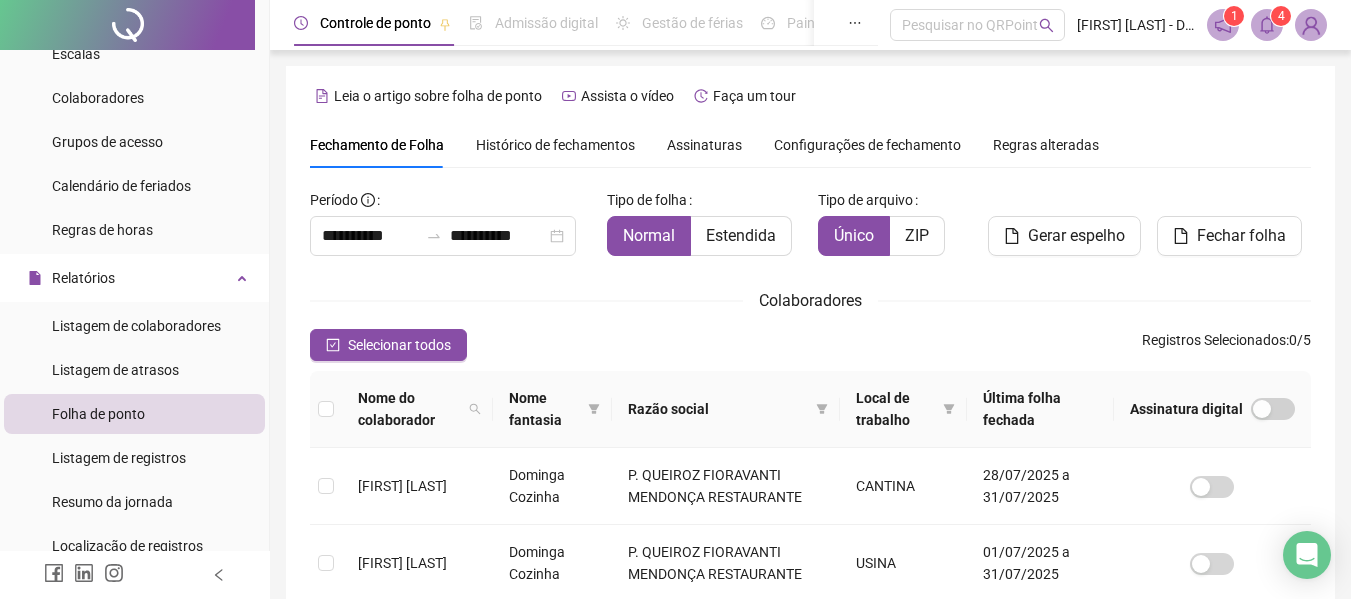 click on "Histórico de fechamentos" at bounding box center [555, 145] 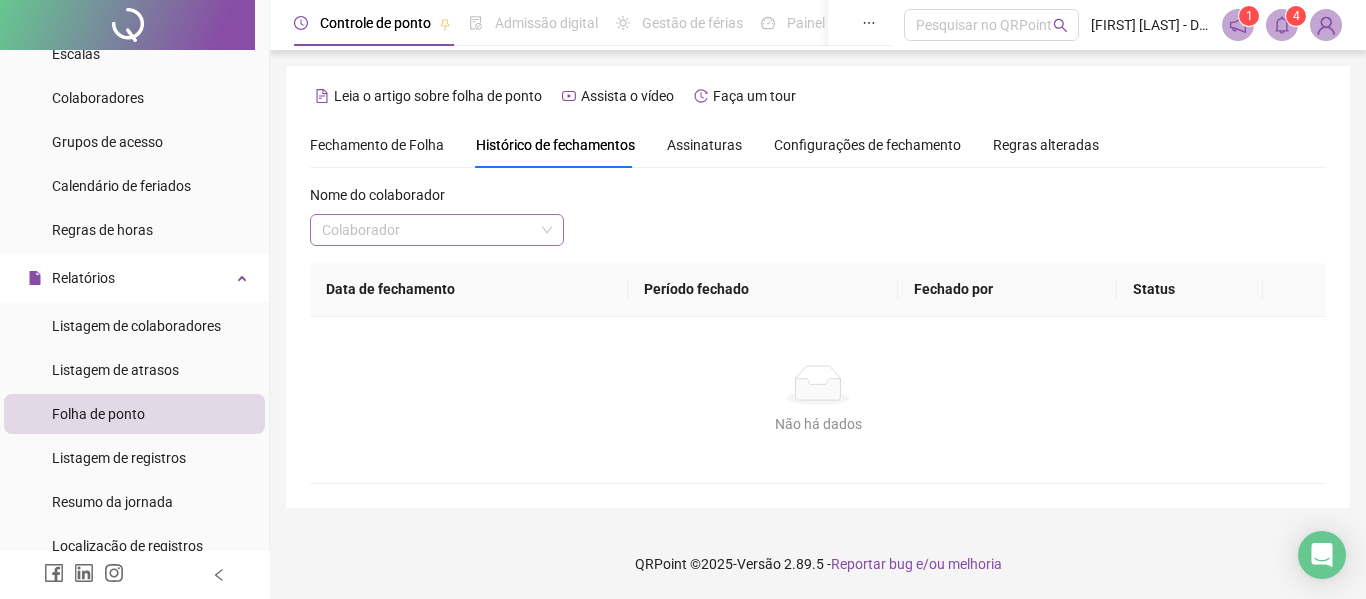 click at bounding box center [428, 230] 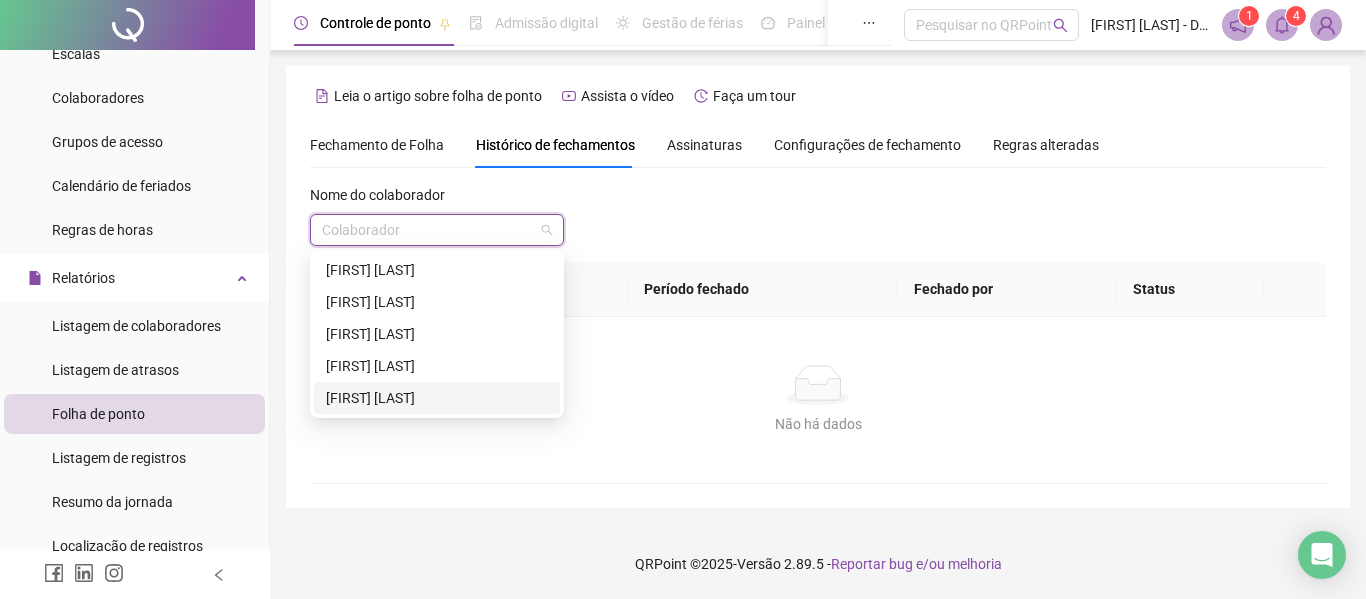 click on "[FIRST] [LAST]" at bounding box center [437, 398] 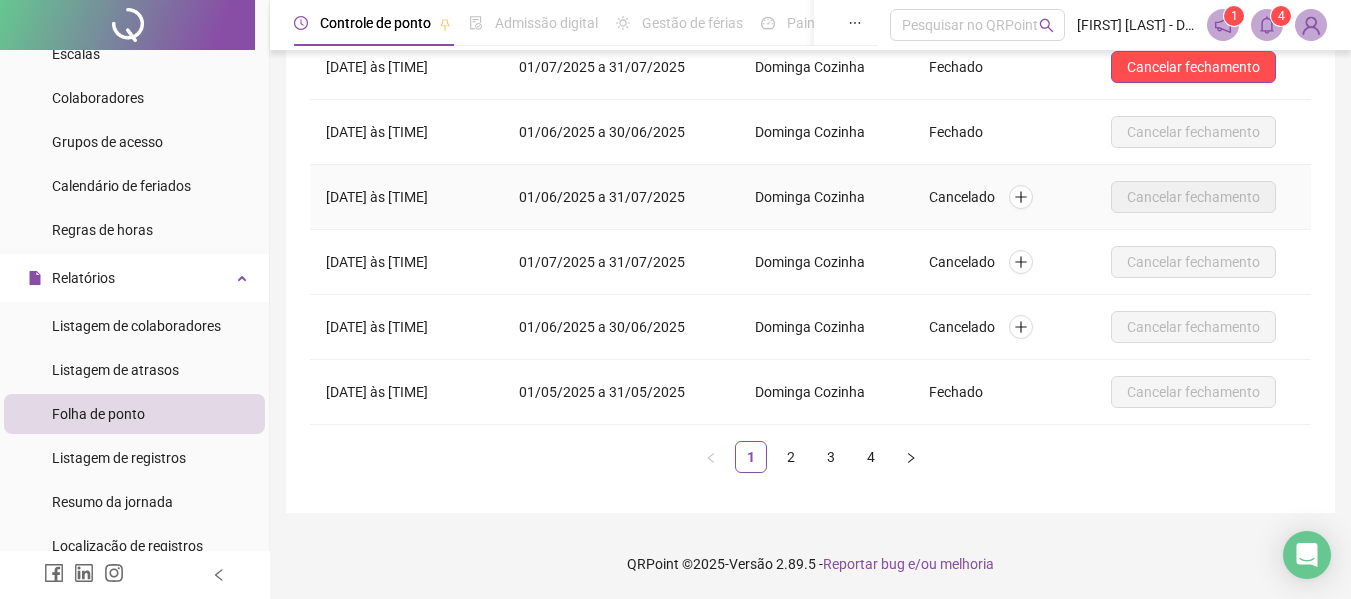 scroll, scrollTop: 182, scrollLeft: 0, axis: vertical 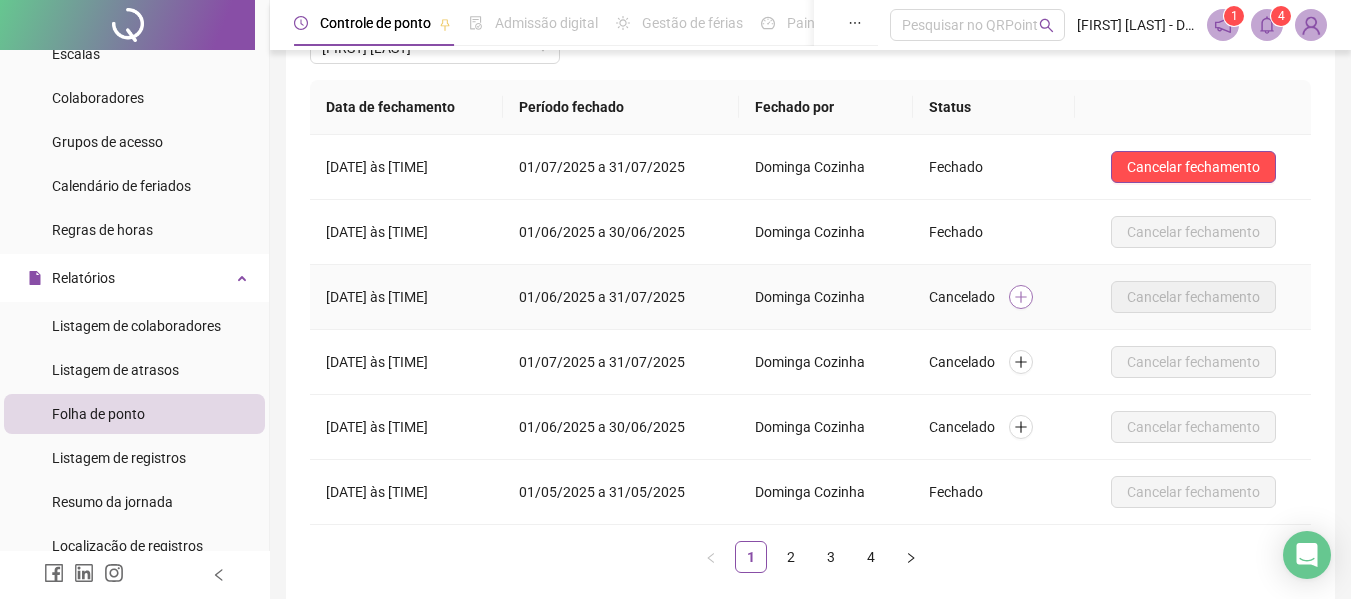 click 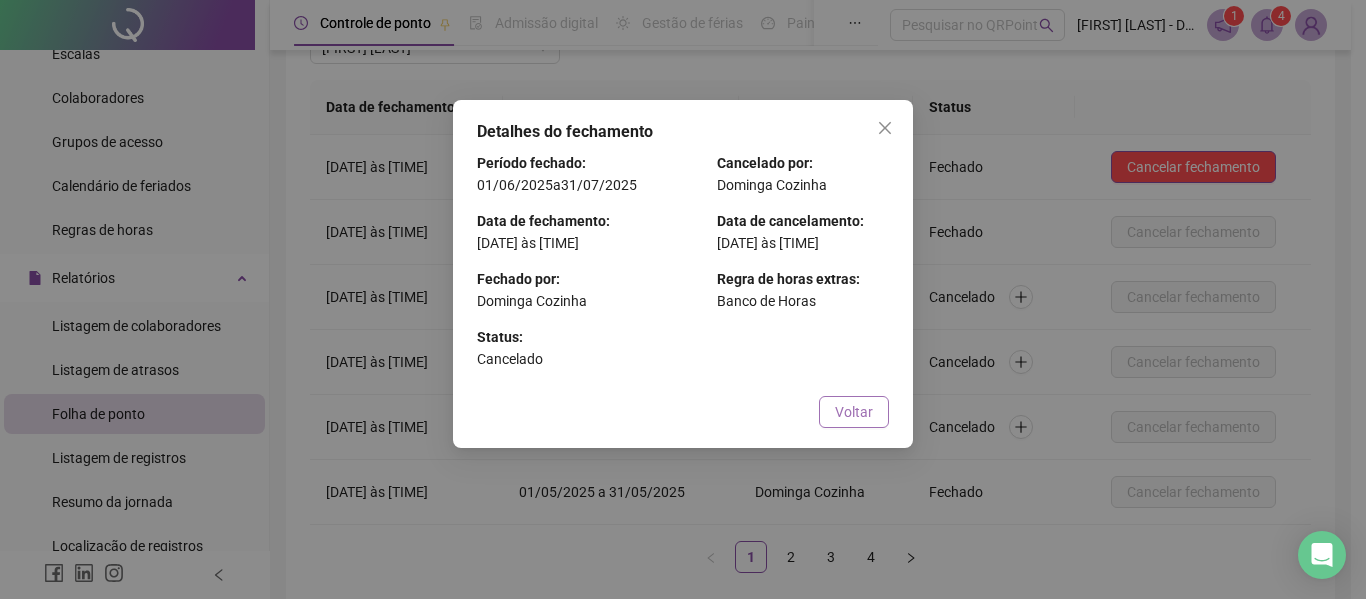 click on "Voltar" at bounding box center [854, 412] 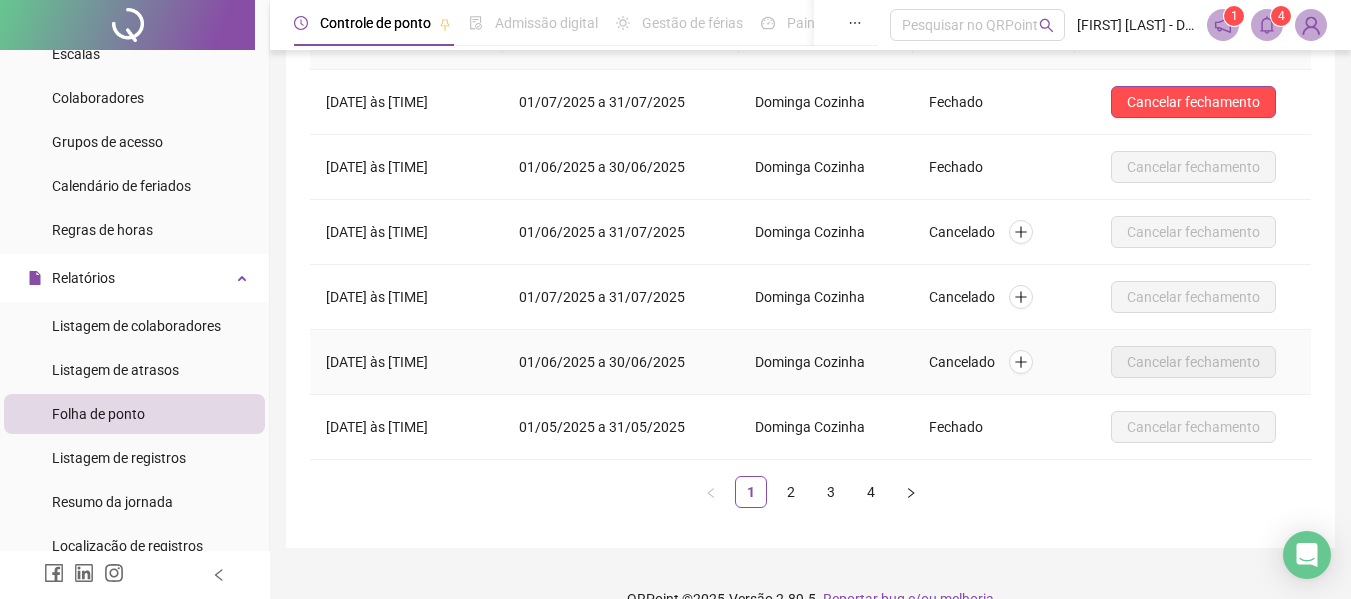 scroll, scrollTop: 282, scrollLeft: 0, axis: vertical 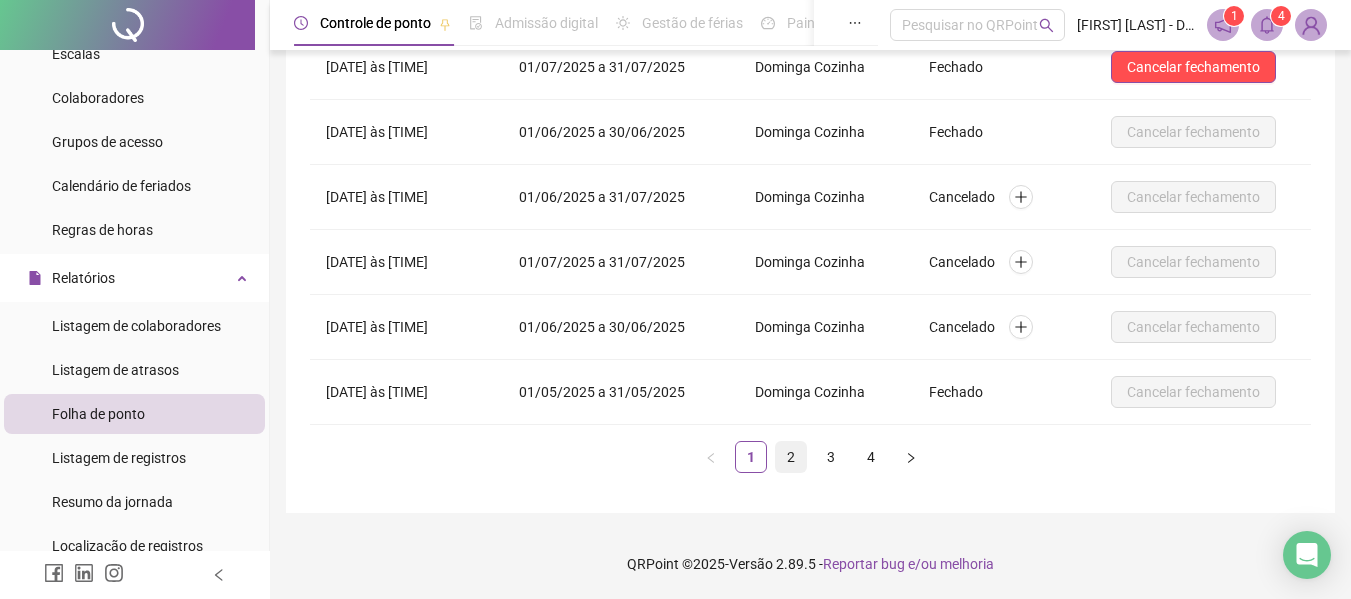 click on "2" at bounding box center (791, 457) 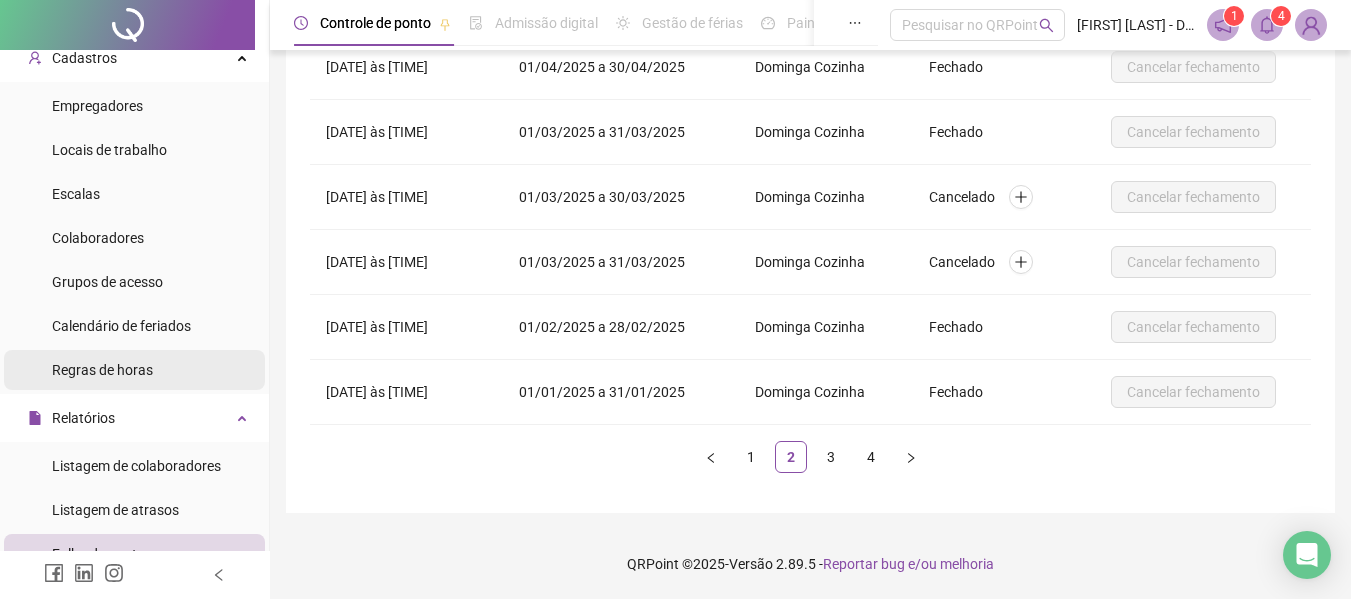 scroll, scrollTop: 0, scrollLeft: 0, axis: both 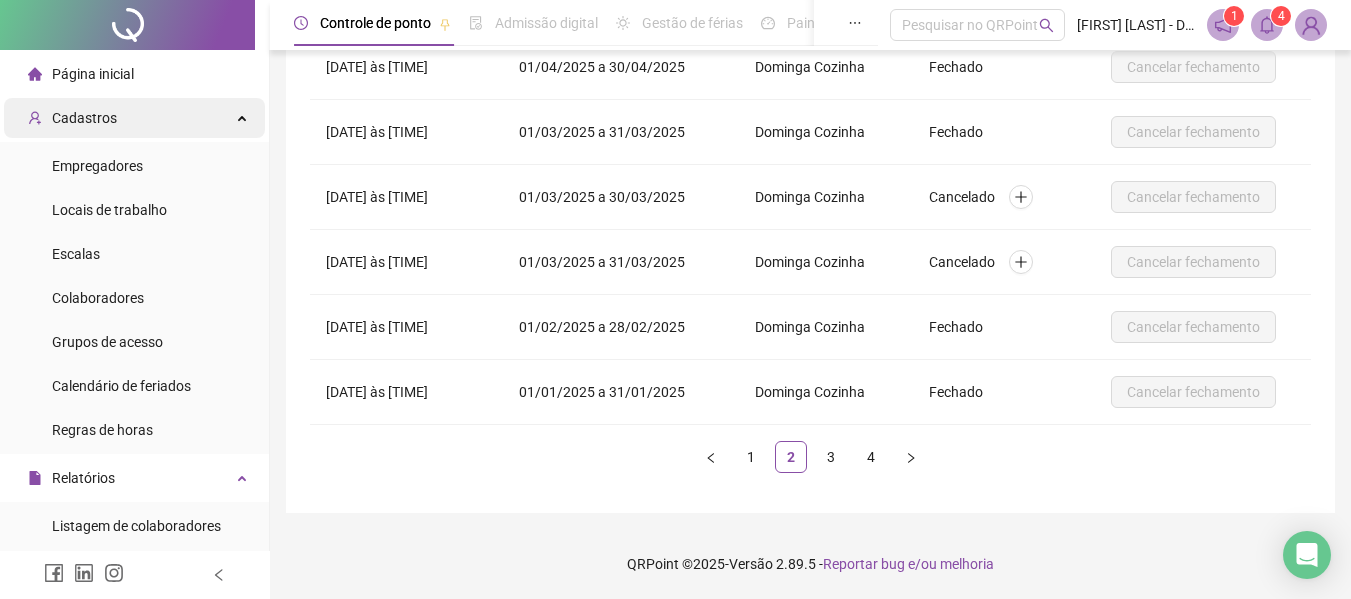 click on "Cadastros" at bounding box center [134, 118] 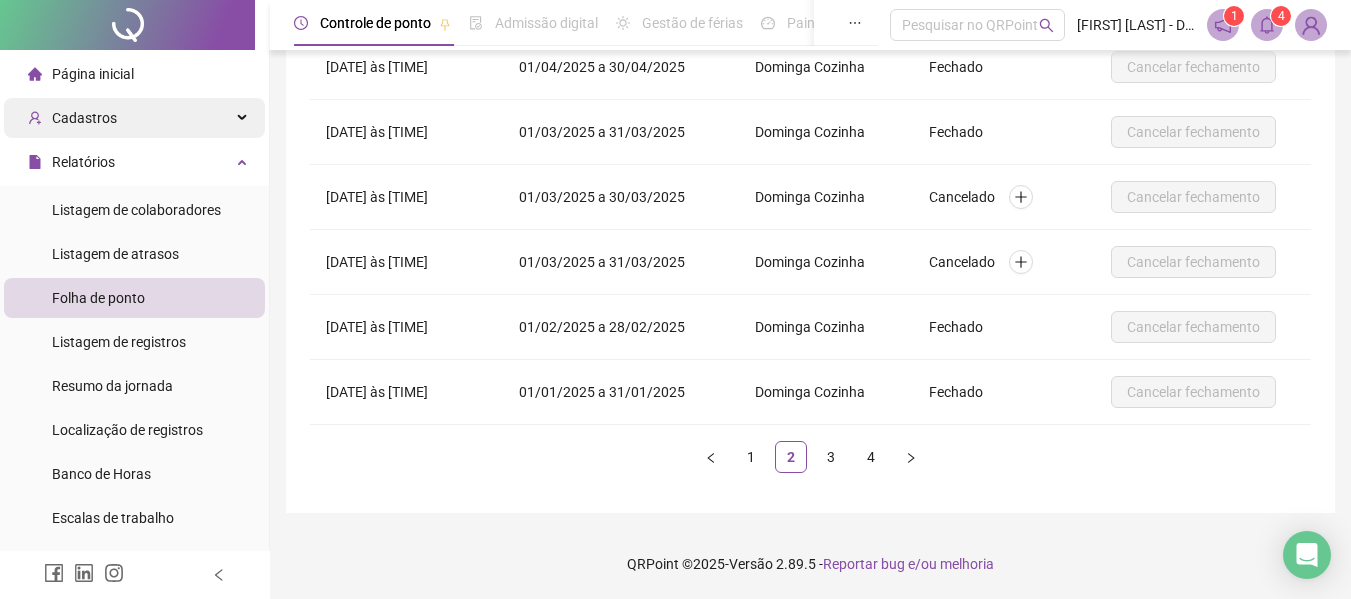 click on "Cadastros" at bounding box center (134, 118) 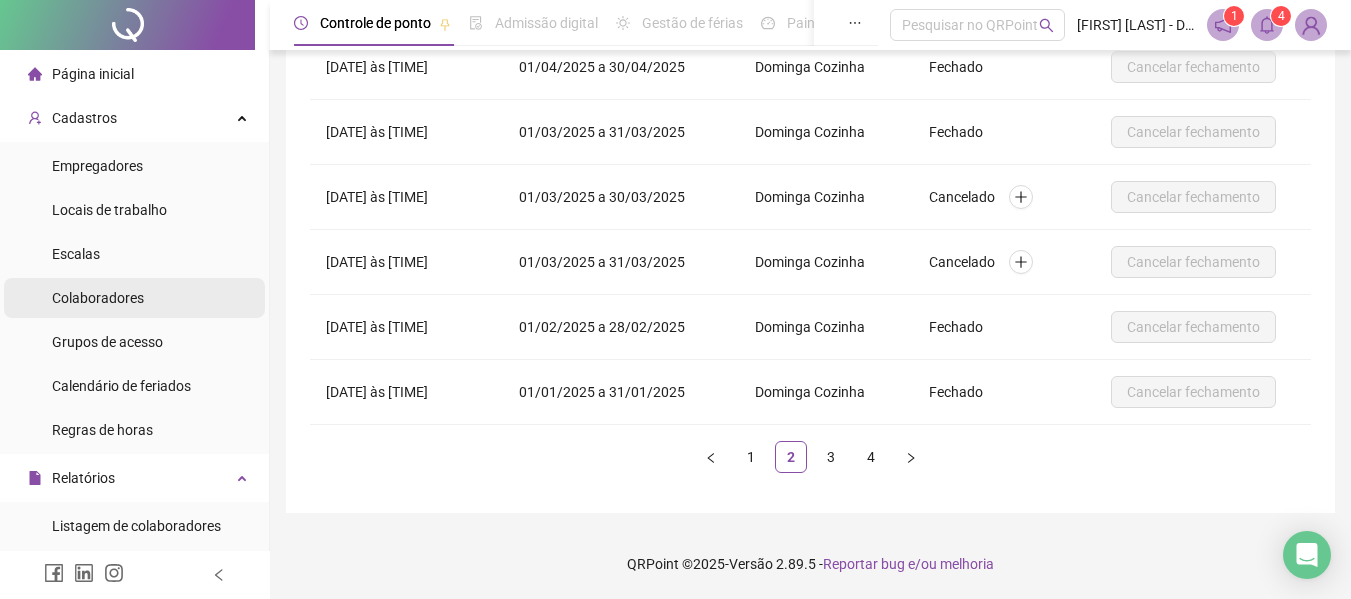 click on "Colaboradores" at bounding box center [98, 298] 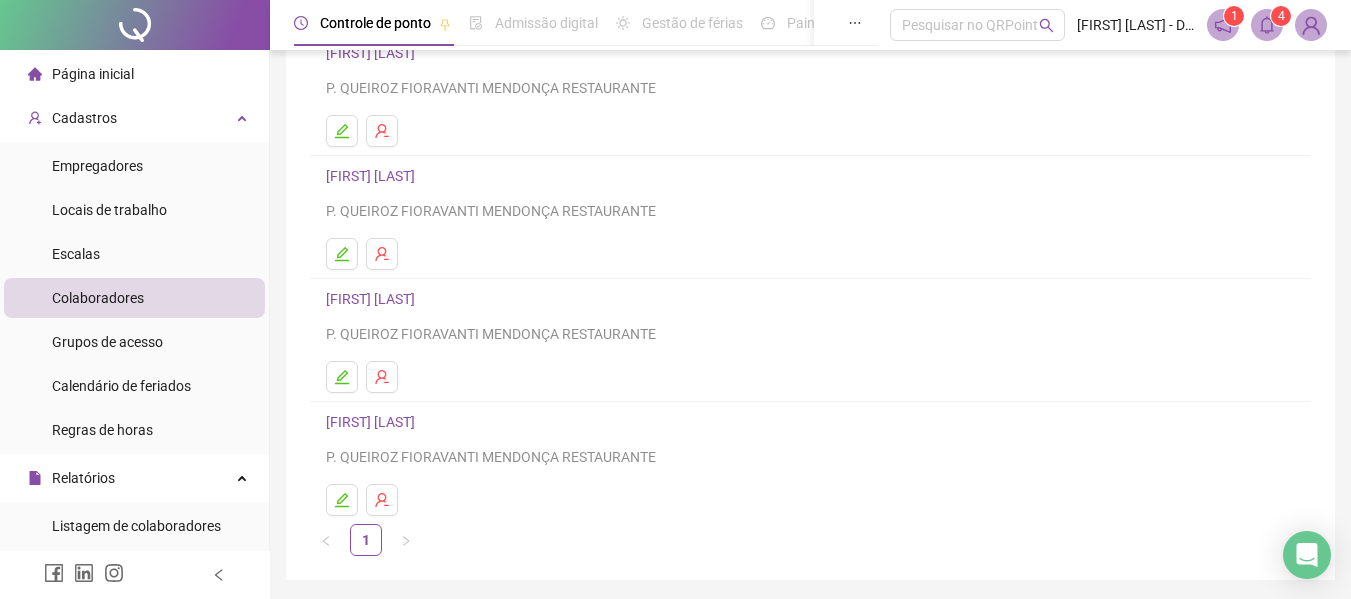 scroll, scrollTop: 368, scrollLeft: 0, axis: vertical 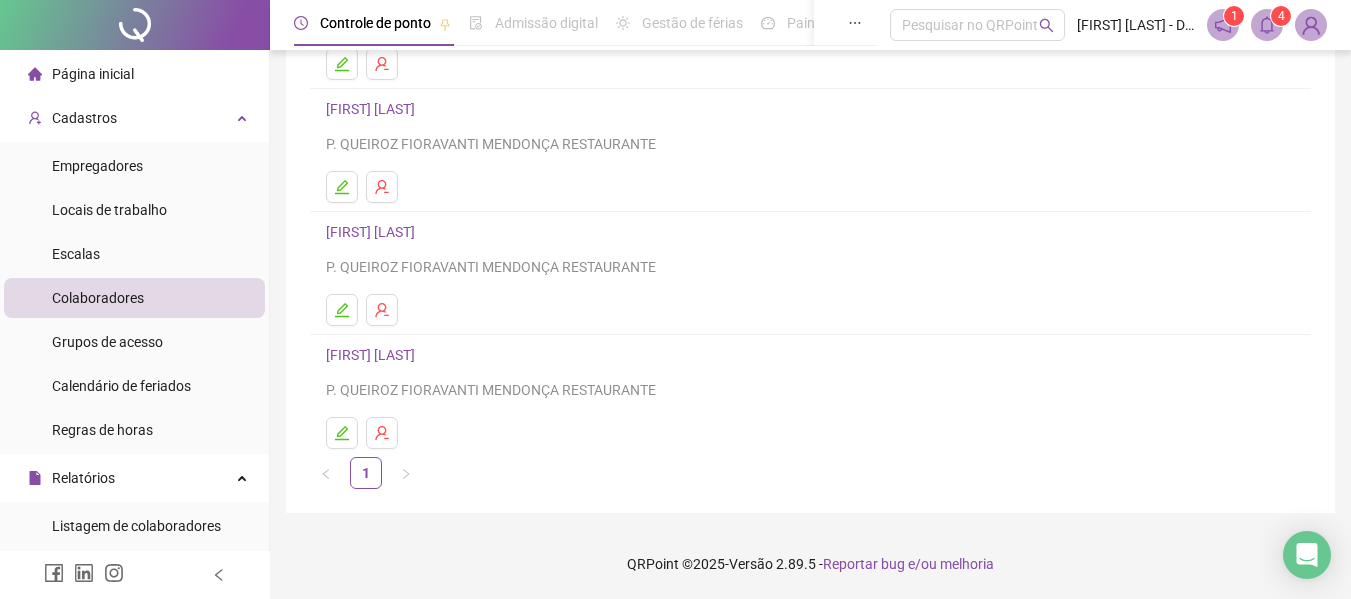 click on "[FIRST] [LAST]" at bounding box center (373, 355) 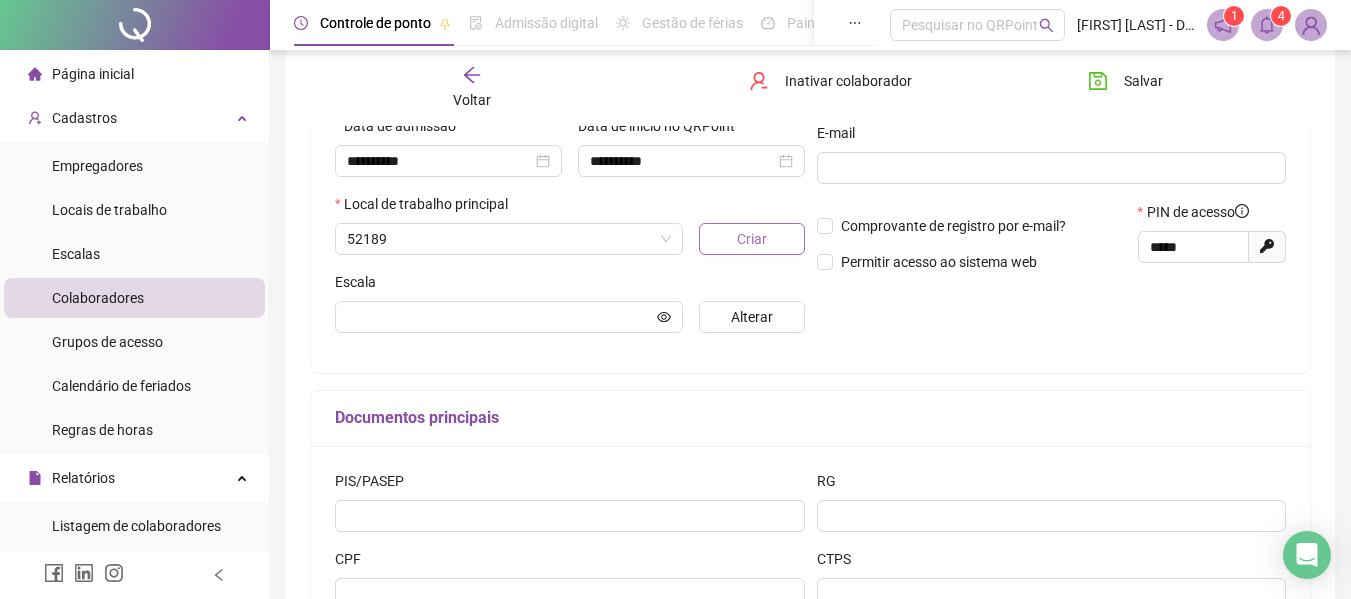 scroll, scrollTop: 378, scrollLeft: 0, axis: vertical 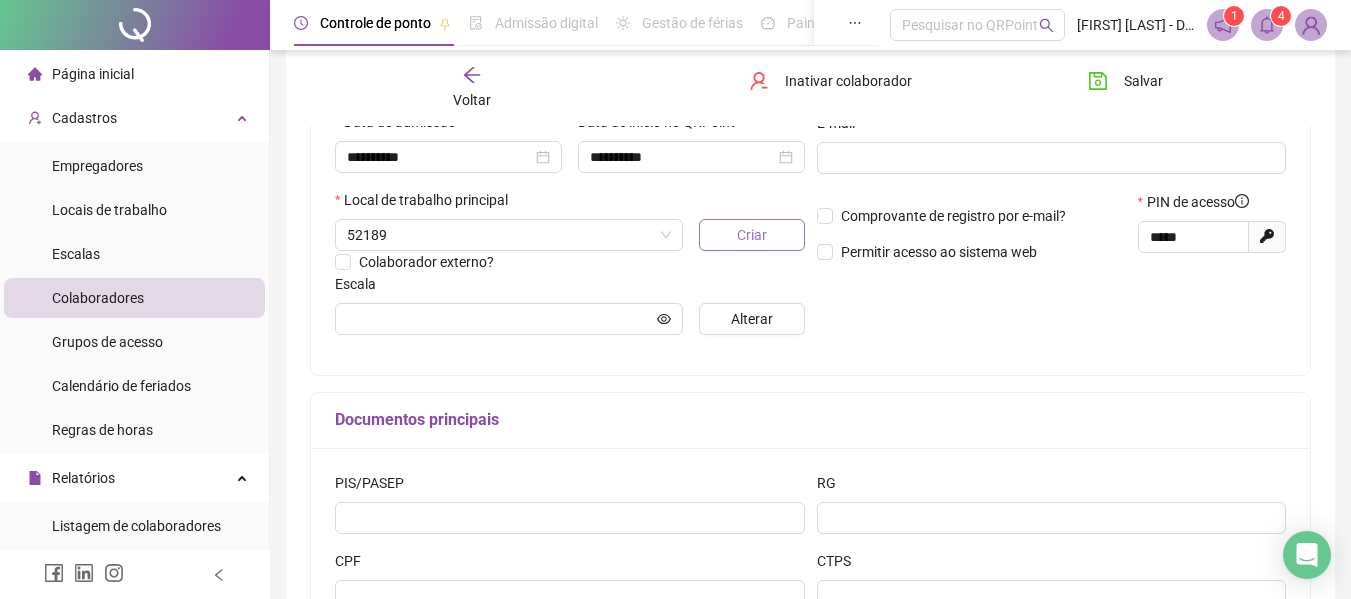 type on "**********" 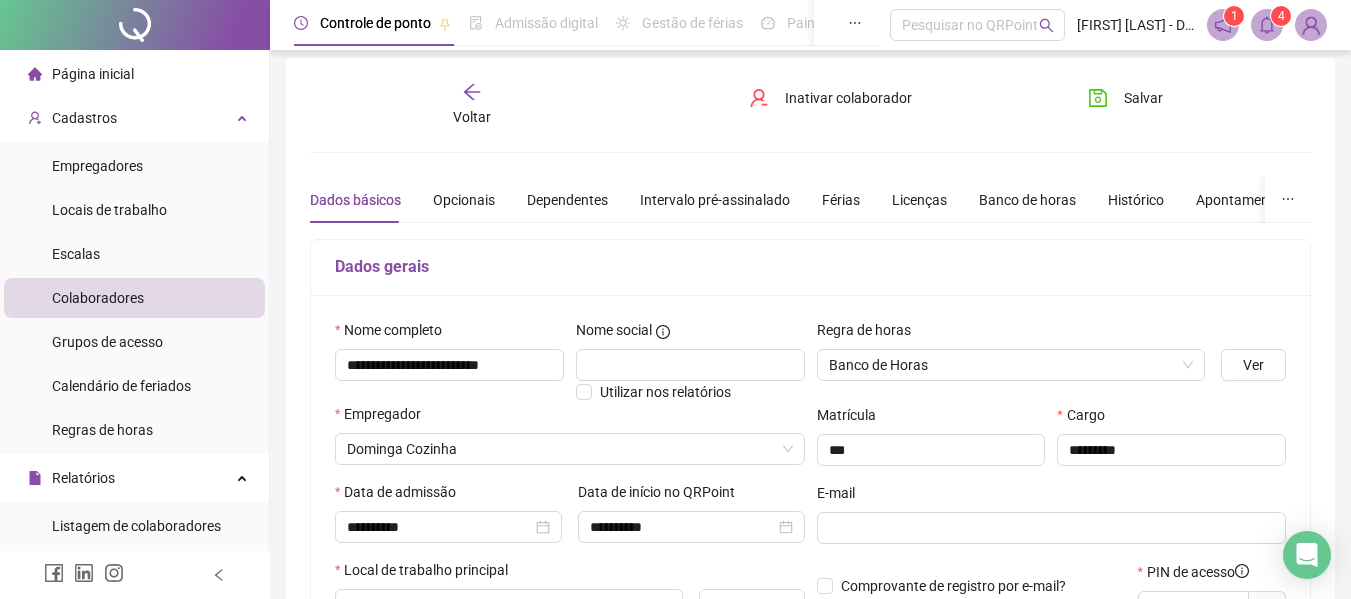 scroll, scrollTop: 0, scrollLeft: 0, axis: both 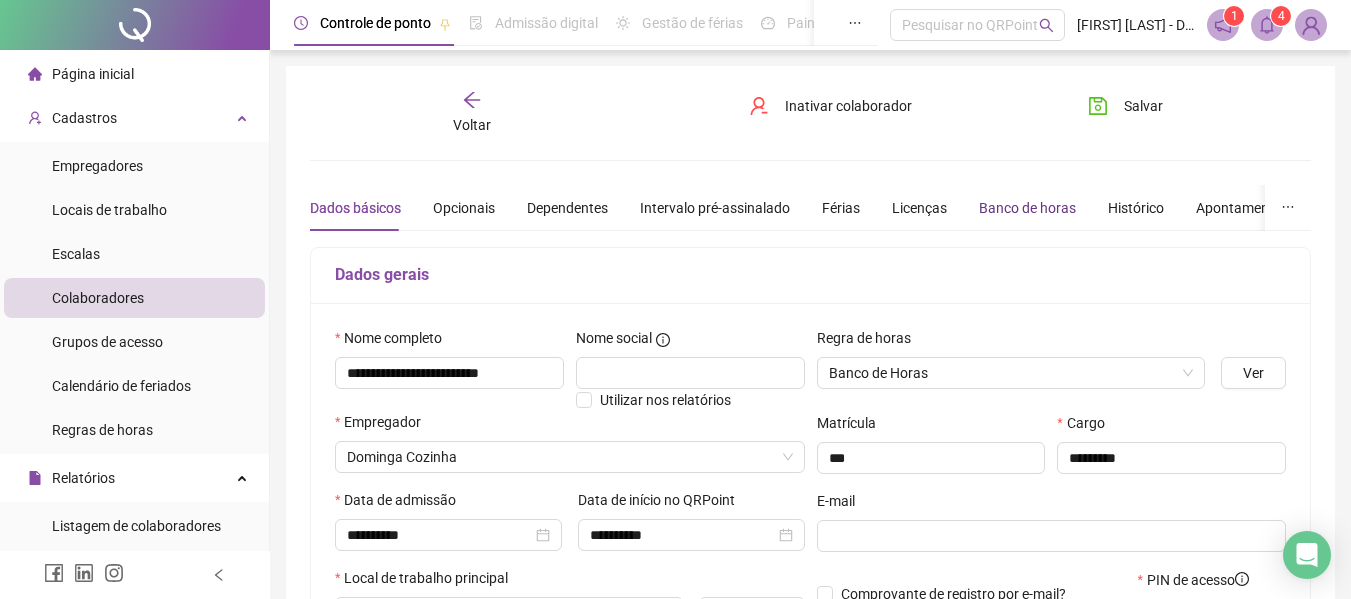 click on "Banco de horas" at bounding box center [1027, 208] 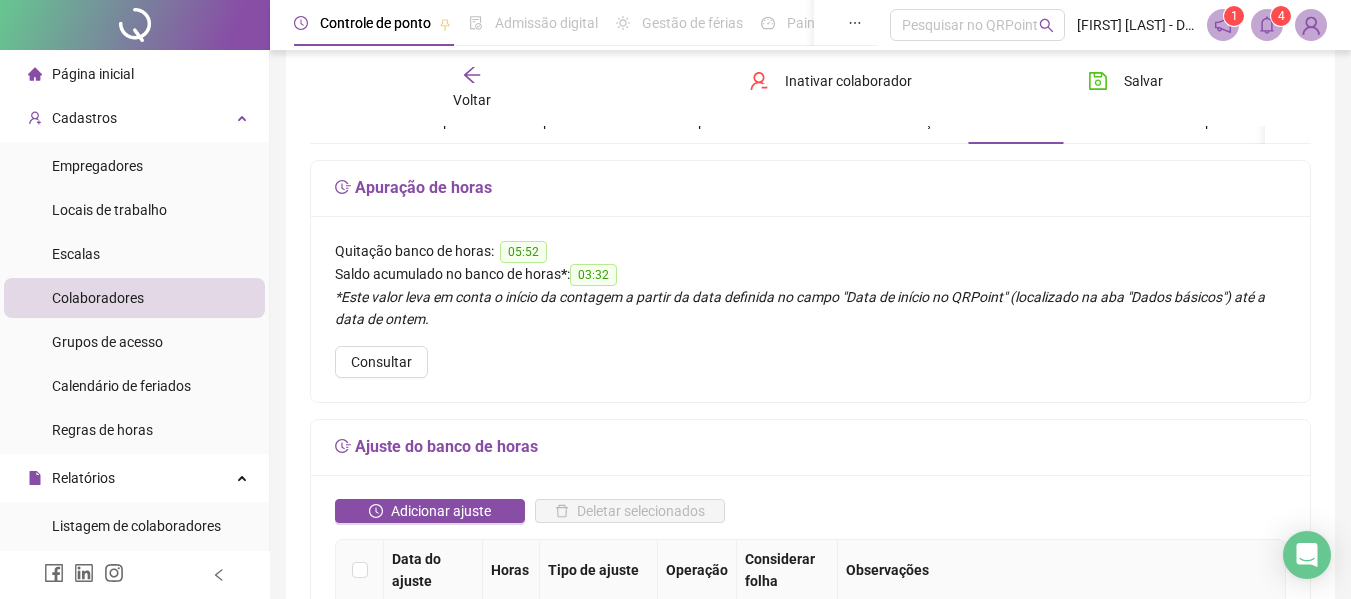 scroll, scrollTop: 600, scrollLeft: 0, axis: vertical 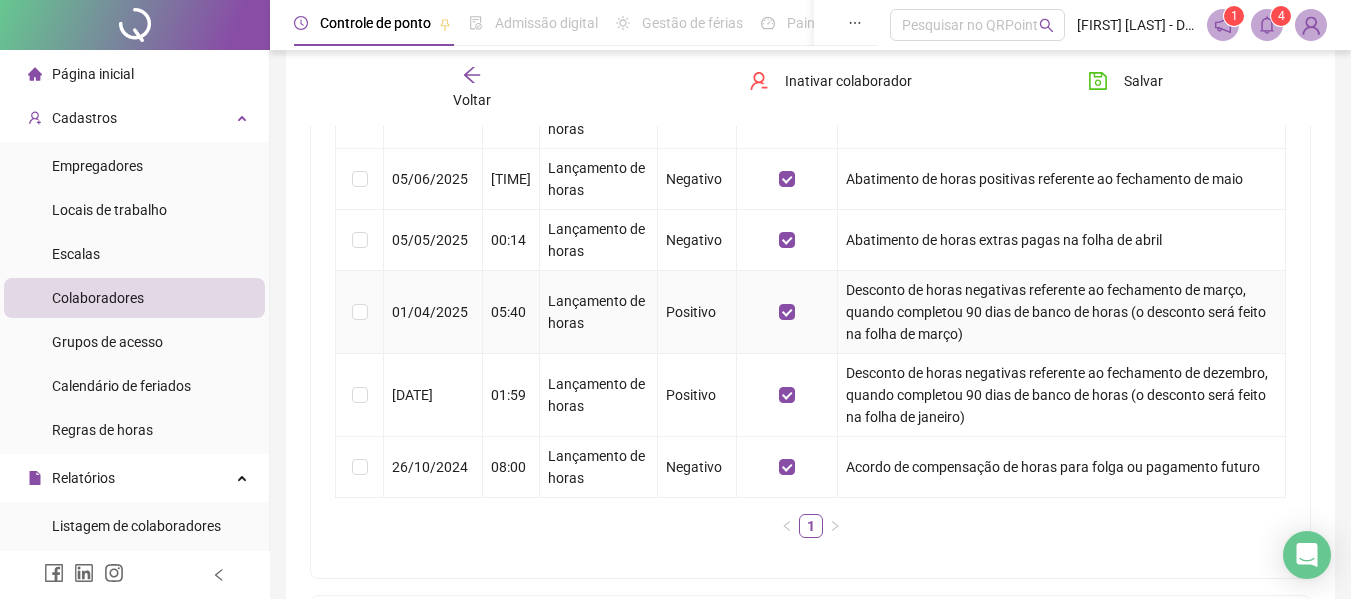 click on "Desconto de horas negativas referente ao fechamento de março, quando completou 90 dias de banco de horas (o desconto será feito na folha de março)" at bounding box center (1062, 312) 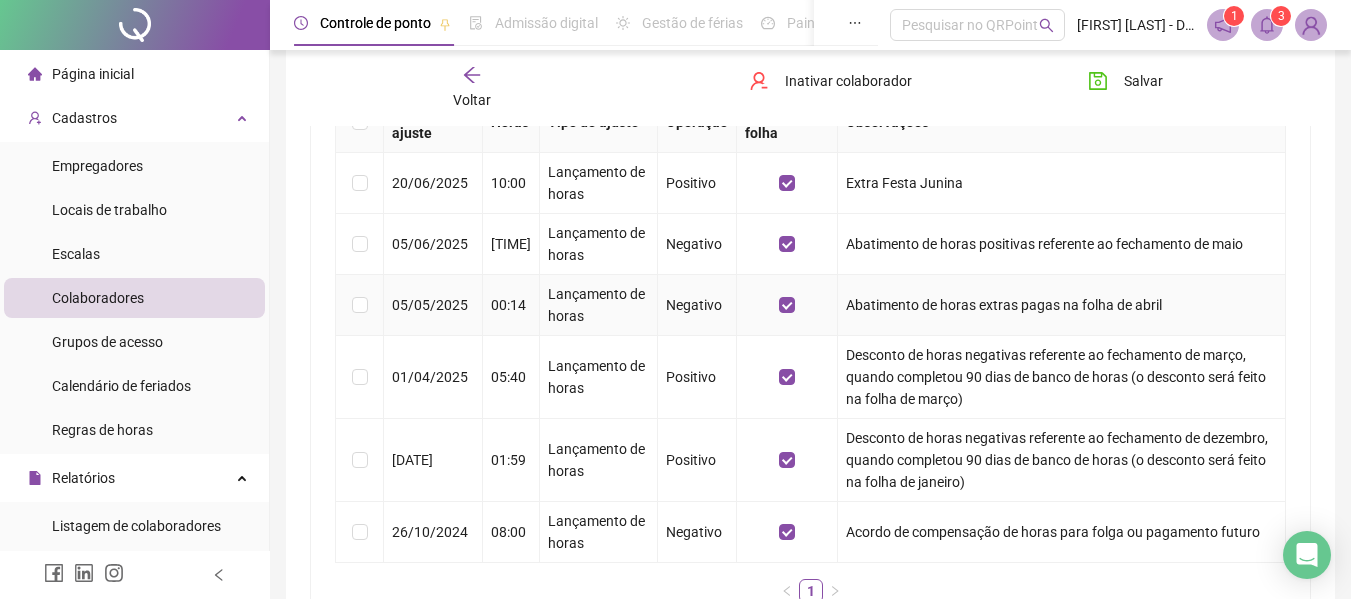 scroll, scrollTop: 500, scrollLeft: 0, axis: vertical 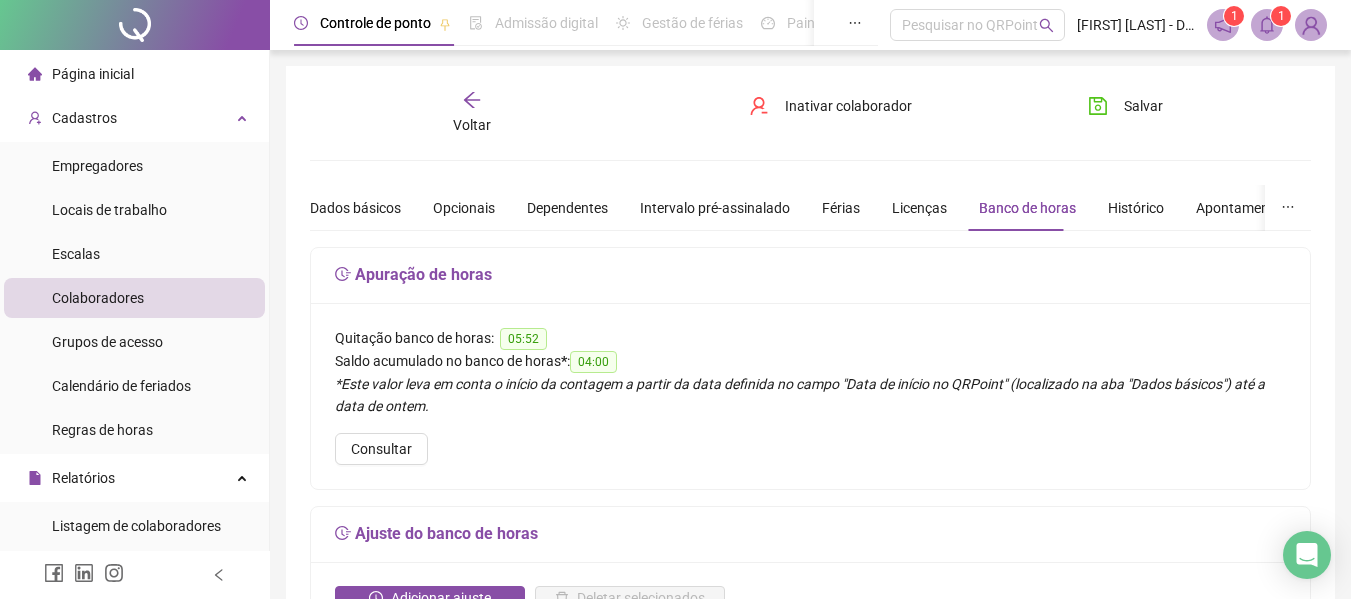 click 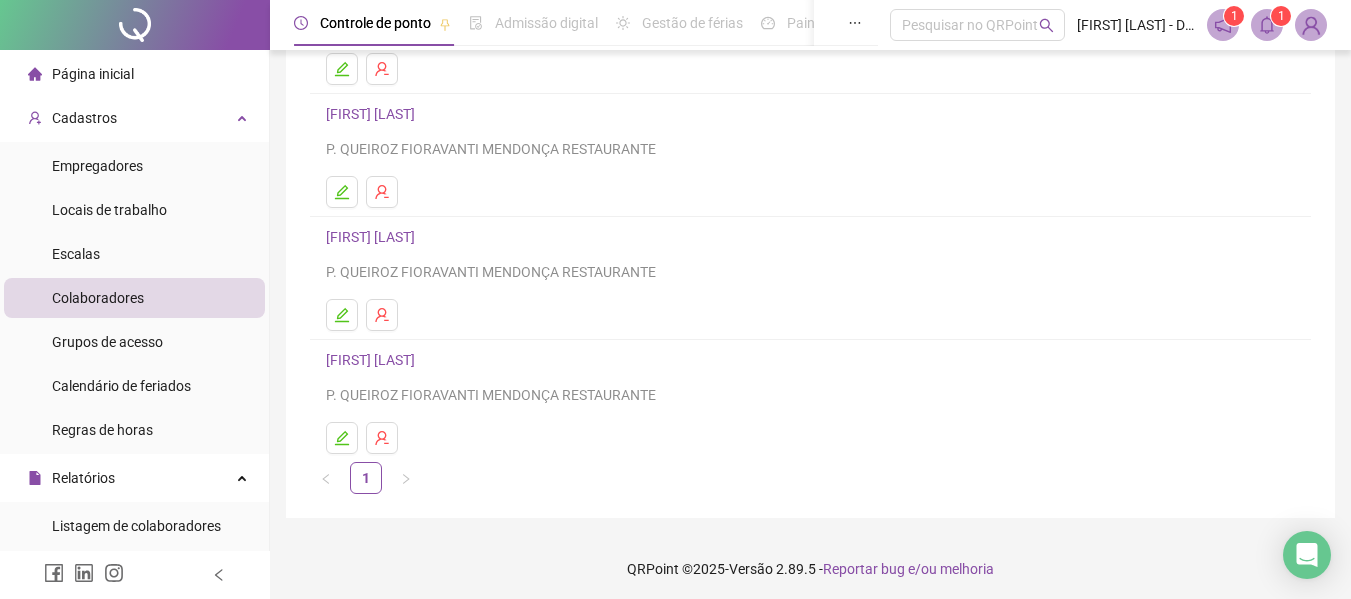 scroll, scrollTop: 368, scrollLeft: 0, axis: vertical 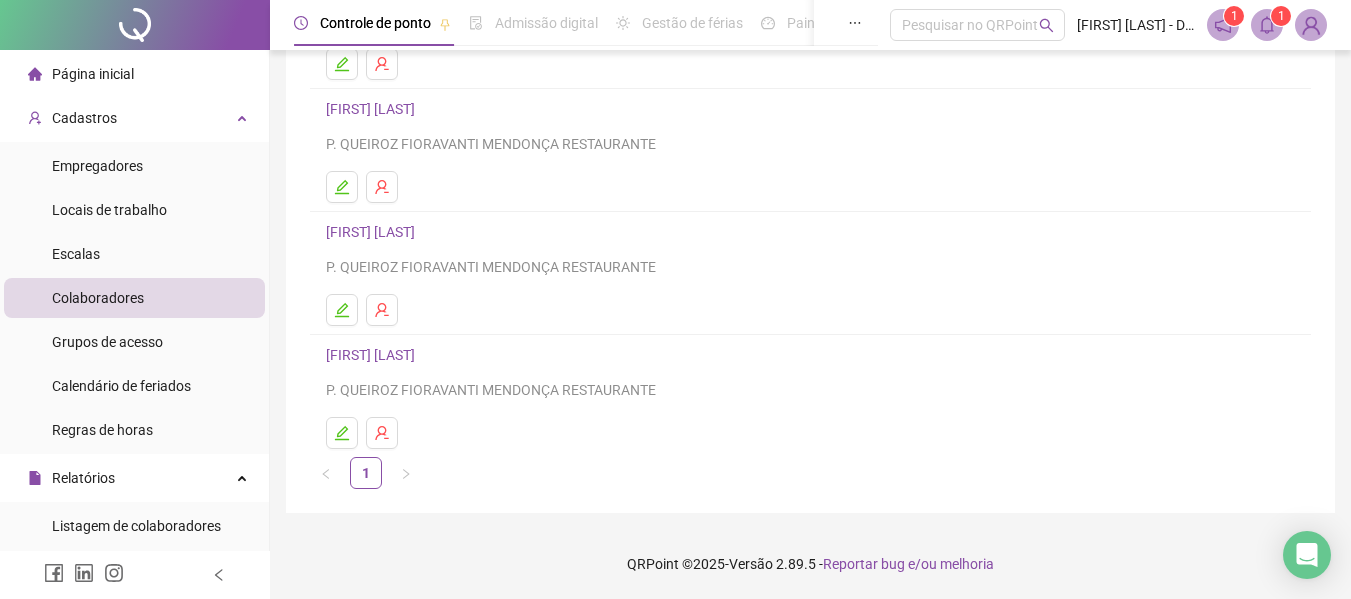click on "[FIRST] [LAST]" at bounding box center [373, 232] 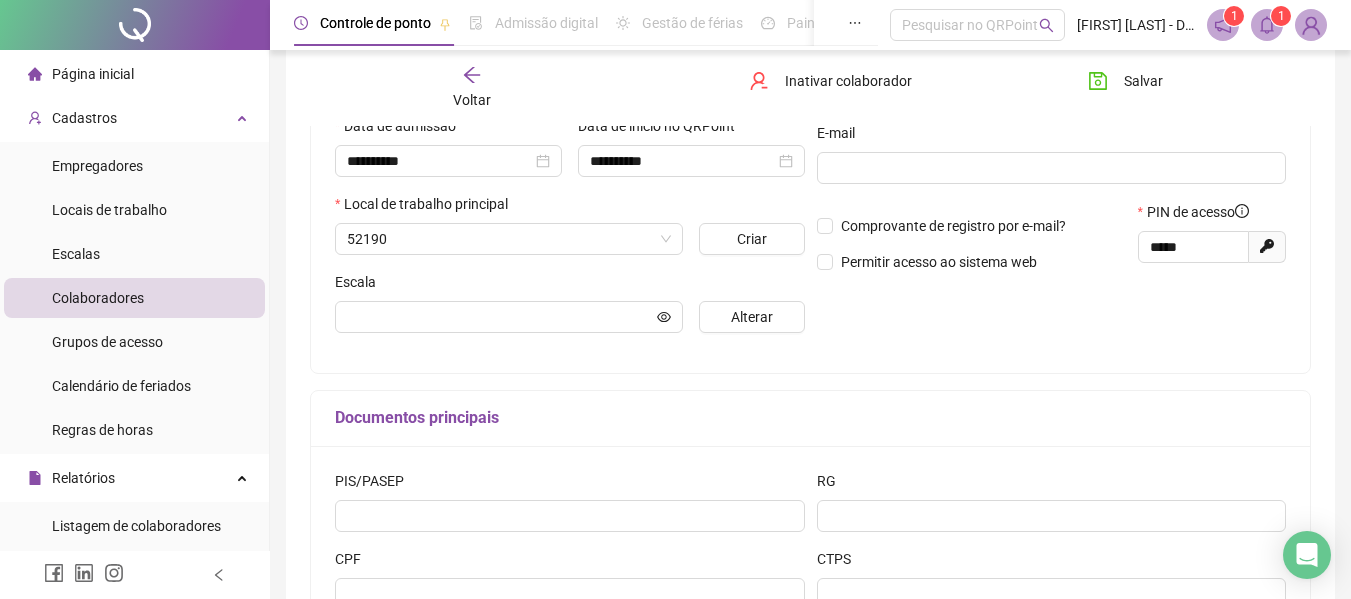 scroll, scrollTop: 378, scrollLeft: 0, axis: vertical 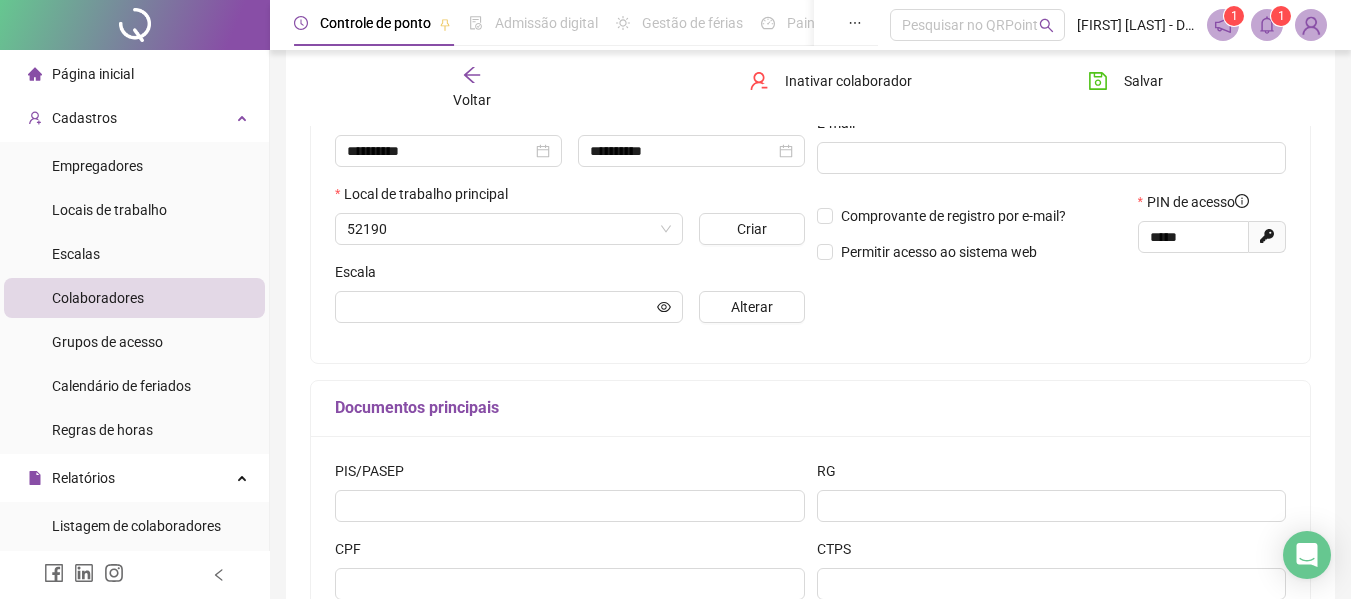 type on "**********" 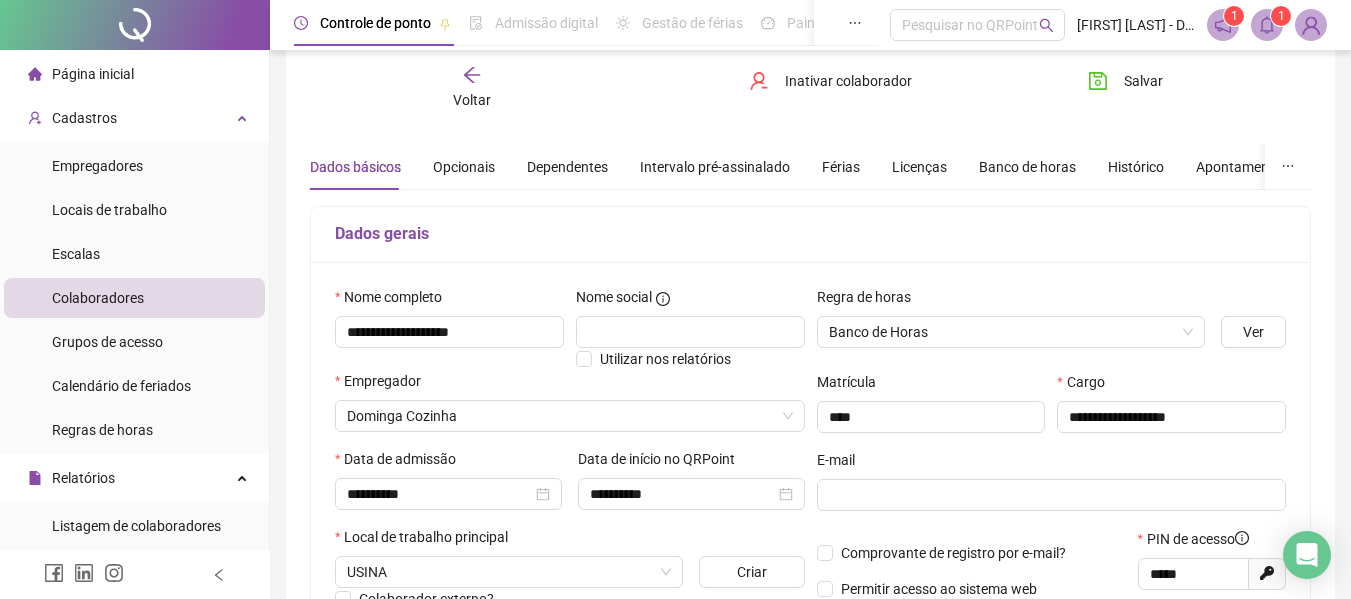 scroll, scrollTop: 0, scrollLeft: 0, axis: both 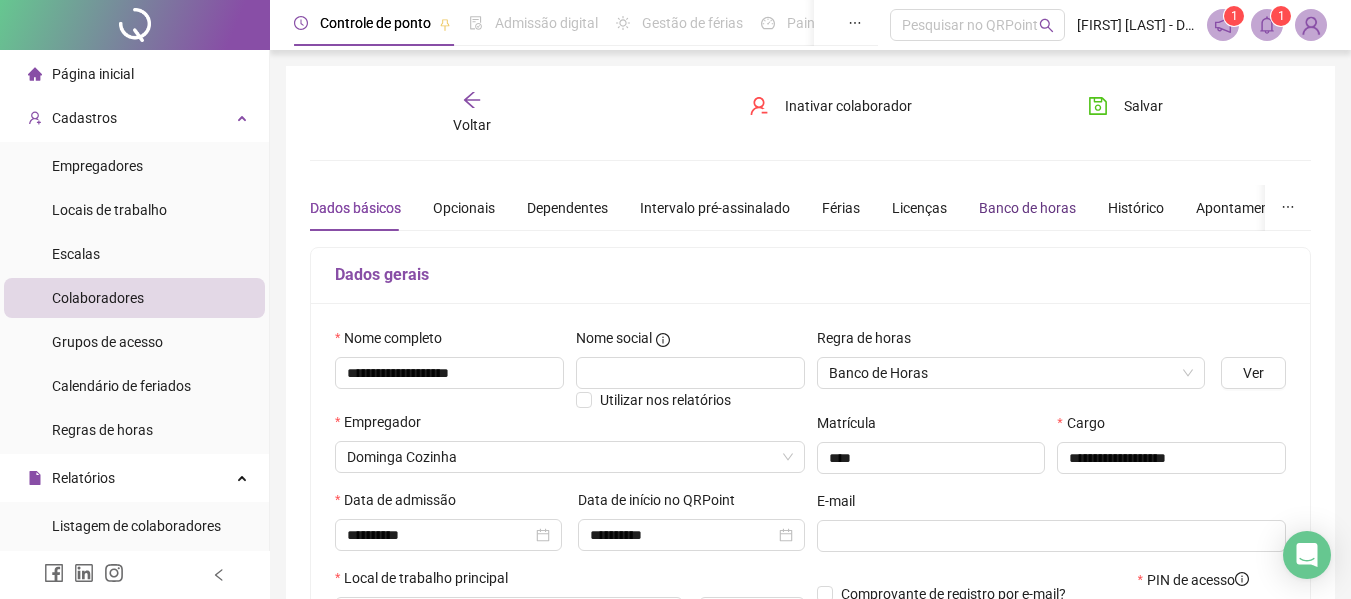 click on "Banco de horas" at bounding box center (1027, 208) 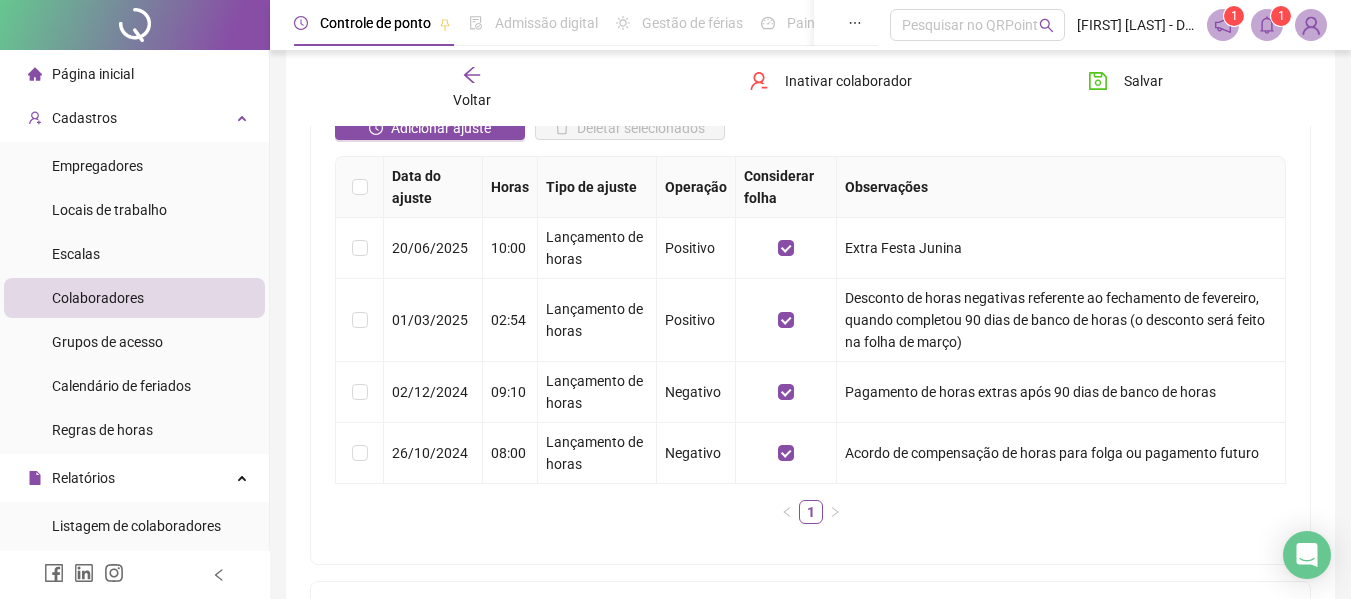scroll, scrollTop: 500, scrollLeft: 0, axis: vertical 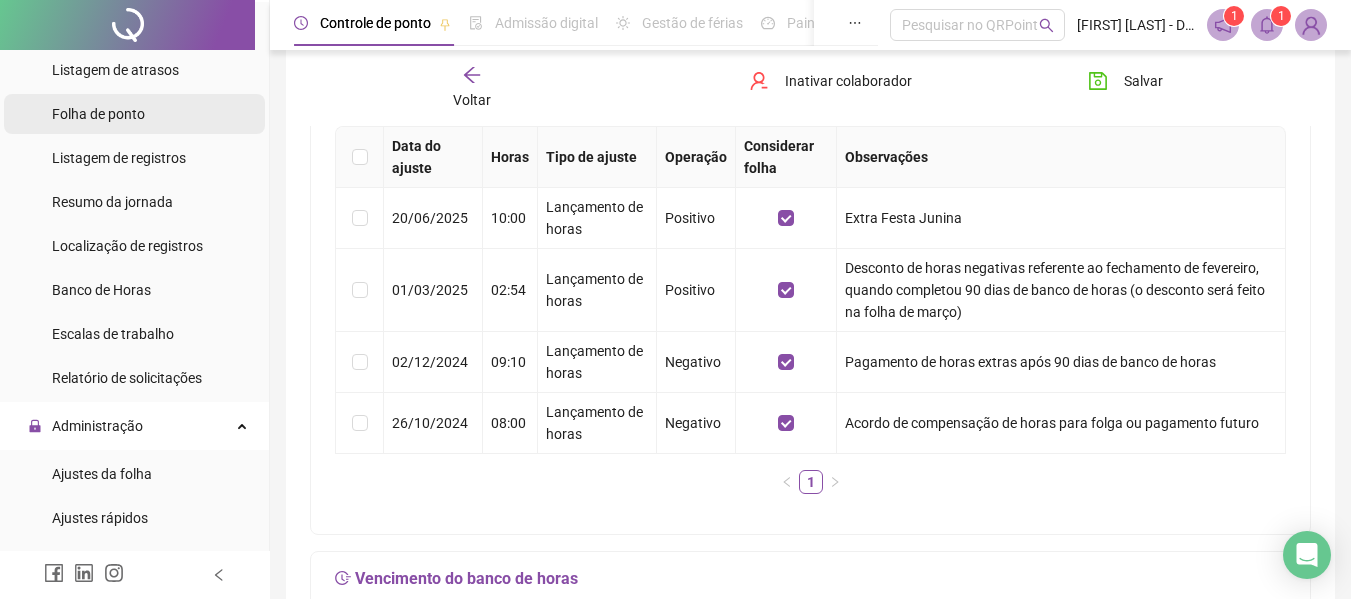 click on "Folha de ponto" at bounding box center [98, 114] 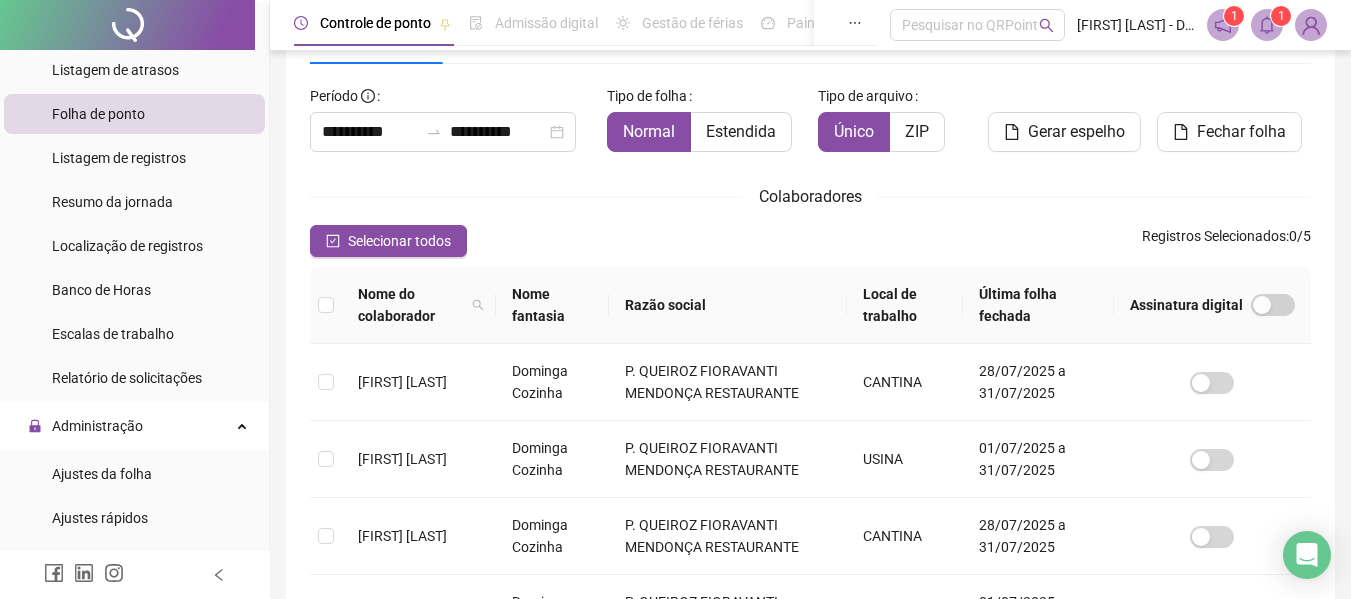 scroll, scrollTop: 110, scrollLeft: 0, axis: vertical 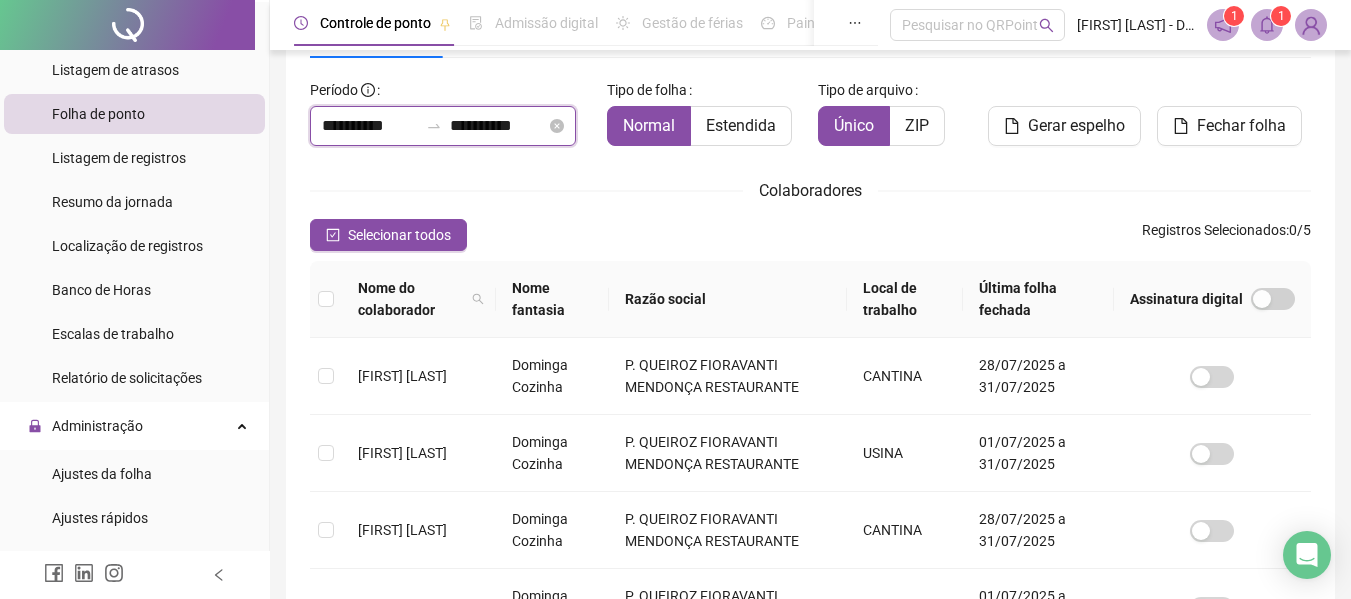 click on "**********" at bounding box center [370, 126] 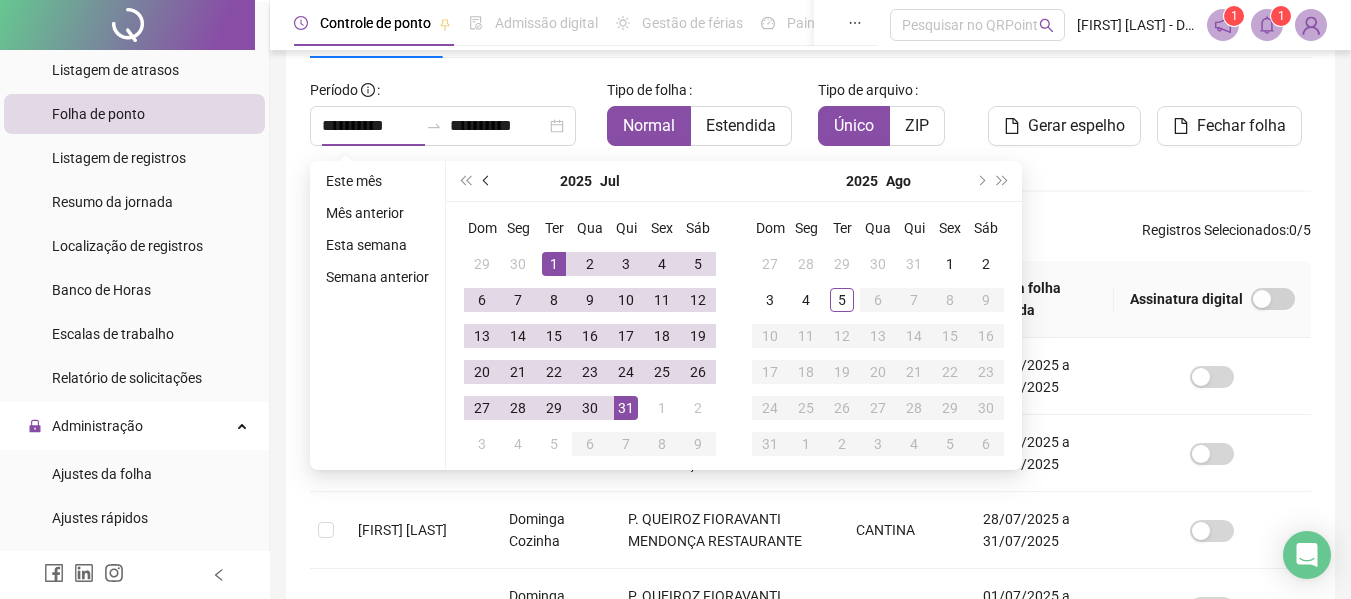 click at bounding box center (488, 181) 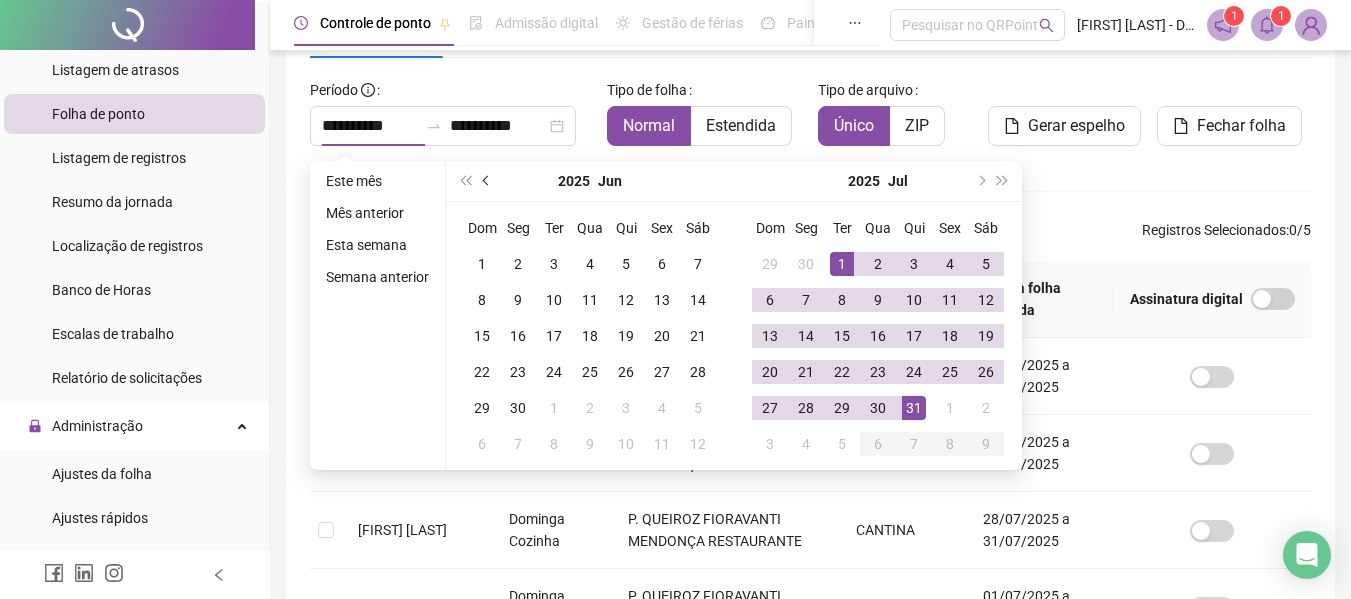 click at bounding box center (488, 181) 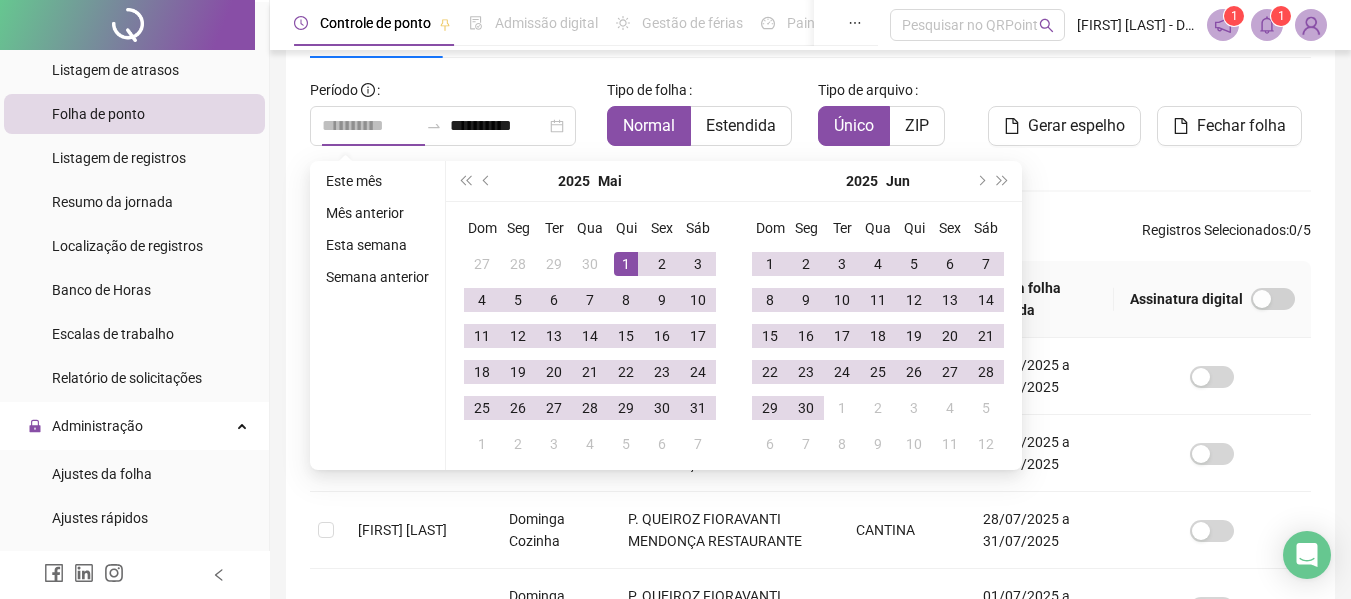 type on "**********" 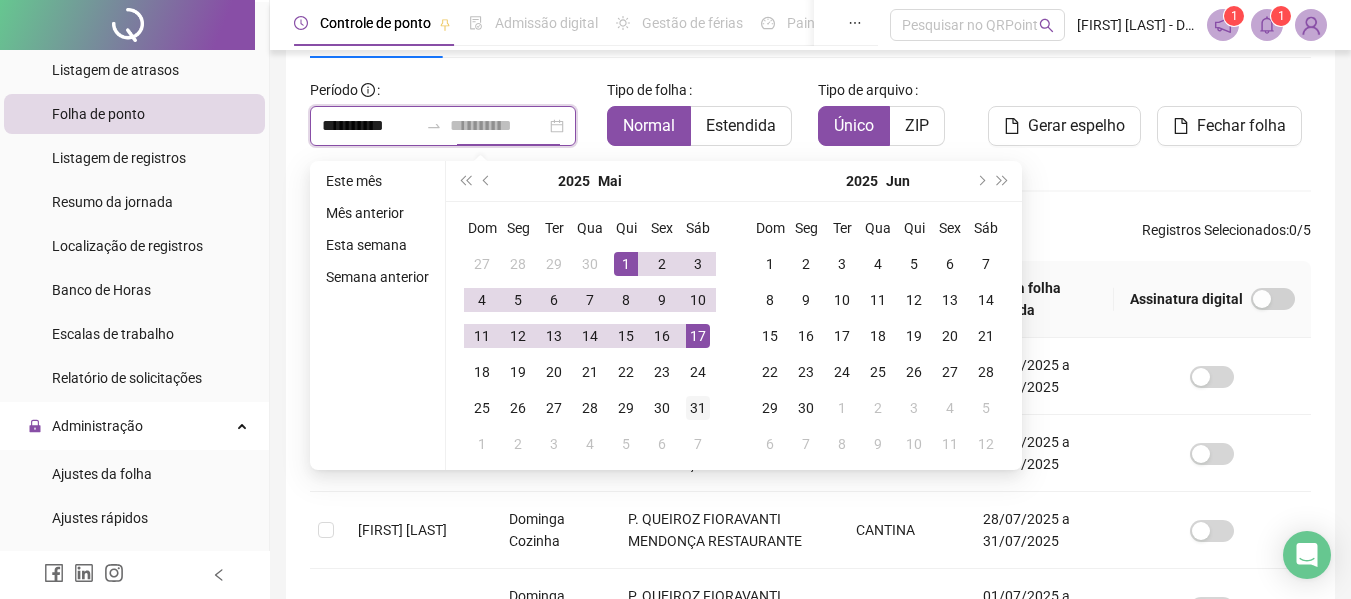 type on "**********" 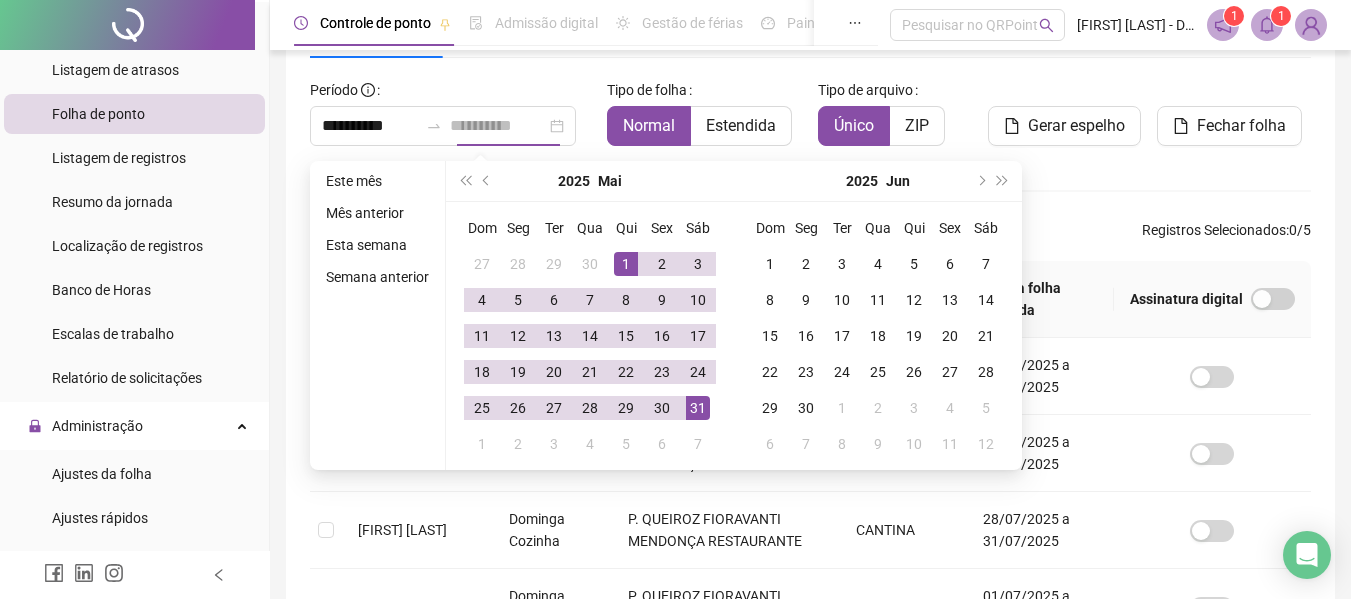 click on "31" at bounding box center [698, 408] 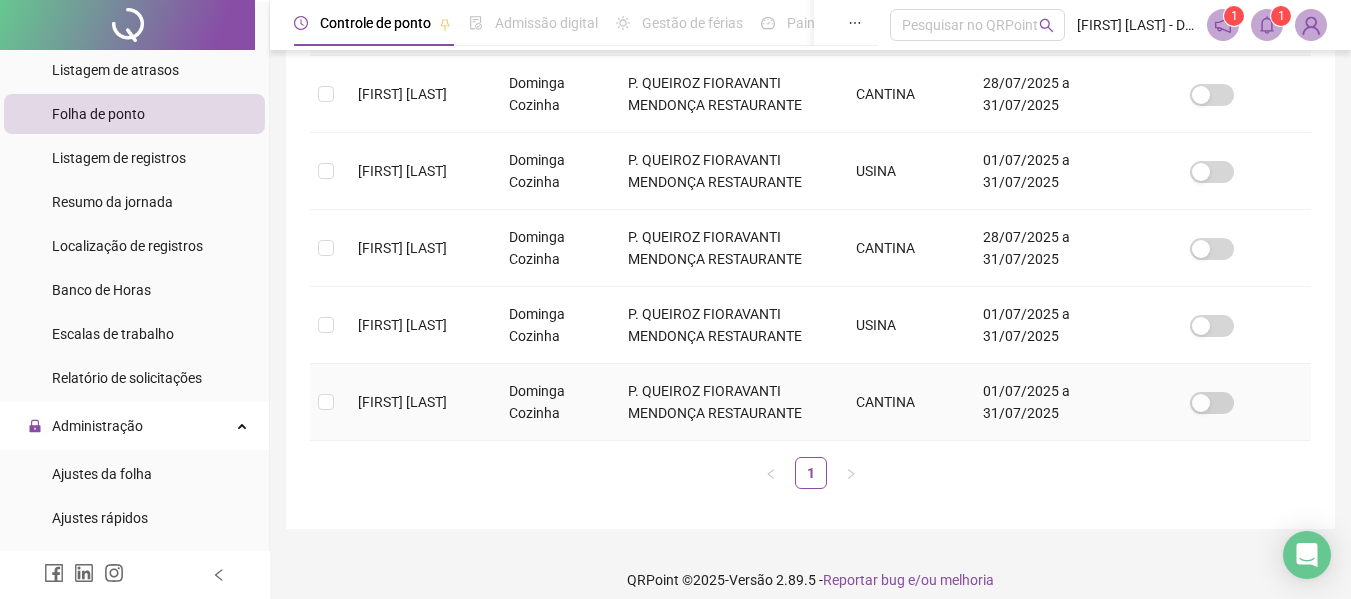 scroll, scrollTop: 400, scrollLeft: 0, axis: vertical 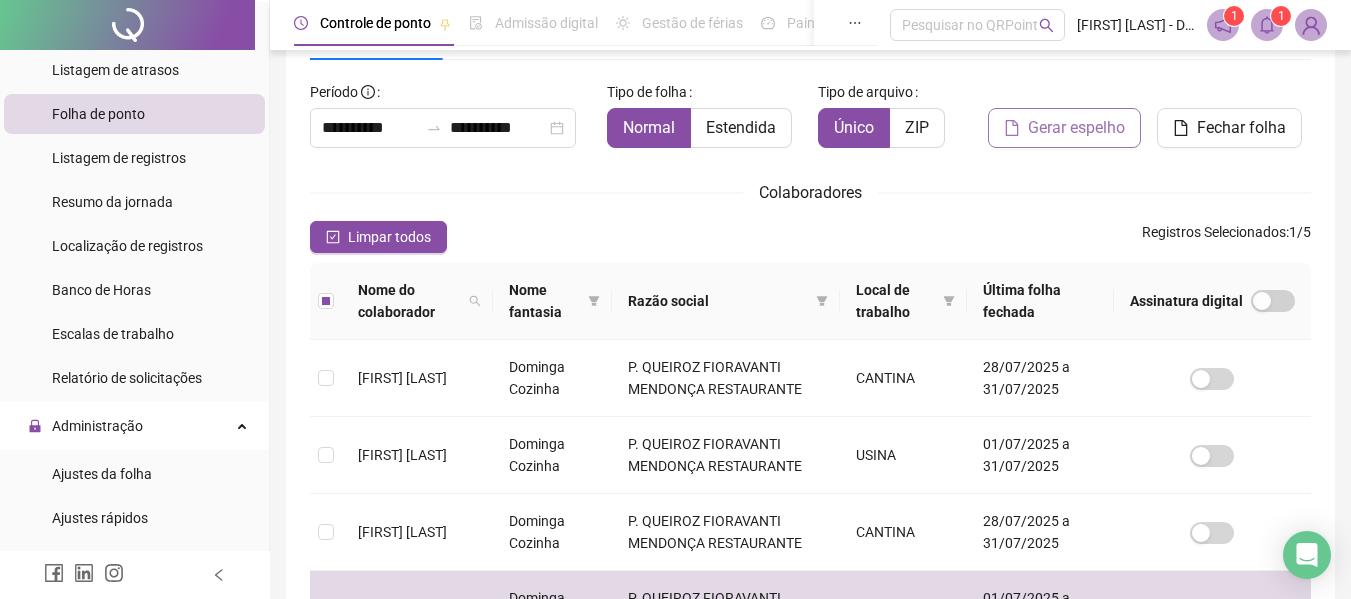 click on "Gerar espelho" at bounding box center [1076, 128] 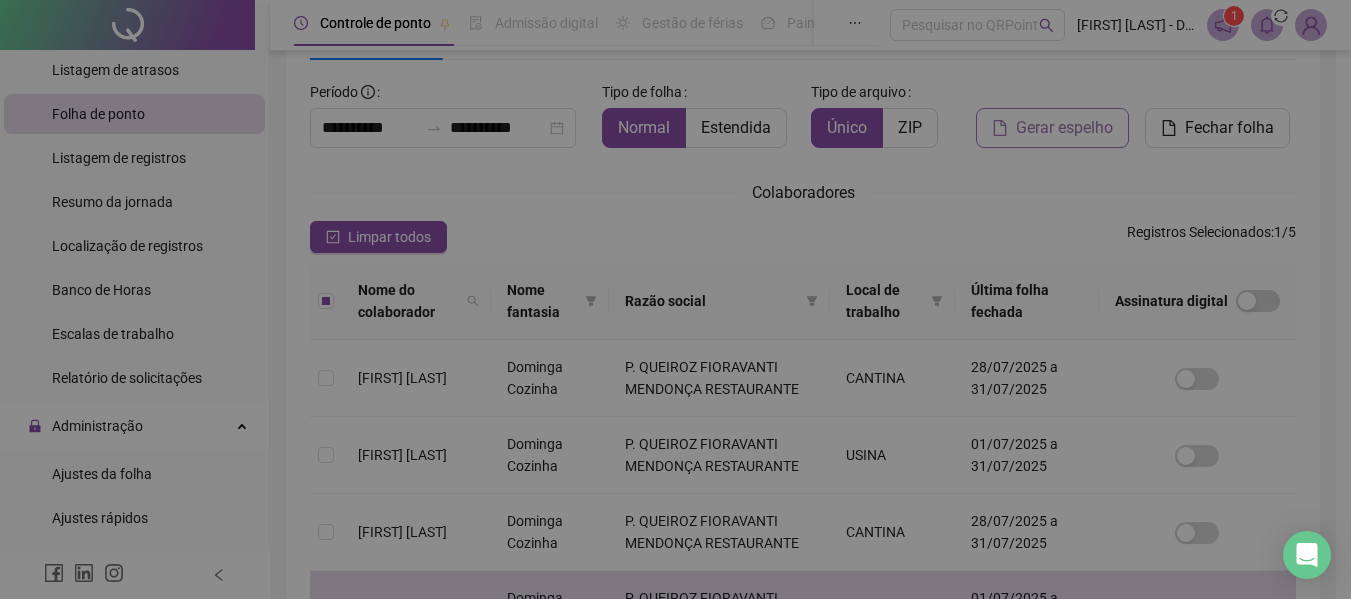 scroll, scrollTop: 110, scrollLeft: 0, axis: vertical 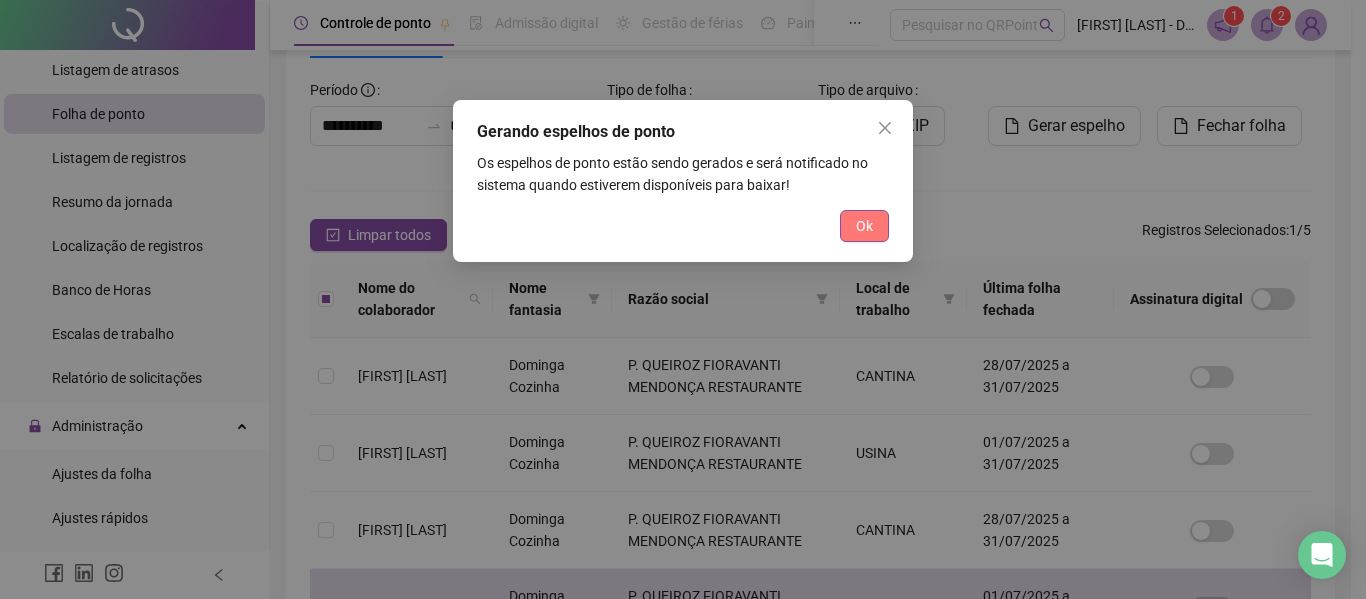 click on "Ok" at bounding box center [864, 226] 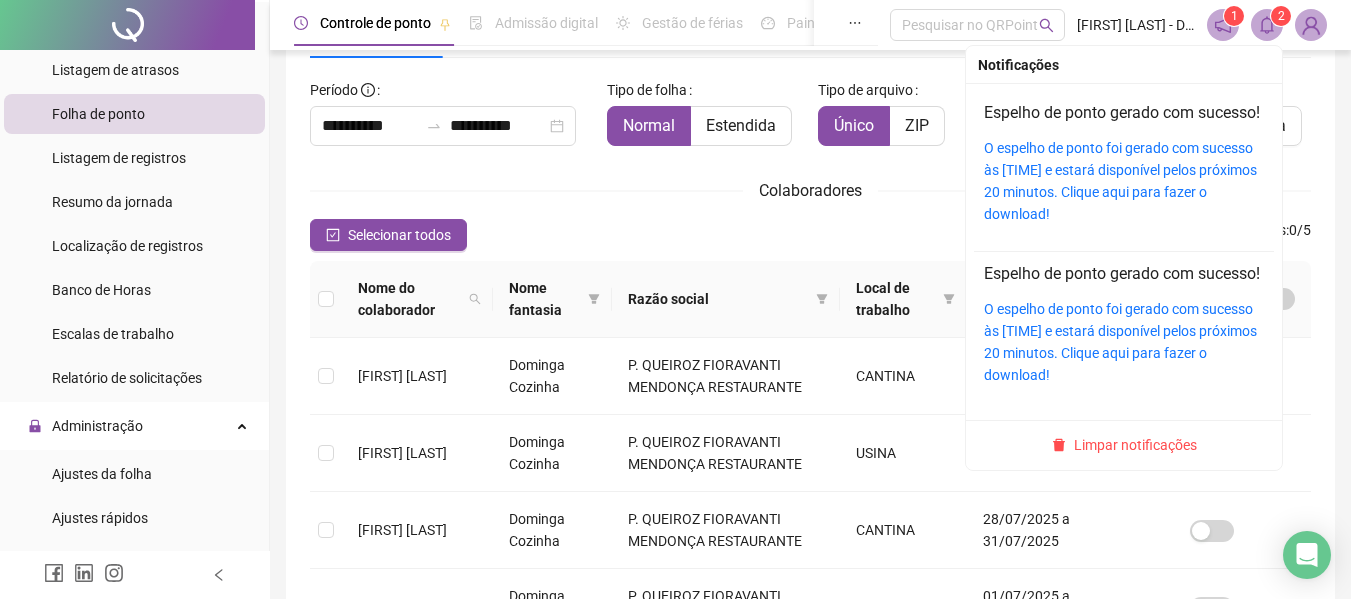 click 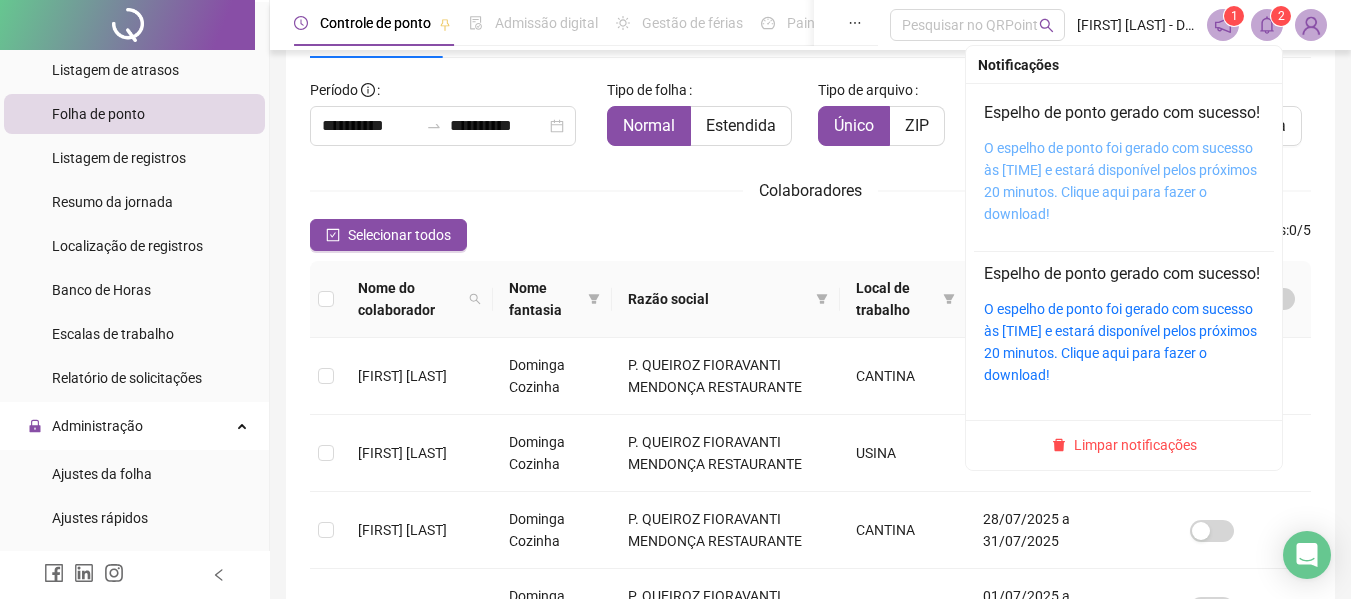 click on "O espelho de ponto foi gerado com sucesso às 00:06:07 e estará disponível pelos próximos 20 minutos.
Clique aqui para fazer o download!" at bounding box center [1120, 181] 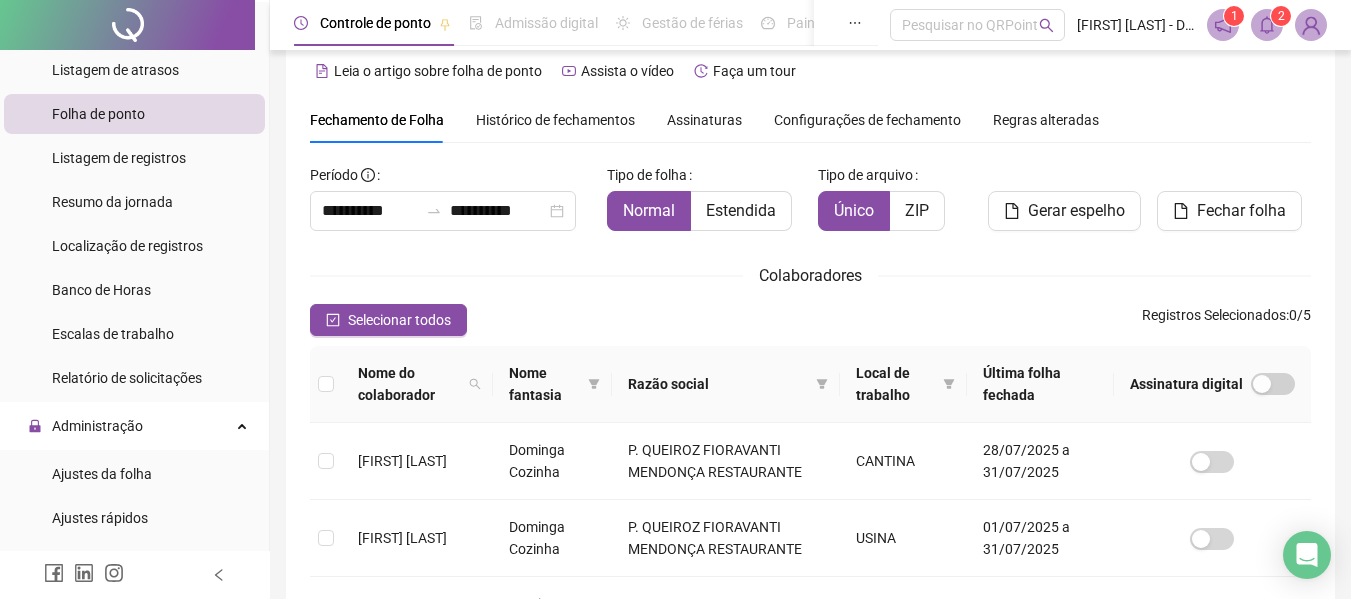 scroll, scrollTop: 8, scrollLeft: 0, axis: vertical 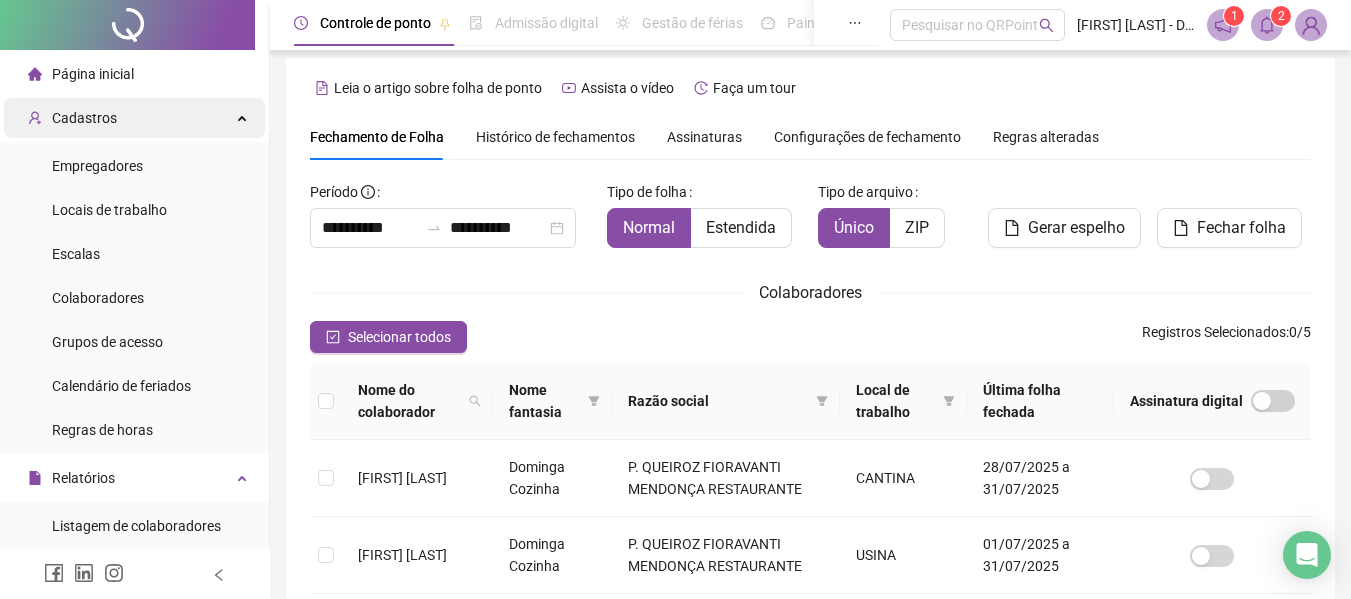 click on "Cadastros" at bounding box center [84, 118] 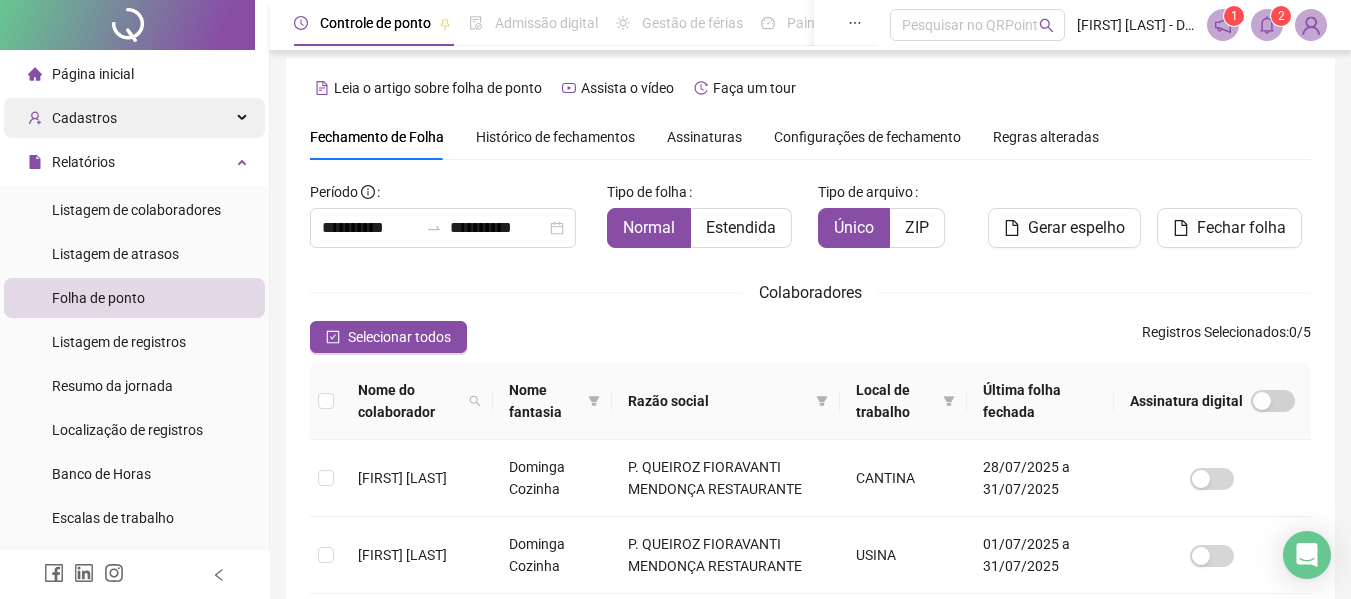 click on "Cadastros" at bounding box center [84, 118] 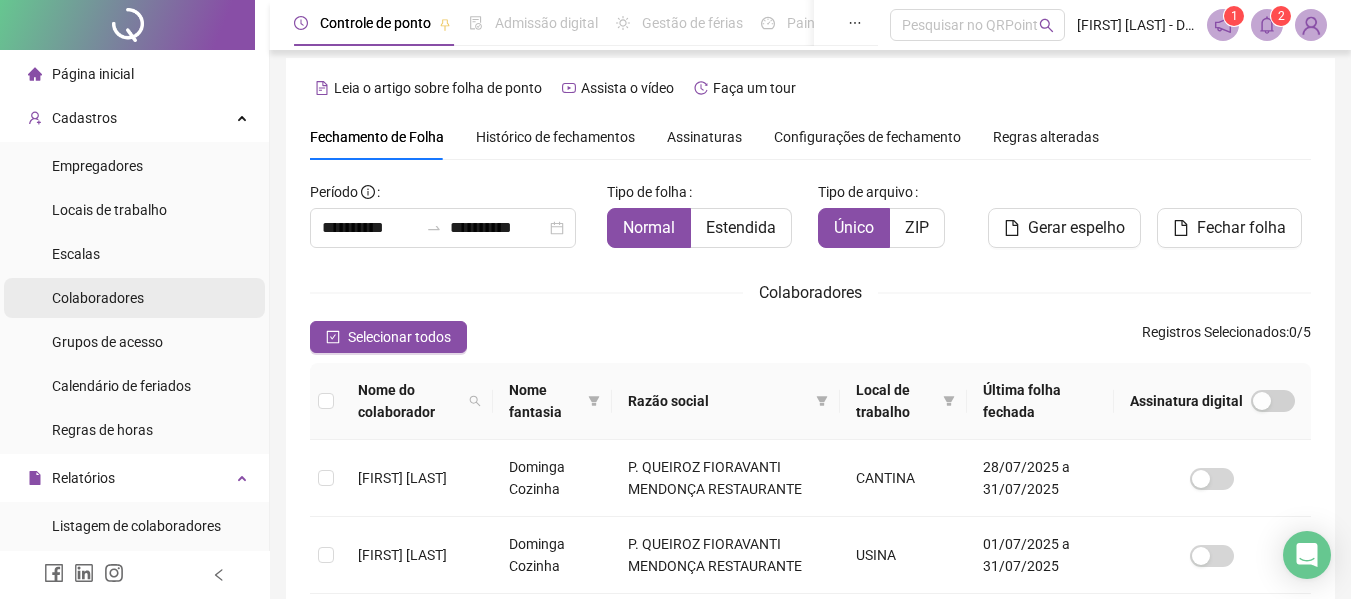 click on "Colaboradores" at bounding box center [98, 298] 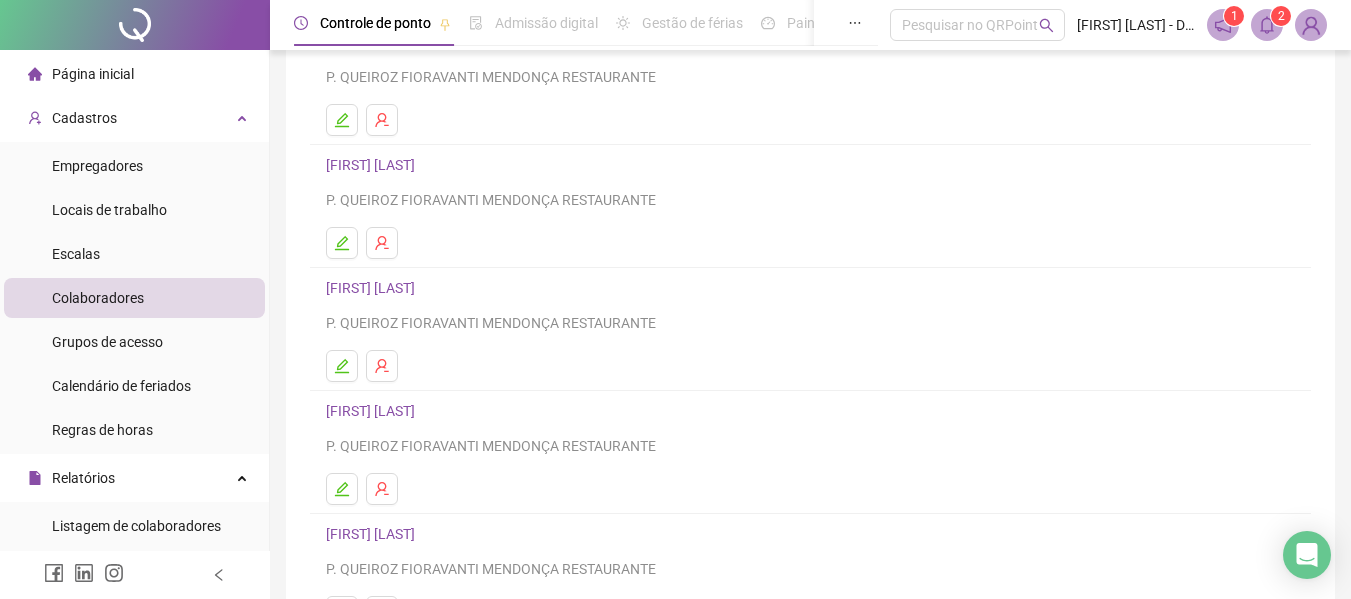 scroll, scrollTop: 368, scrollLeft: 0, axis: vertical 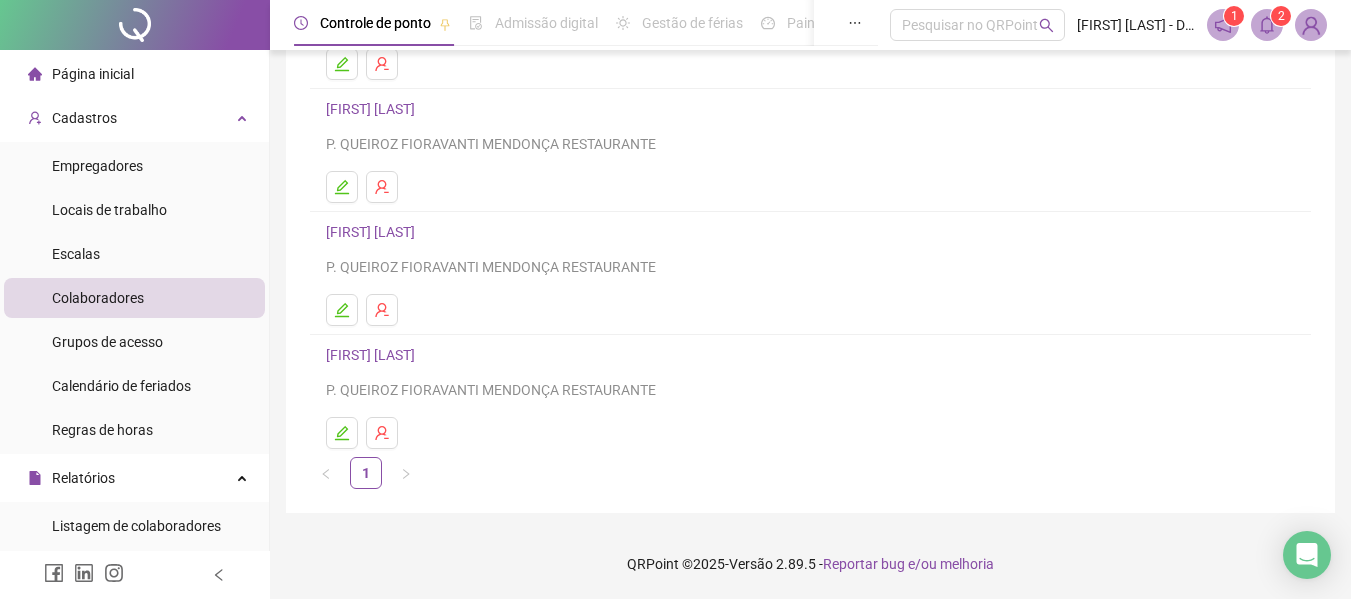 click on "[FIRST] [LAST]" at bounding box center [373, 232] 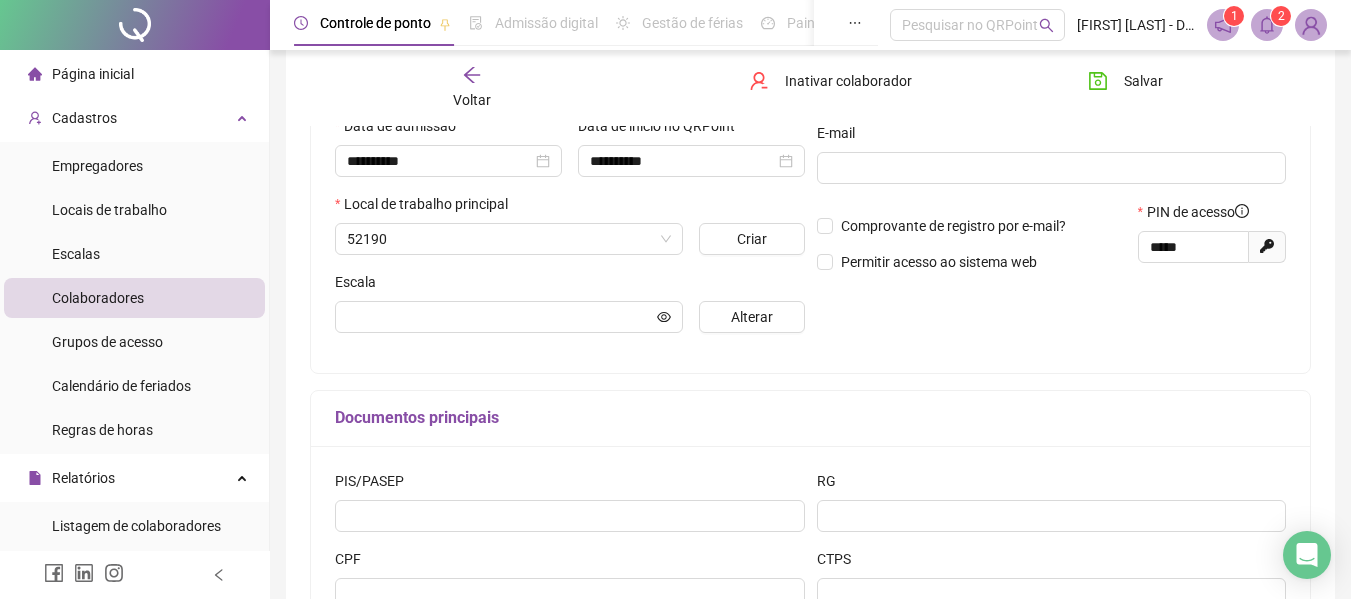 scroll, scrollTop: 378, scrollLeft: 0, axis: vertical 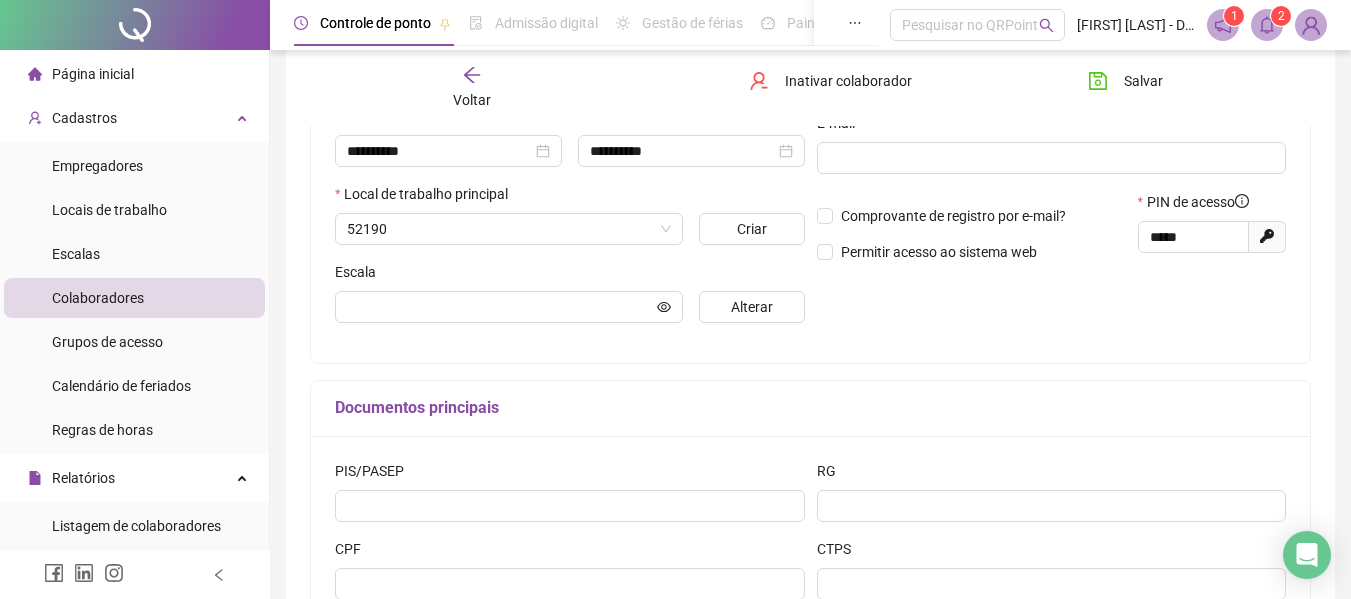 type on "**********" 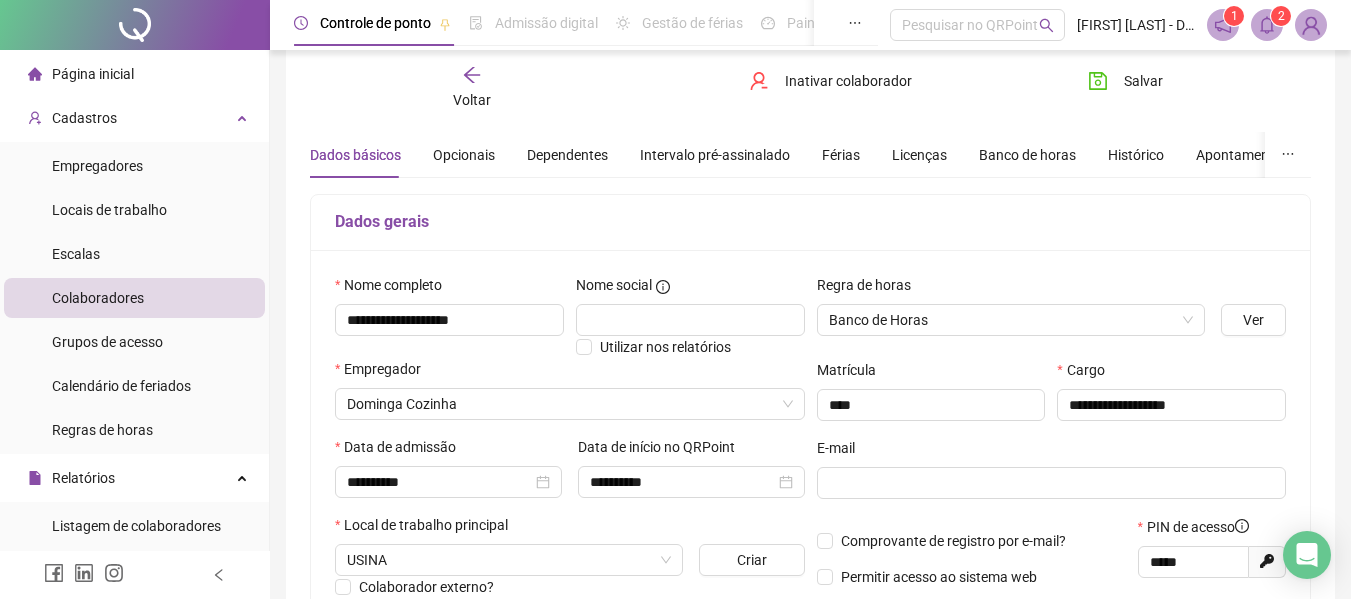 scroll, scrollTop: 0, scrollLeft: 0, axis: both 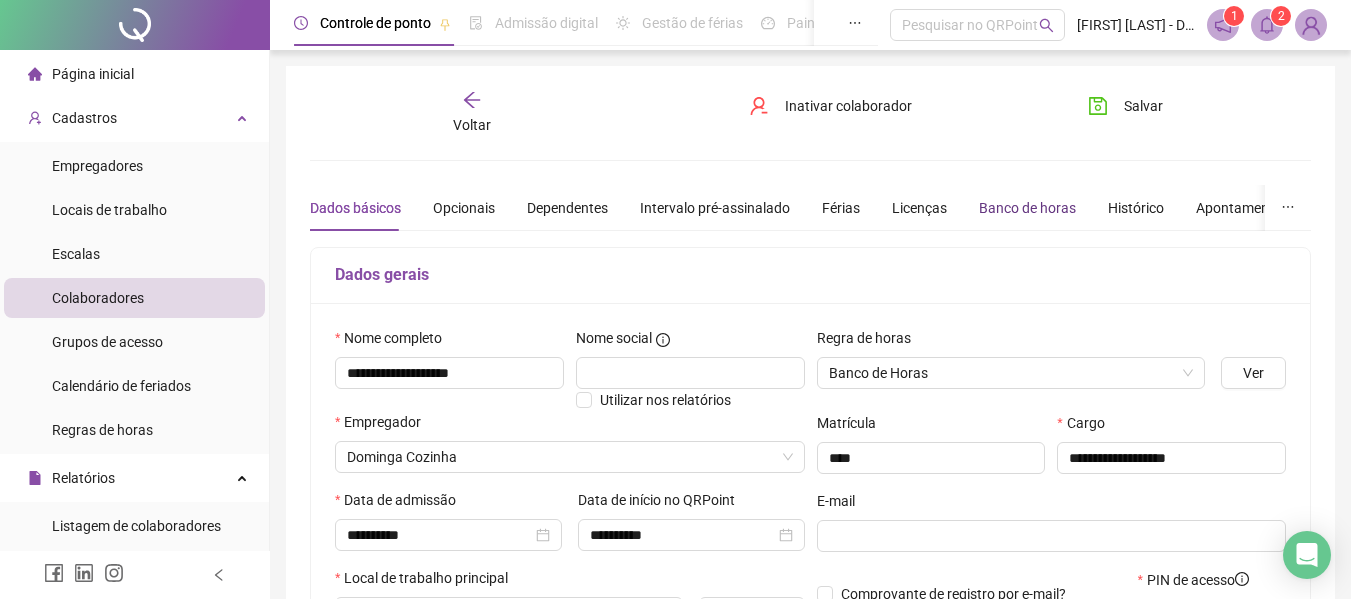 click on "Banco de horas" at bounding box center [1027, 208] 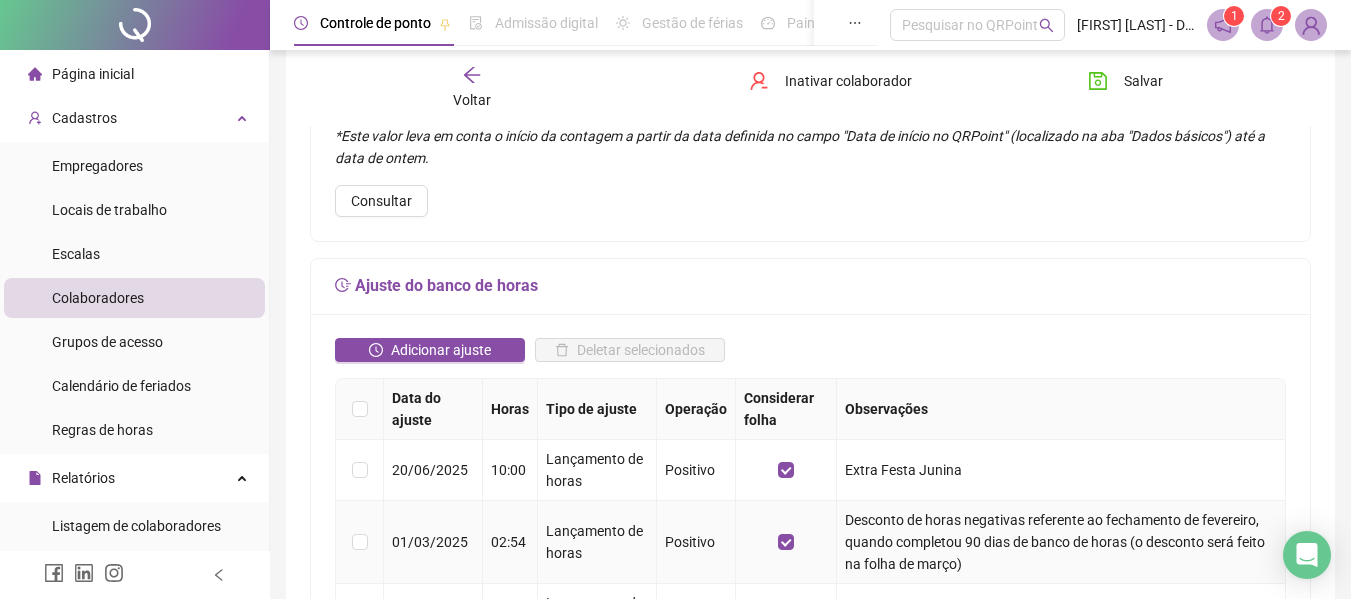 scroll, scrollTop: 500, scrollLeft: 0, axis: vertical 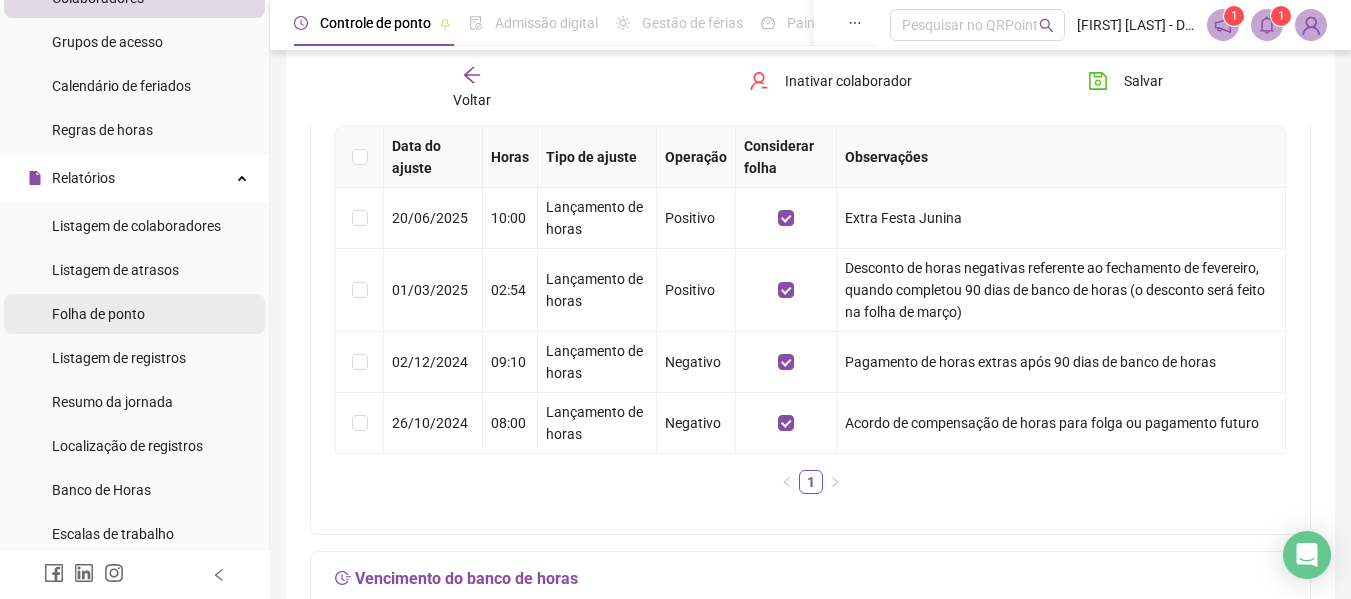click on "Folha de ponto" at bounding box center [98, 314] 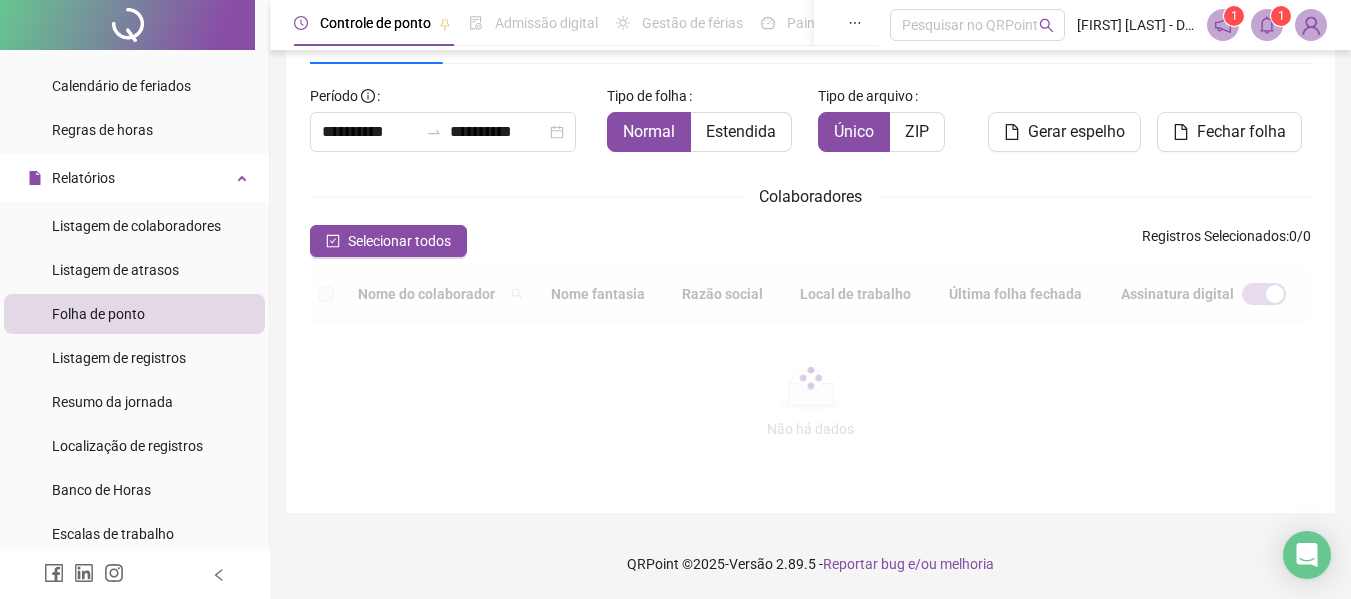 scroll, scrollTop: 110, scrollLeft: 0, axis: vertical 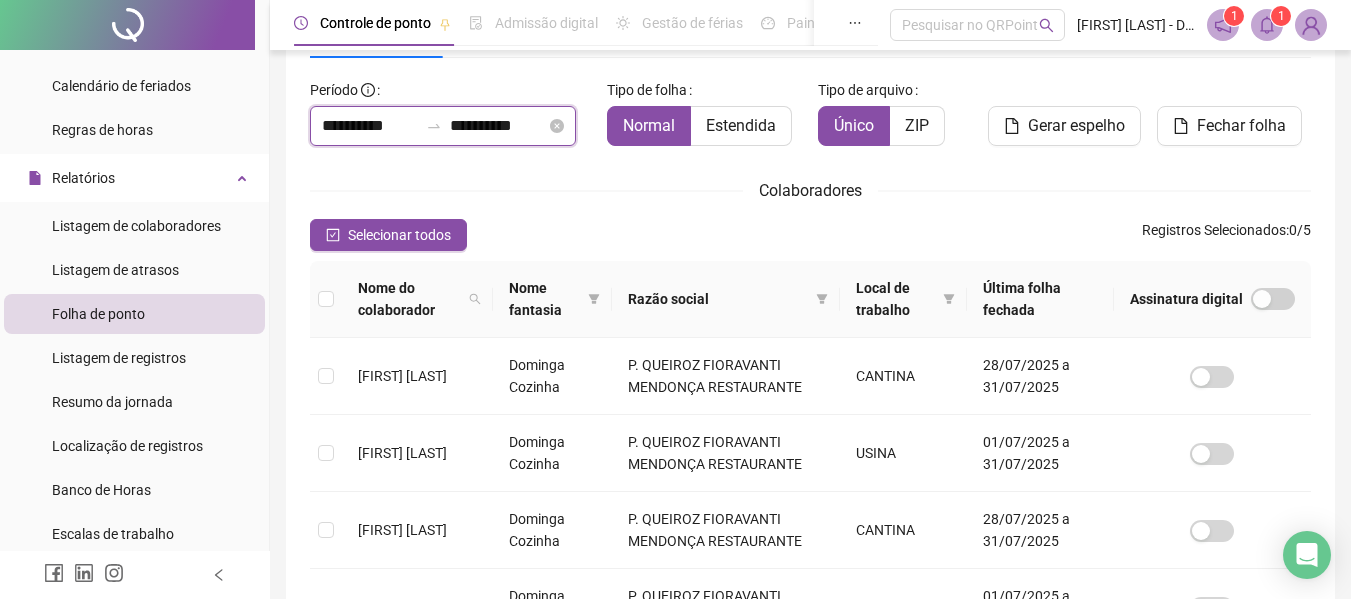 click on "**********" at bounding box center (370, 126) 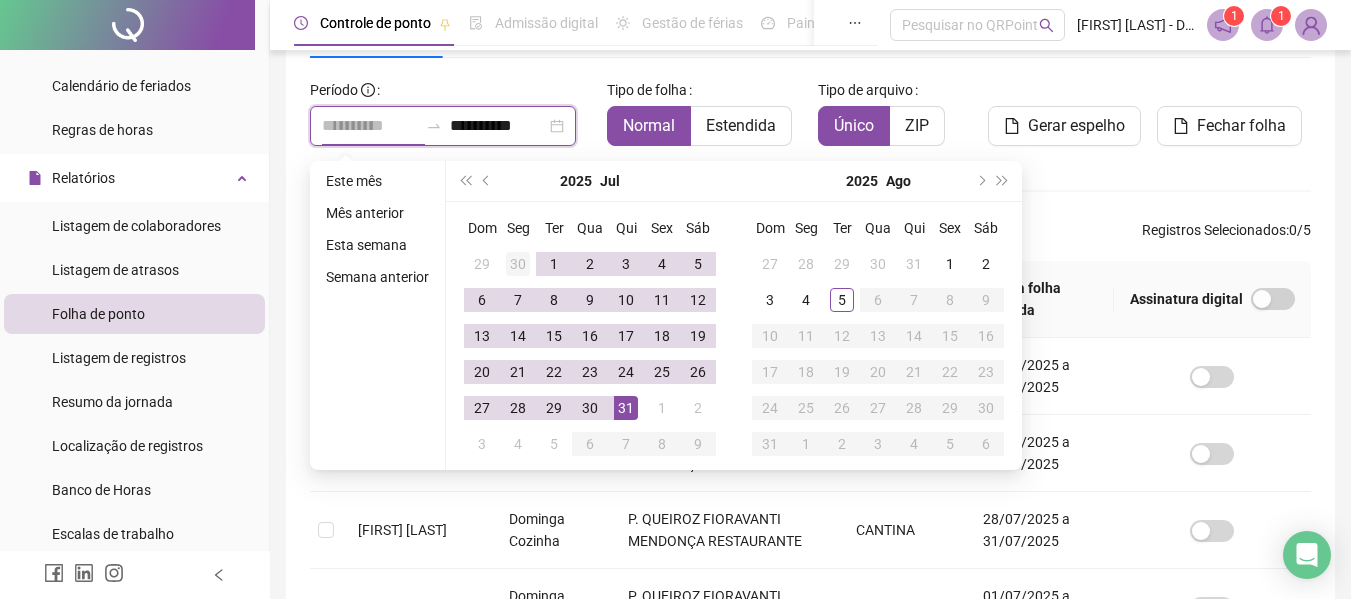type on "**********" 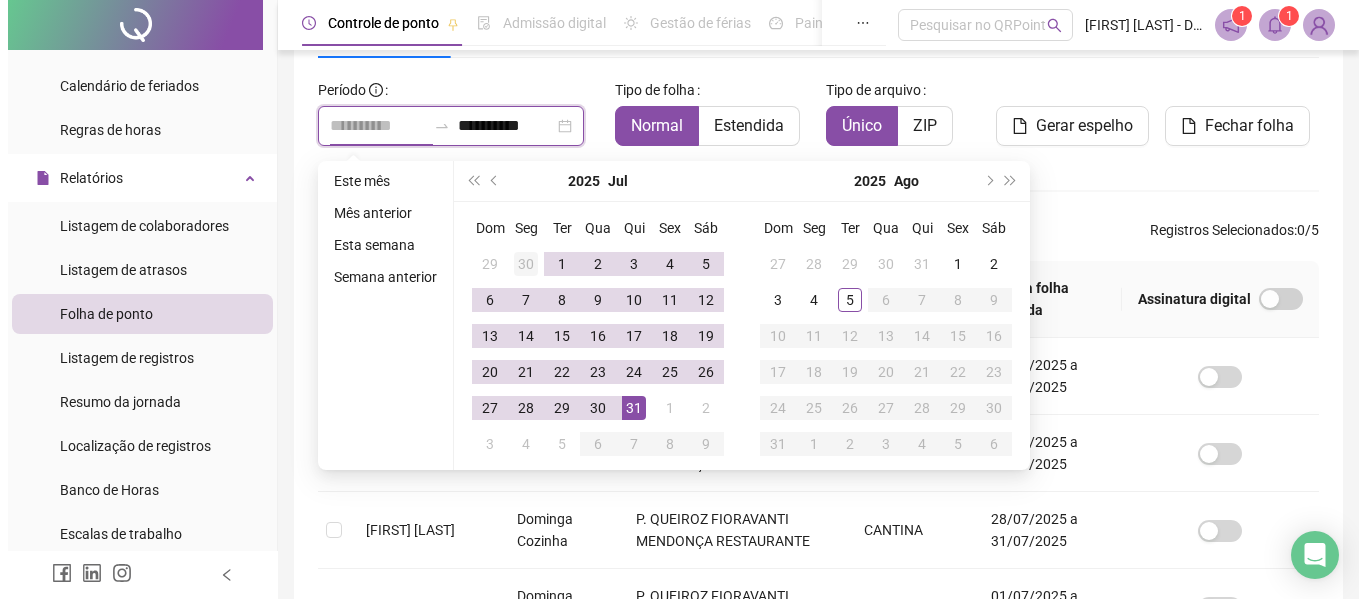 scroll, scrollTop: 0, scrollLeft: 0, axis: both 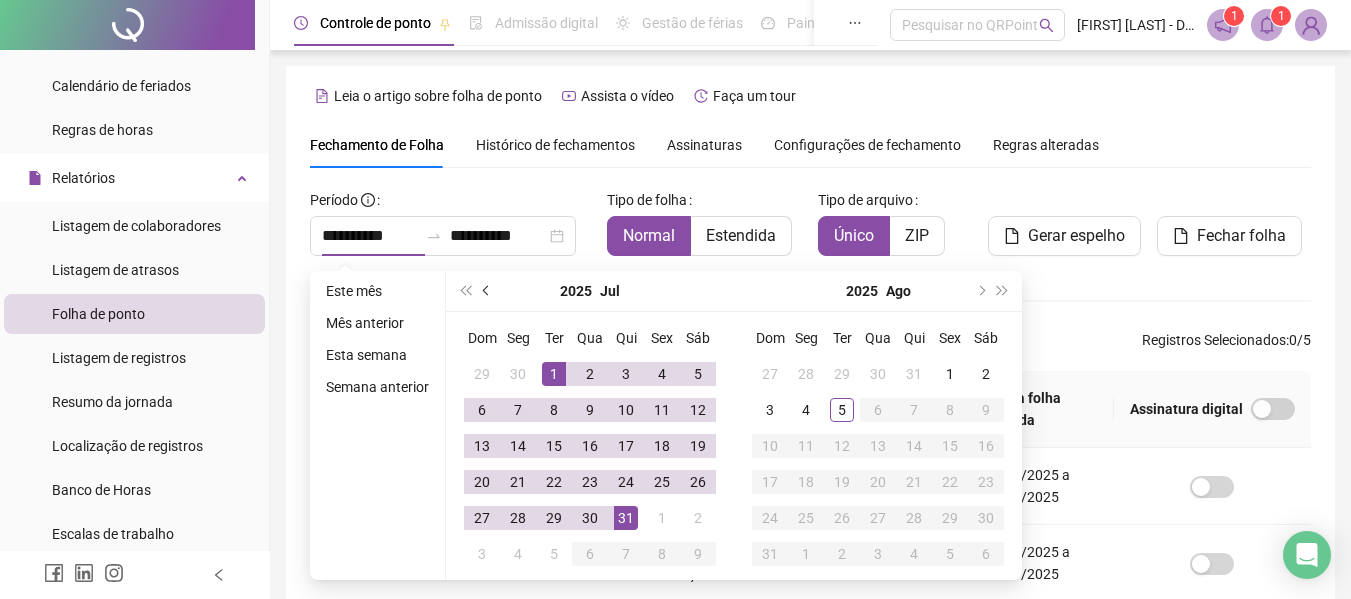 click at bounding box center (488, 291) 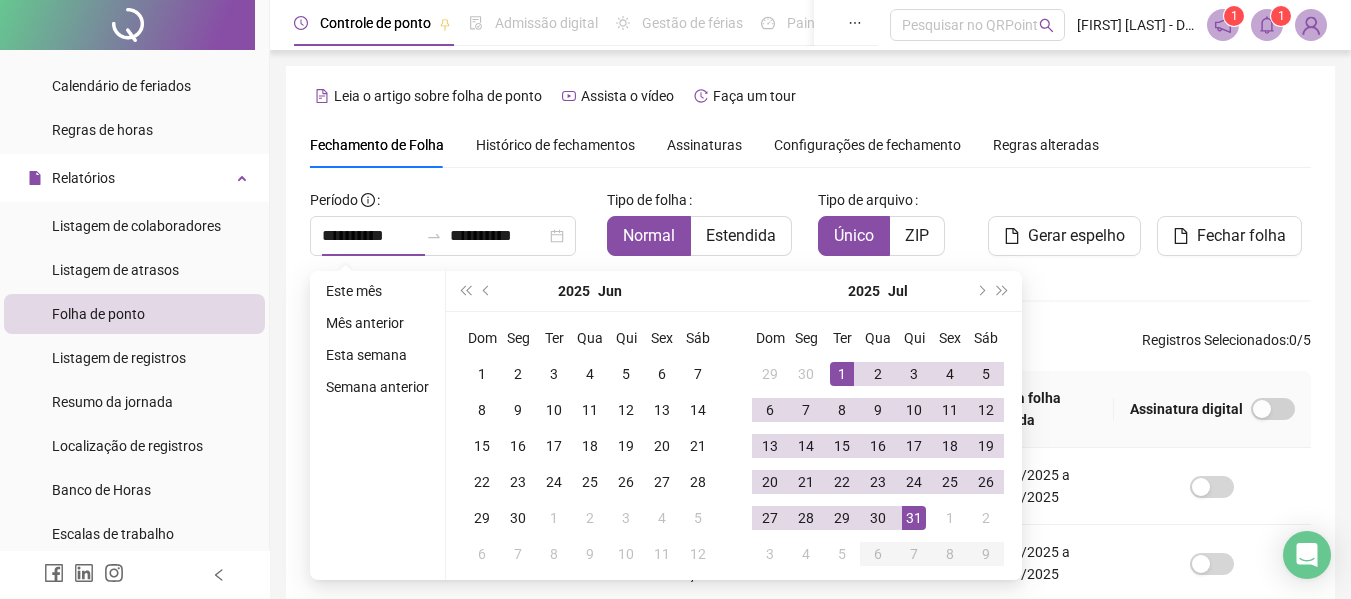 click on "Histórico de fechamentos" at bounding box center [555, 145] 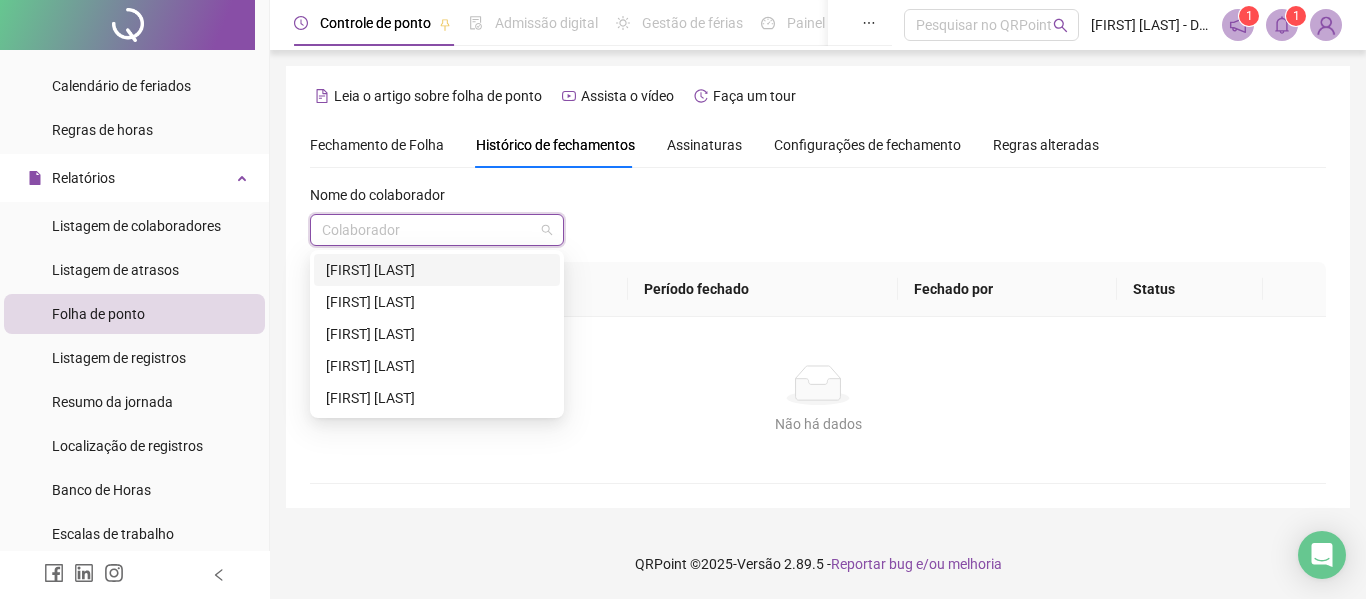 click at bounding box center [428, 230] 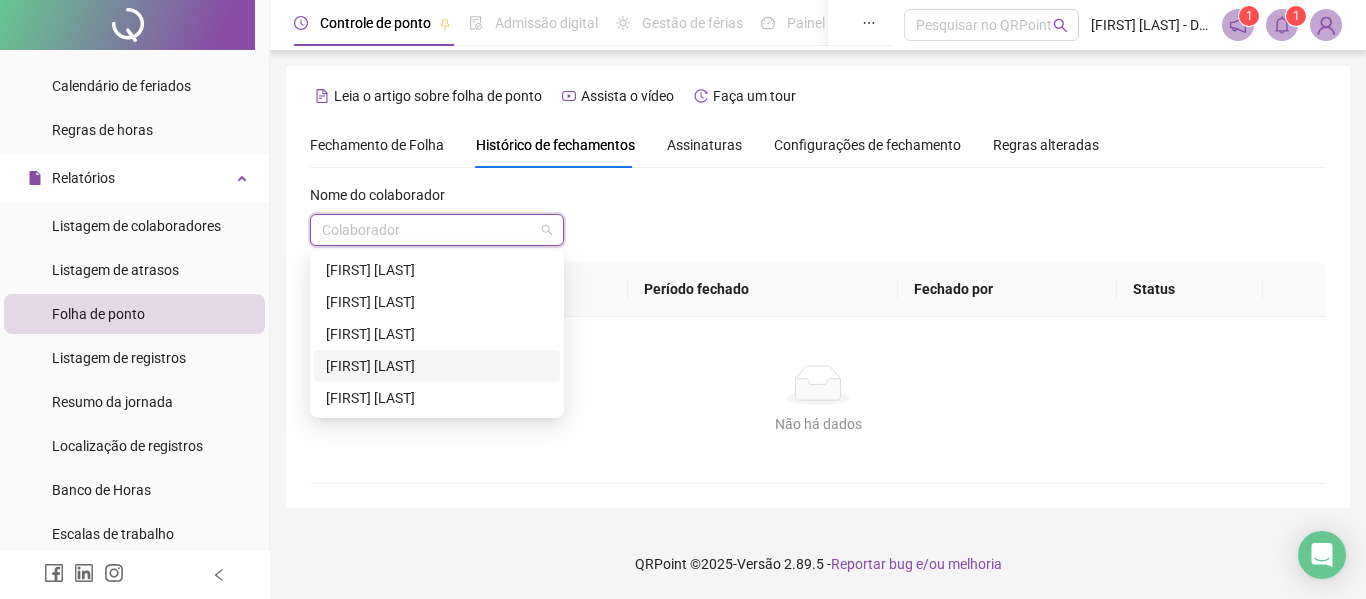 click on "[FIRST] [LAST]" at bounding box center [437, 366] 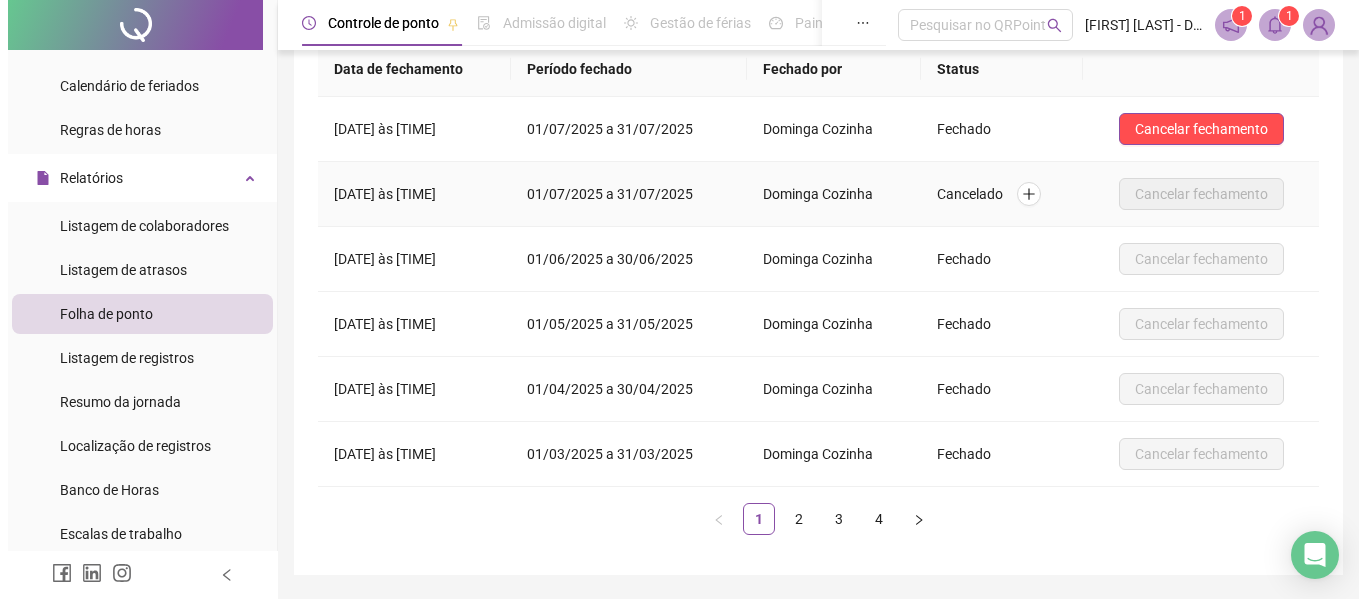 scroll, scrollTop: 182, scrollLeft: 0, axis: vertical 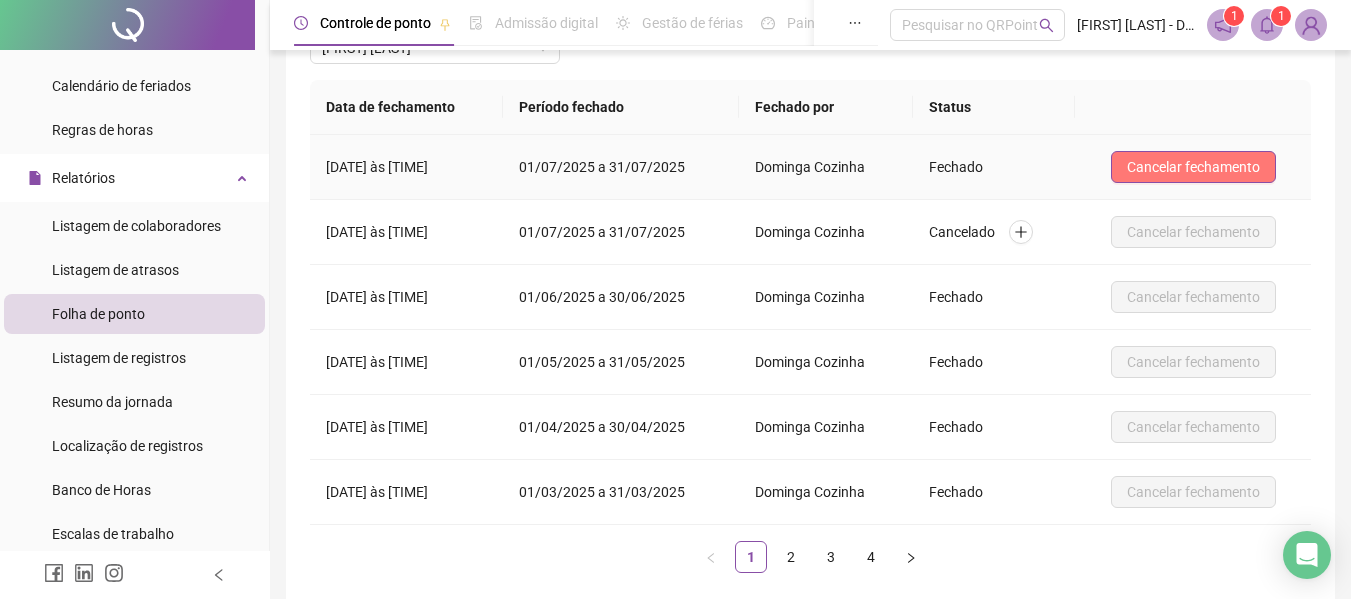click on "Cancelar fechamento" at bounding box center (1193, 167) 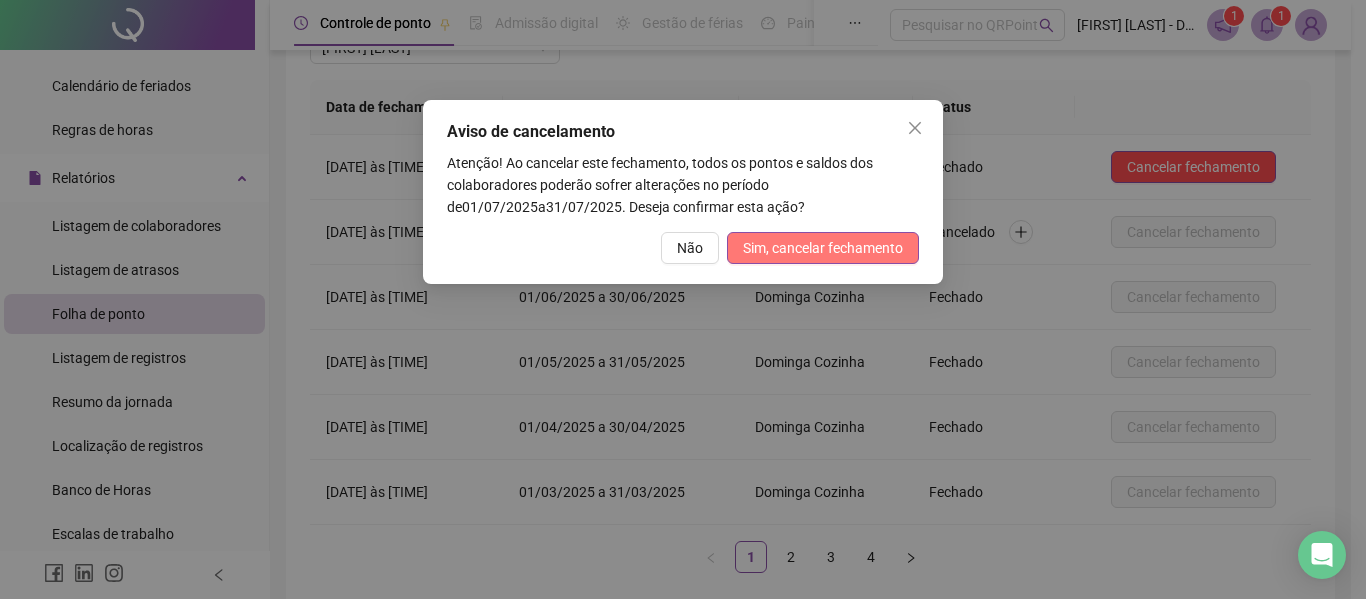 click on "Sim, cancelar fechamento" at bounding box center (823, 248) 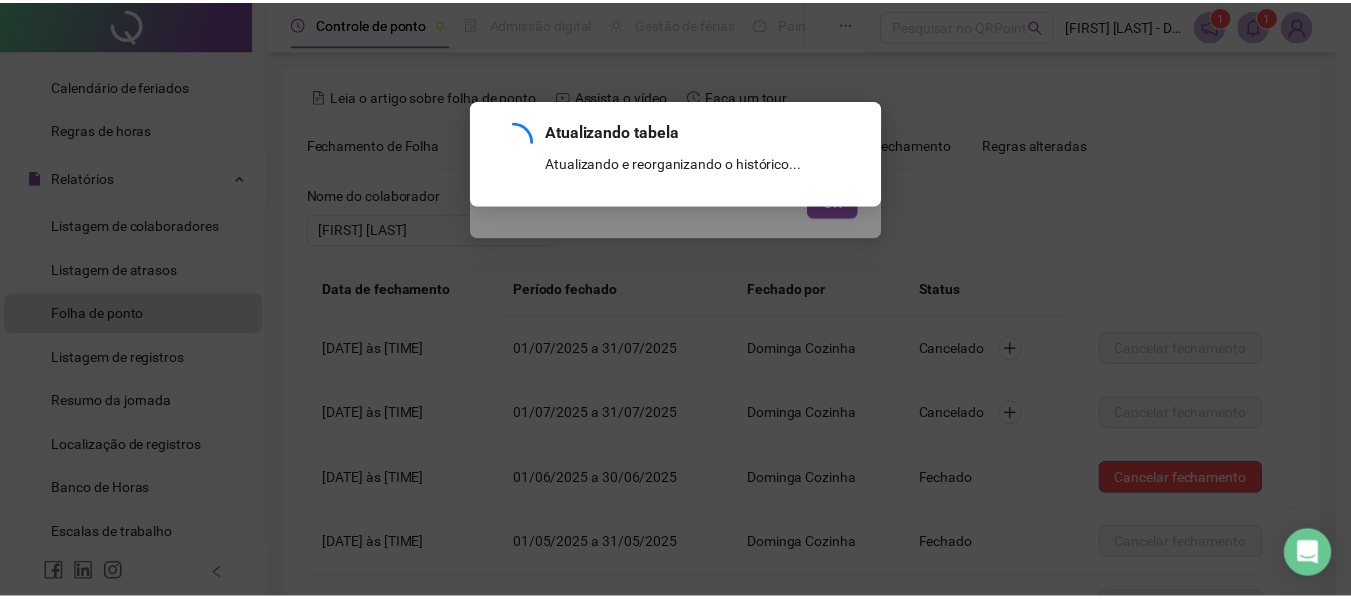scroll, scrollTop: 282, scrollLeft: 0, axis: vertical 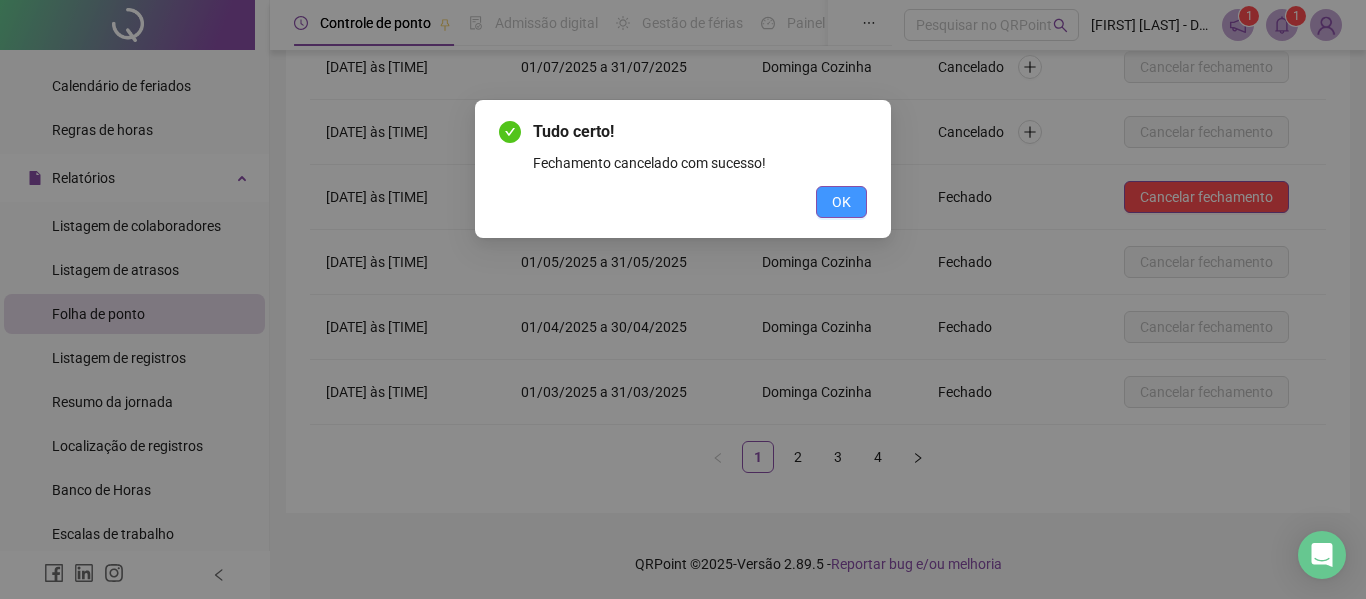 click on "OK" at bounding box center (841, 202) 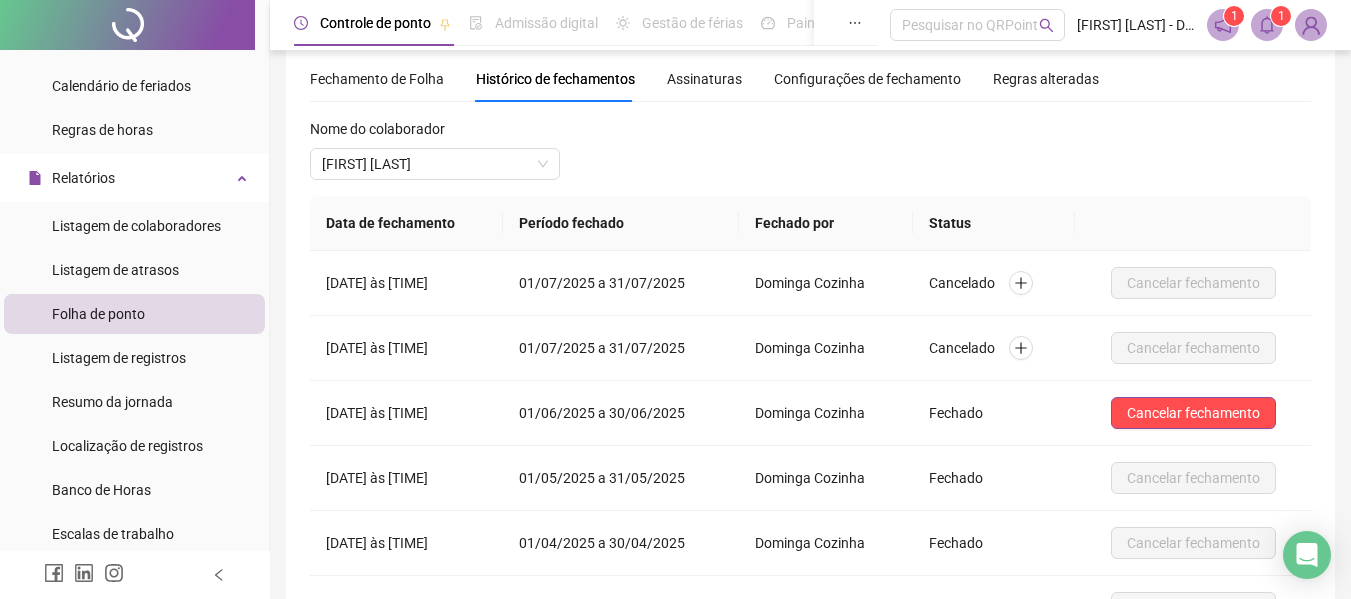 scroll, scrollTop: 100, scrollLeft: 0, axis: vertical 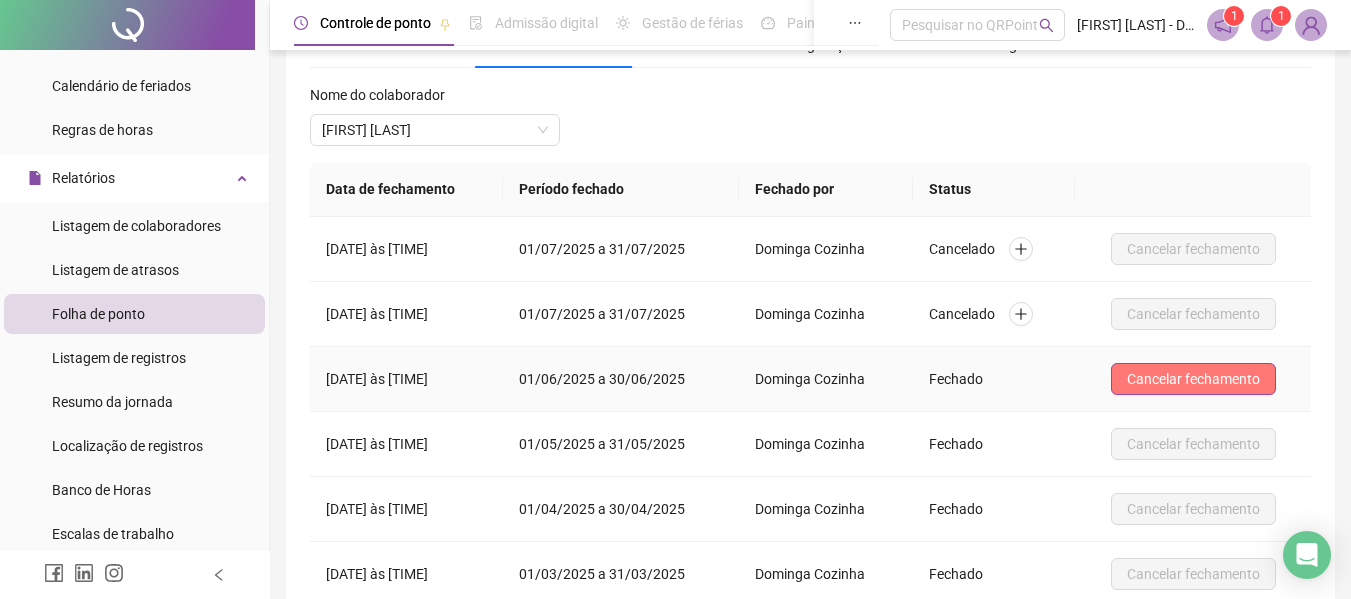 click on "Cancelar fechamento" at bounding box center (1193, 379) 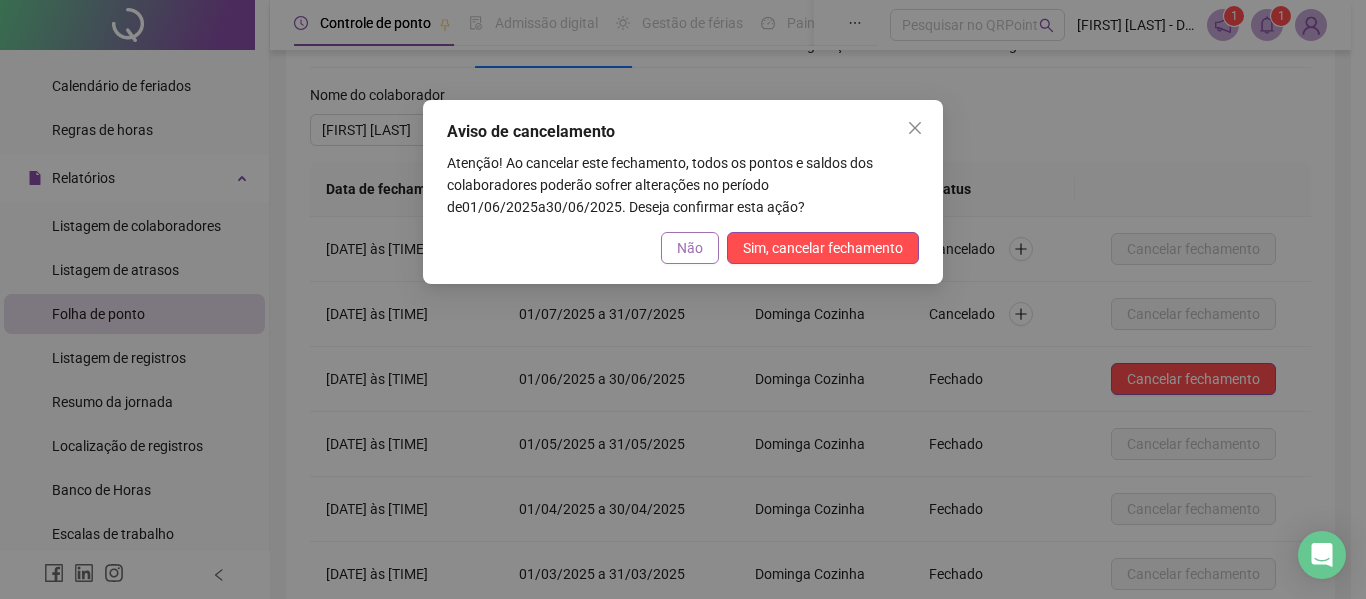 click on "Não" at bounding box center [690, 248] 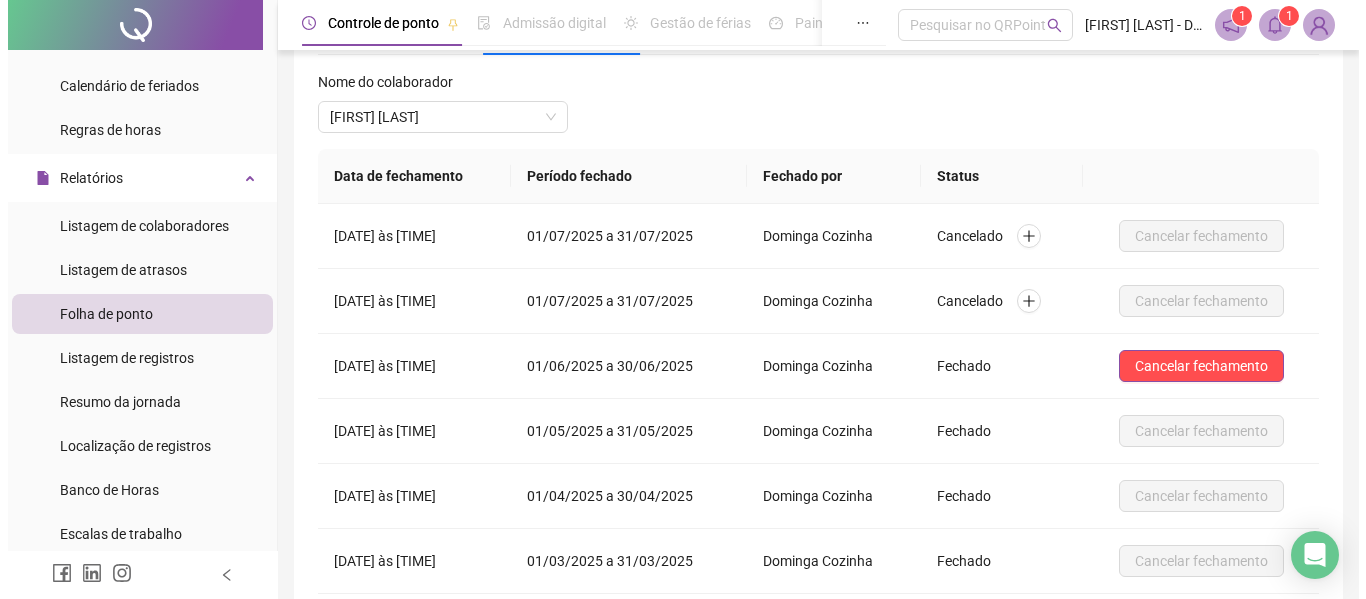 scroll, scrollTop: 200, scrollLeft: 0, axis: vertical 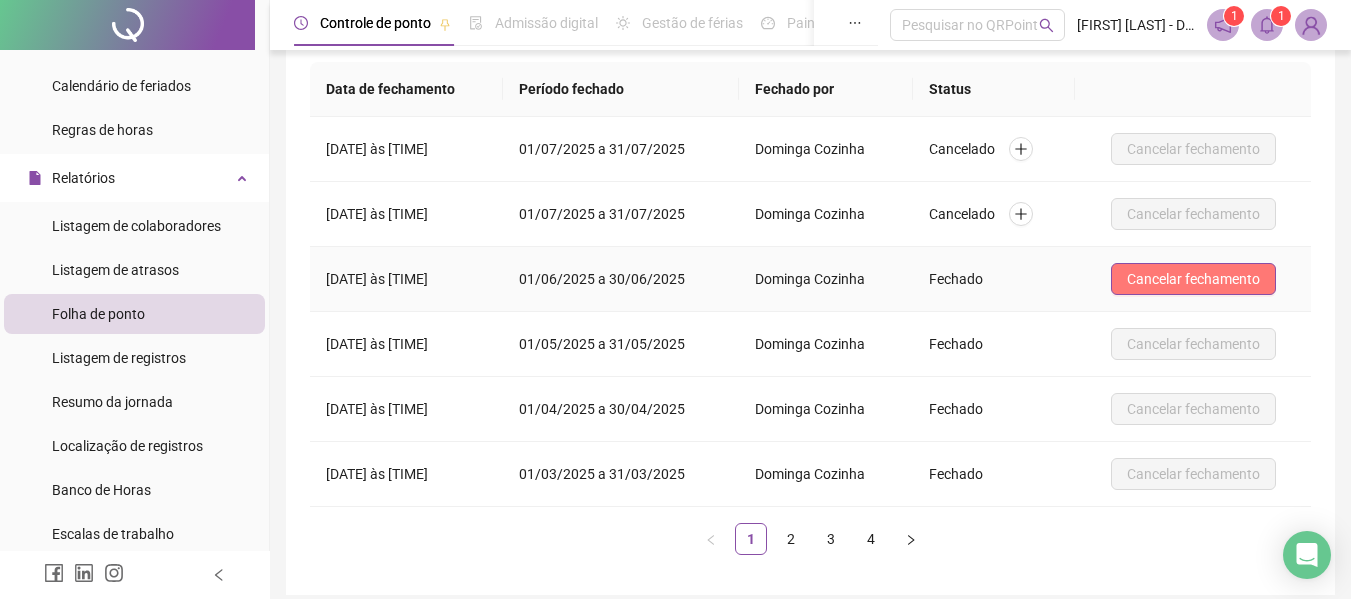 click on "Cancelar fechamento" at bounding box center [1193, 279] 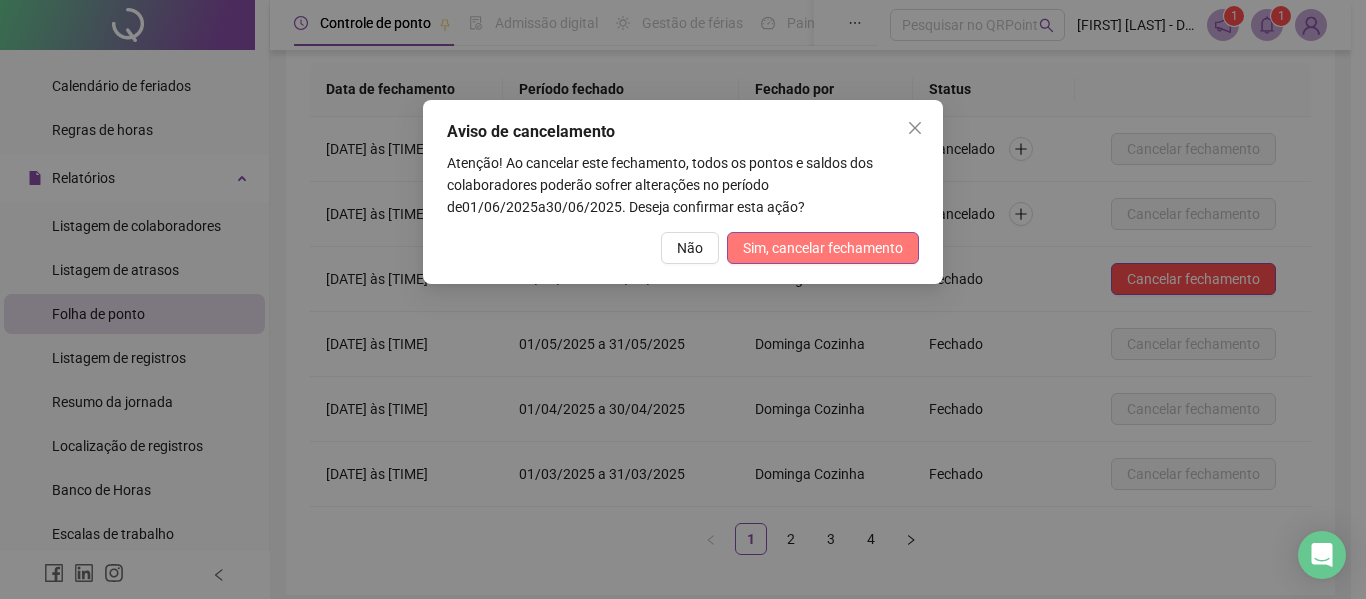 click on "Sim, cancelar fechamento" at bounding box center (823, 248) 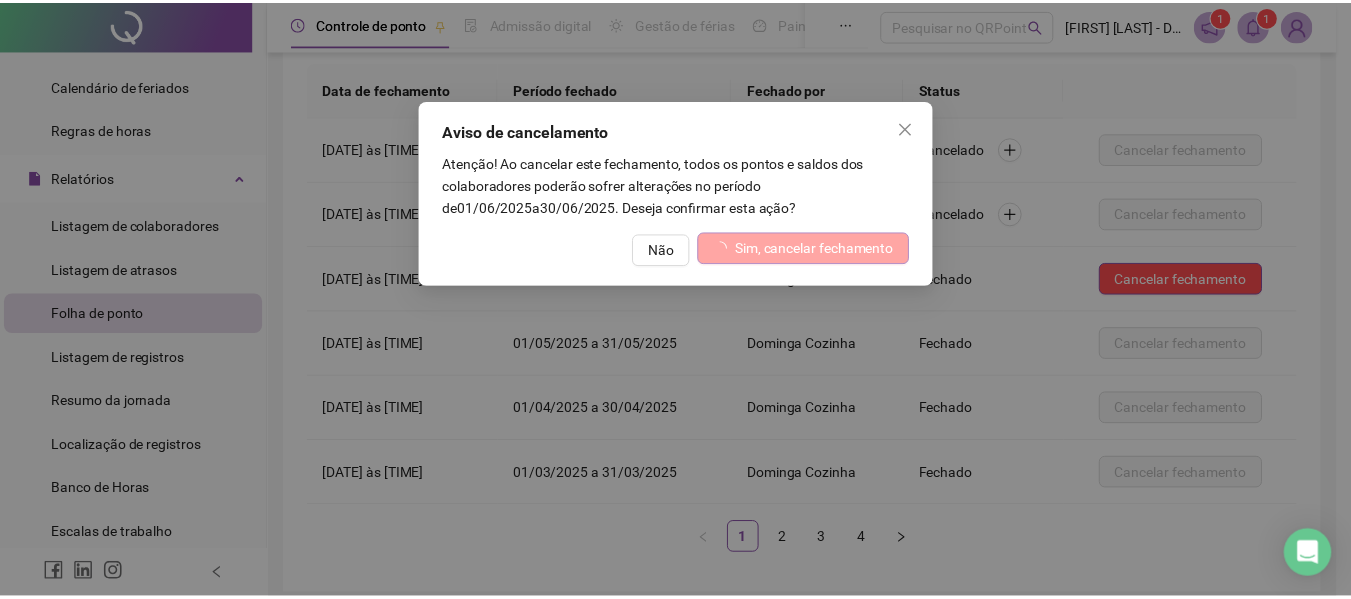 scroll, scrollTop: 282, scrollLeft: 0, axis: vertical 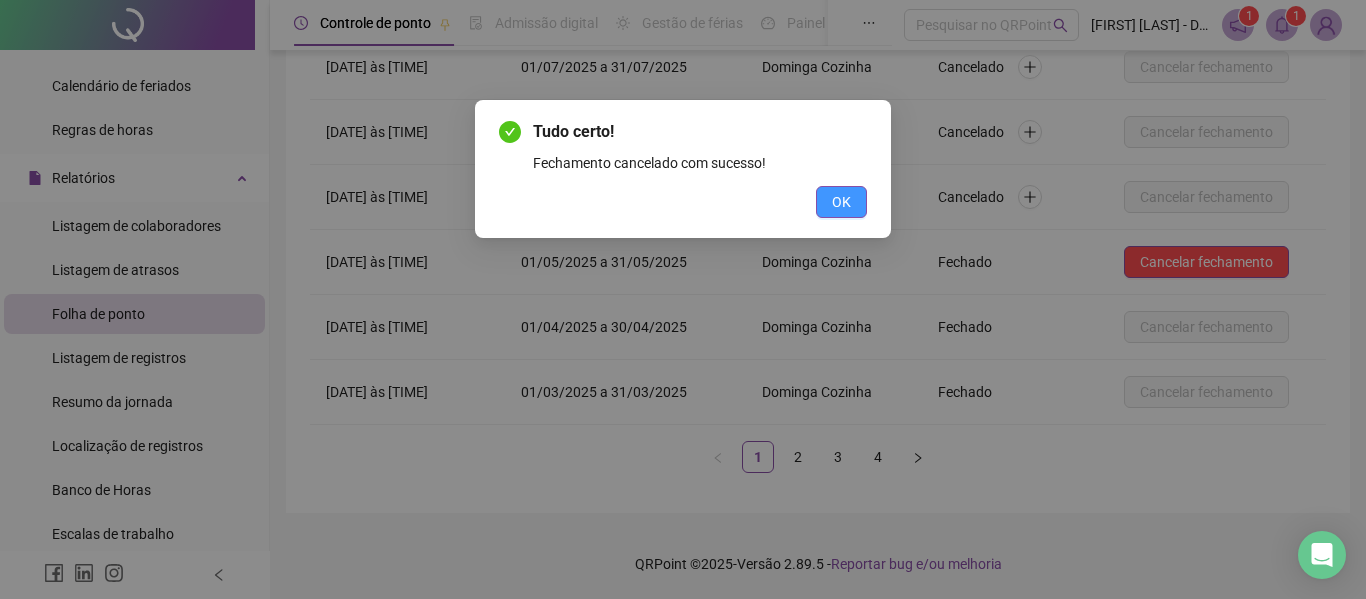 click on "OK" at bounding box center (841, 202) 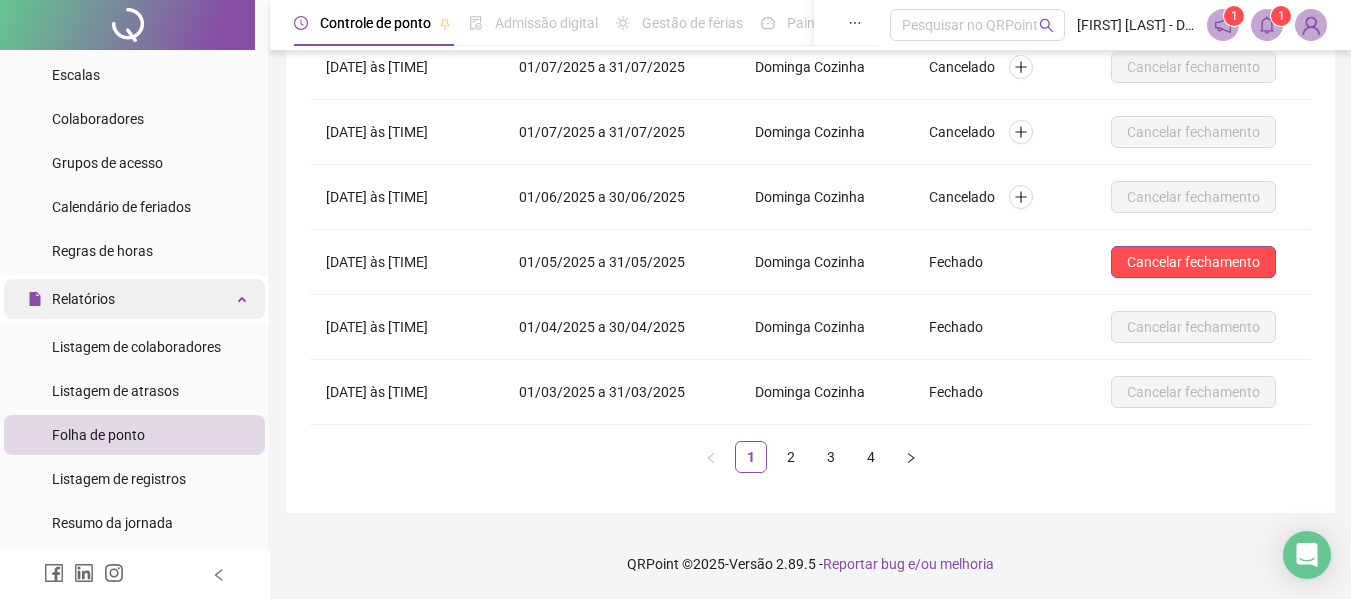 scroll, scrollTop: 0, scrollLeft: 0, axis: both 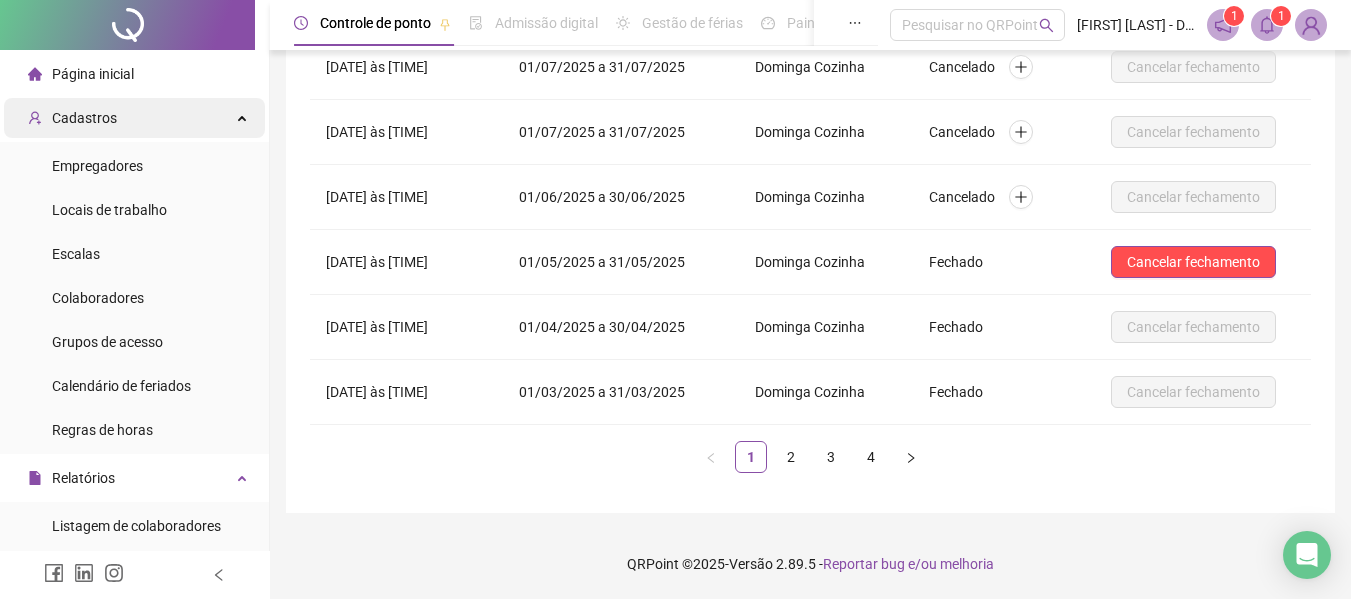 click on "Cadastros" at bounding box center (84, 118) 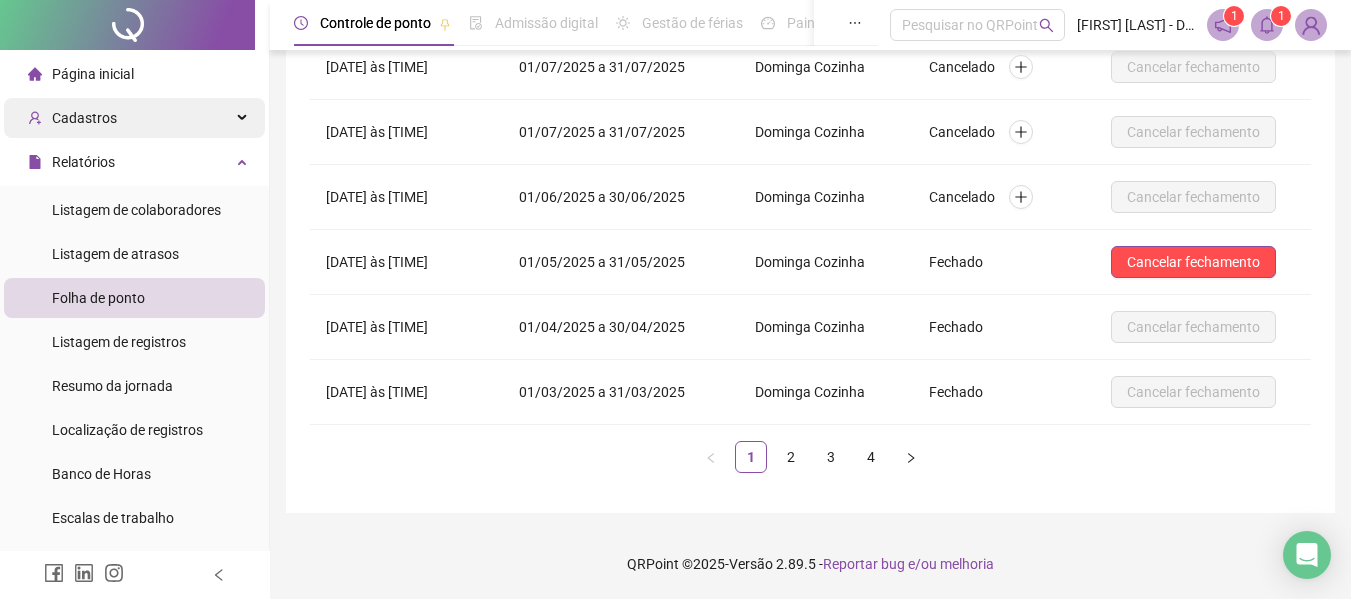 click on "Cadastros" at bounding box center [84, 118] 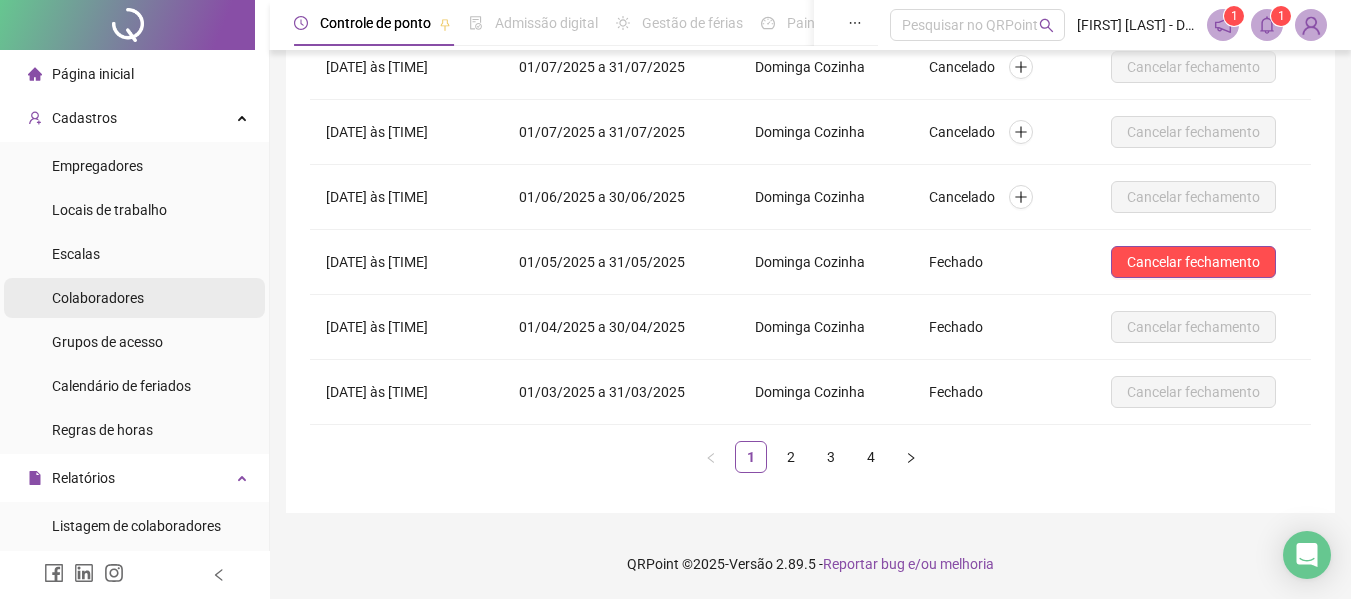 click on "Colaboradores" at bounding box center [98, 298] 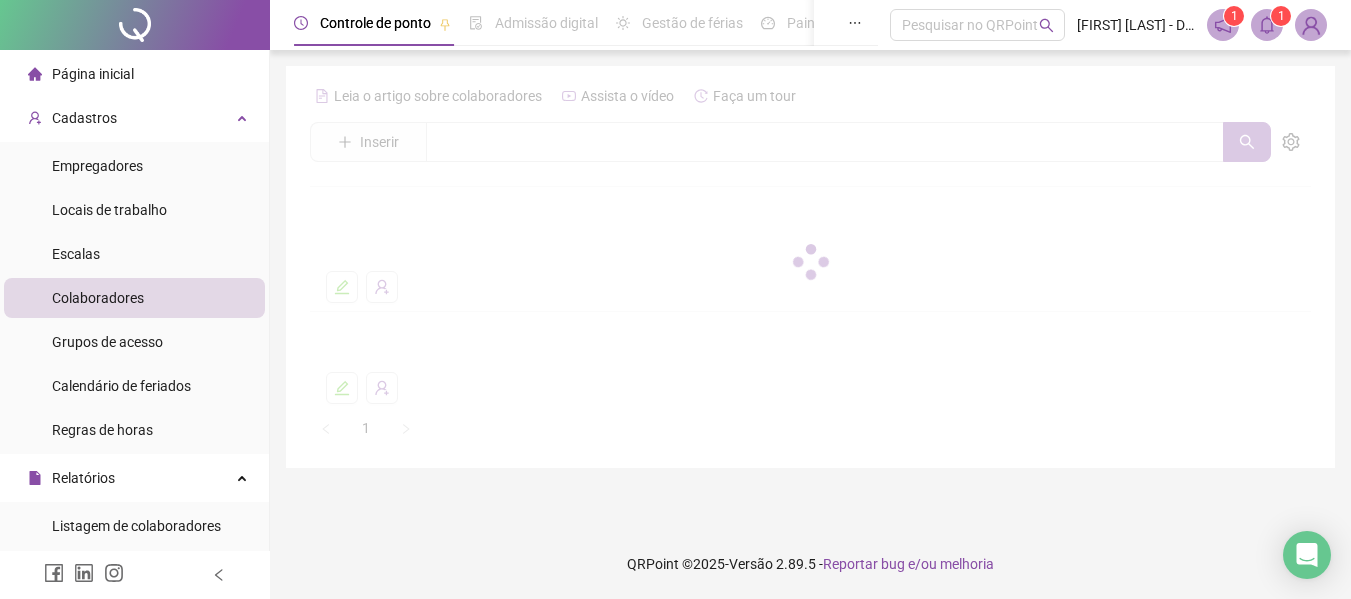 scroll, scrollTop: 0, scrollLeft: 0, axis: both 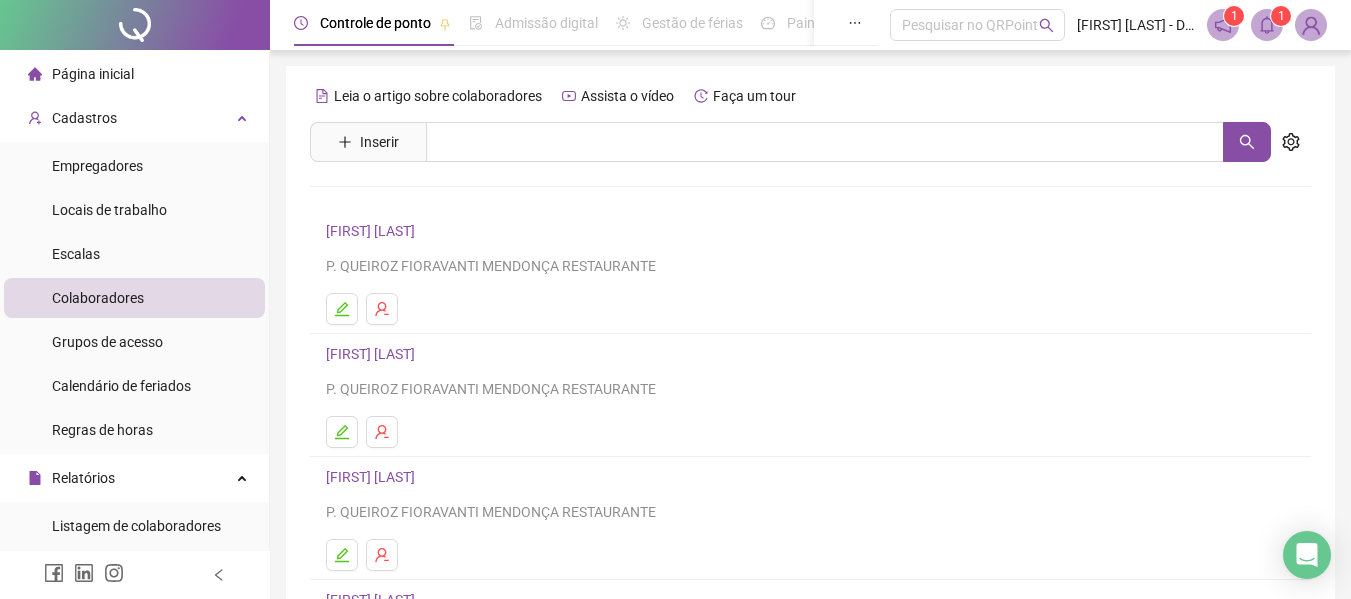 click on "Colaboradores" at bounding box center [98, 298] 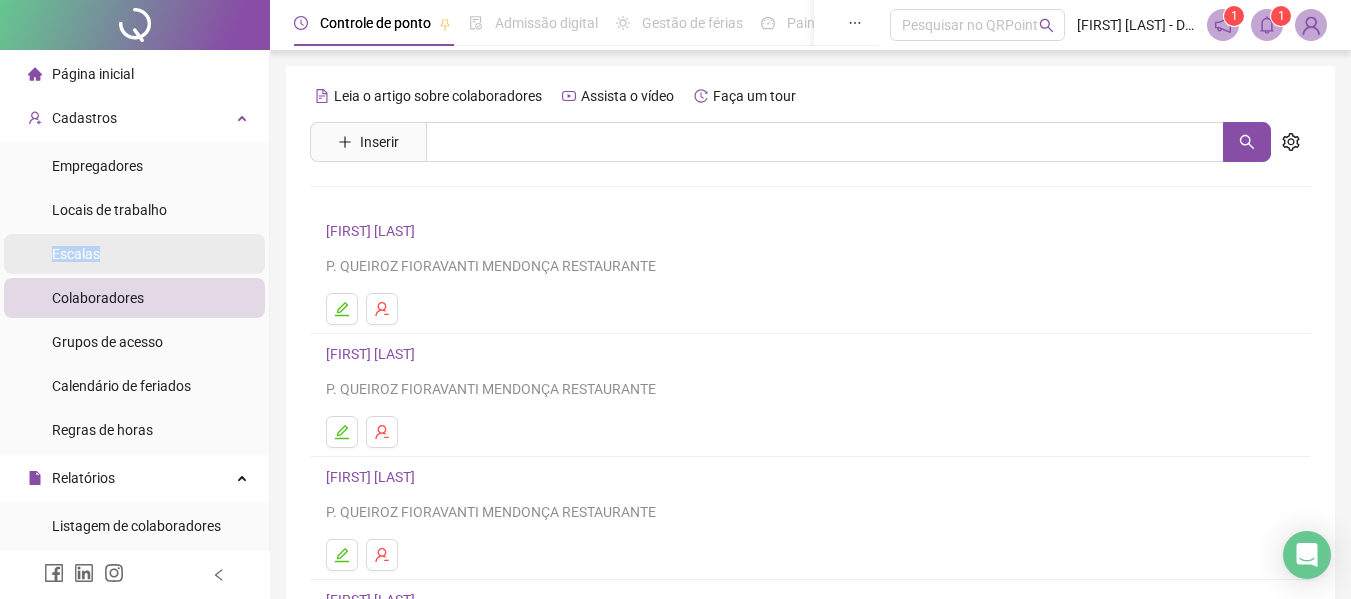 click on "Escalas" at bounding box center (76, 254) 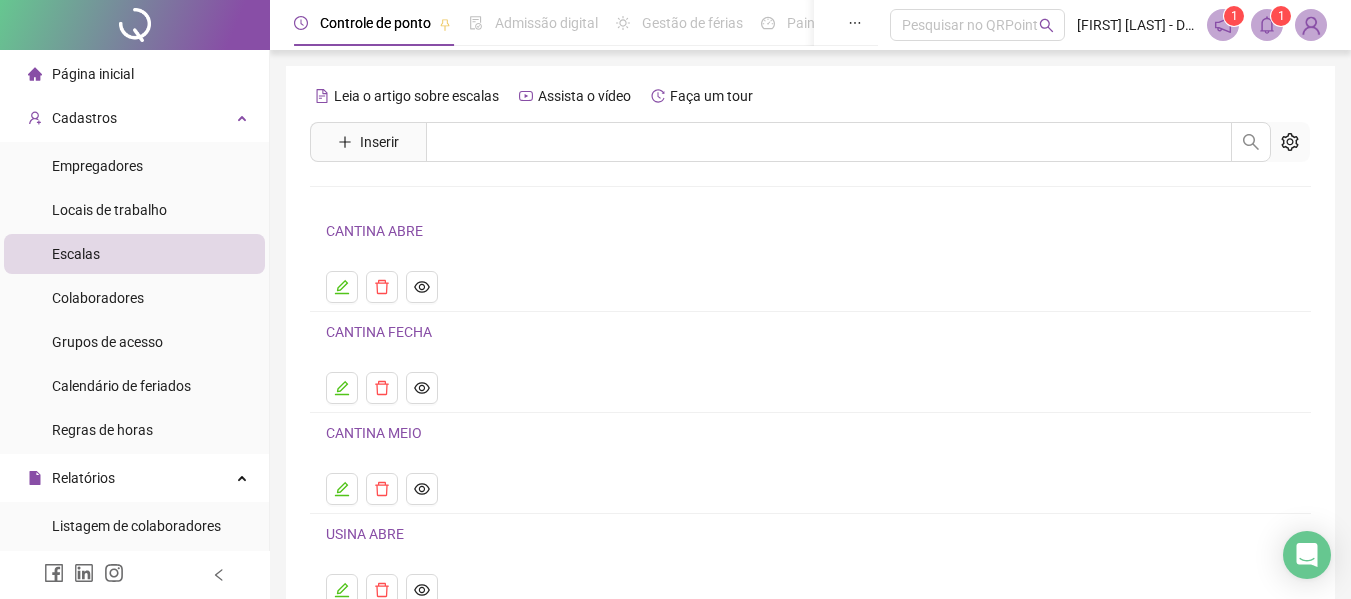 click on "Escalas" at bounding box center [76, 254] 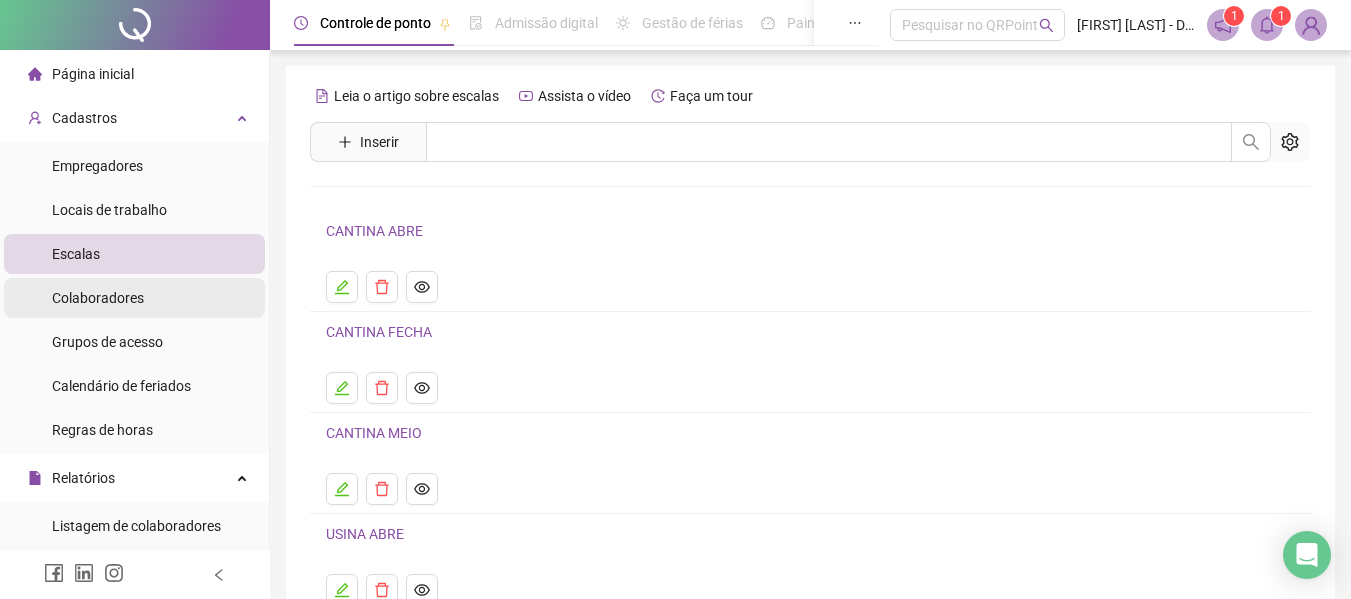 click on "Colaboradores" at bounding box center [98, 298] 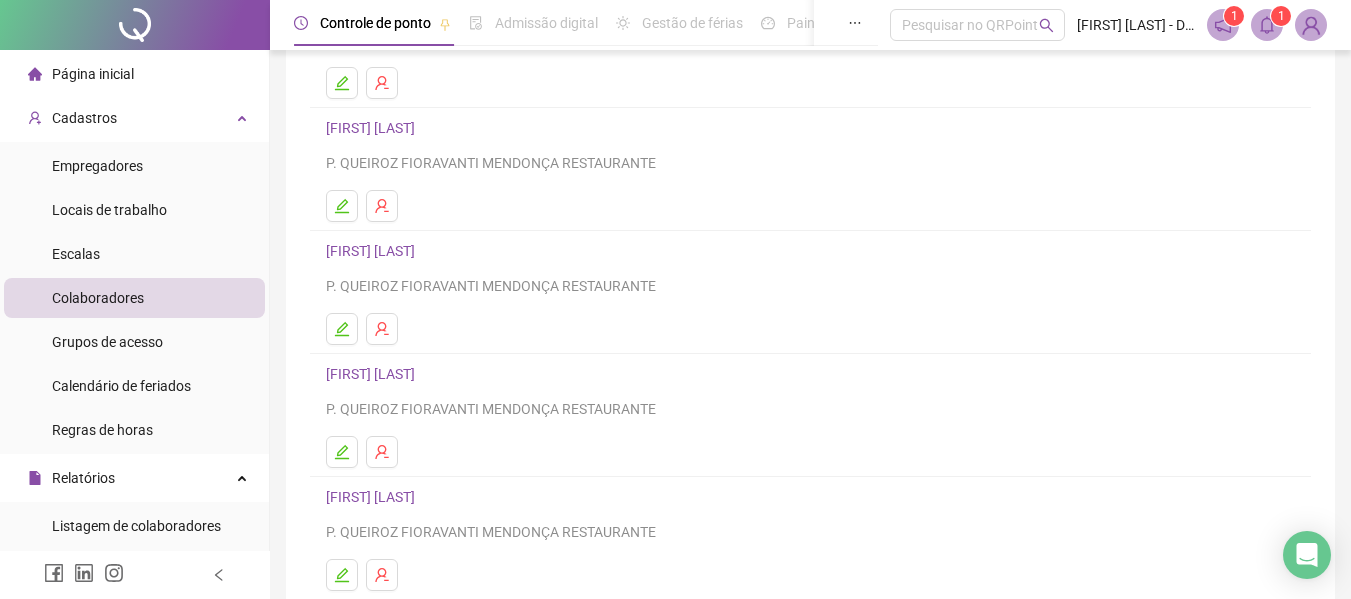 scroll, scrollTop: 200, scrollLeft: 0, axis: vertical 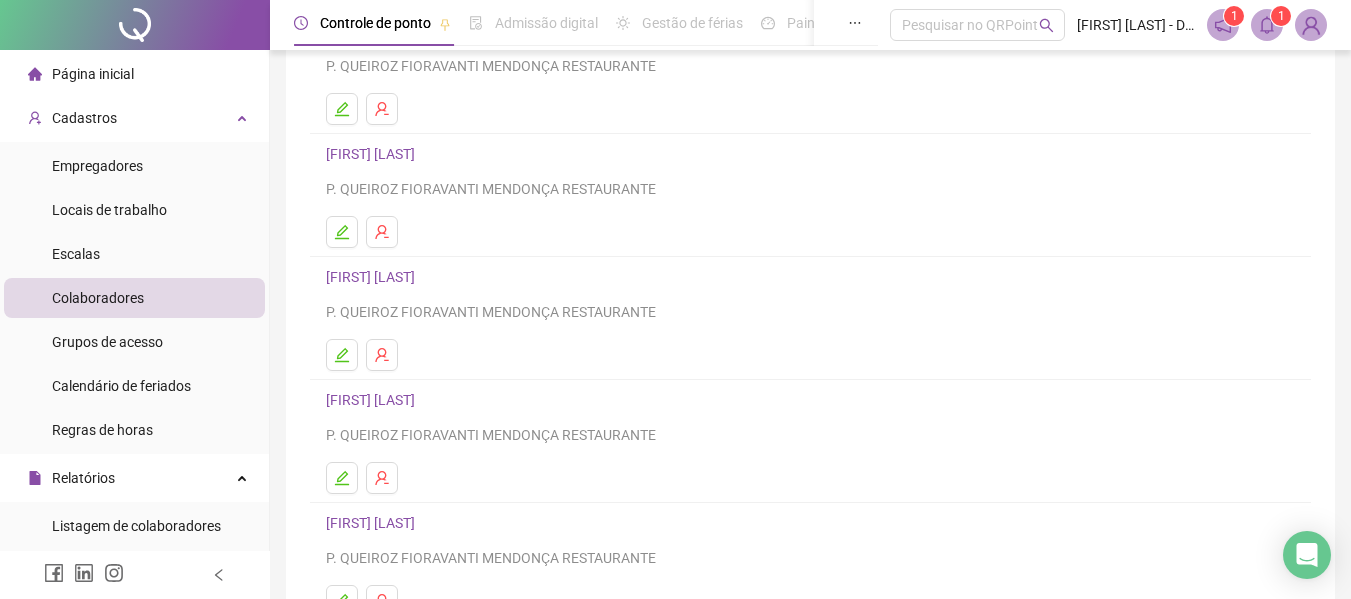 click on "[FIRST] [LAST]" at bounding box center [810, 400] 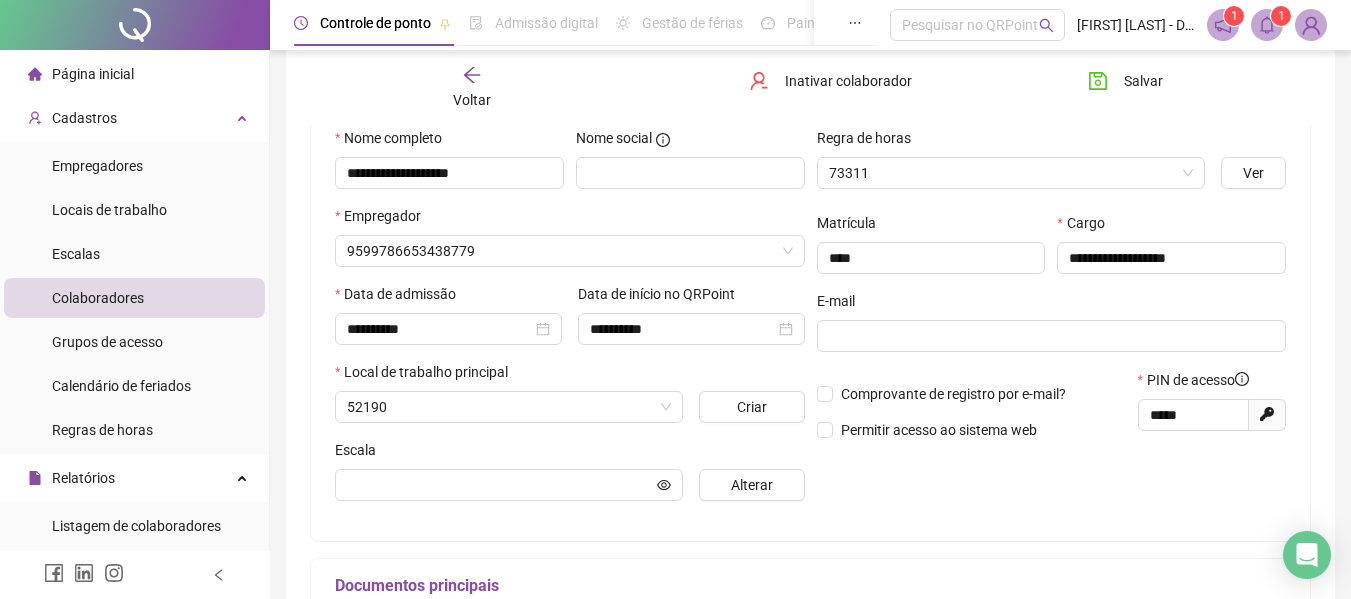 scroll, scrollTop: 210, scrollLeft: 0, axis: vertical 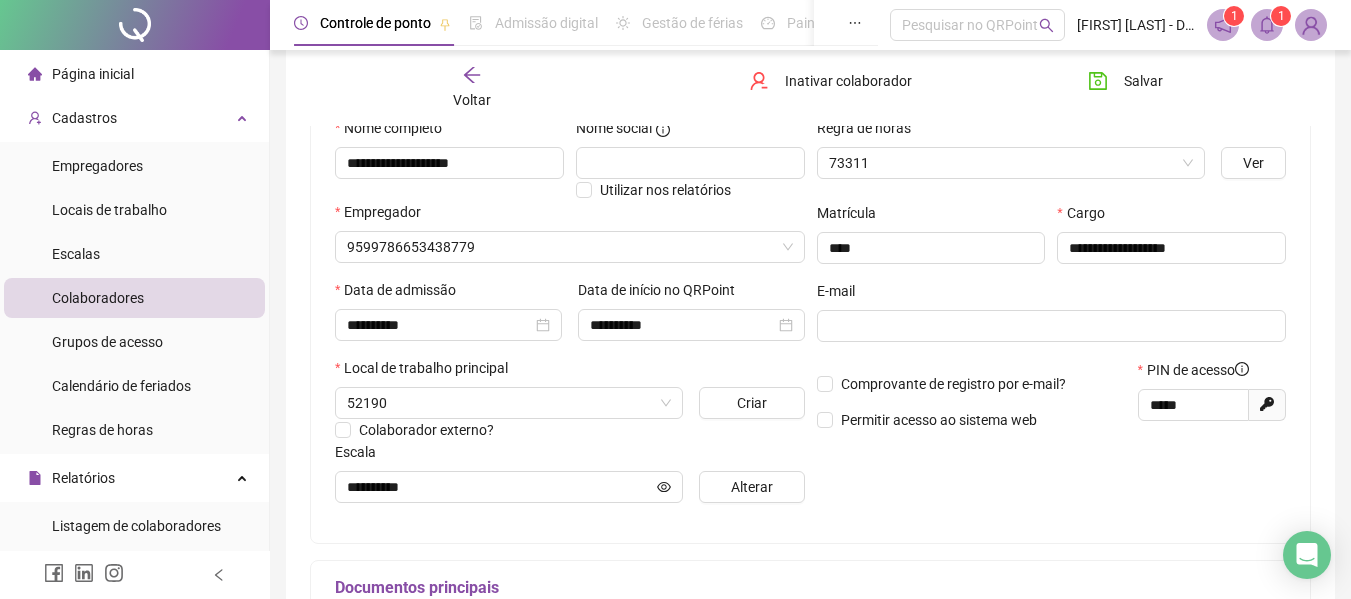 type on "**********" 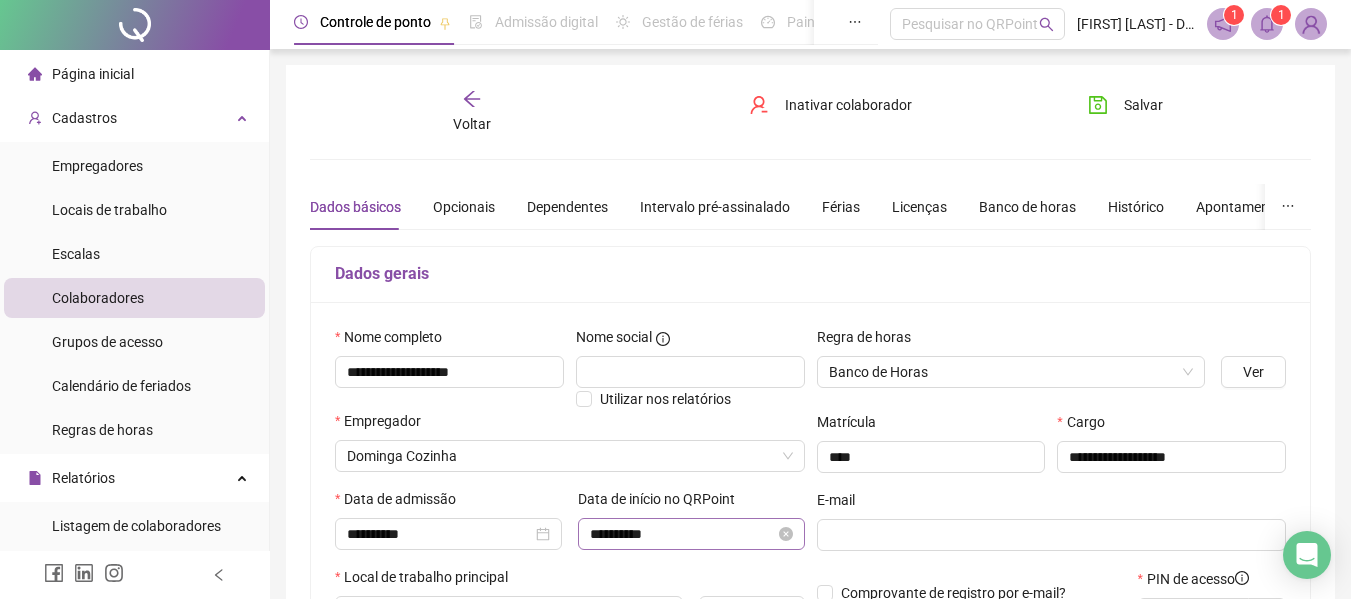scroll, scrollTop: 0, scrollLeft: 0, axis: both 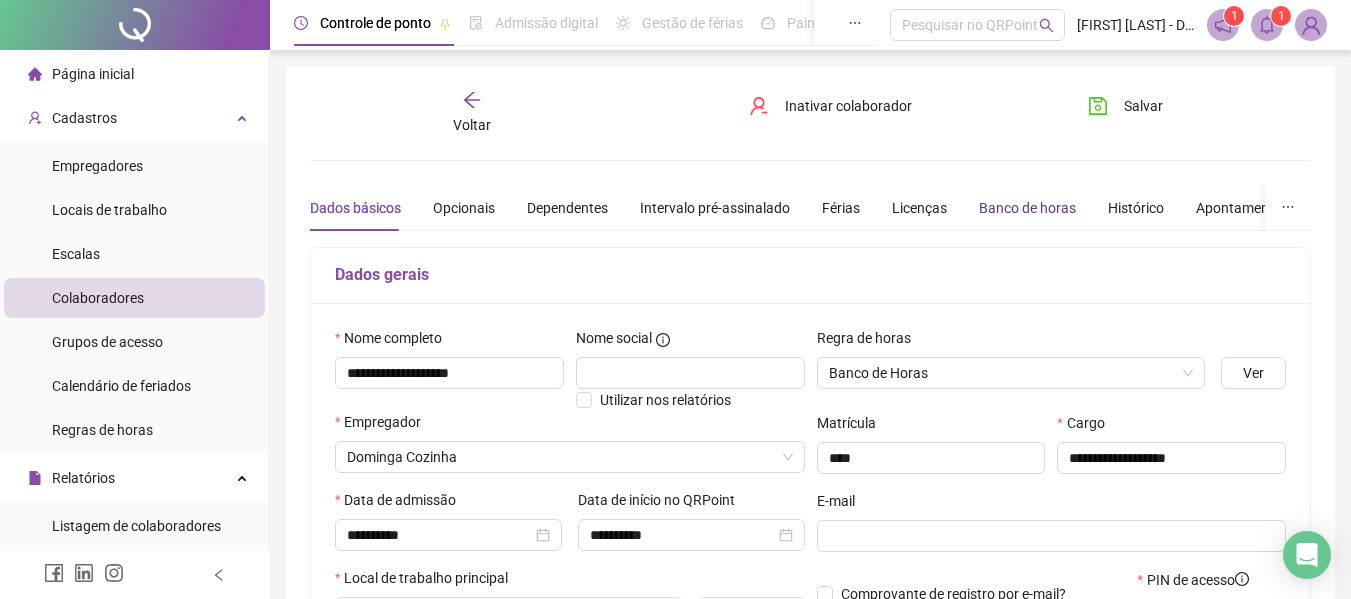click on "Banco de horas" at bounding box center [1027, 208] 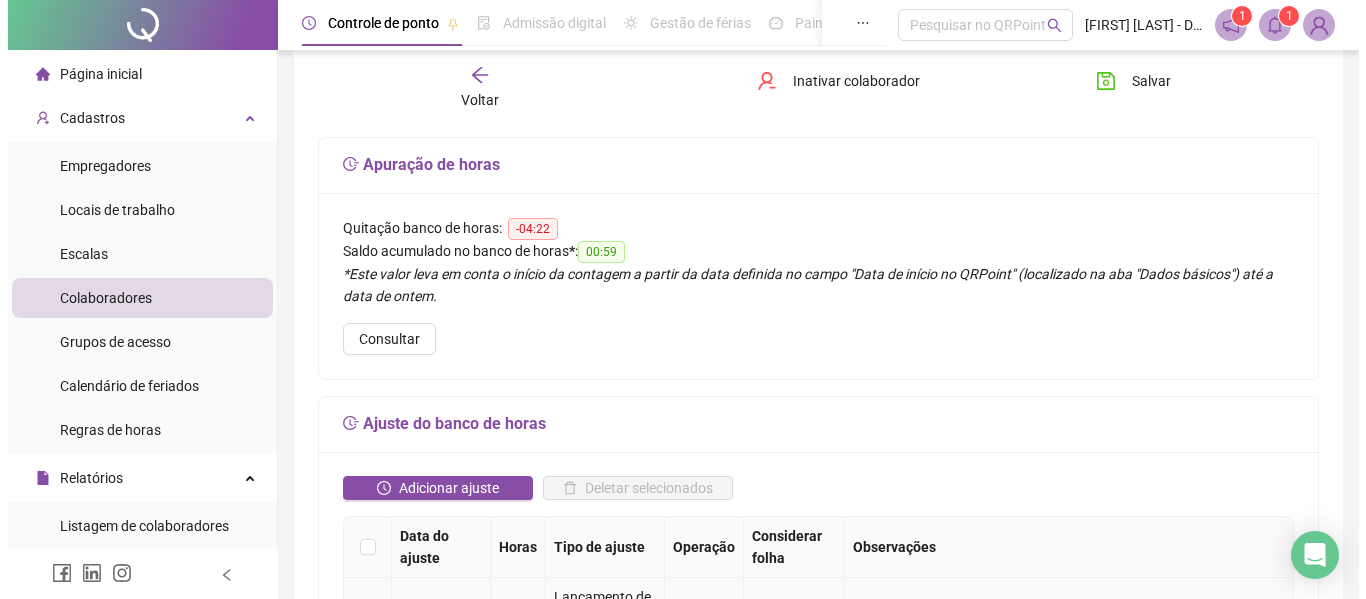 scroll, scrollTop: 400, scrollLeft: 0, axis: vertical 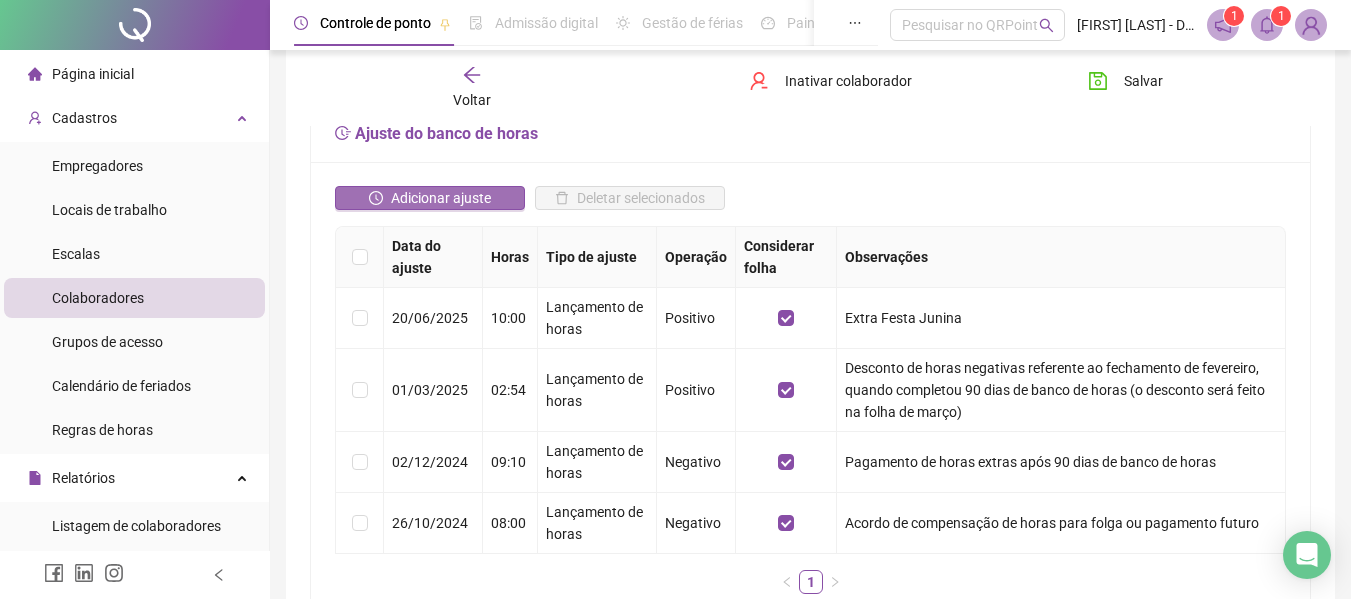 click on "Adicionar ajuste" at bounding box center (441, 198) 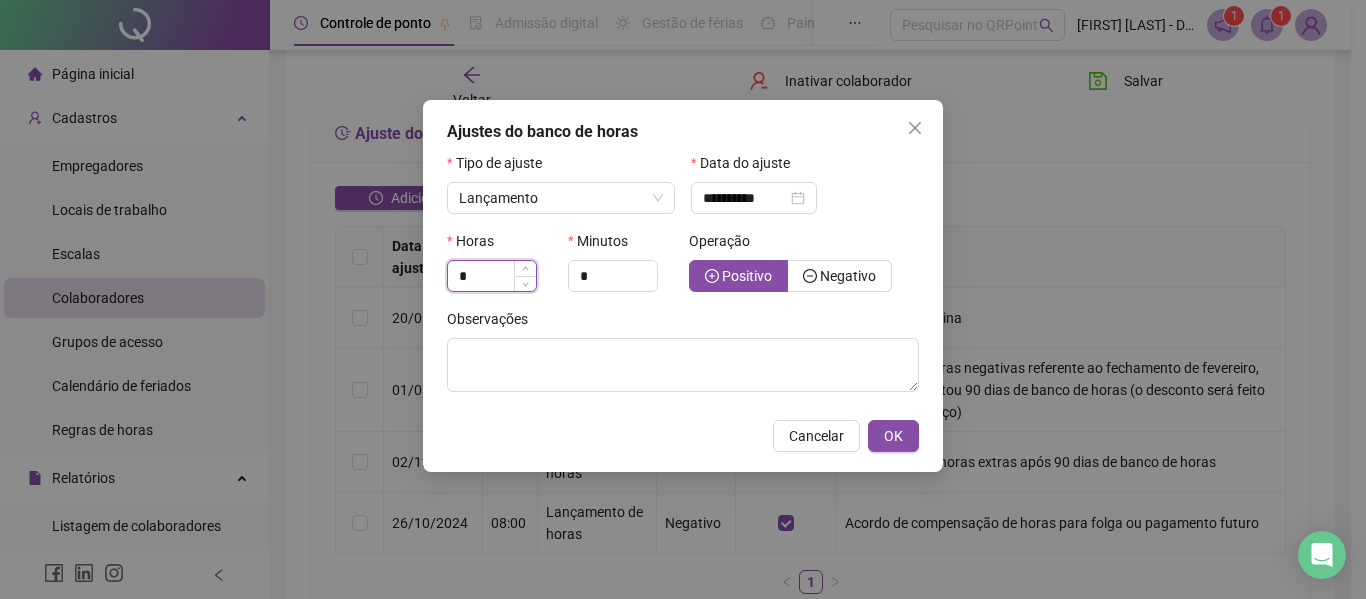 drag, startPoint x: 502, startPoint y: 267, endPoint x: 459, endPoint y: 276, distance: 43.931767 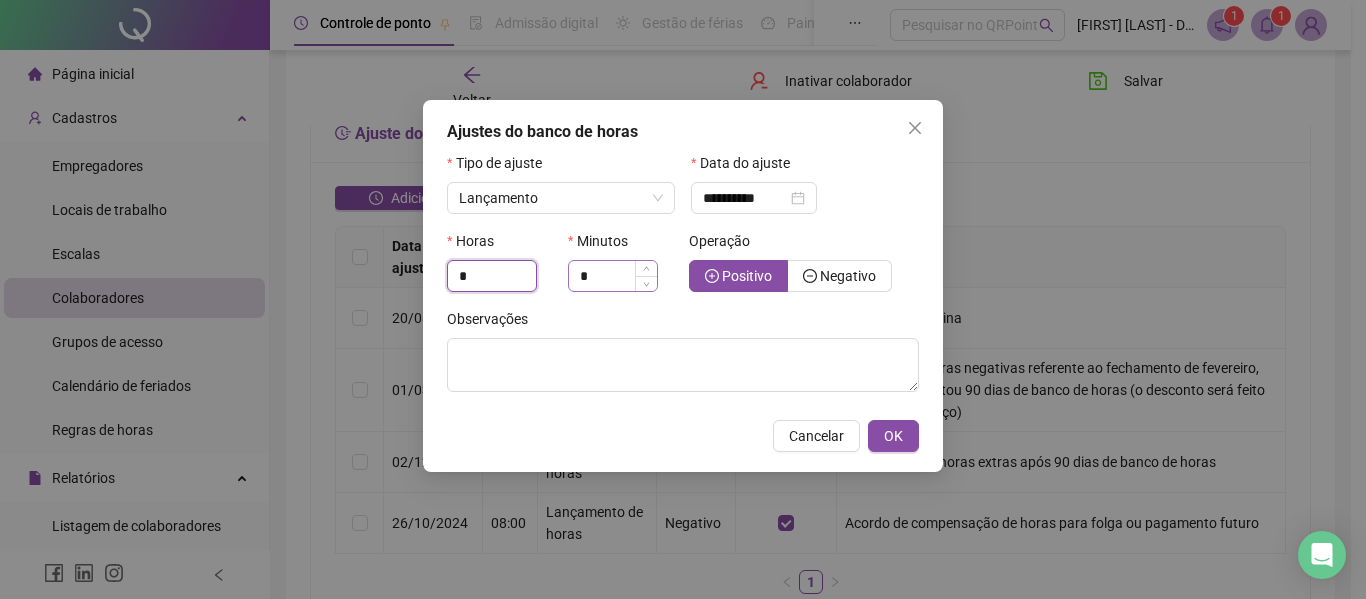type on "*" 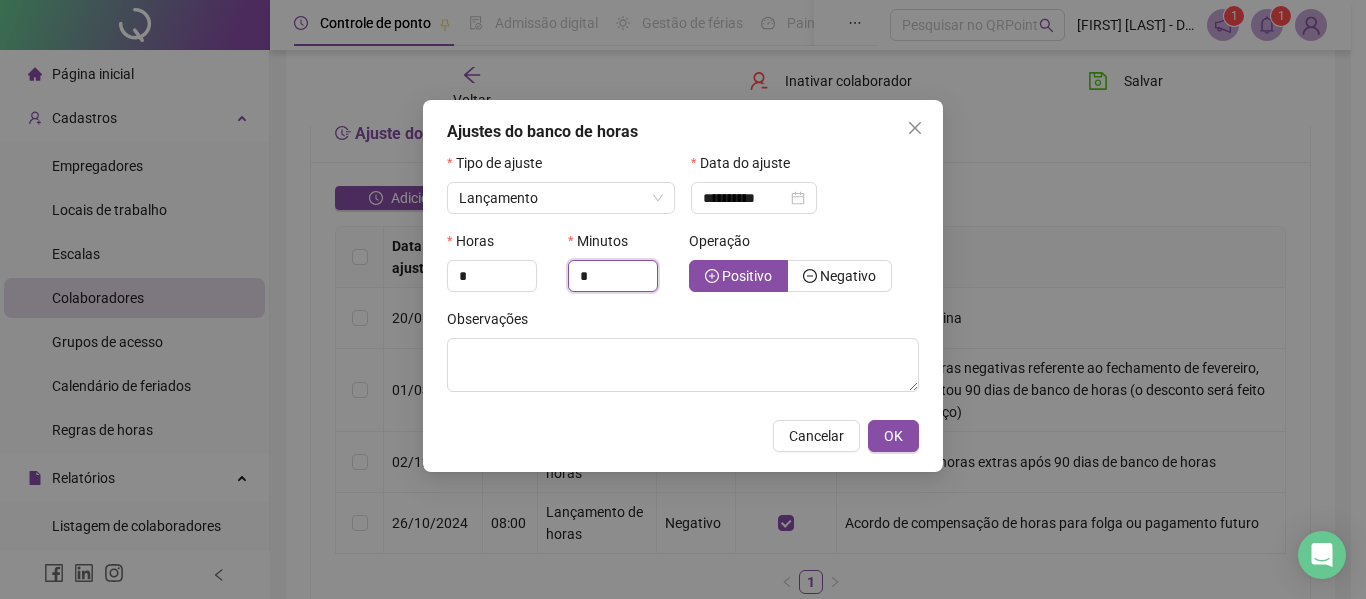 drag, startPoint x: 593, startPoint y: 273, endPoint x: 562, endPoint y: 284, distance: 32.89377 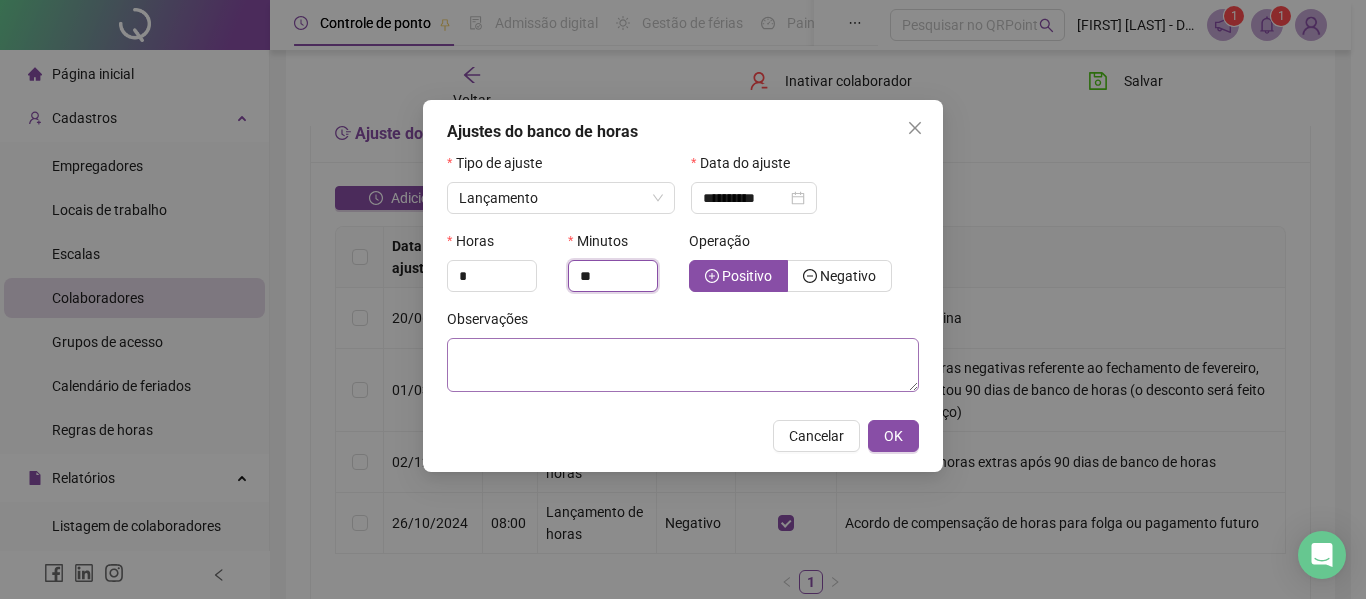 type on "**" 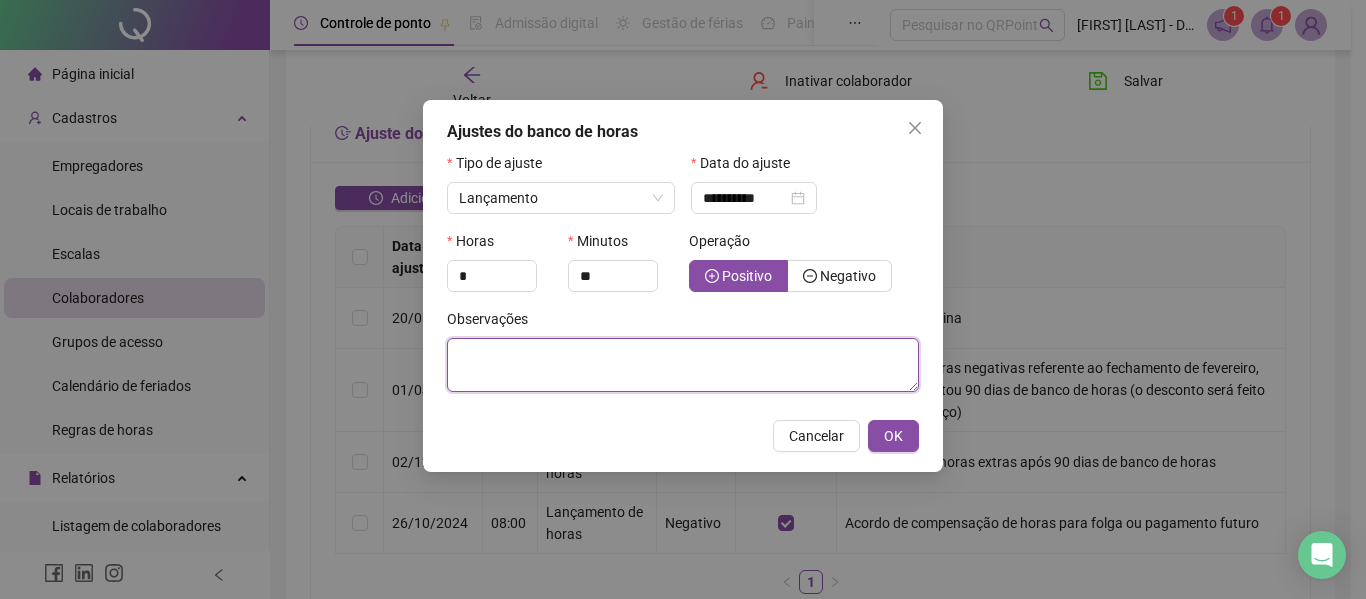 click at bounding box center [683, 365] 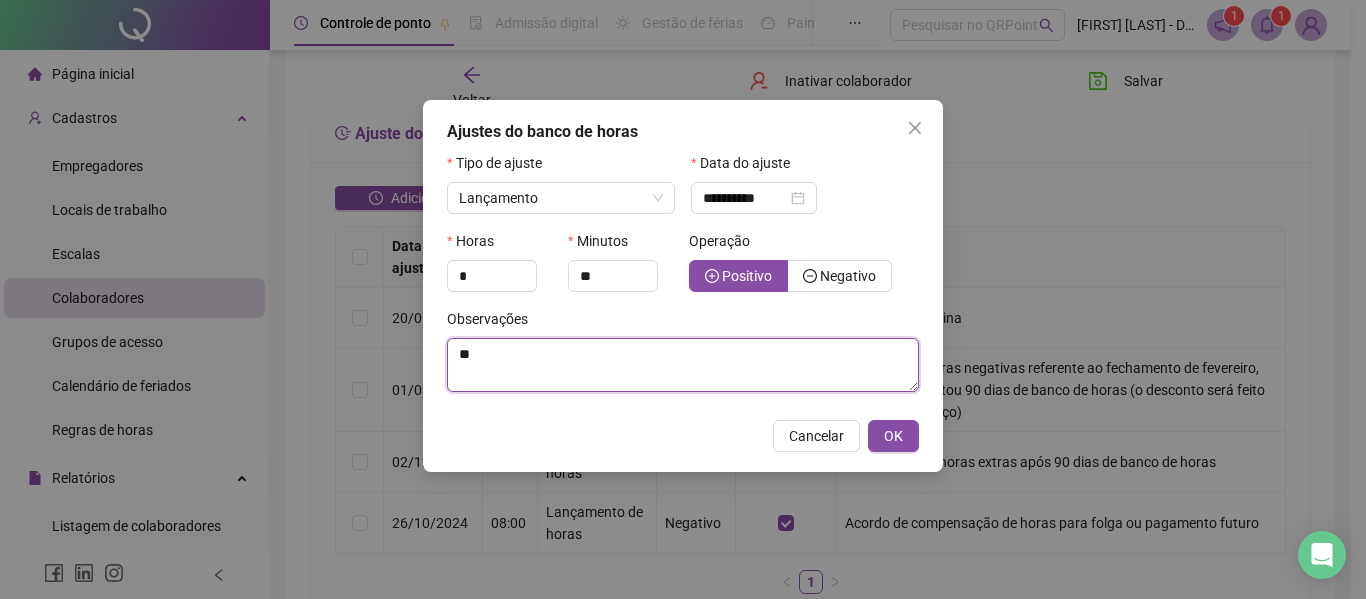 type on "*" 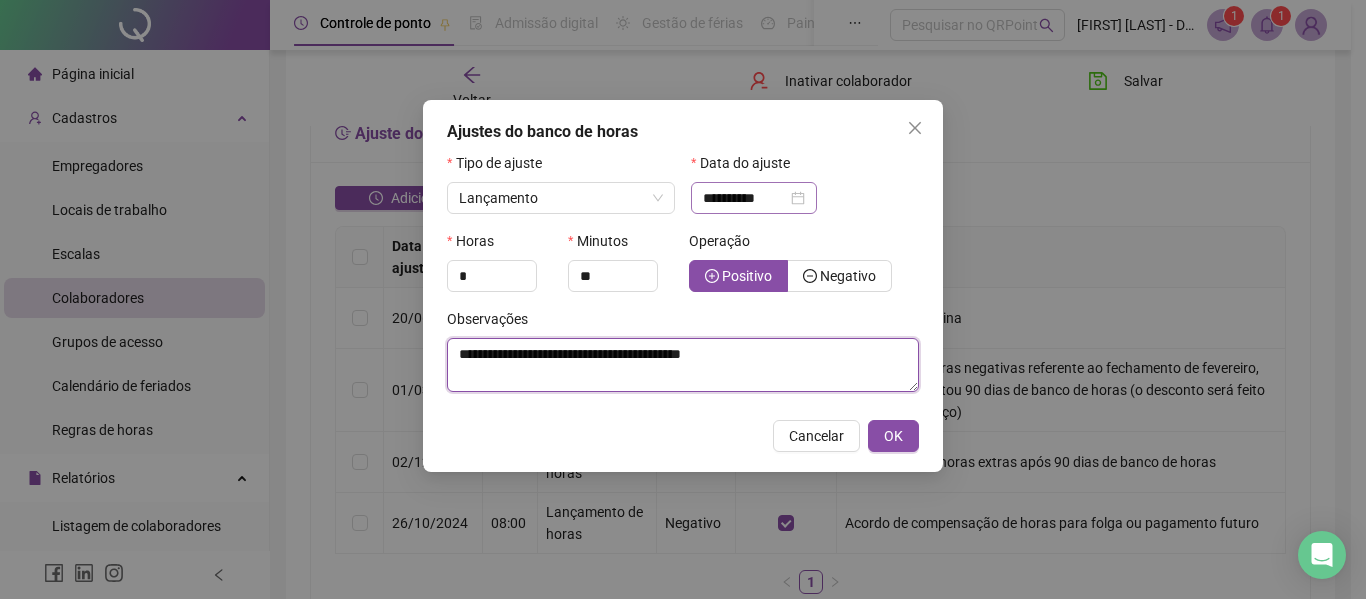 type on "**********" 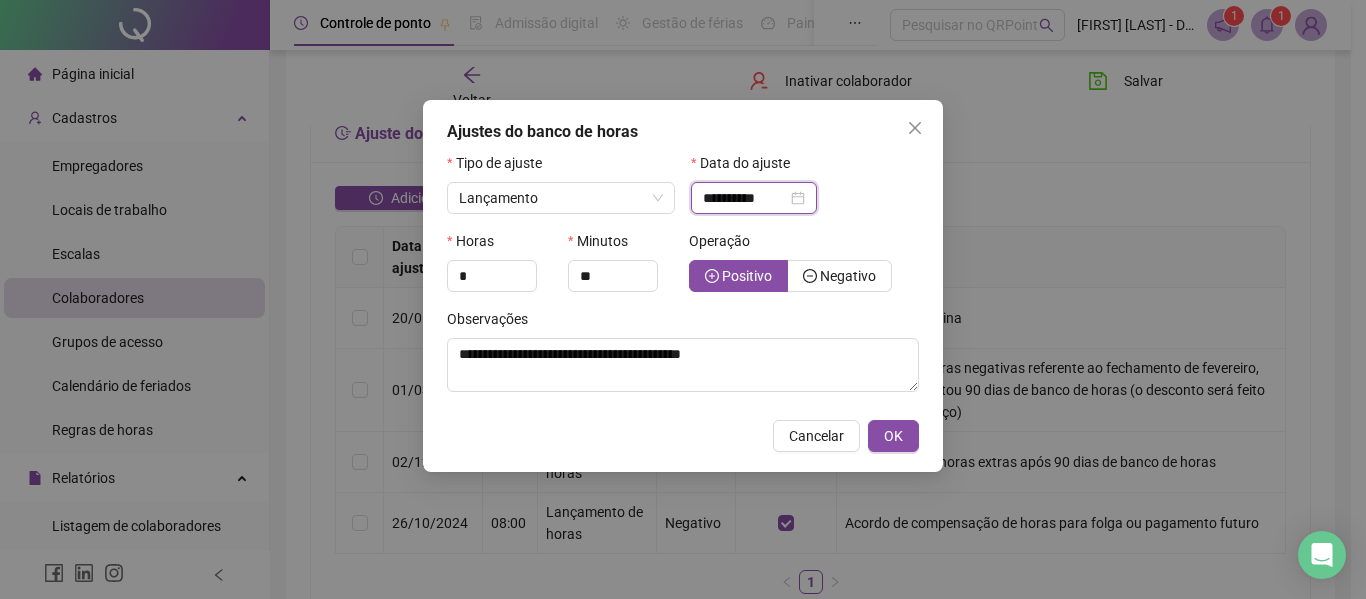 click on "**********" at bounding box center [745, 198] 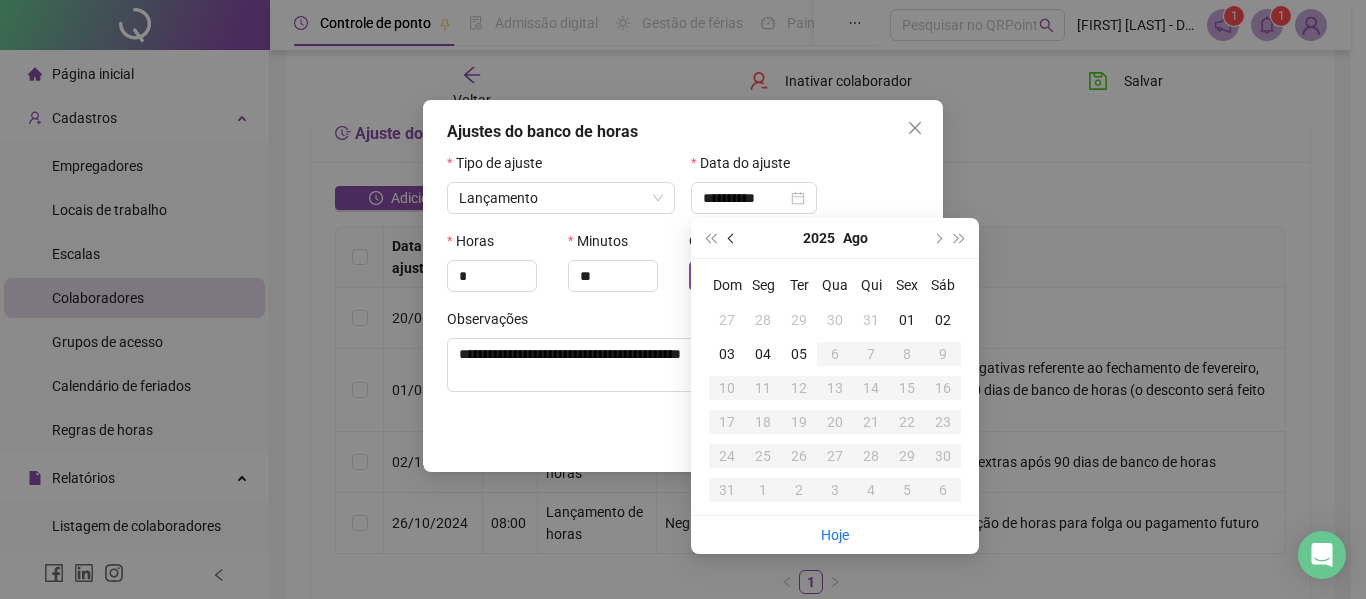 click at bounding box center [733, 238] 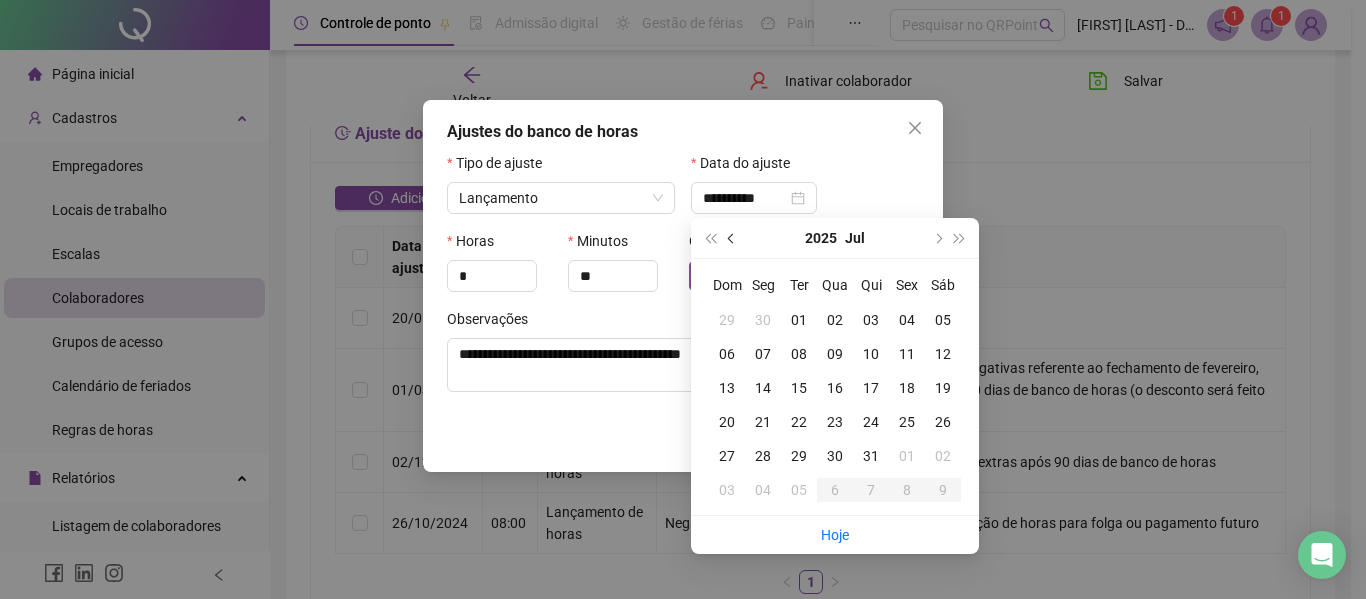 click at bounding box center (733, 238) 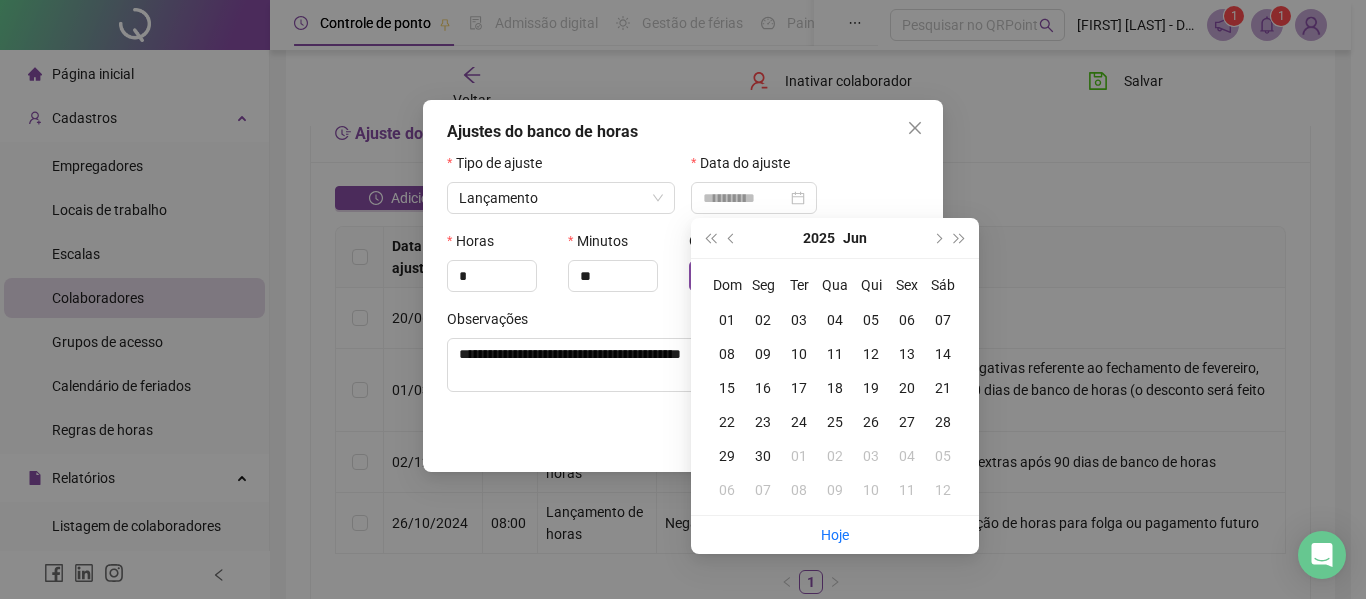 type on "**********" 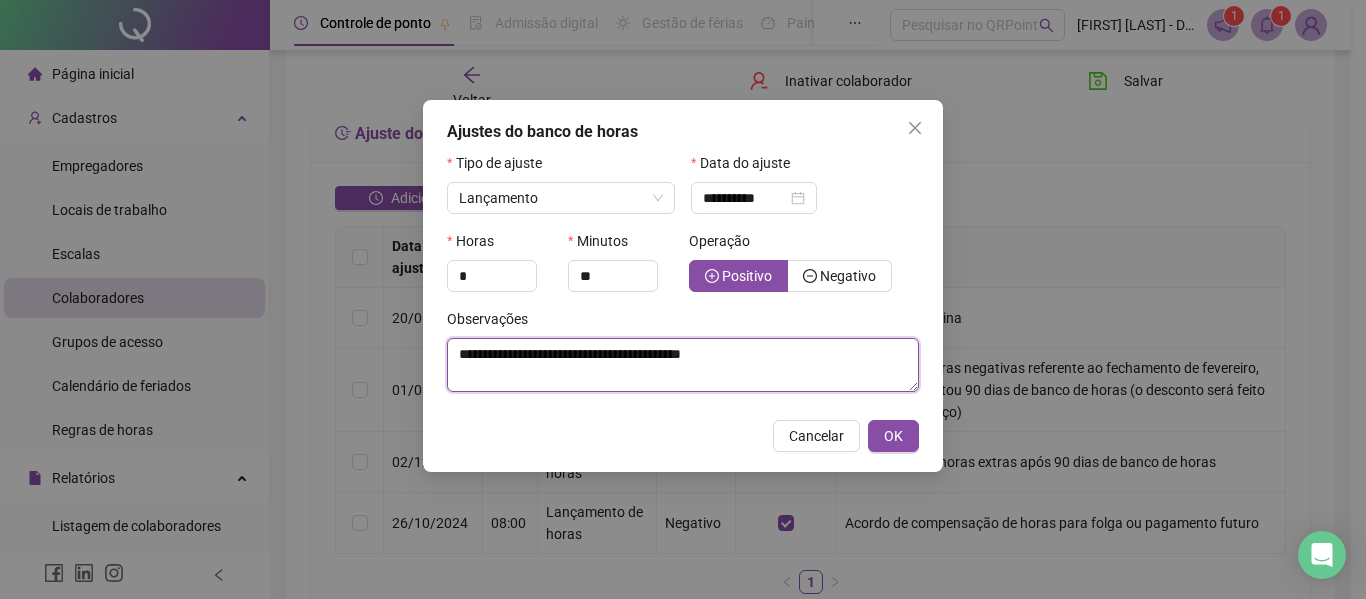 click on "**********" at bounding box center (683, 365) 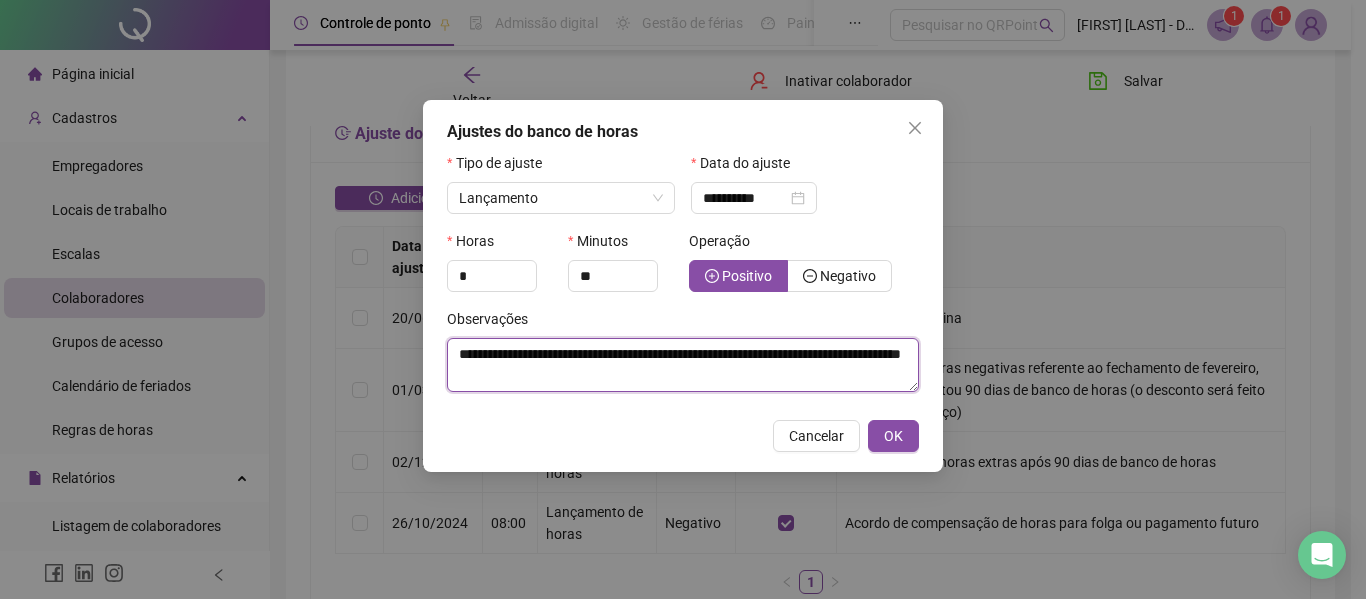 click on "**********" at bounding box center (683, 365) 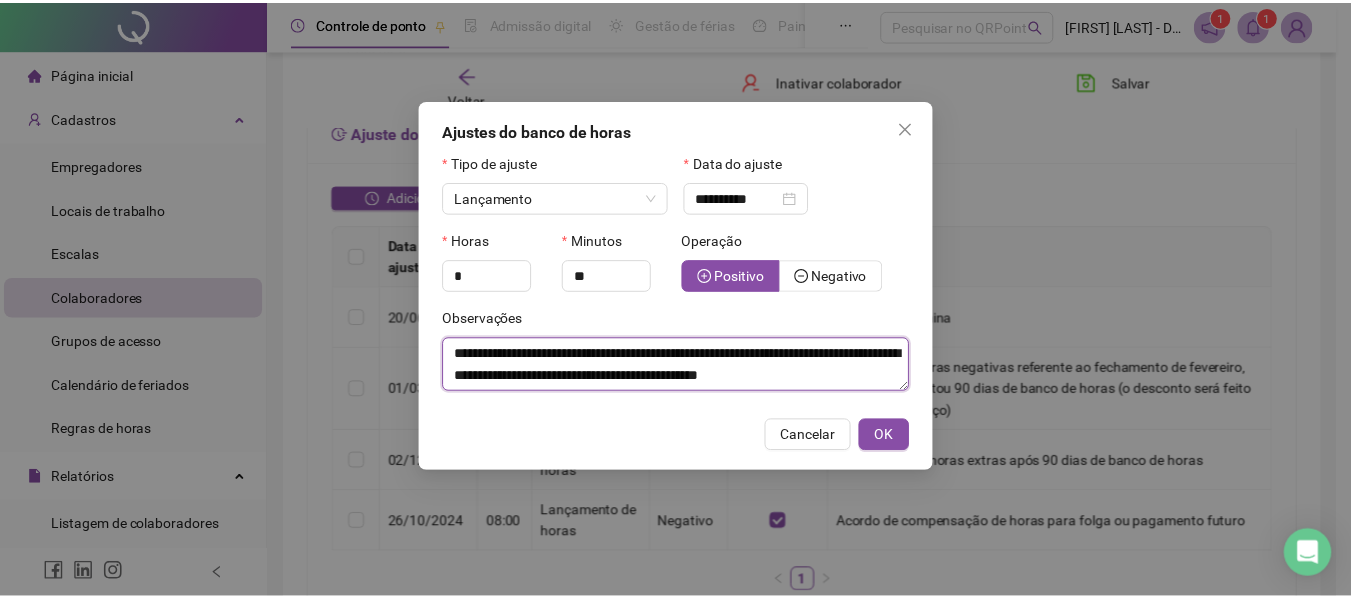 scroll, scrollTop: 16, scrollLeft: 0, axis: vertical 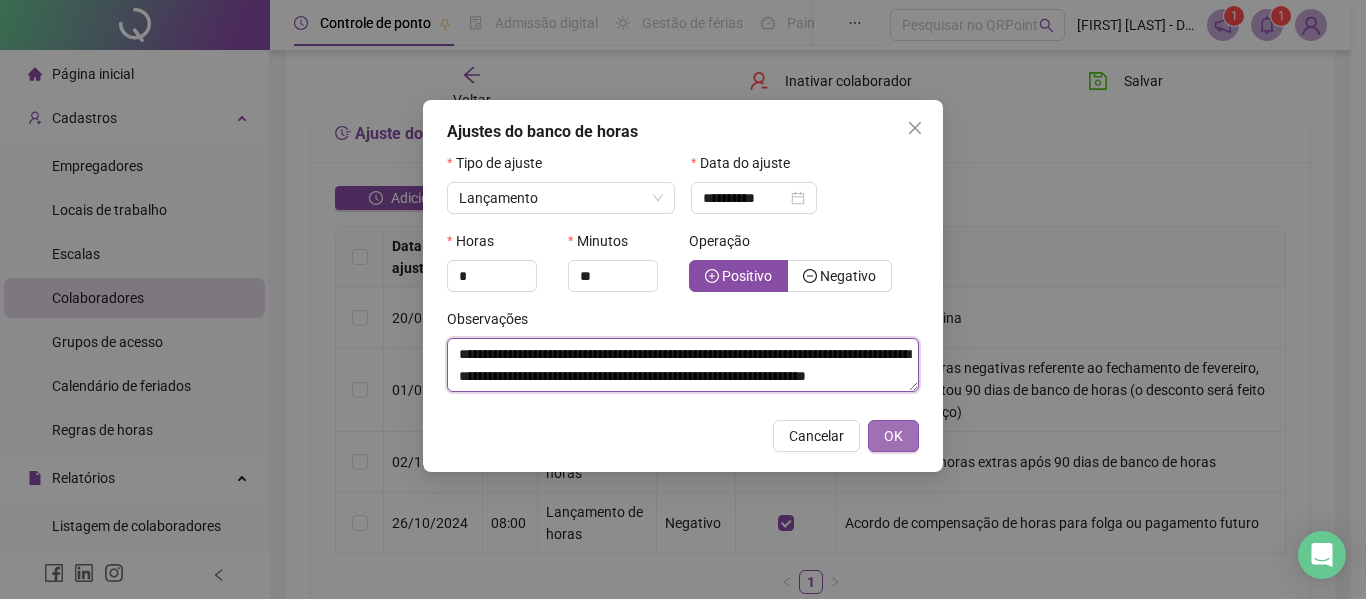 type on "**********" 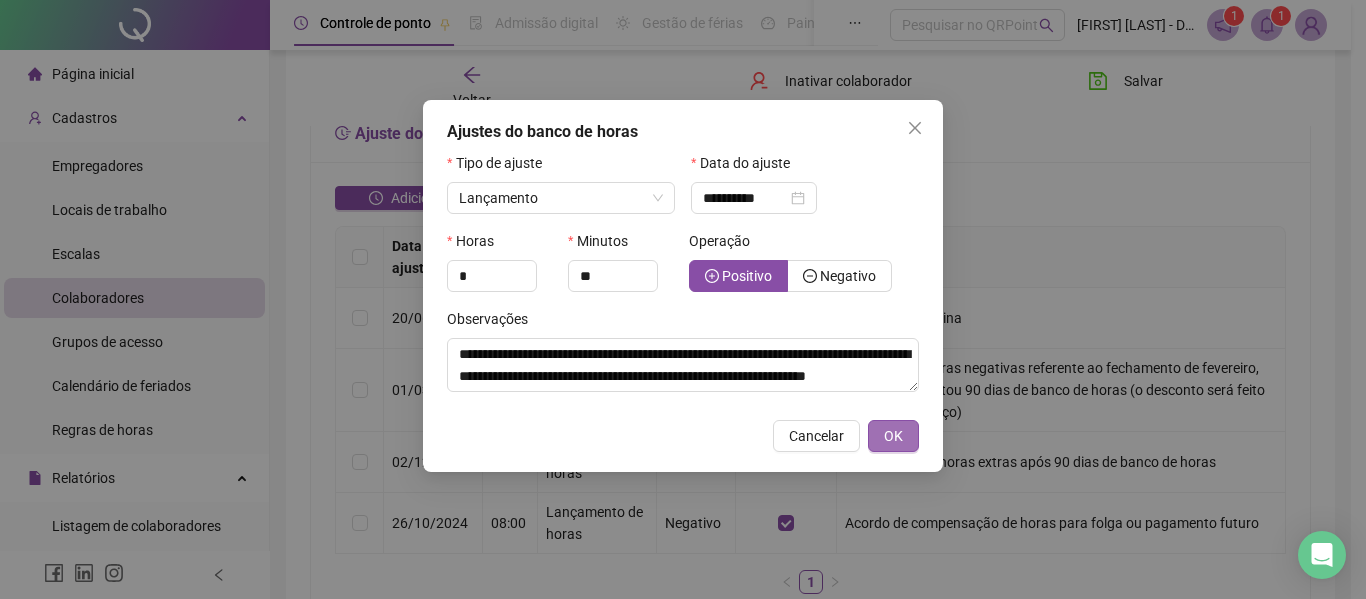 click on "OK" at bounding box center (893, 436) 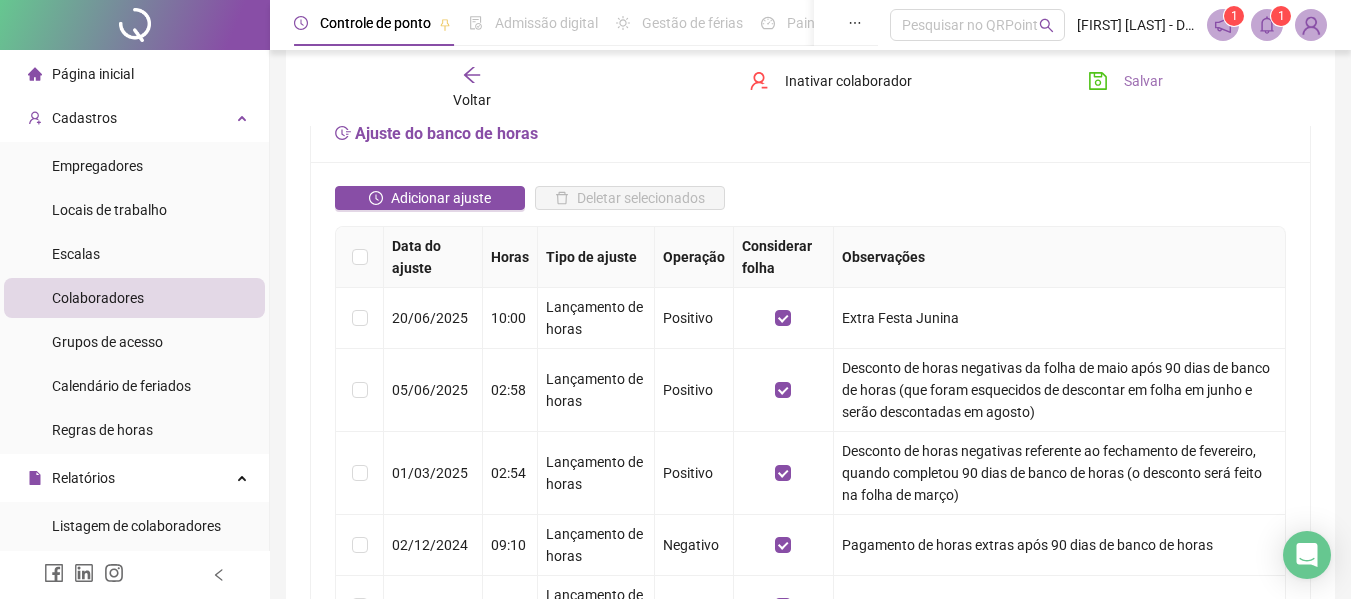 click on "Salvar" at bounding box center (1125, 81) 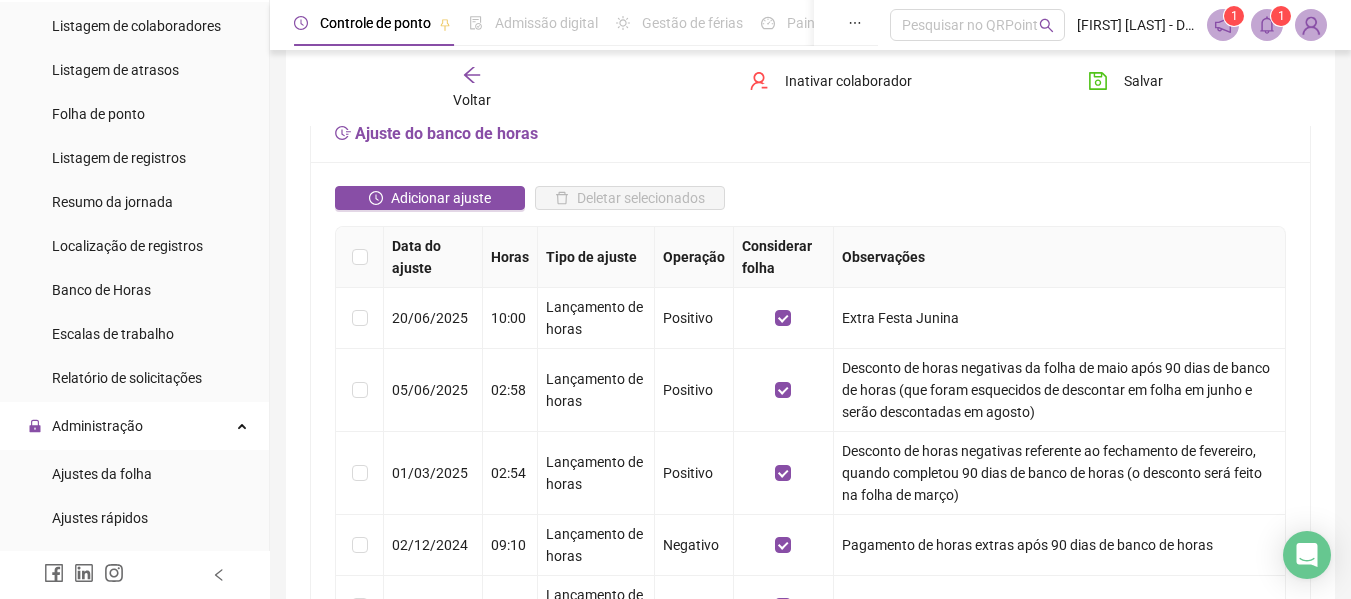 scroll, scrollTop: 400, scrollLeft: 0, axis: vertical 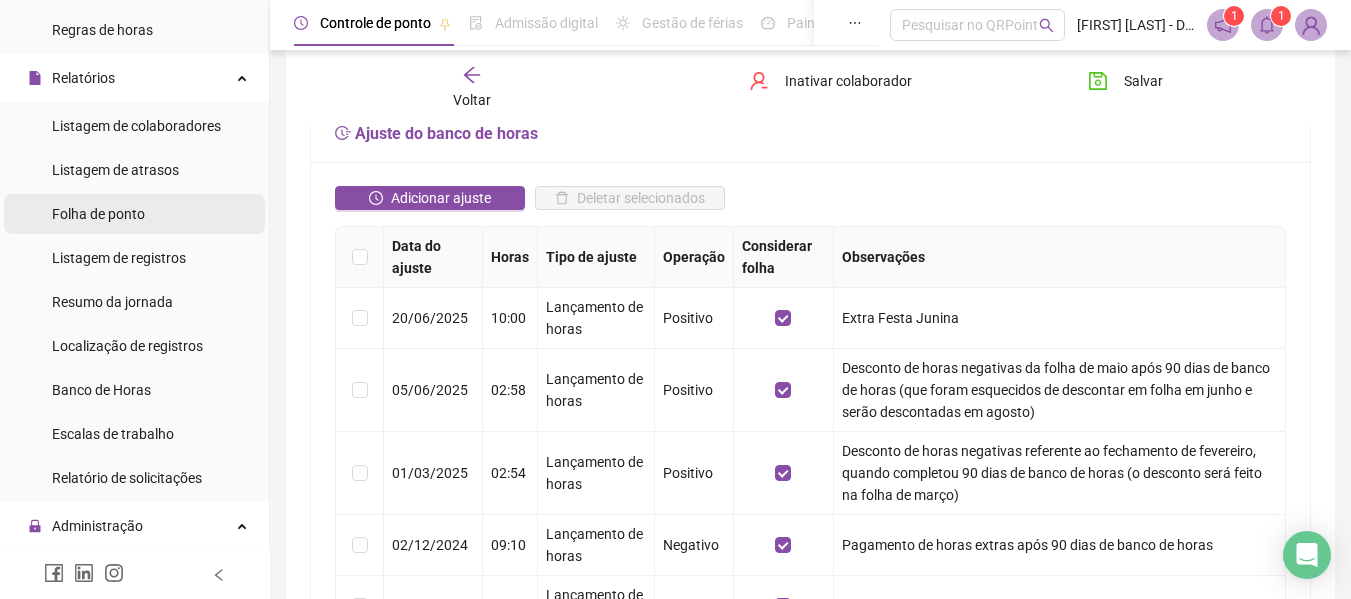 click on "Folha de ponto" at bounding box center [98, 214] 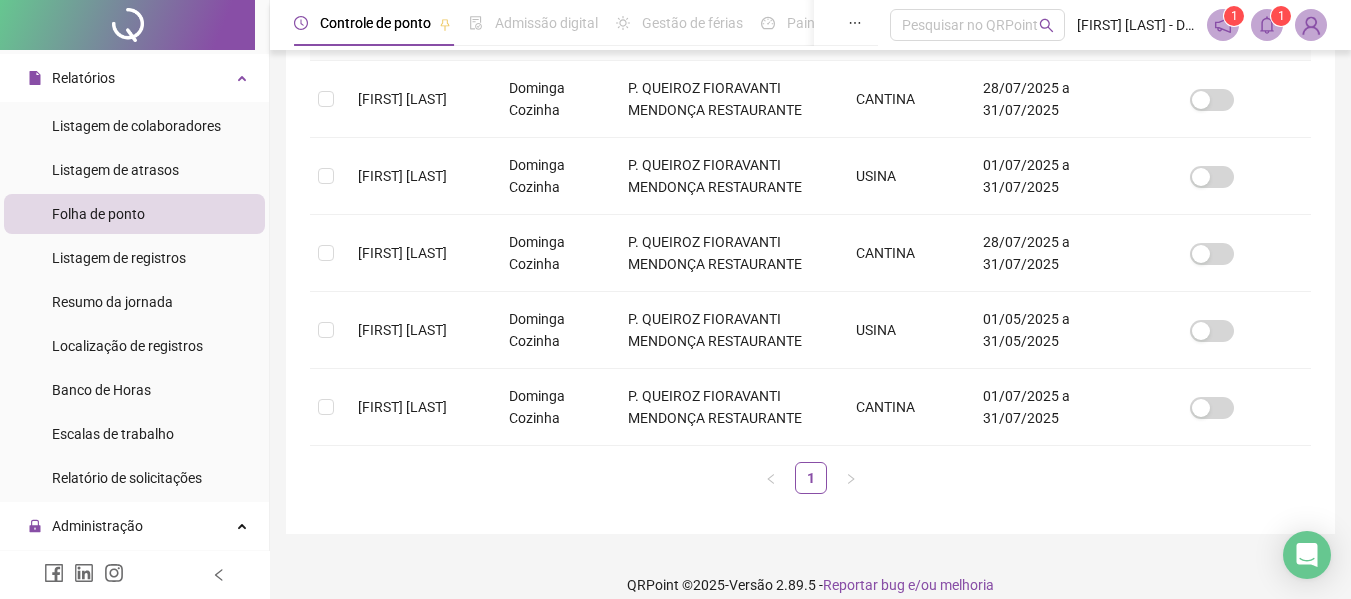 scroll, scrollTop: 408, scrollLeft: 0, axis: vertical 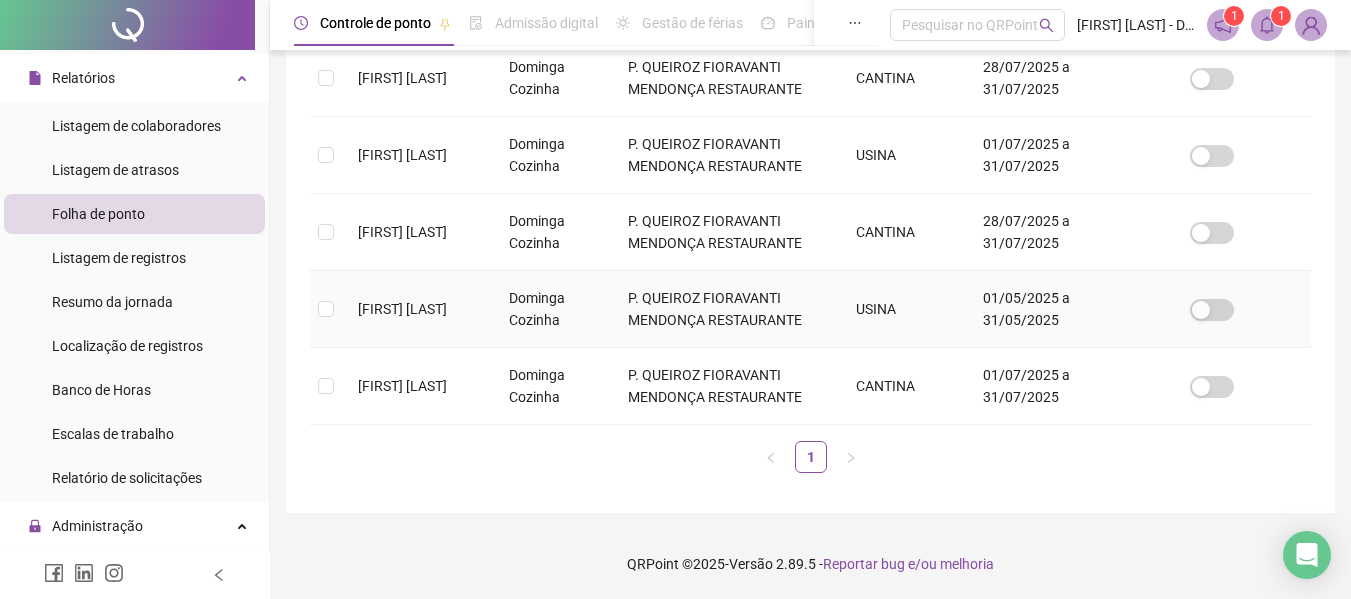 click at bounding box center (326, 309) 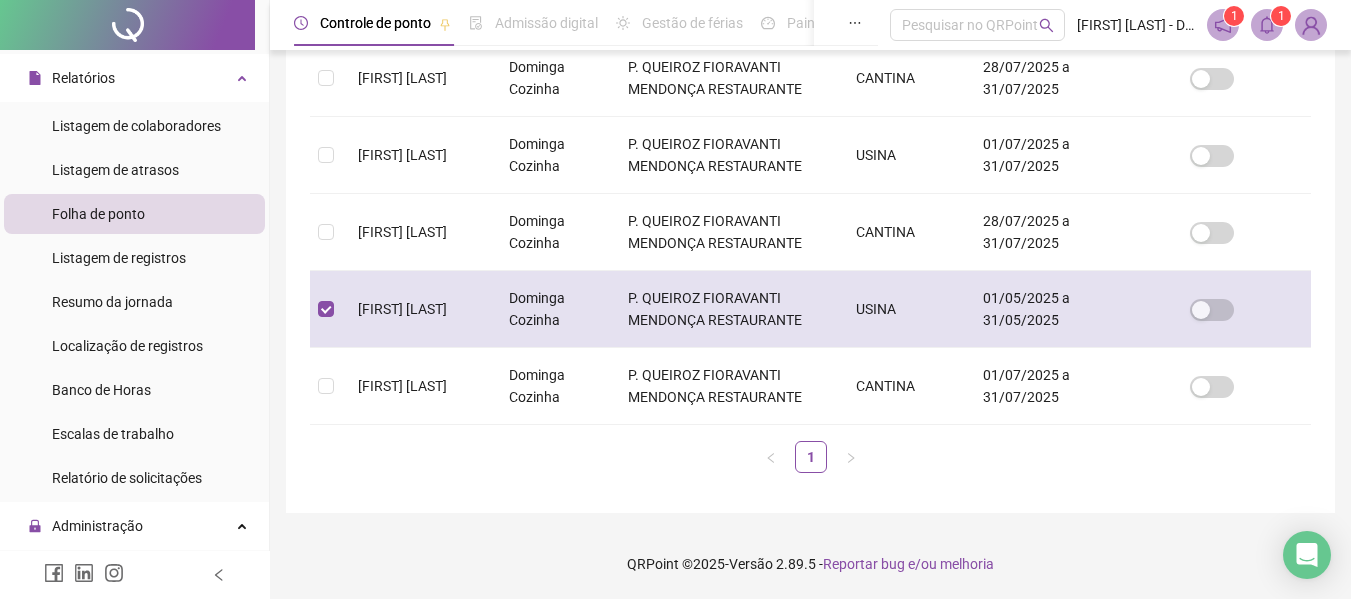 scroll, scrollTop: 110, scrollLeft: 0, axis: vertical 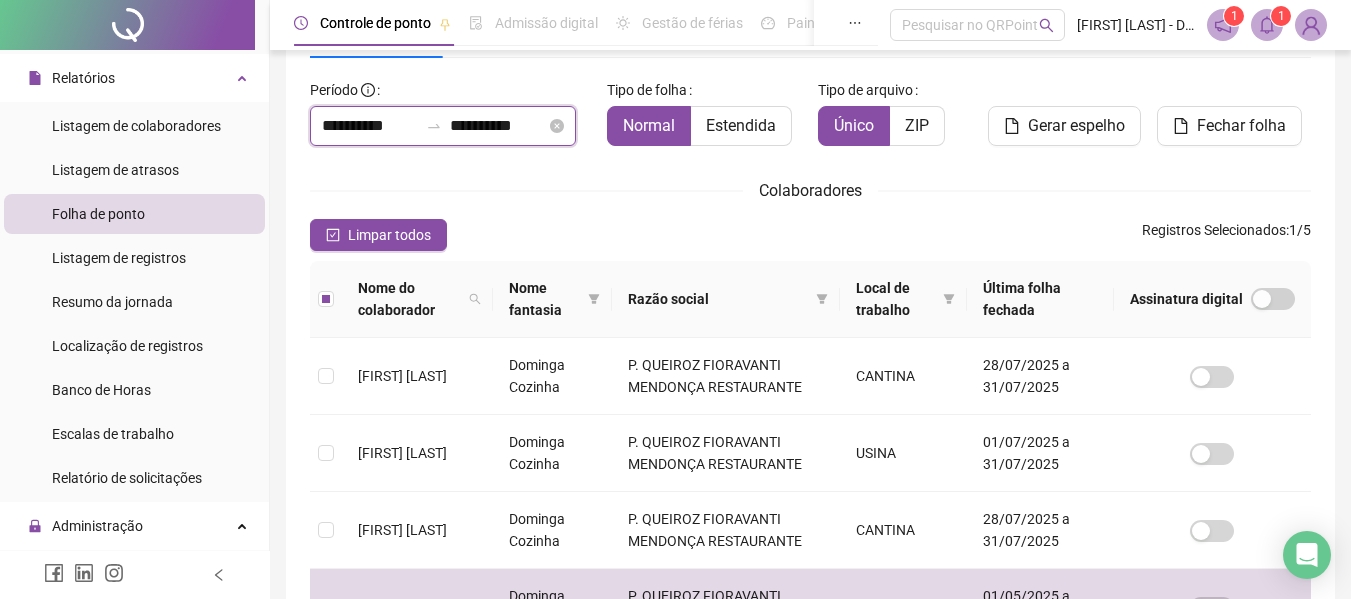 click on "**********" at bounding box center (370, 126) 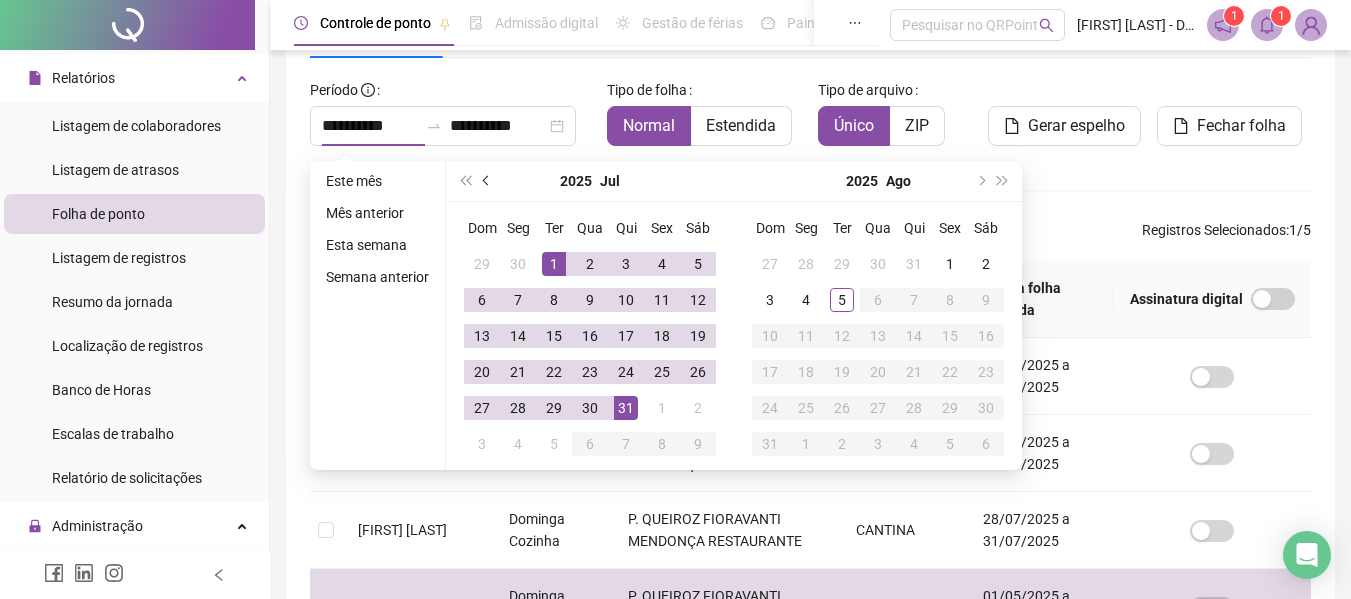 click at bounding box center (488, 181) 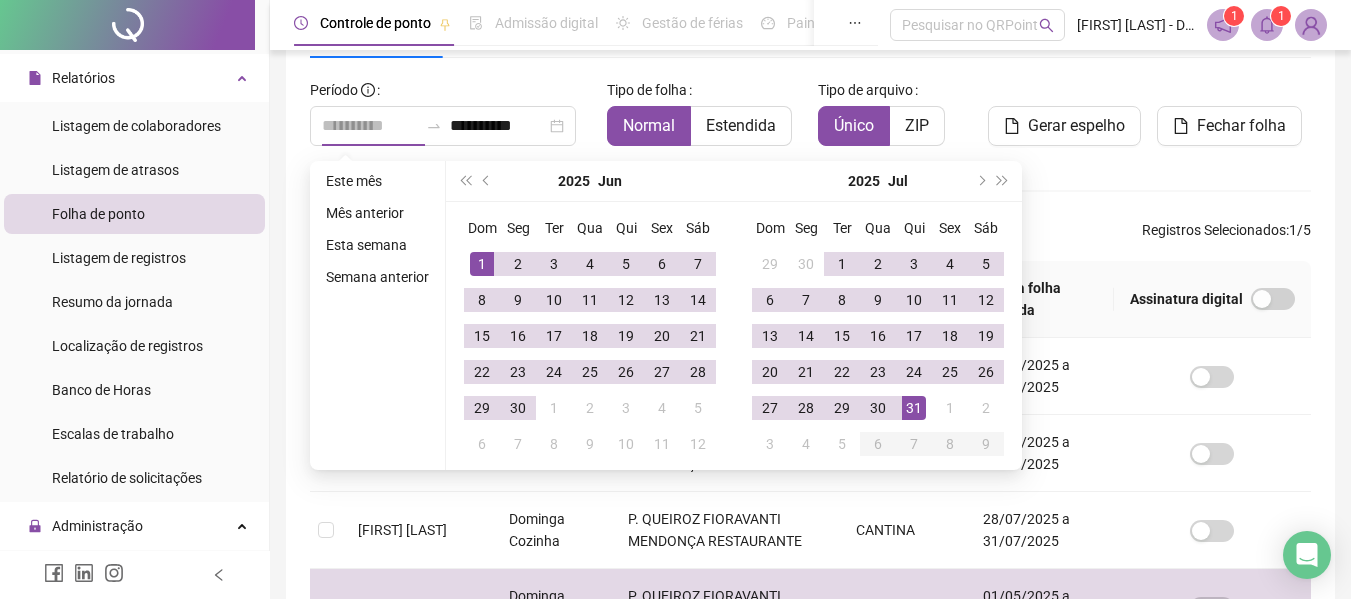 type on "**********" 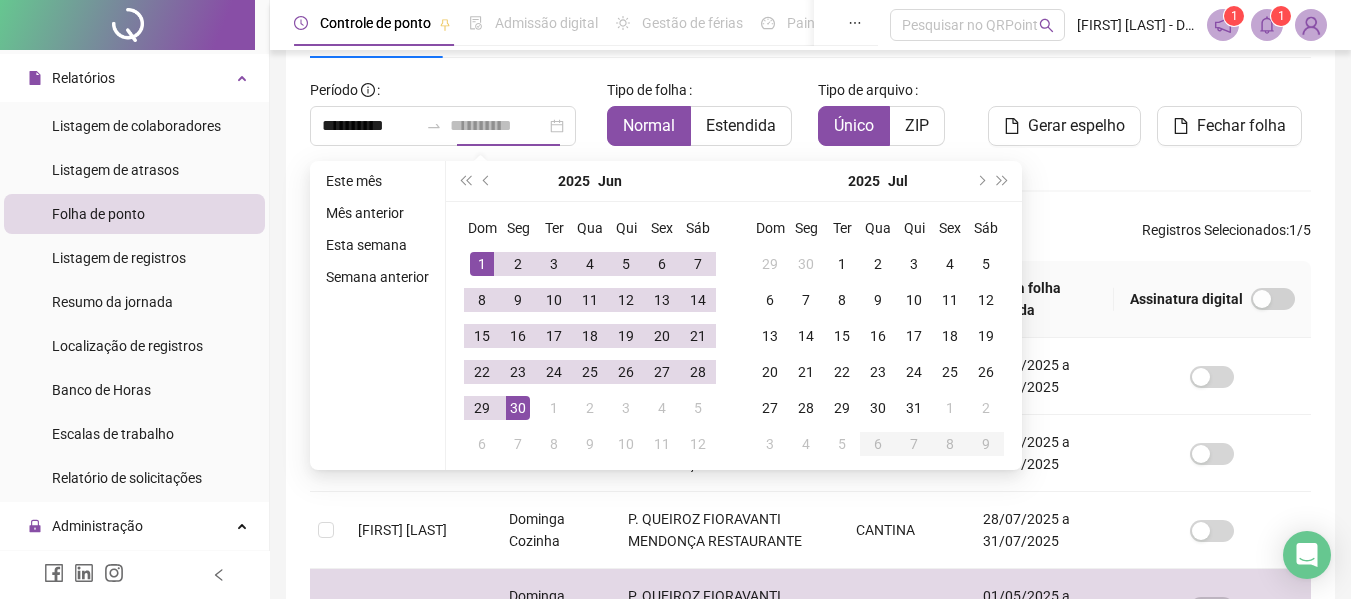 click on "30" at bounding box center (518, 408) 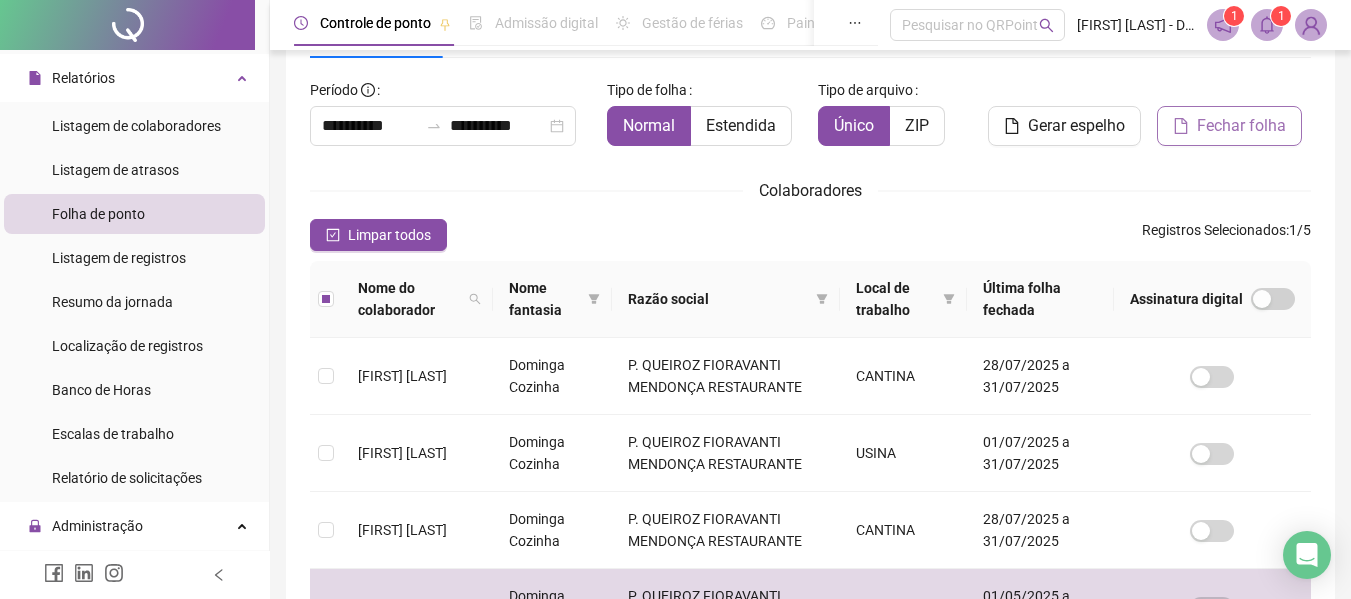 click on "Fechar folha" at bounding box center [1241, 126] 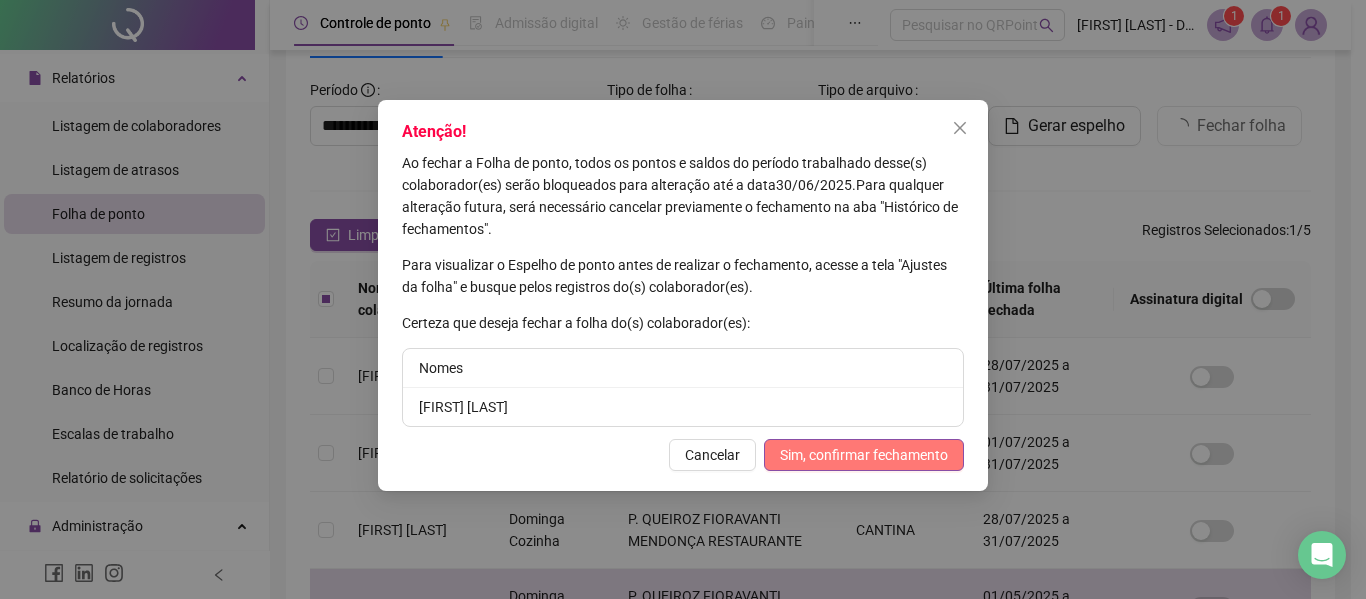 click on "Sim, confirmar fechamento" at bounding box center (864, 455) 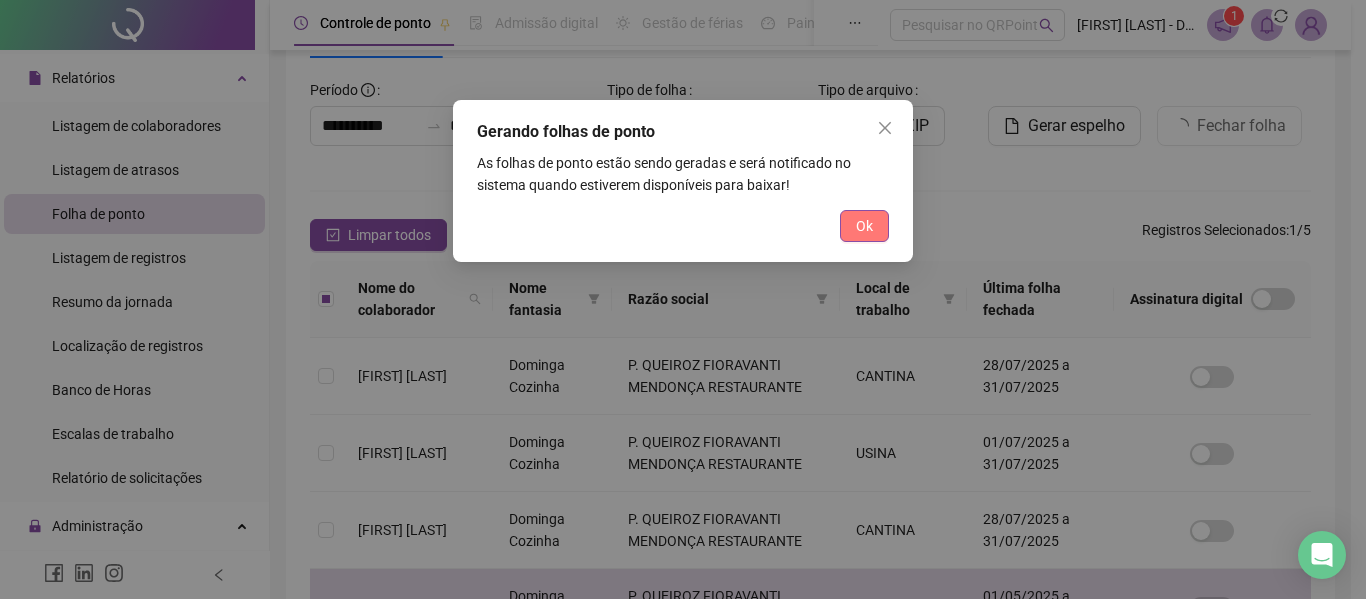 click on "Ok" at bounding box center [864, 226] 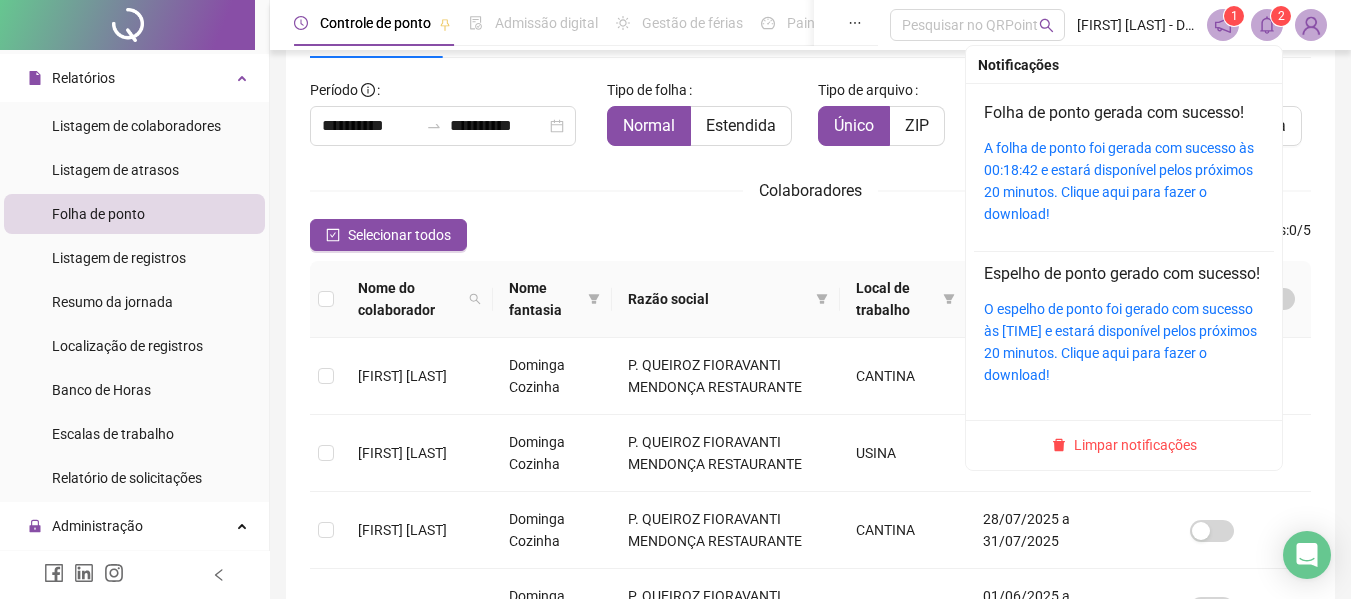 click on "2" at bounding box center (1281, 16) 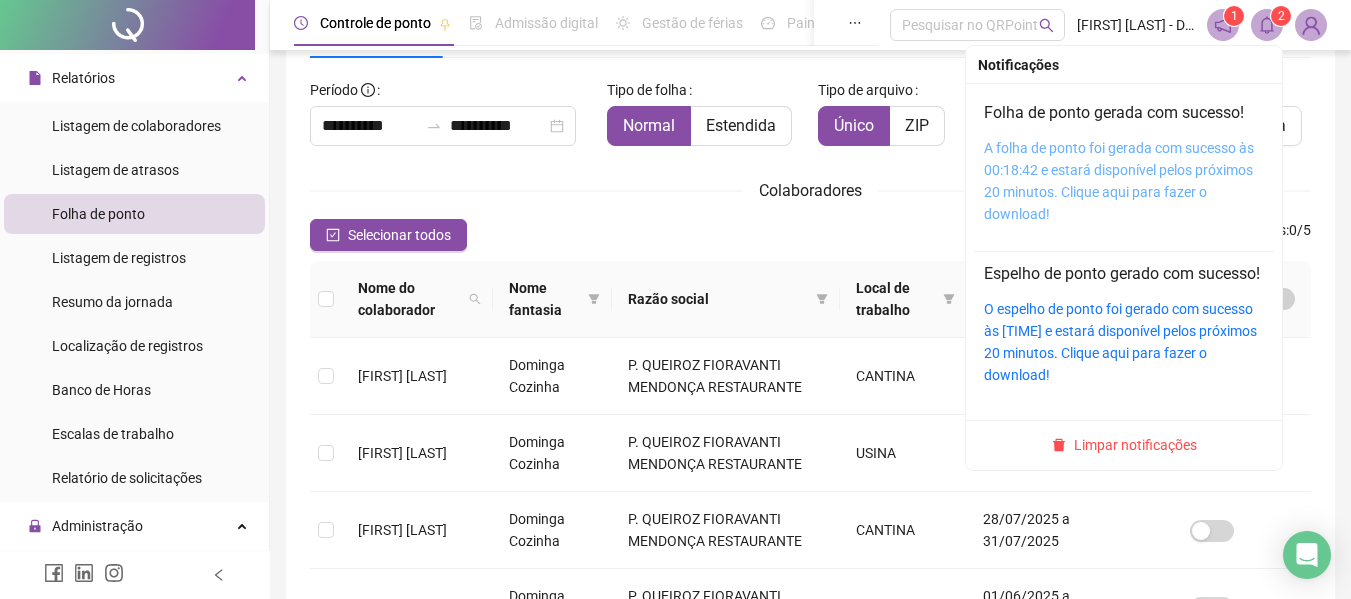 click on "A folha de ponto foi gerada com sucesso às 00:18:42 e estará disponível pelos próximos 20 minutos.
Clique aqui para fazer o download!" at bounding box center (1119, 181) 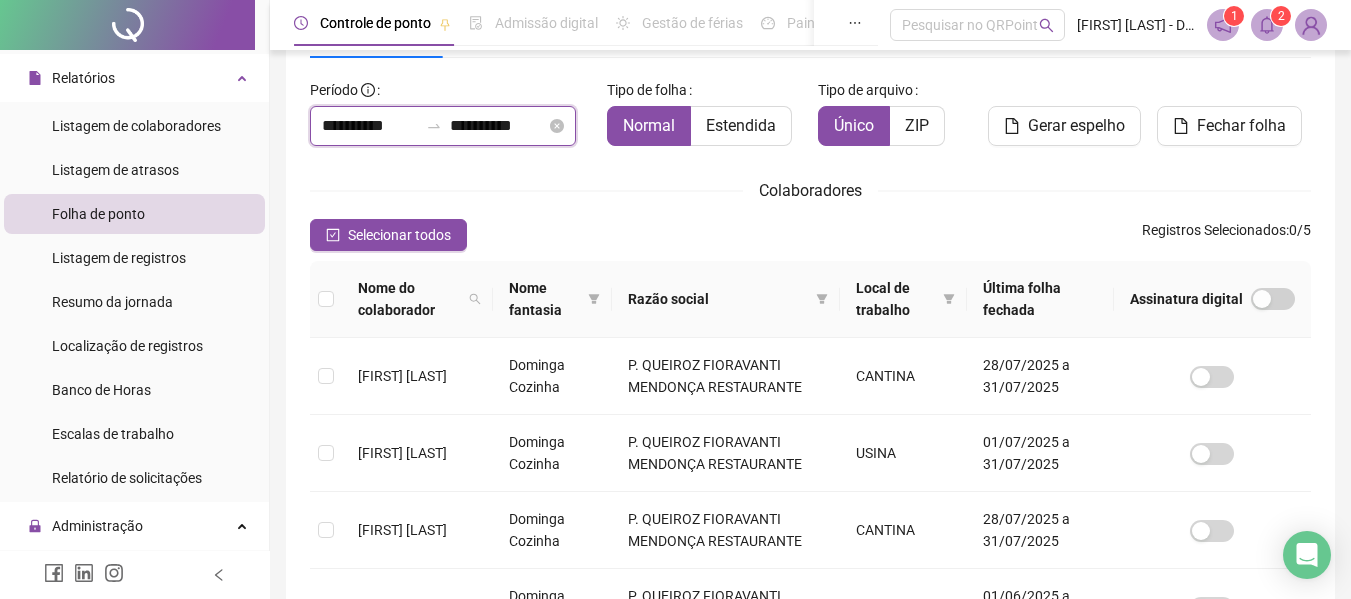 click on "**********" at bounding box center [498, 126] 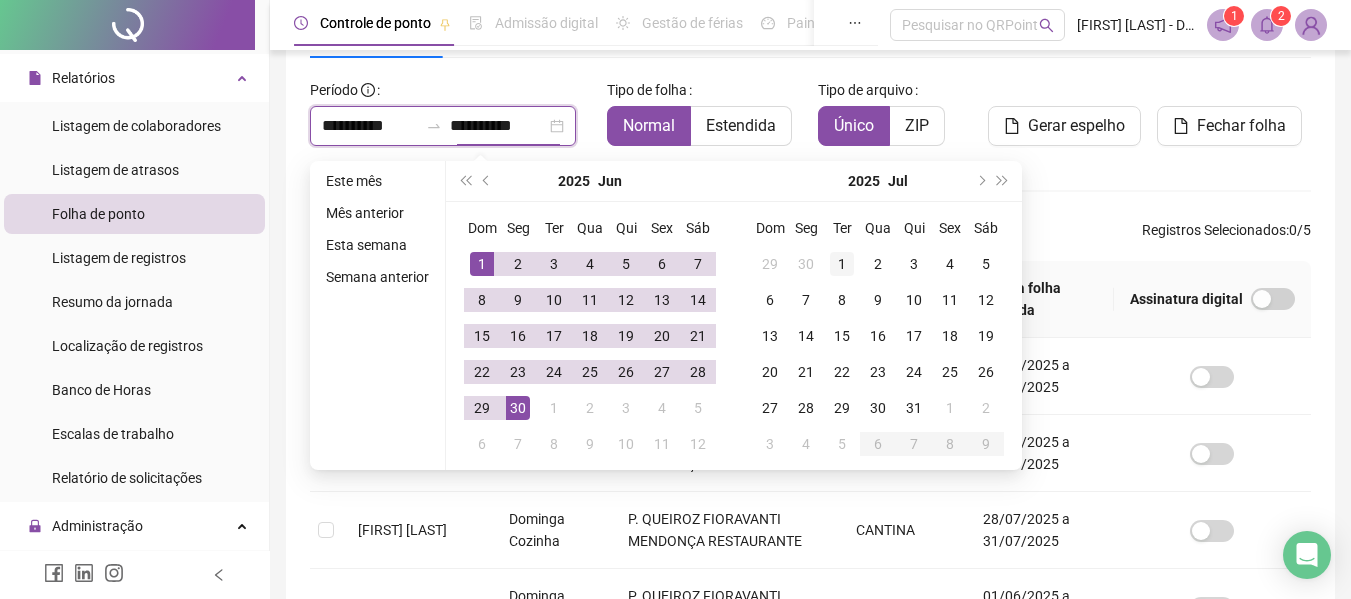 type on "**********" 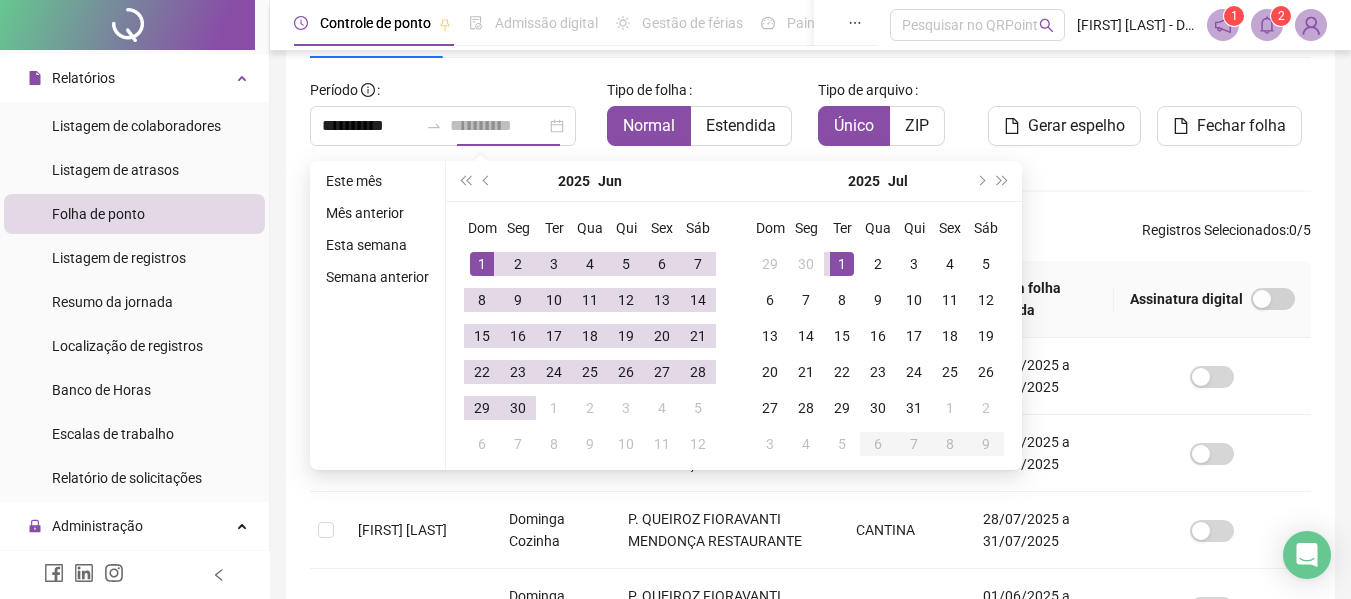 click on "1" at bounding box center (842, 264) 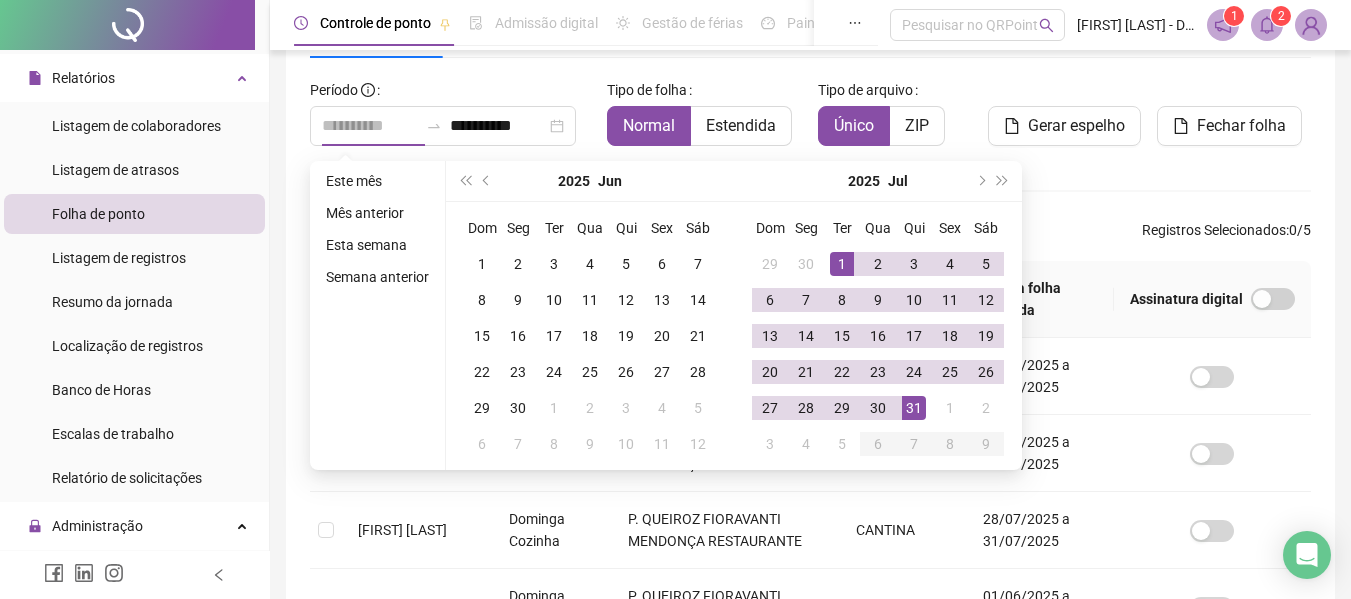 click on "31" at bounding box center (914, 408) 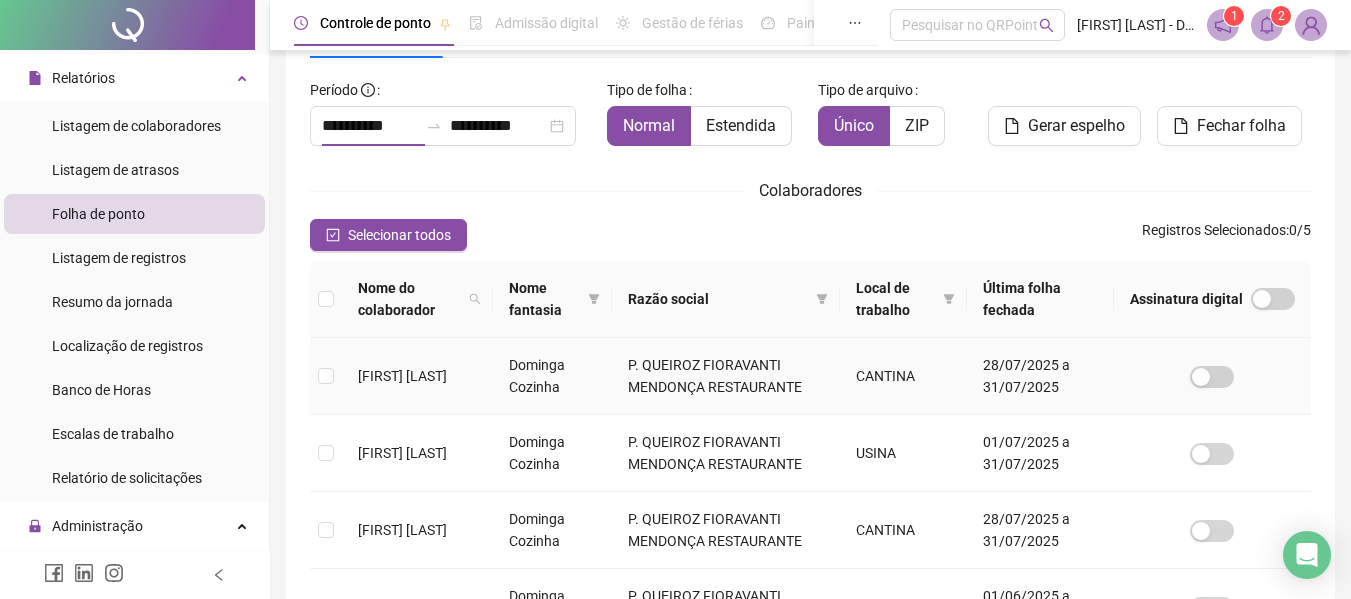 type on "**********" 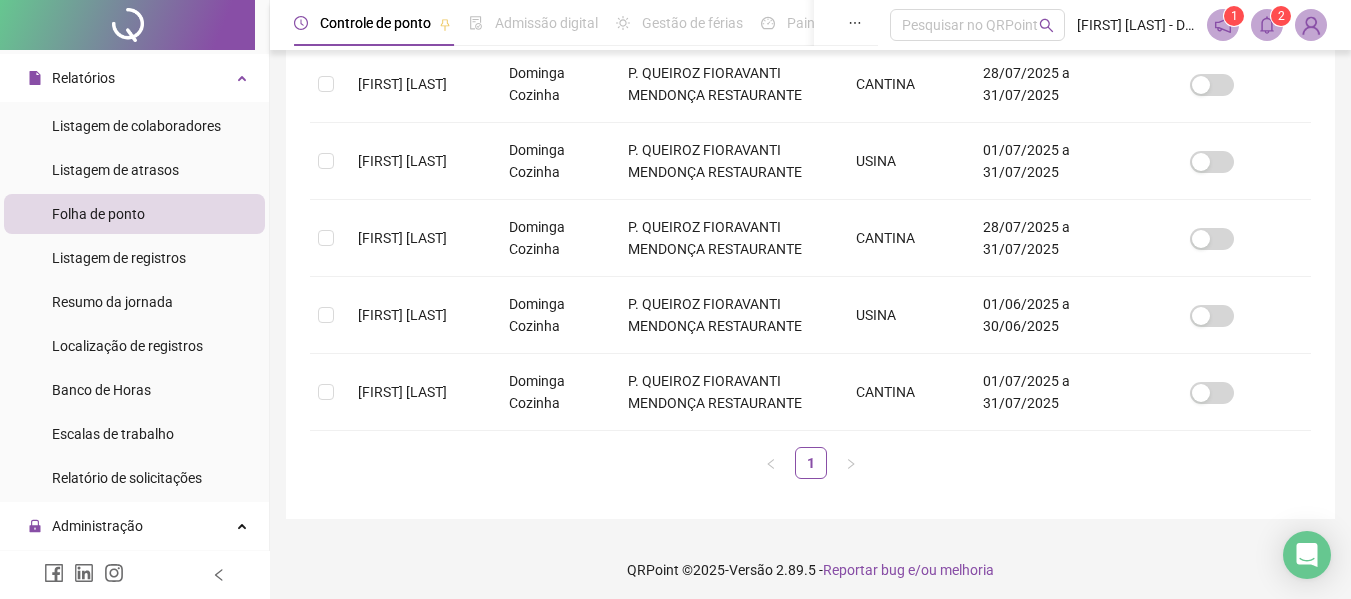scroll, scrollTop: 408, scrollLeft: 0, axis: vertical 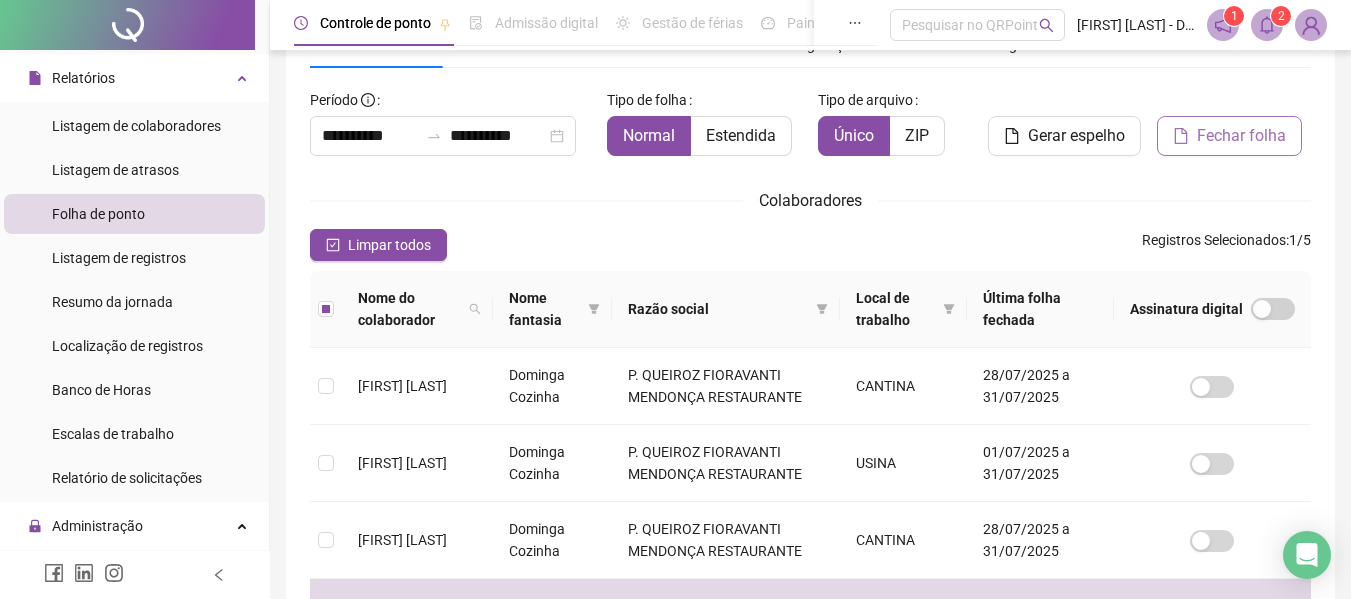 click on "Fechar folha" at bounding box center [1241, 136] 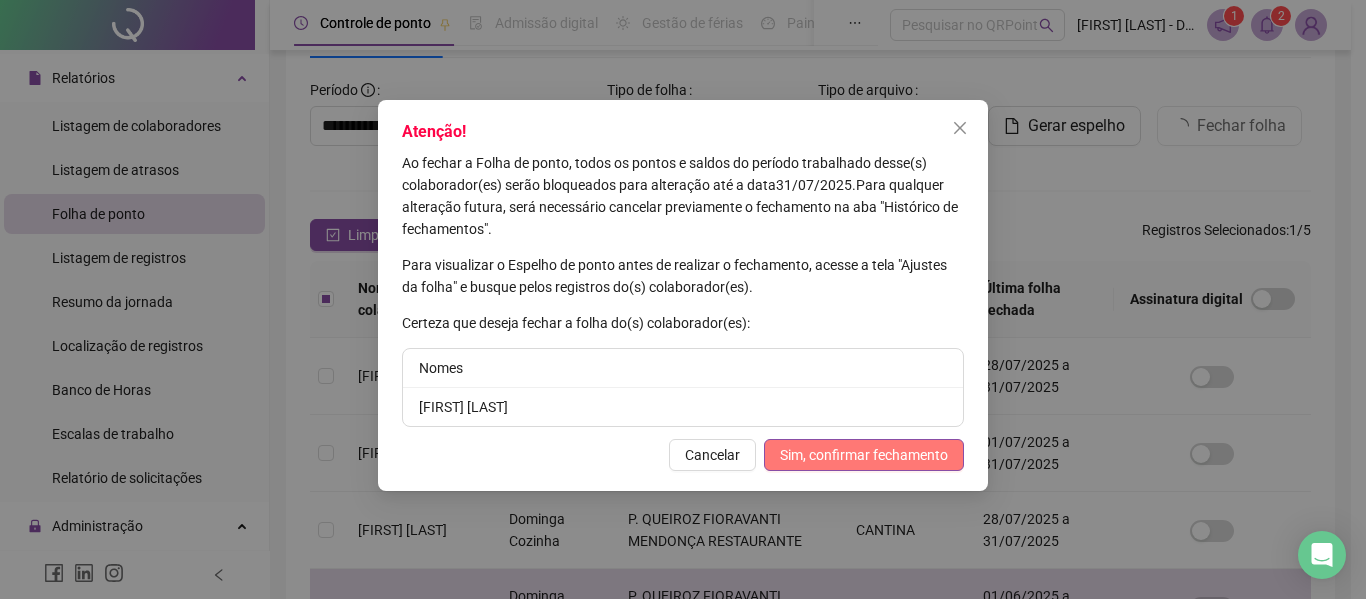 click on "Sim, confirmar fechamento" at bounding box center (864, 455) 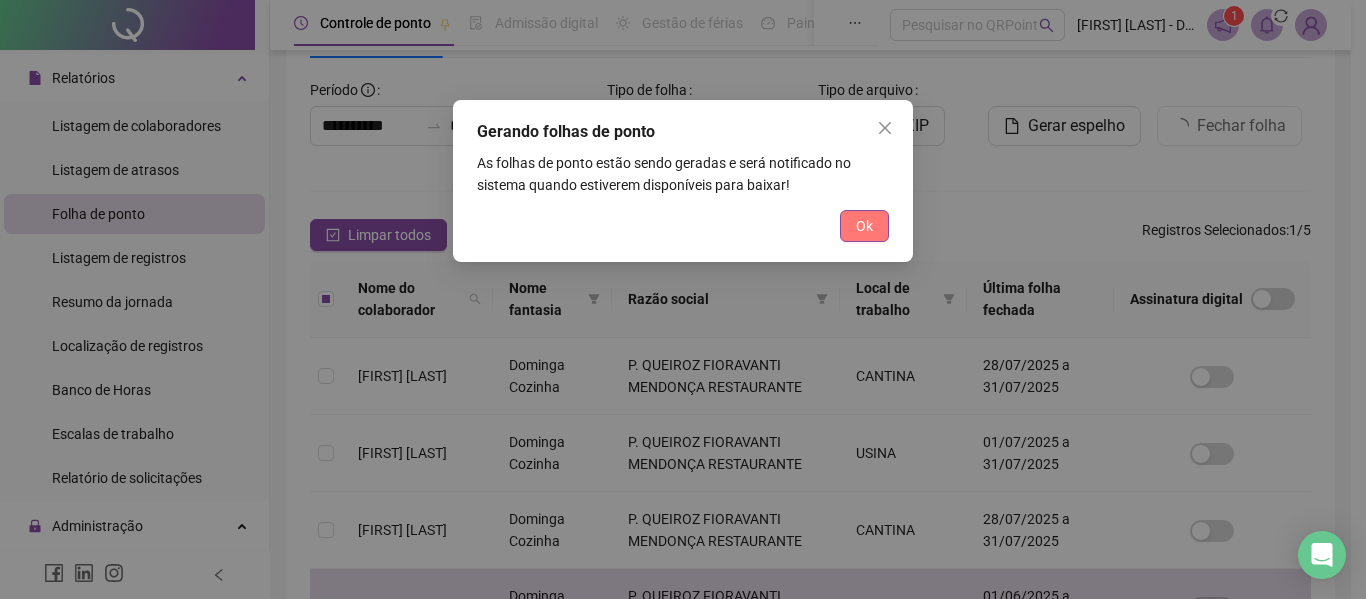 click on "Ok" at bounding box center [864, 226] 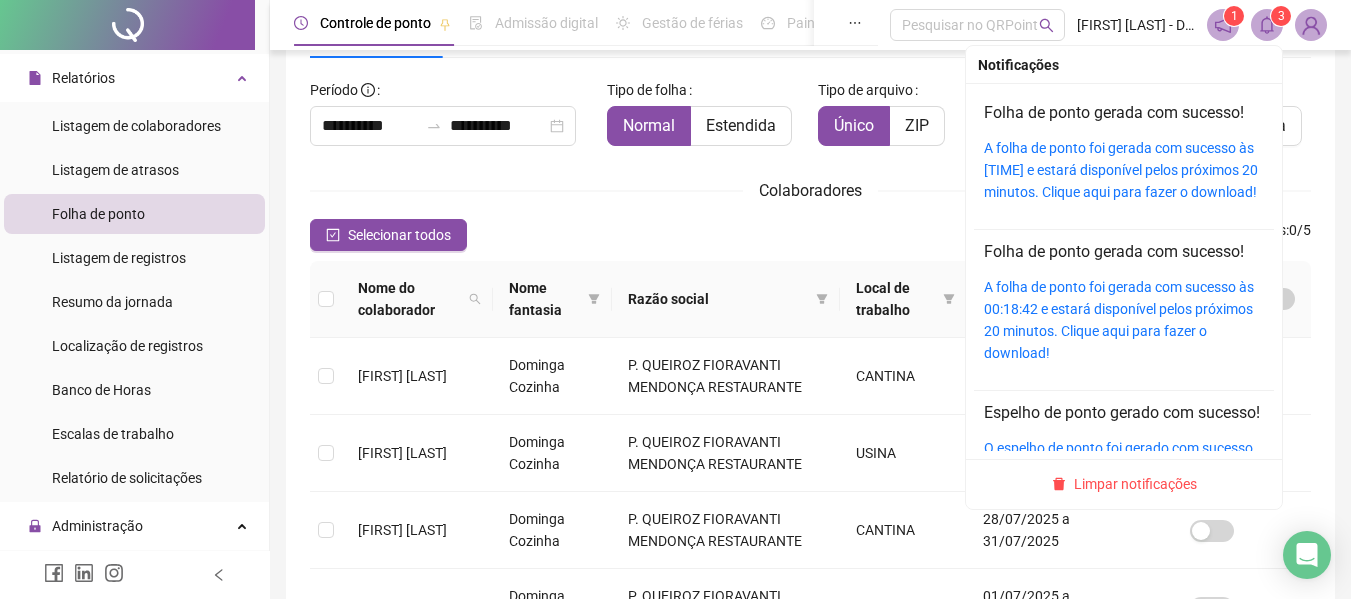 click 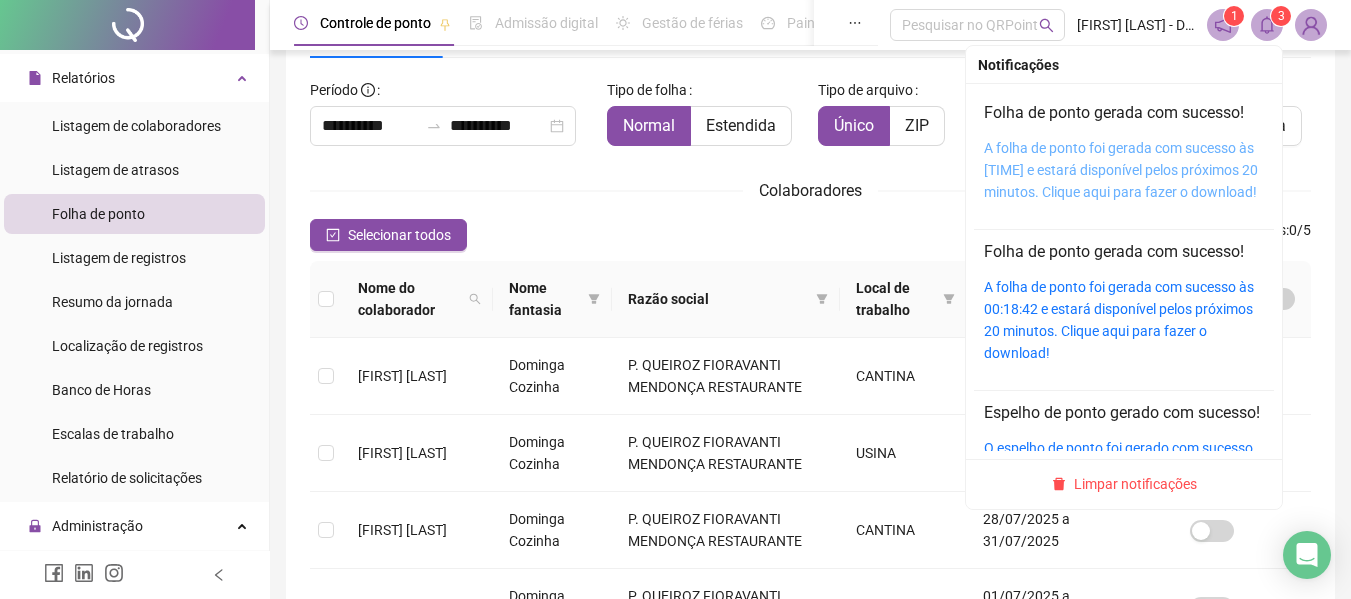click on "A folha de ponto foi gerada com sucesso às 00:22:15 e estará disponível pelos próximos 20 minutos.
Clique aqui para fazer o download!" at bounding box center [1121, 170] 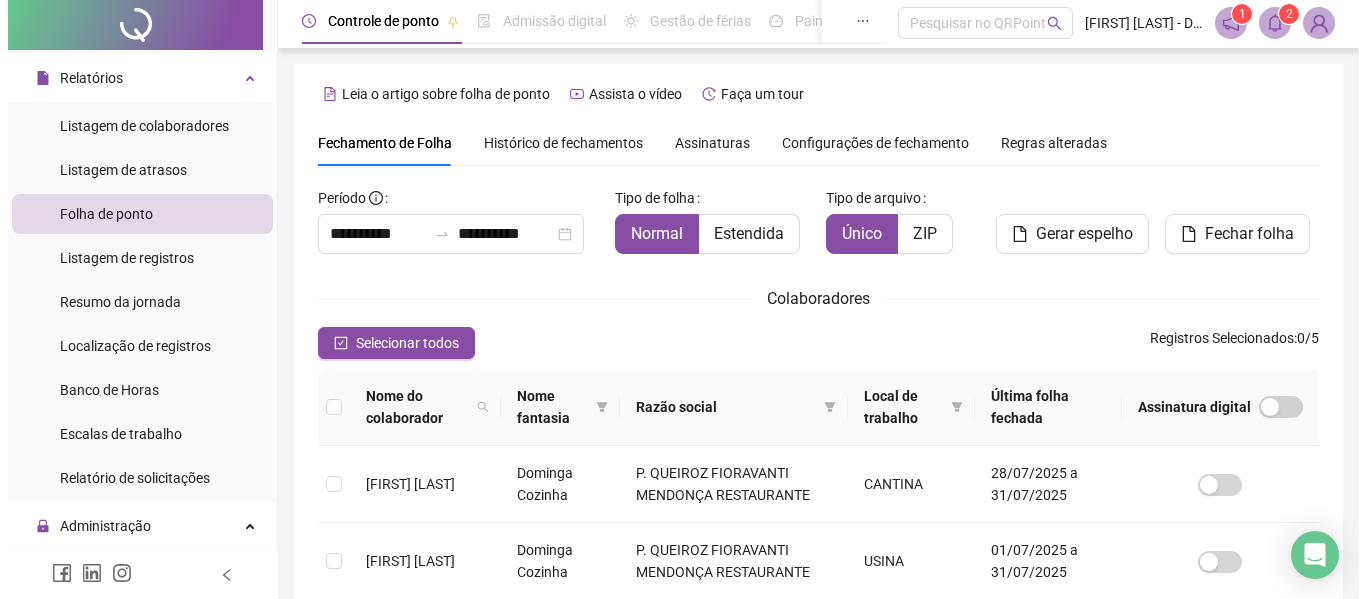scroll, scrollTop: 0, scrollLeft: 0, axis: both 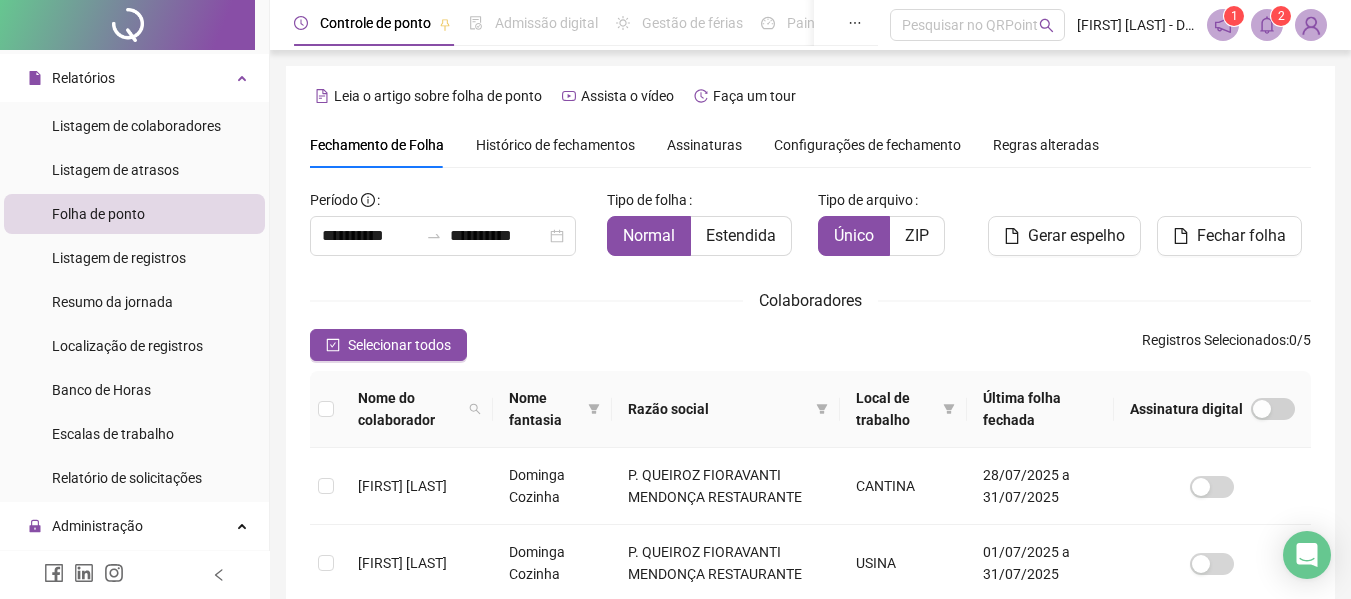 click on "Histórico de fechamentos" at bounding box center [555, 145] 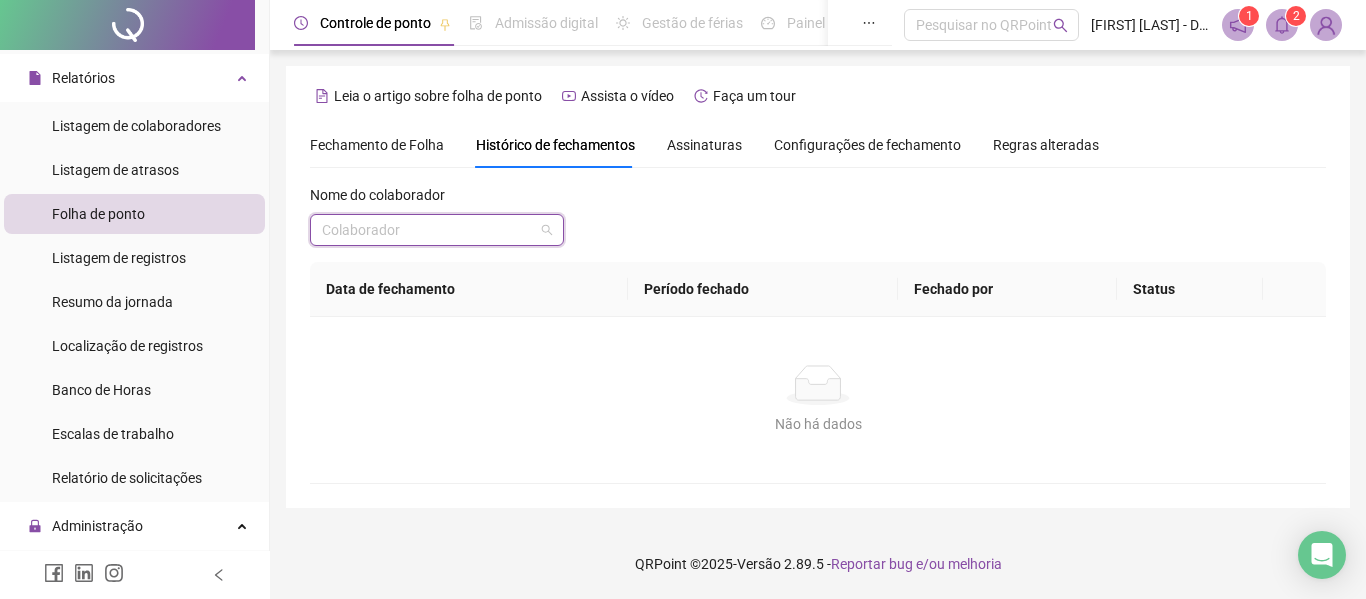 click at bounding box center [428, 230] 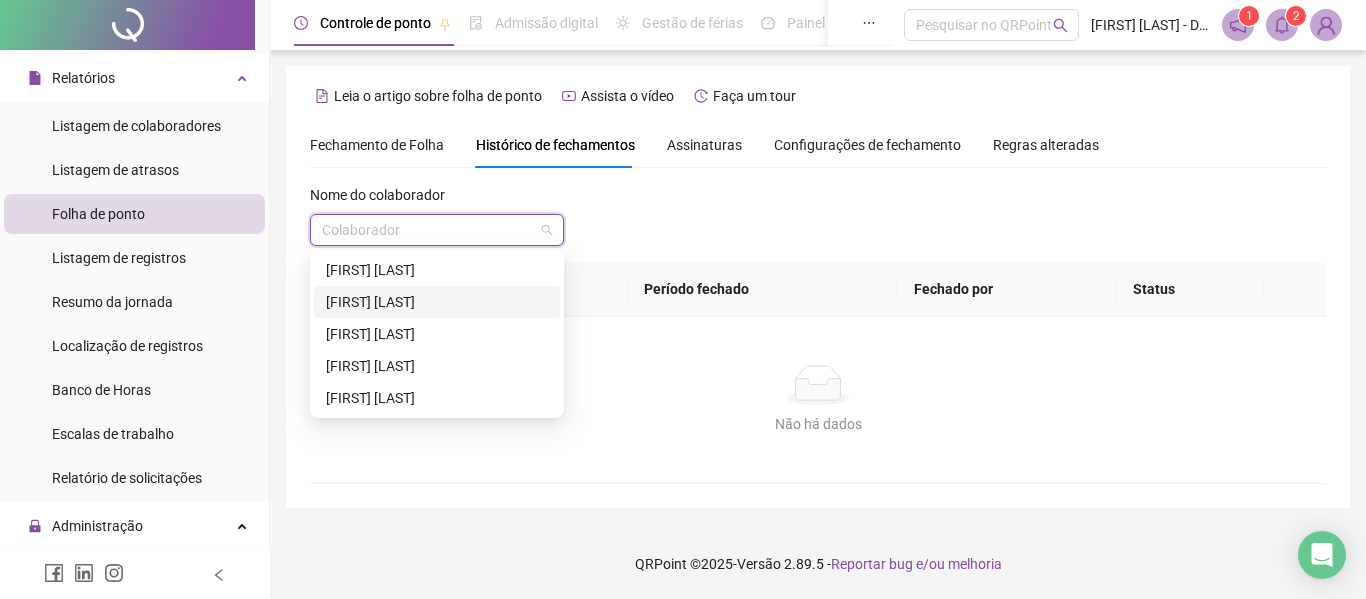 click on "[FIRST] [LAST]" at bounding box center (437, 302) 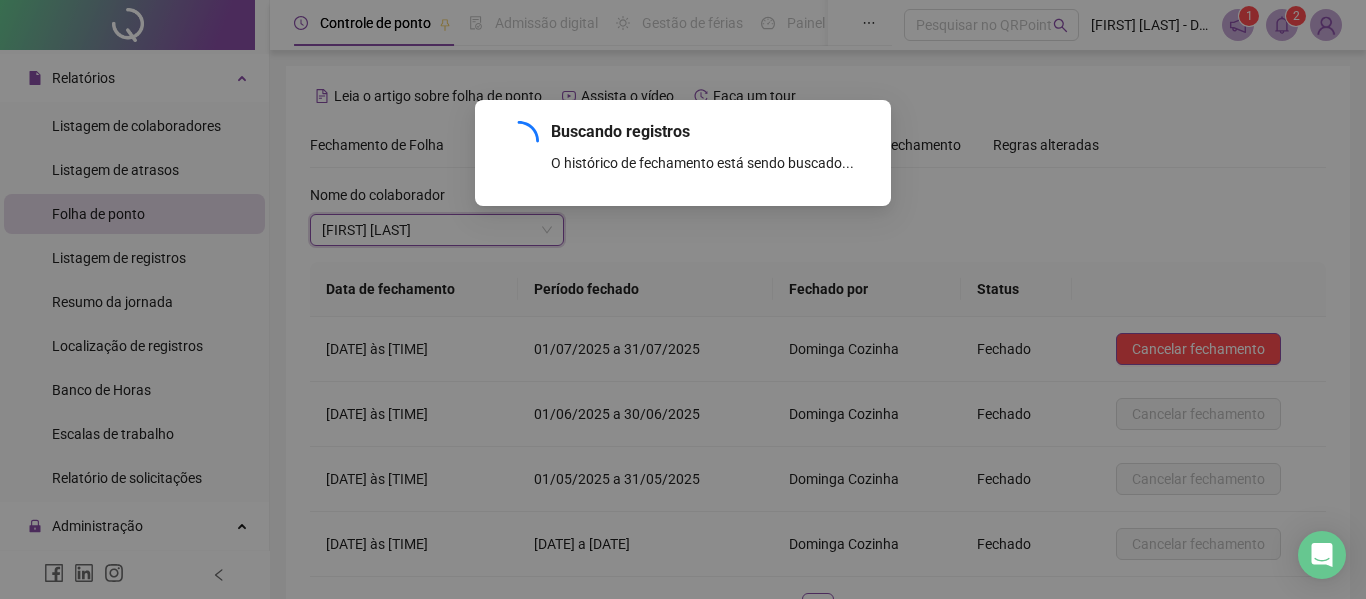 scroll, scrollTop: 152, scrollLeft: 0, axis: vertical 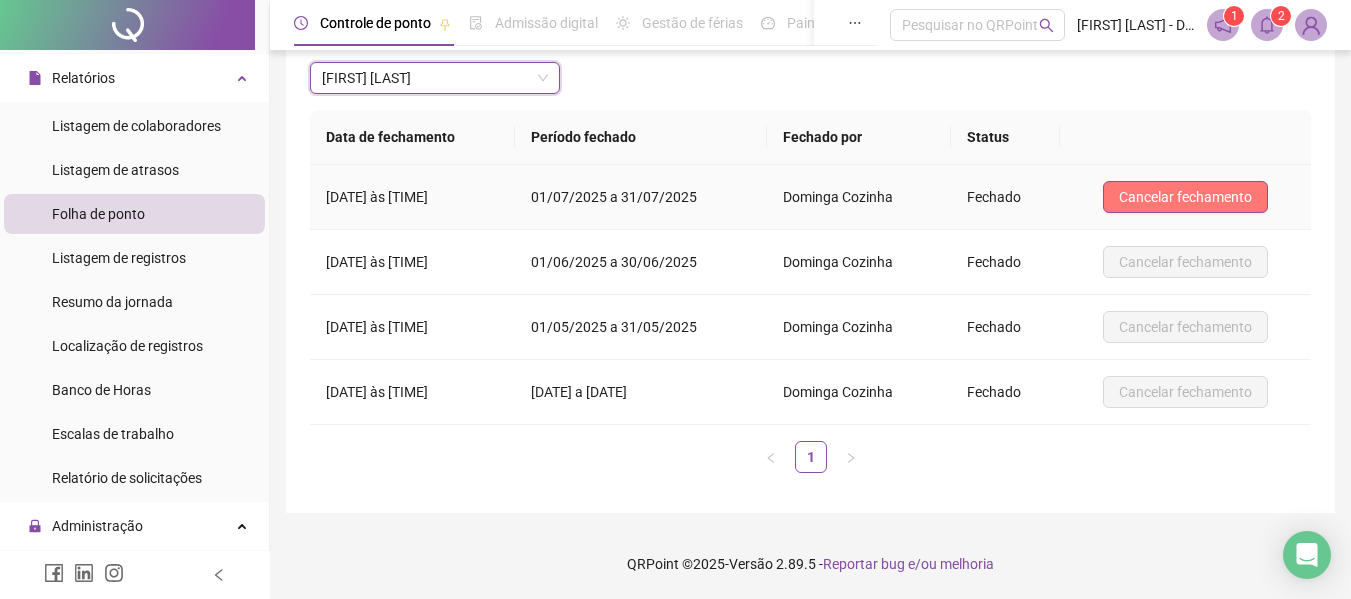 click on "Cancelar fechamento" at bounding box center (1185, 197) 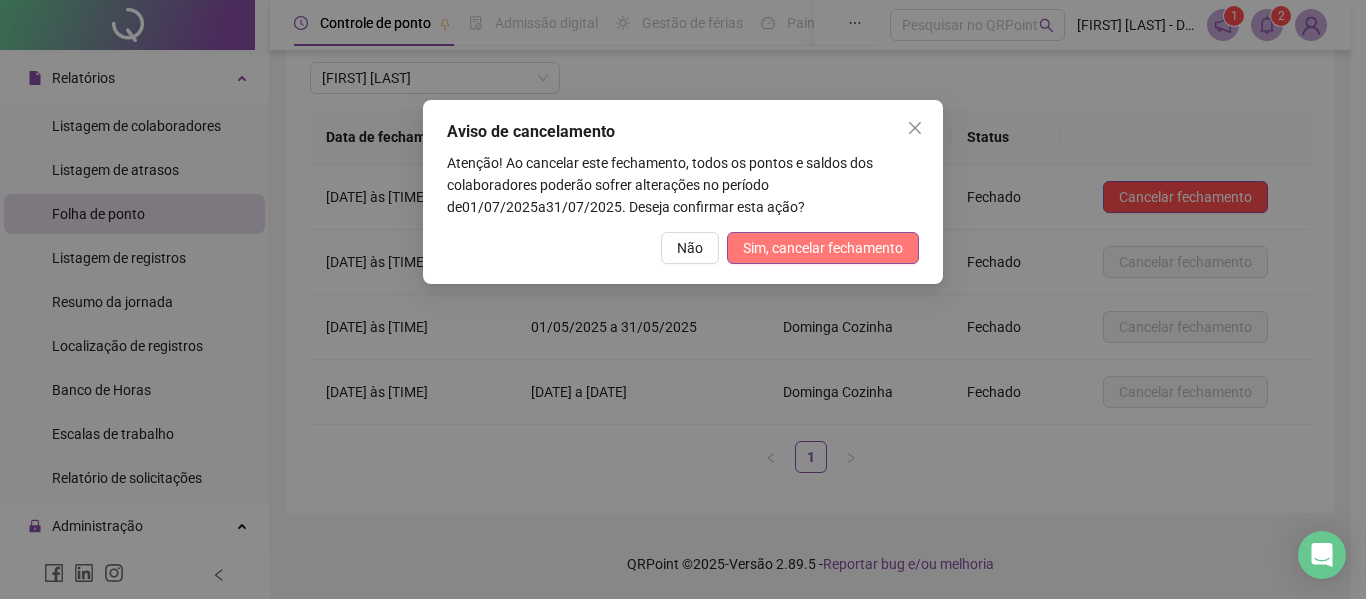 click on "Sim, cancelar fechamento" at bounding box center [823, 248] 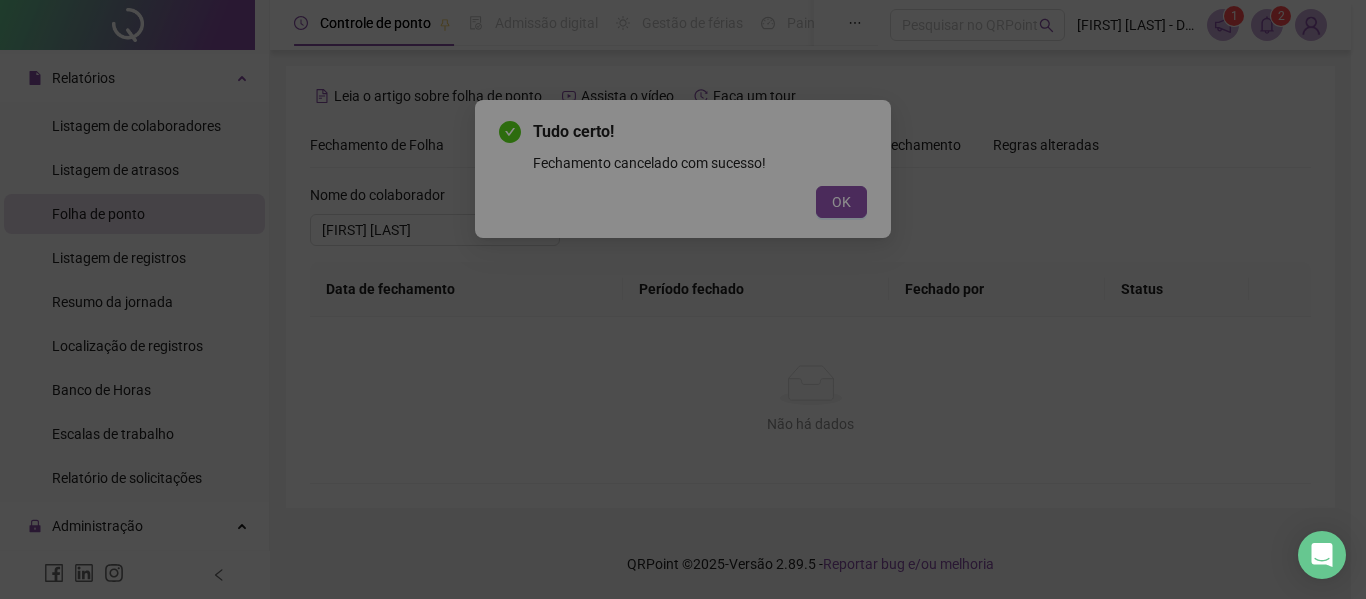 scroll, scrollTop: 0, scrollLeft: 0, axis: both 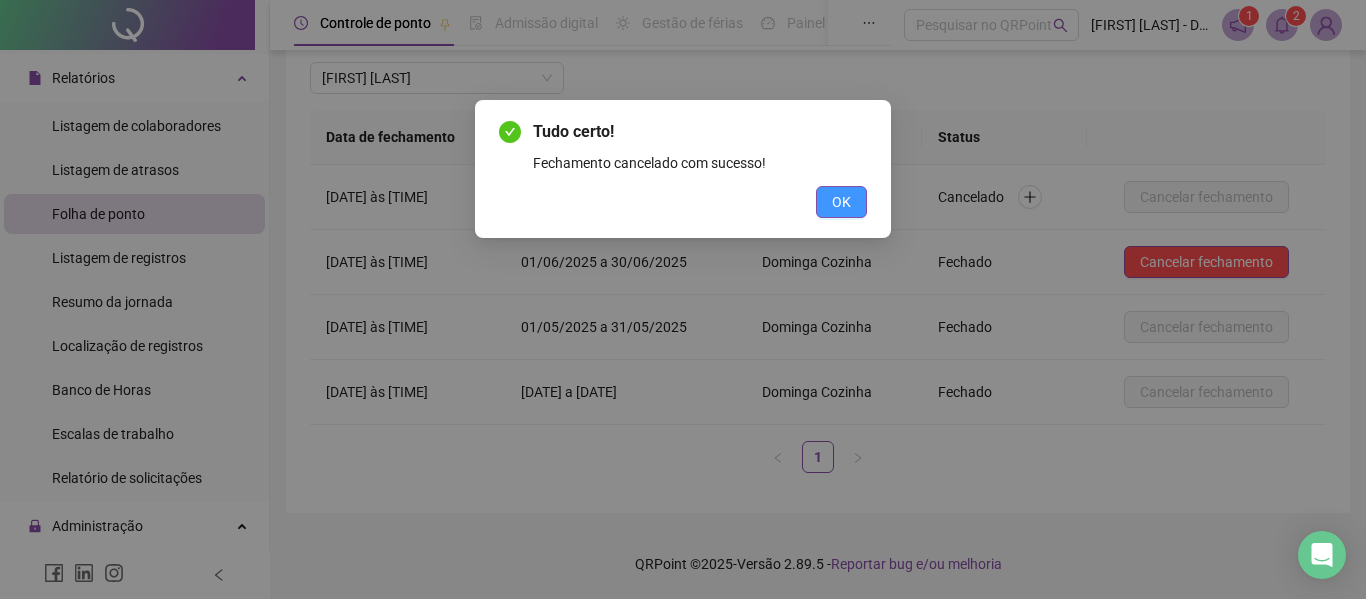 click on "OK" at bounding box center (841, 202) 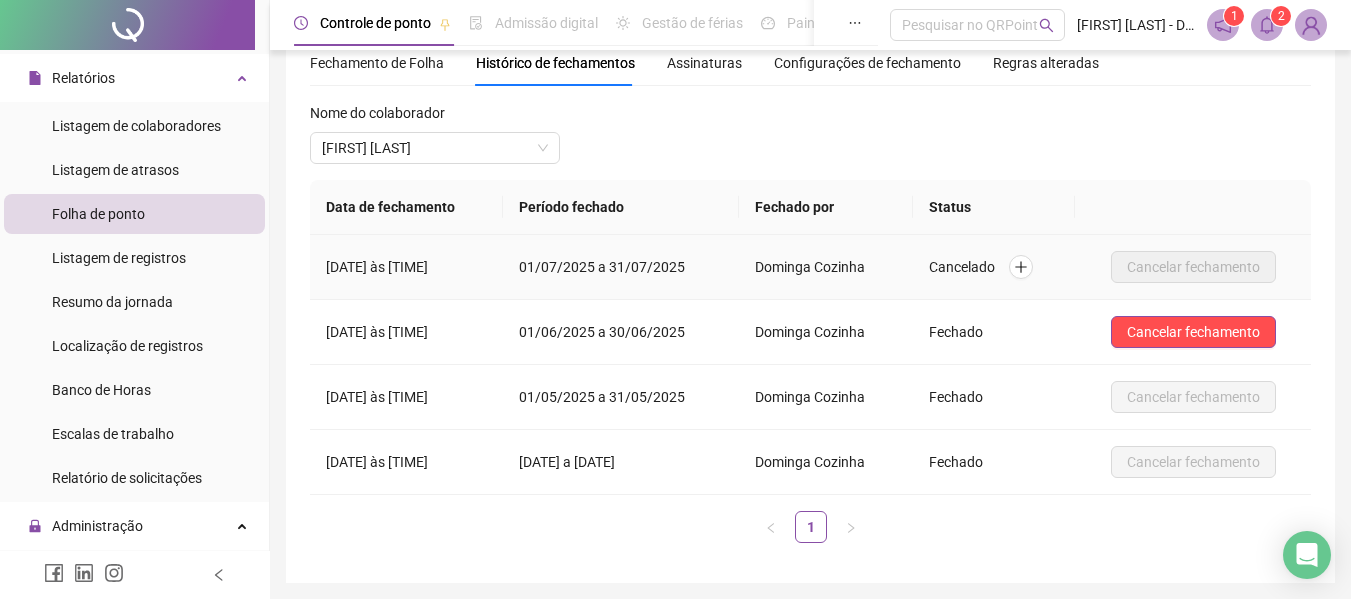 scroll, scrollTop: 0, scrollLeft: 0, axis: both 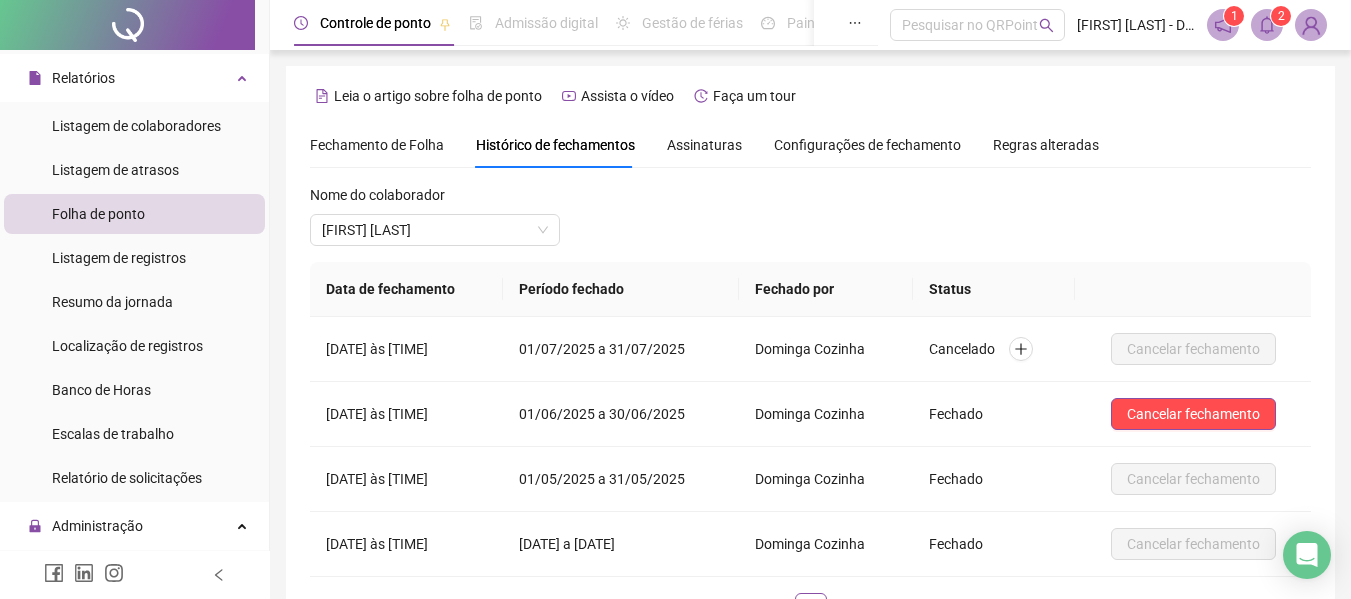 click on "Fechamento de Folha" at bounding box center (377, 145) 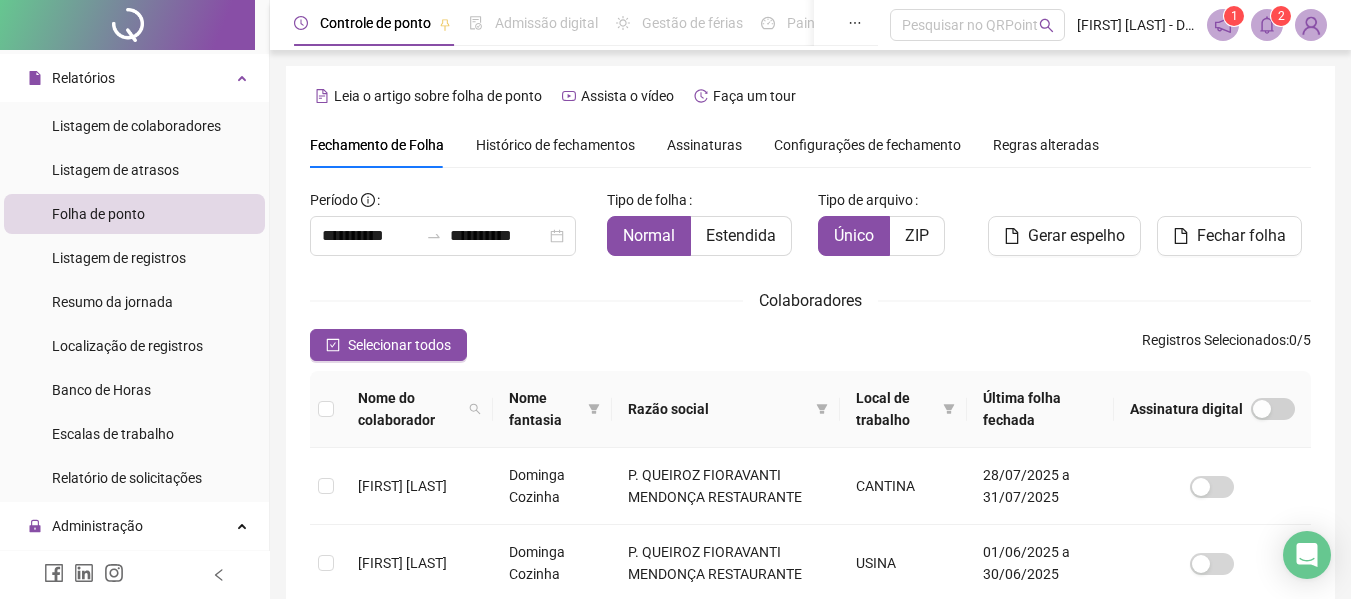 scroll, scrollTop: 110, scrollLeft: 0, axis: vertical 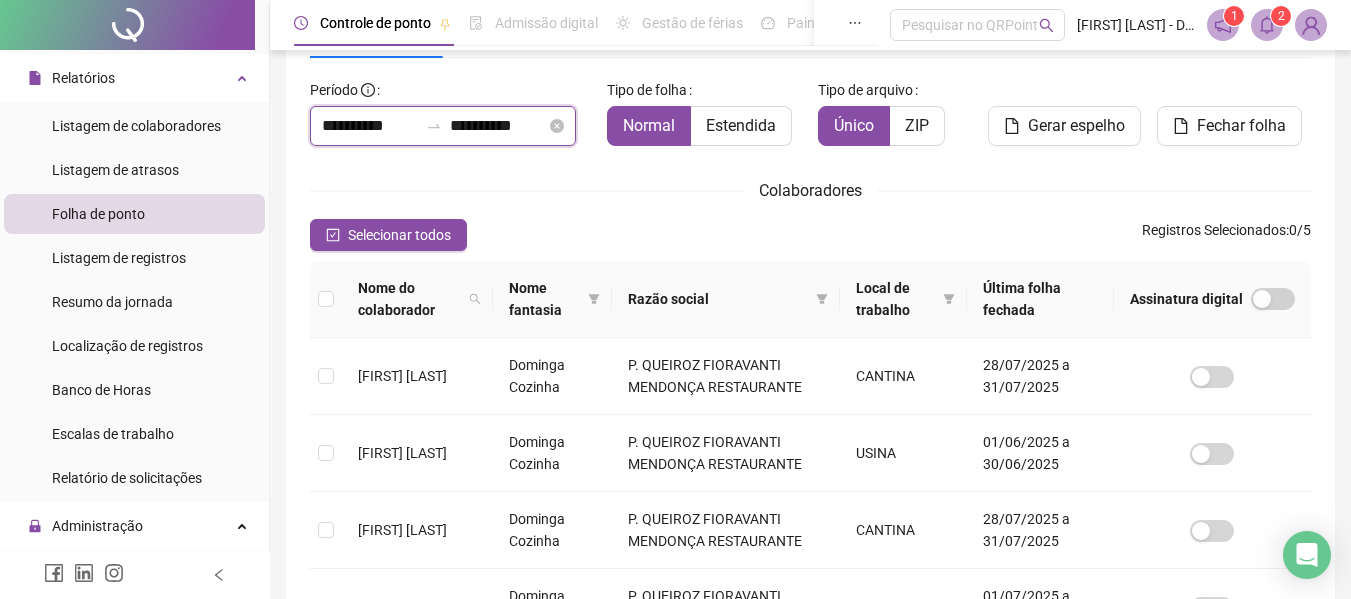 click on "**********" at bounding box center [370, 126] 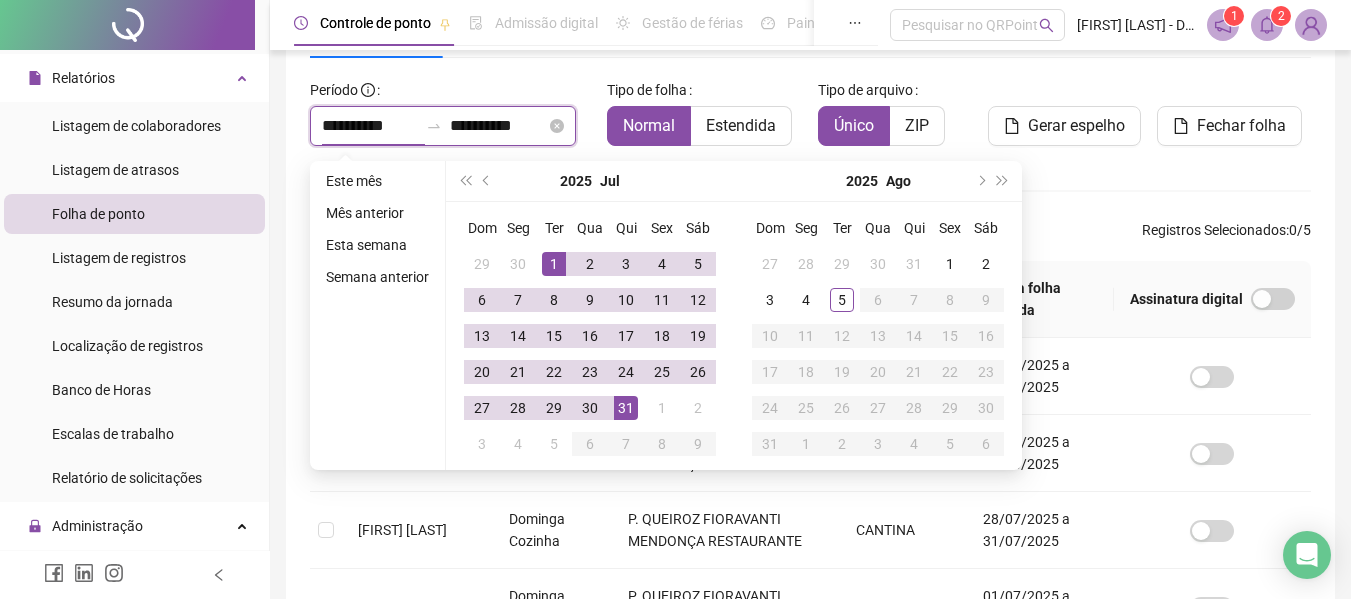 click on "**********" at bounding box center (498, 126) 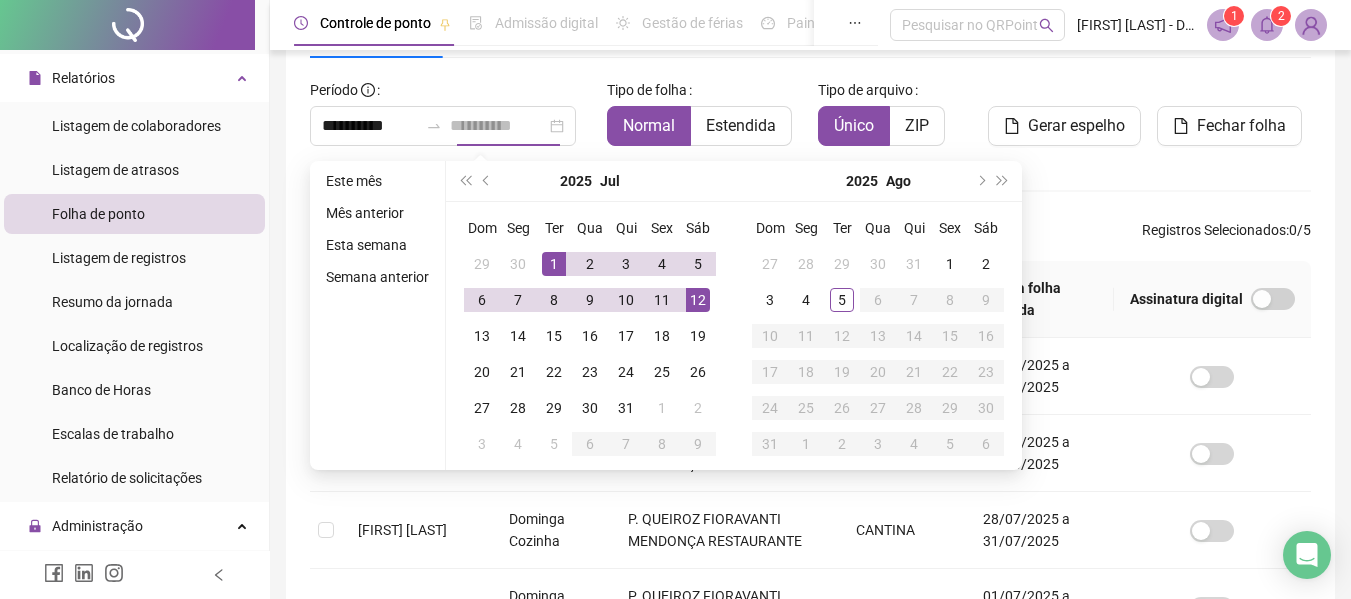click on "12" at bounding box center [698, 300] 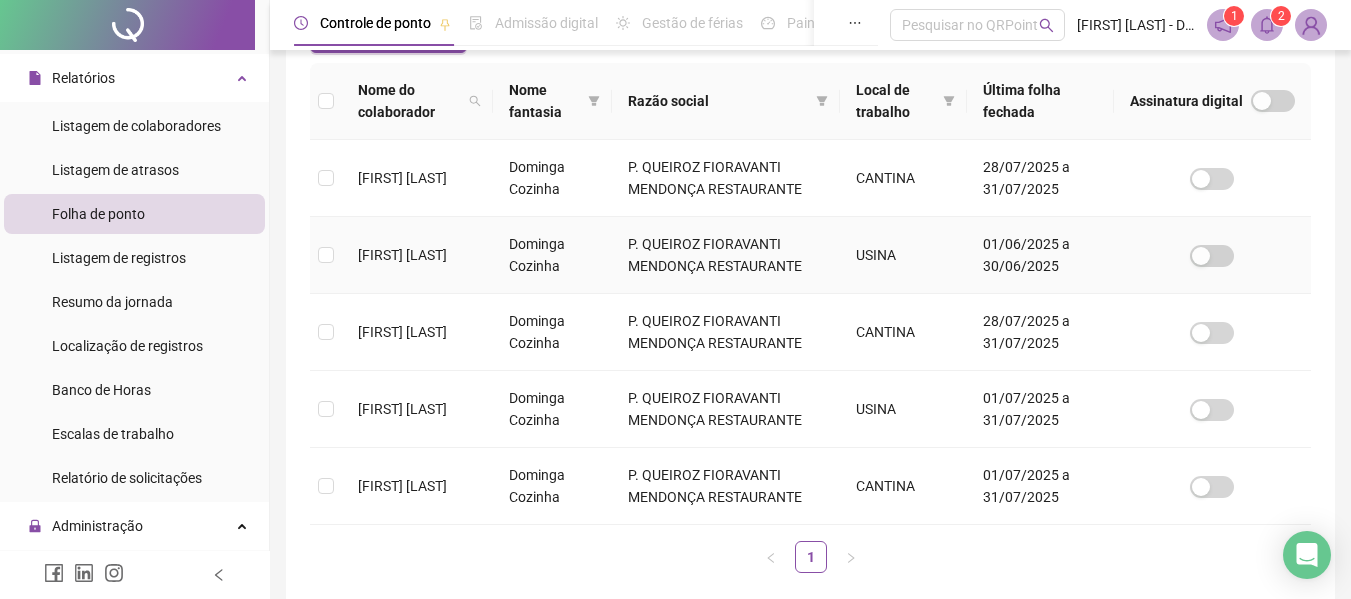scroll, scrollTop: 310, scrollLeft: 0, axis: vertical 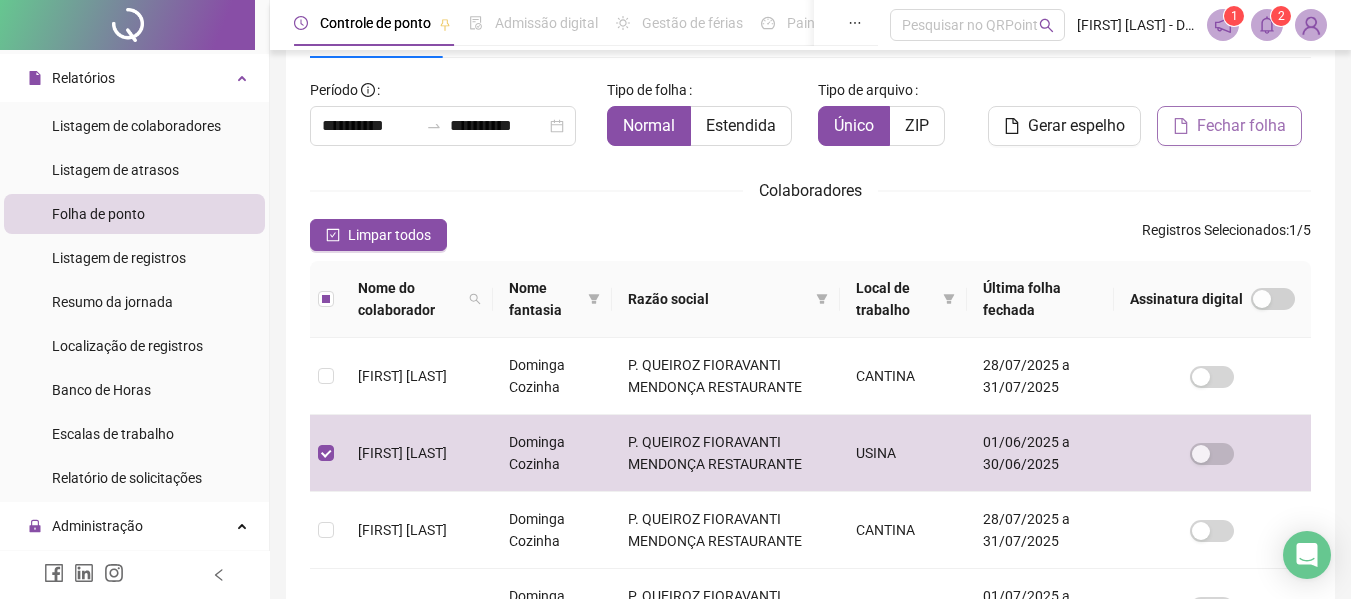 click on "Fechar folha" at bounding box center [1241, 126] 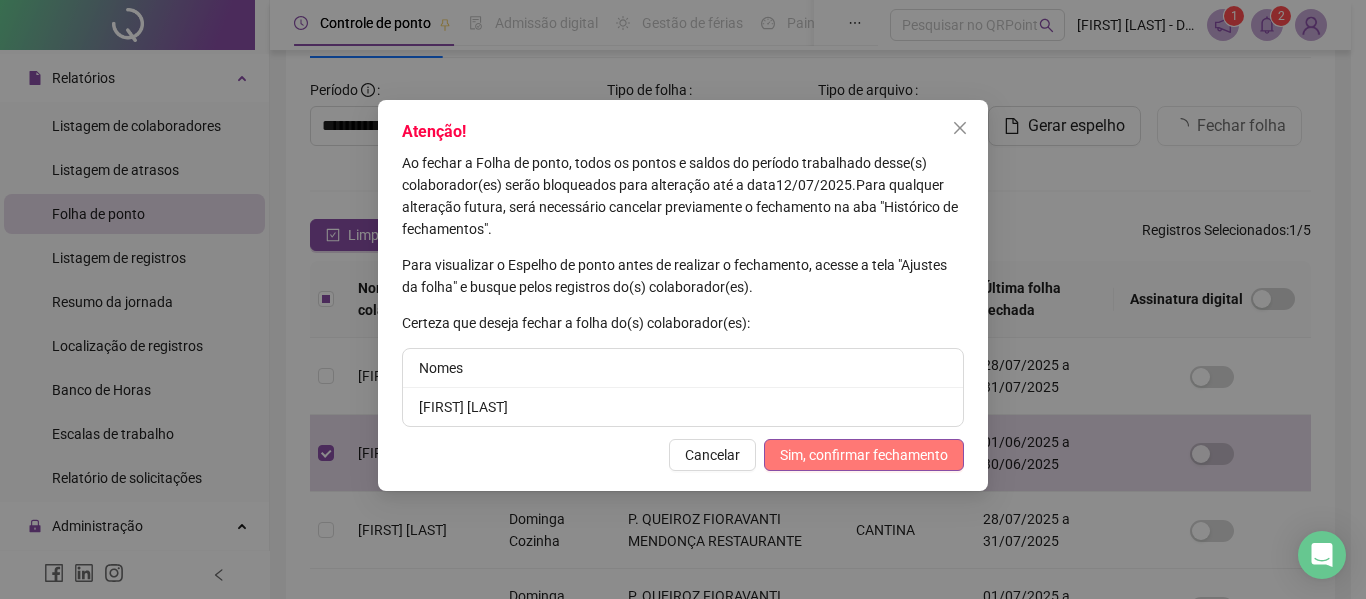 click on "Sim, confirmar fechamento" at bounding box center (864, 455) 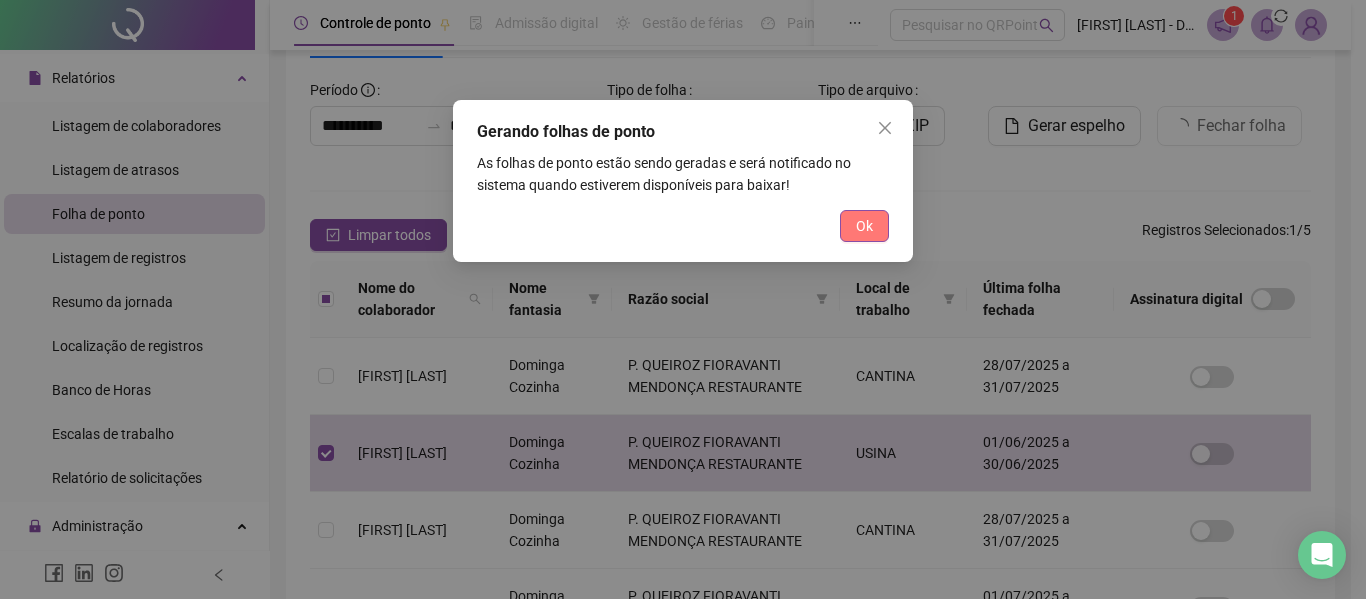 click on "Ok" at bounding box center (864, 226) 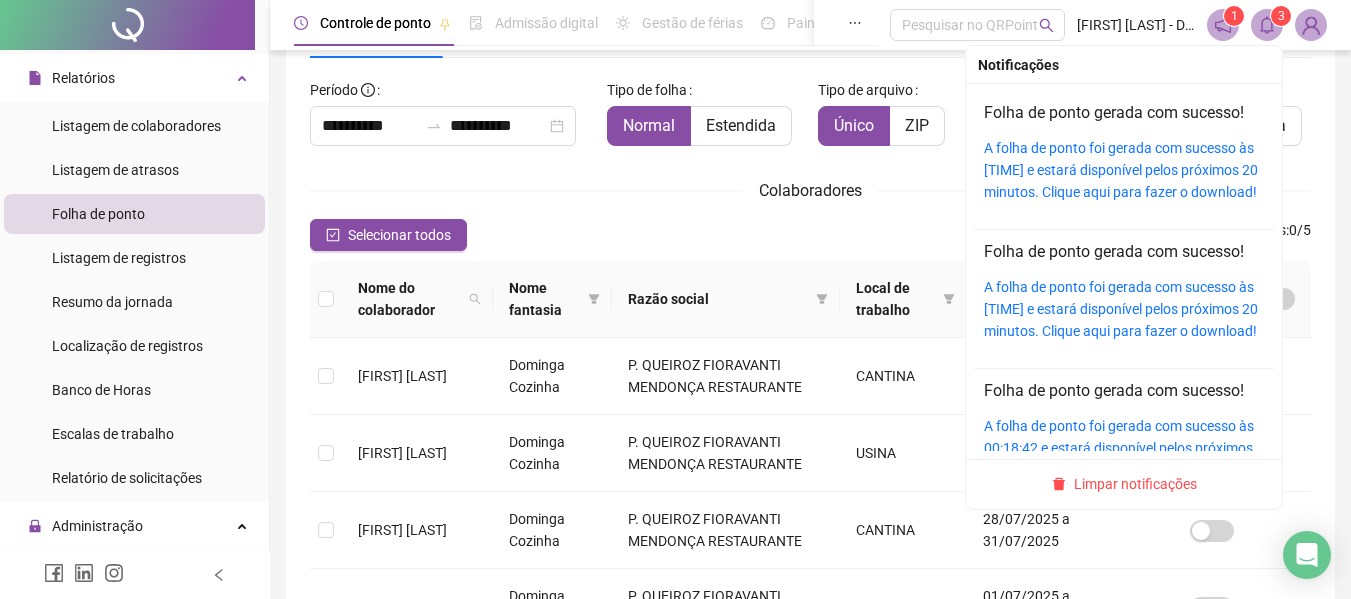 click 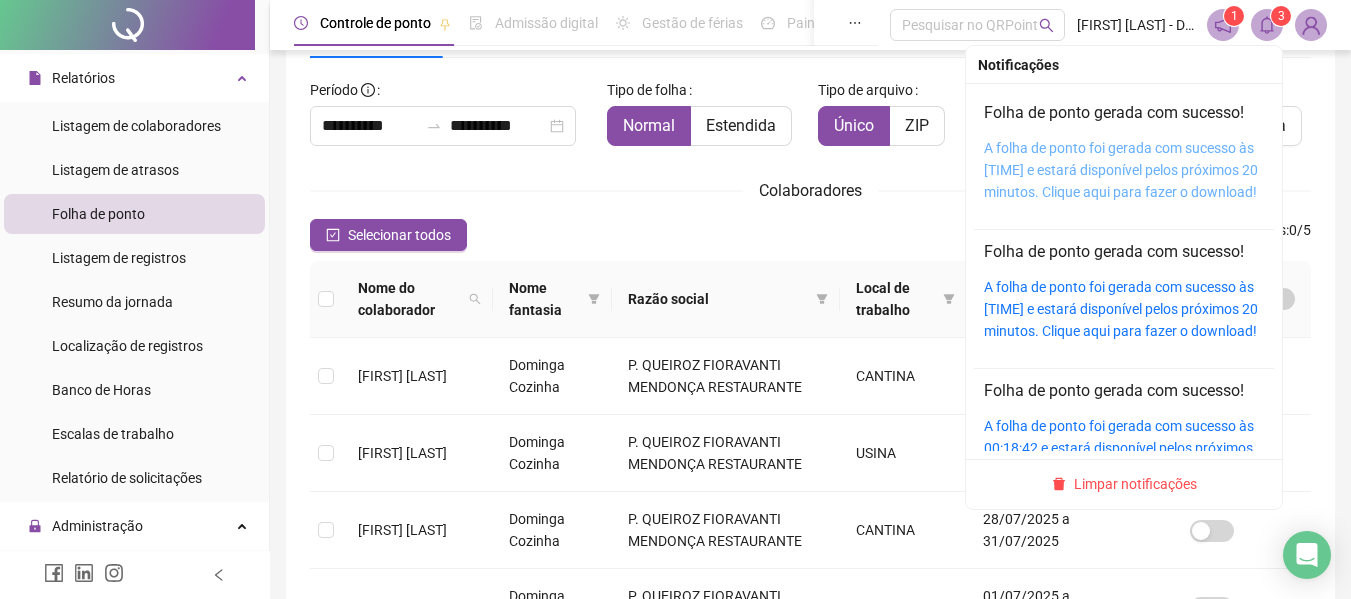 click on "A folha de ponto foi gerada com sucesso às 00:36:37 e estará disponível pelos próximos 20 minutos.
Clique aqui para fazer o download!" at bounding box center (1121, 170) 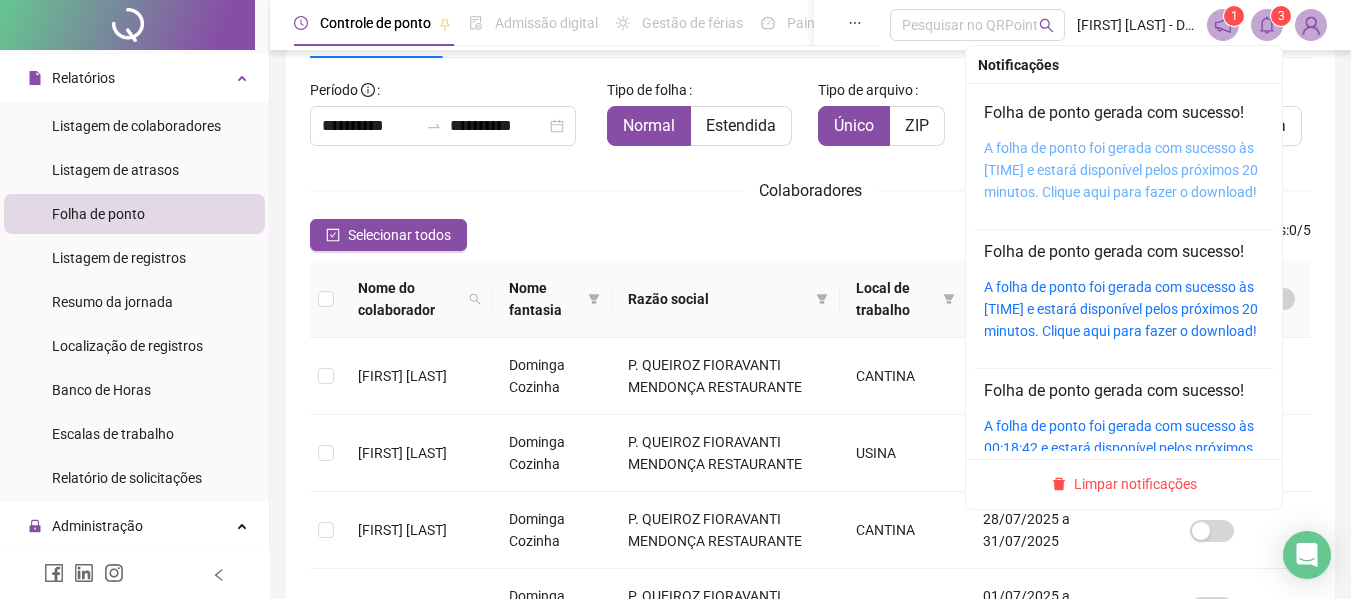 click on "A folha de ponto foi gerada com sucesso às 00:36:37 e estará disponível pelos próximos 20 minutos.
Clique aqui para fazer o download!" at bounding box center (1121, 170) 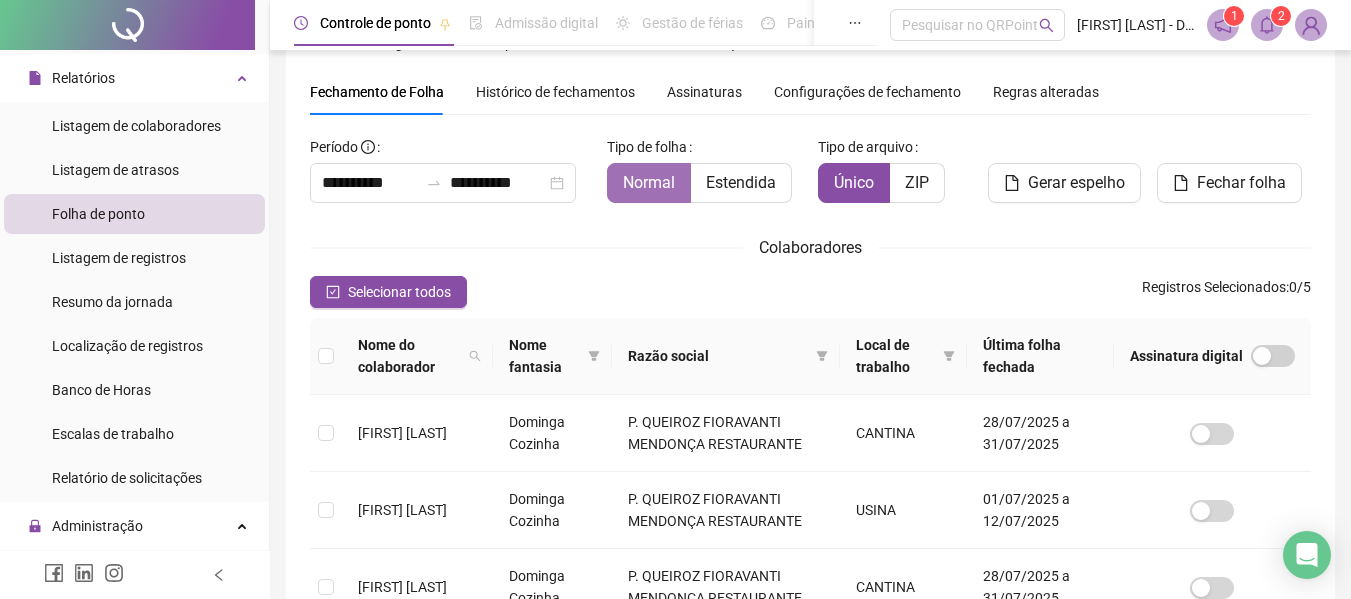 scroll, scrollTop: 0, scrollLeft: 0, axis: both 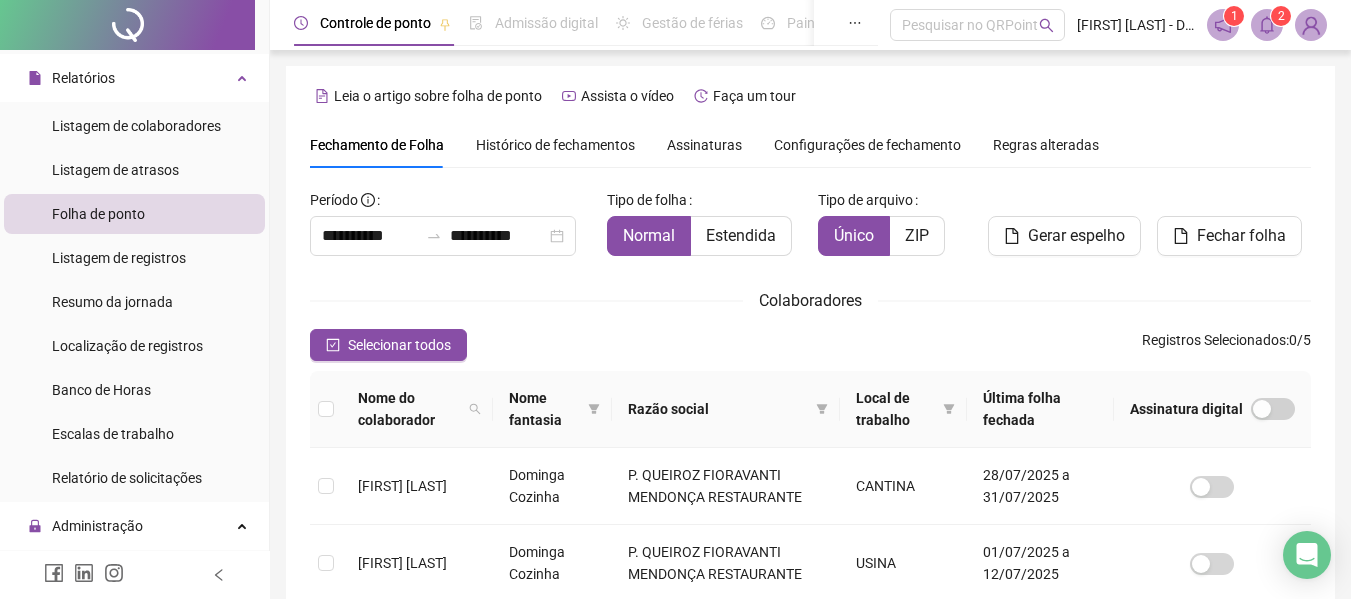 click on "Histórico de fechamentos" at bounding box center [555, 145] 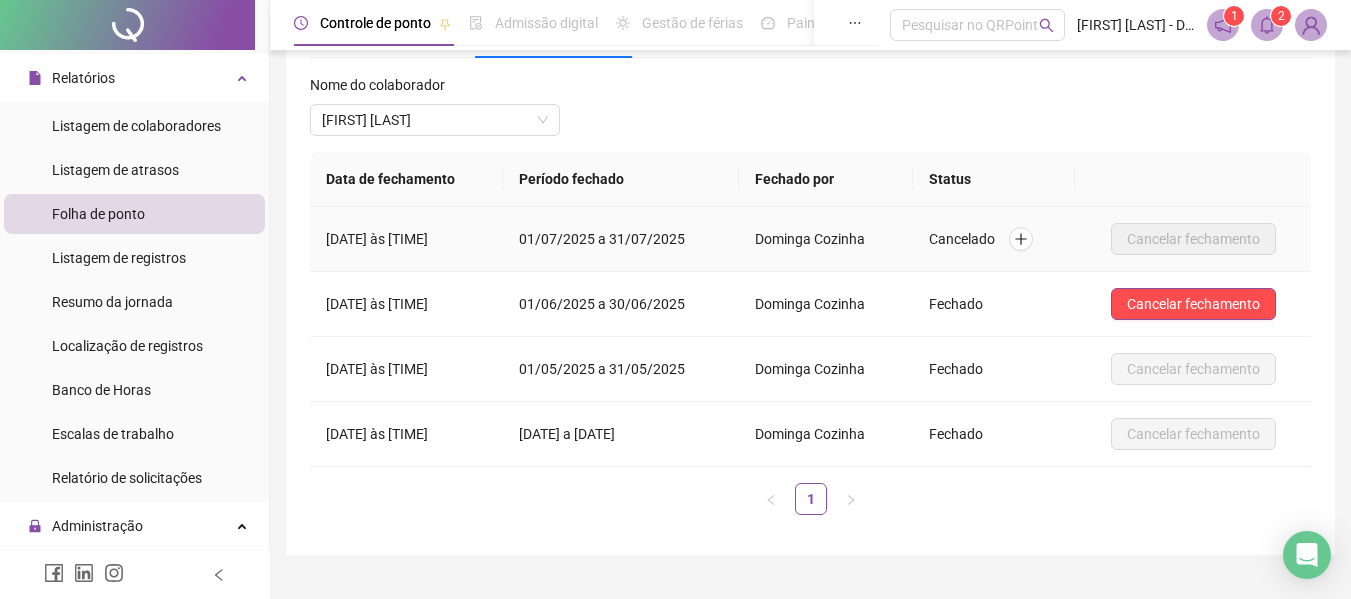 scroll, scrollTop: 0, scrollLeft: 0, axis: both 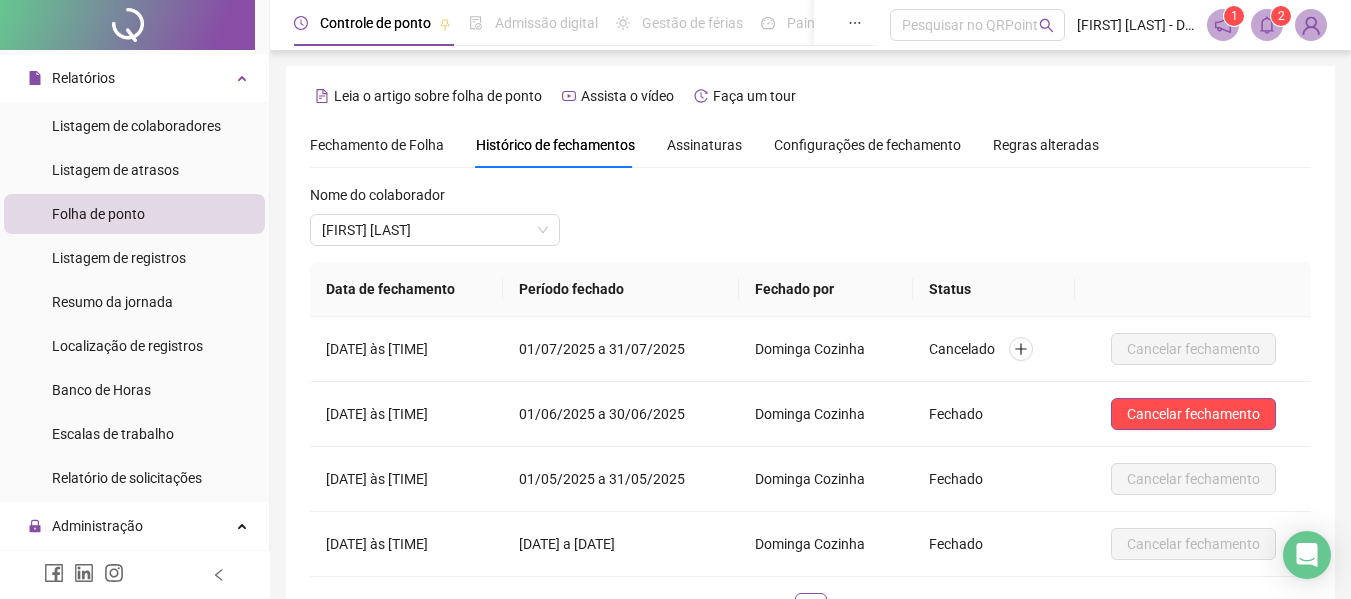 click on "Fechamento de Folha" at bounding box center (377, 145) 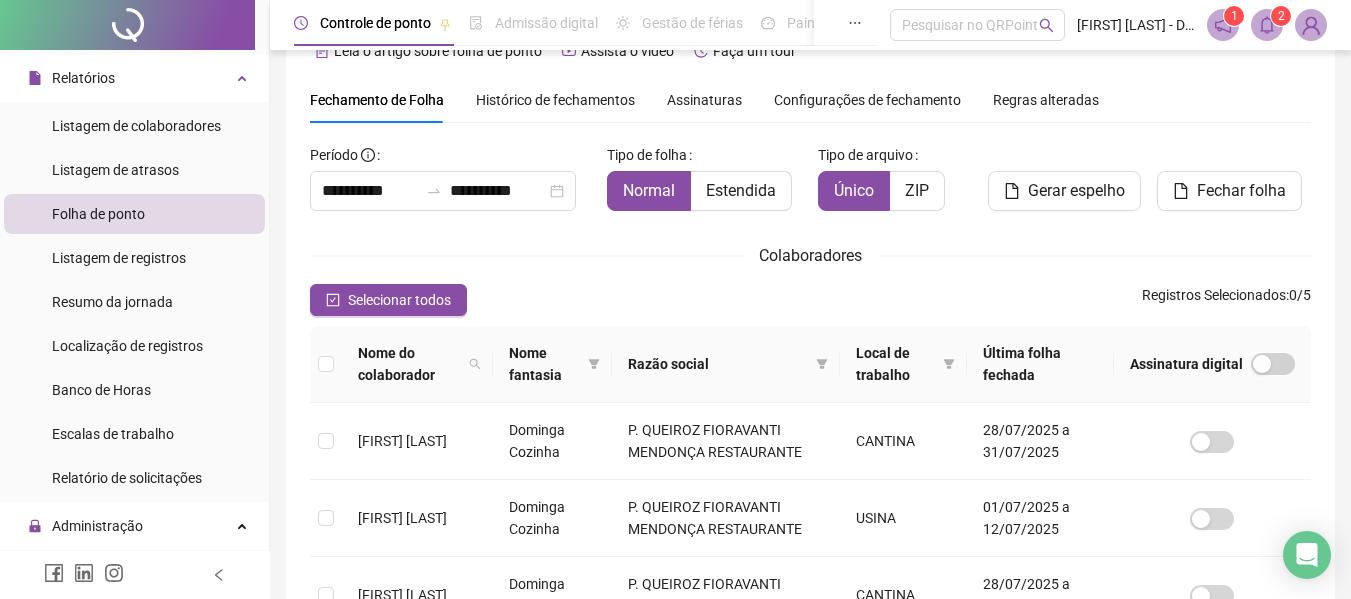scroll, scrollTop: 10, scrollLeft: 0, axis: vertical 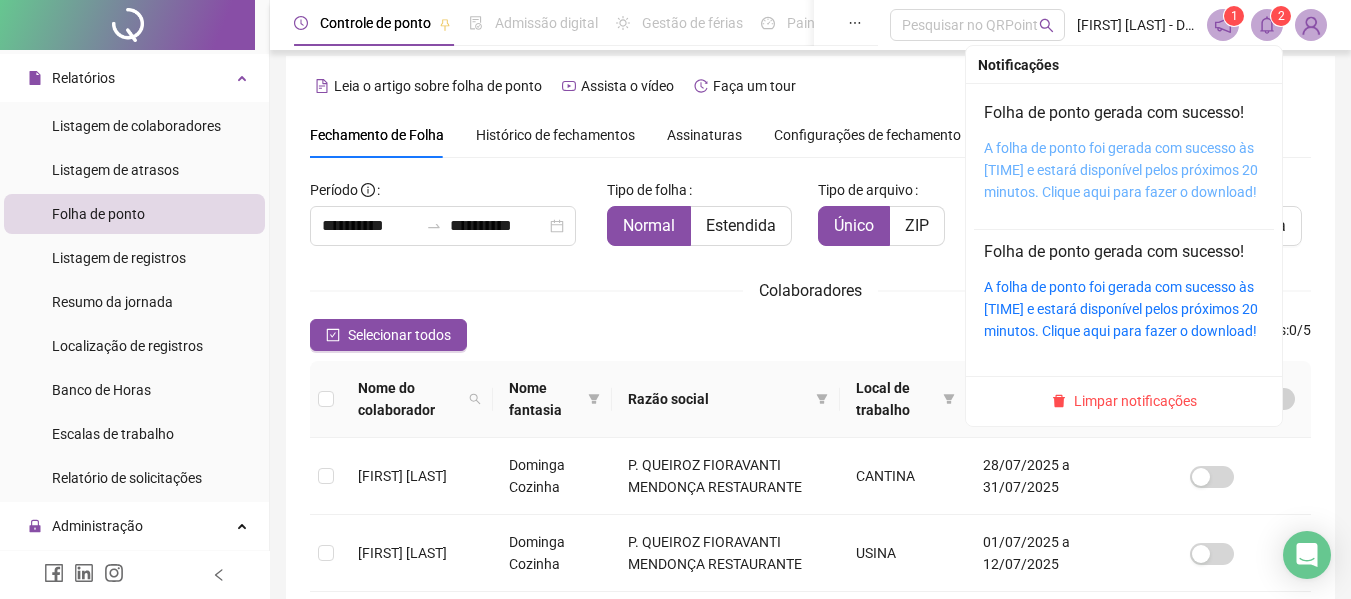 click on "A folha de ponto foi gerada com sucesso às 00:36:37 e estará disponível pelos próximos 20 minutos.
Clique aqui para fazer o download!" at bounding box center (1121, 170) 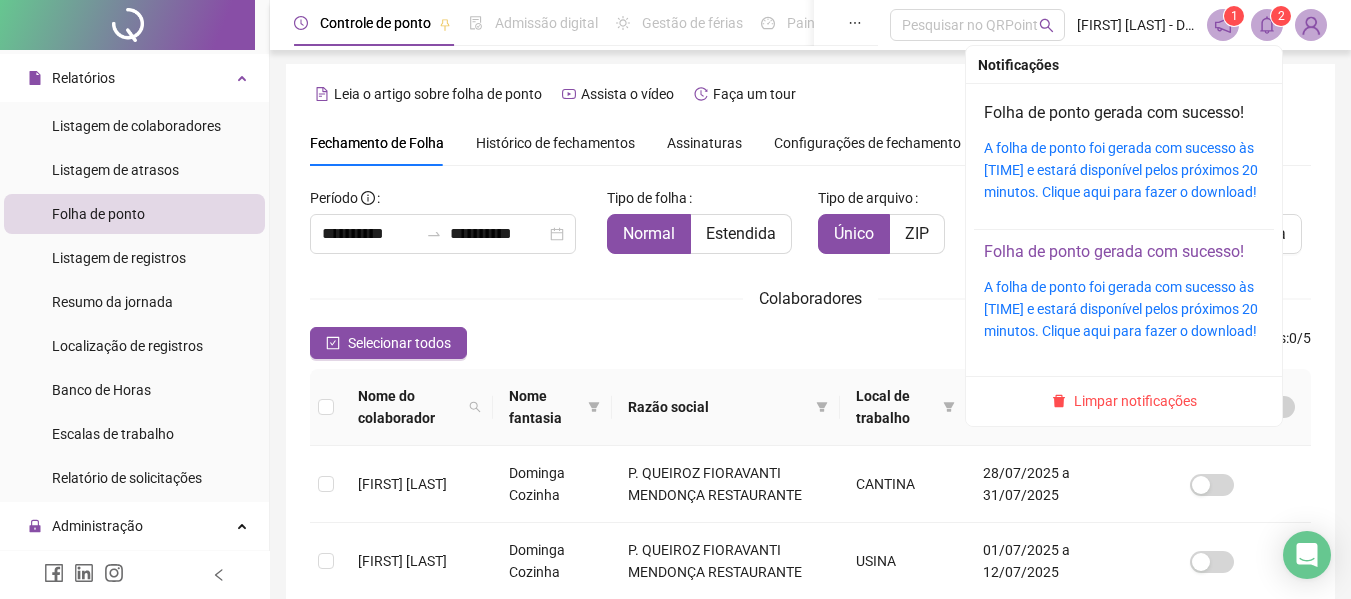 scroll, scrollTop: 0, scrollLeft: 0, axis: both 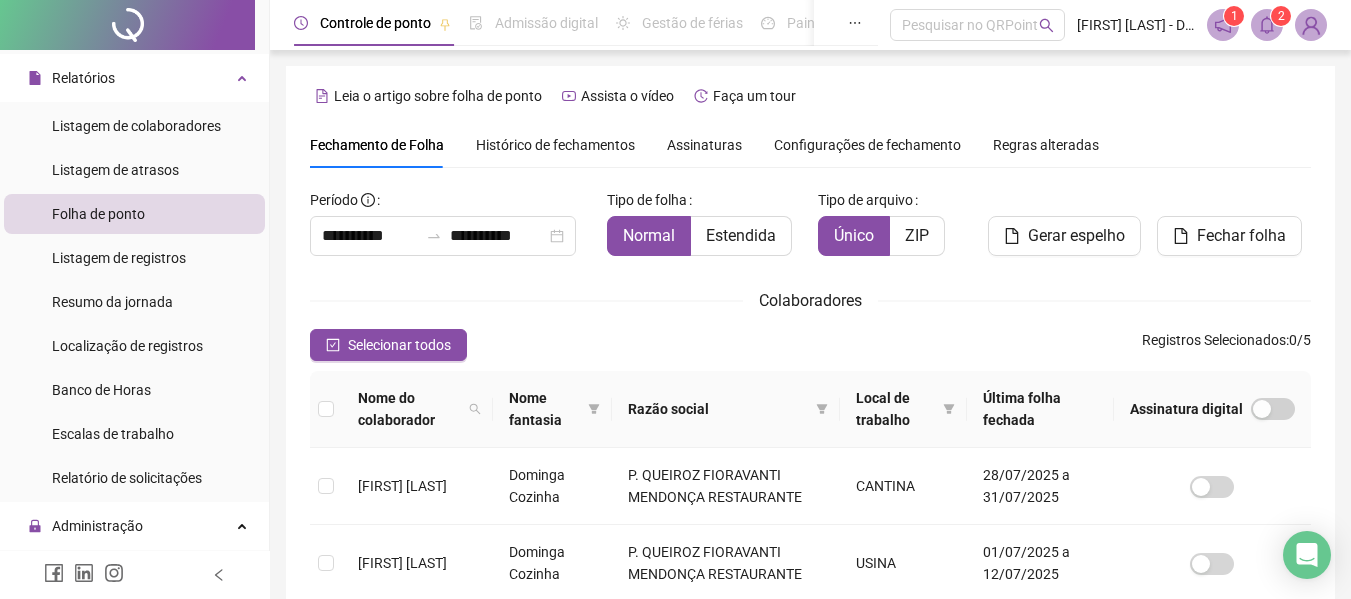click on "Histórico de fechamentos" at bounding box center [555, 145] 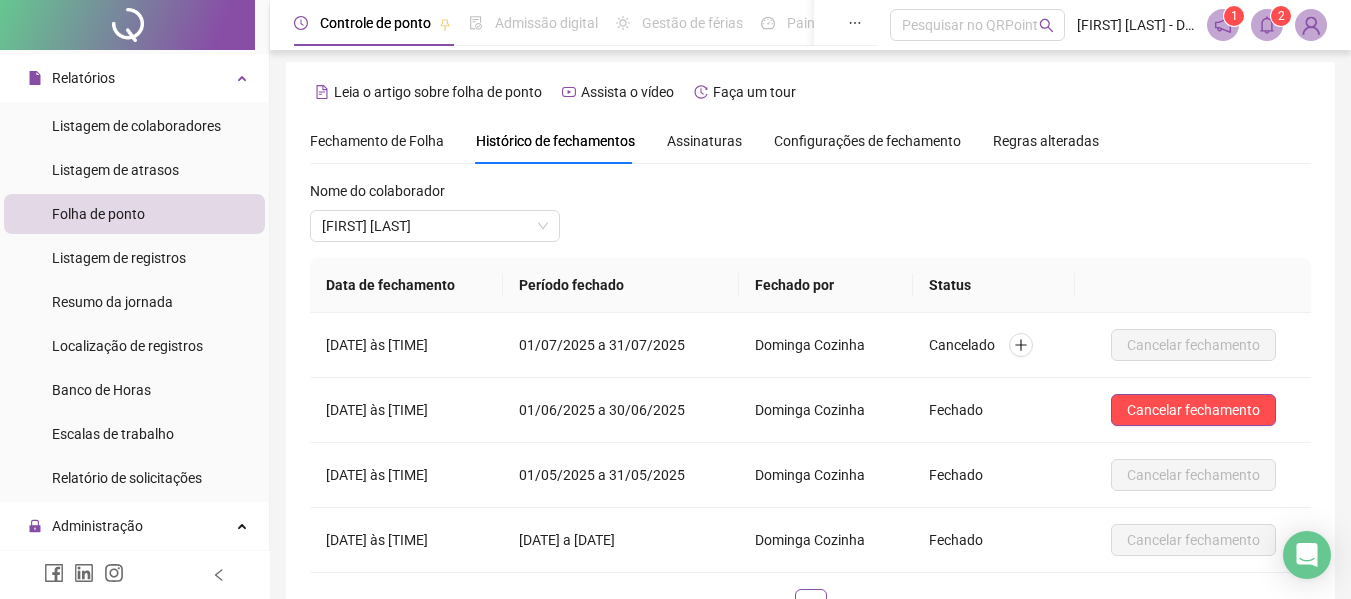scroll, scrollTop: 0, scrollLeft: 0, axis: both 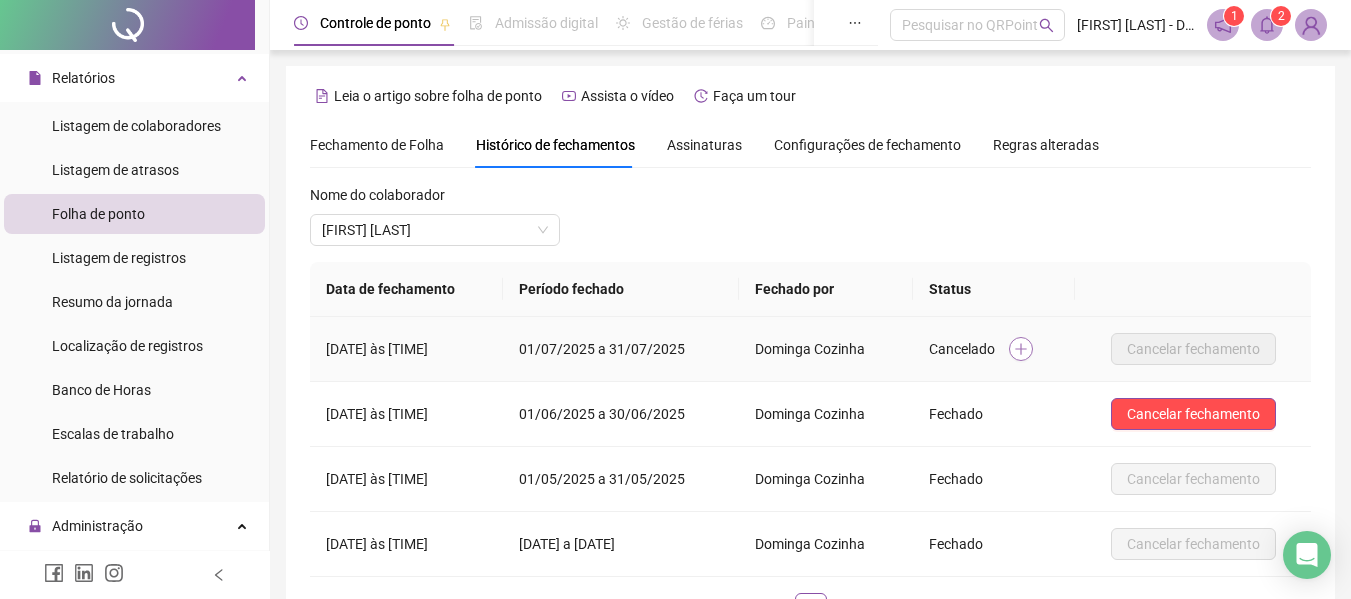 click 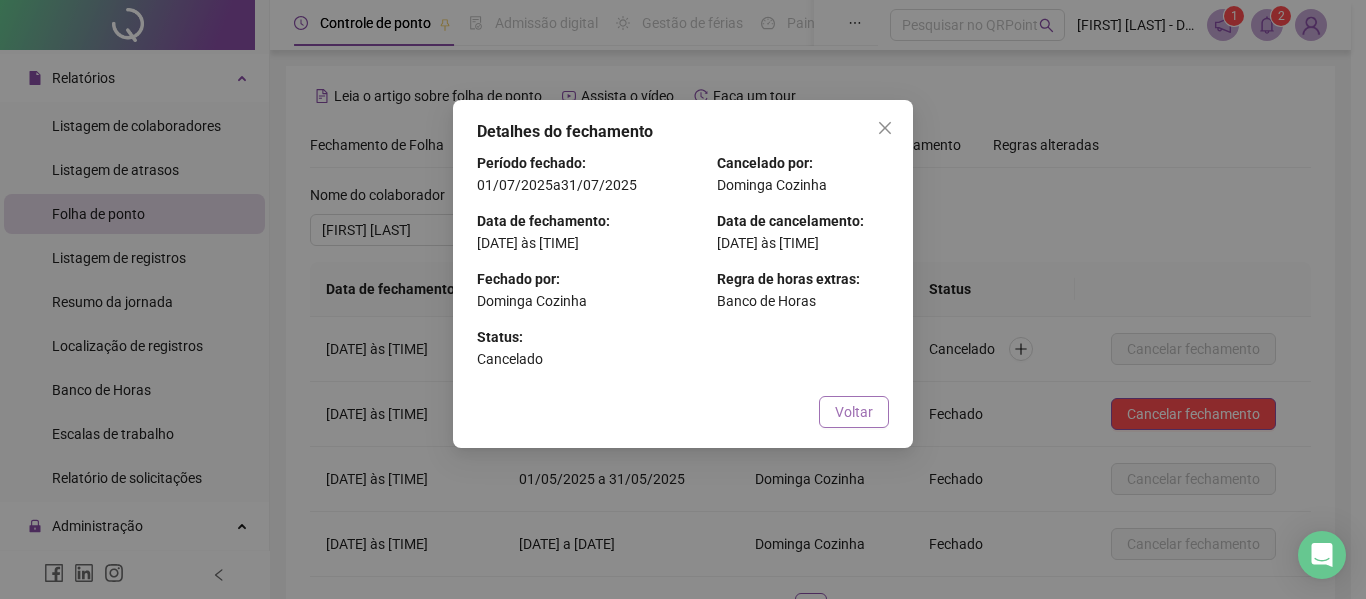 click on "Voltar" at bounding box center (854, 412) 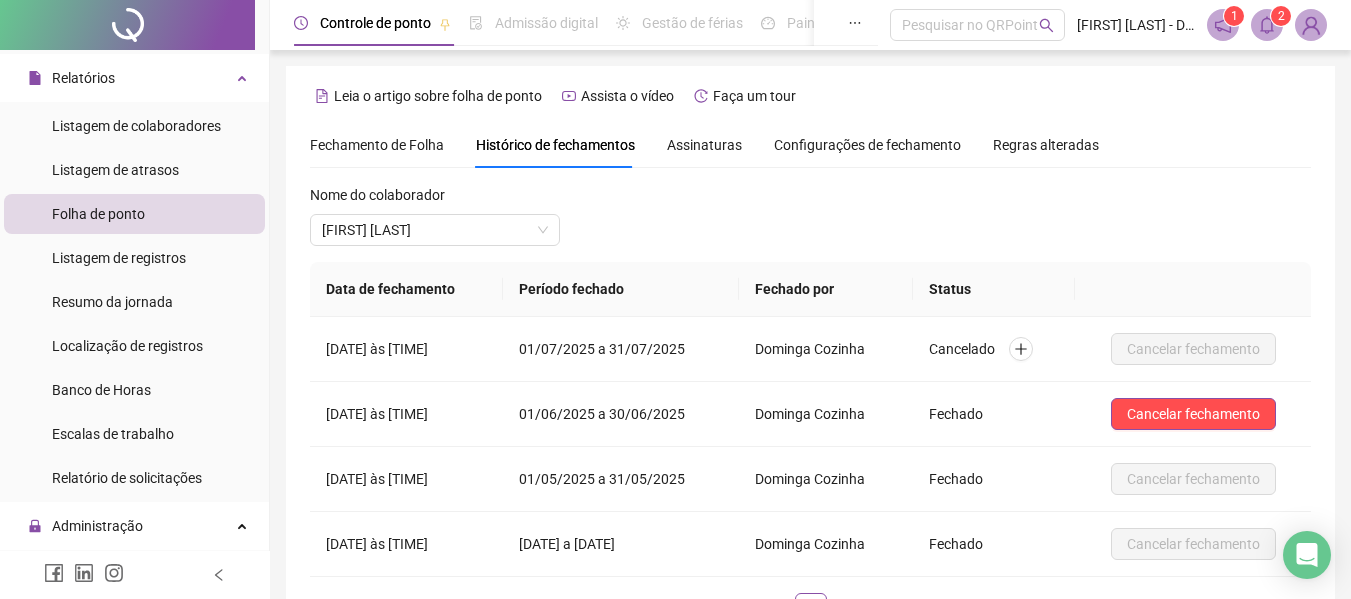 click on "Fechamento de Folha" at bounding box center (377, 145) 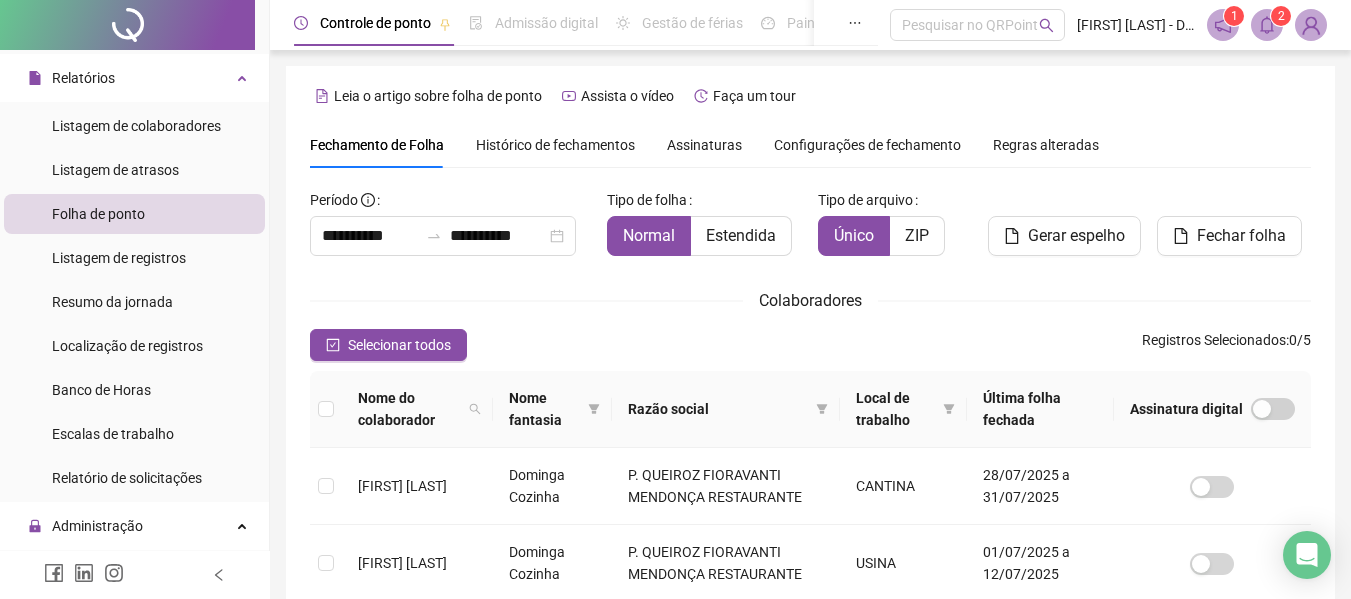 scroll, scrollTop: 110, scrollLeft: 0, axis: vertical 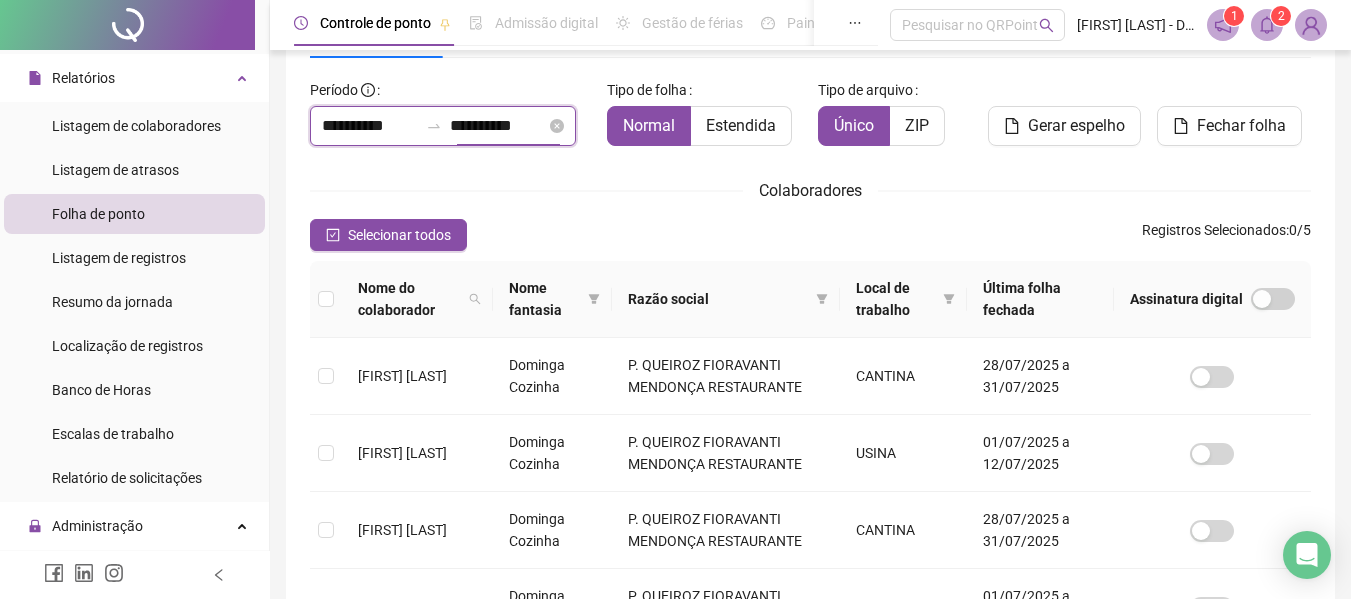 click on "**********" at bounding box center (498, 126) 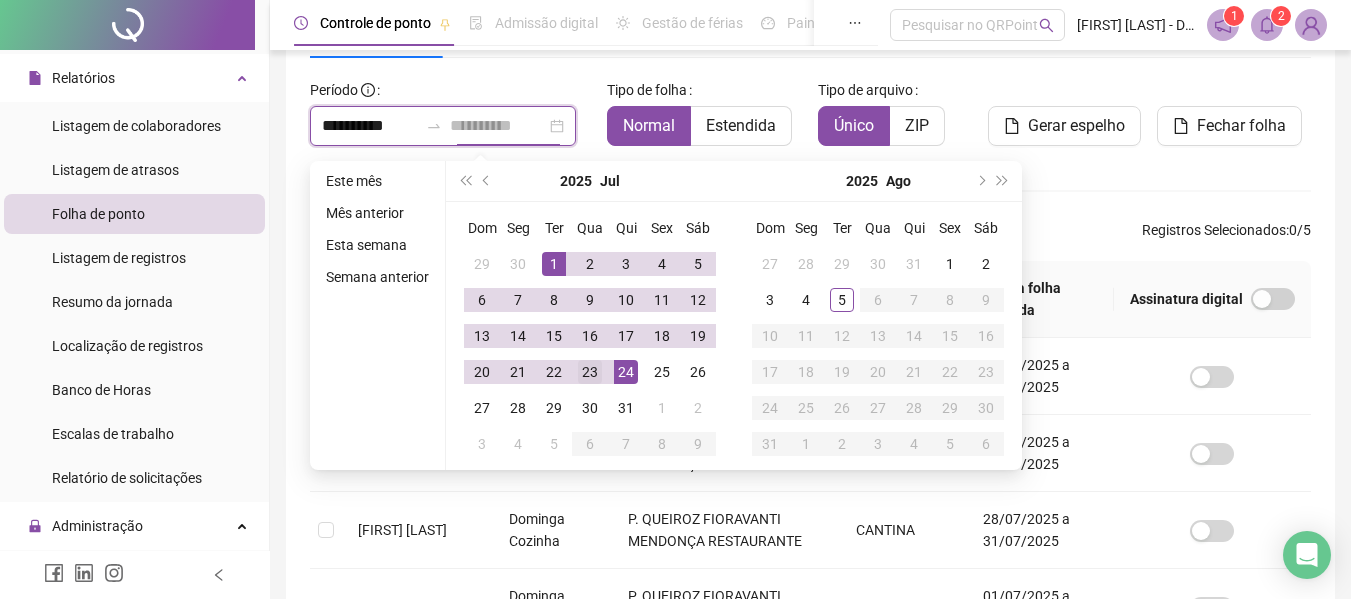 type on "**********" 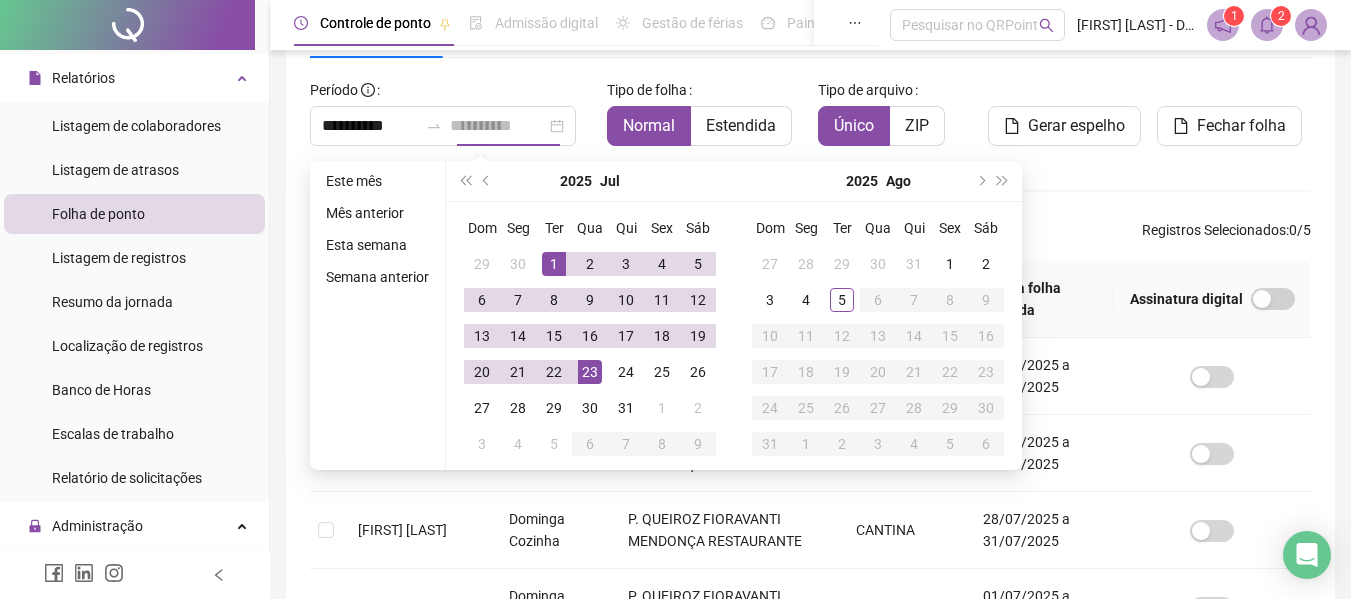 click on "23" at bounding box center [590, 372] 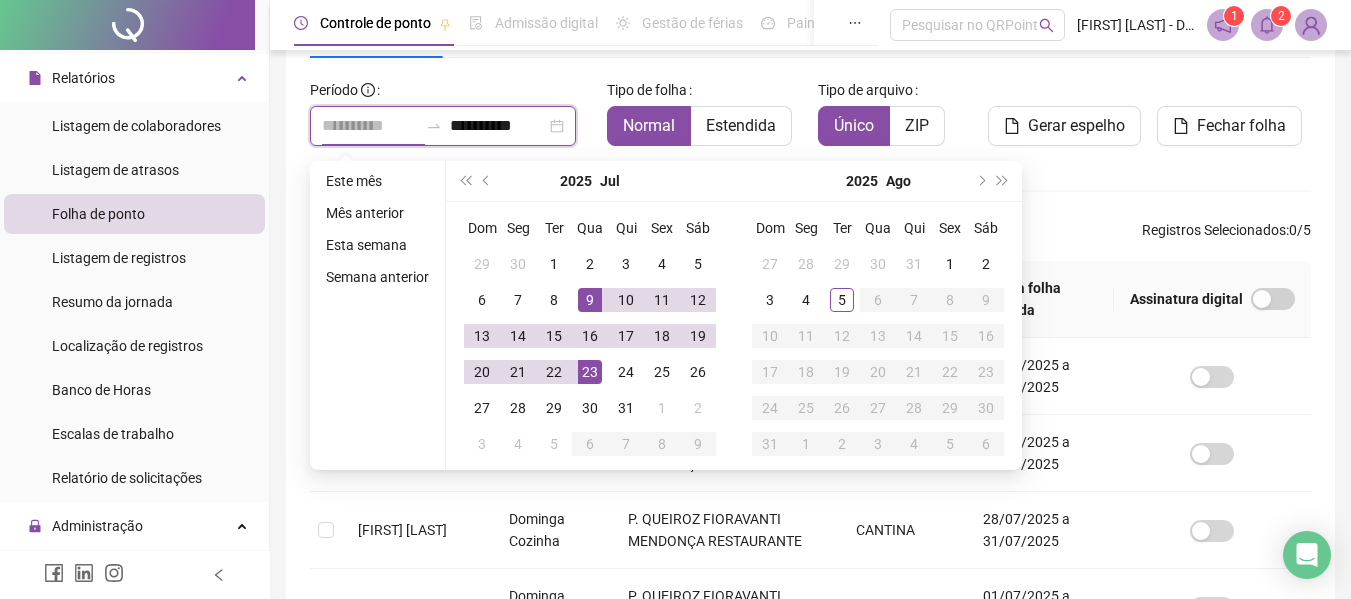 type on "**********" 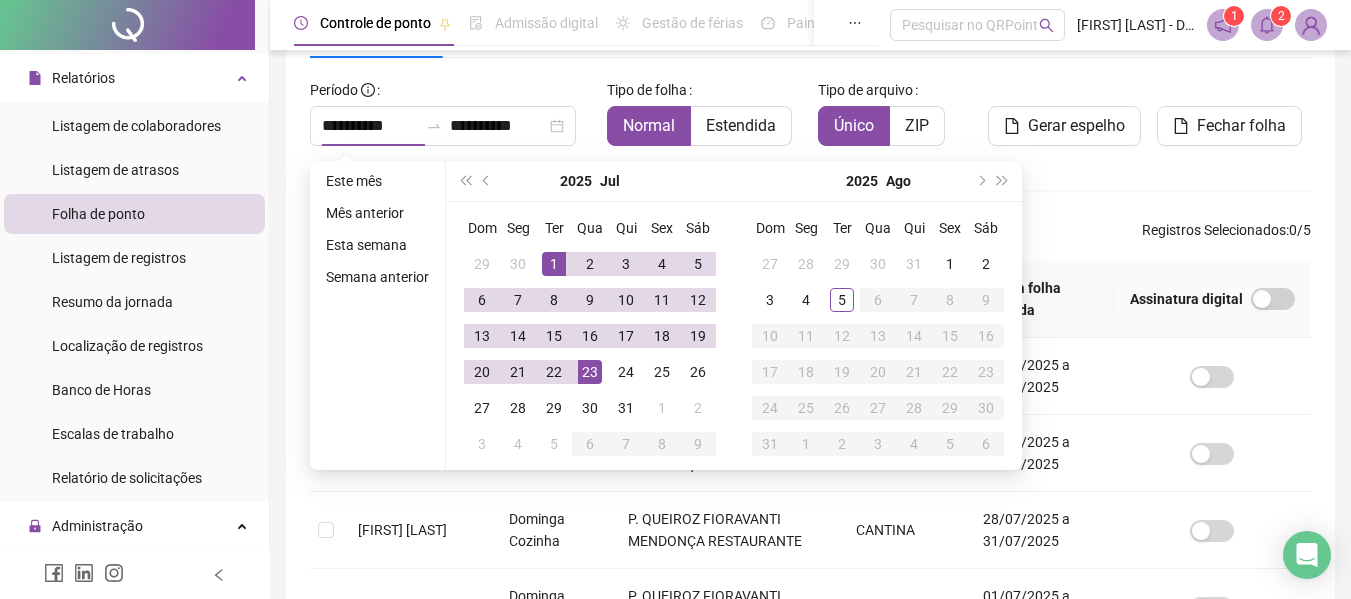click on "**********" at bounding box center (810, 430) 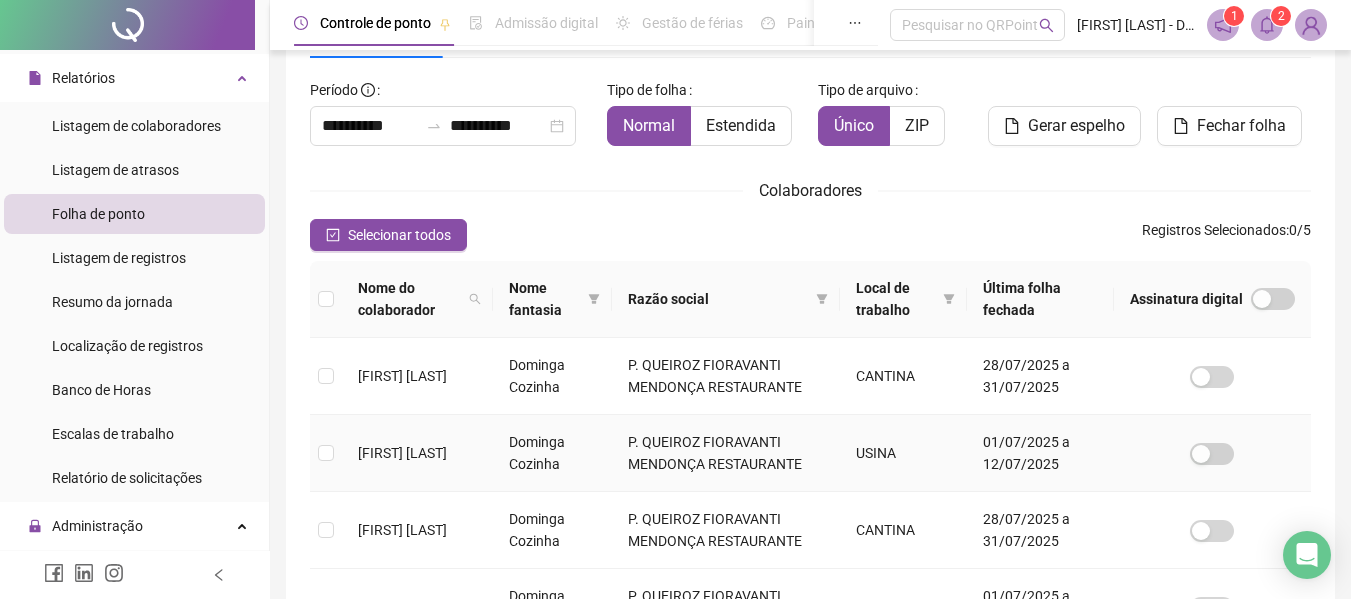 click at bounding box center (326, 453) 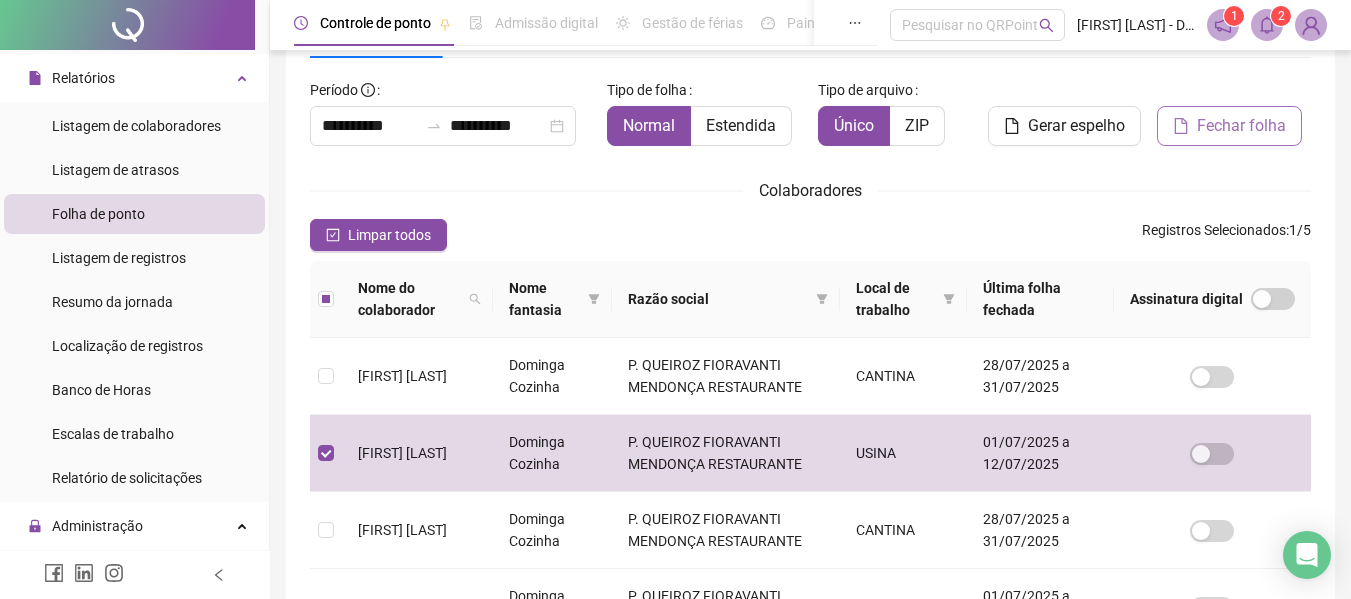 click on "Fechar folha" at bounding box center (1241, 126) 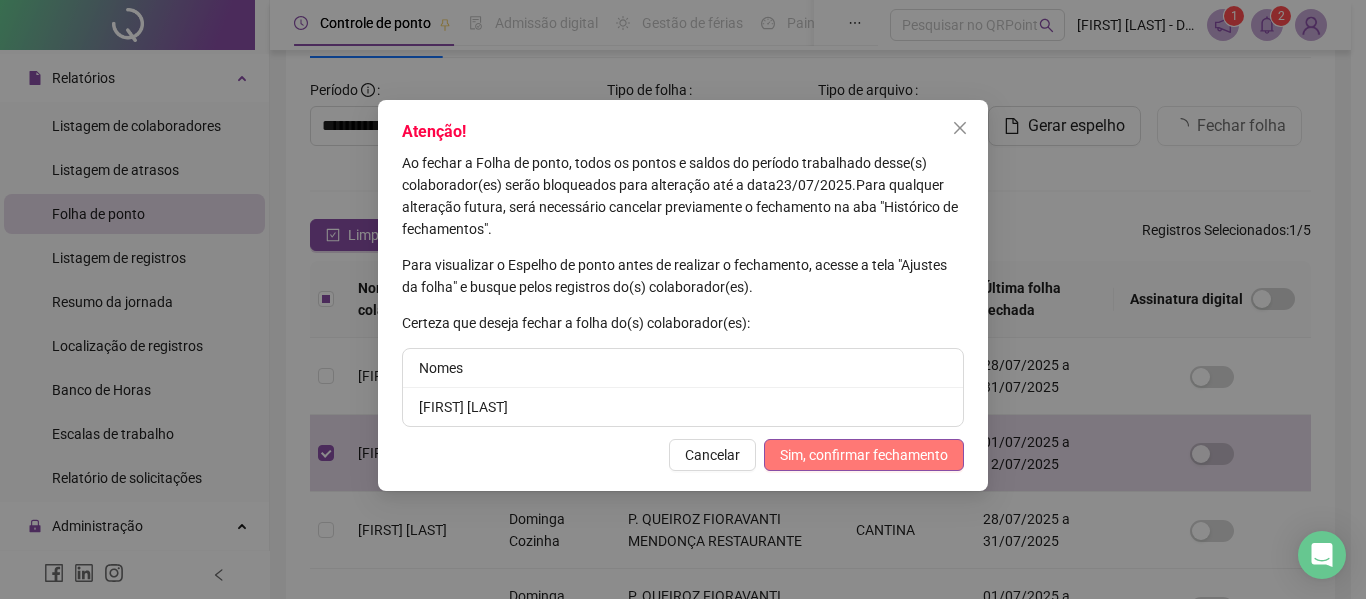 click on "Sim, confirmar fechamento" at bounding box center (864, 455) 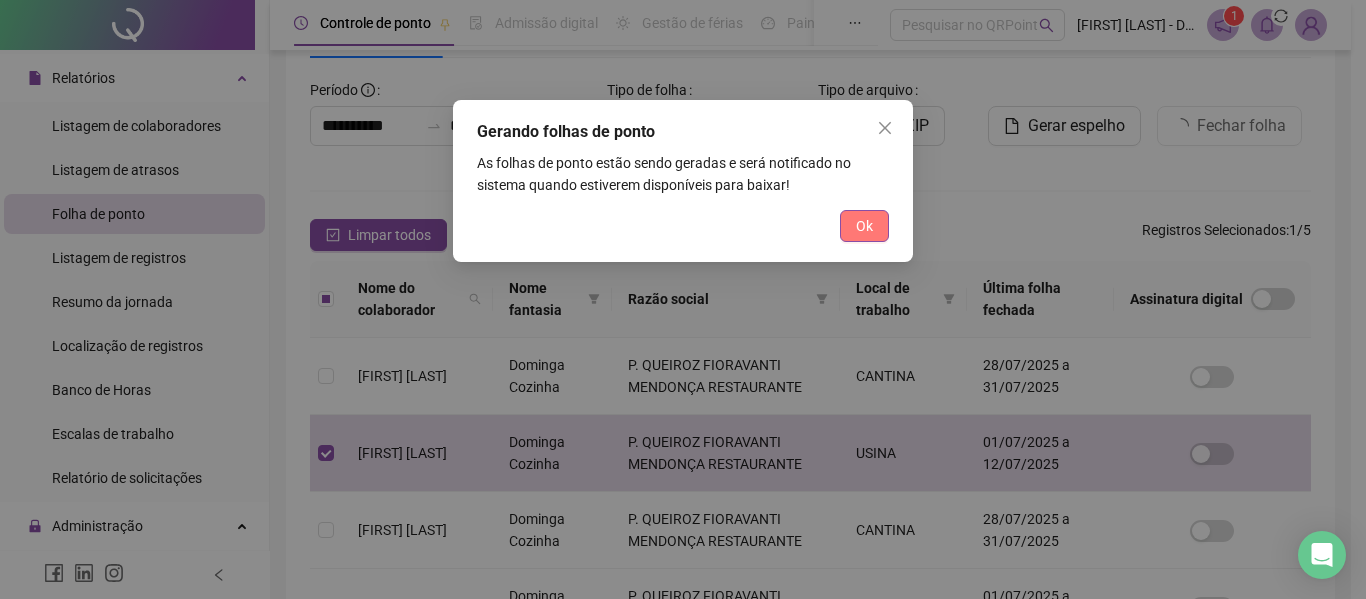click on "Ok" at bounding box center [864, 226] 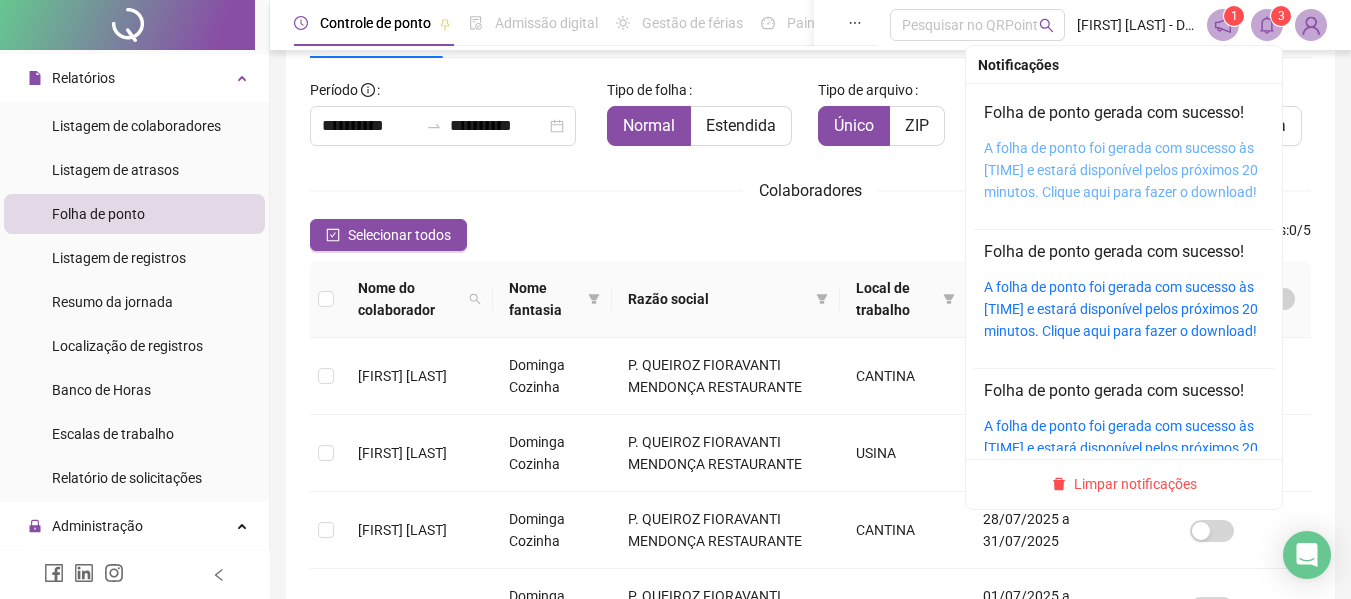 click on "A folha de ponto foi gerada com sucesso às 00:40:52 e estará disponível pelos próximos 20 minutos.
Clique aqui para fazer o download!" at bounding box center [1121, 170] 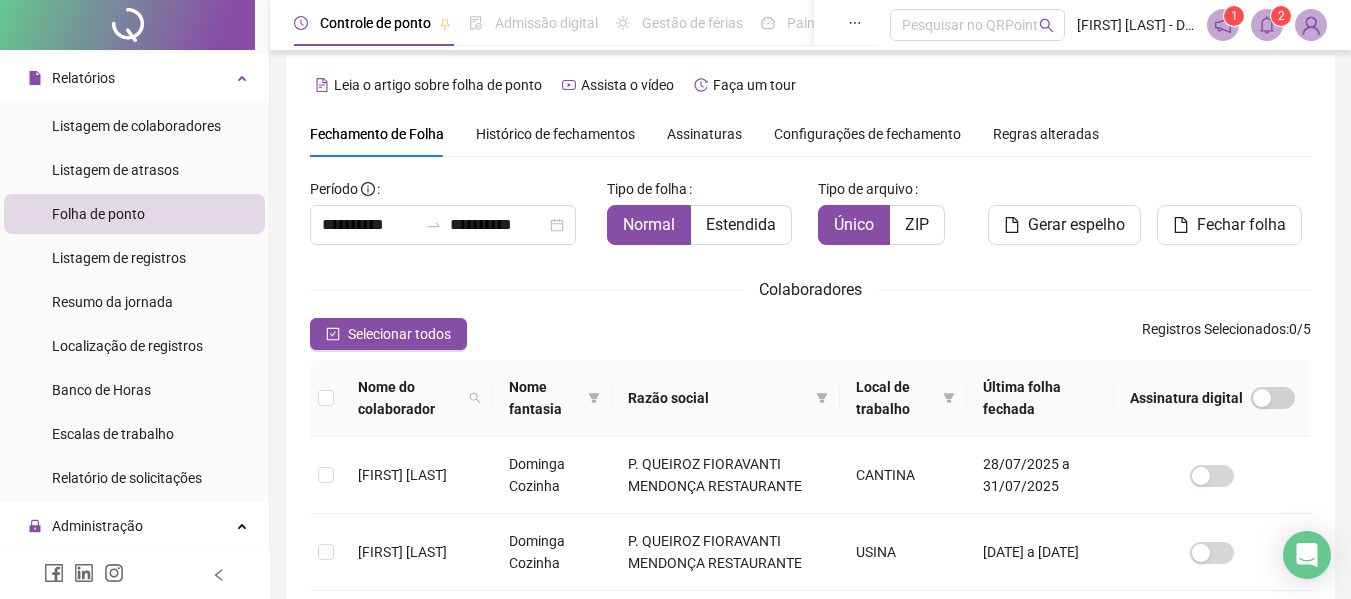 scroll, scrollTop: 0, scrollLeft: 0, axis: both 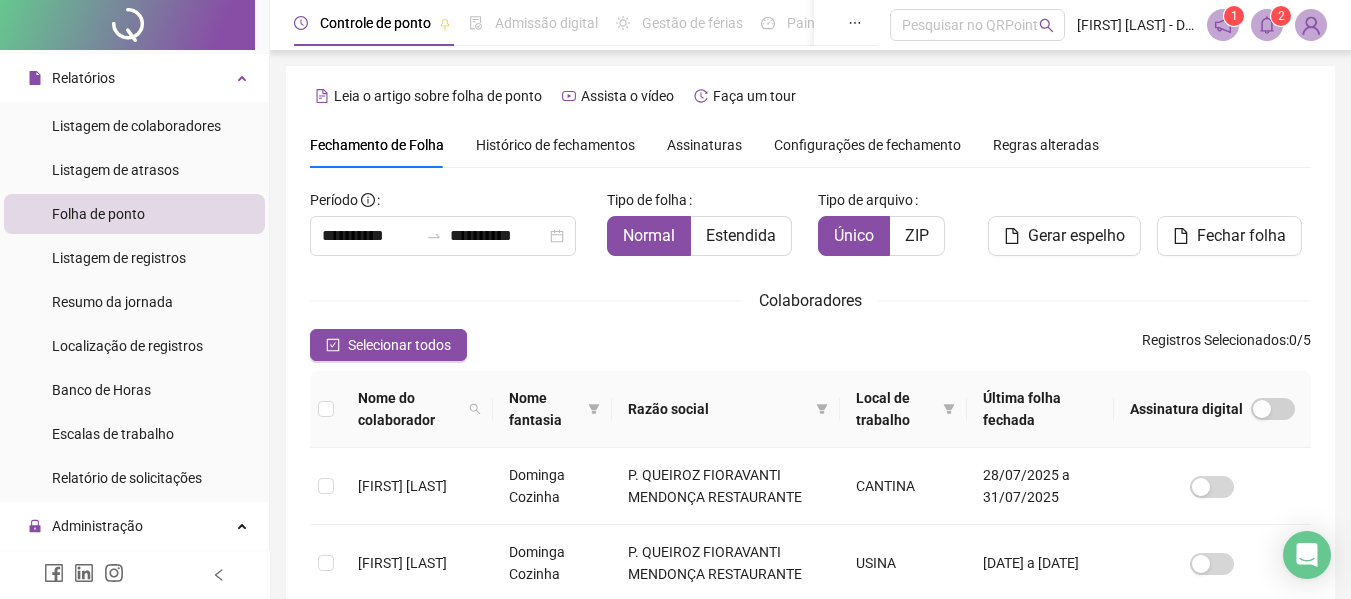click on "**********" at bounding box center [810, 493] 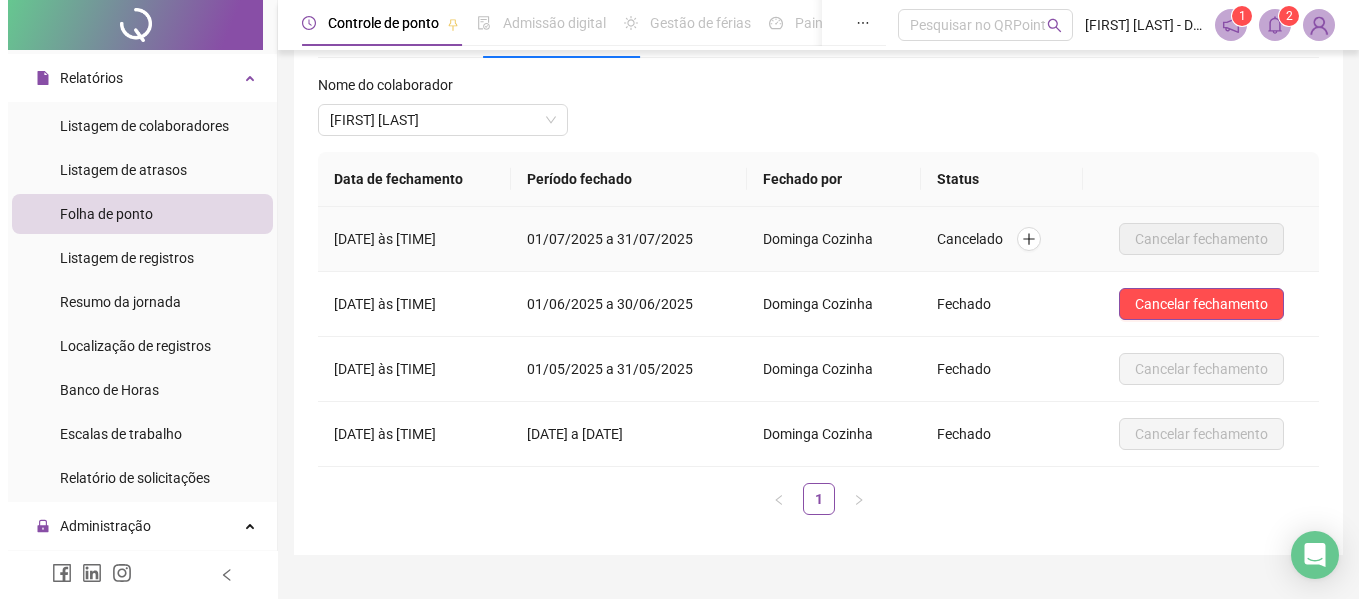scroll, scrollTop: 0, scrollLeft: 0, axis: both 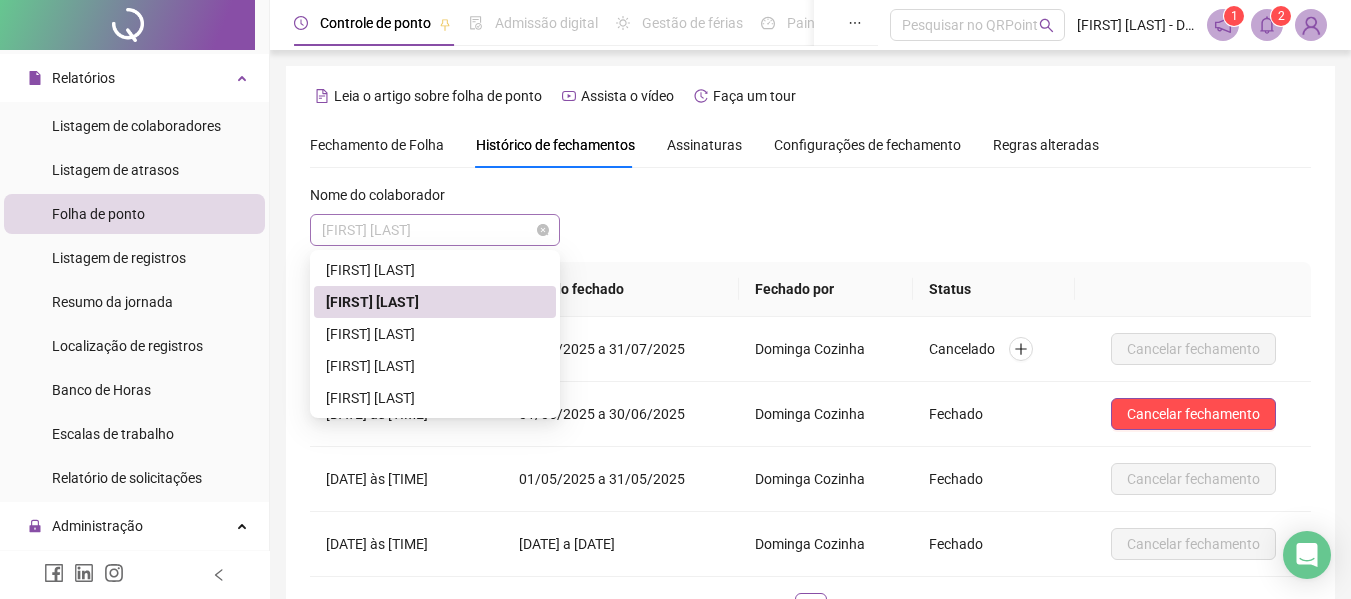 click on "[FIRST] [LAST]" at bounding box center (435, 230) 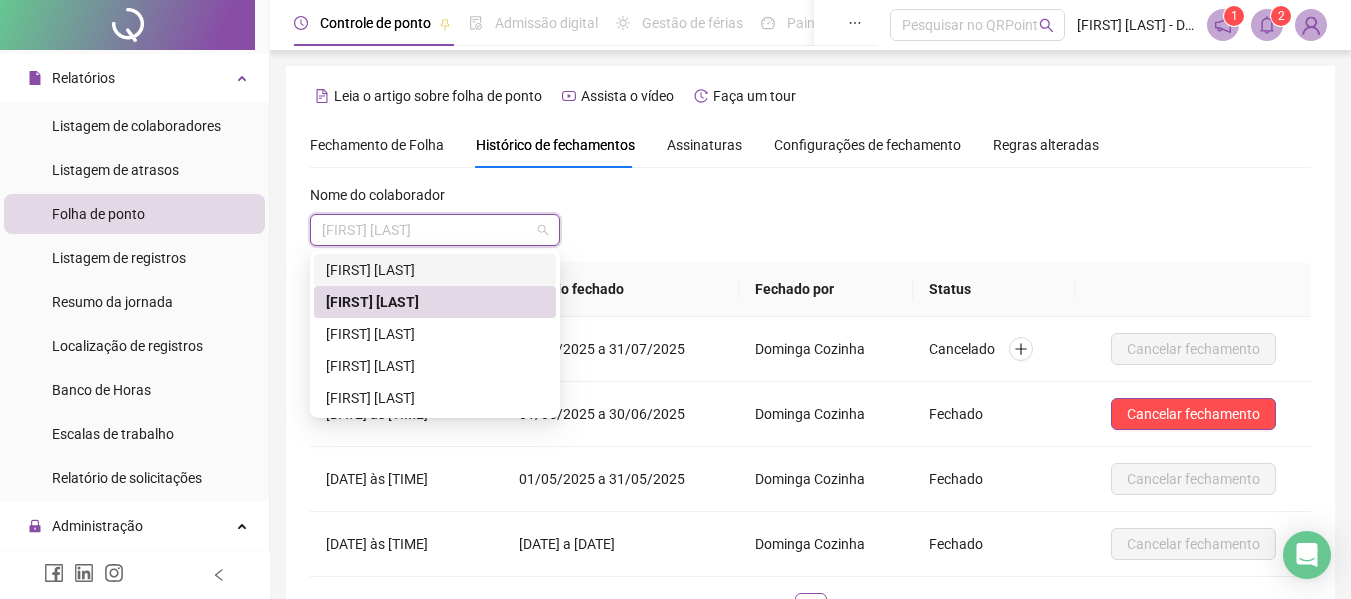click on "[FIRST] [LAST]" at bounding box center (435, 270) 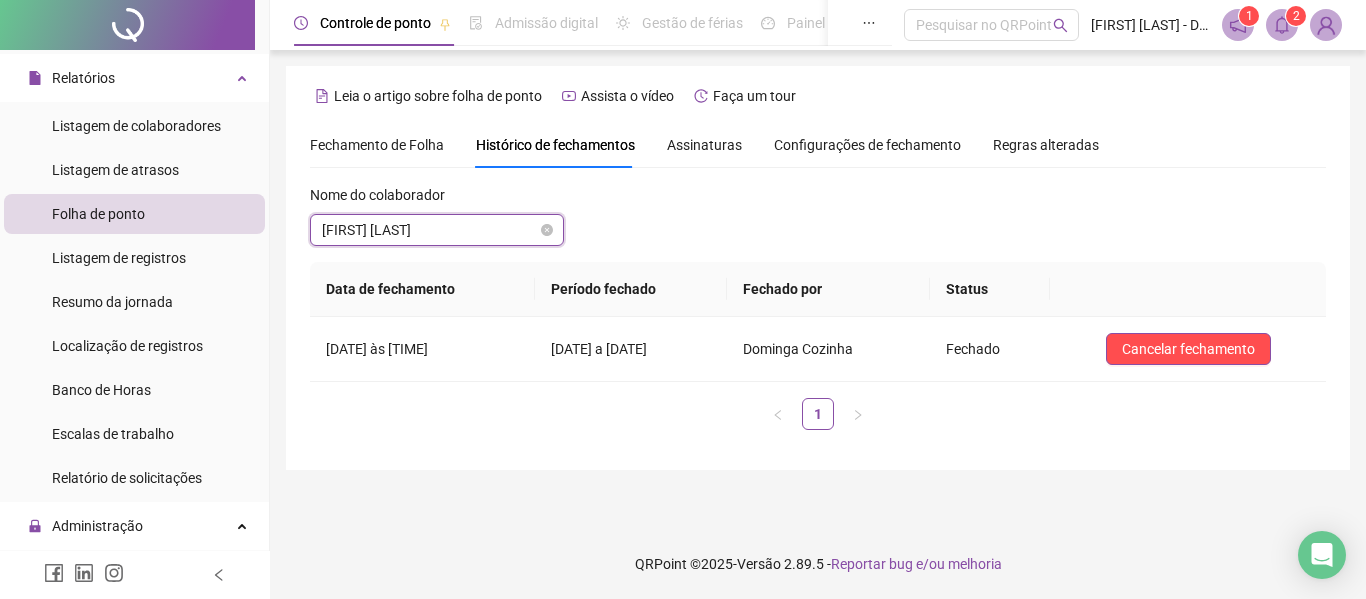 click on "[FIRST] [LAST]" at bounding box center (437, 230) 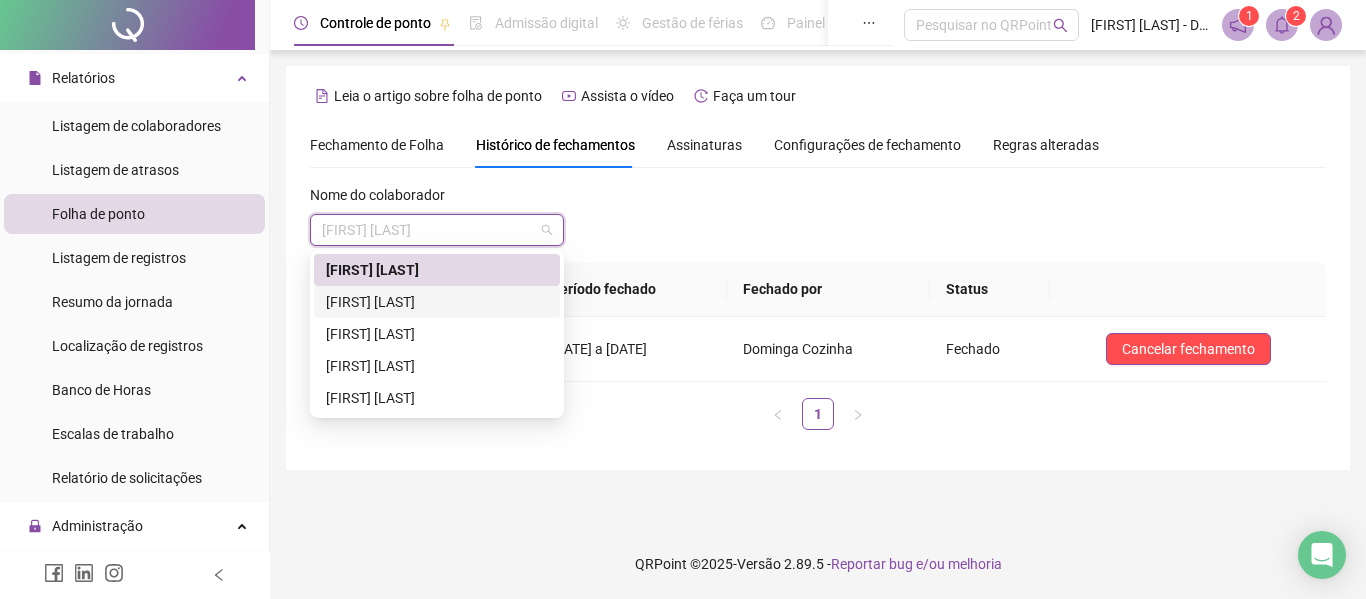 click on "[FIRST] [LAST]" at bounding box center [437, 302] 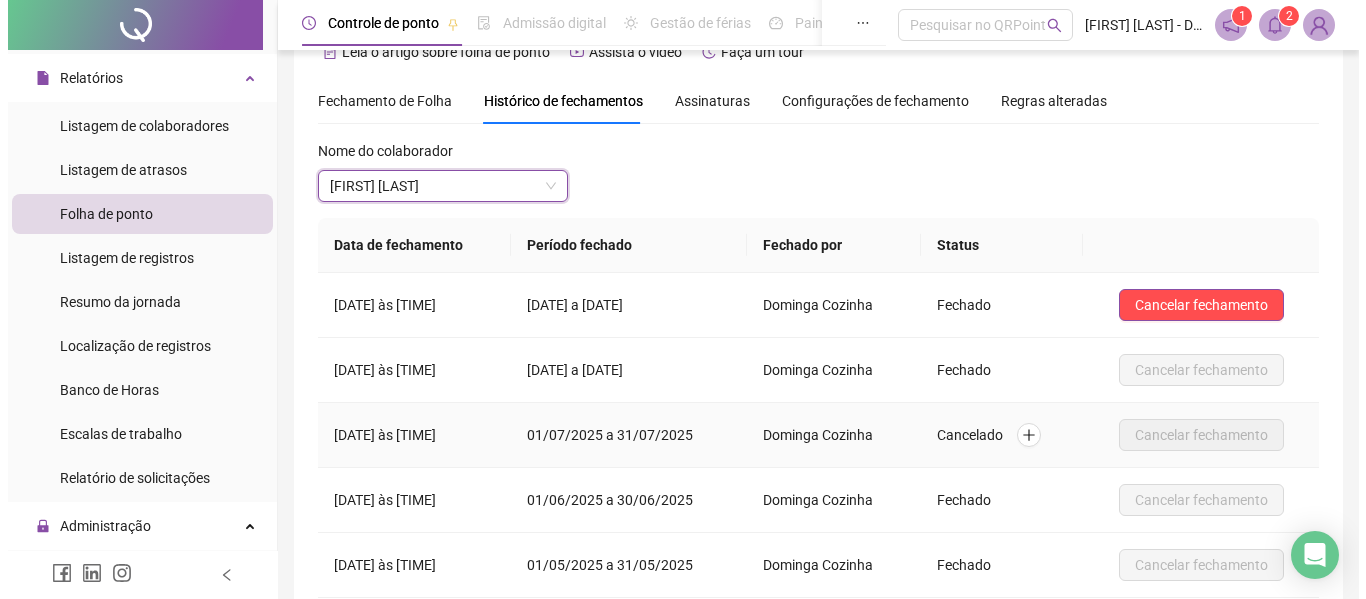 scroll, scrollTop: 0, scrollLeft: 0, axis: both 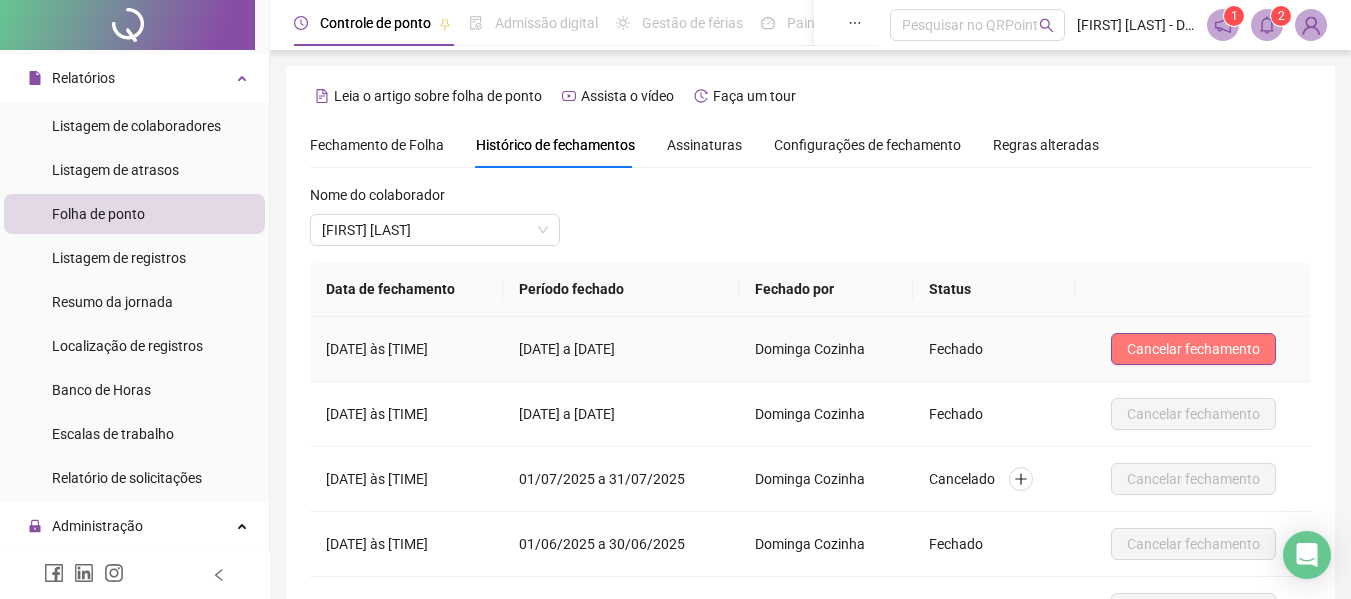 click on "Cancelar fechamento" at bounding box center (1193, 349) 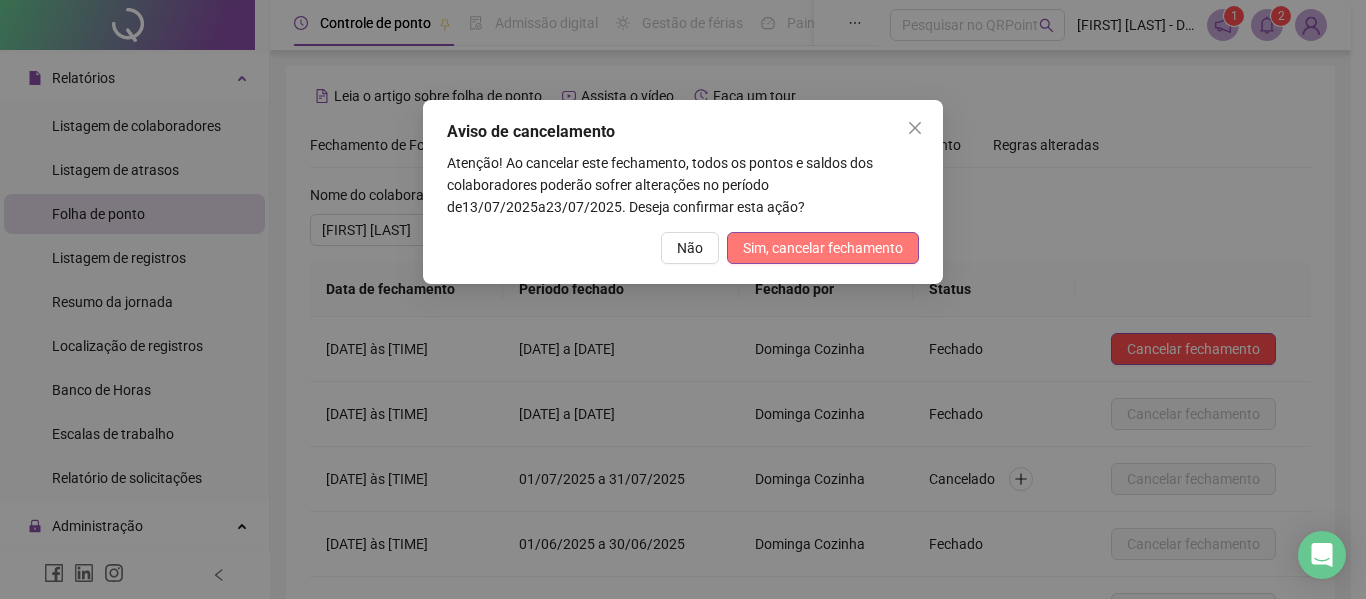 click on "Sim, cancelar fechamento" at bounding box center (823, 248) 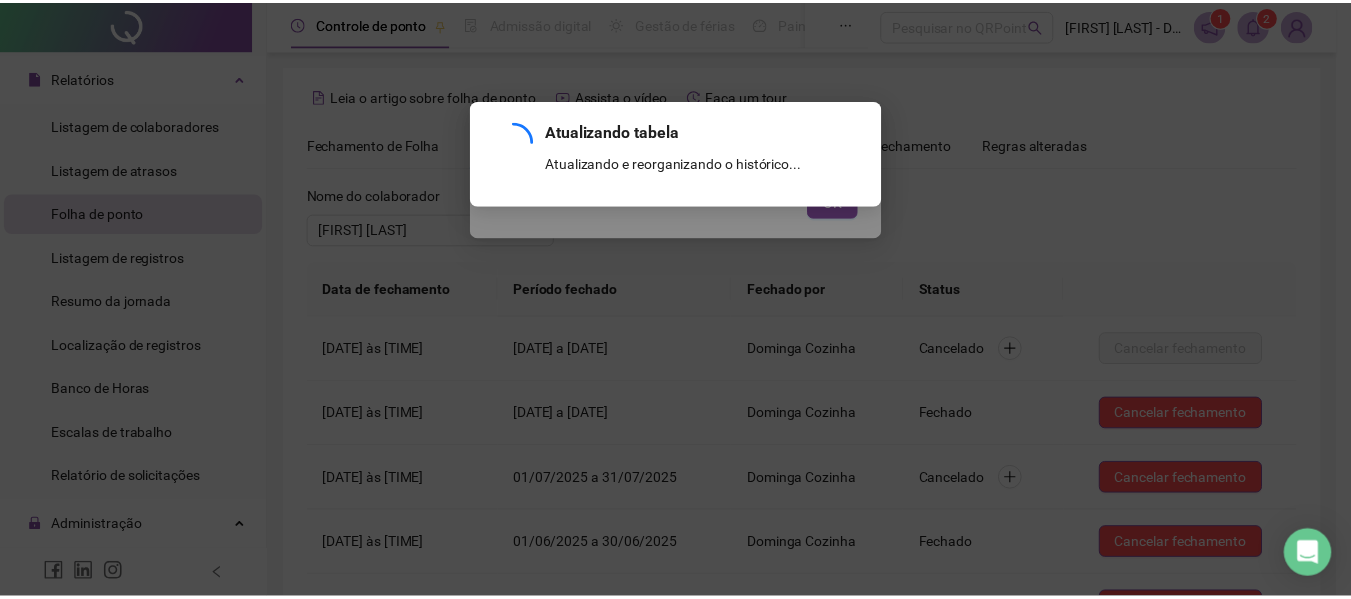 scroll, scrollTop: 282, scrollLeft: 0, axis: vertical 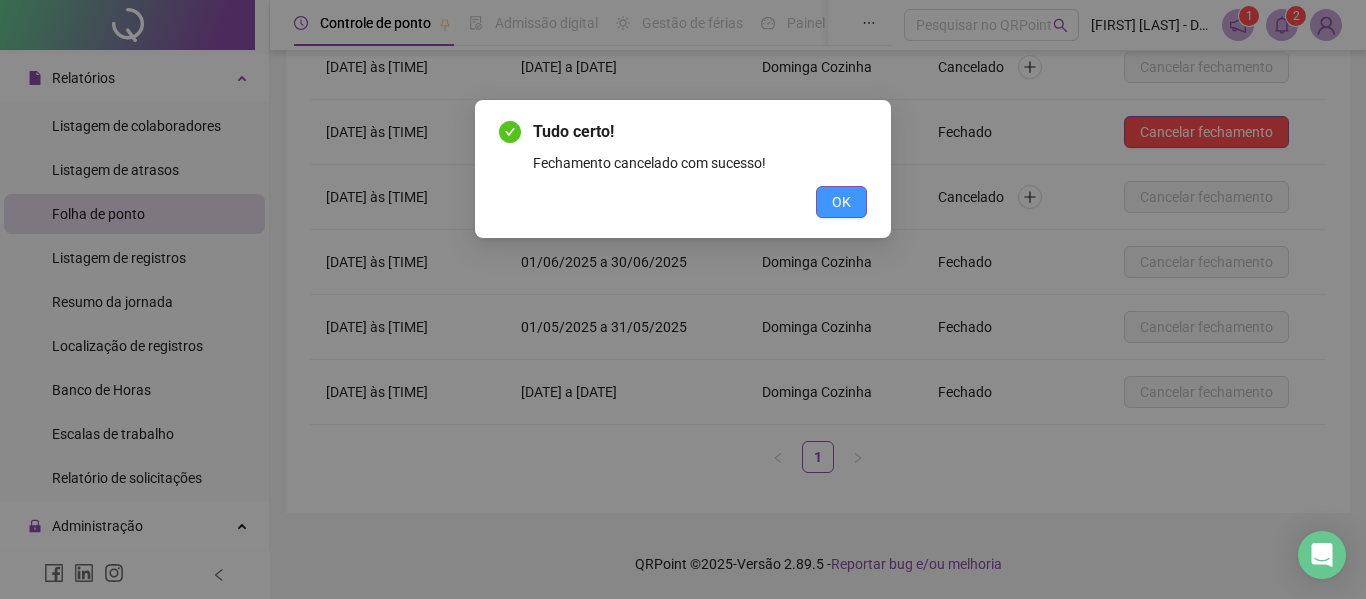 click on "OK" at bounding box center (841, 202) 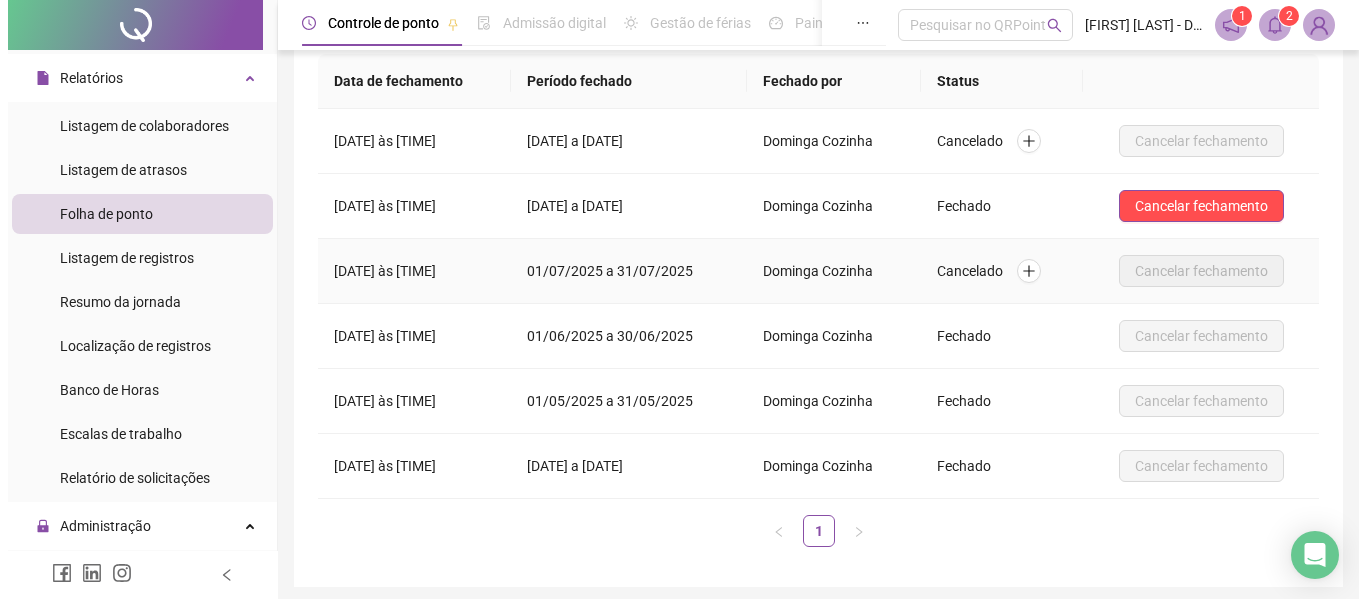 scroll, scrollTop: 0, scrollLeft: 0, axis: both 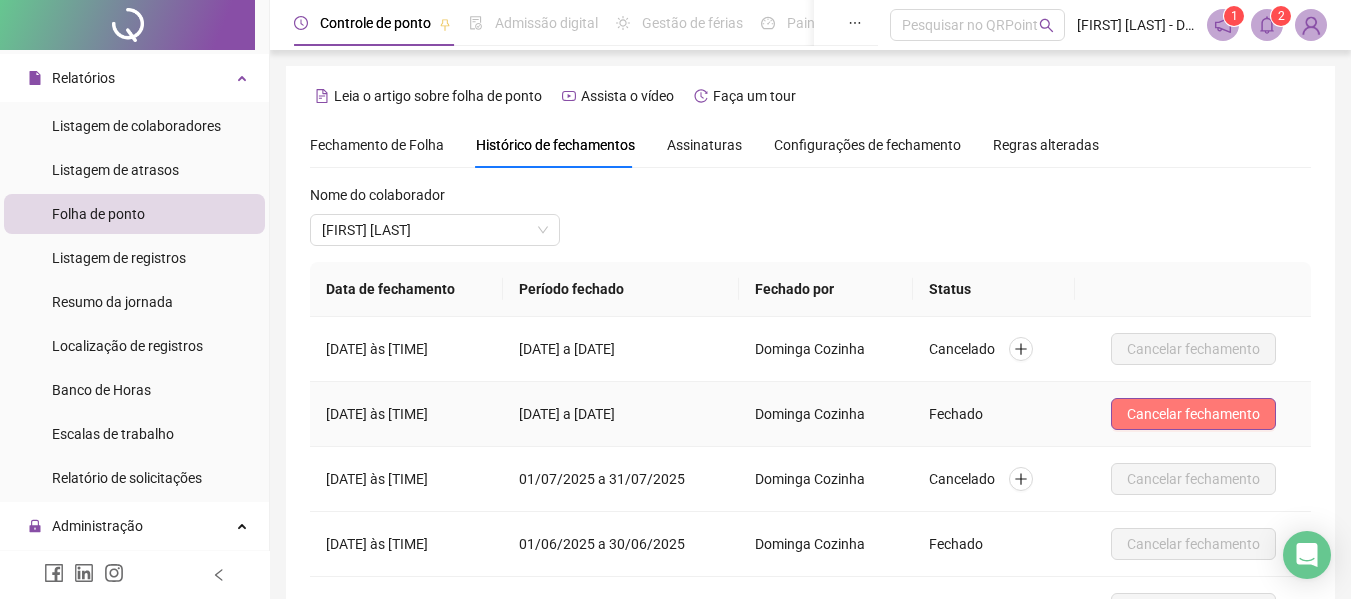 click on "Cancelar fechamento" at bounding box center [1193, 414] 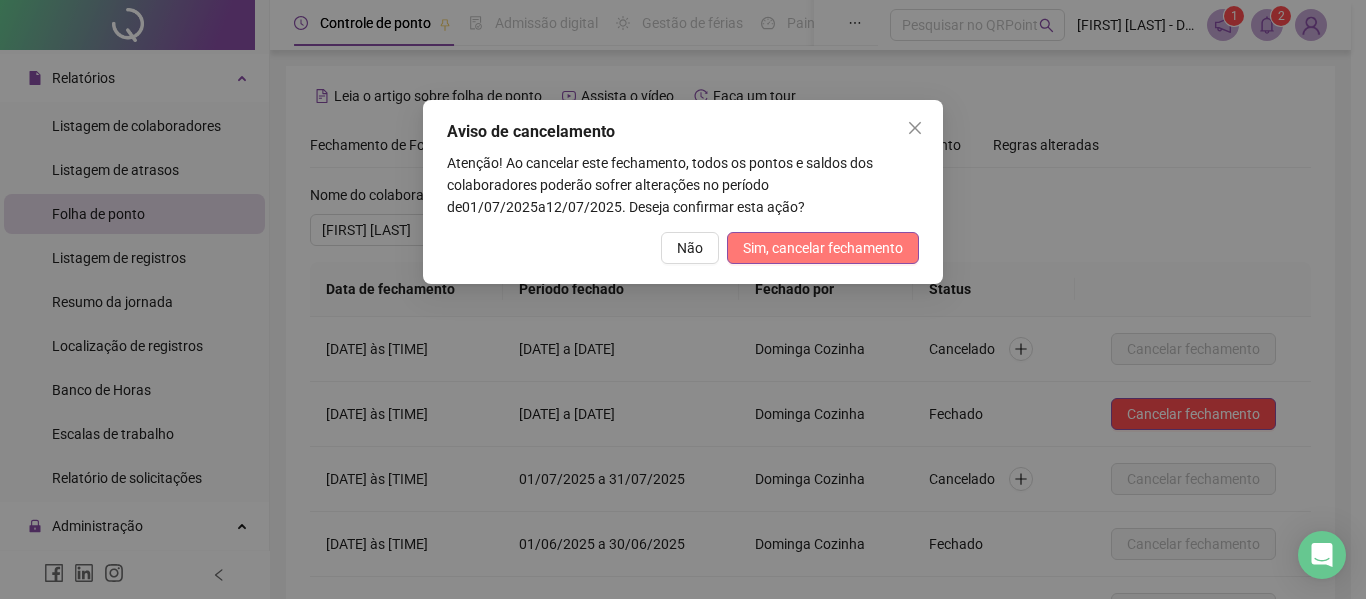 click on "Sim, cancelar fechamento" at bounding box center (823, 248) 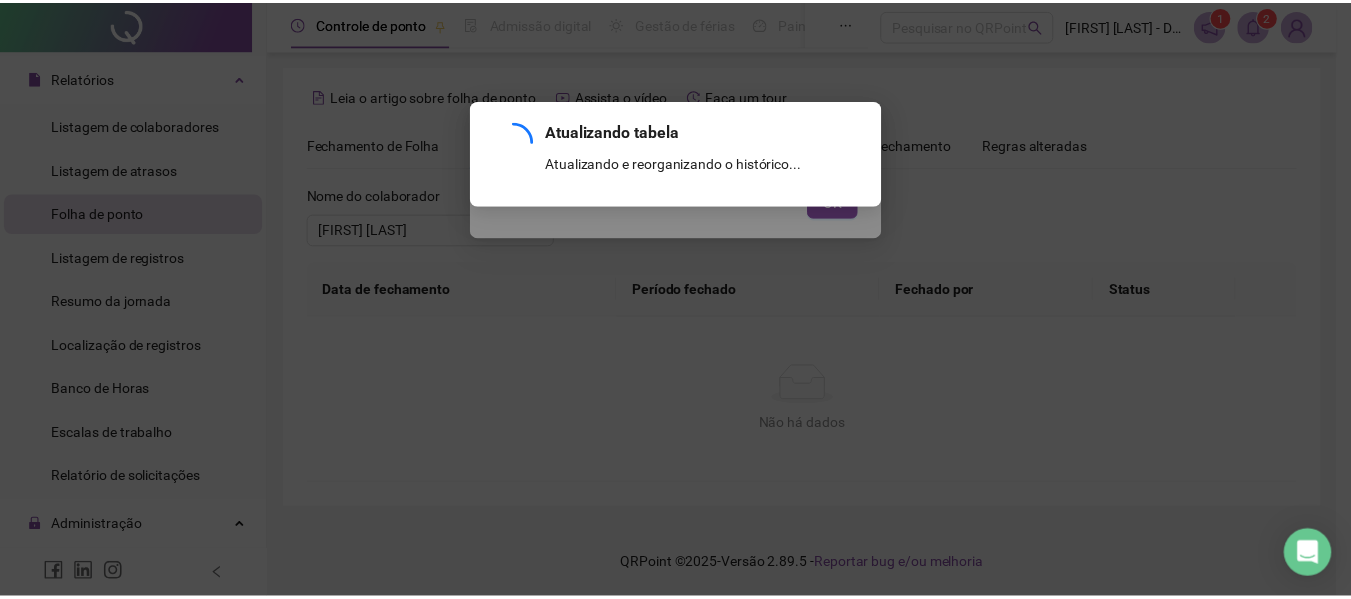 scroll, scrollTop: 282, scrollLeft: 0, axis: vertical 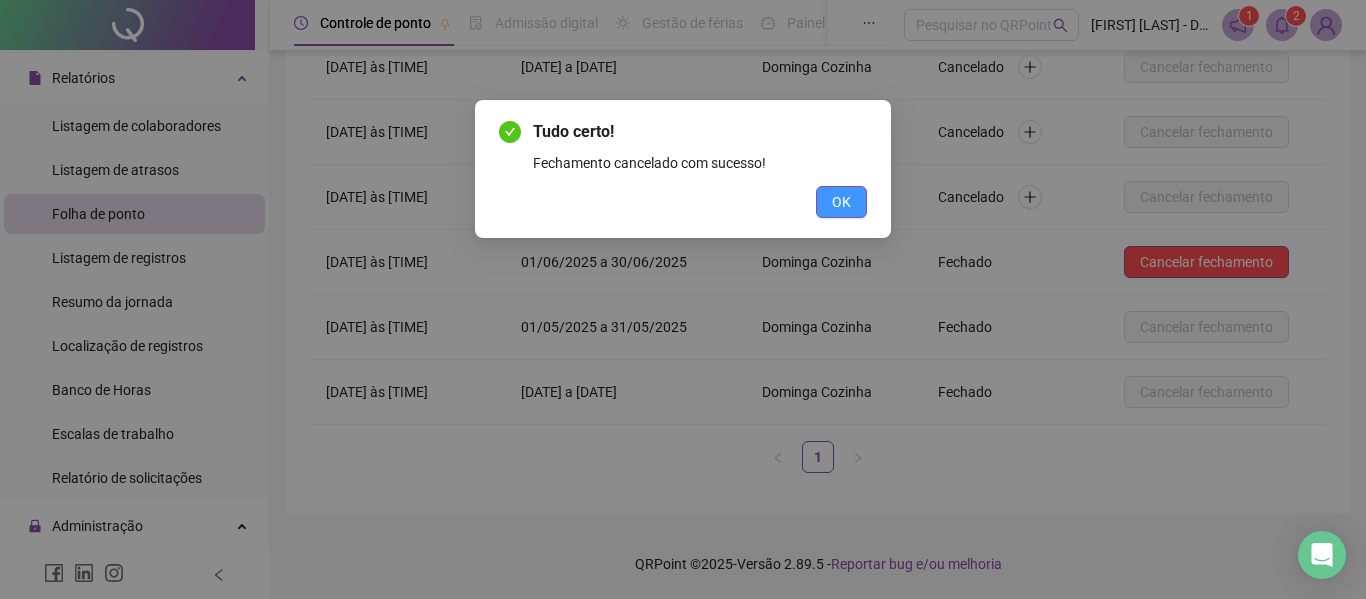 click on "OK" at bounding box center [841, 202] 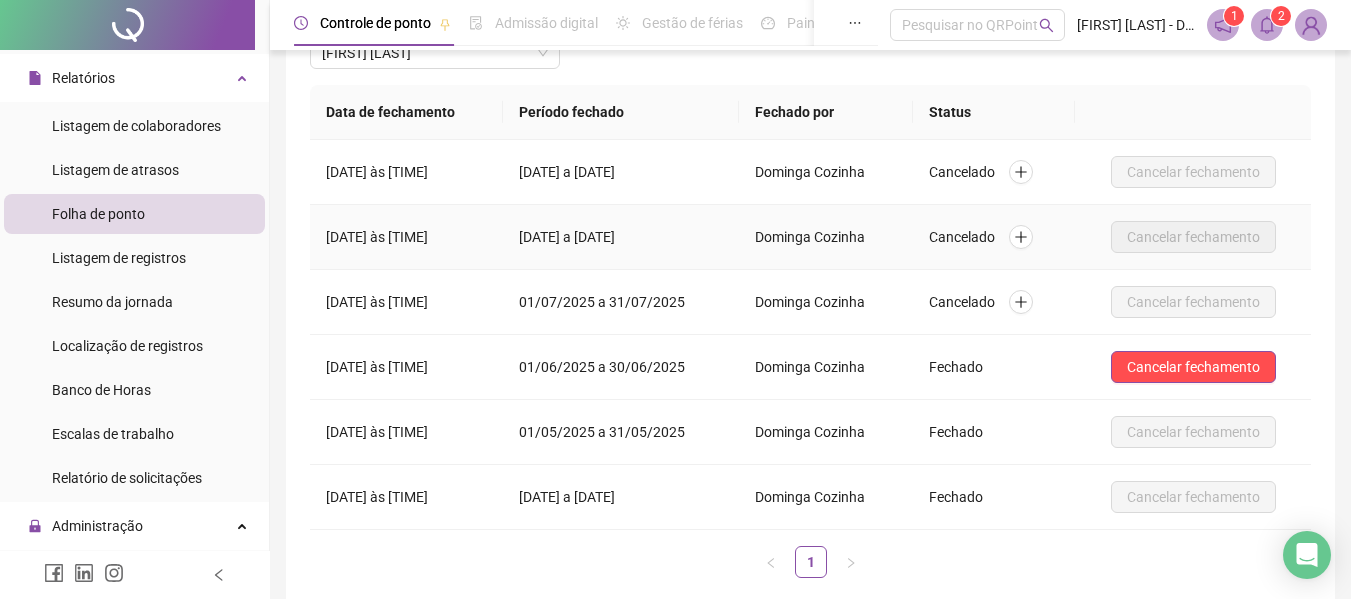 scroll, scrollTop: 0, scrollLeft: 0, axis: both 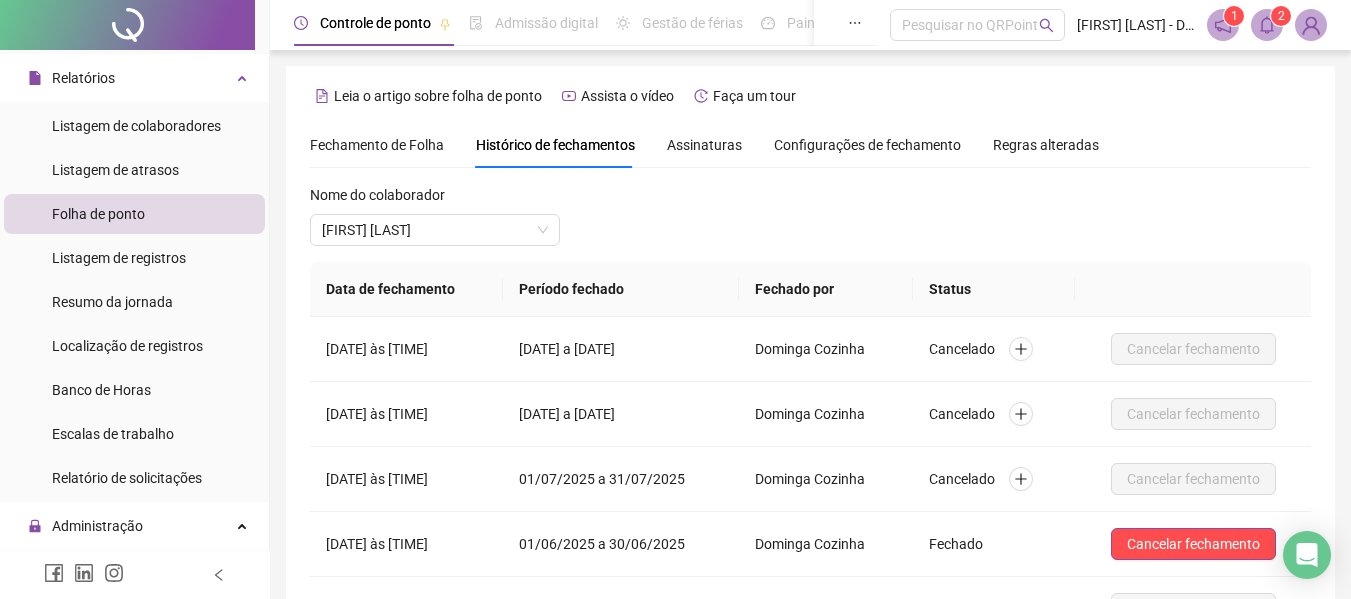 click on "Fechamento de Folha" at bounding box center [377, 145] 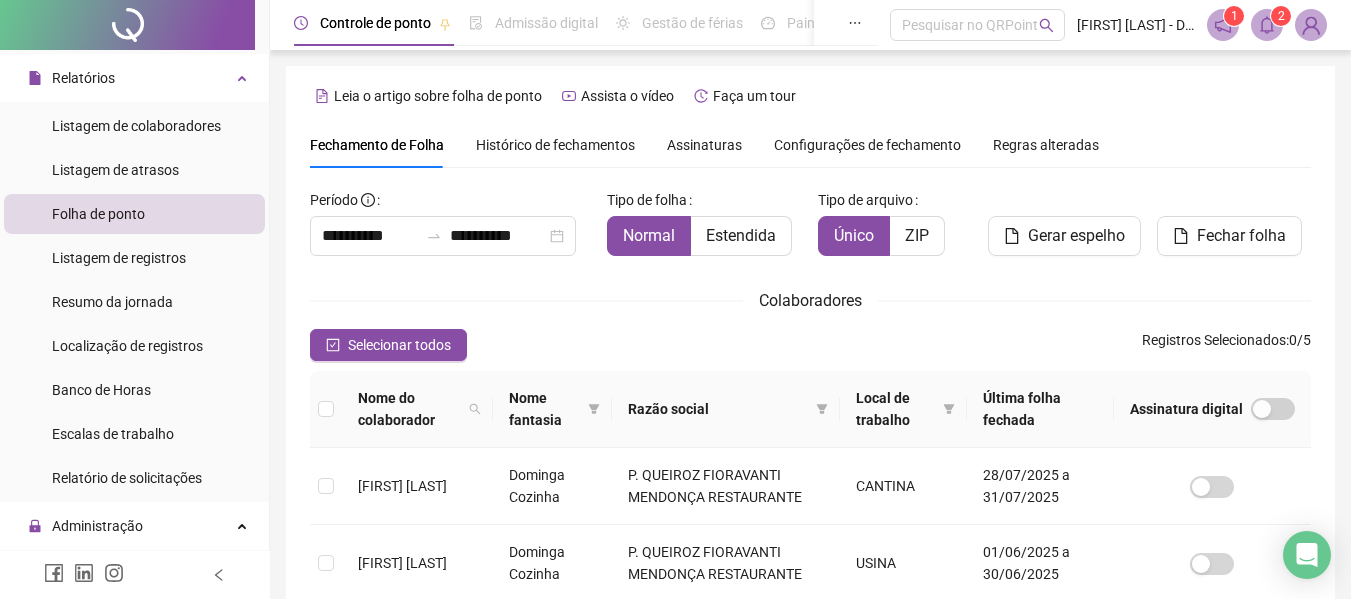 scroll, scrollTop: 110, scrollLeft: 0, axis: vertical 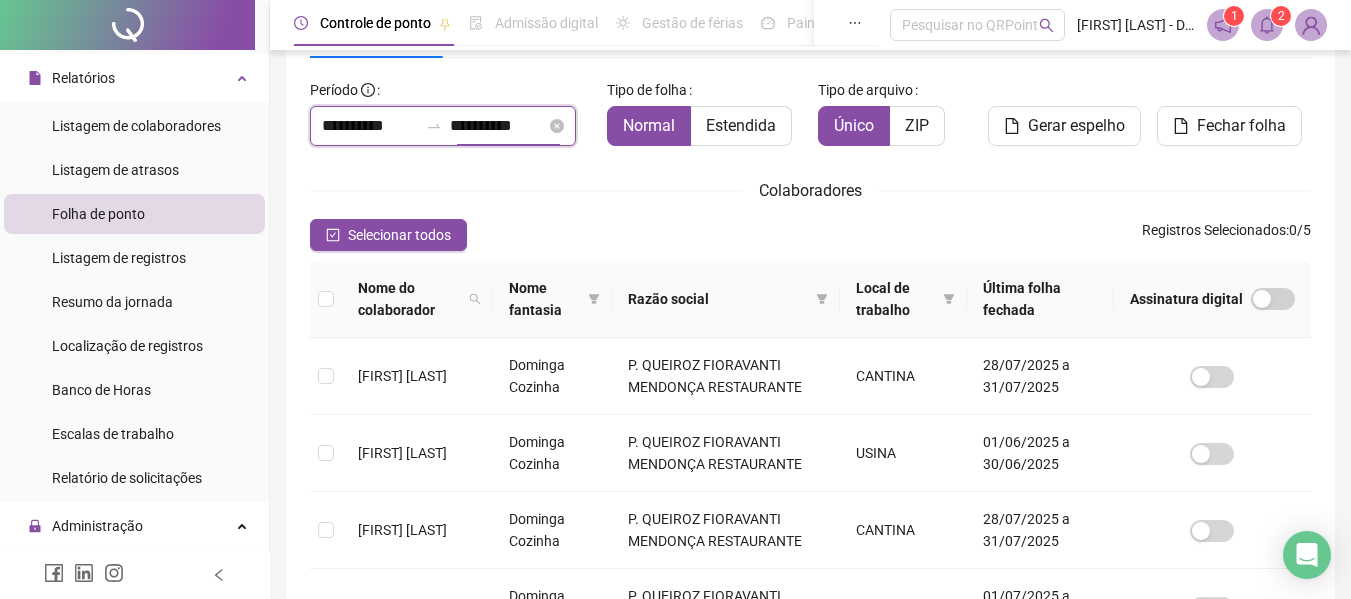 click on "**********" at bounding box center (498, 126) 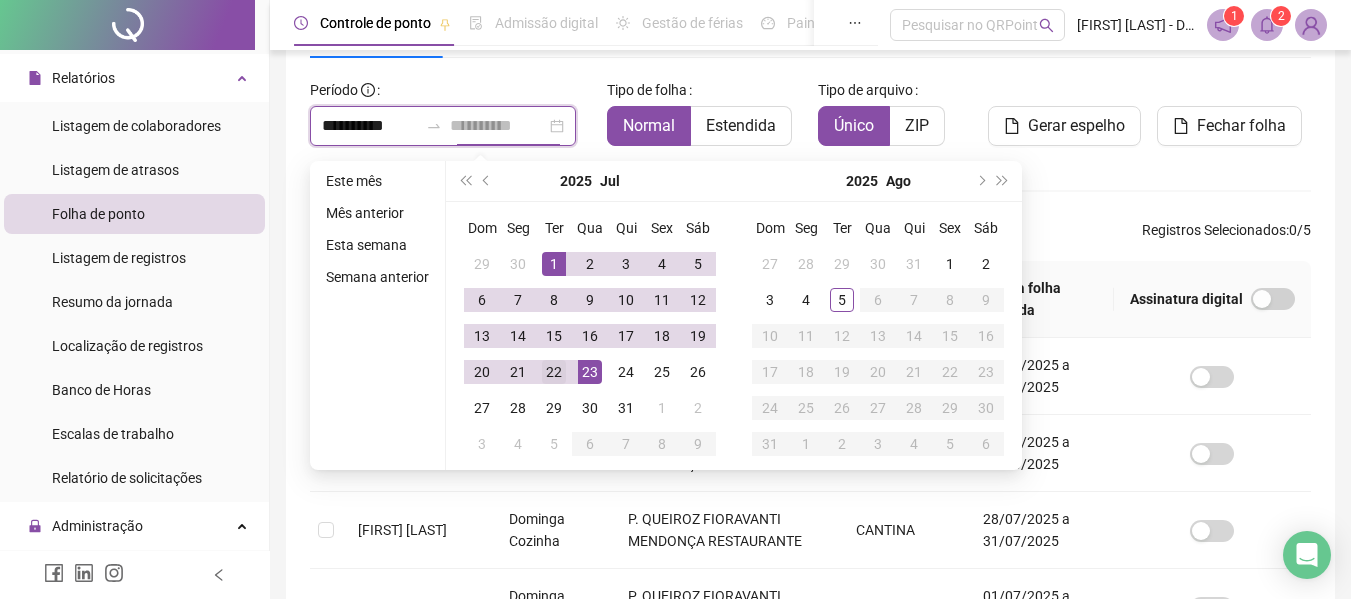 type on "**********" 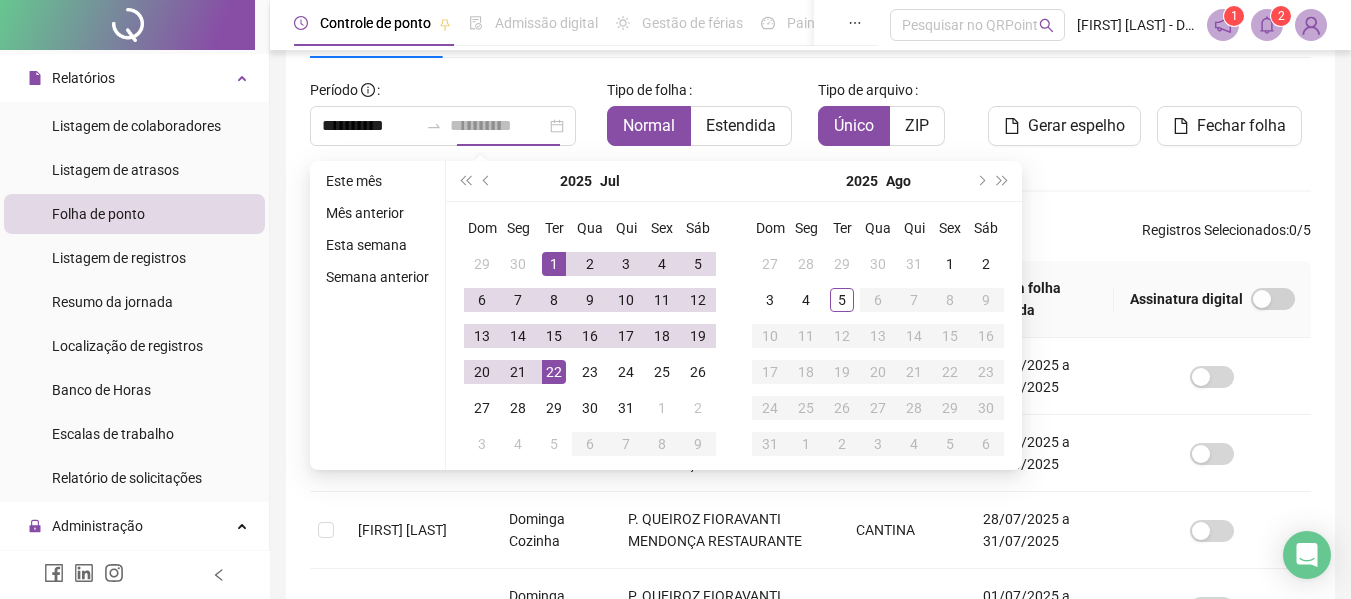 click on "22" at bounding box center [554, 372] 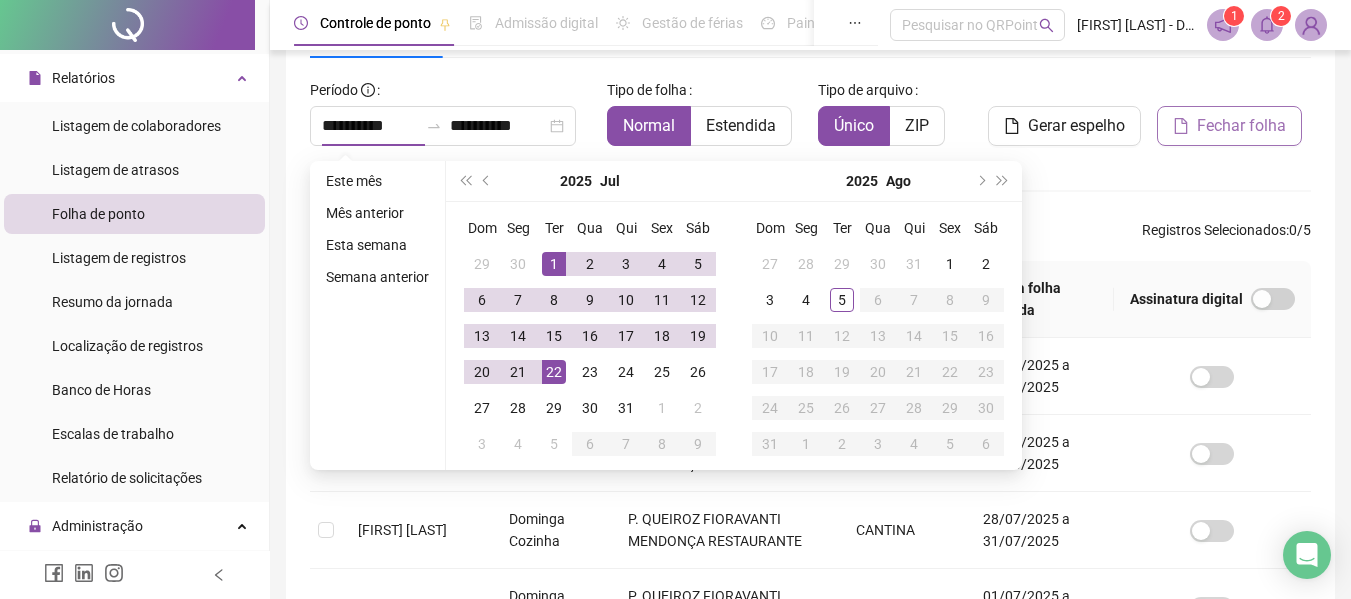 click on "Fechar folha" at bounding box center (1241, 126) 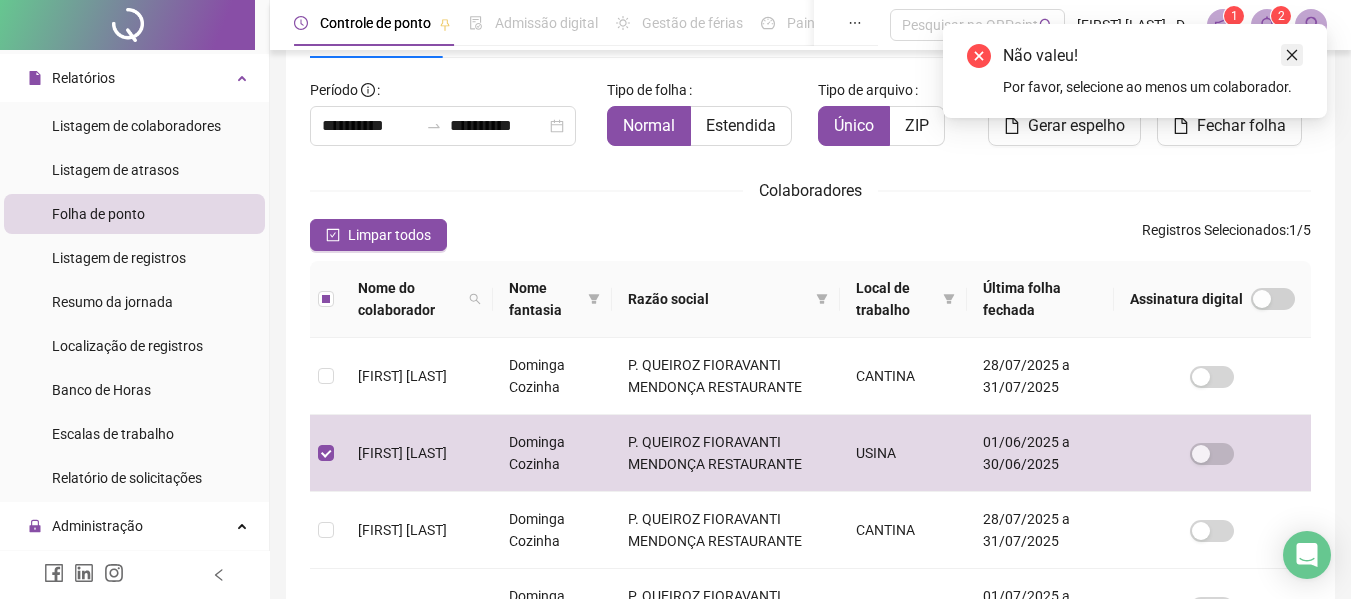 click 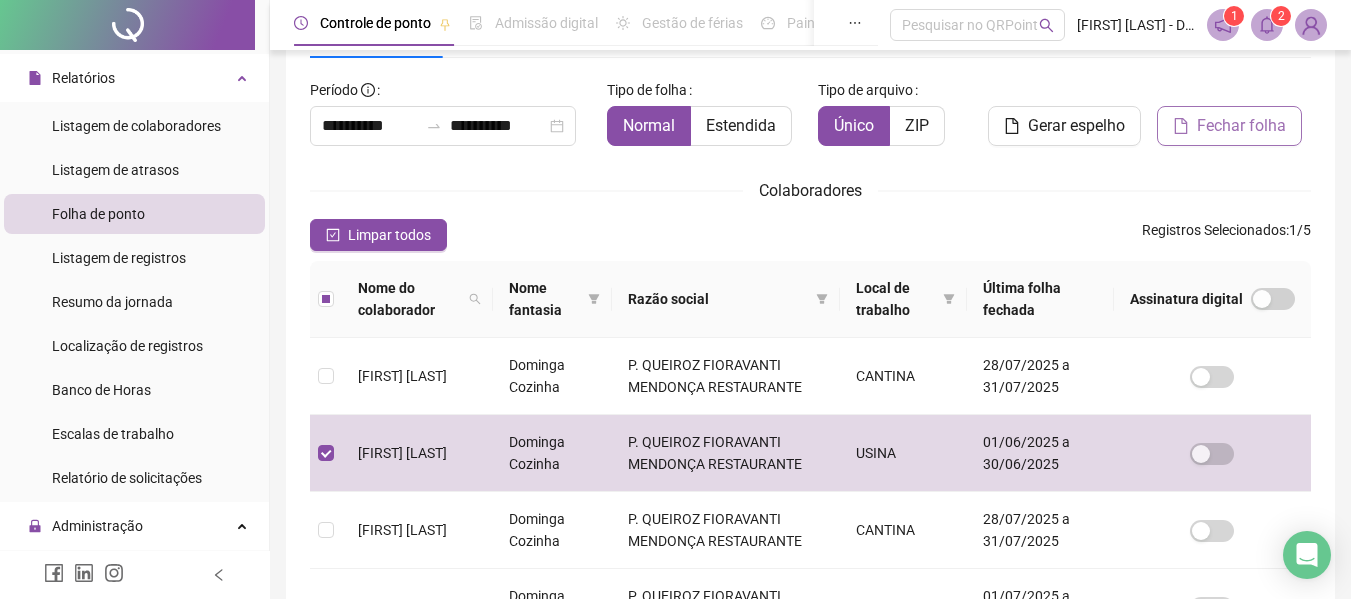 click on "Fechar folha" at bounding box center (1241, 126) 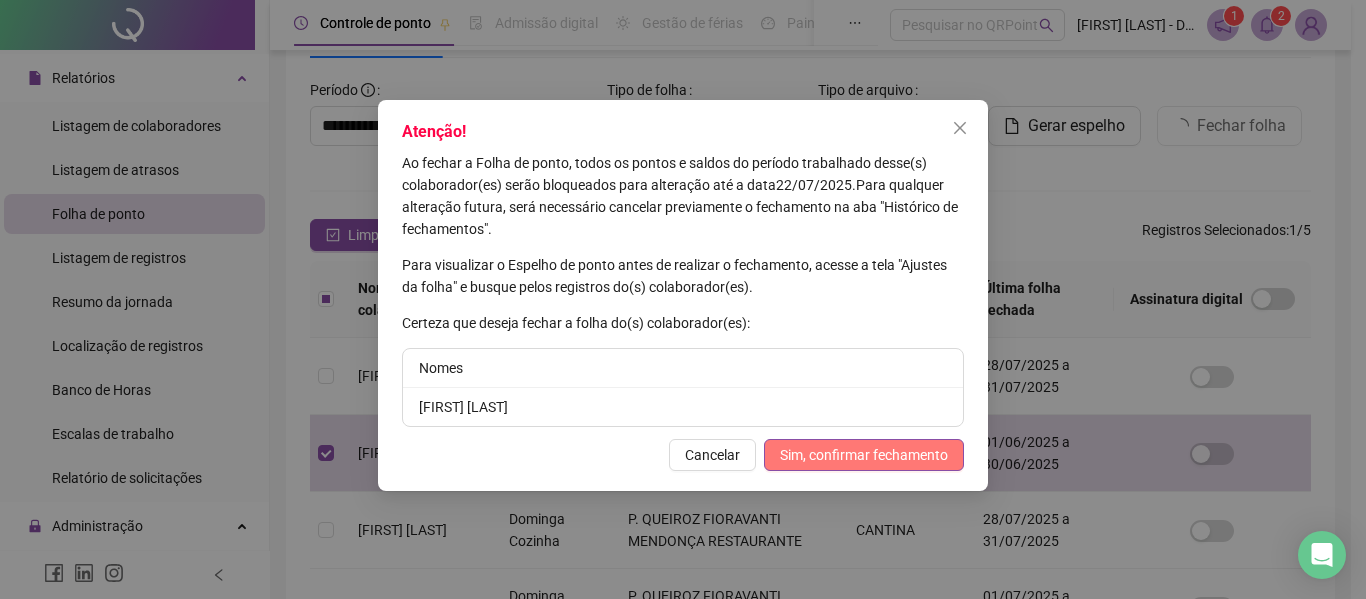 click on "Sim, confirmar fechamento" at bounding box center (864, 455) 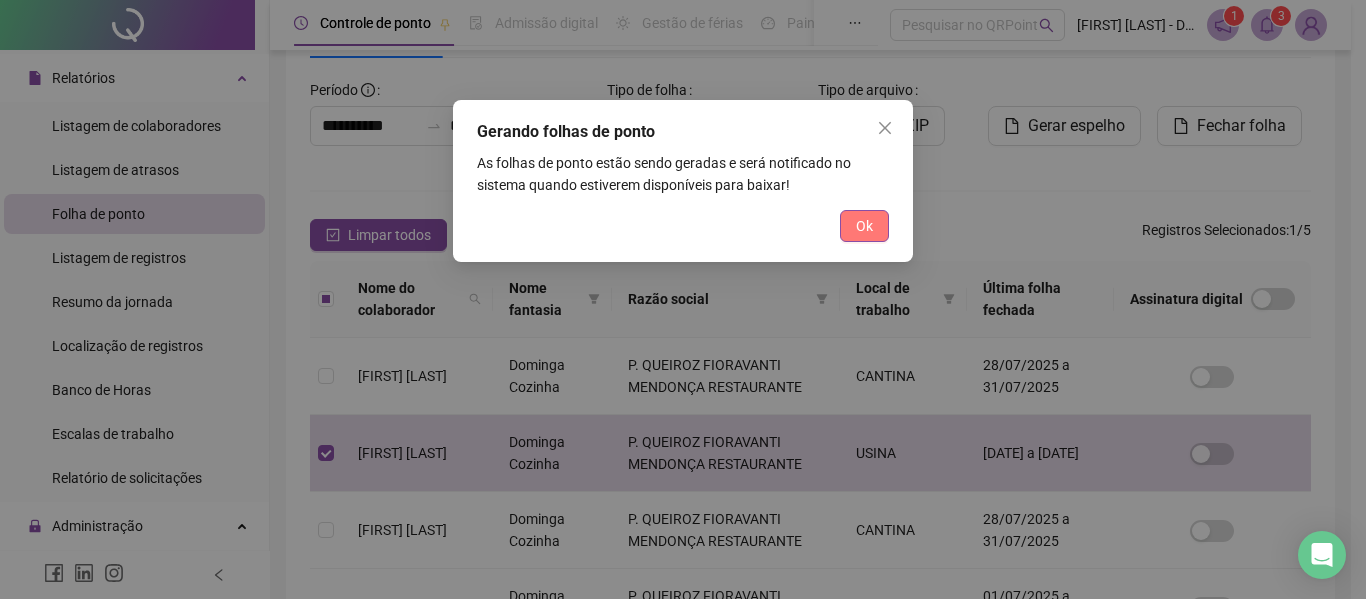 click on "Ok" at bounding box center [864, 226] 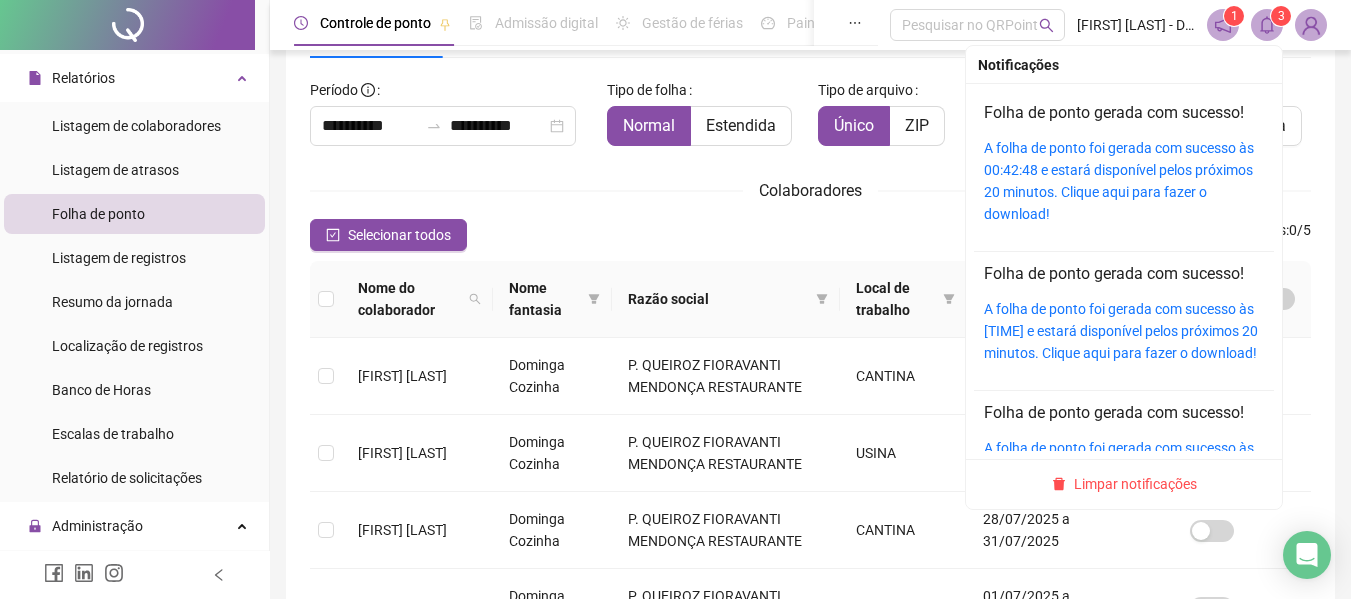 click at bounding box center (1267, 25) 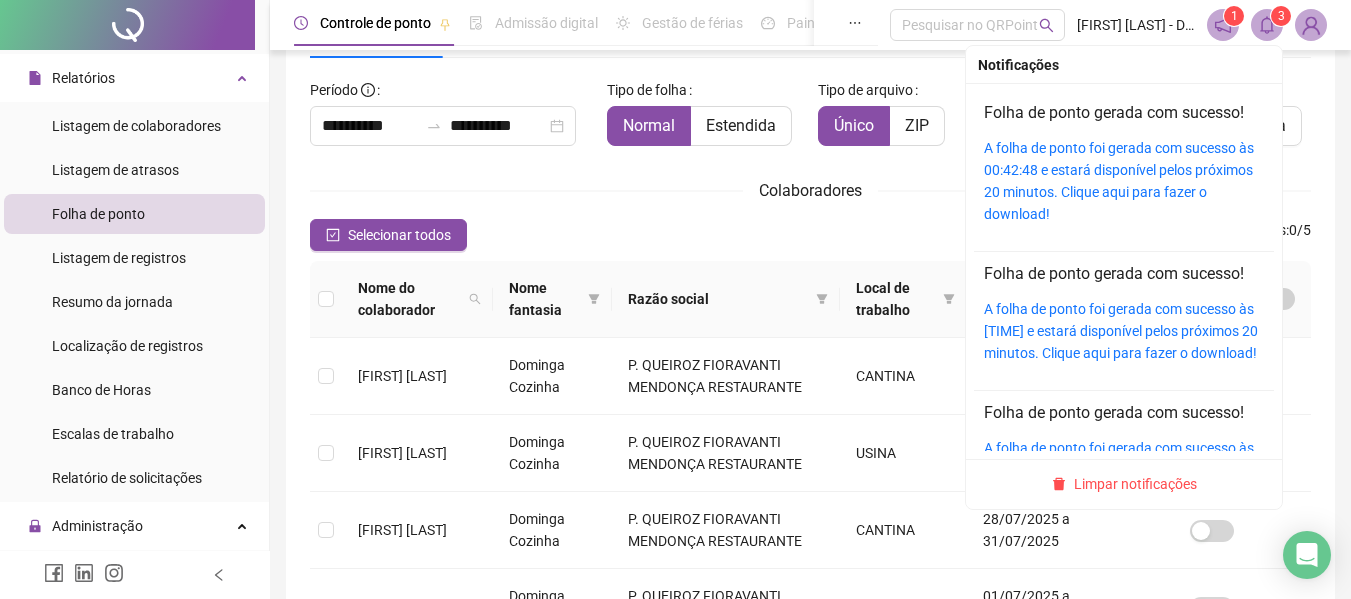 click on "A folha de ponto foi gerada com sucesso às 00:42:48 e estará disponível pelos próximos 20 minutos.
Clique aqui para fazer o download!" at bounding box center (1124, 181) 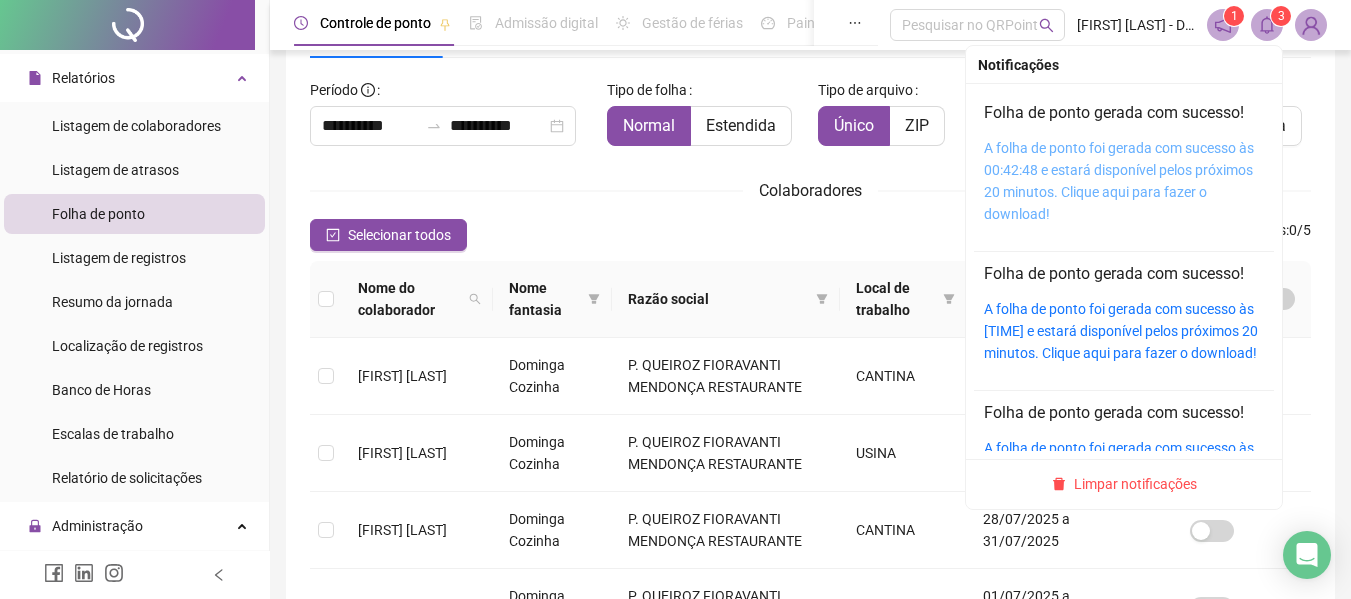 click on "A folha de ponto foi gerada com sucesso às 00:42:48 e estará disponível pelos próximos 20 minutos.
Clique aqui para fazer o download!" at bounding box center [1119, 181] 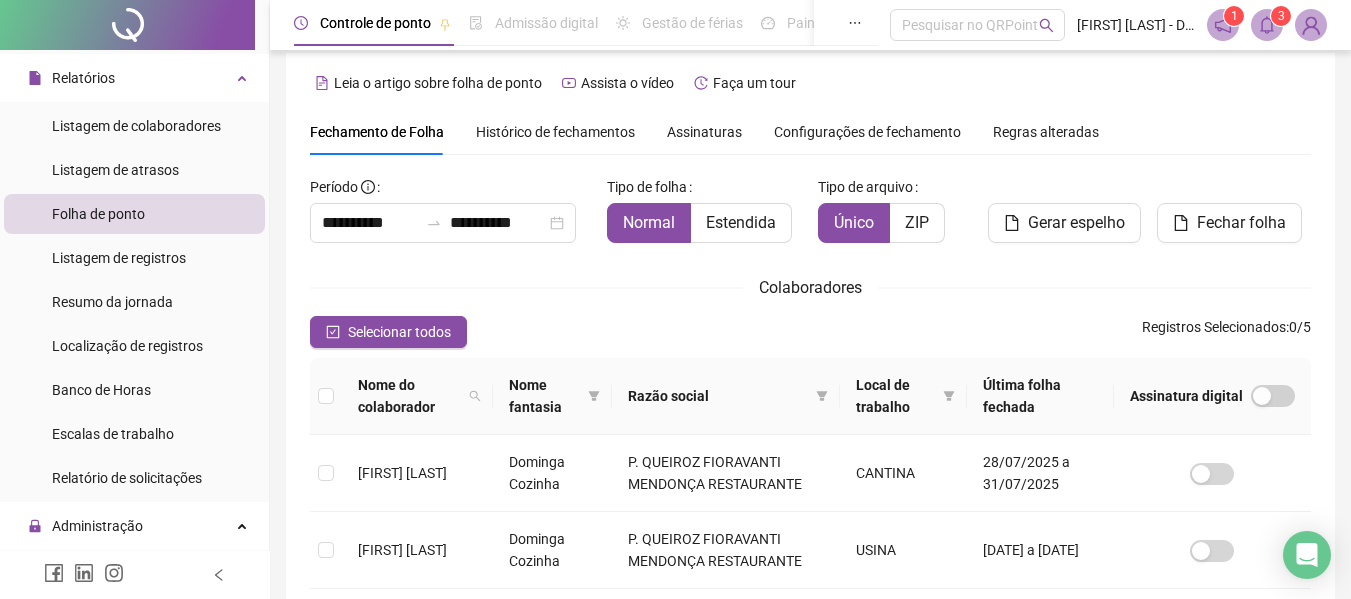 scroll, scrollTop: 0, scrollLeft: 0, axis: both 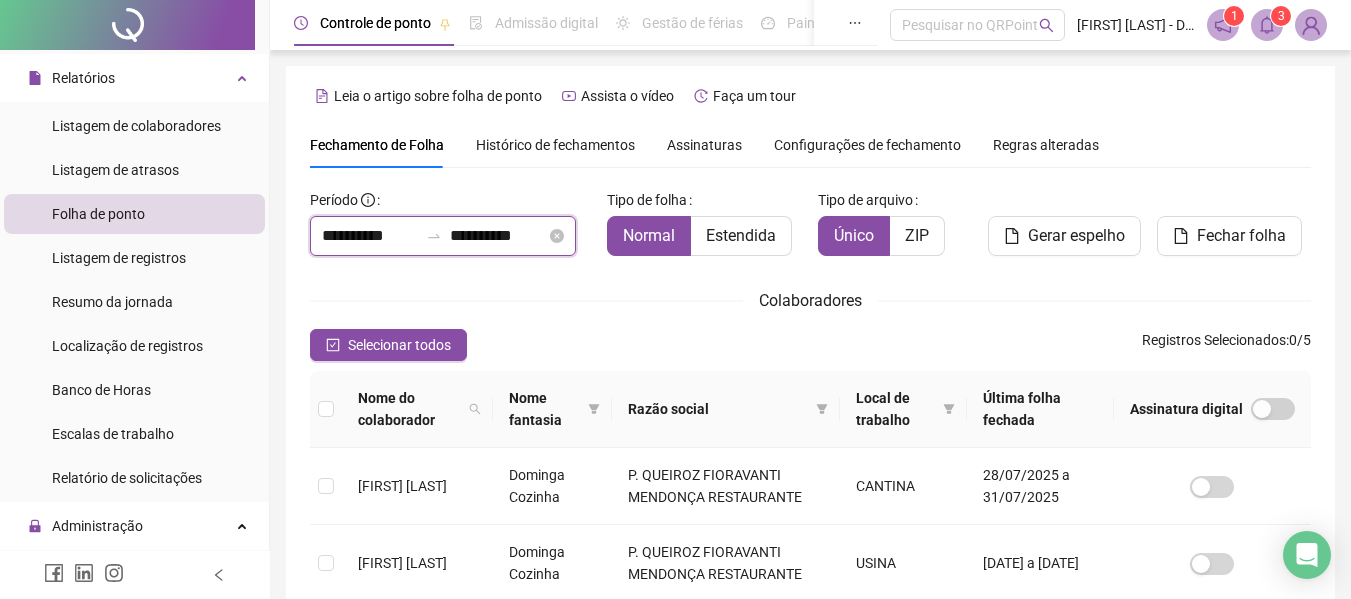 click on "**********" at bounding box center (370, 236) 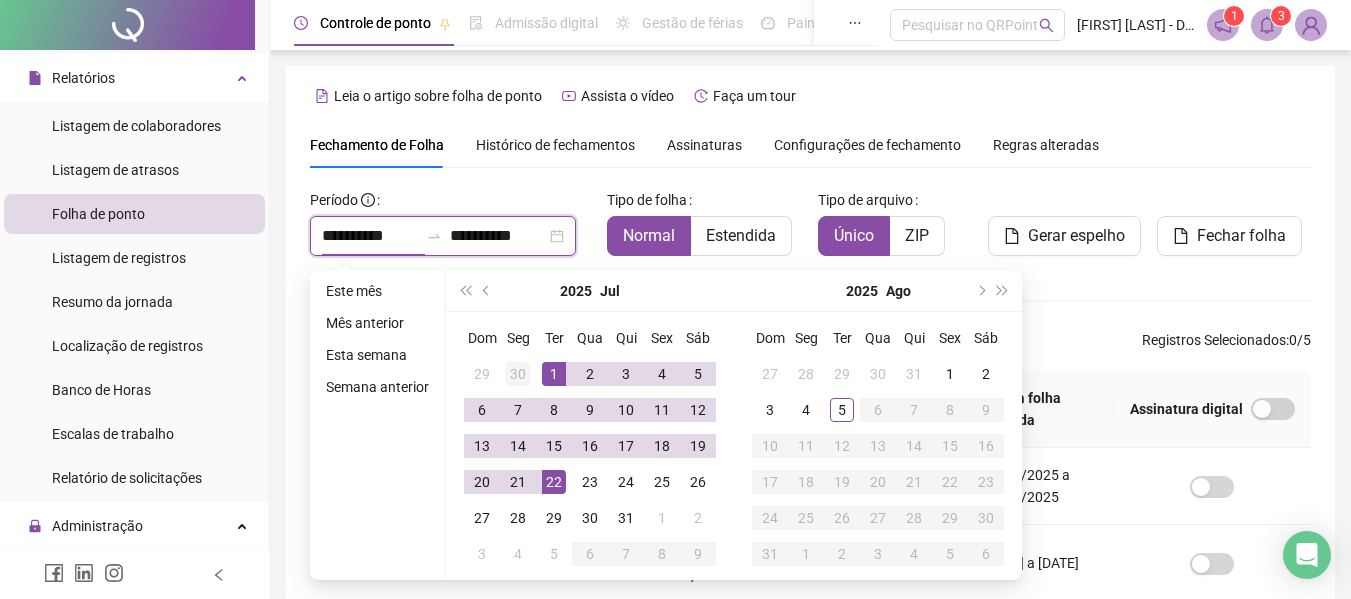 type on "**********" 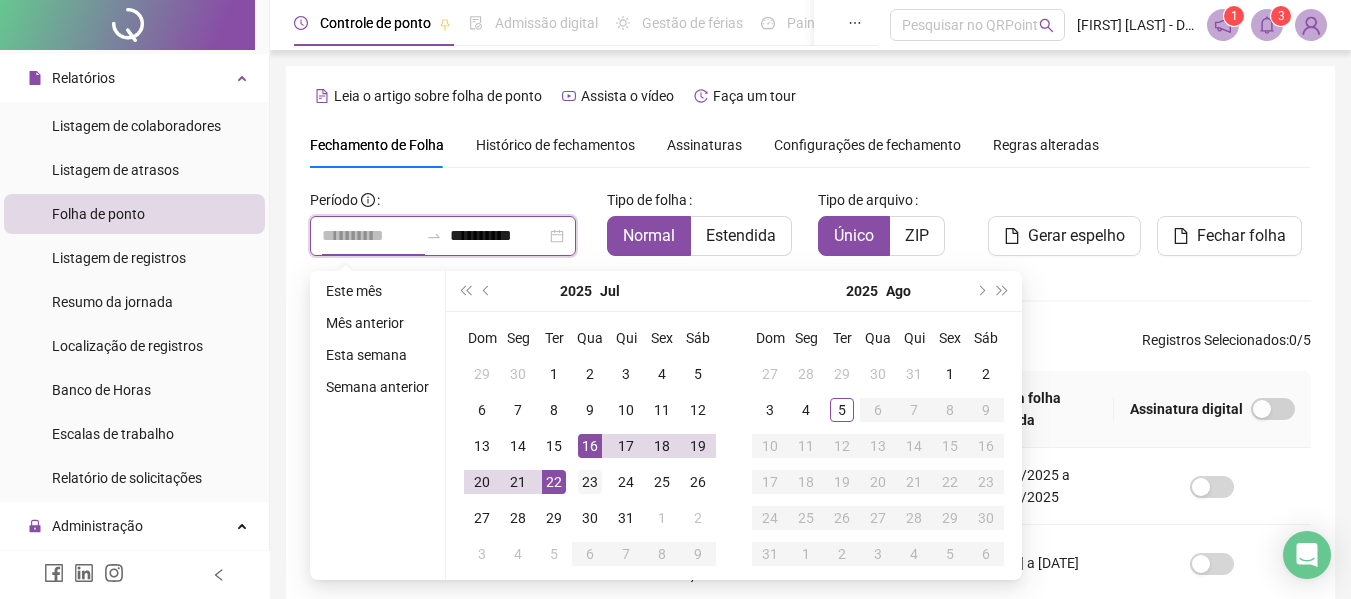 type on "**********" 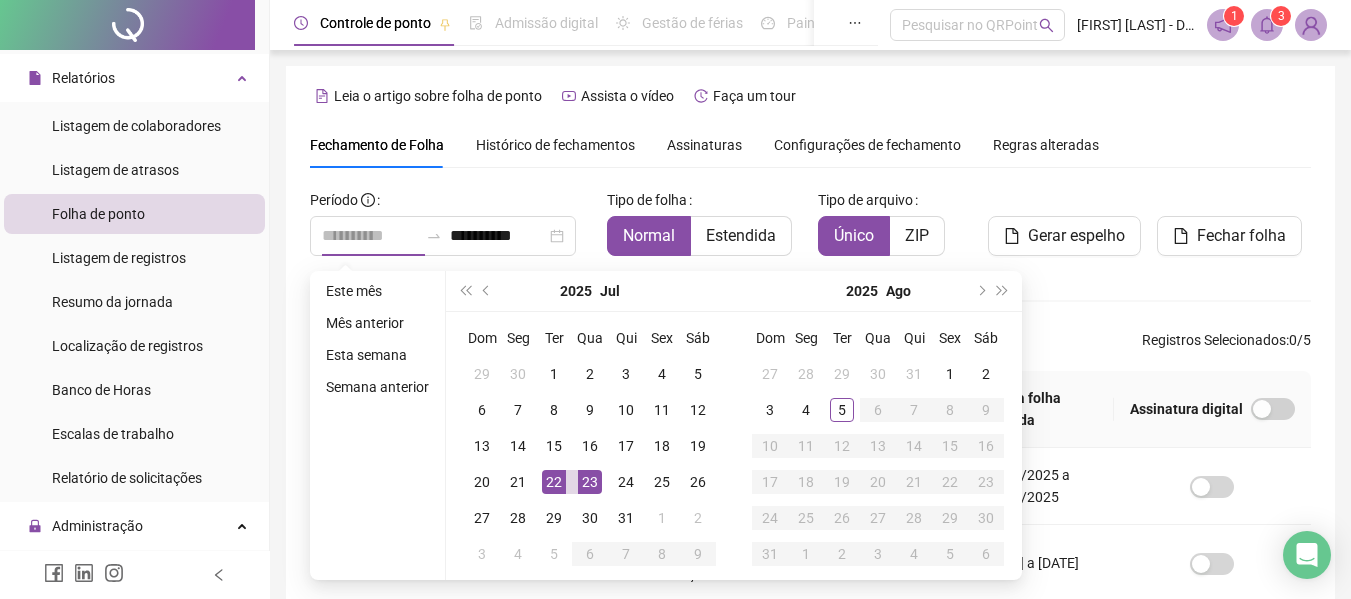 click on "23" at bounding box center [590, 482] 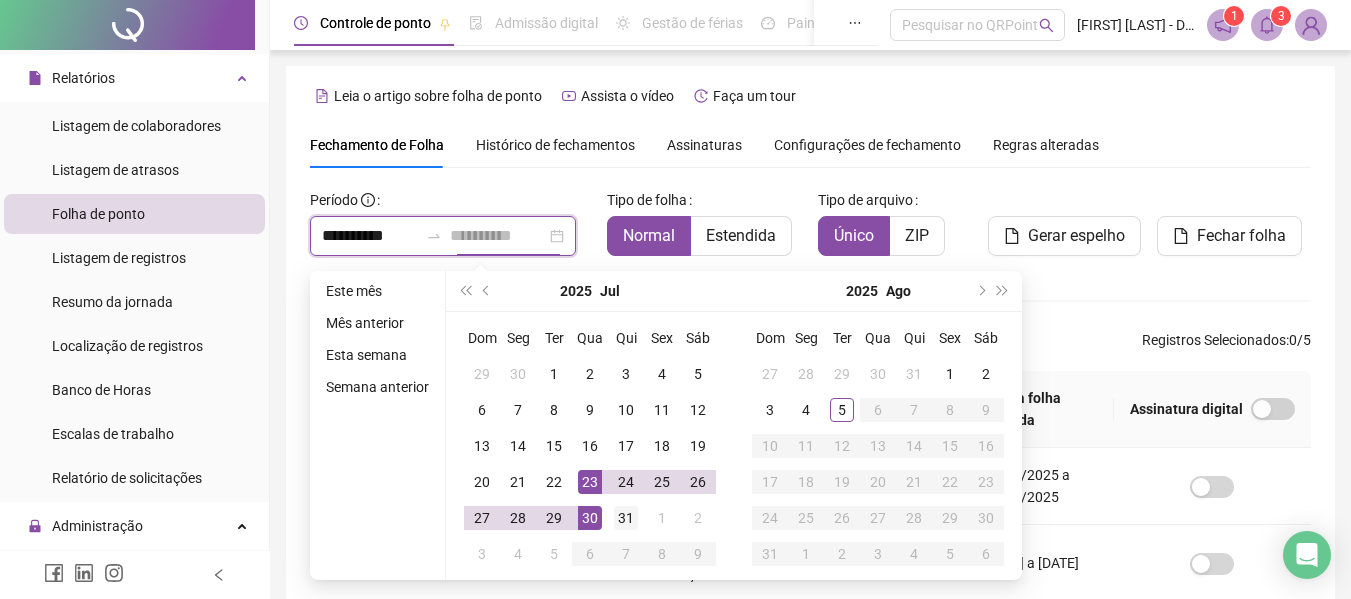 type on "**********" 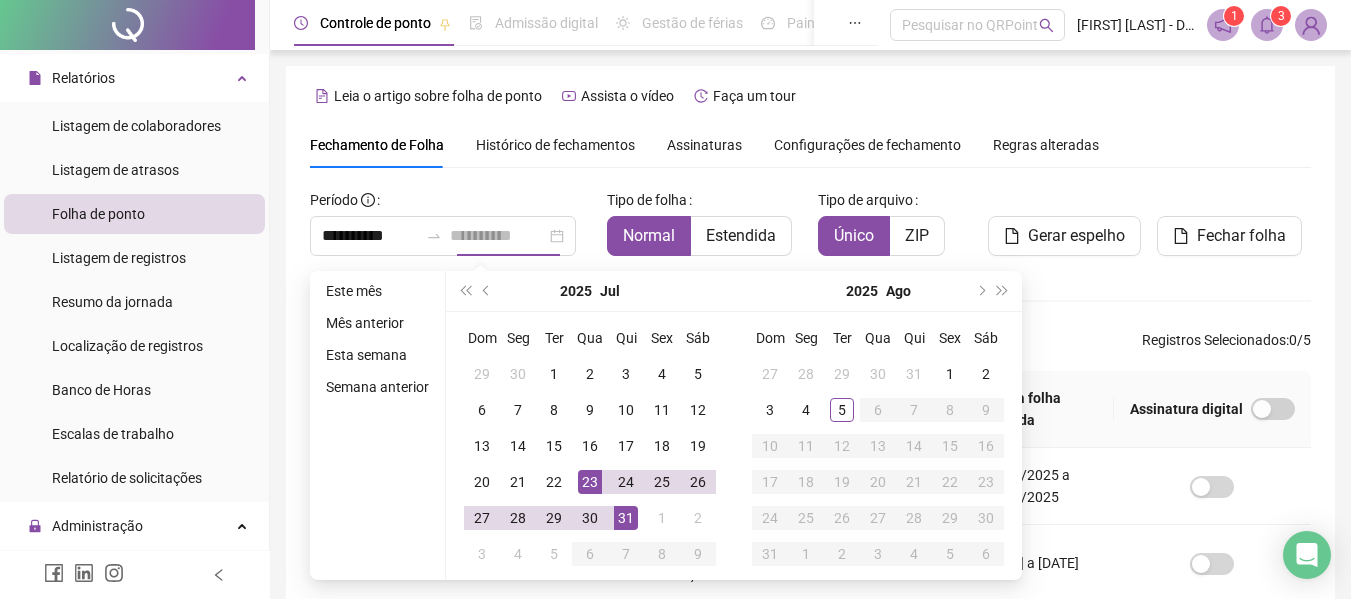 click on "31" at bounding box center (626, 518) 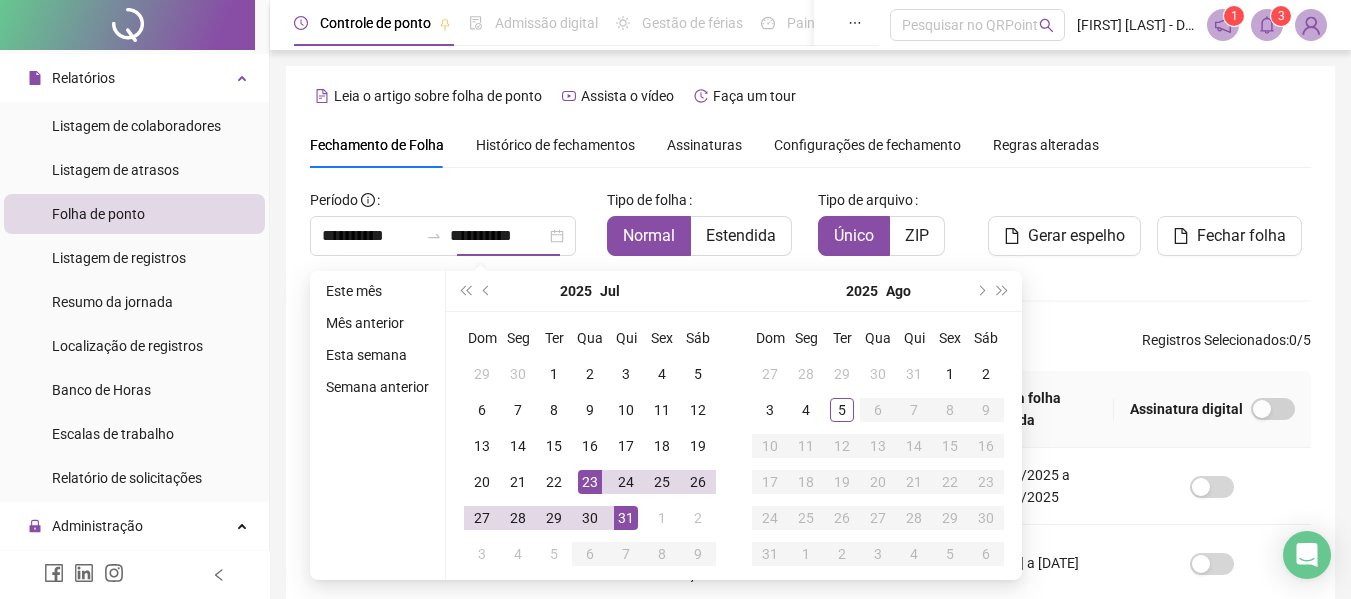 scroll, scrollTop: 110, scrollLeft: 0, axis: vertical 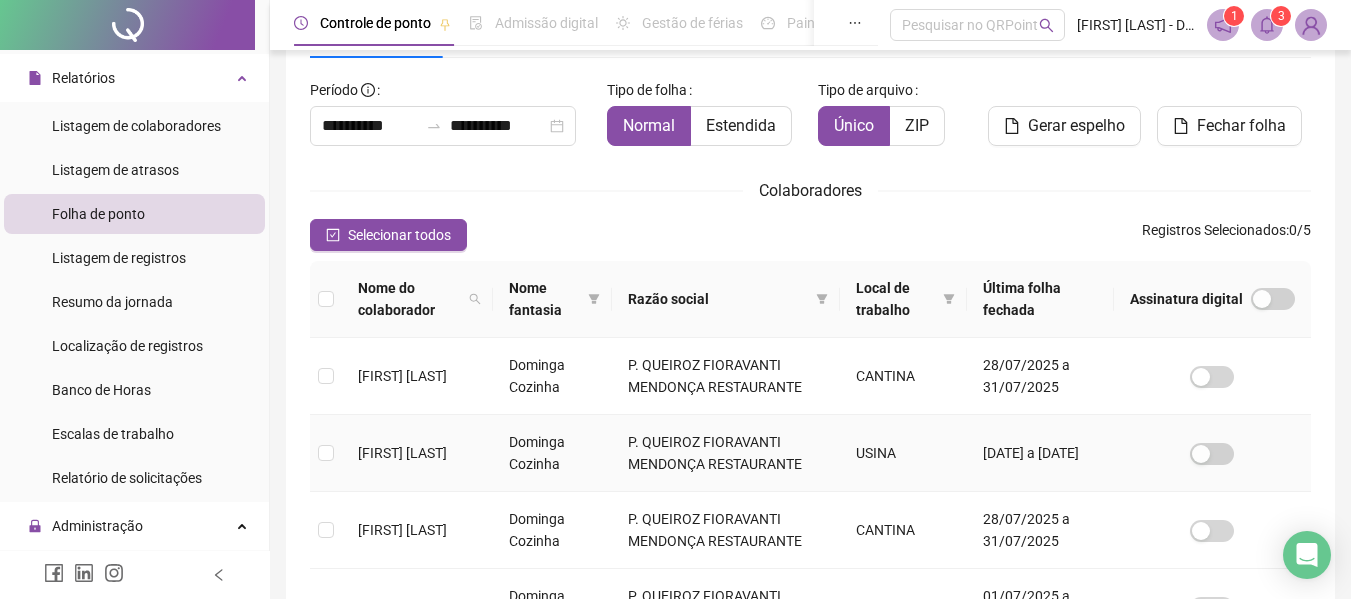 click at bounding box center (326, 453) 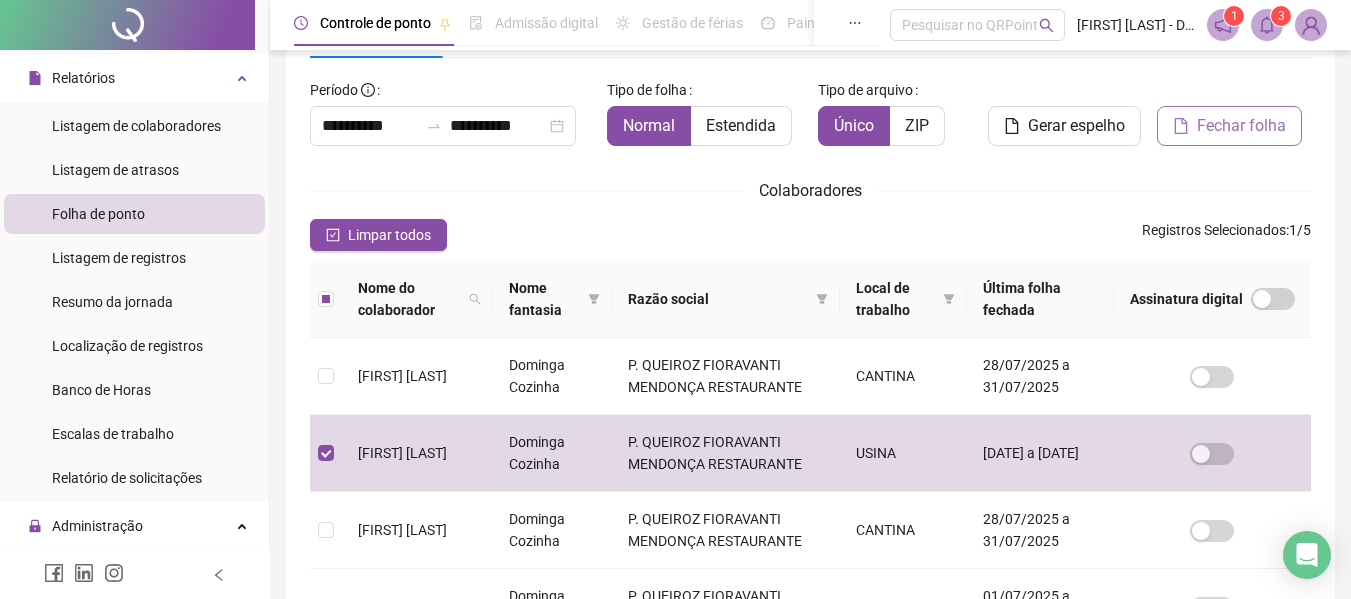 click on "Fechar folha" at bounding box center (1241, 126) 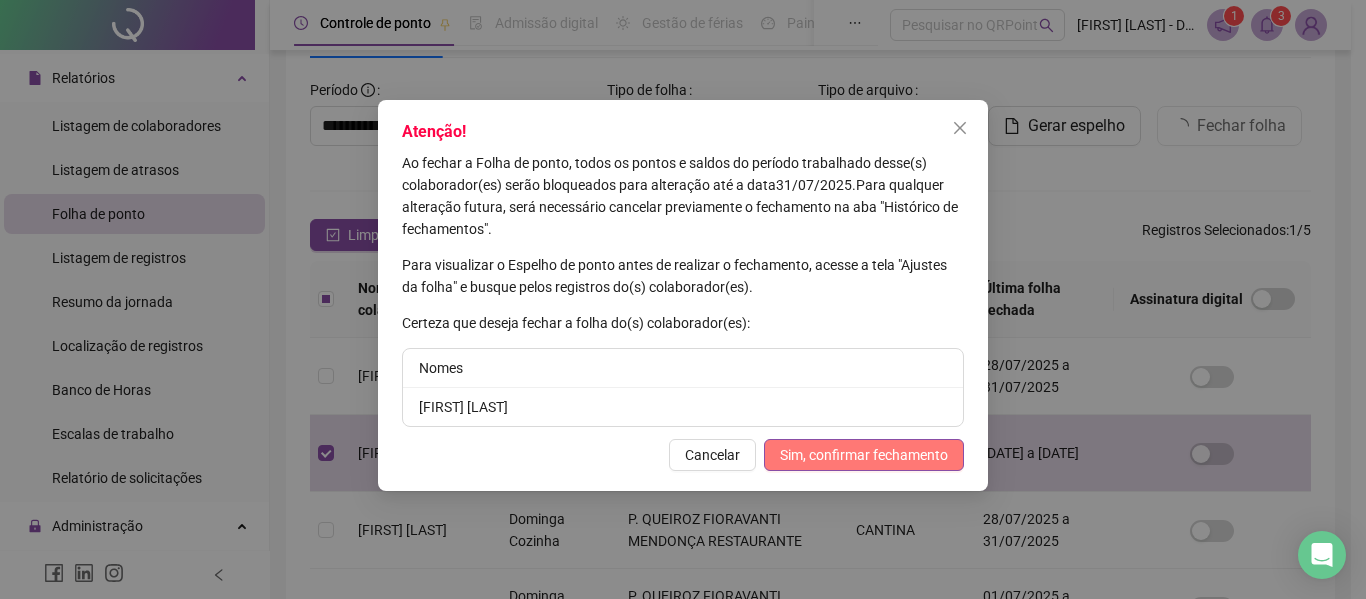 click on "Sim, confirmar fechamento" at bounding box center (864, 455) 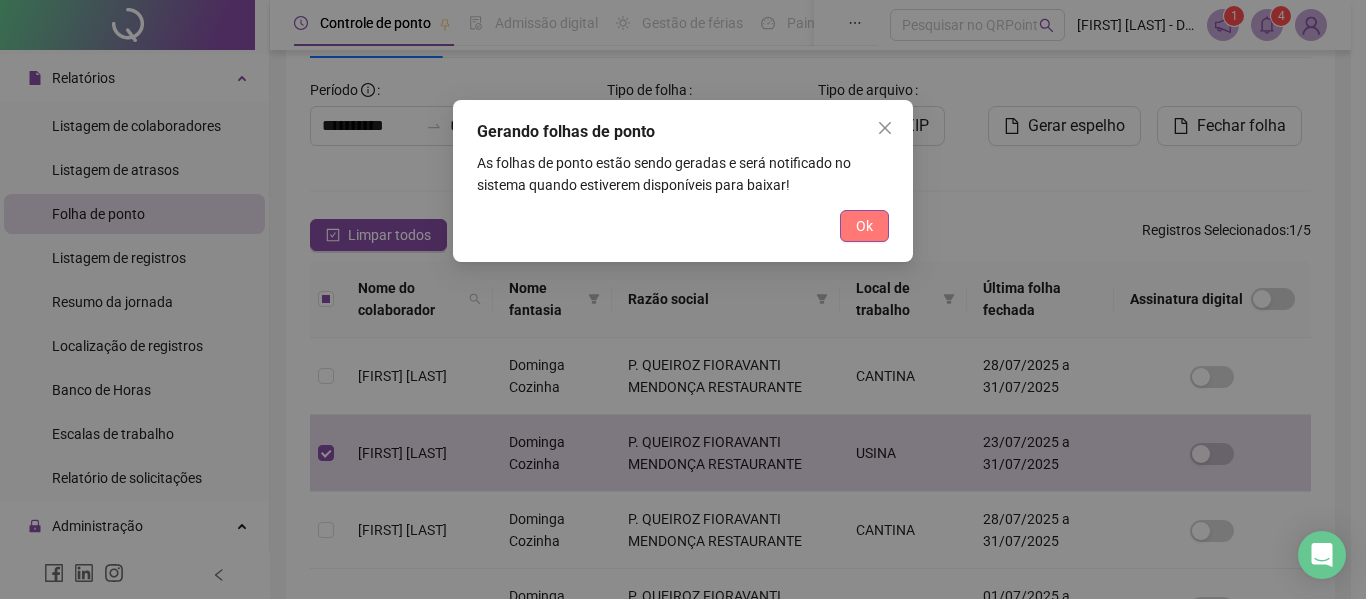 click on "Ok" at bounding box center (864, 226) 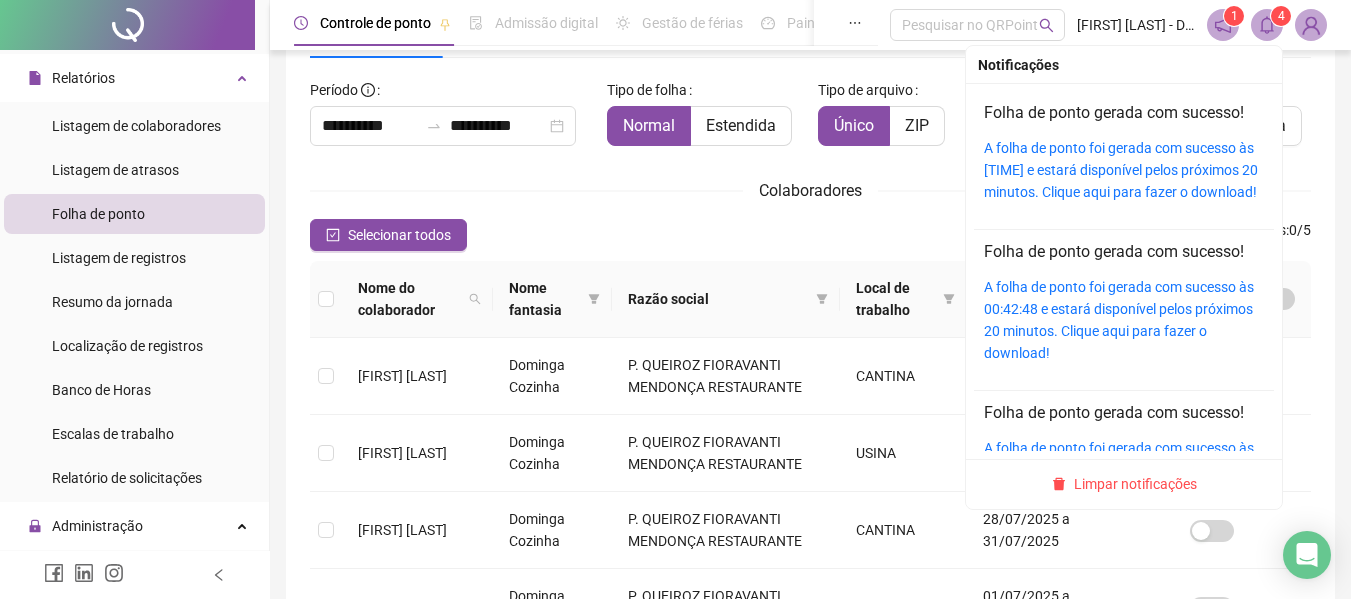 click 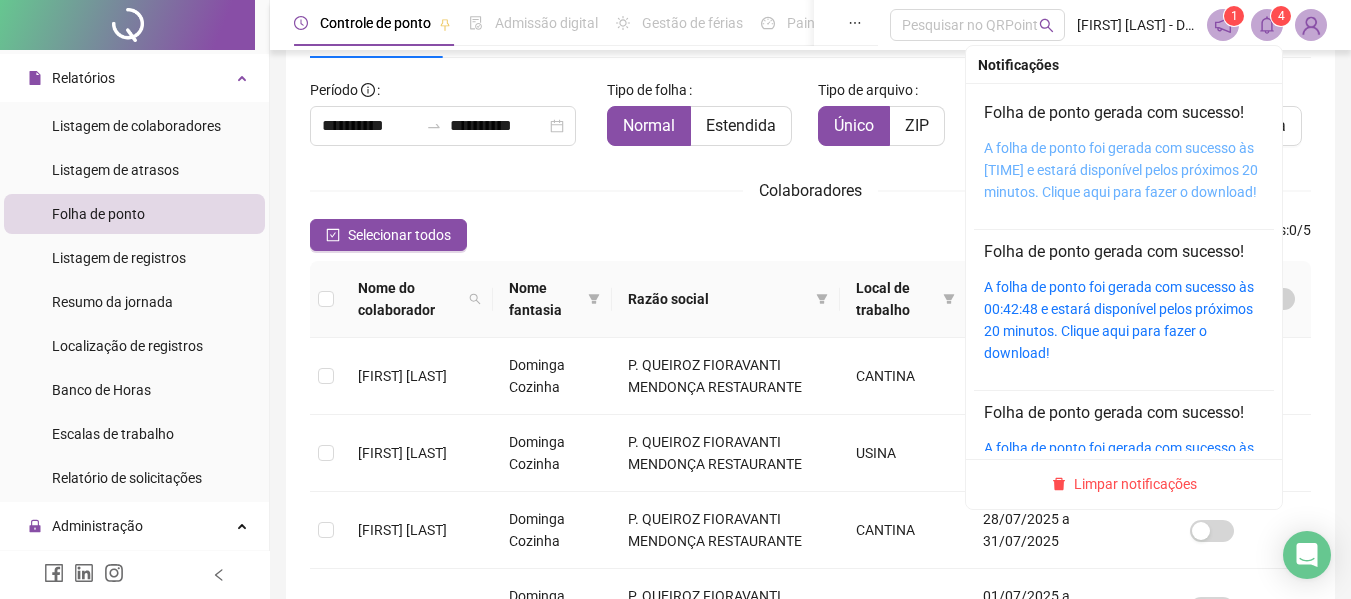 click on "A folha de ponto foi gerada com sucesso às 00:44:31 e estará disponível pelos próximos 20 minutos.
Clique aqui para fazer o download!" at bounding box center [1121, 170] 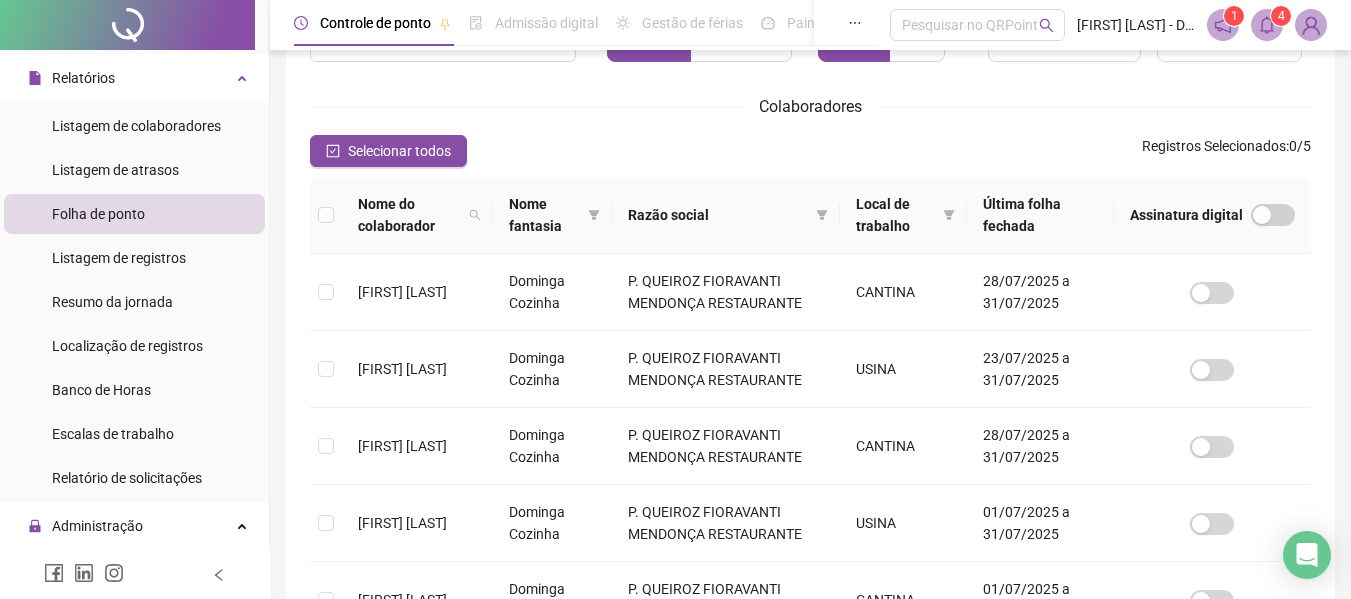 scroll, scrollTop: 210, scrollLeft: 0, axis: vertical 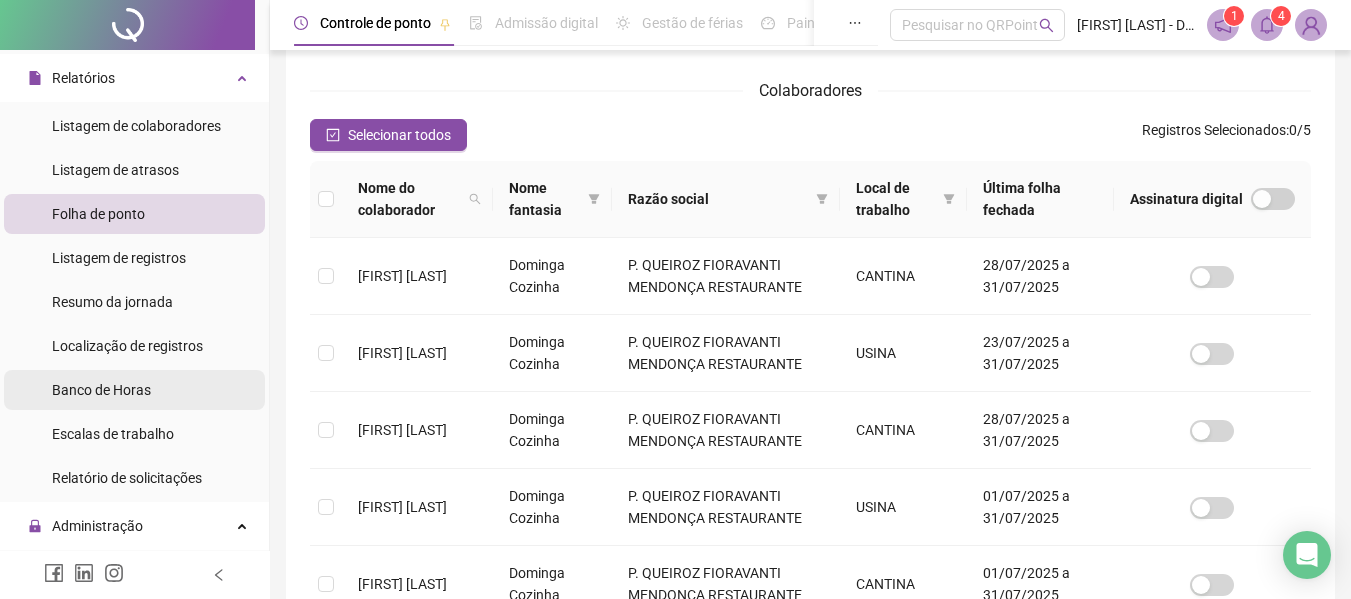 click on "Banco de Horas" at bounding box center (101, 390) 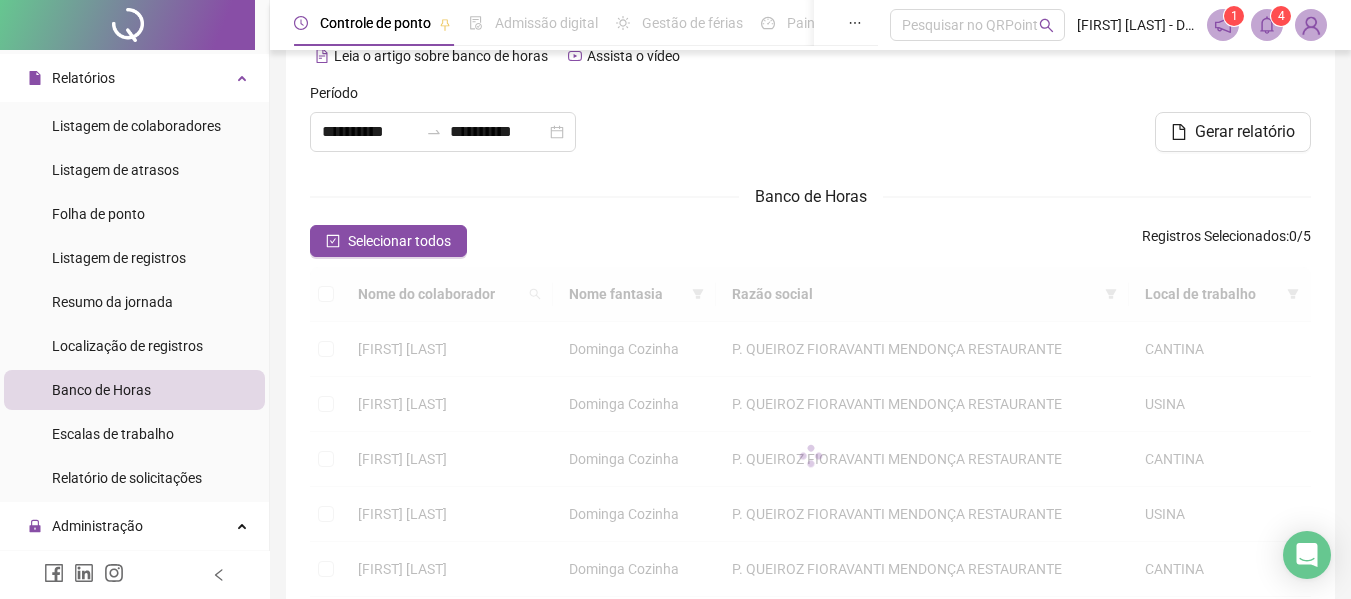scroll, scrollTop: 210, scrollLeft: 0, axis: vertical 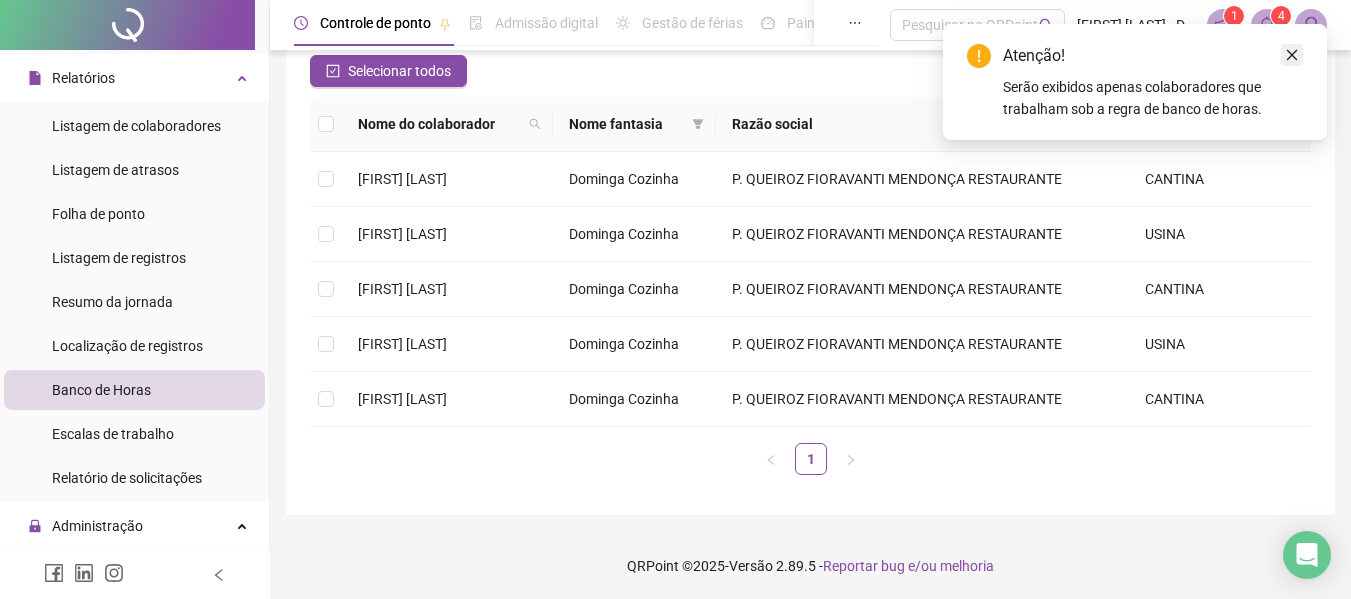 click 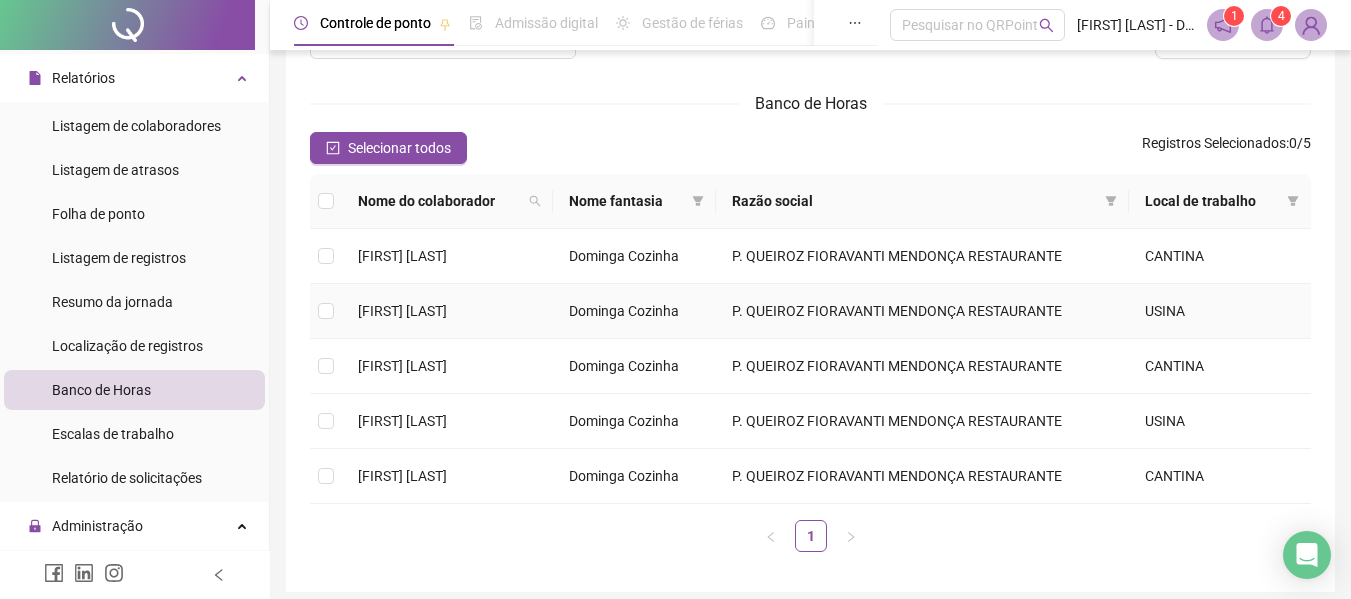 scroll, scrollTop: 0, scrollLeft: 0, axis: both 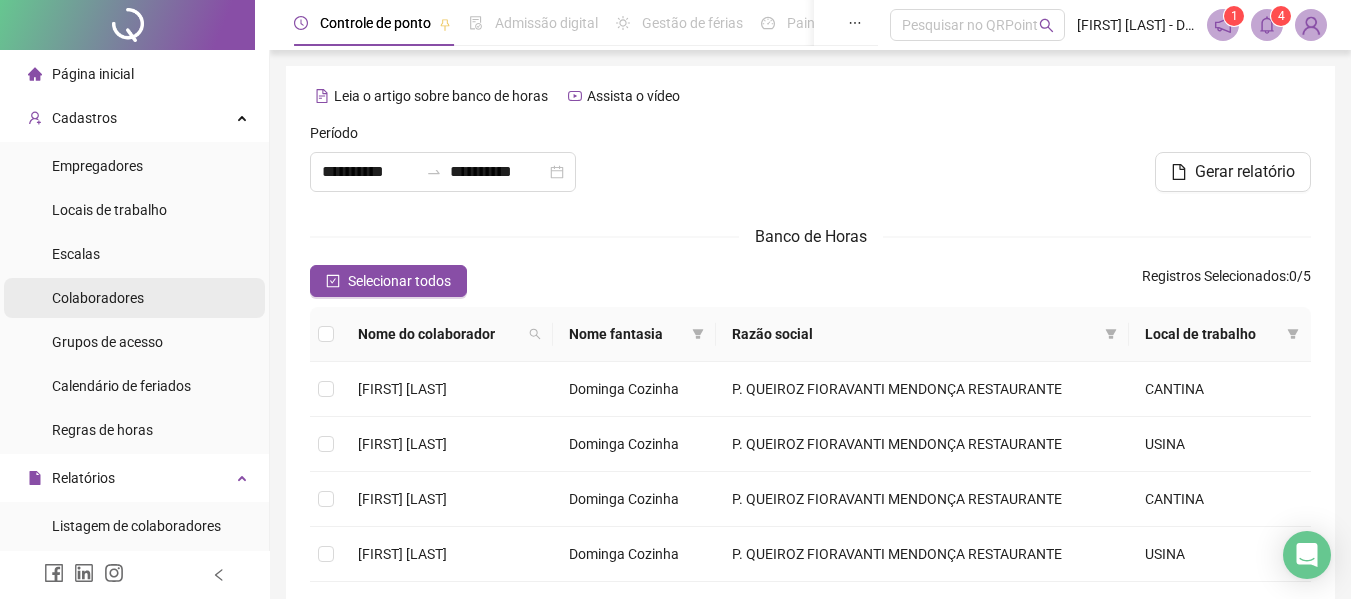 click on "Colaboradores" at bounding box center [98, 298] 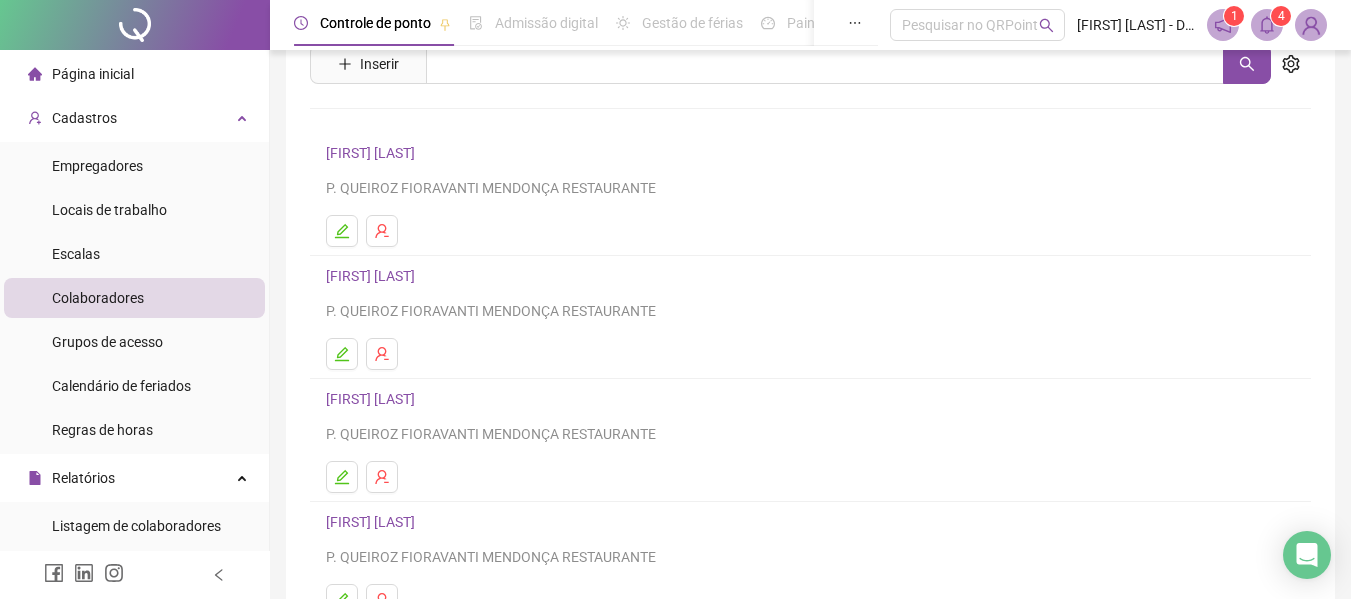 scroll, scrollTop: 200, scrollLeft: 0, axis: vertical 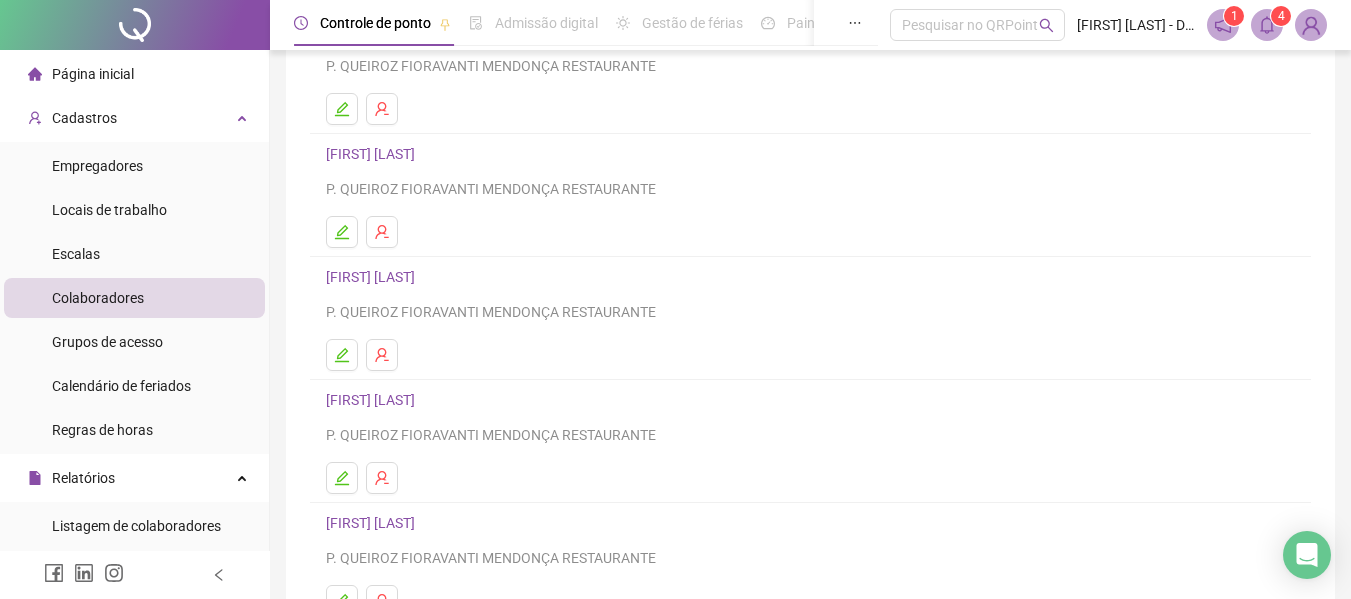 click on "[FIRST] [LAST]" at bounding box center [373, 154] 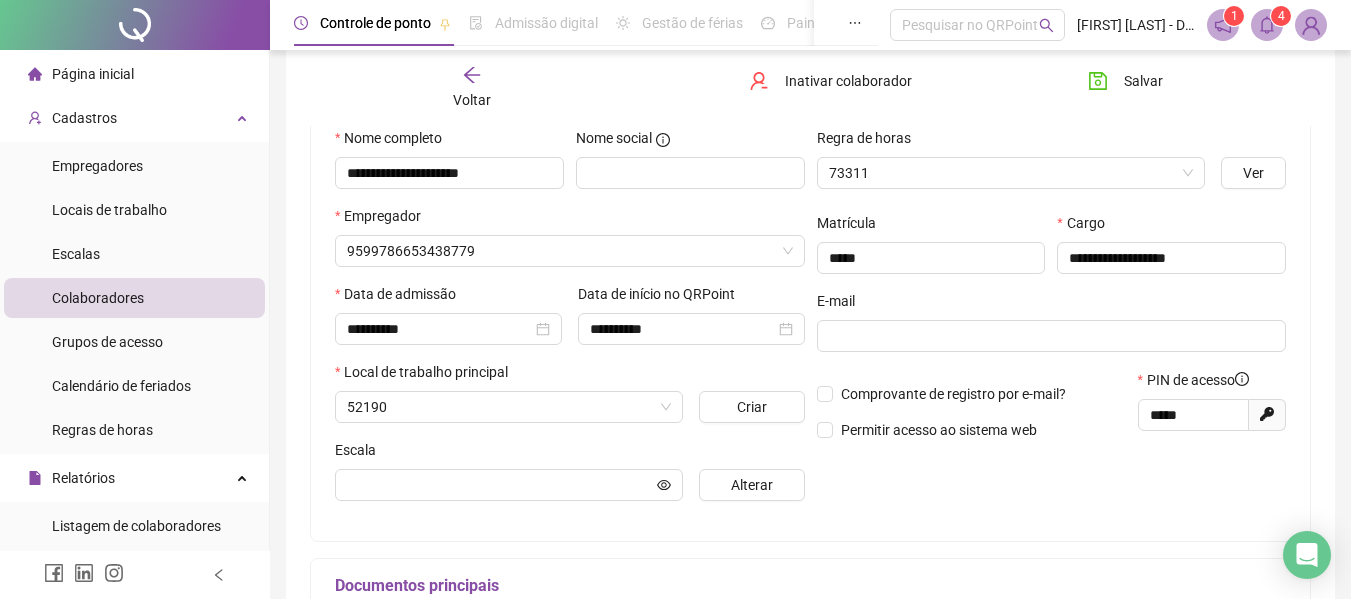 scroll, scrollTop: 210, scrollLeft: 0, axis: vertical 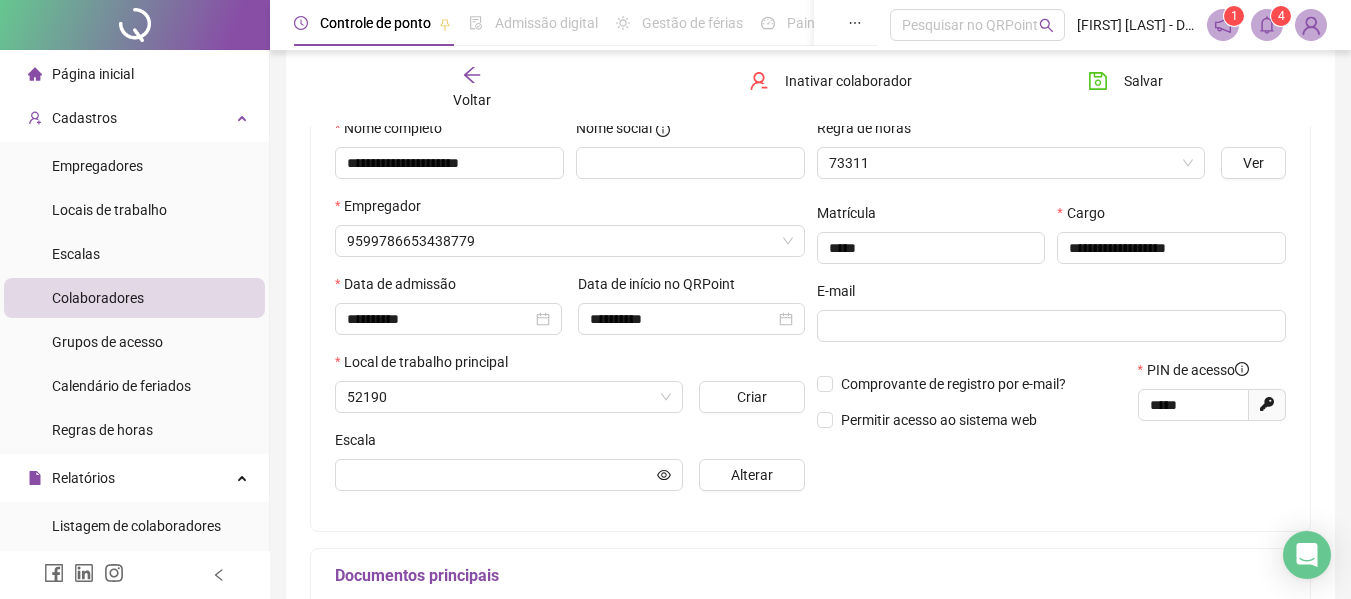 type on "**********" 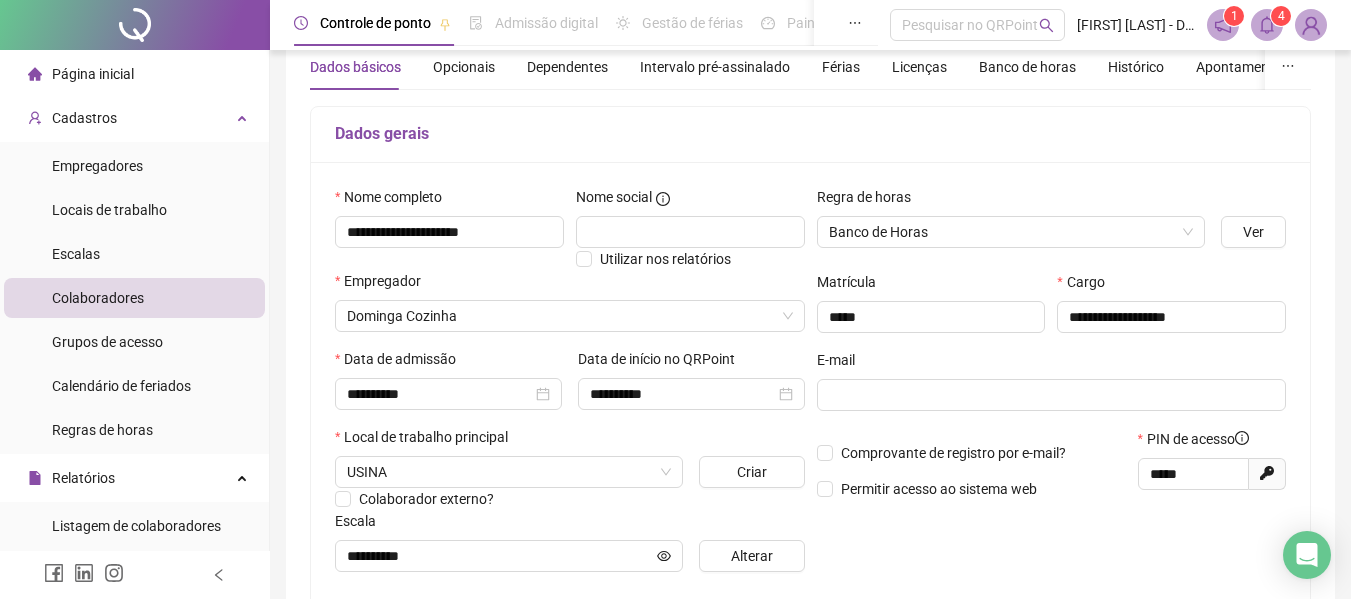 scroll, scrollTop: 0, scrollLeft: 0, axis: both 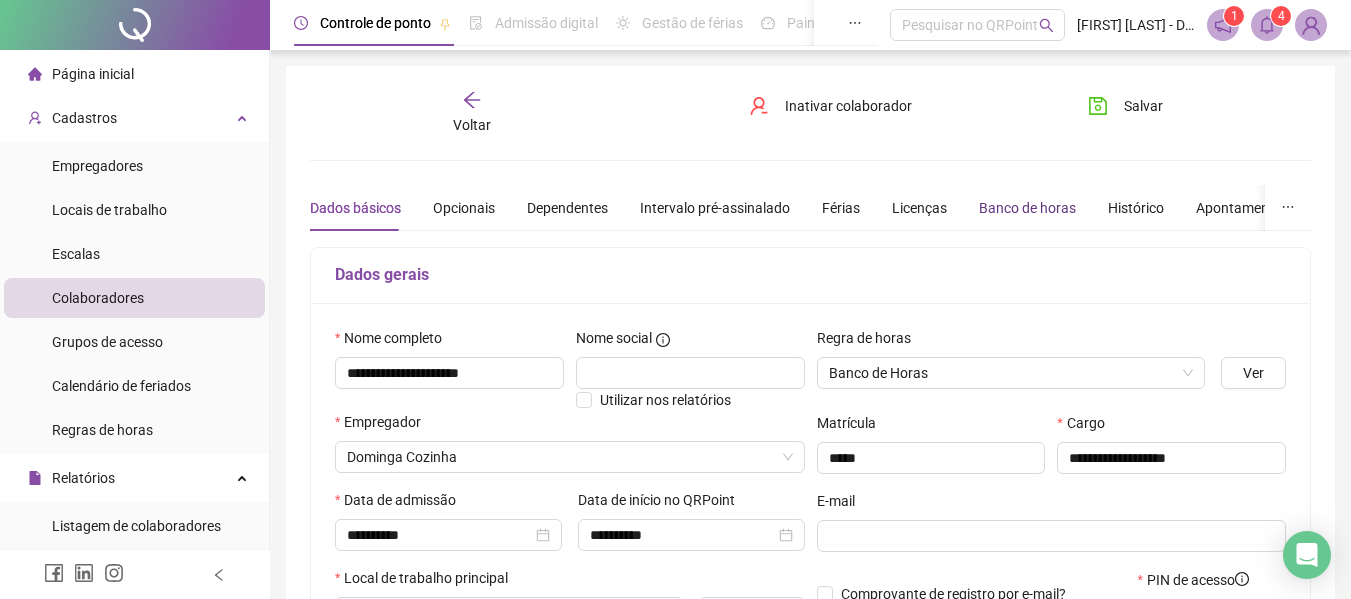 click on "Banco de horas" at bounding box center (1027, 208) 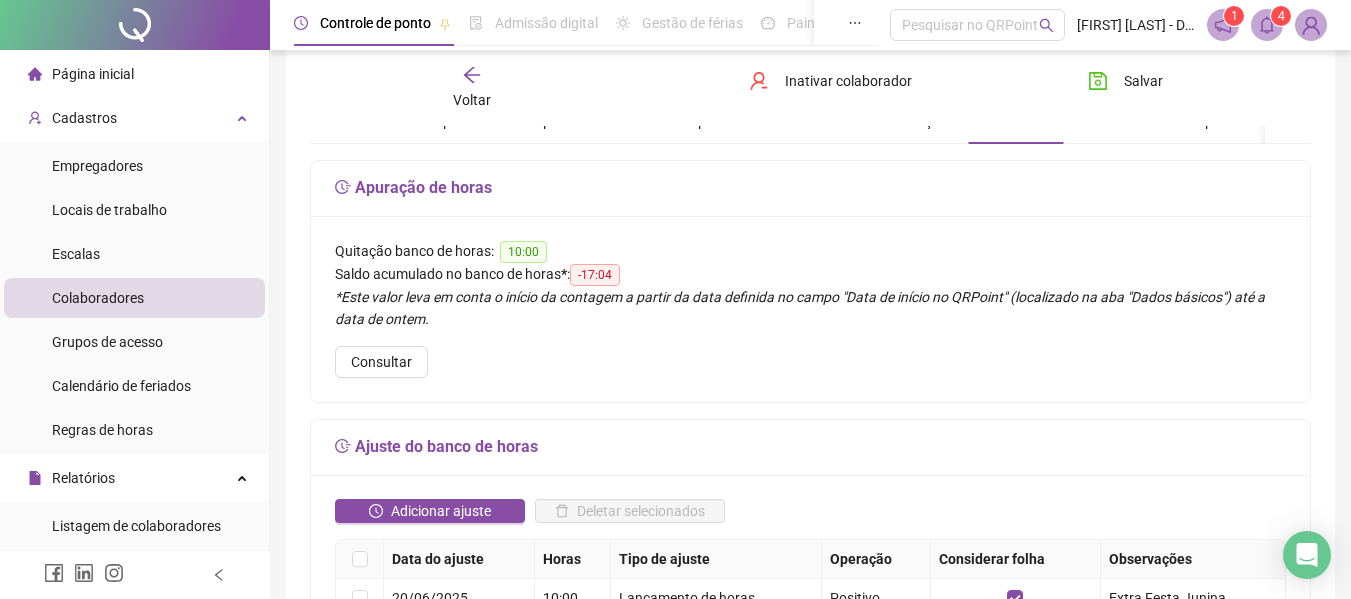 scroll, scrollTop: 300, scrollLeft: 0, axis: vertical 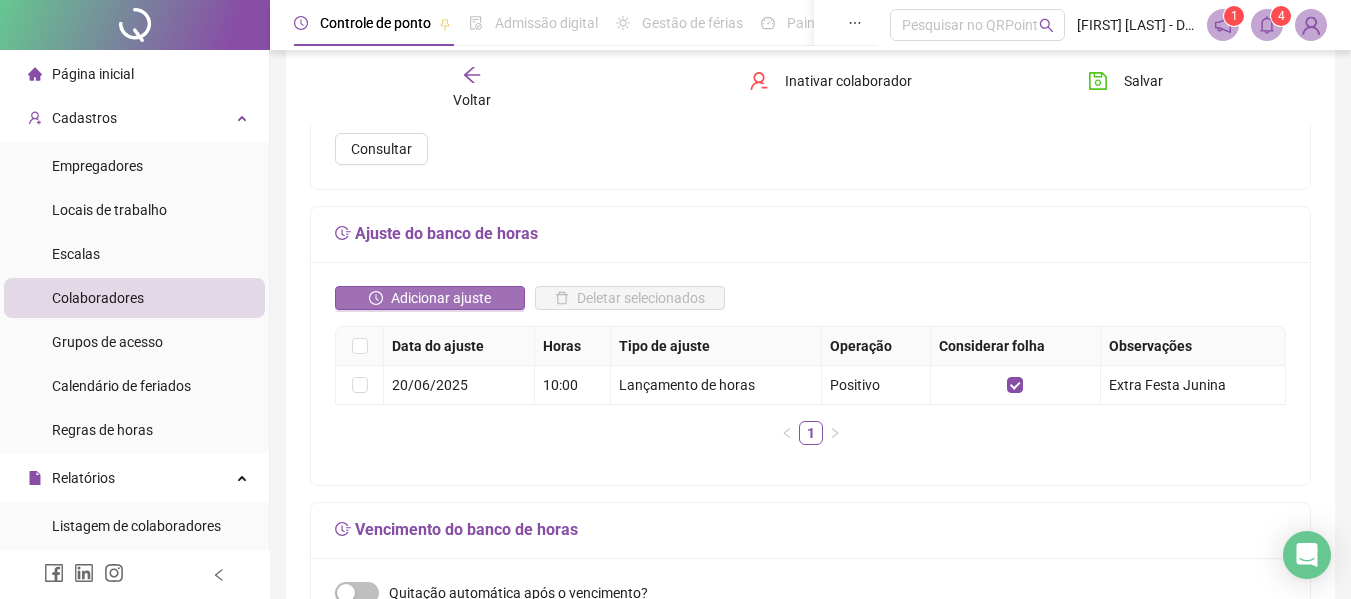 click on "Adicionar ajuste" at bounding box center [441, 298] 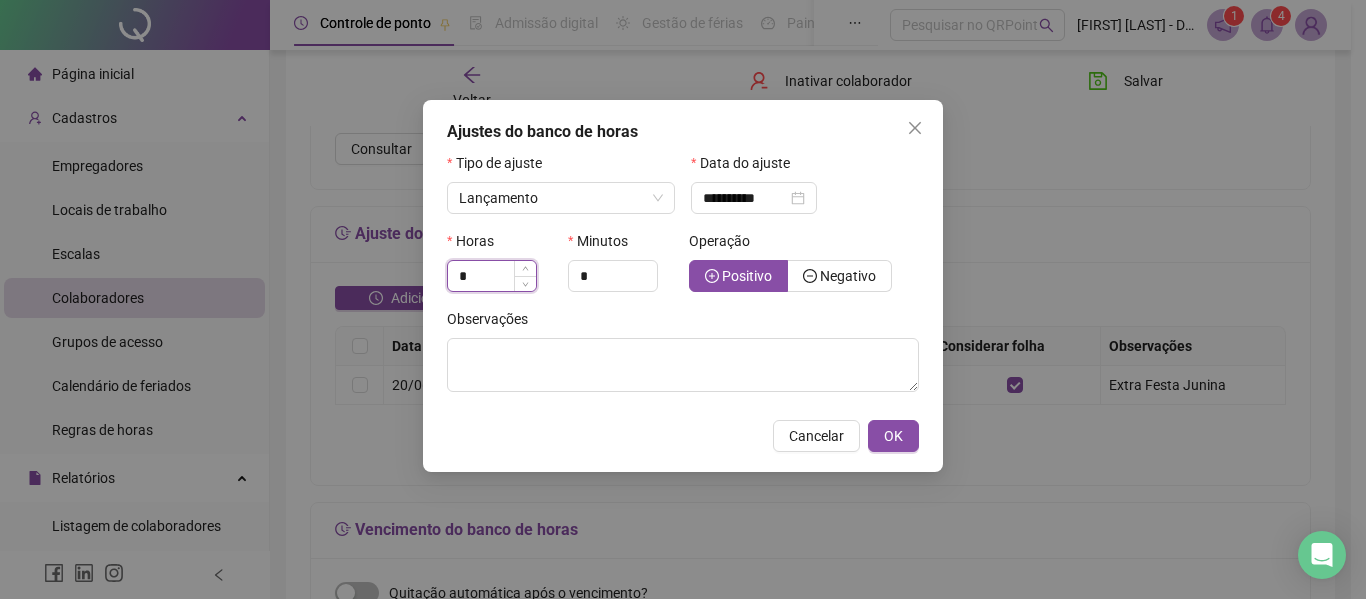 drag, startPoint x: 473, startPoint y: 273, endPoint x: 450, endPoint y: 280, distance: 24.04163 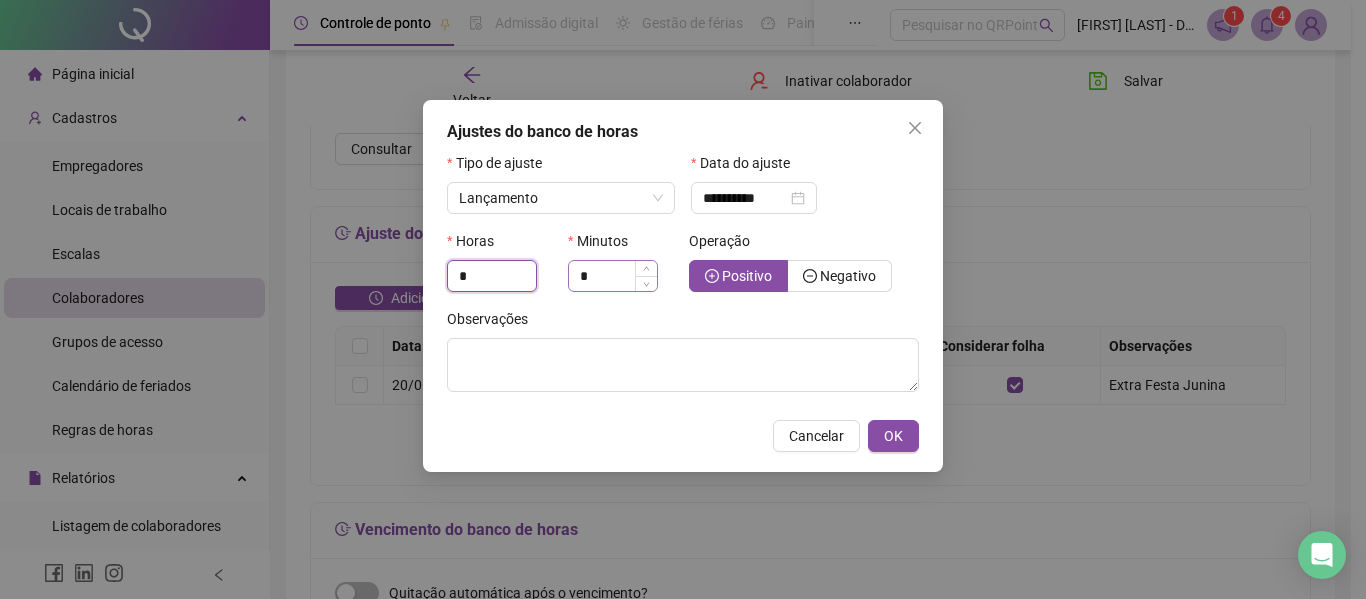 type on "*" 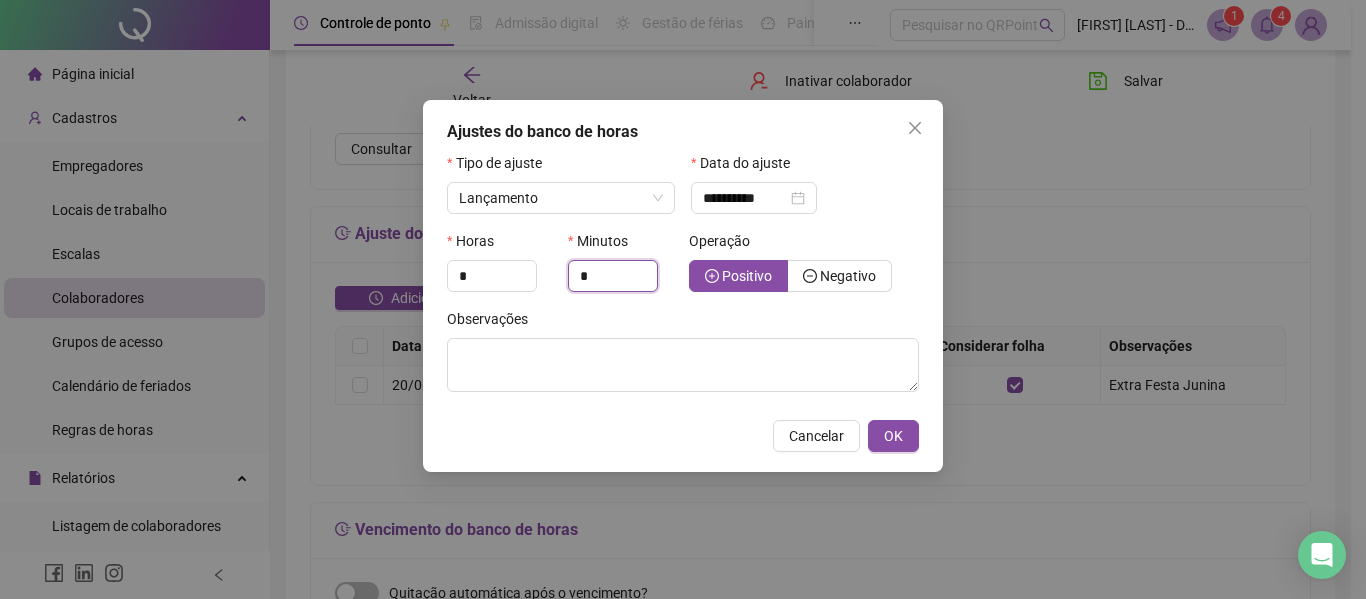 drag, startPoint x: 599, startPoint y: 277, endPoint x: 557, endPoint y: 290, distance: 43.965897 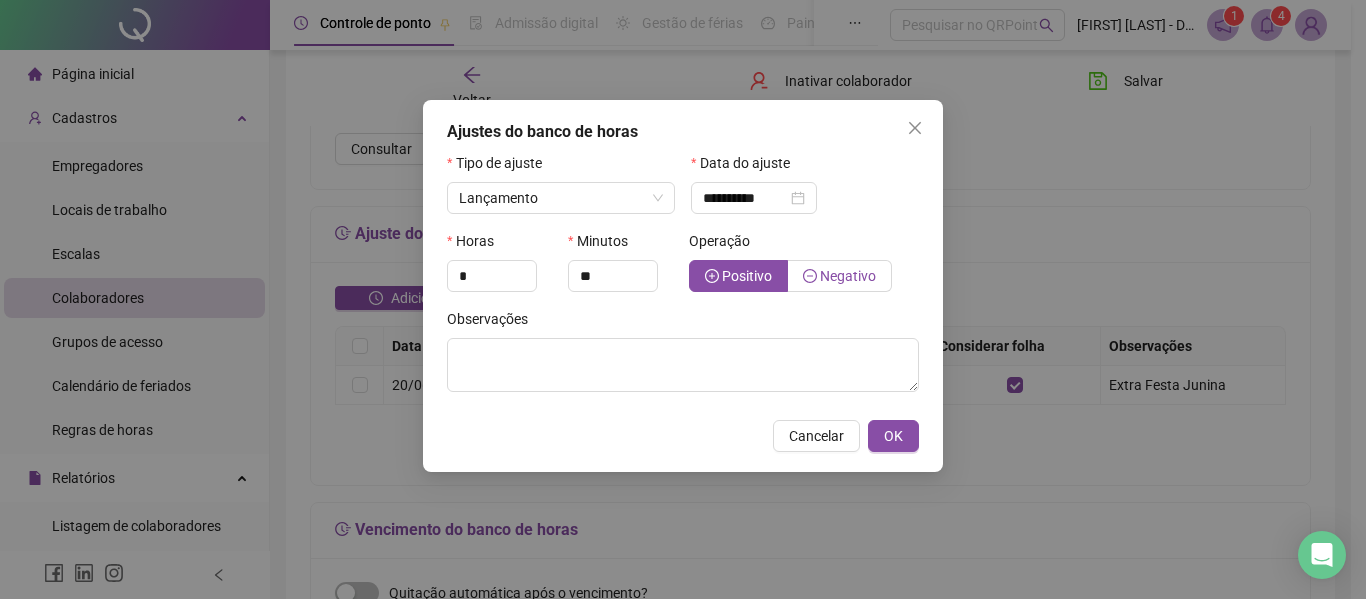 type on "*" 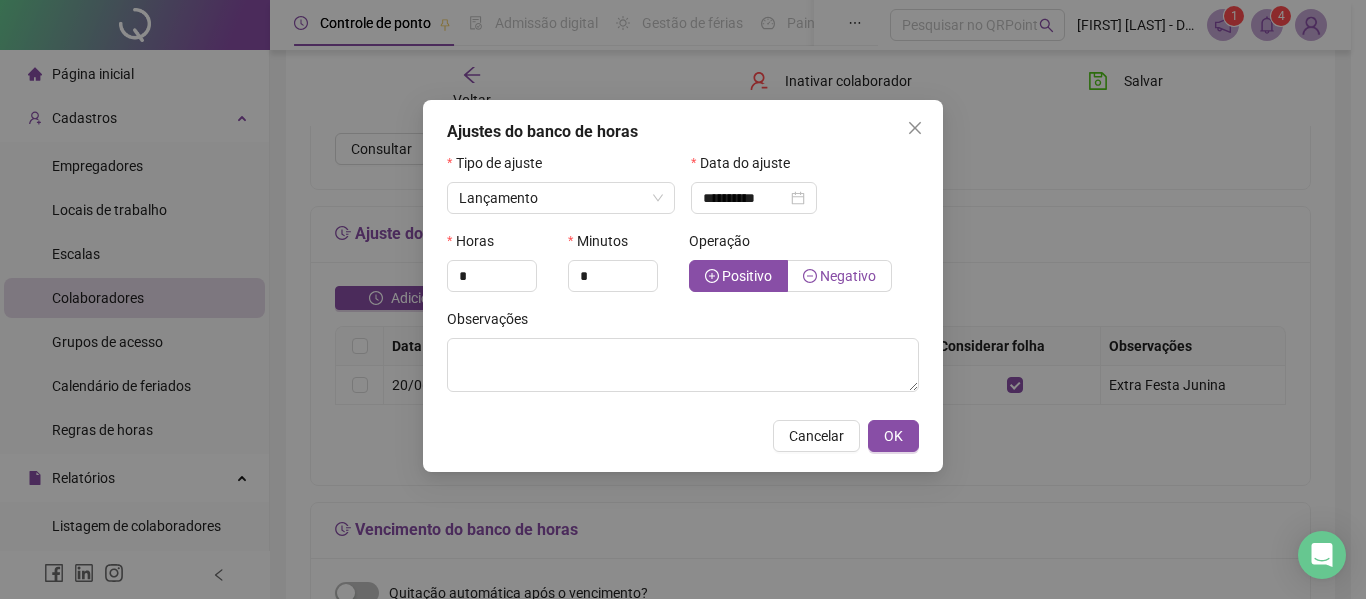 click on "Negativo" at bounding box center (848, 276) 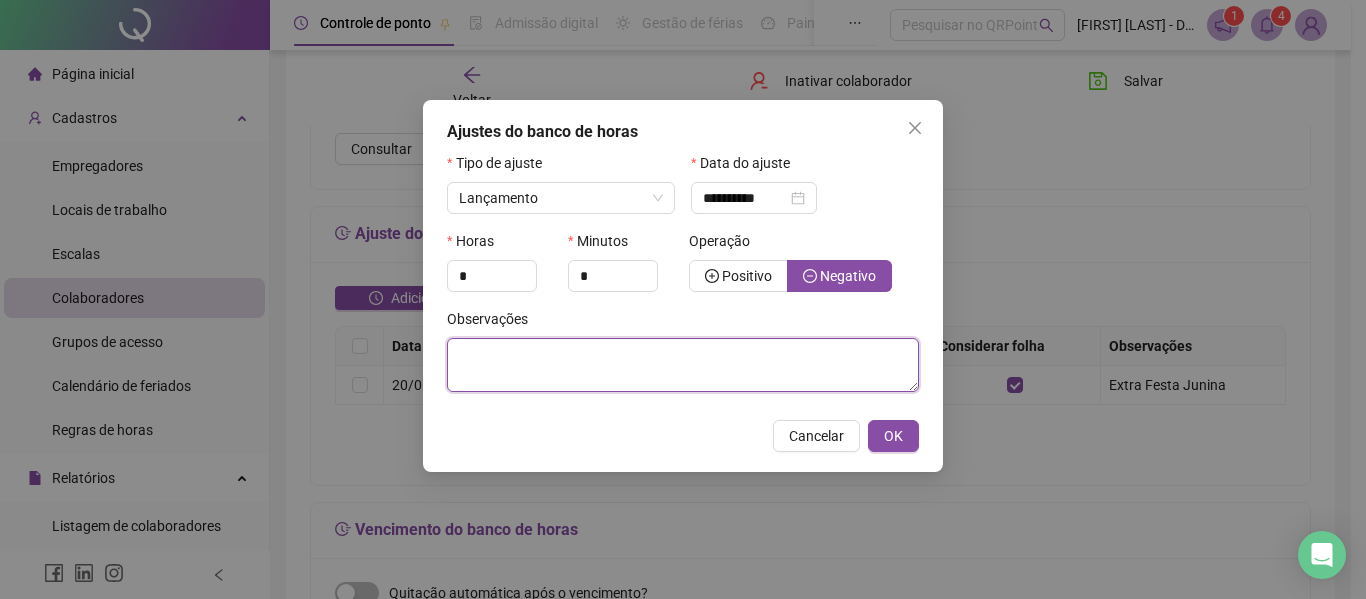 click at bounding box center [683, 365] 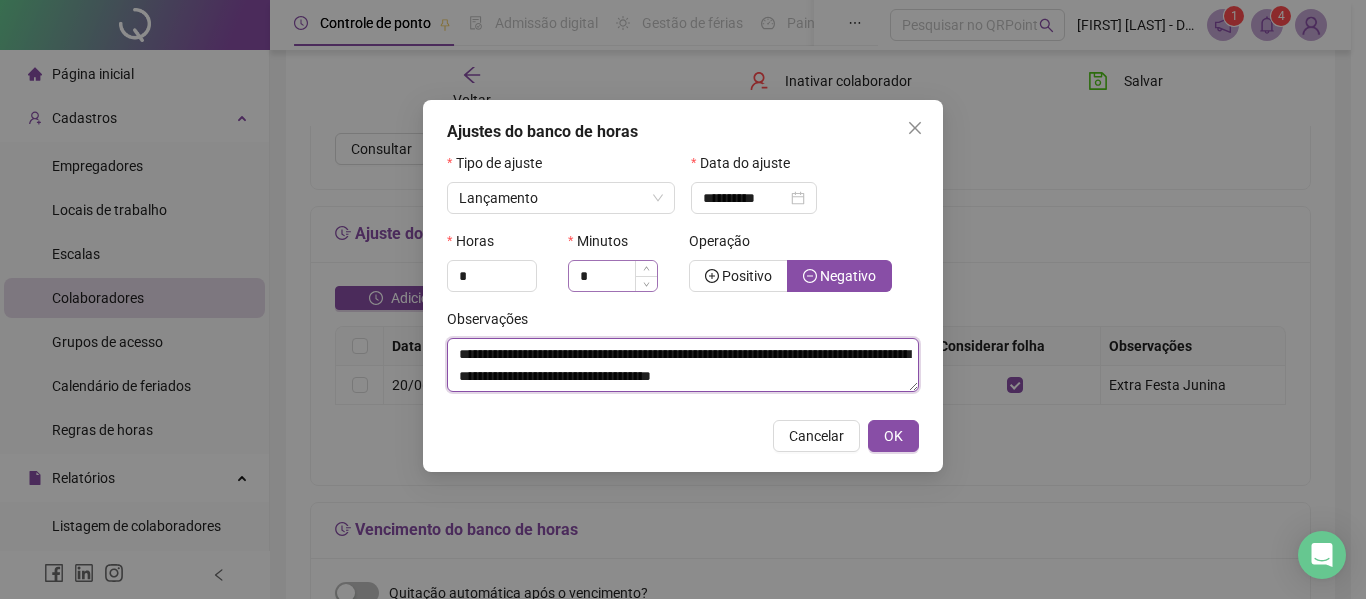 type on "**********" 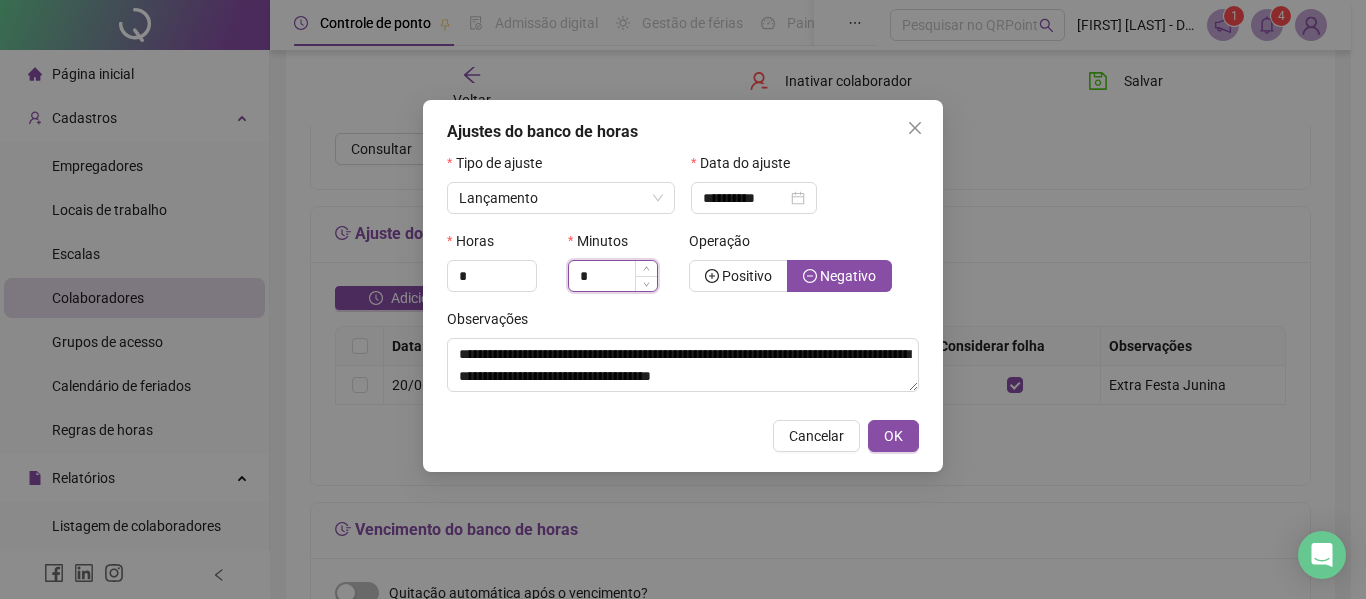 click on "*" at bounding box center (613, 276) 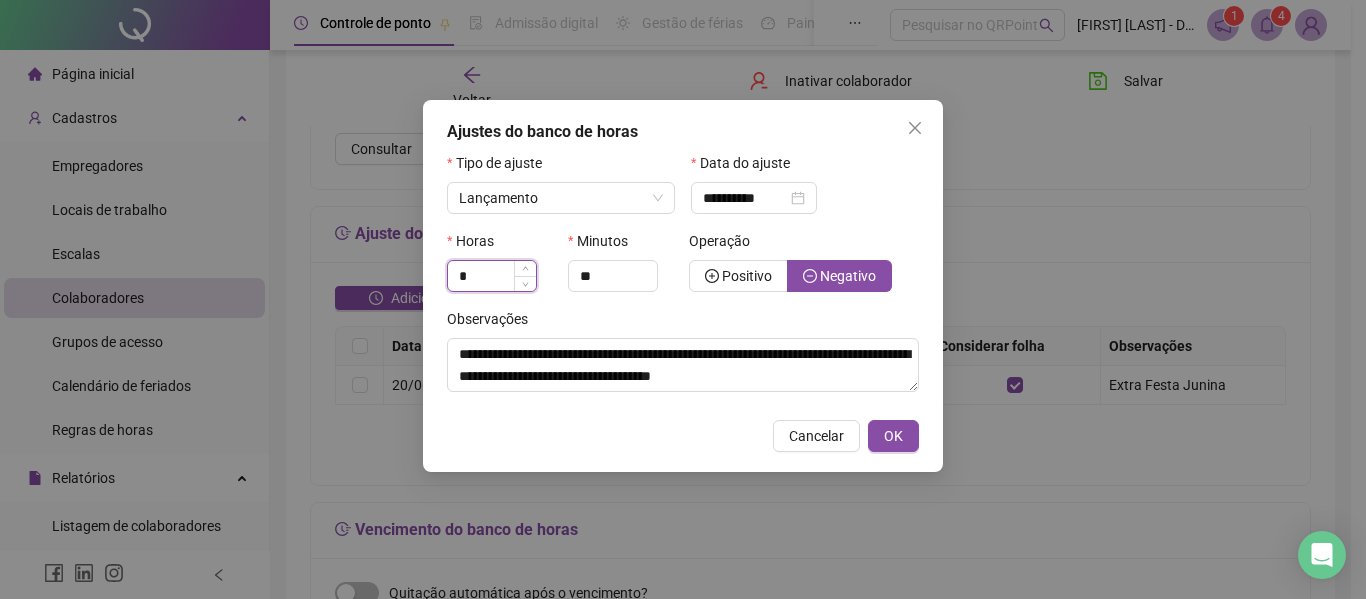 type on "*" 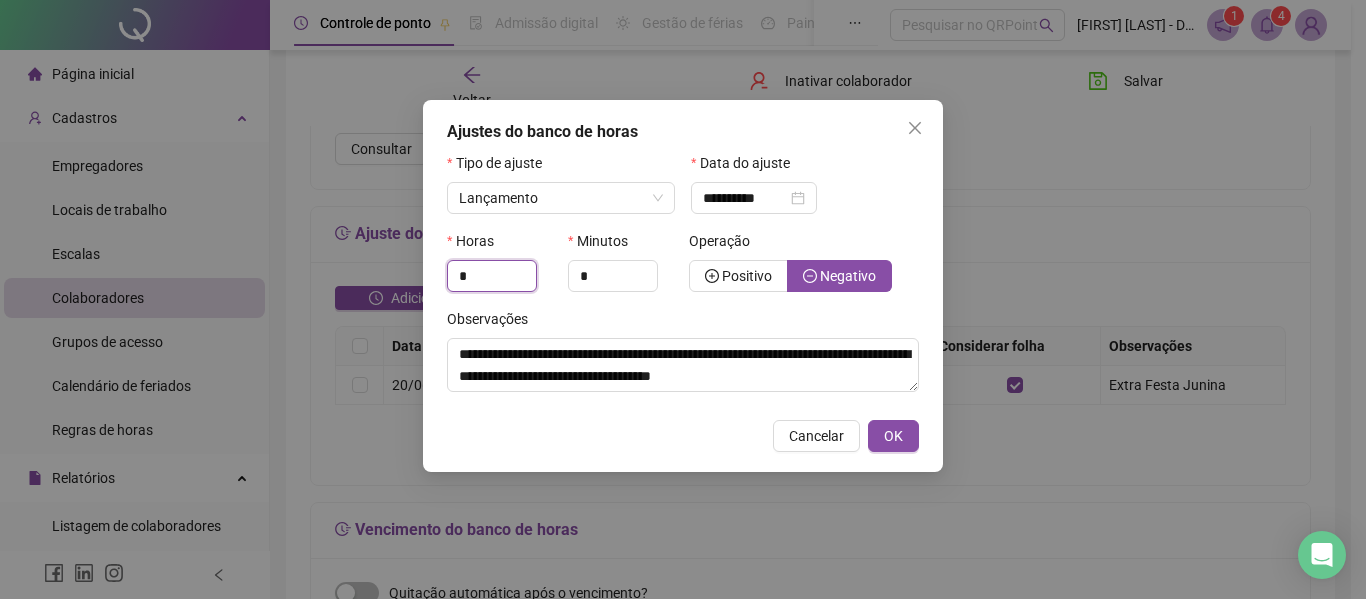 drag, startPoint x: 481, startPoint y: 274, endPoint x: 389, endPoint y: 285, distance: 92.65527 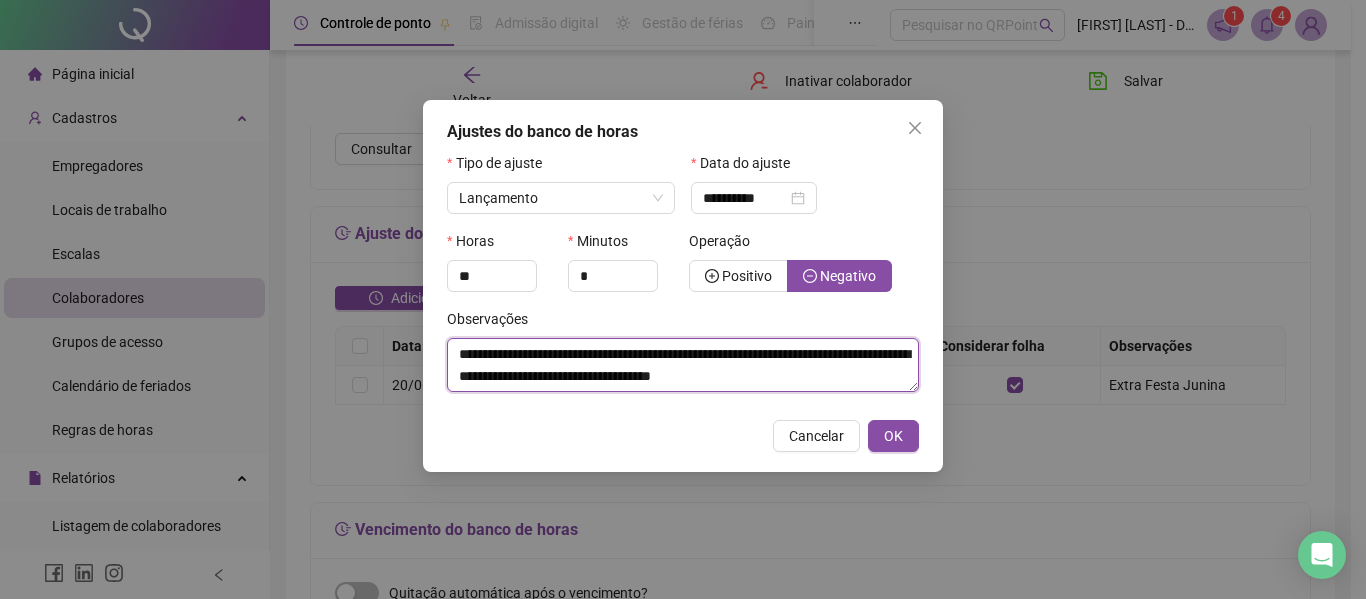 type on "*" 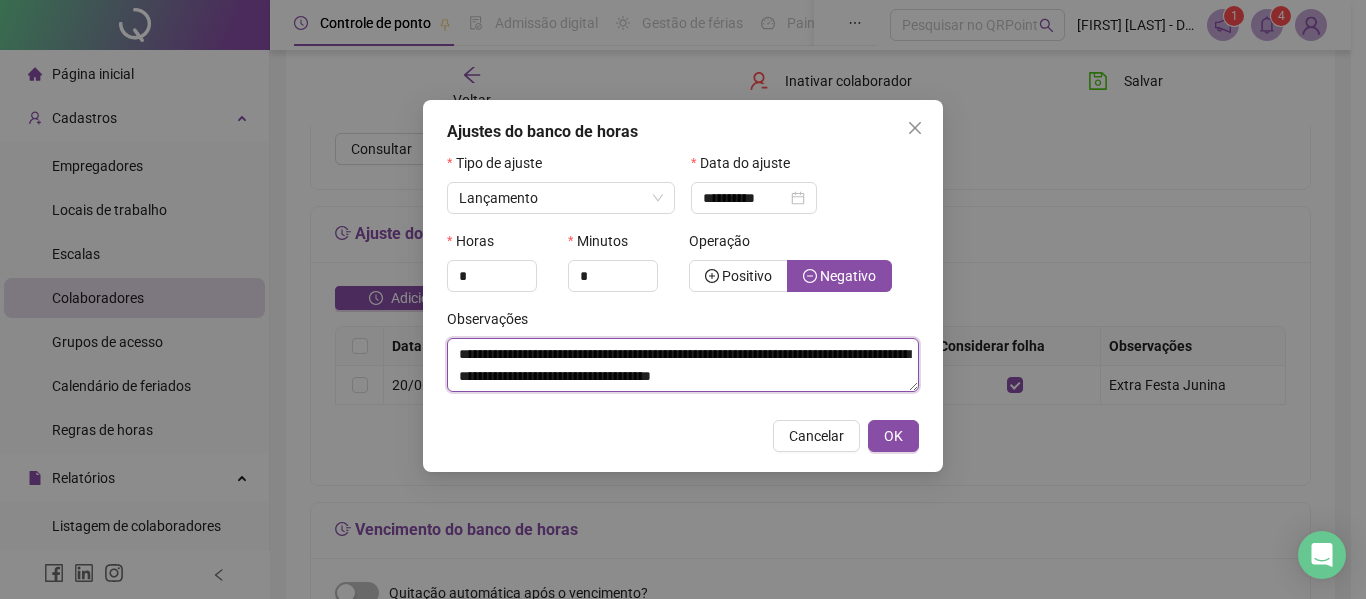 click on "**********" at bounding box center (683, 365) 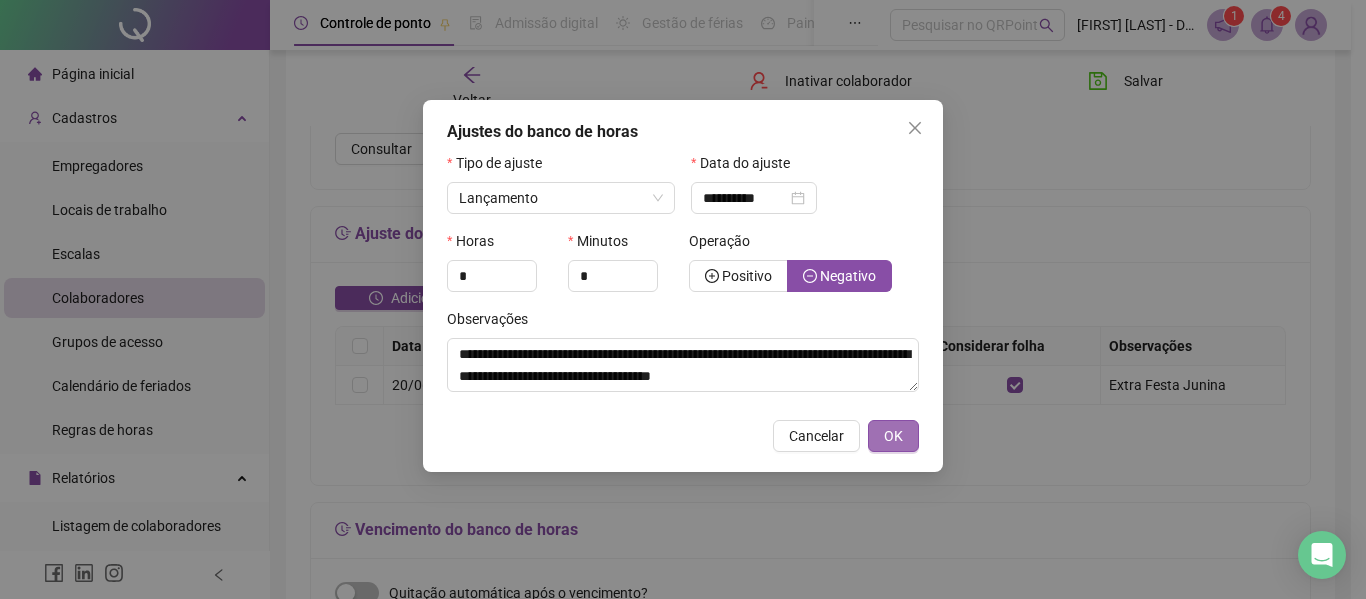 click on "OK" at bounding box center [893, 436] 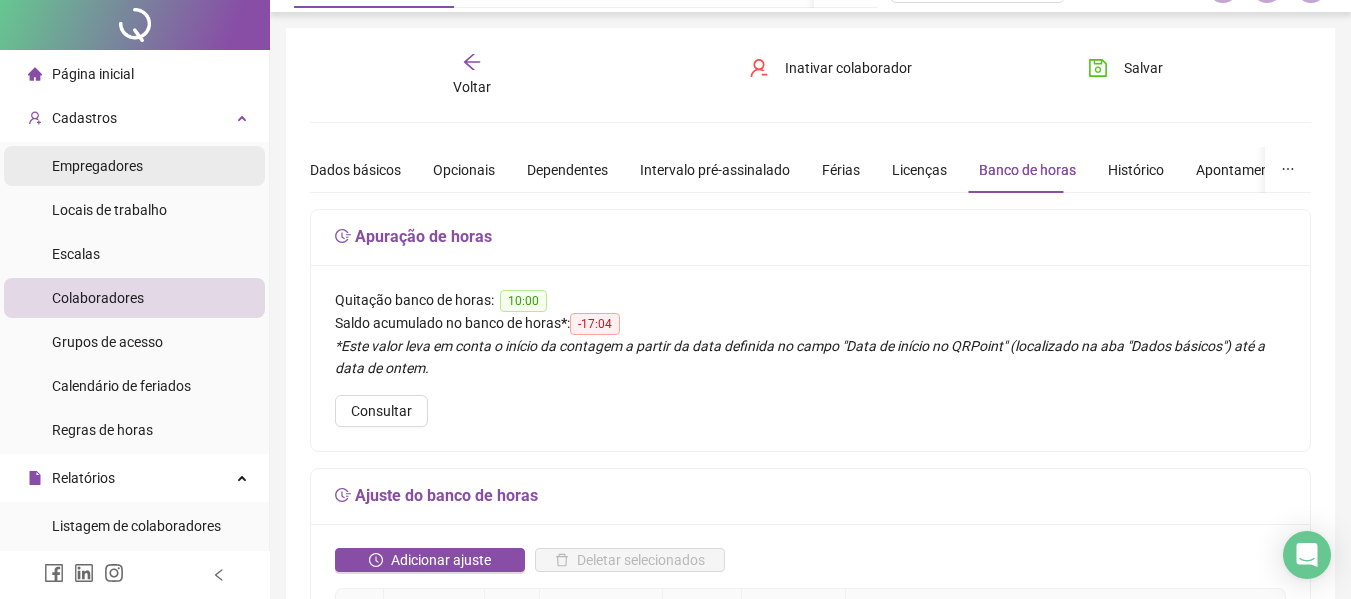 scroll, scrollTop: 0, scrollLeft: 0, axis: both 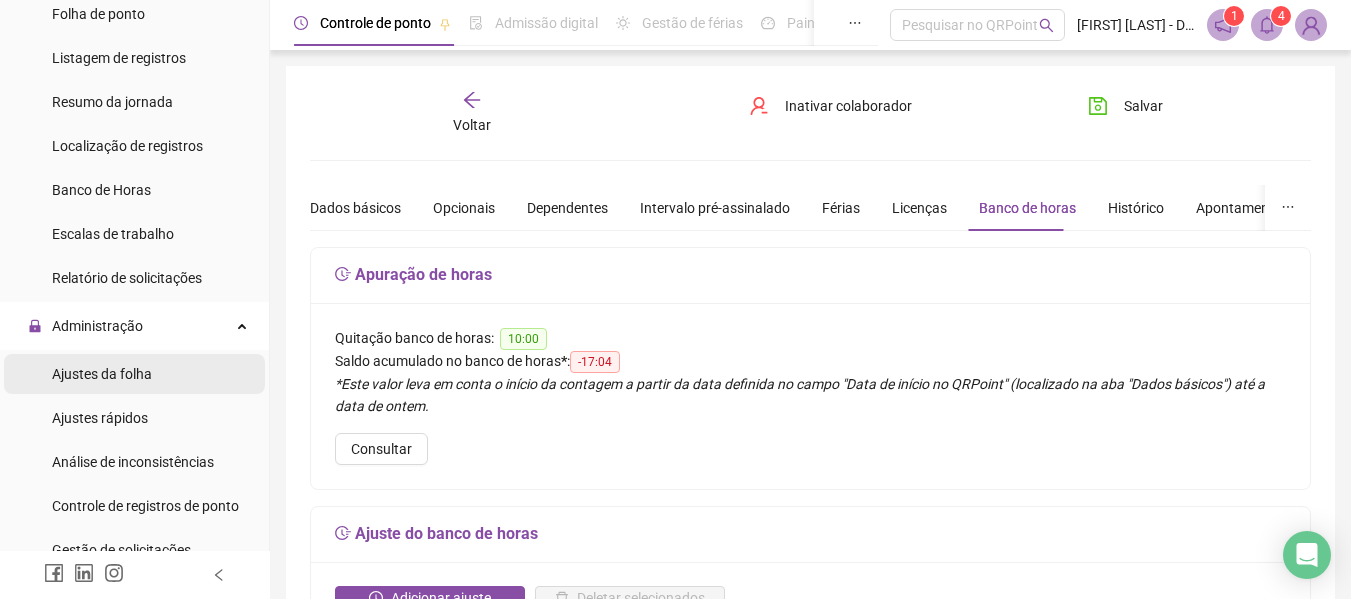 click on "Ajustes da folha" at bounding box center [102, 374] 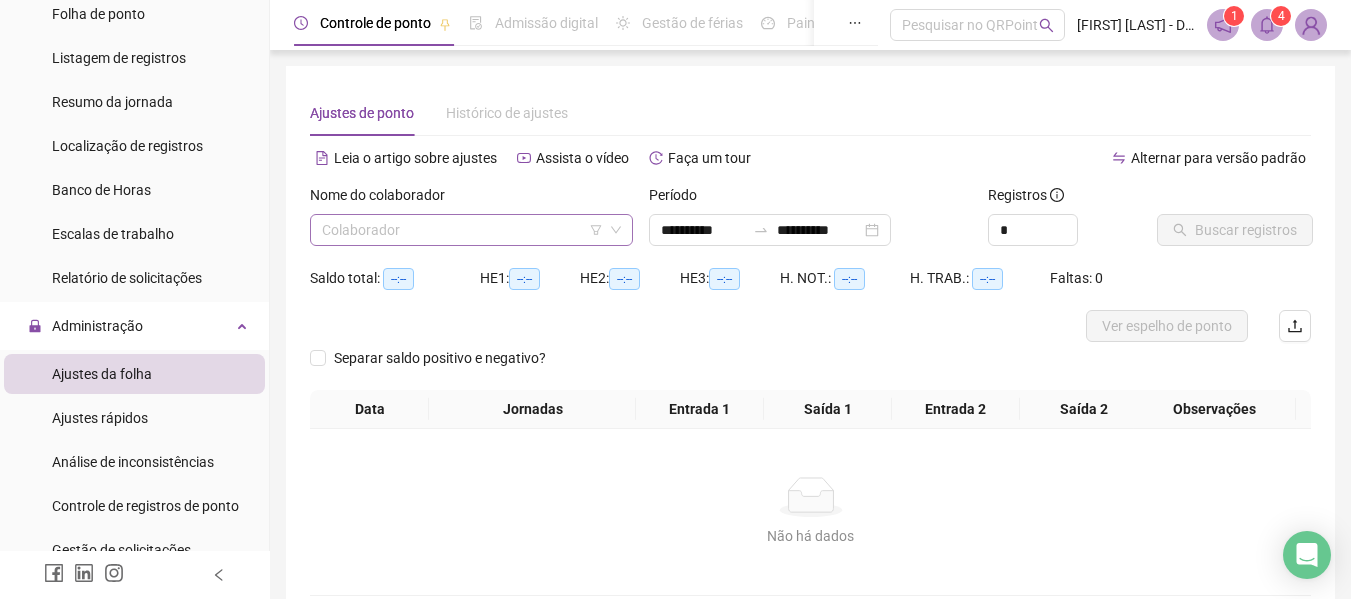 click at bounding box center (462, 230) 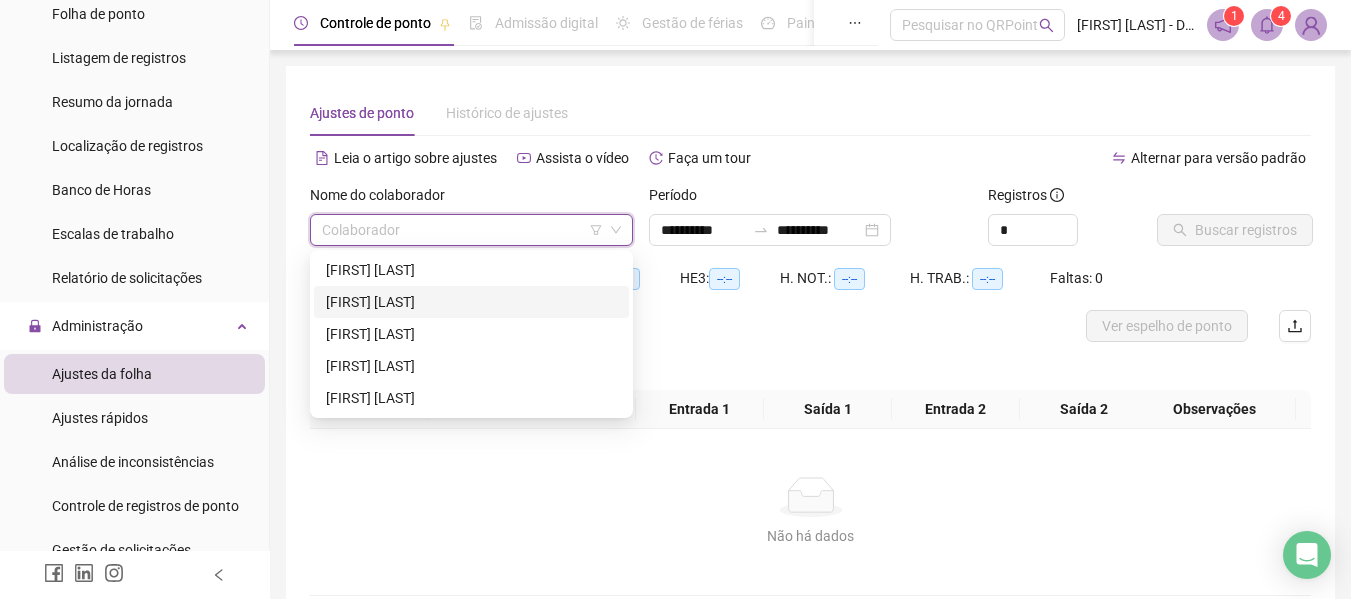 click on "[FIRST] [LAST]" at bounding box center (471, 302) 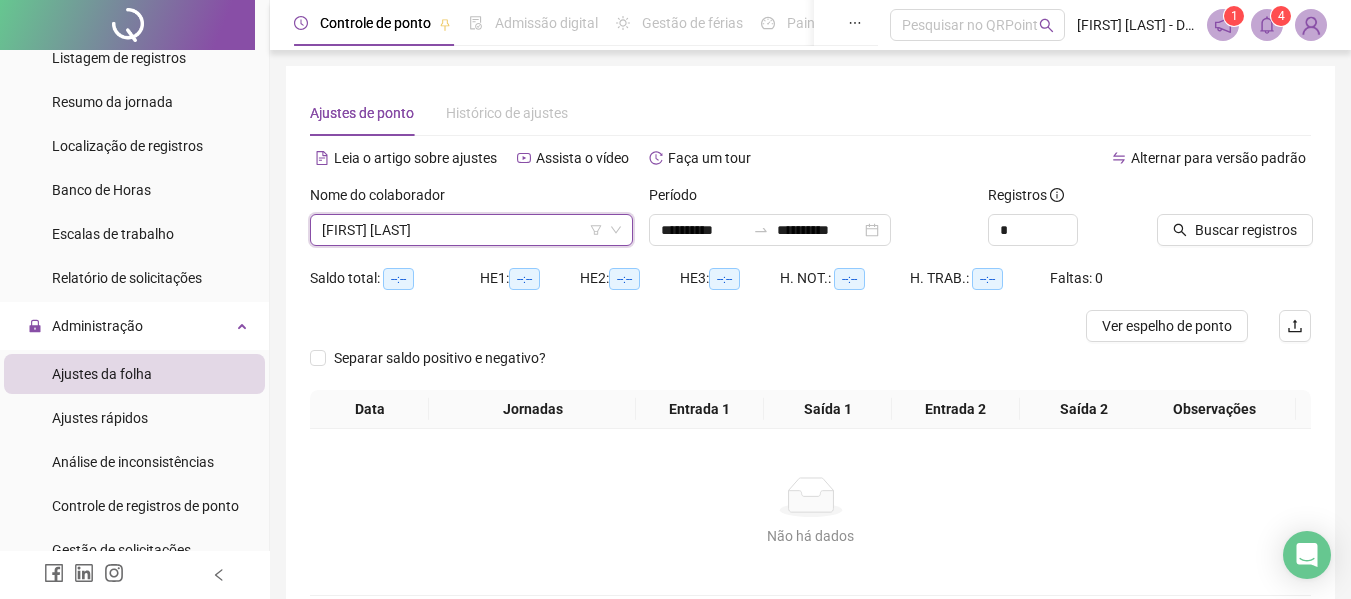 scroll, scrollTop: 107, scrollLeft: 0, axis: vertical 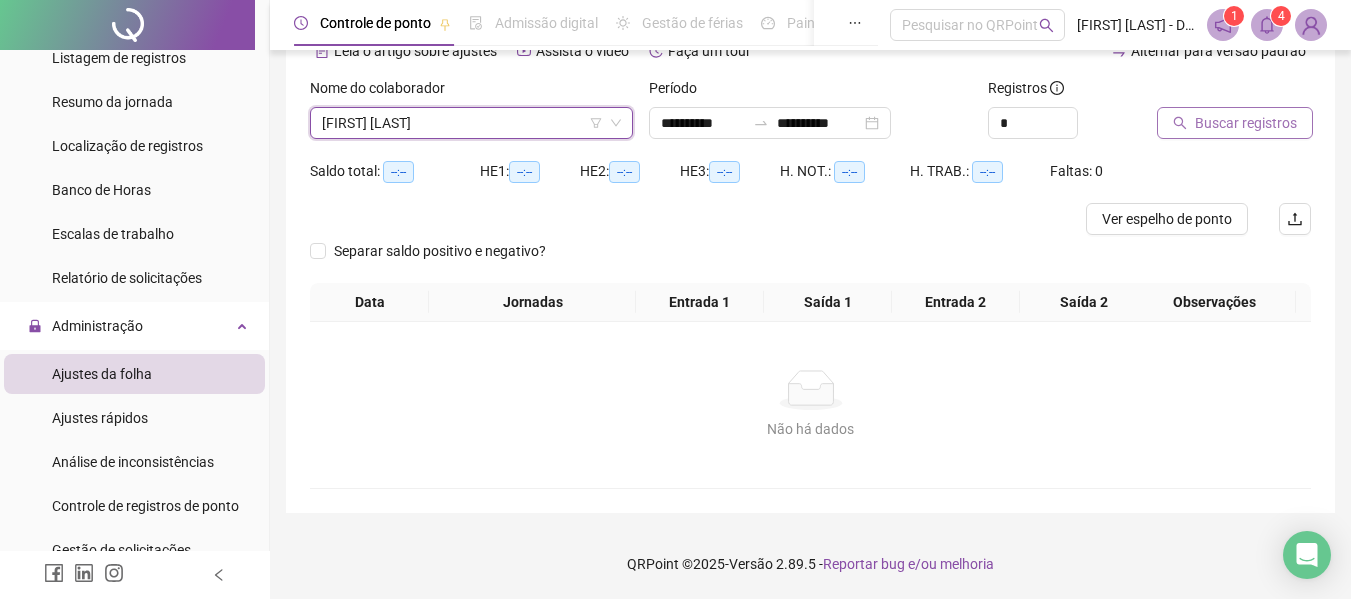 click on "Buscar registros" at bounding box center [1246, 123] 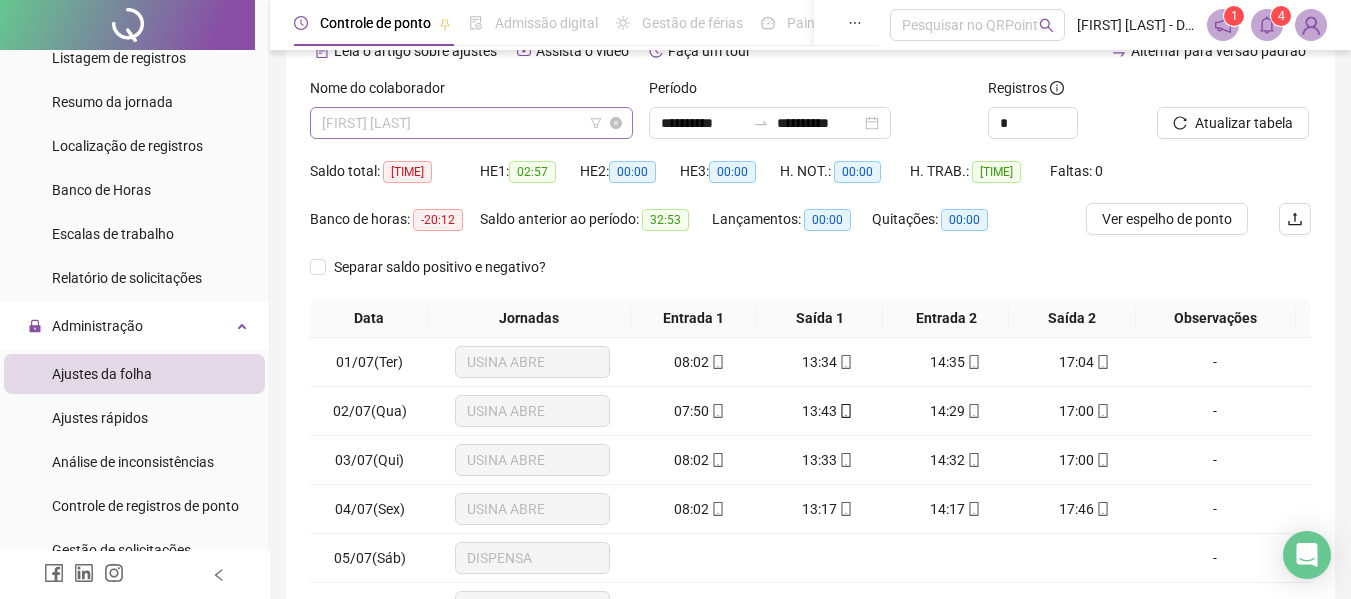 click on "[FIRST] [LAST]" at bounding box center (471, 123) 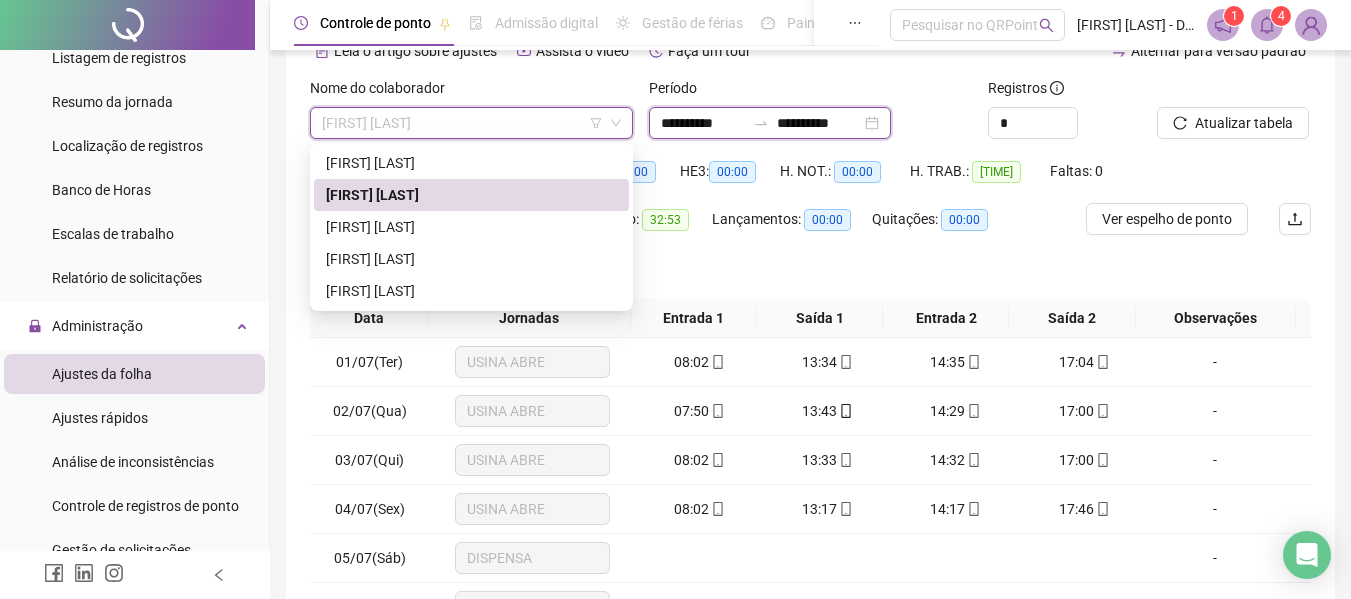 click on "**********" at bounding box center (703, 123) 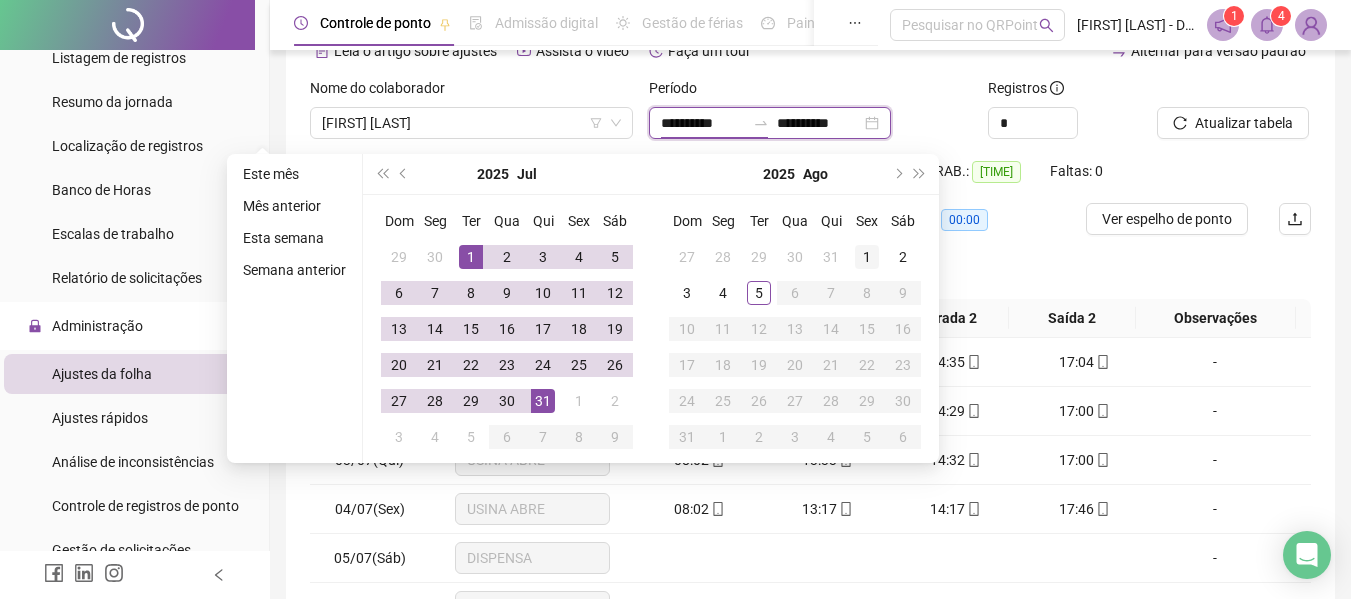 type on "**********" 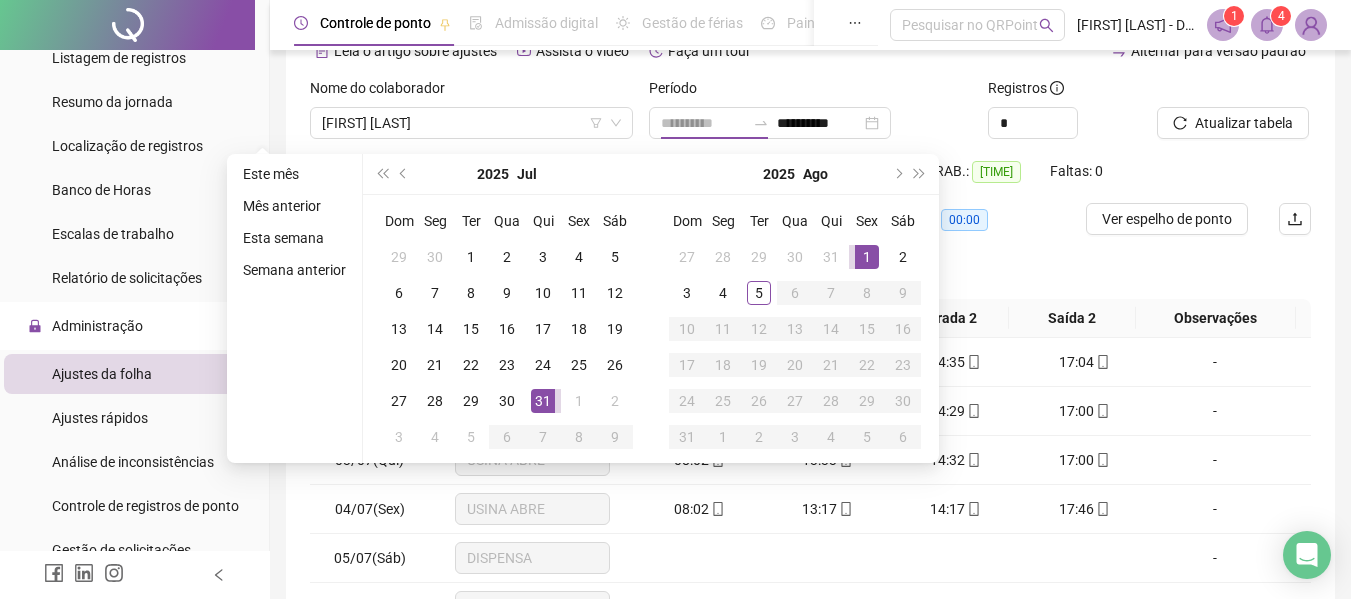 click on "1" at bounding box center (867, 257) 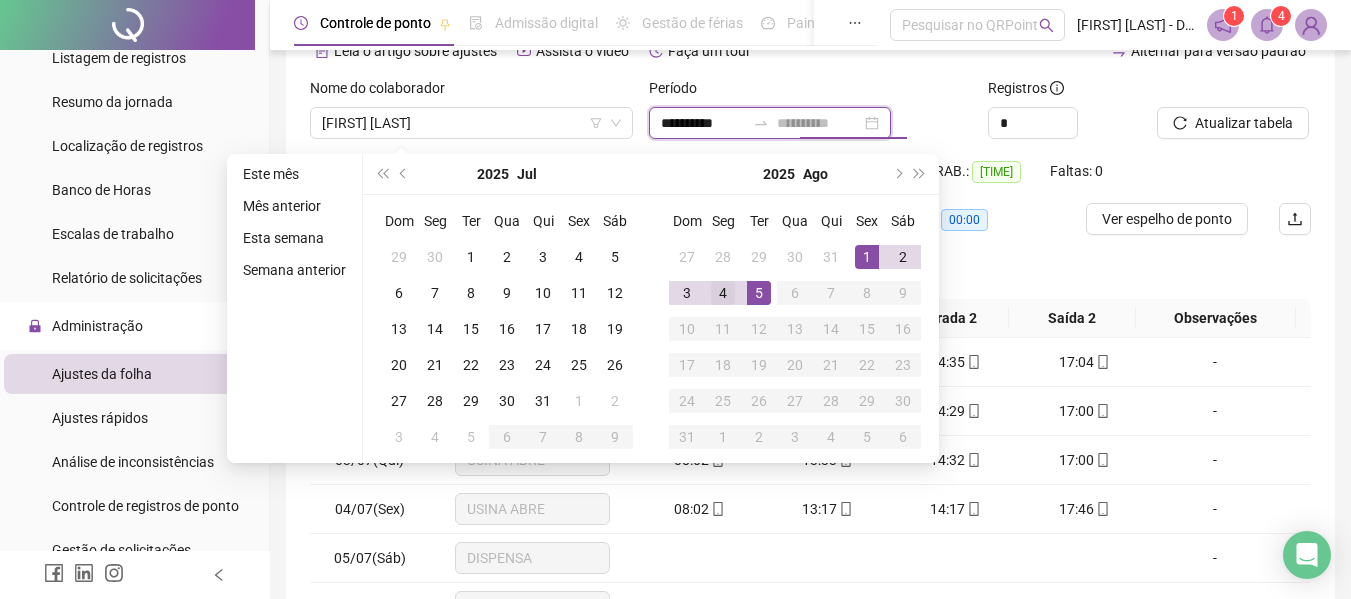 type on "**********" 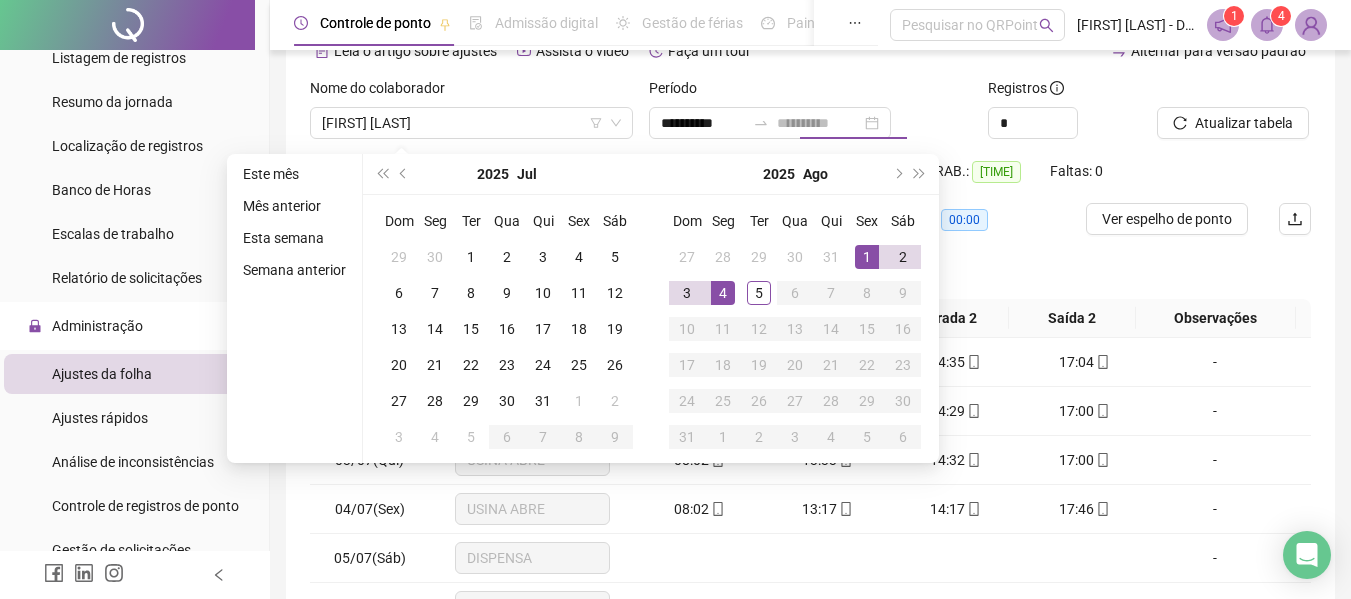 click on "4" at bounding box center (723, 293) 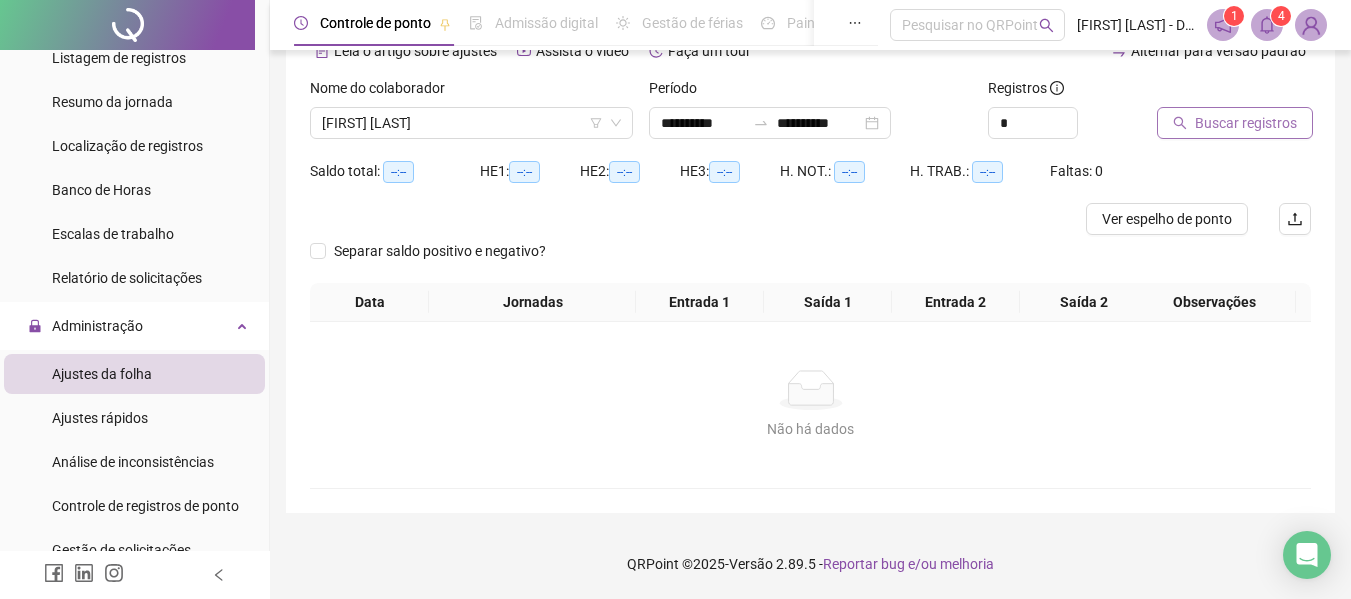 click on "Buscar registros" at bounding box center (1246, 123) 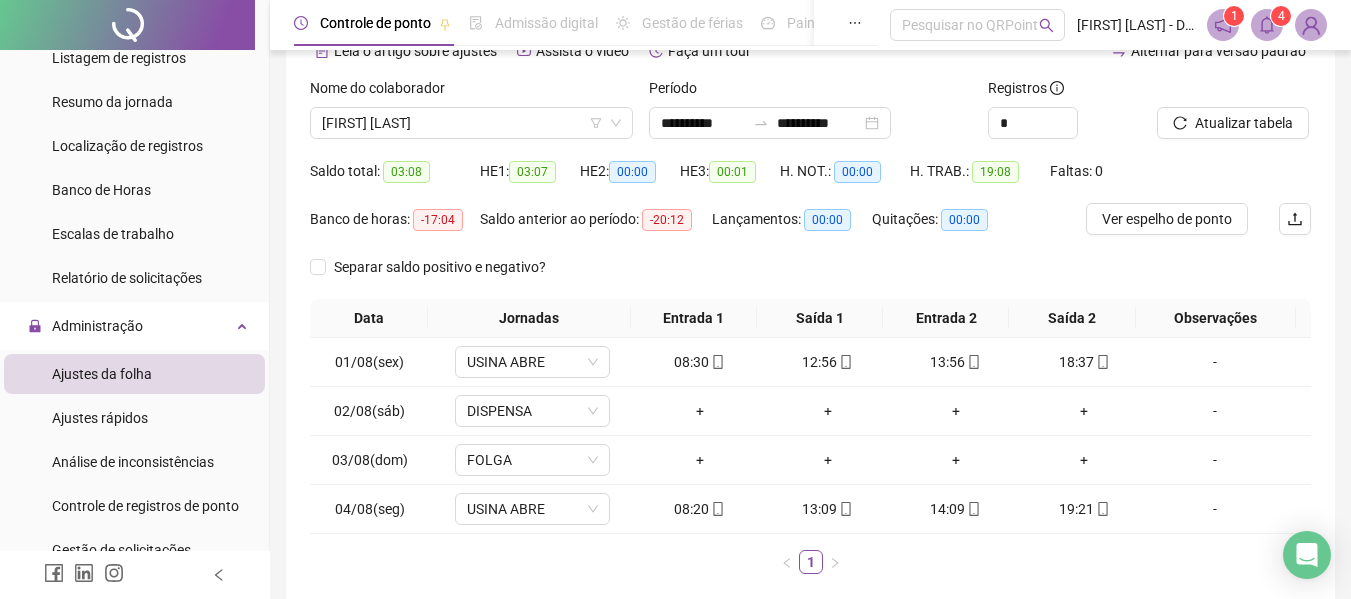 scroll, scrollTop: 208, scrollLeft: 0, axis: vertical 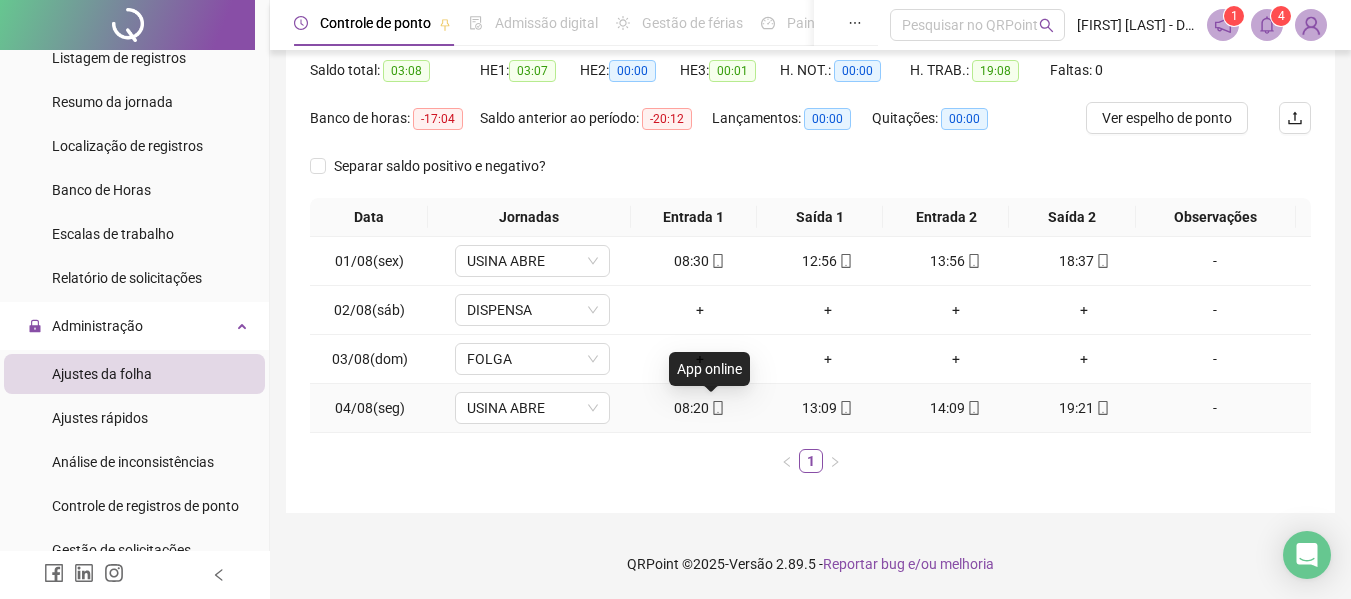 click 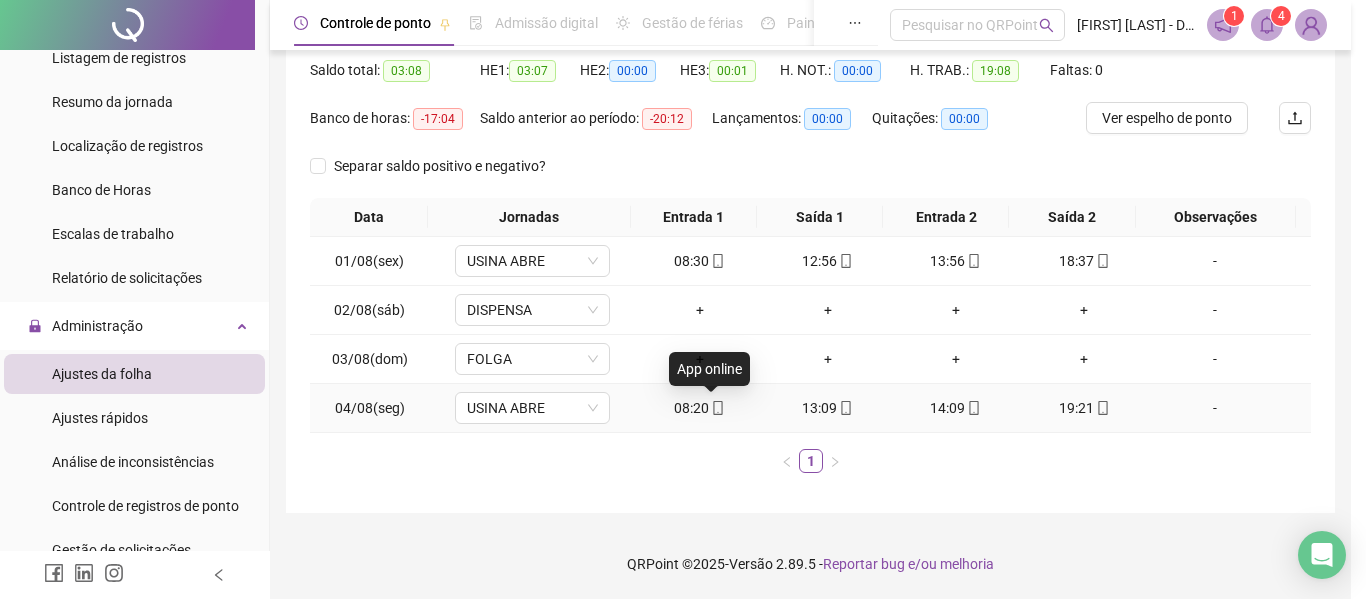 type on "**********" 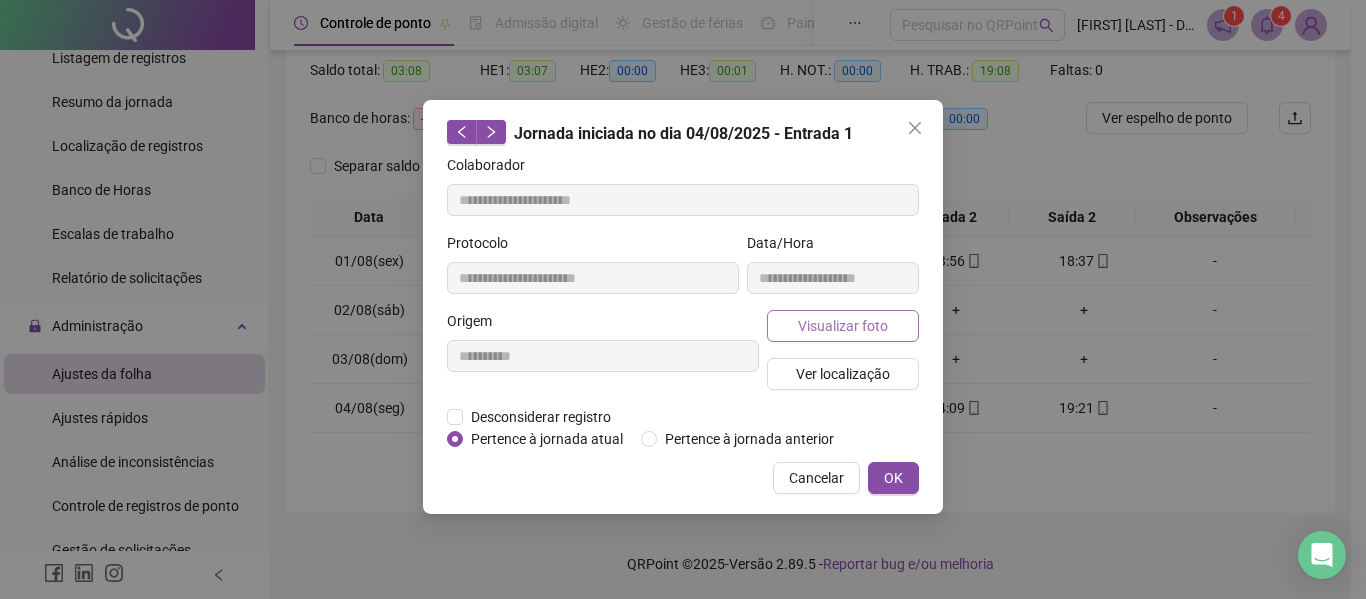 click on "Visualizar foto" at bounding box center (843, 326) 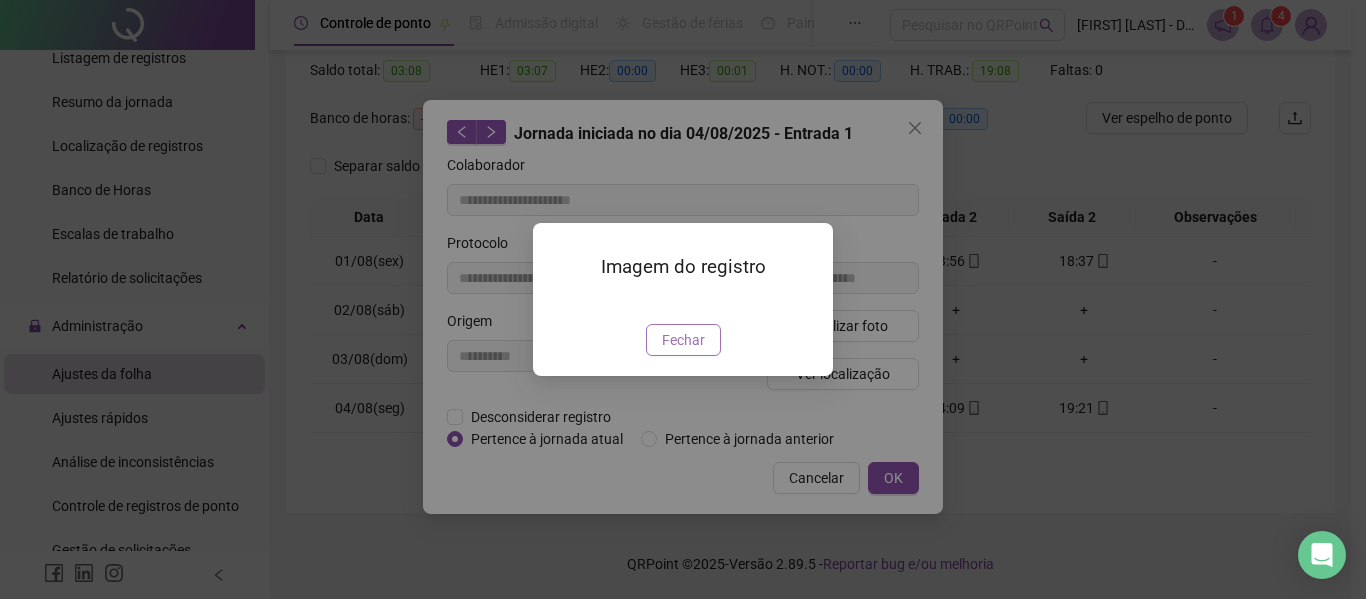 click on "Fechar" at bounding box center (683, 340) 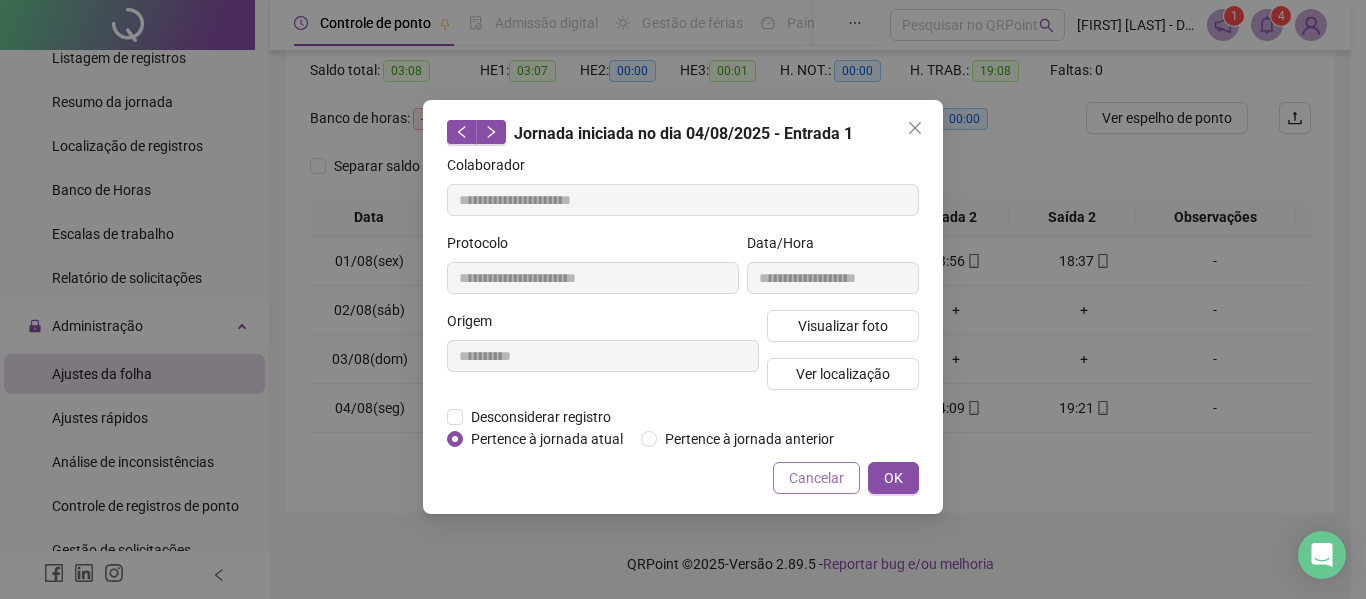click on "Cancelar" at bounding box center (816, 478) 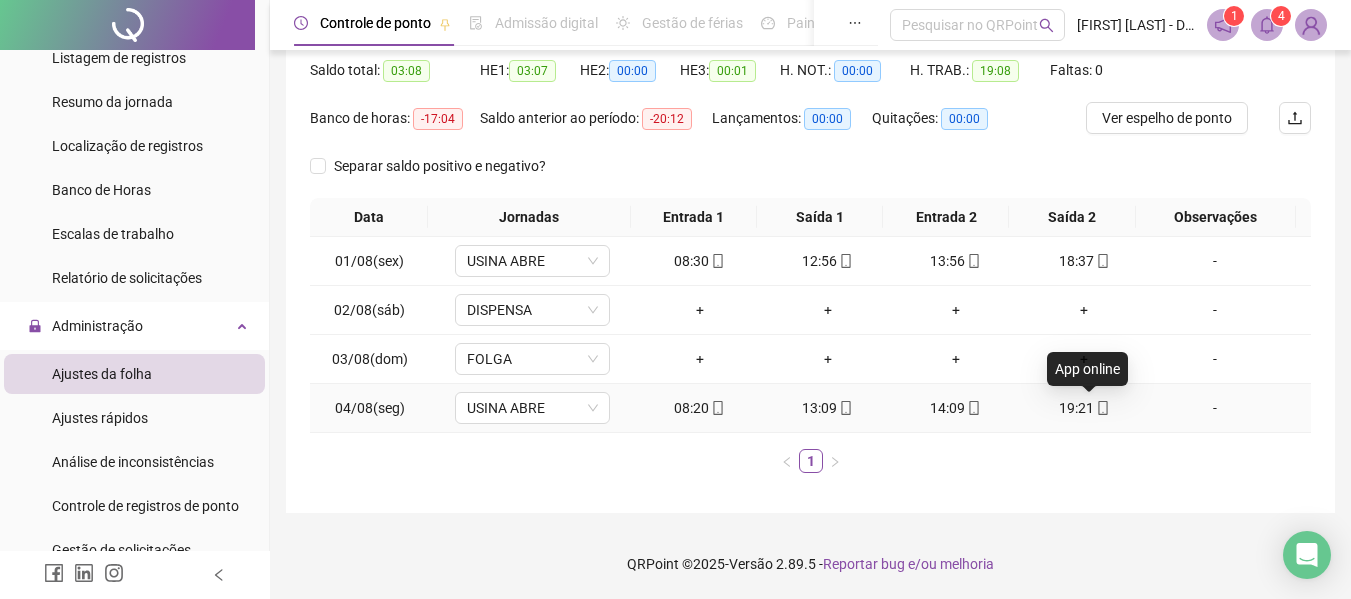 click 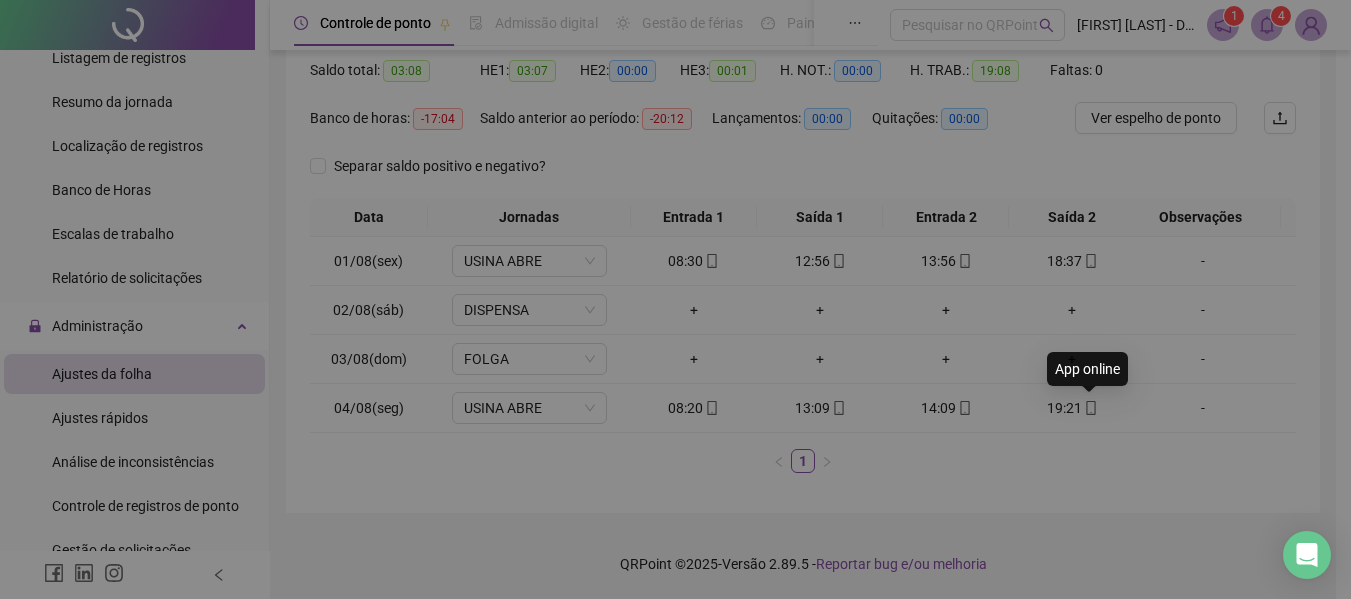 type on "**********" 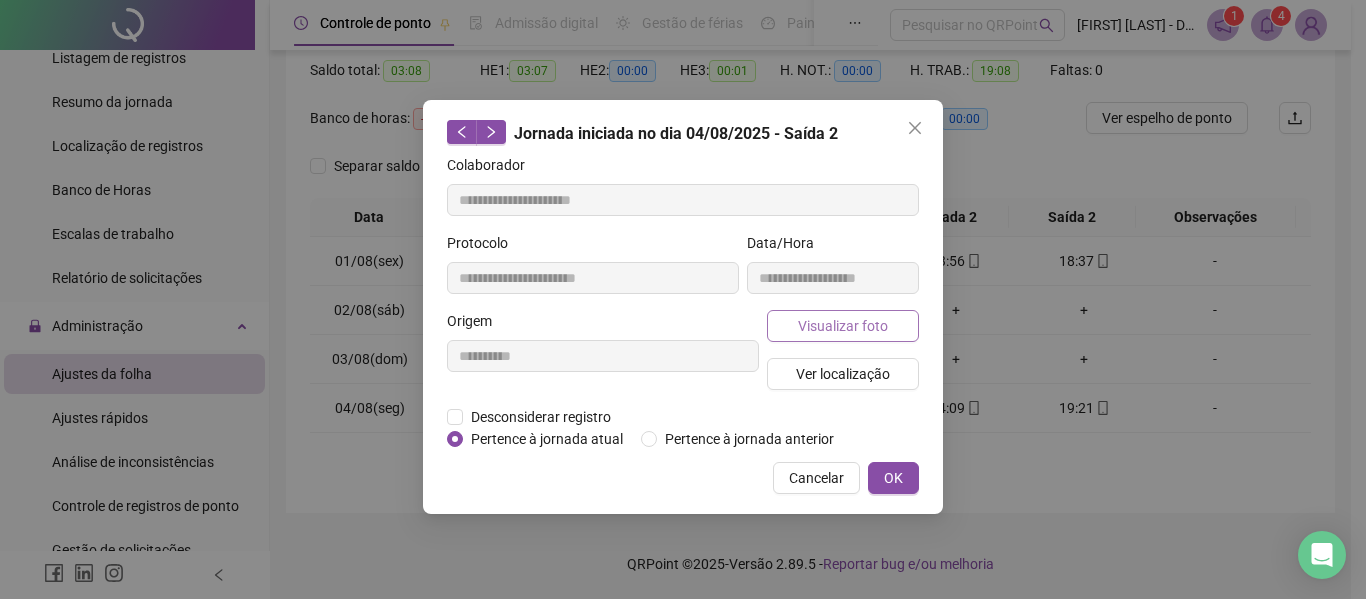 click on "Visualizar foto" at bounding box center [843, 326] 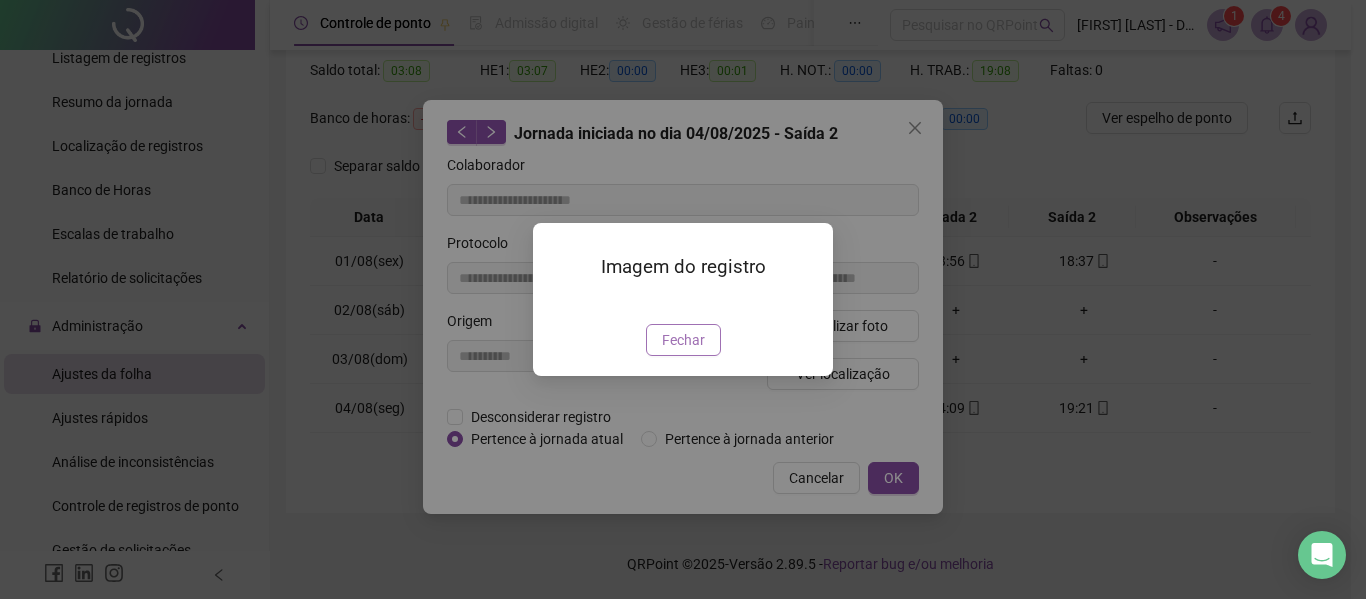click on "Fechar" at bounding box center [683, 340] 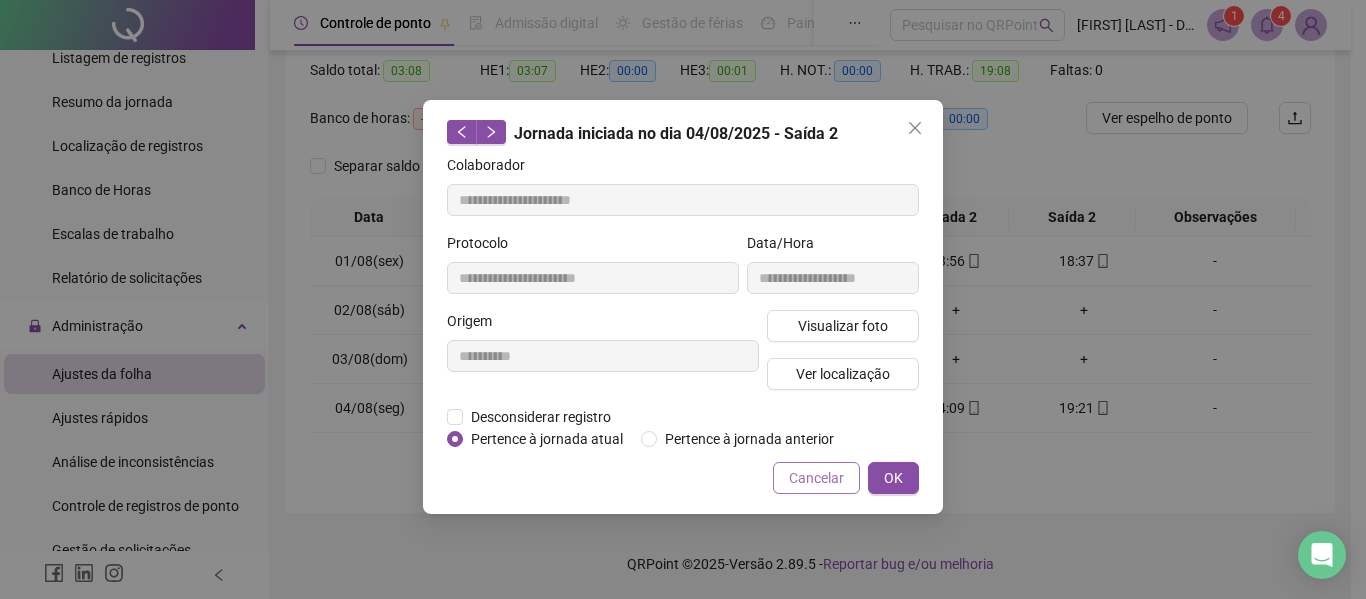 click on "Cancelar" at bounding box center (816, 478) 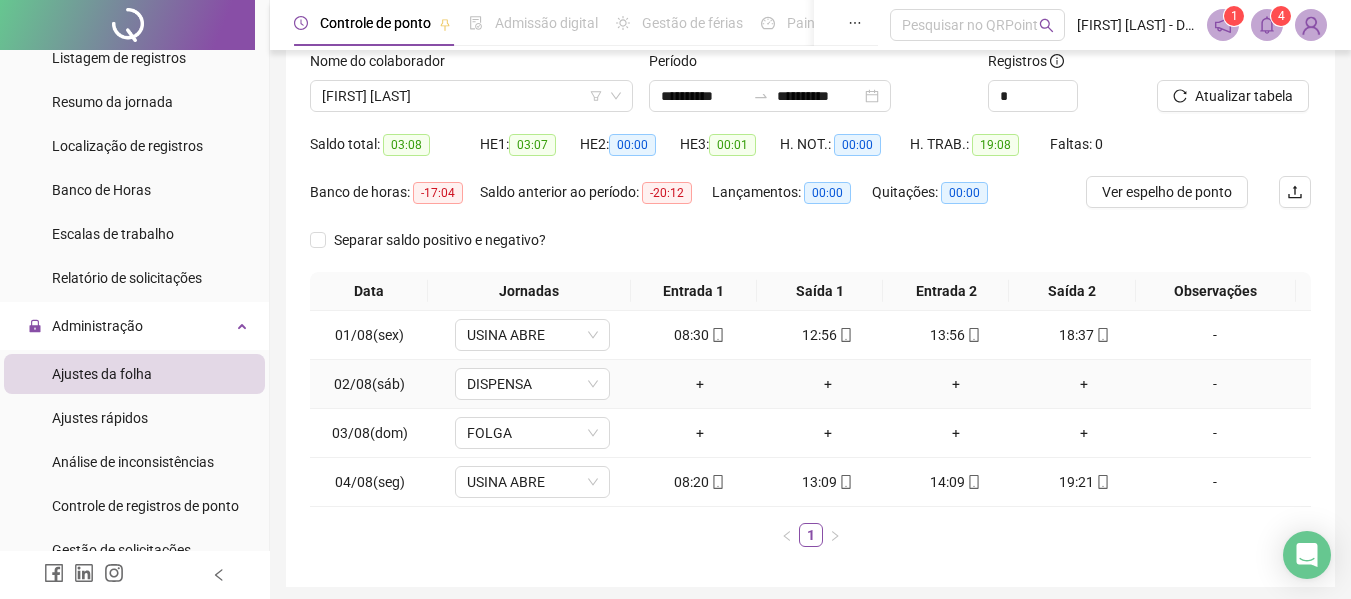 scroll, scrollTop: 0, scrollLeft: 0, axis: both 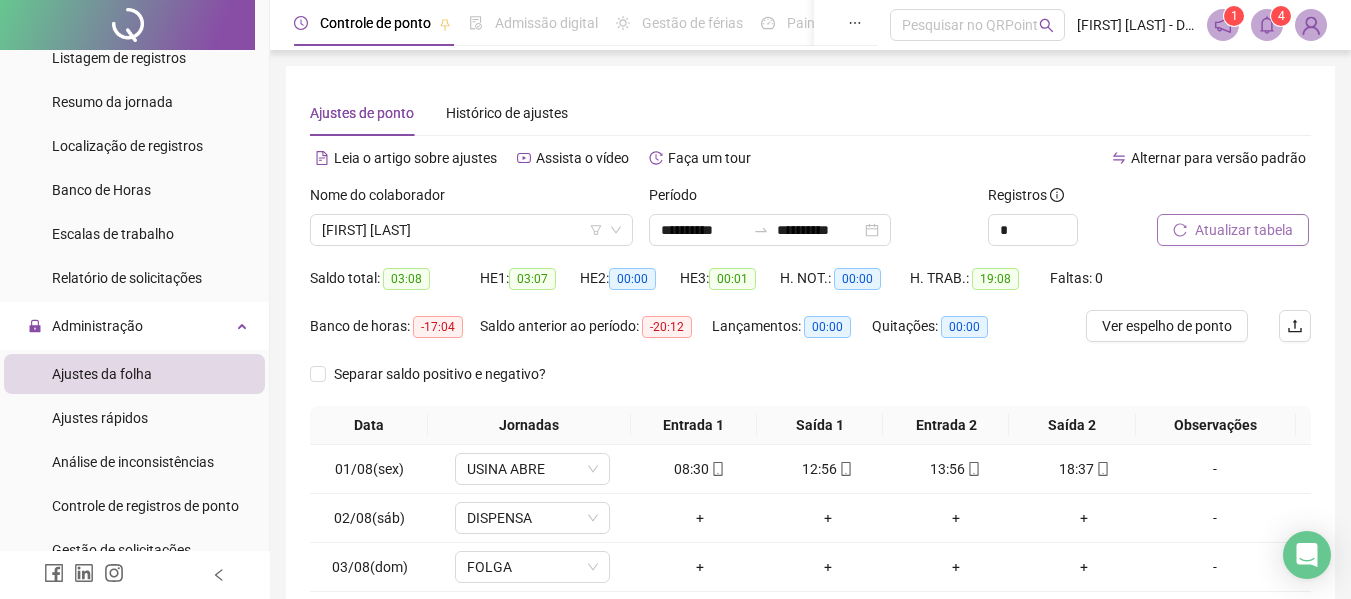 click on "Atualizar tabela" at bounding box center [1233, 230] 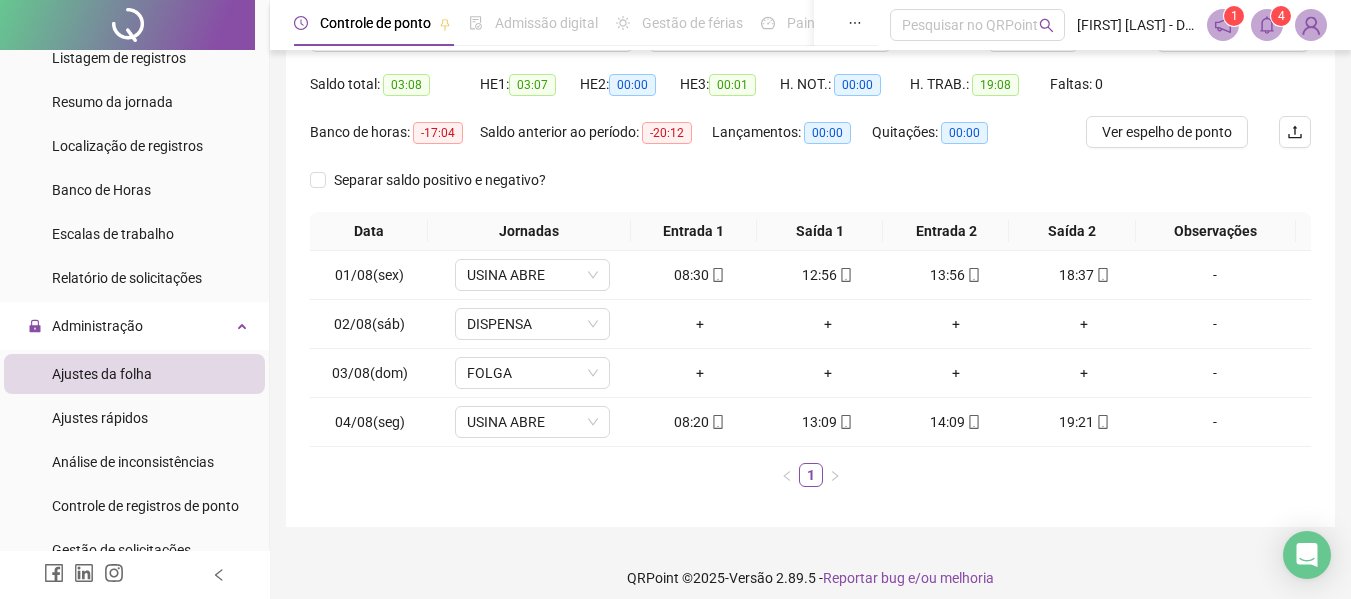 scroll, scrollTop: 208, scrollLeft: 0, axis: vertical 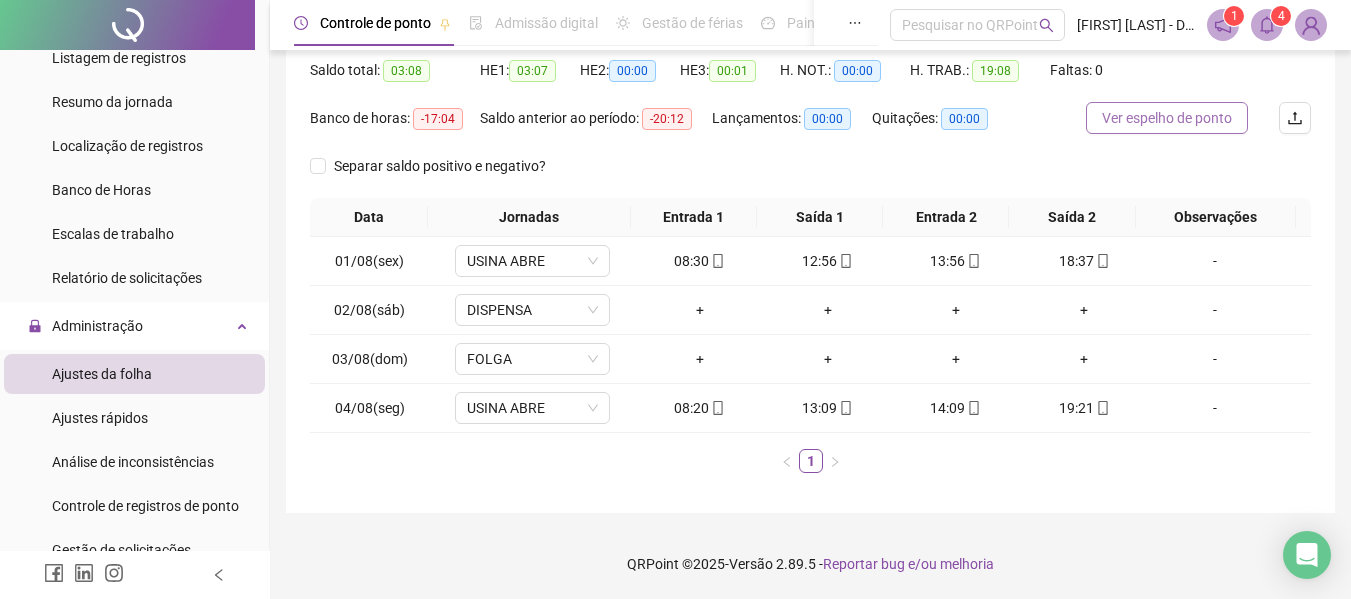 click on "Ver espelho de ponto" at bounding box center (1167, 118) 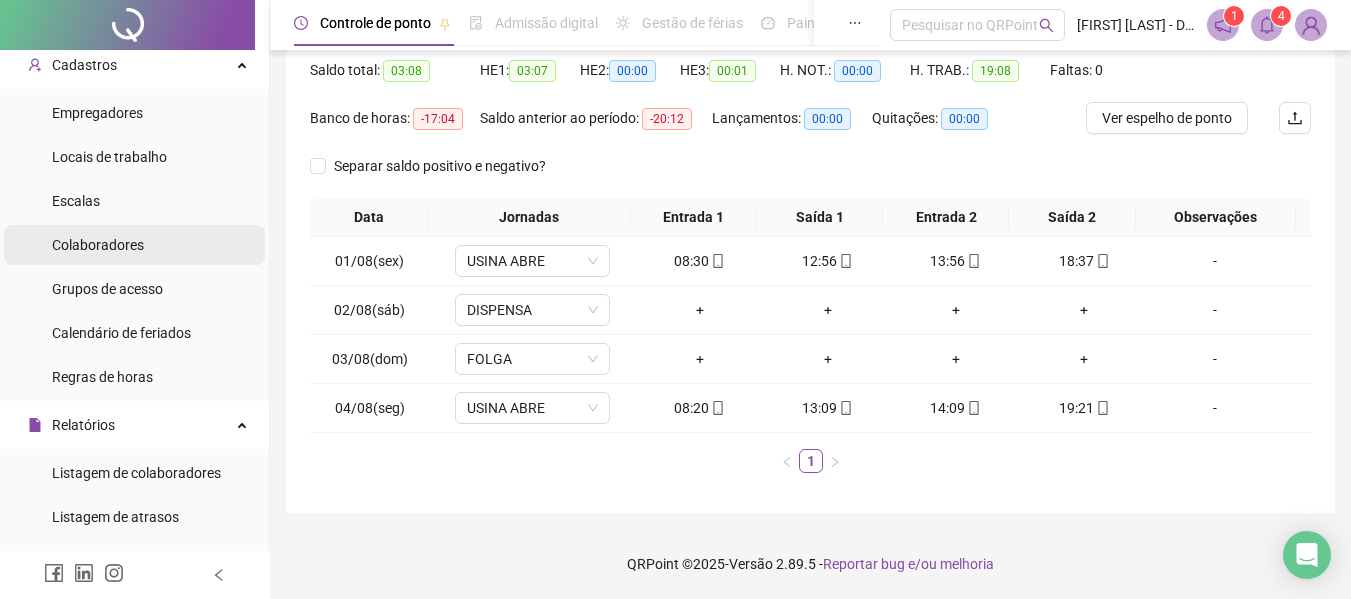 scroll, scrollTop: 0, scrollLeft: 0, axis: both 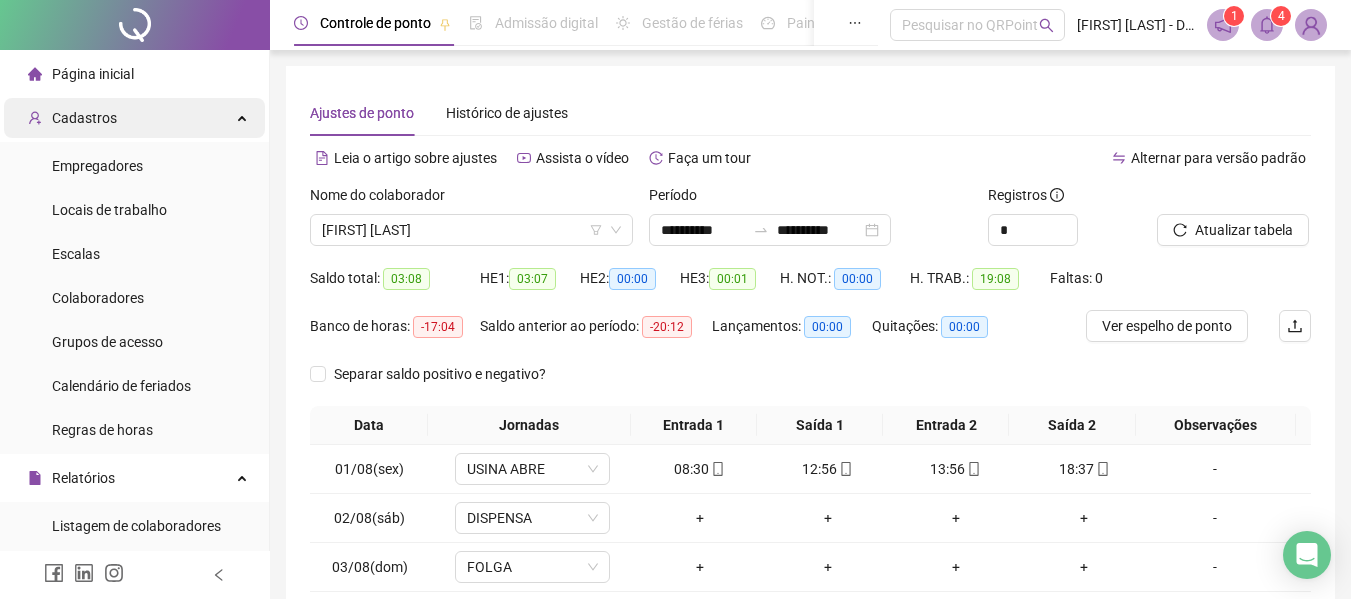 click on "Cadastros" at bounding box center (134, 118) 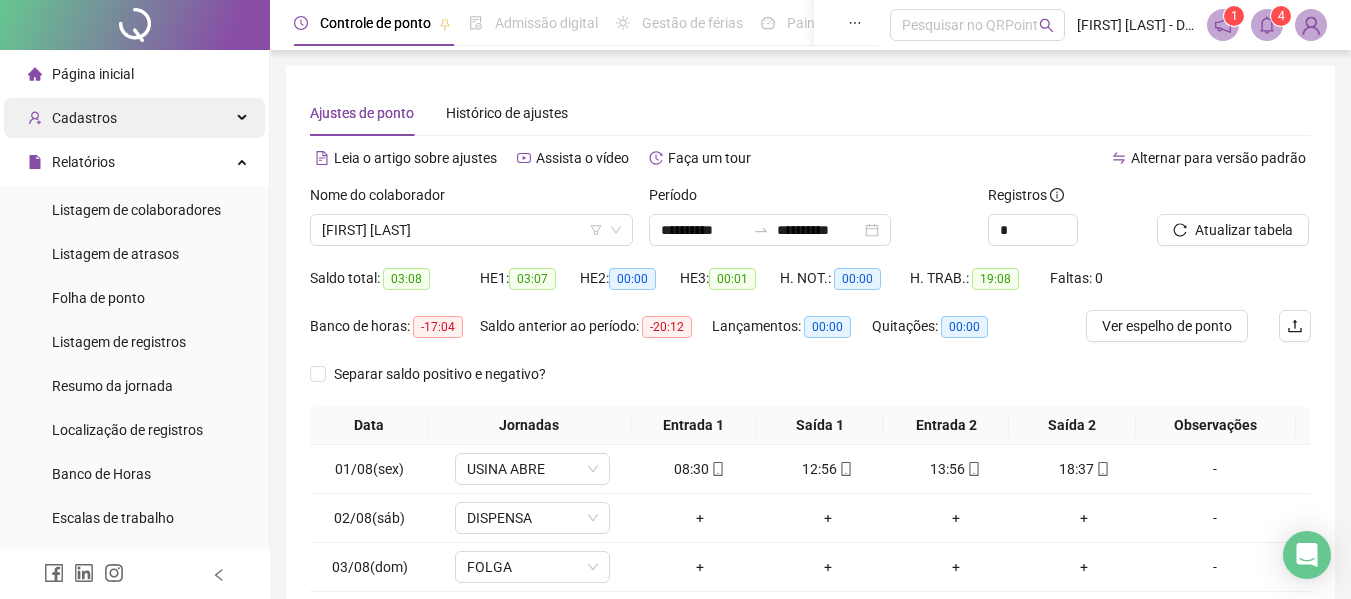 click on "Cadastros" at bounding box center [84, 118] 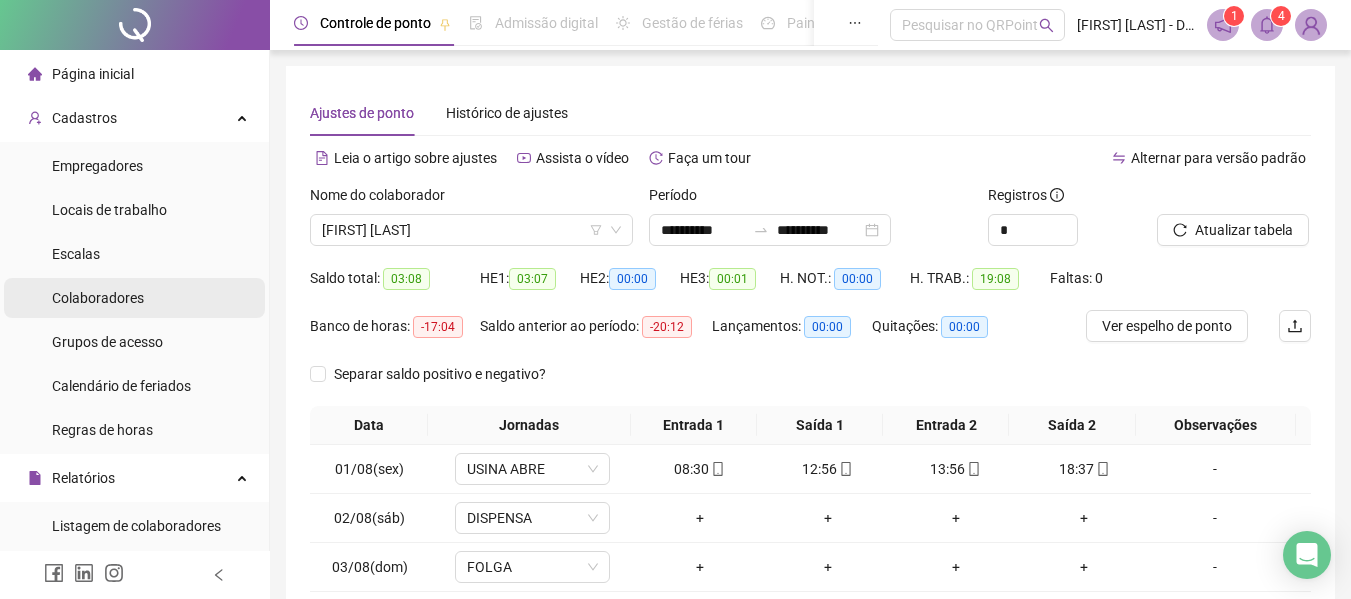 click on "Colaboradores" at bounding box center [98, 298] 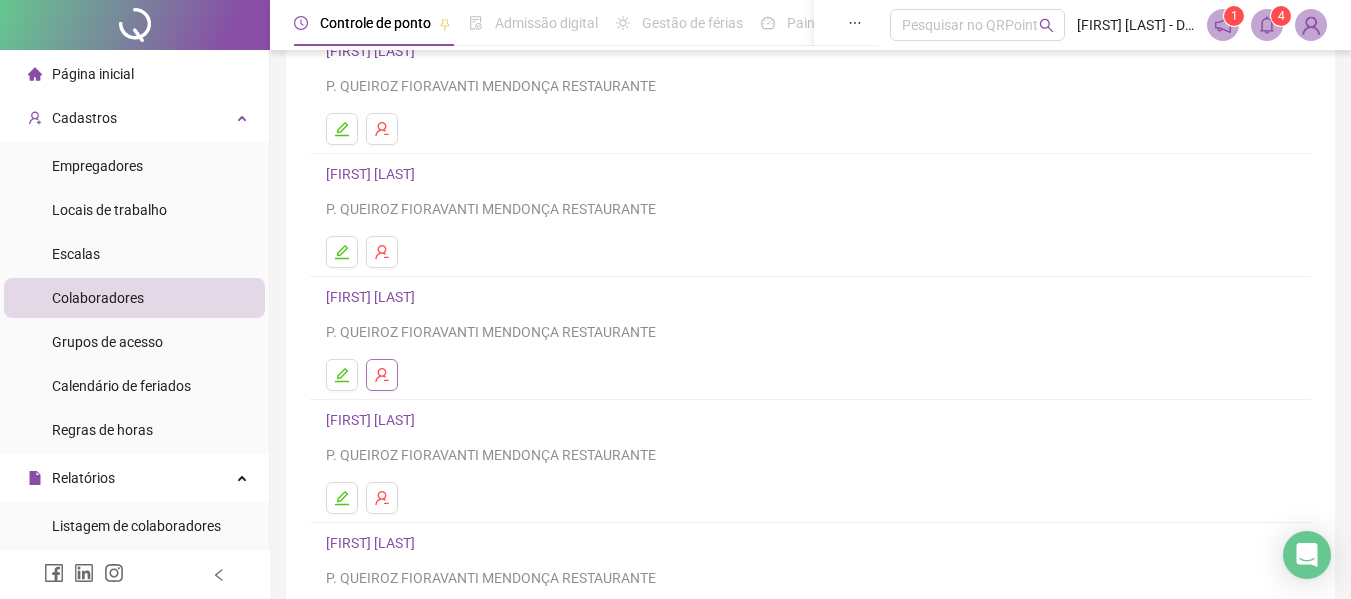 scroll, scrollTop: 168, scrollLeft: 0, axis: vertical 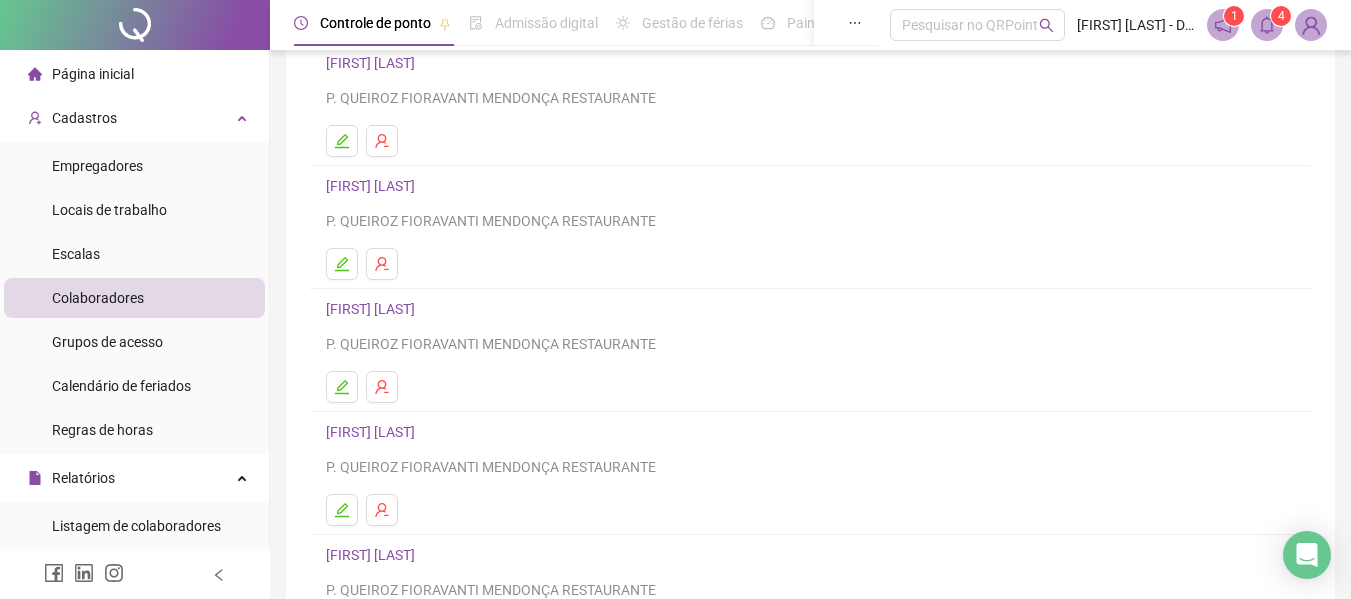 click on "[FIRST] [LAST]" at bounding box center [373, 186] 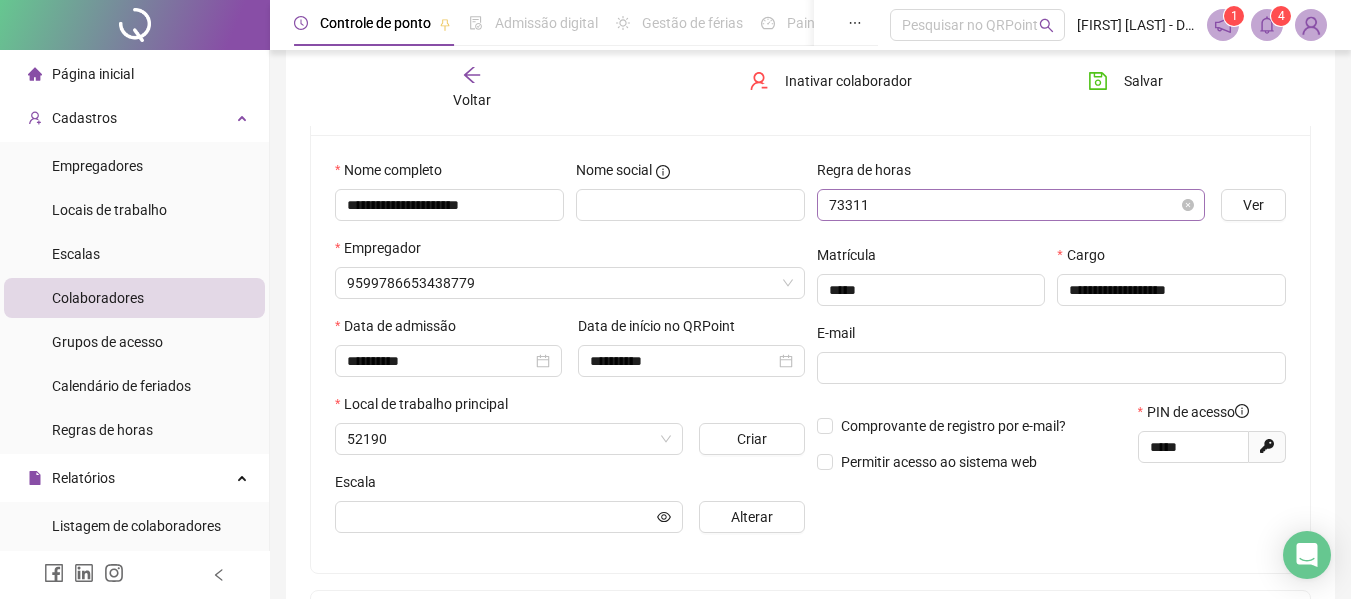 scroll, scrollTop: 178, scrollLeft: 0, axis: vertical 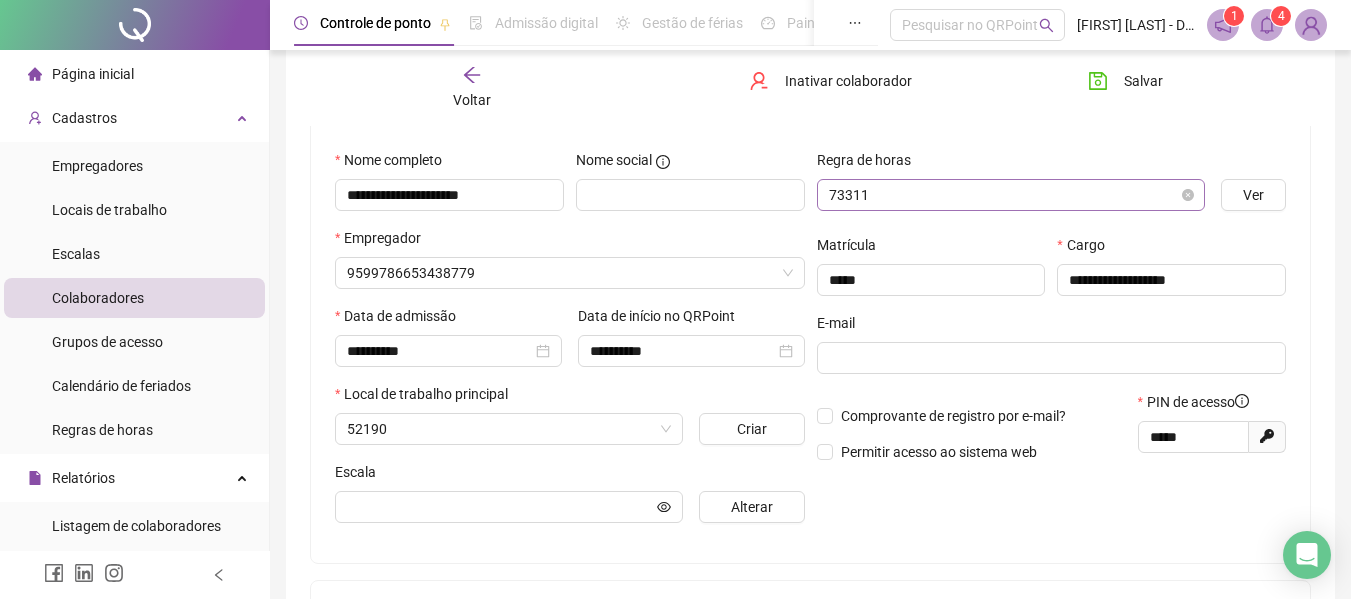 type on "**********" 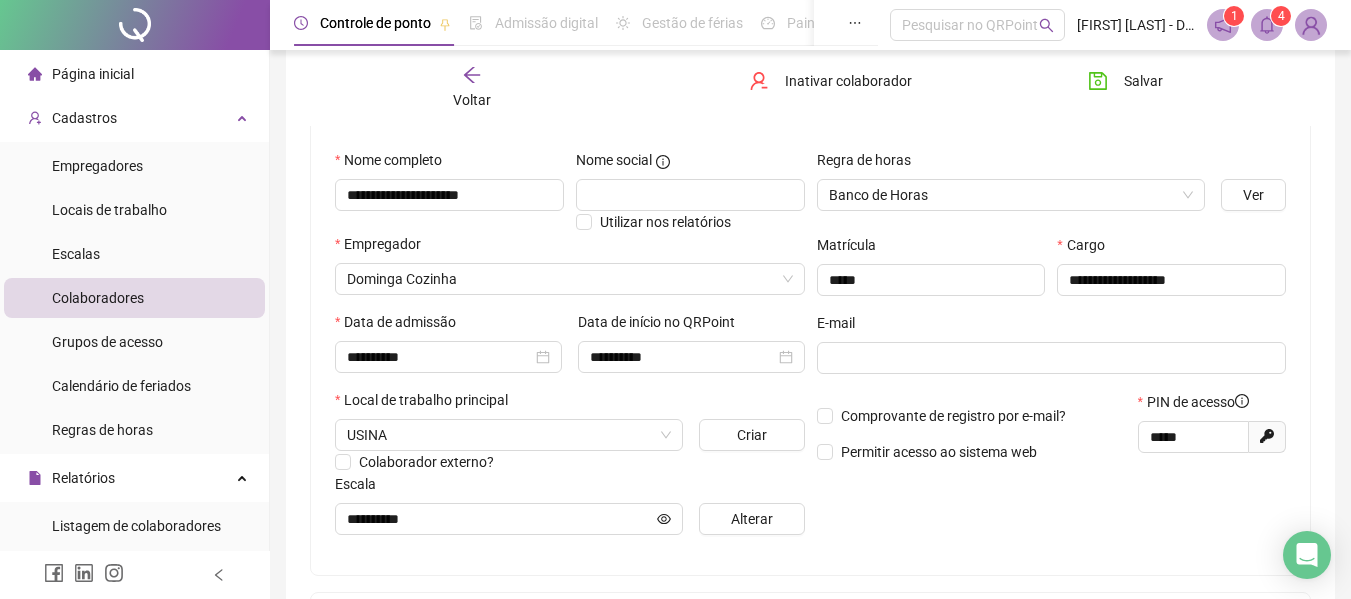 scroll, scrollTop: 0, scrollLeft: 0, axis: both 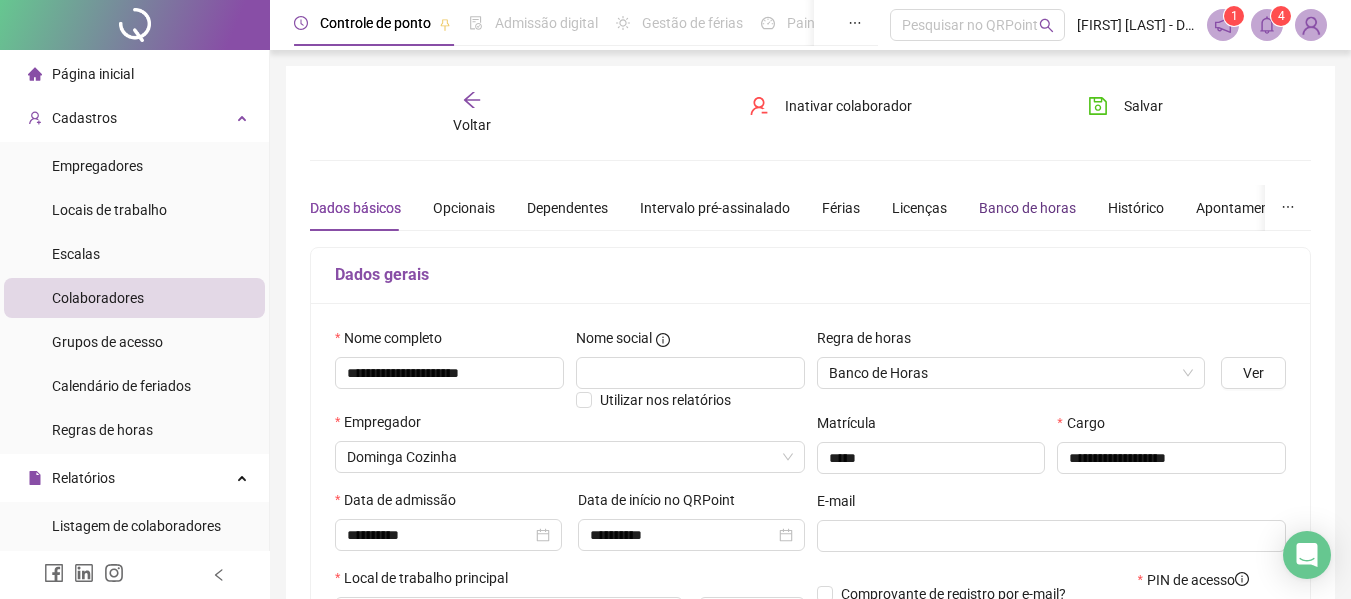 click on "Banco de horas" at bounding box center (1027, 208) 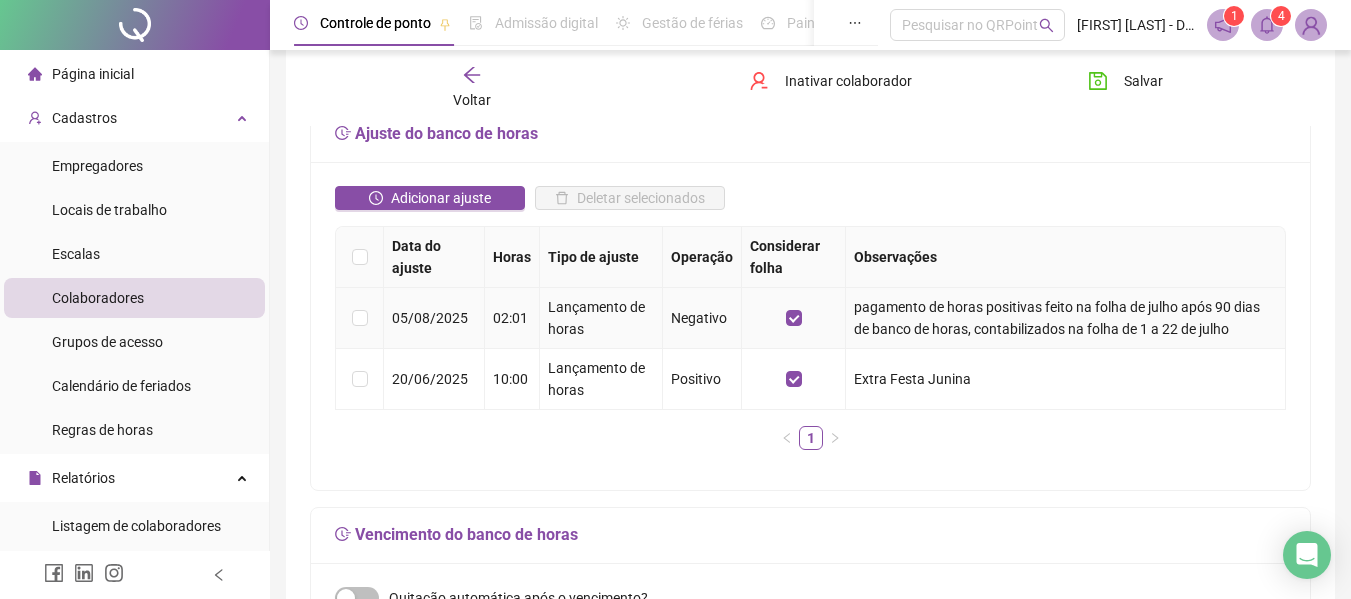 scroll, scrollTop: 300, scrollLeft: 0, axis: vertical 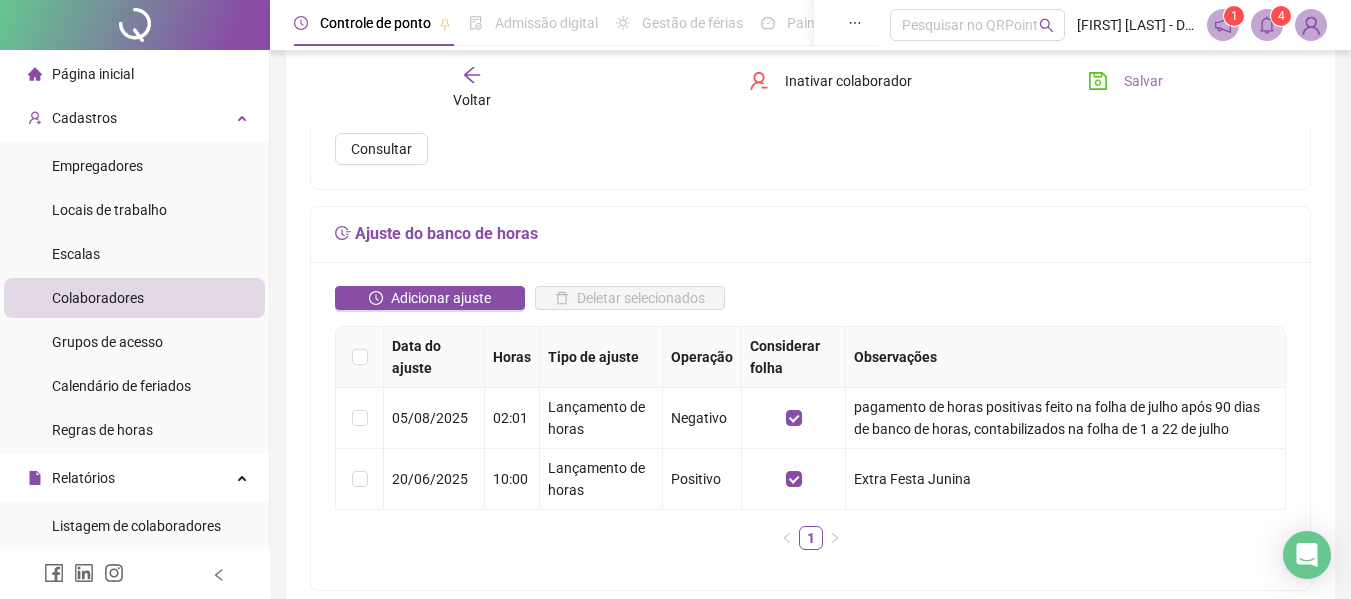 click on "Salvar" at bounding box center (1143, 81) 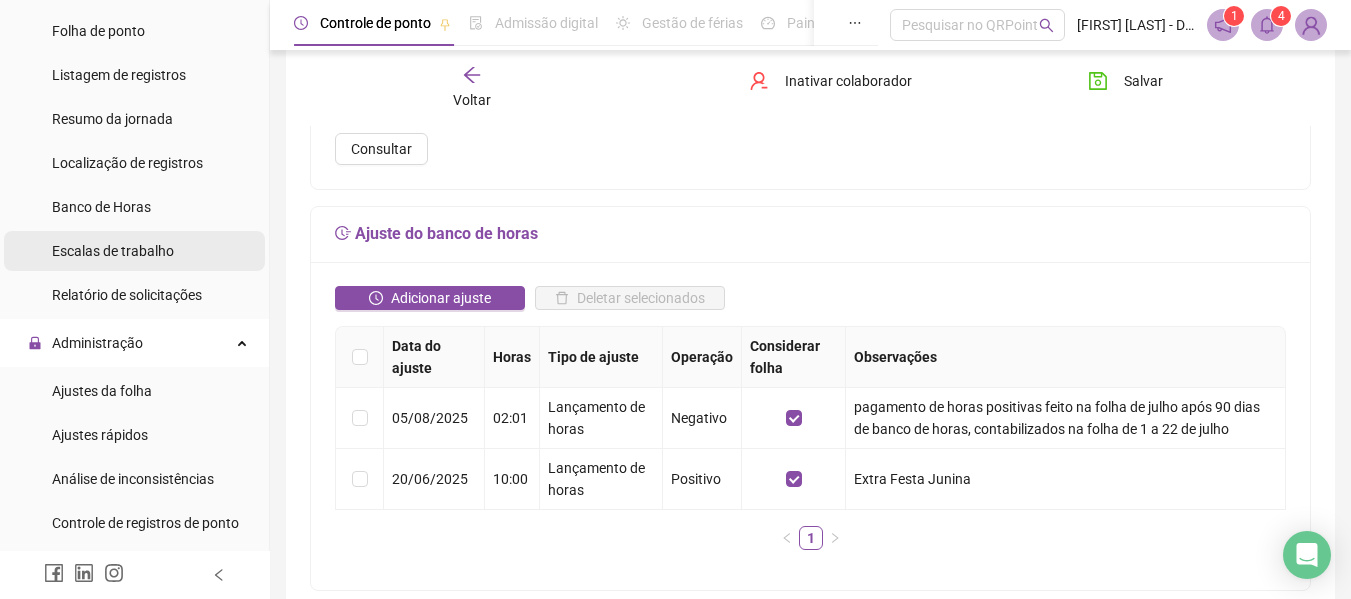 scroll, scrollTop: 600, scrollLeft: 0, axis: vertical 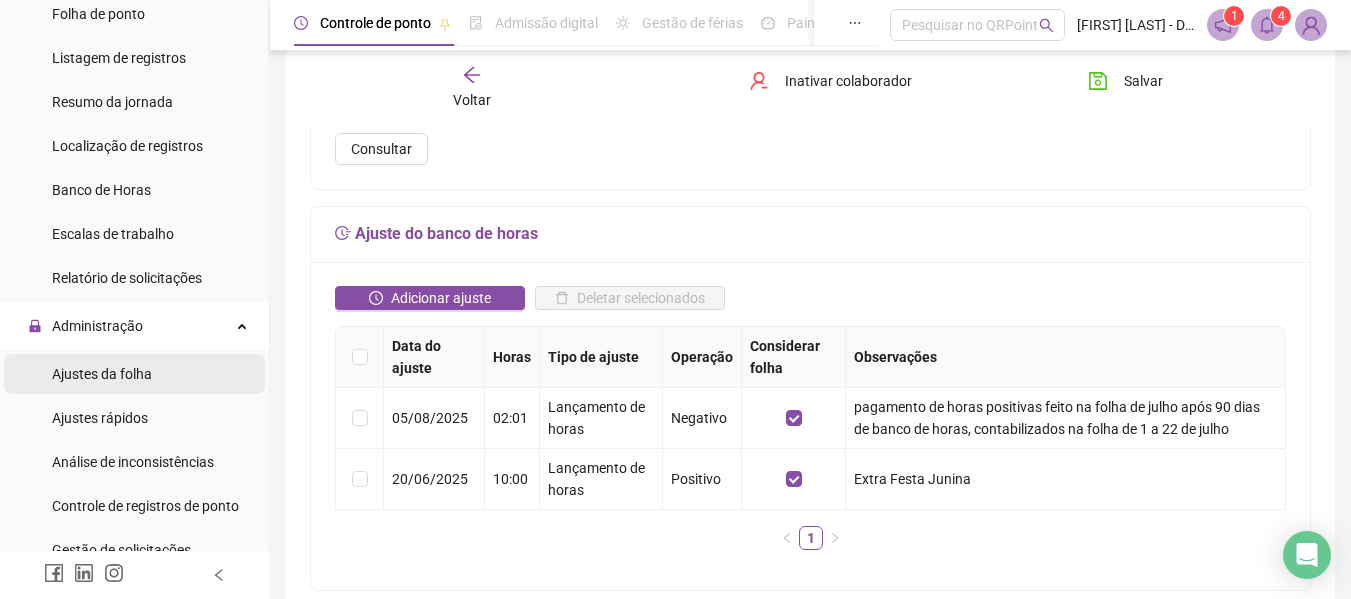click on "Ajustes da folha" at bounding box center [102, 374] 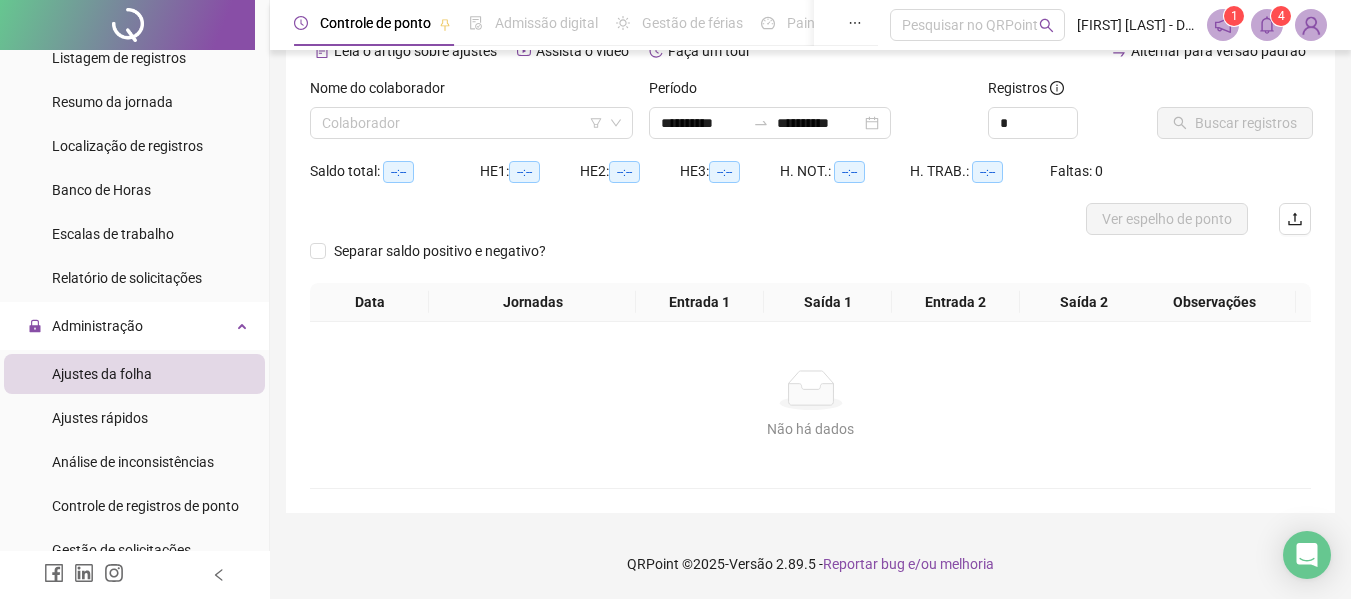 scroll, scrollTop: 107, scrollLeft: 0, axis: vertical 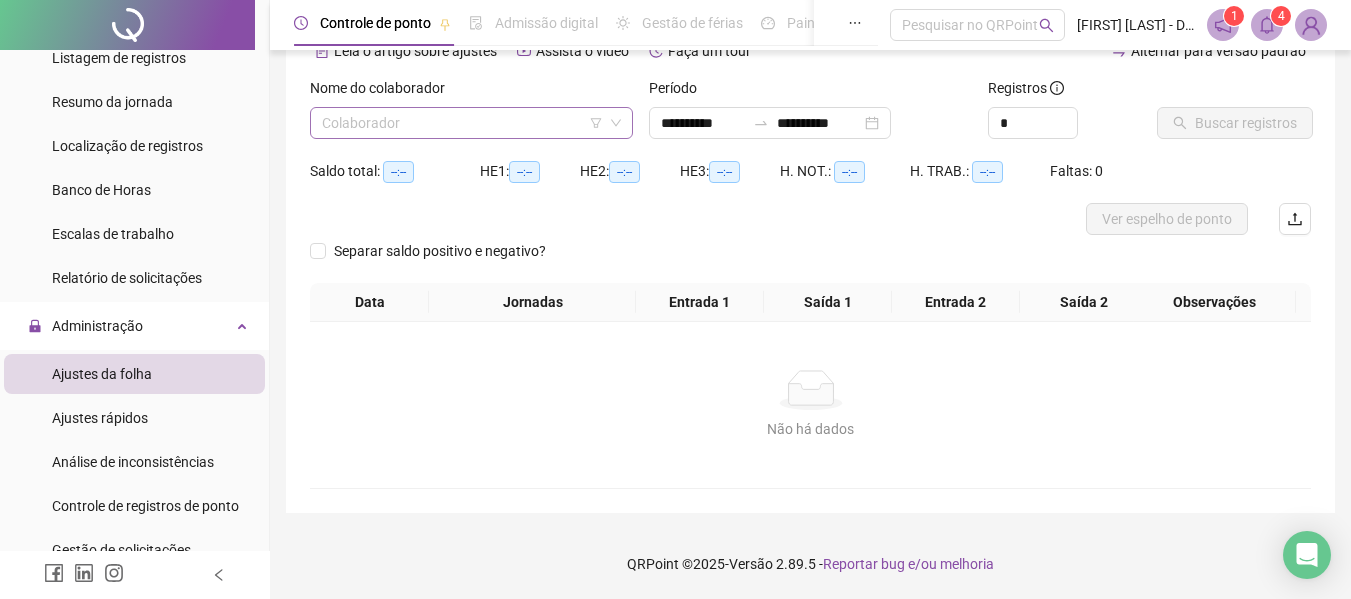 click at bounding box center [462, 123] 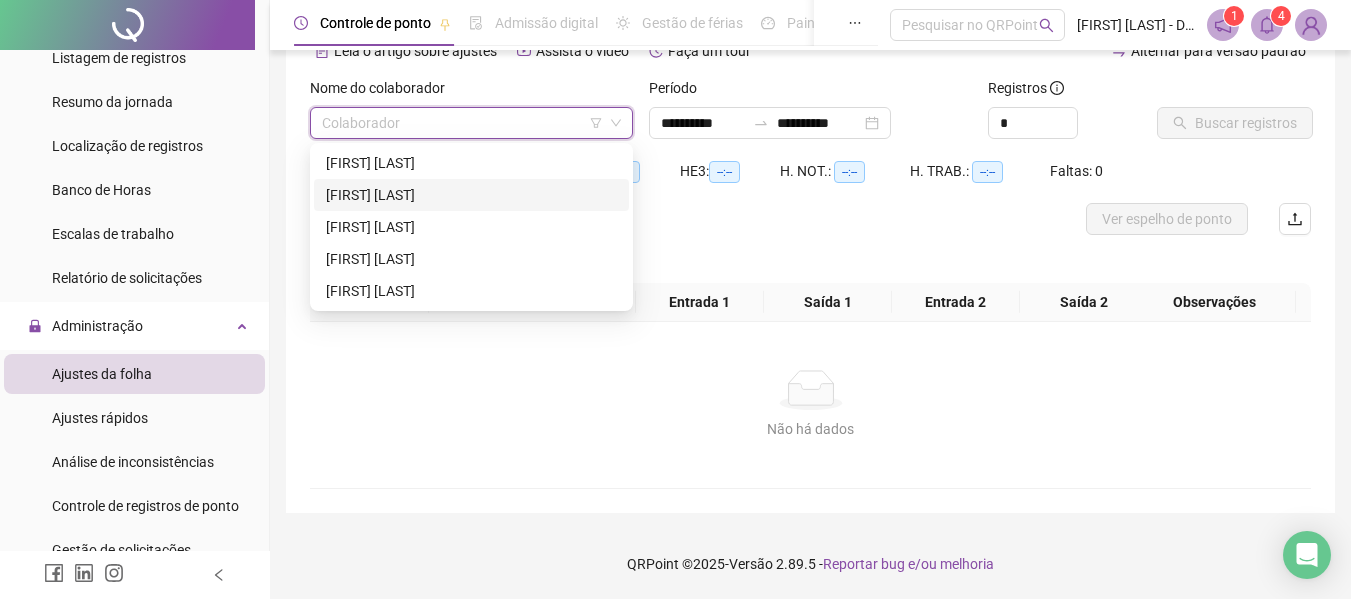 click on "[FIRST] [LAST]" at bounding box center [471, 195] 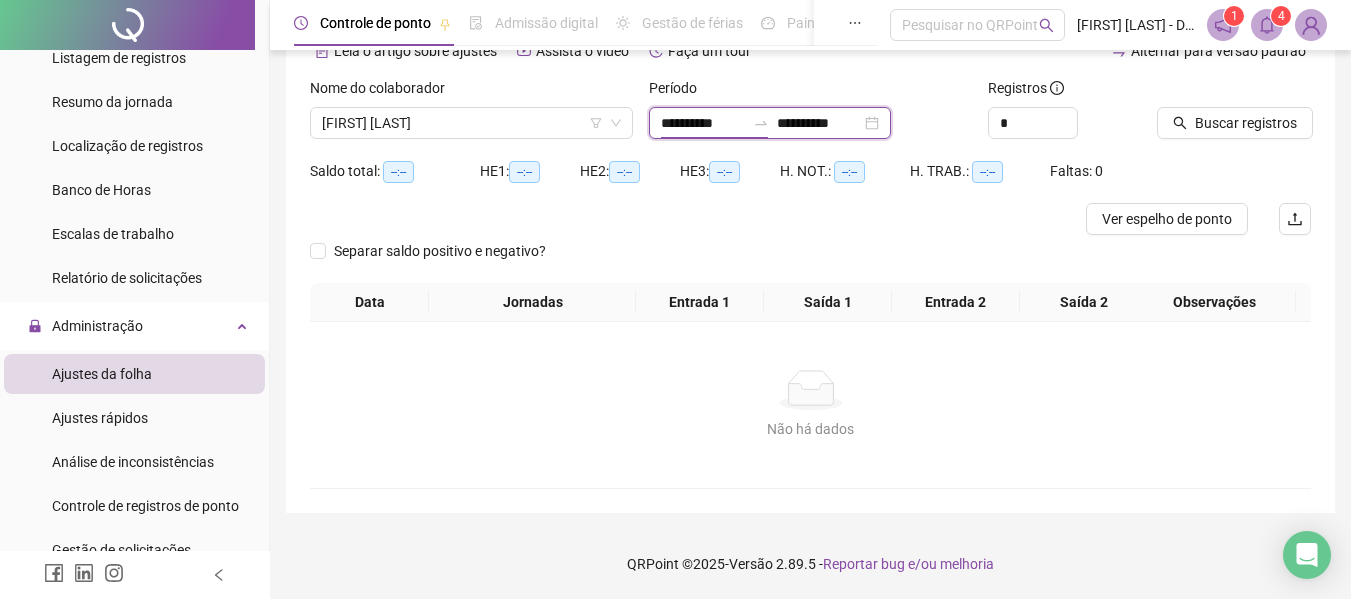 click on "**********" at bounding box center [703, 123] 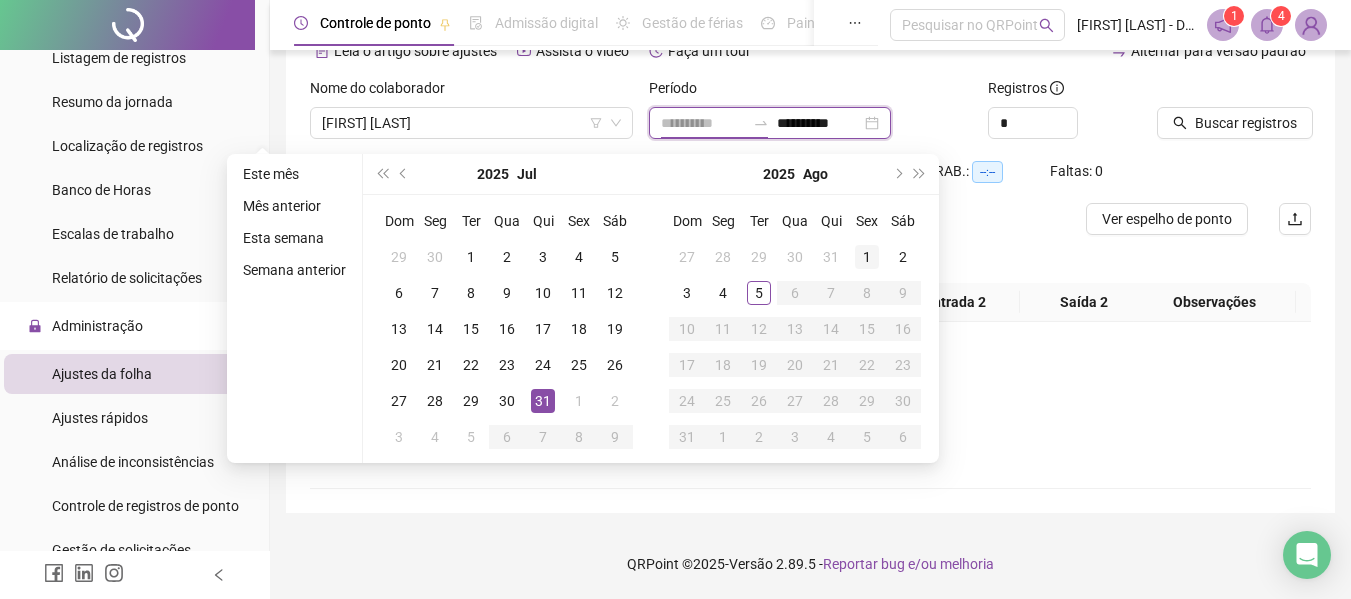 type on "**********" 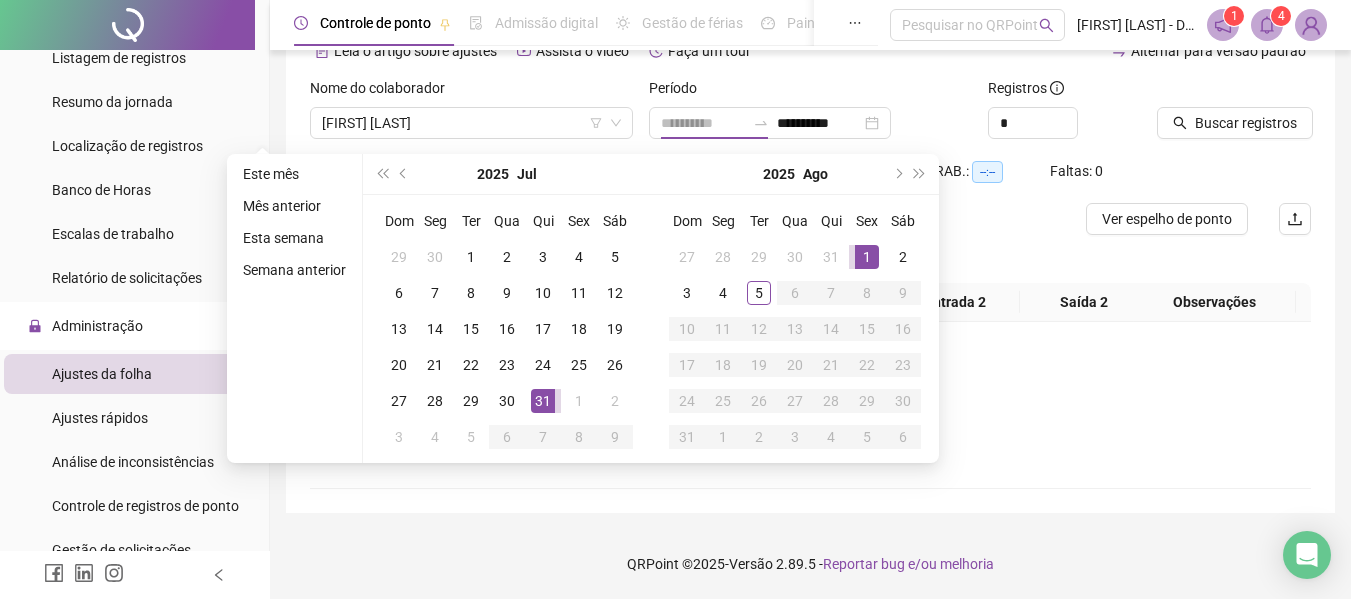 click on "1" at bounding box center (867, 257) 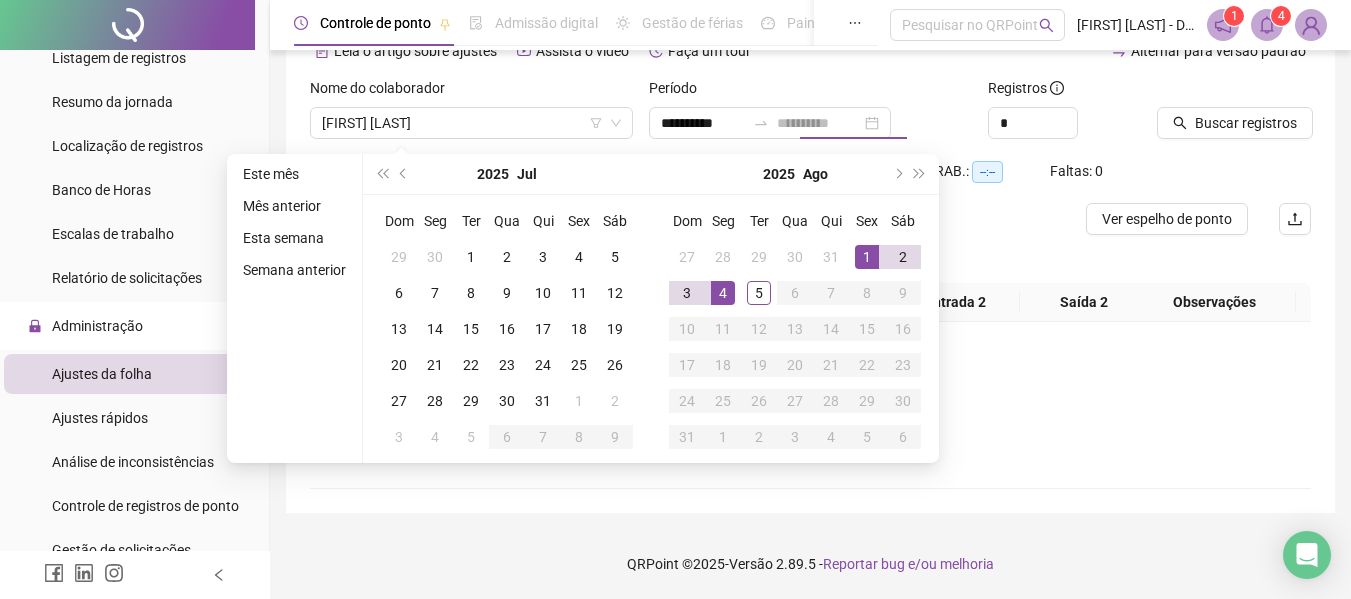 click on "4" at bounding box center (723, 293) 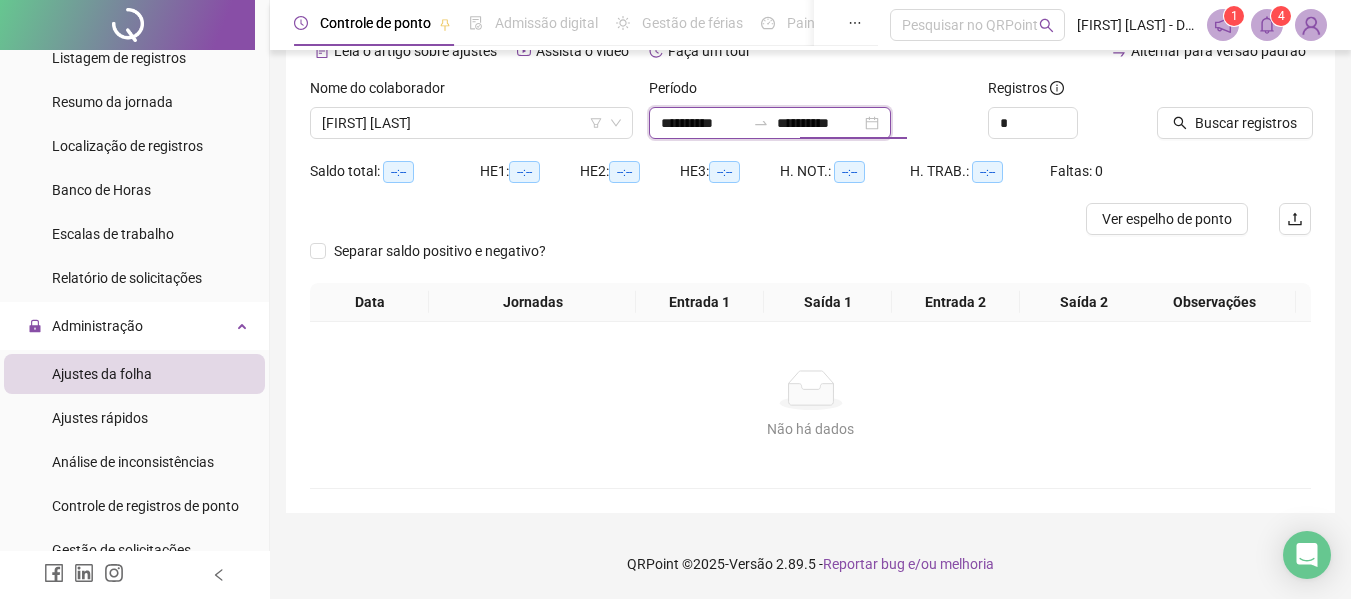 click on "**********" at bounding box center (819, 123) 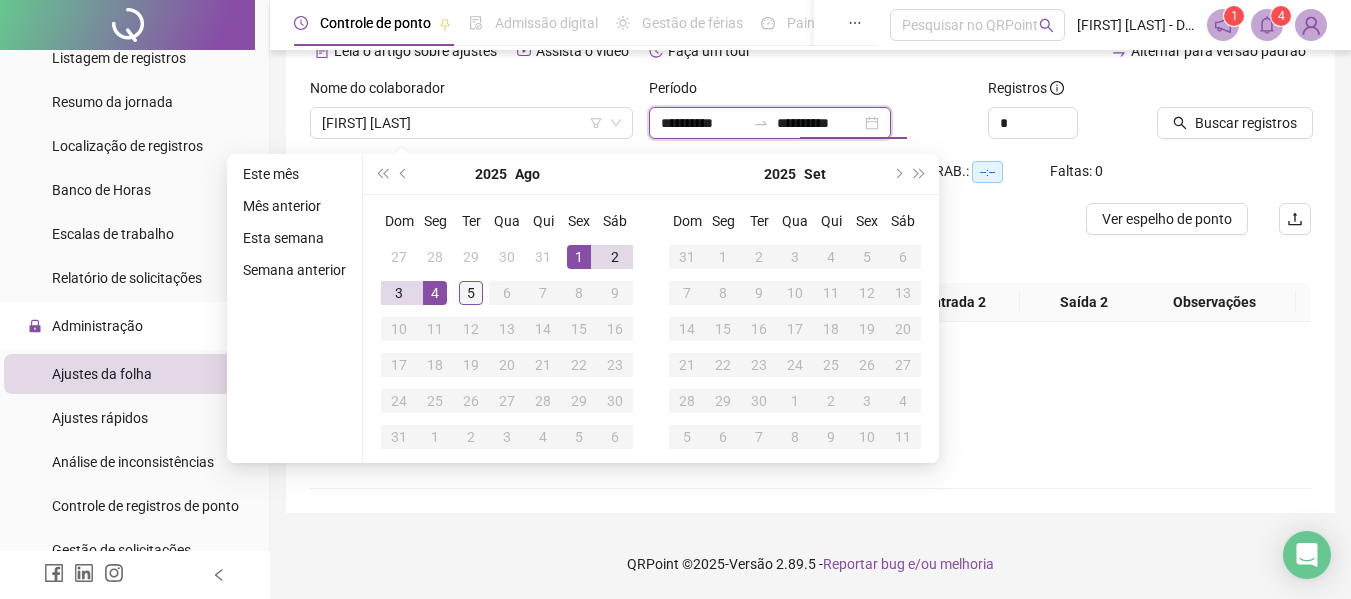 type on "**********" 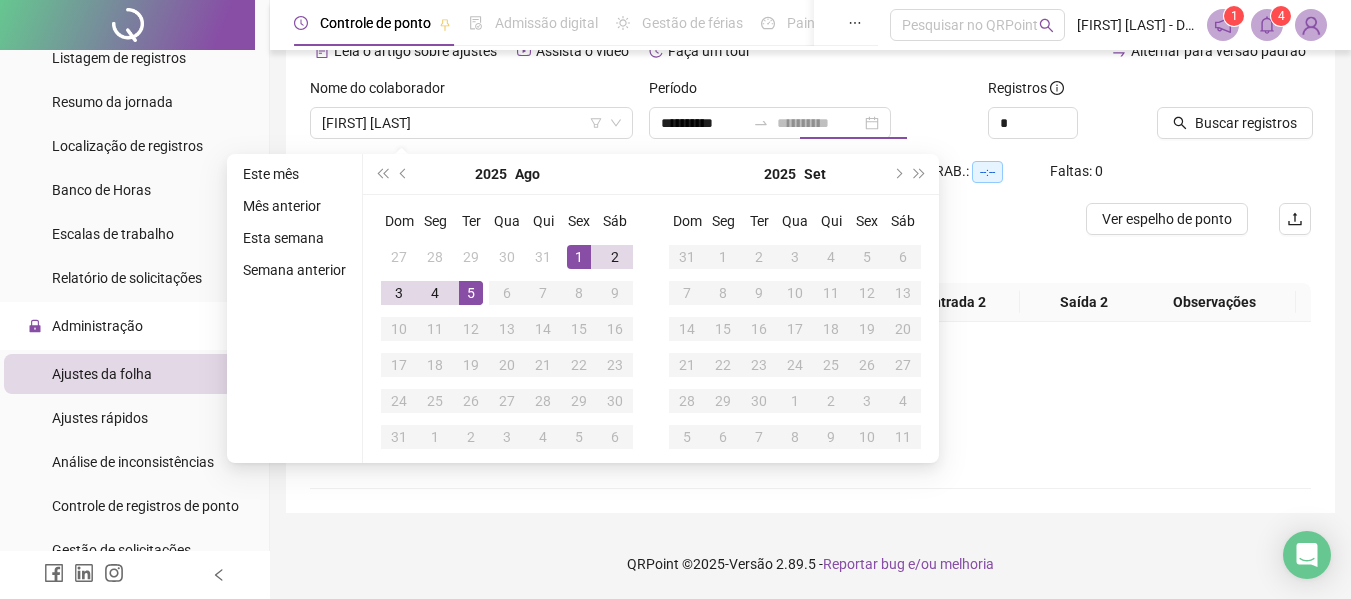 click on "5" at bounding box center (471, 293) 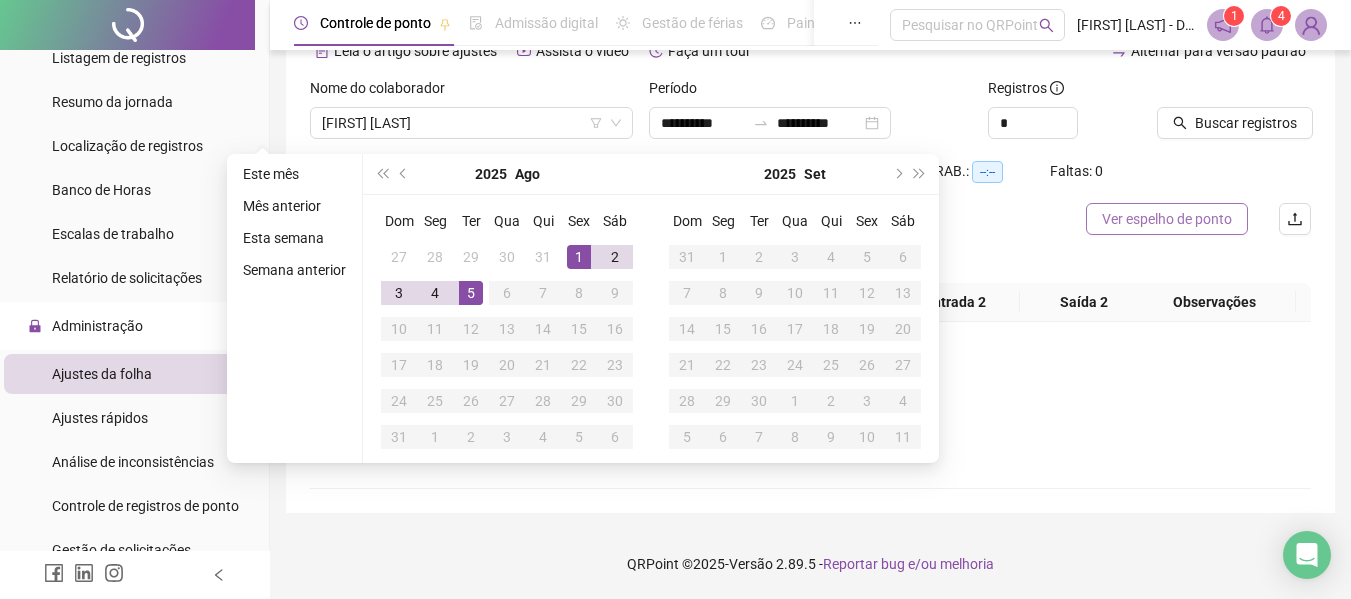 click on "Ver espelho de ponto" at bounding box center (1167, 219) 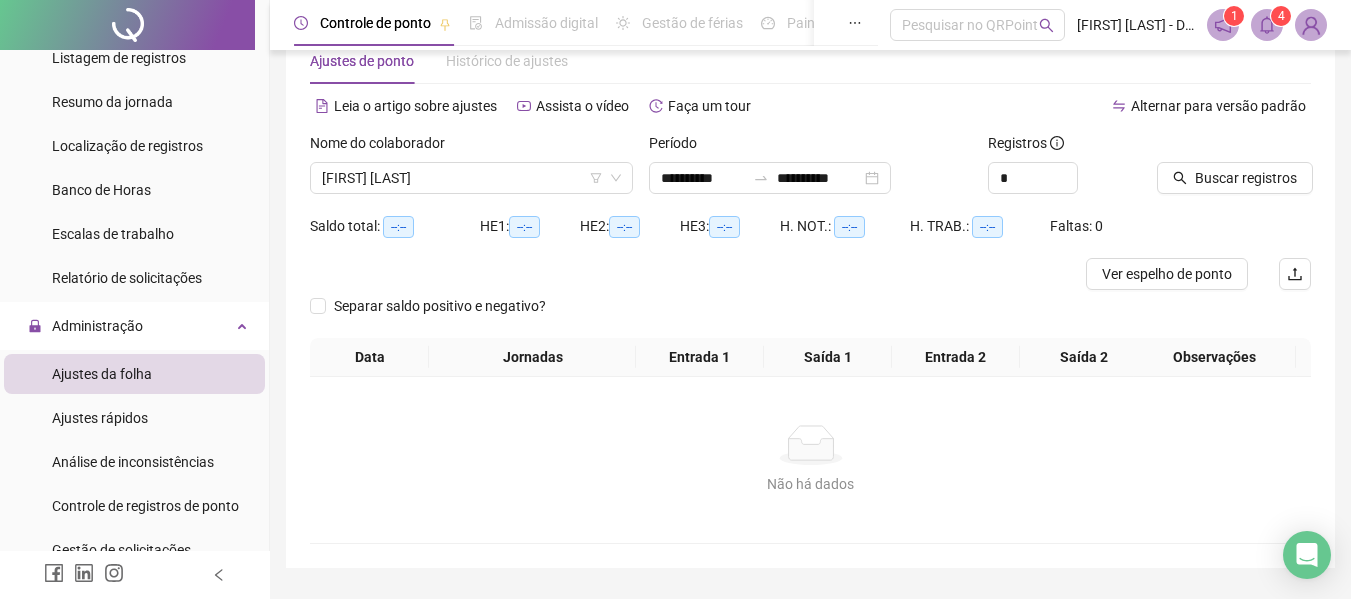 scroll, scrollTop: 0, scrollLeft: 0, axis: both 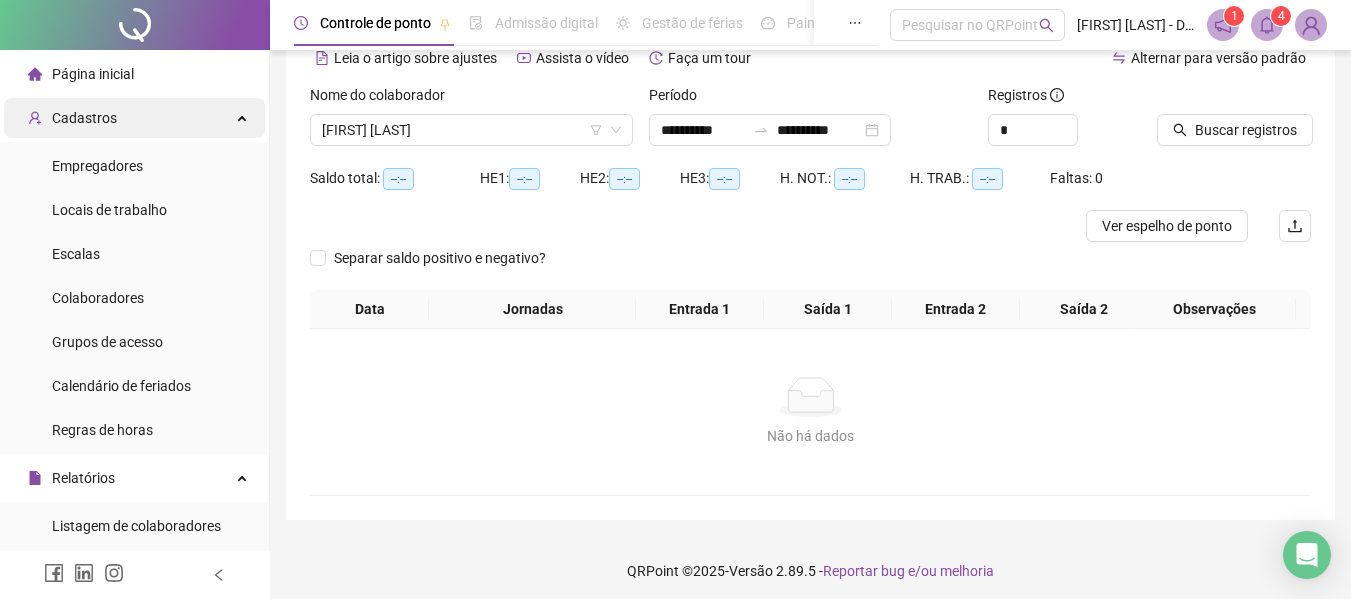 click on "Cadastros" at bounding box center (134, 118) 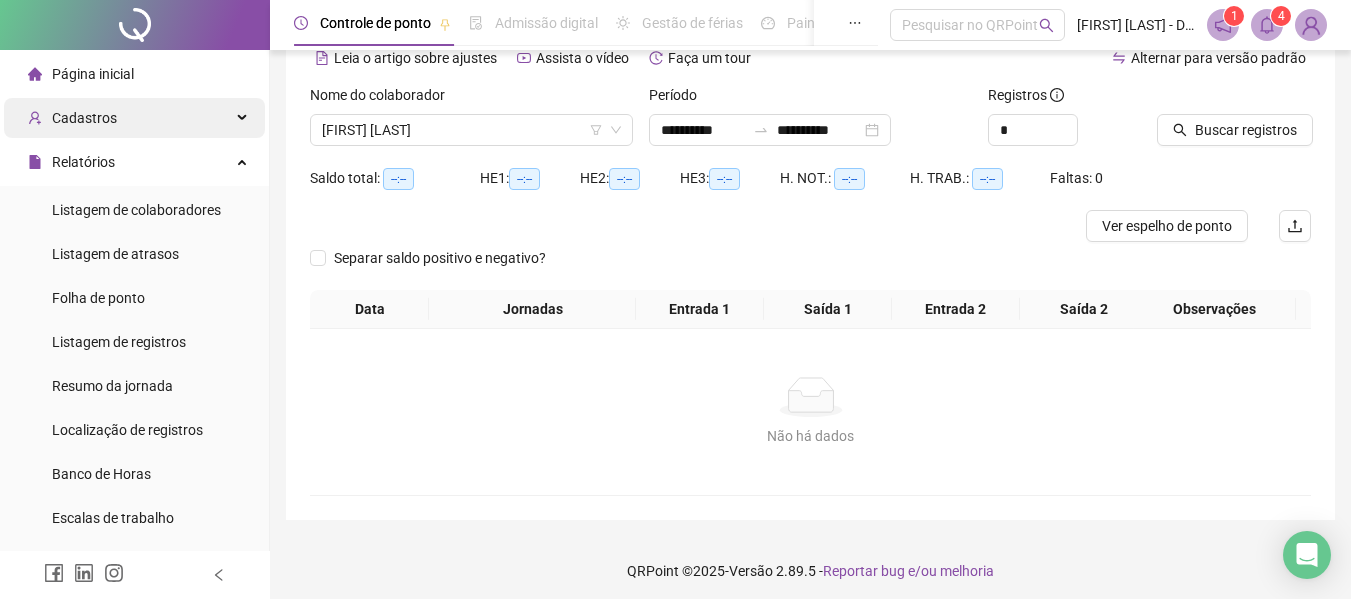 click at bounding box center [244, 118] 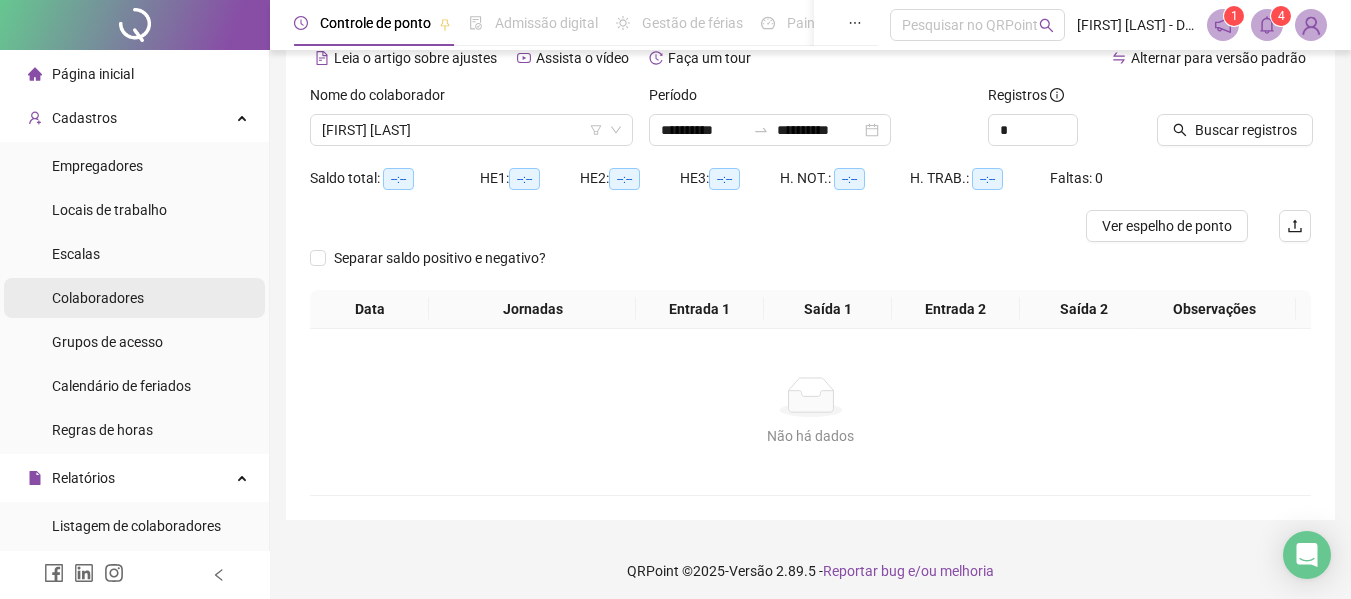 click on "Colaboradores" at bounding box center (98, 298) 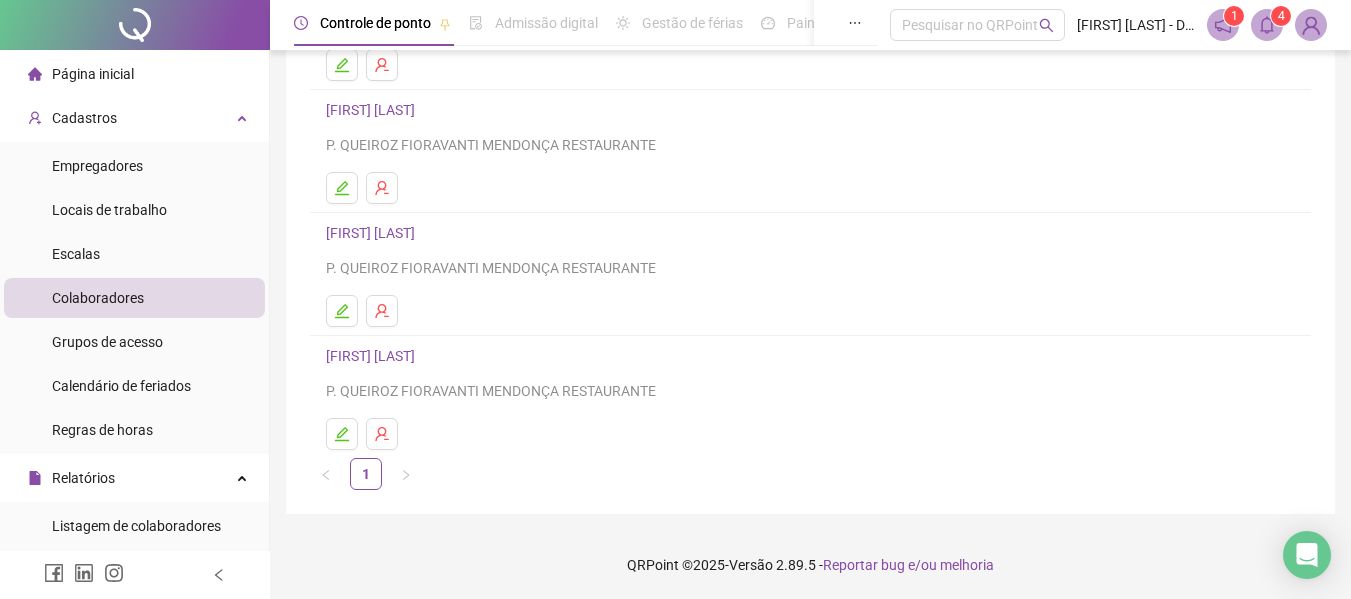 scroll, scrollTop: 368, scrollLeft: 0, axis: vertical 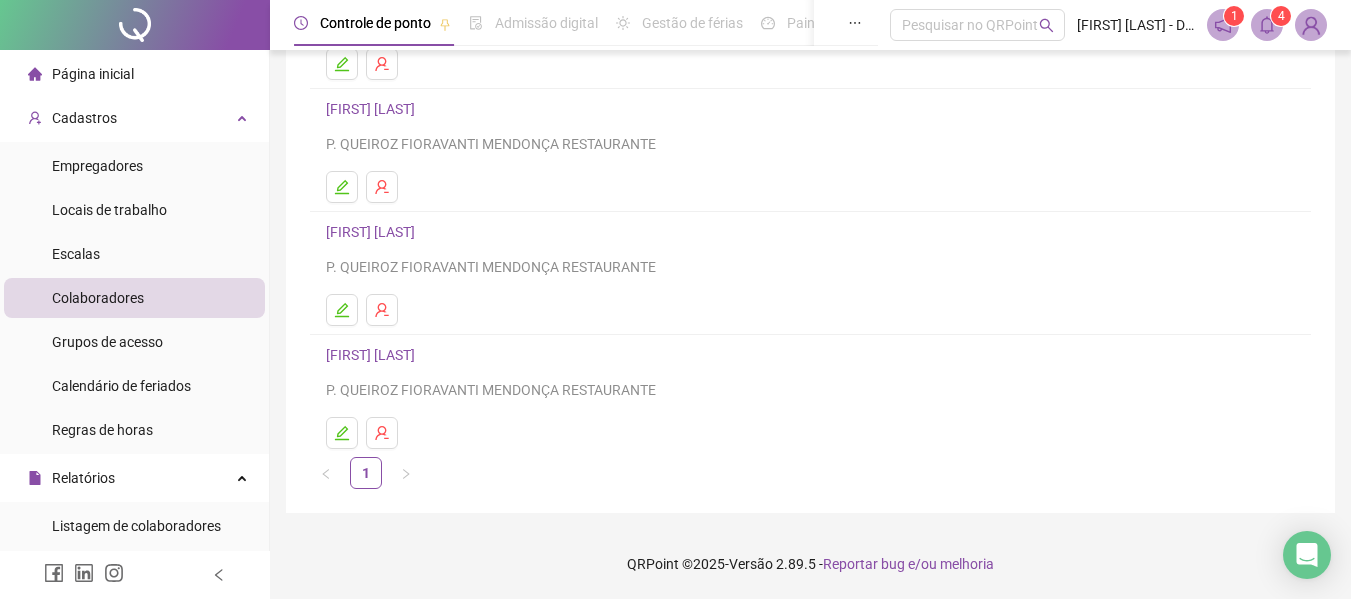 click on "[FIRST] [LAST]" at bounding box center [373, 355] 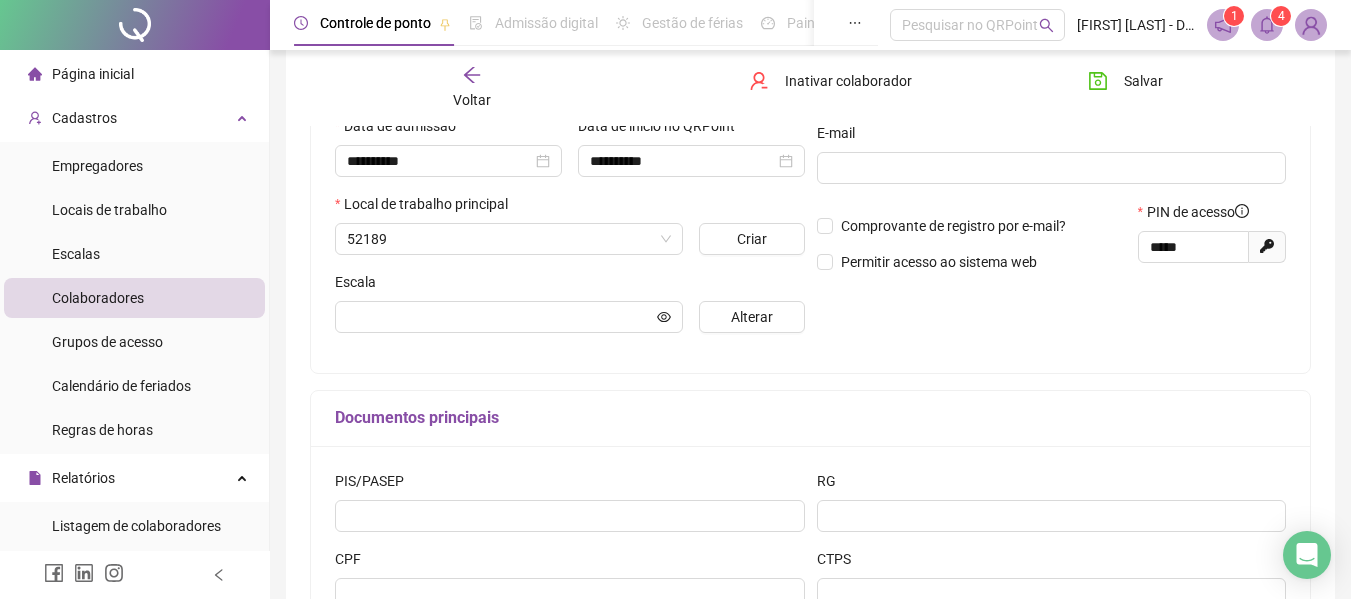 scroll, scrollTop: 378, scrollLeft: 0, axis: vertical 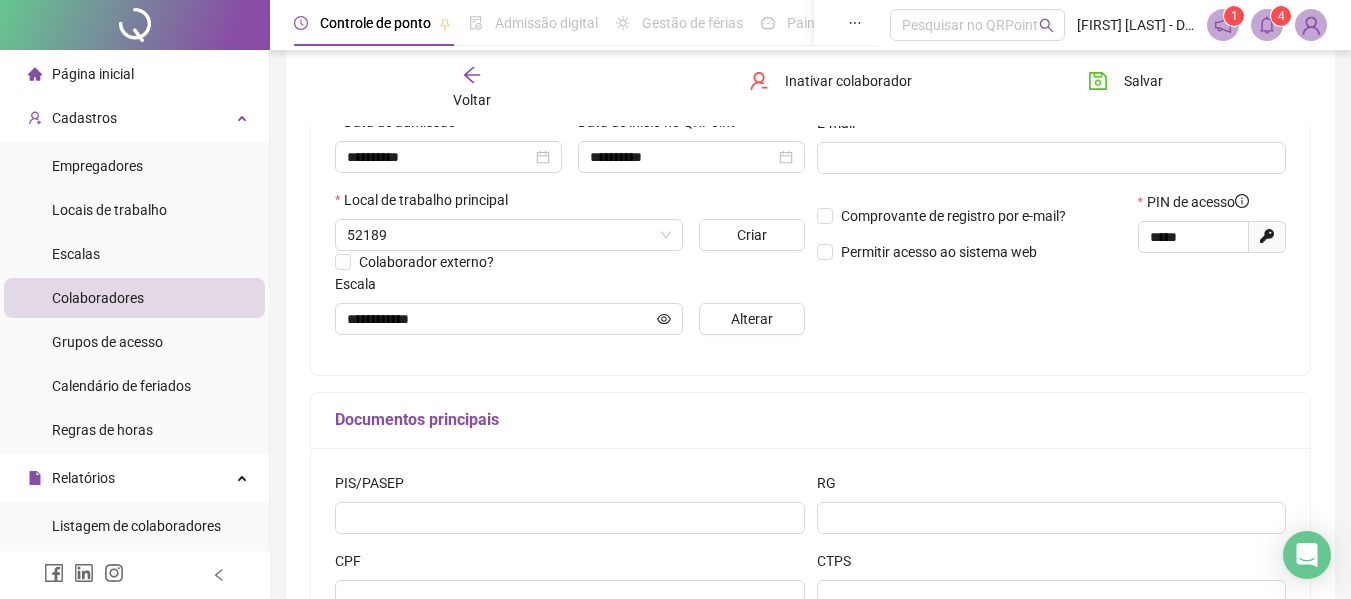 type on "**********" 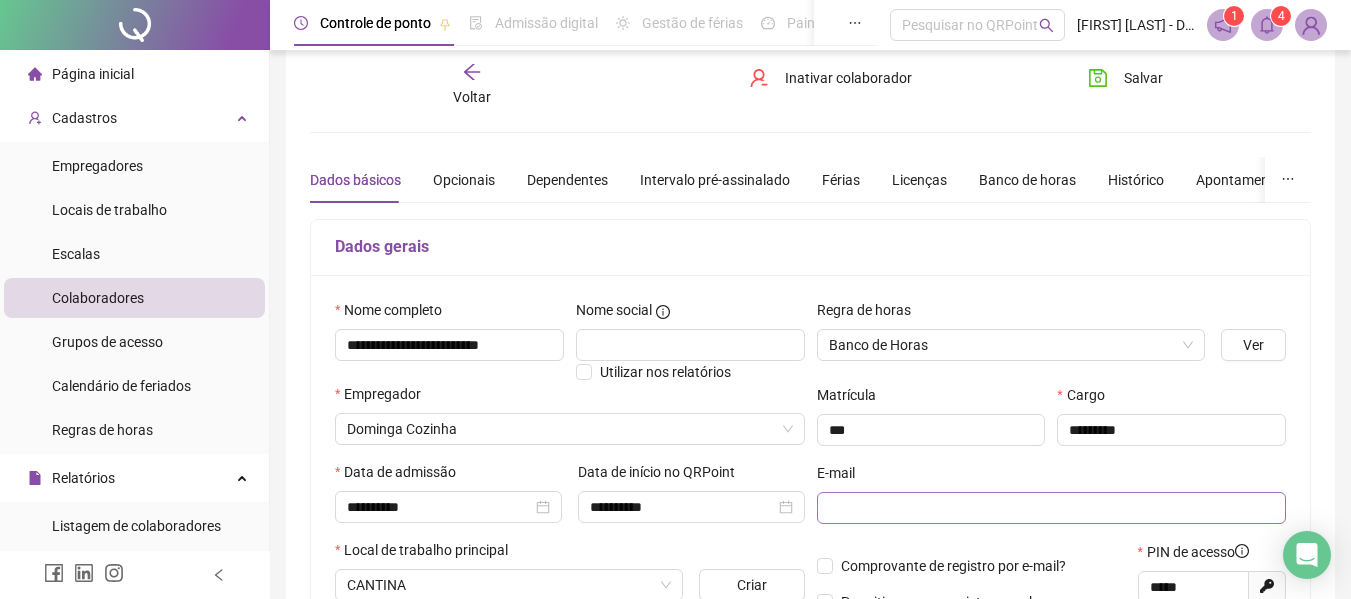 scroll, scrollTop: 0, scrollLeft: 0, axis: both 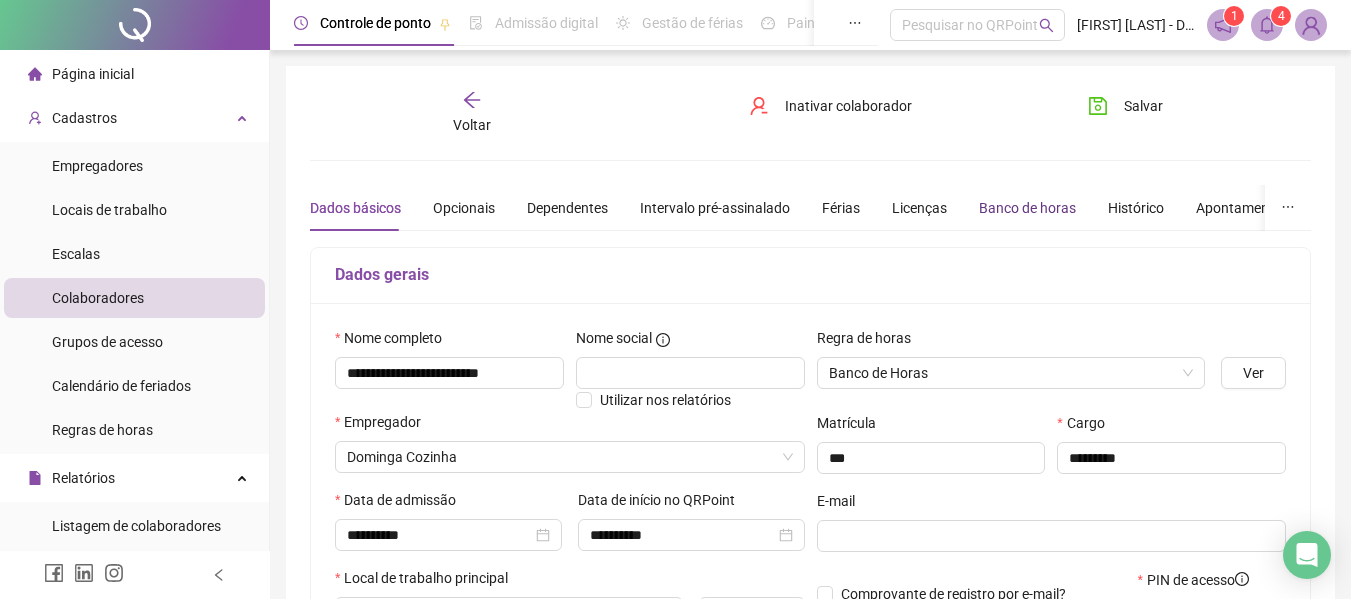 click on "Banco de horas" at bounding box center (1027, 208) 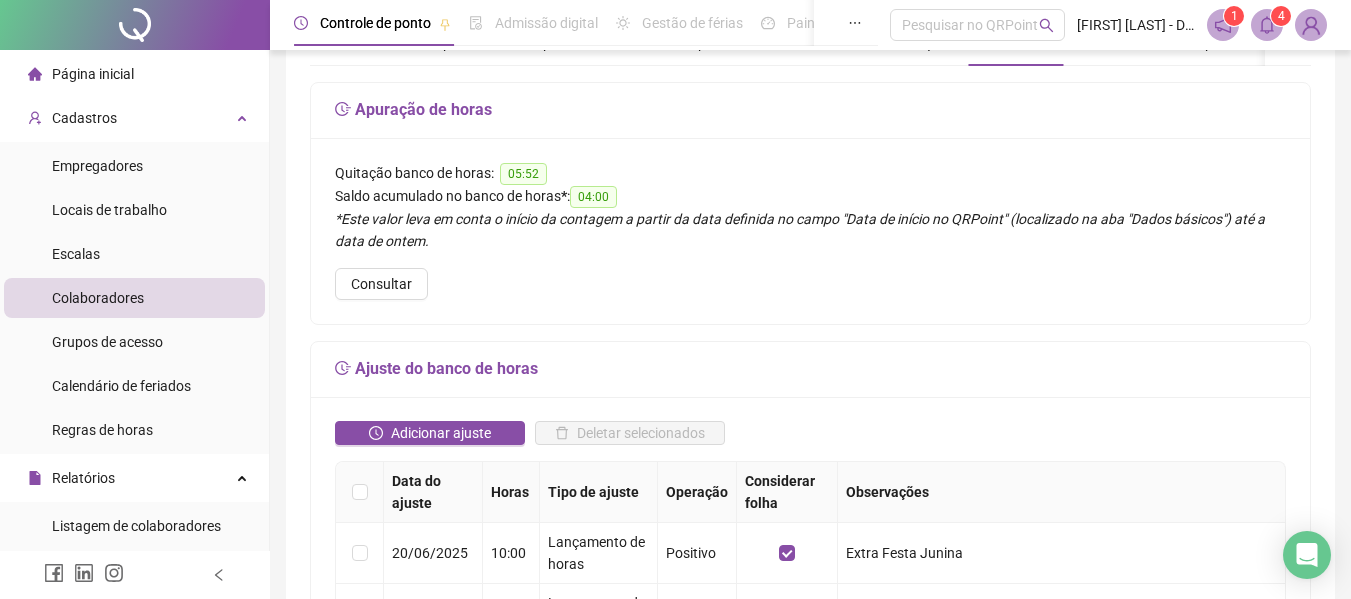 scroll, scrollTop: 0, scrollLeft: 0, axis: both 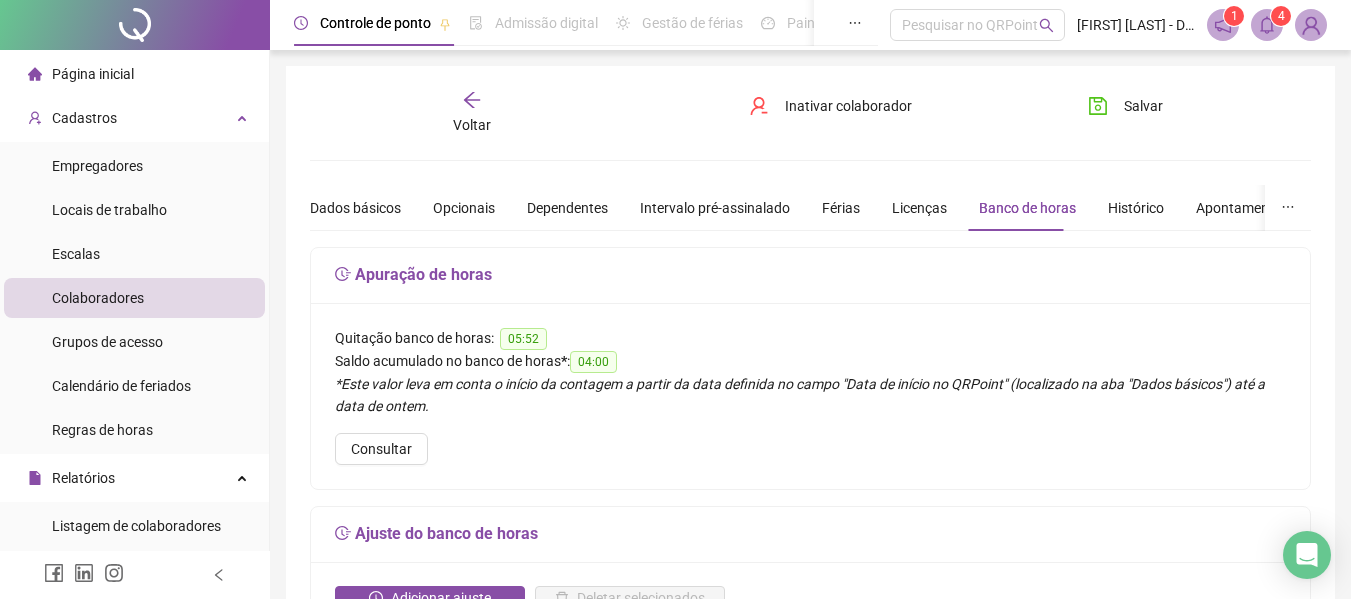 click 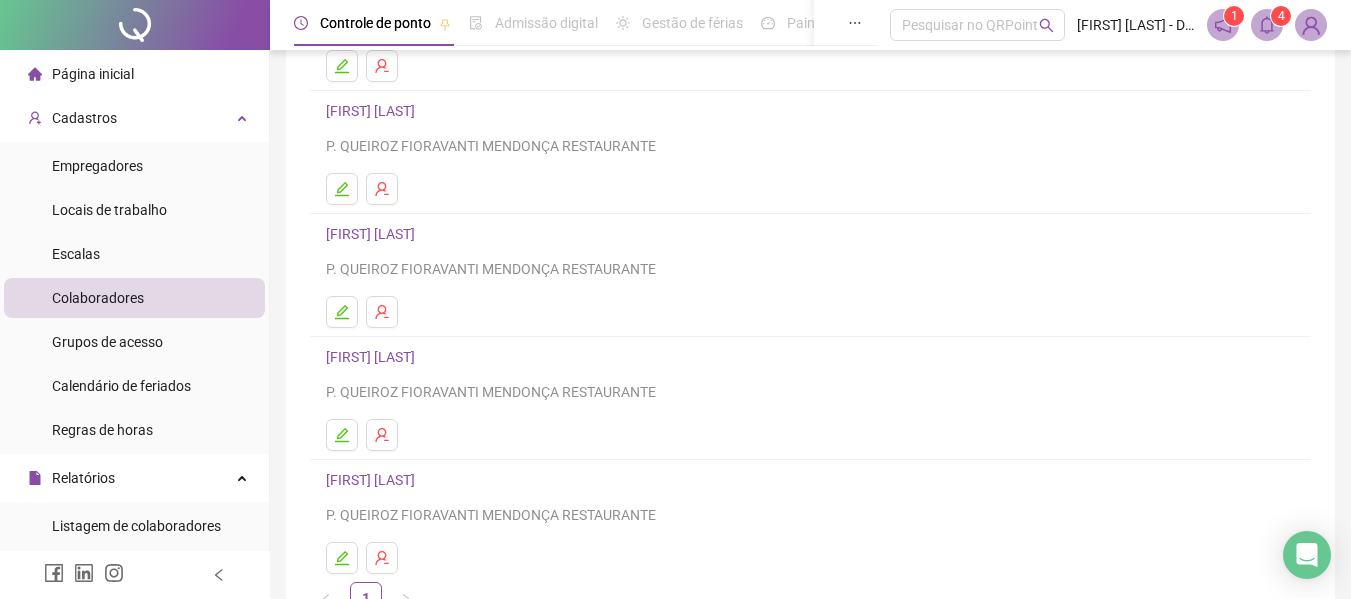 scroll, scrollTop: 300, scrollLeft: 0, axis: vertical 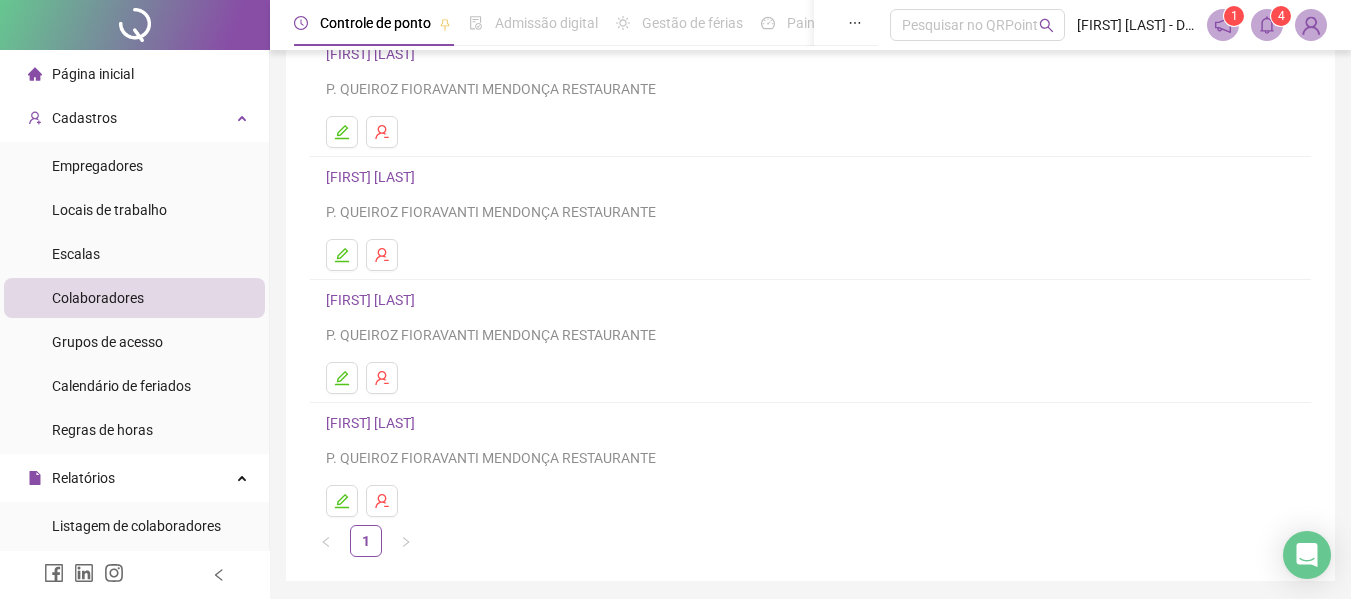click on "[FIRST] [LAST]" at bounding box center (373, 300) 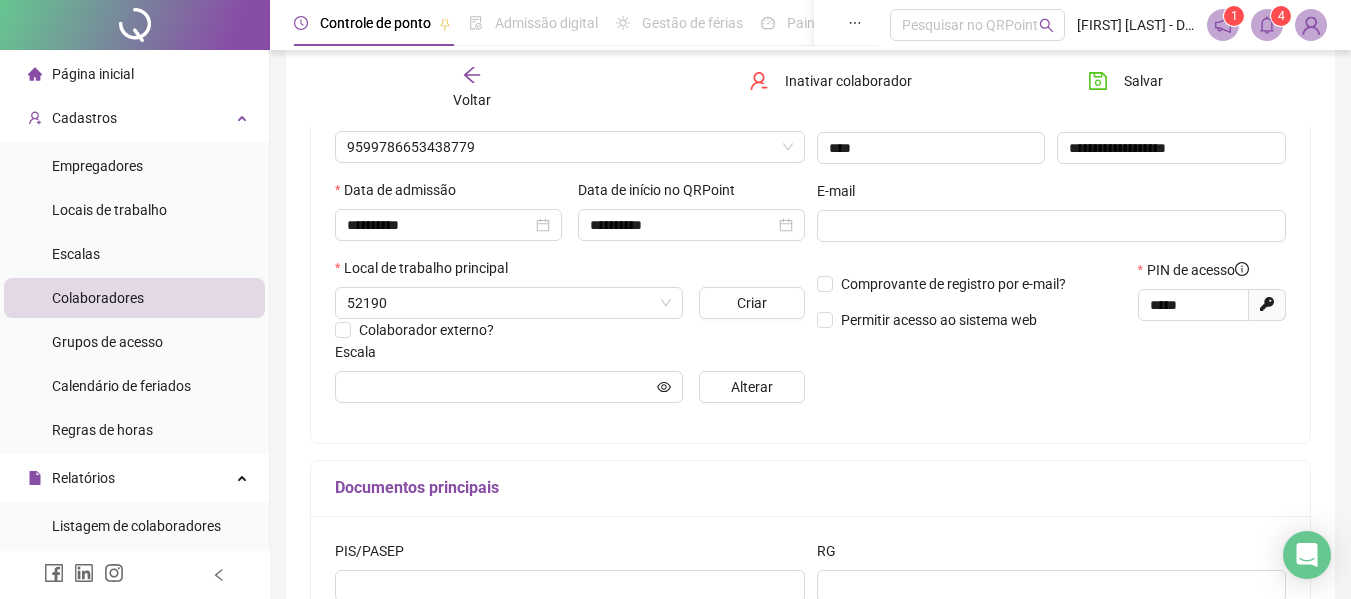 type on "**********" 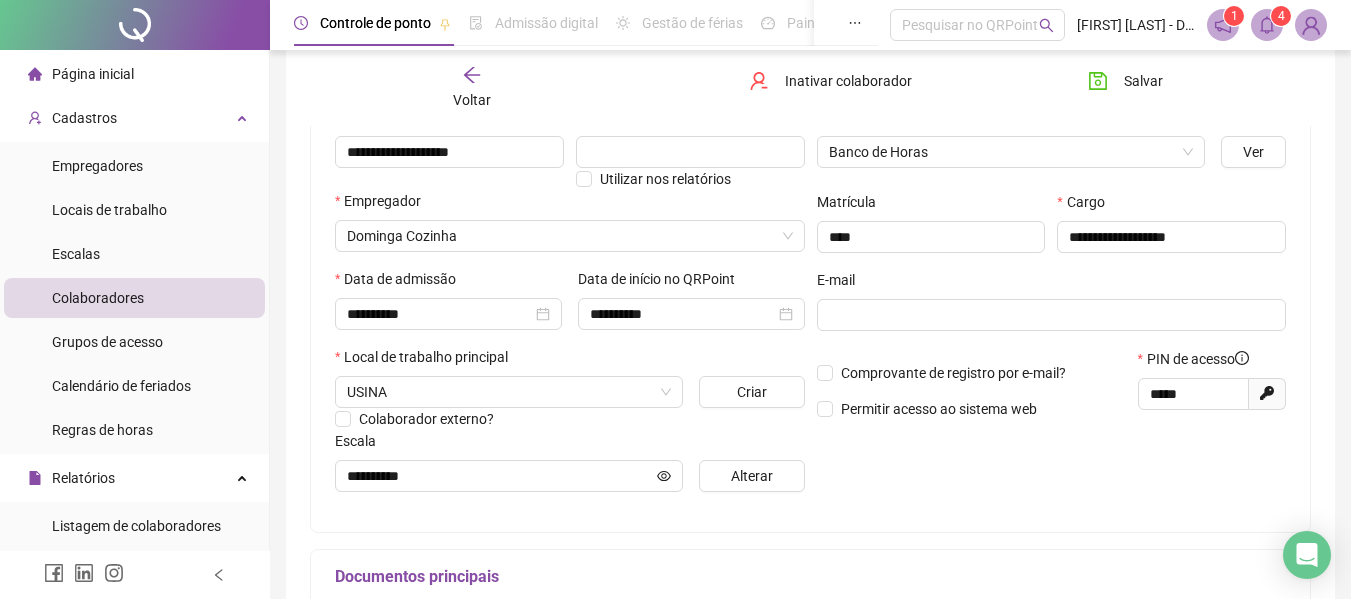 scroll, scrollTop: 0, scrollLeft: 0, axis: both 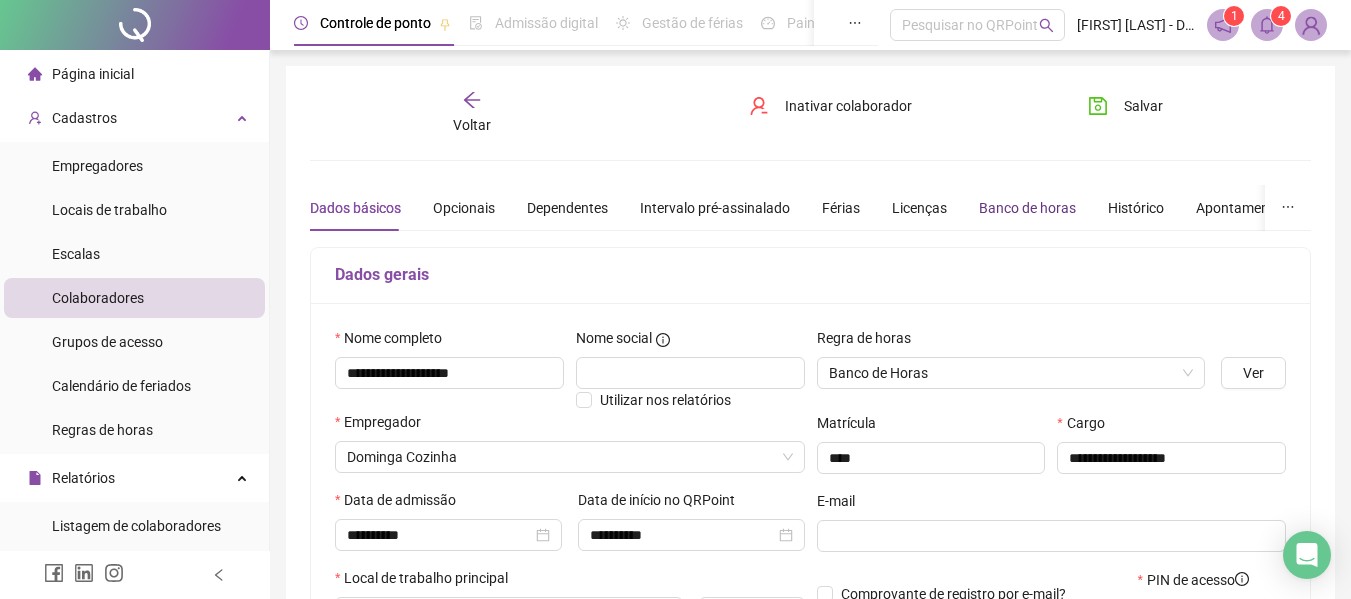 click on "Banco de horas" at bounding box center [1027, 208] 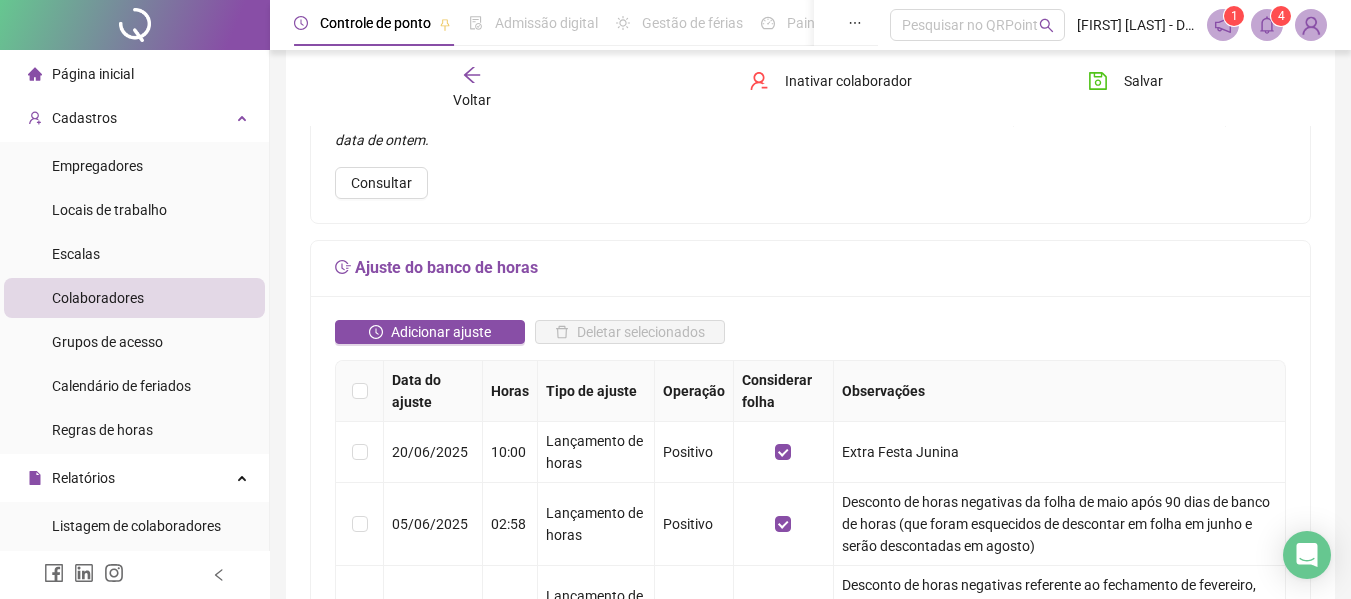 scroll, scrollTop: 400, scrollLeft: 0, axis: vertical 